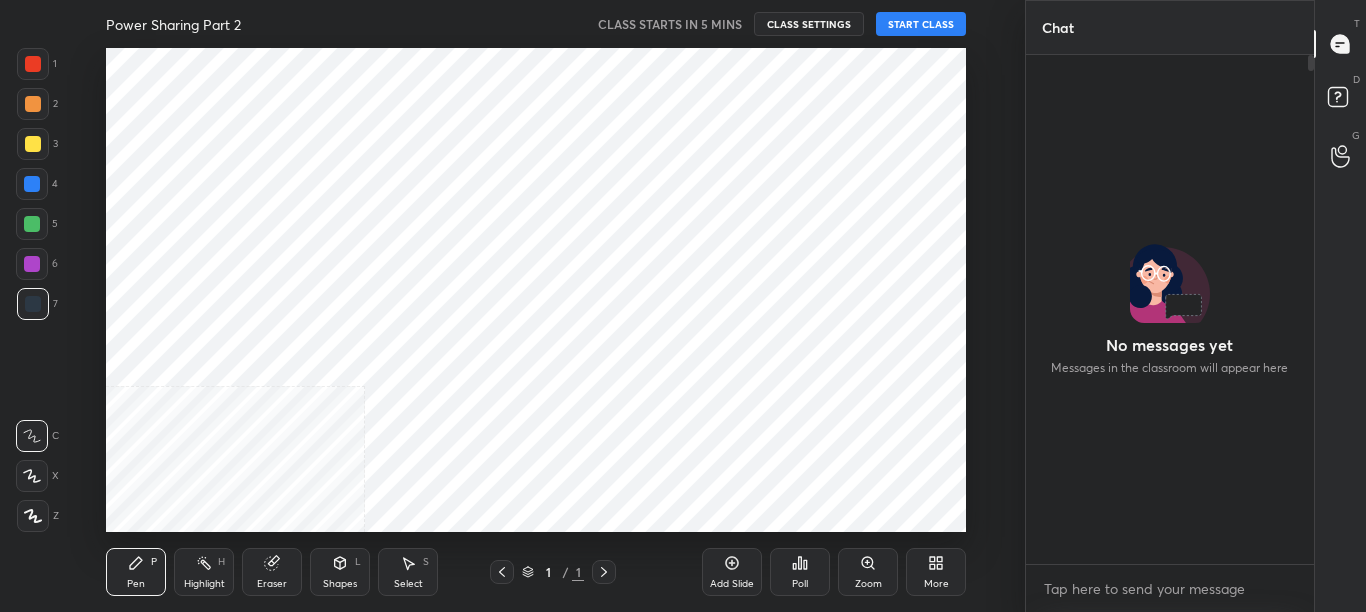 scroll, scrollTop: 0, scrollLeft: 0, axis: both 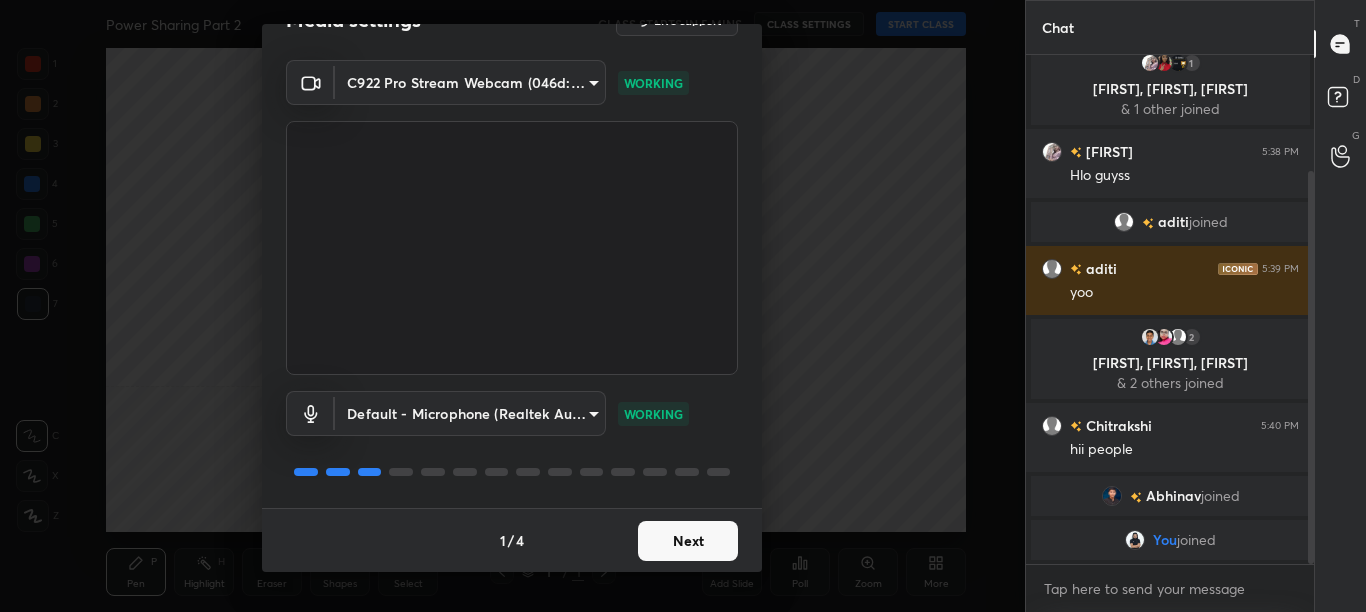 click on "Next" at bounding box center (688, 541) 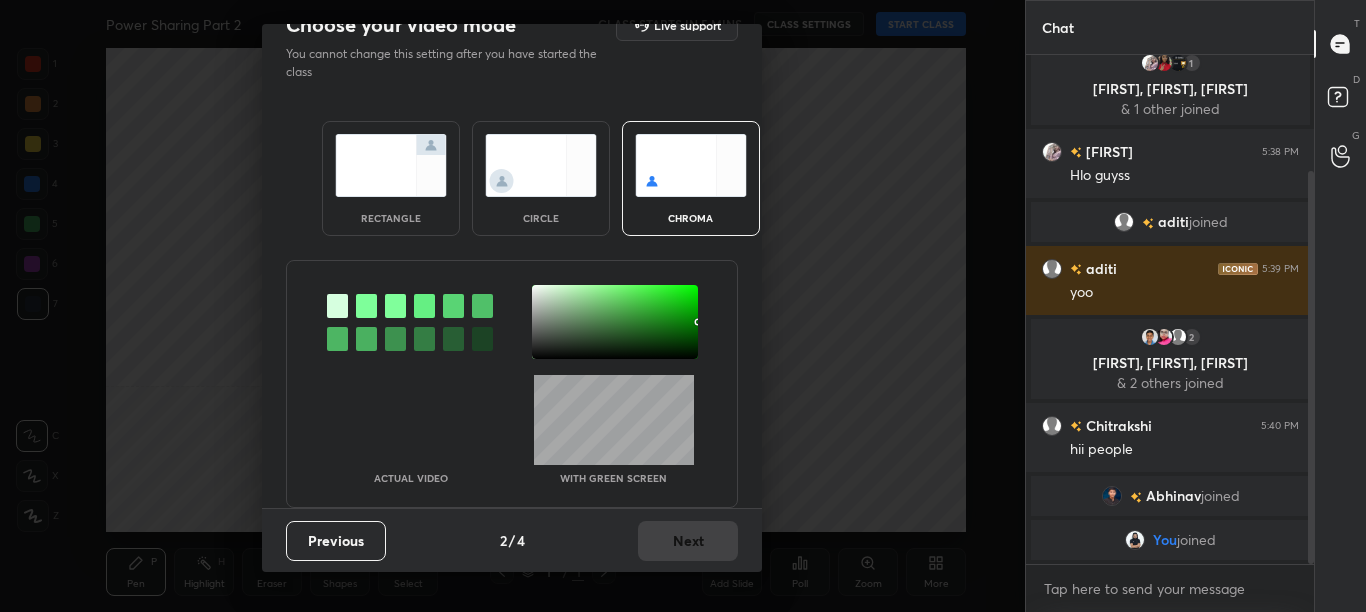 scroll, scrollTop: 0, scrollLeft: 0, axis: both 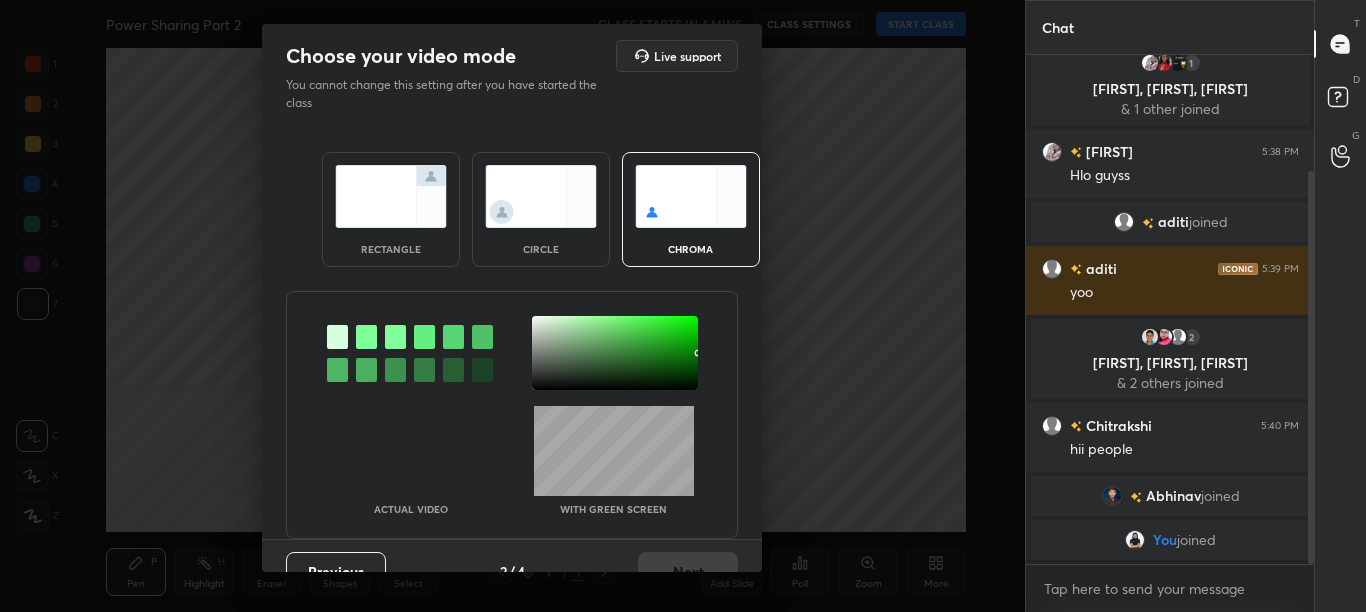 click at bounding box center (366, 337) 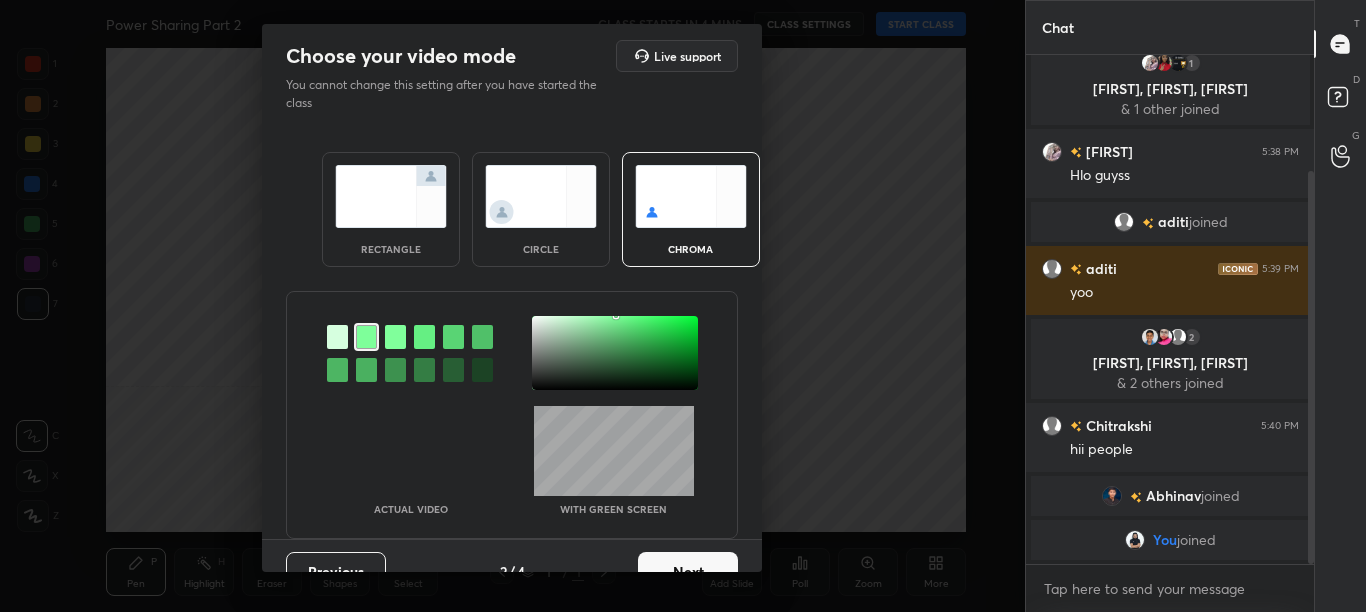 click at bounding box center [615, 353] 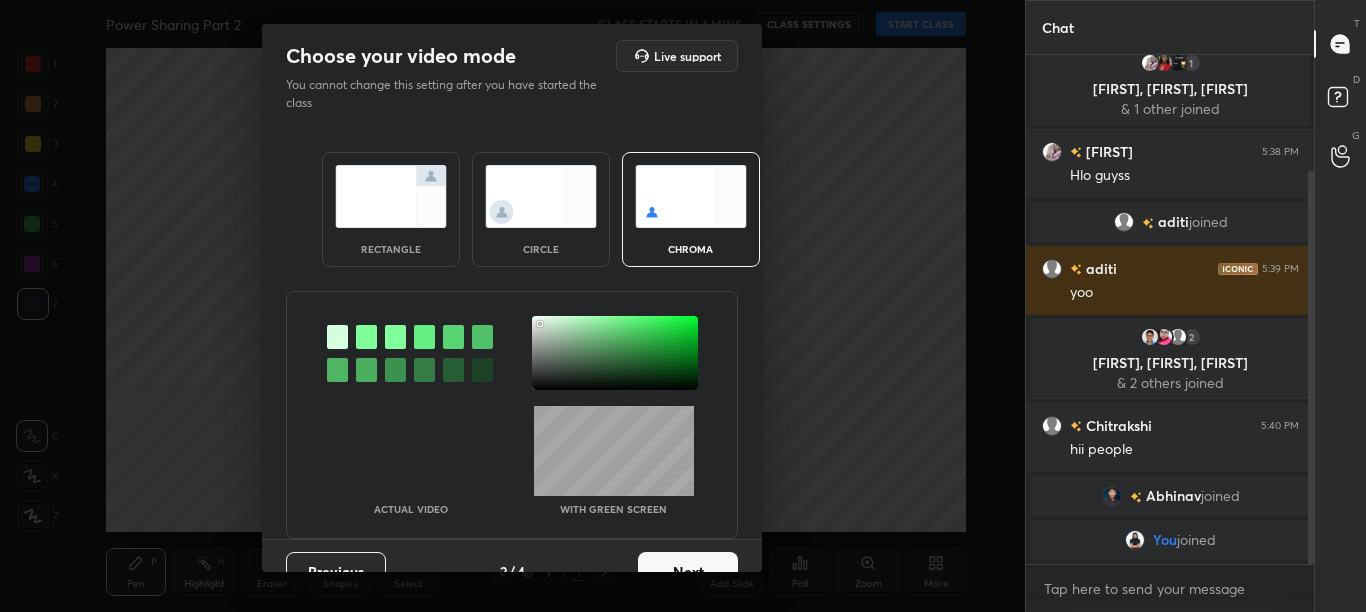 click at bounding box center (615, 353) 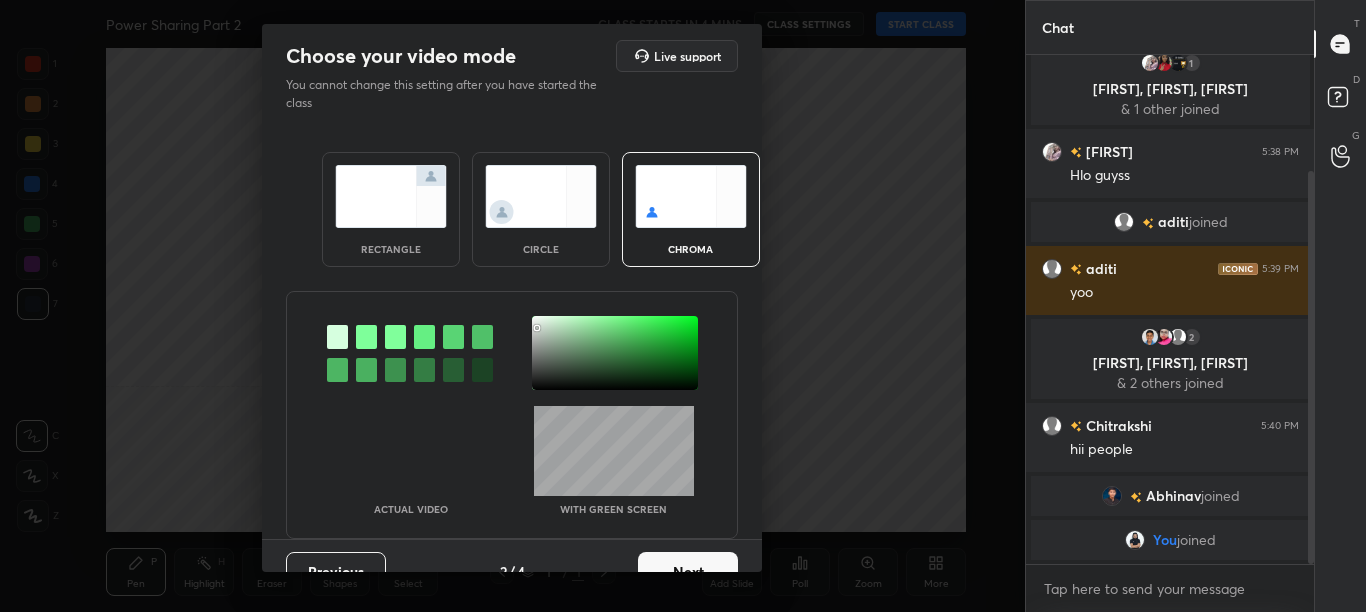 click on "Next" at bounding box center [688, 572] 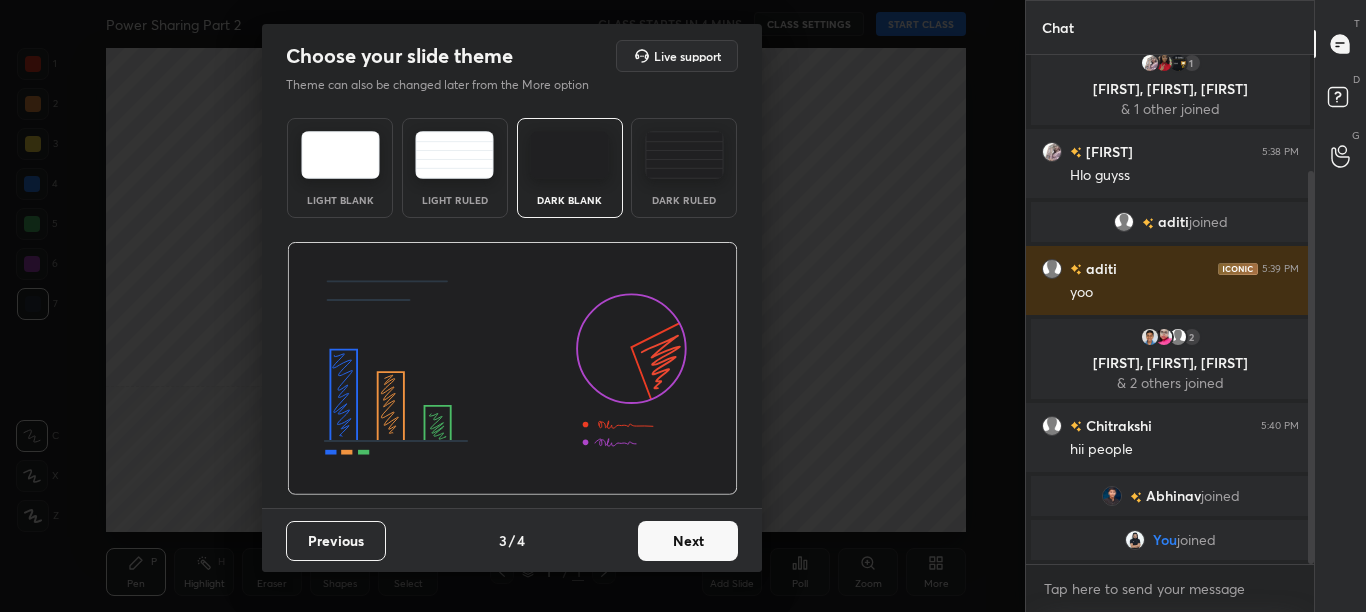 click on "Next" at bounding box center (688, 541) 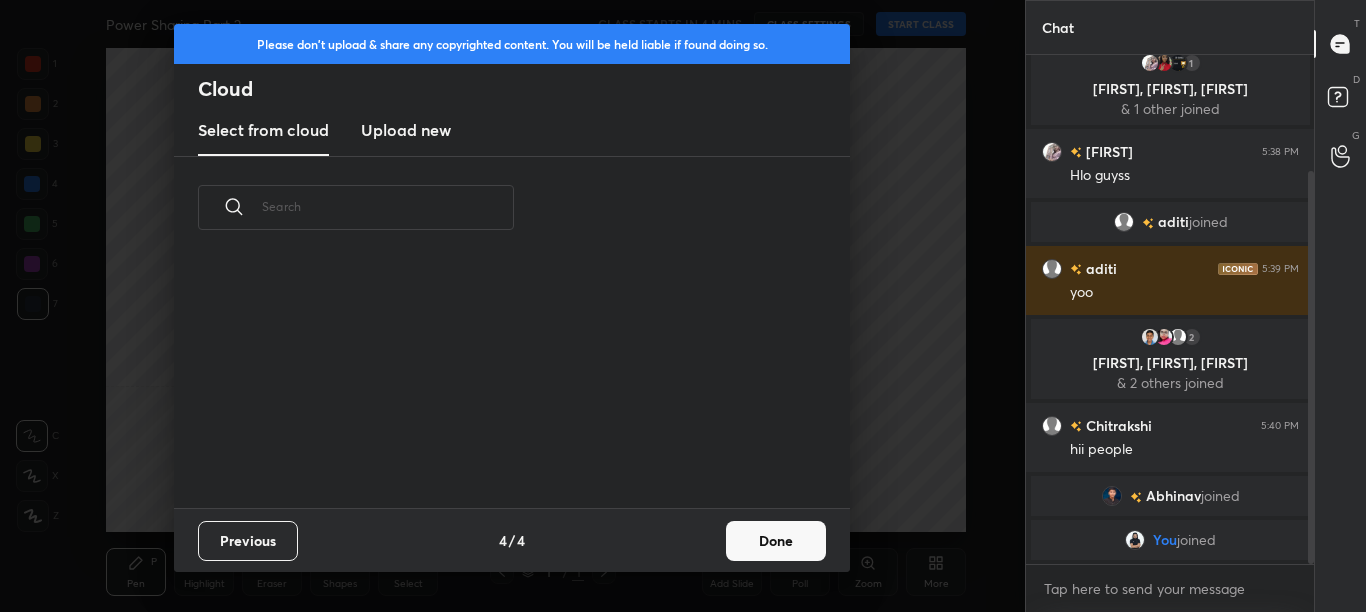 click on "Done" at bounding box center [776, 541] 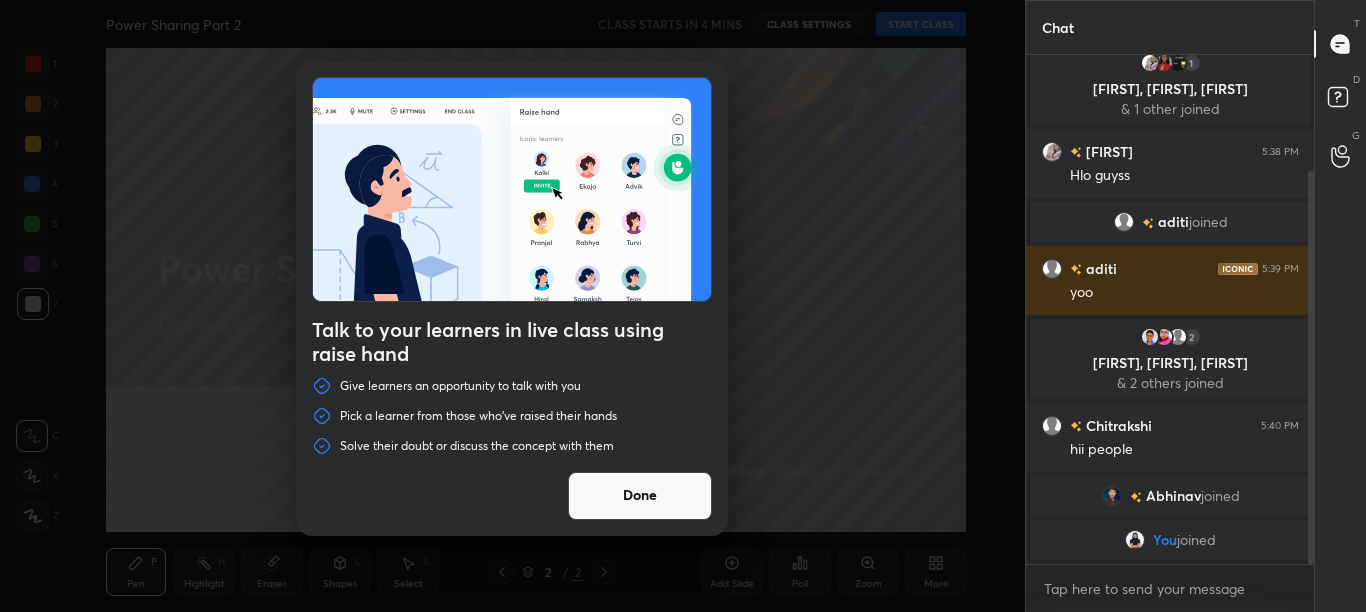 click on "Done" at bounding box center [640, 496] 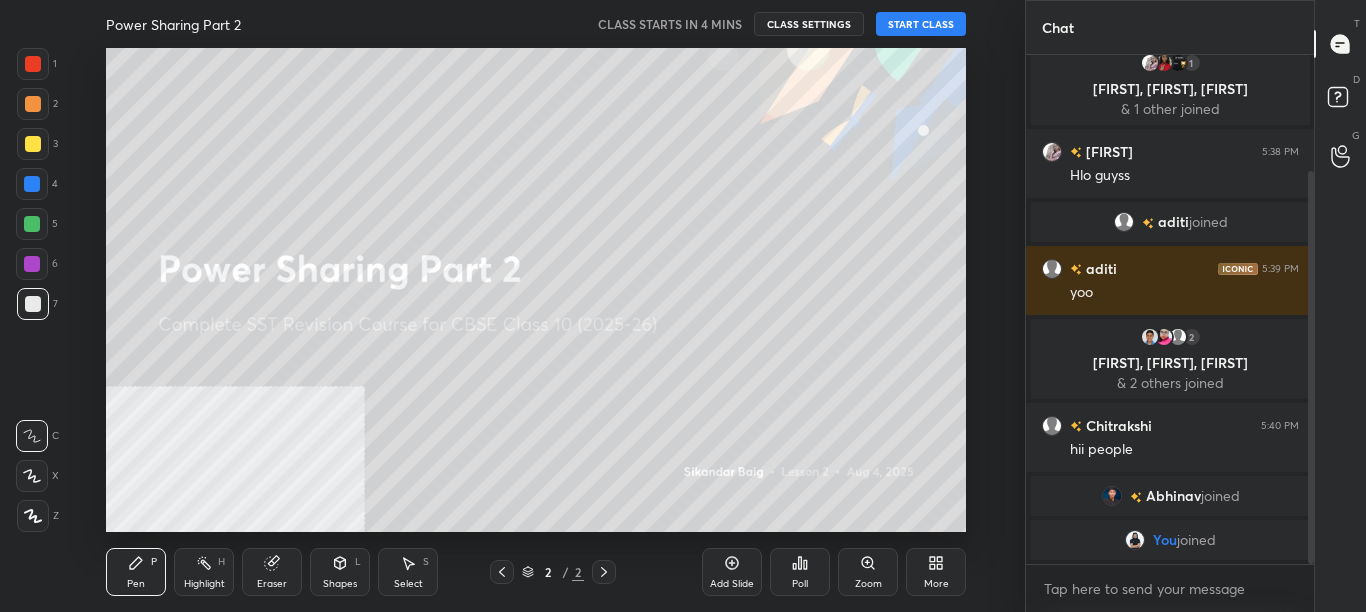 click on "More" at bounding box center [936, 572] 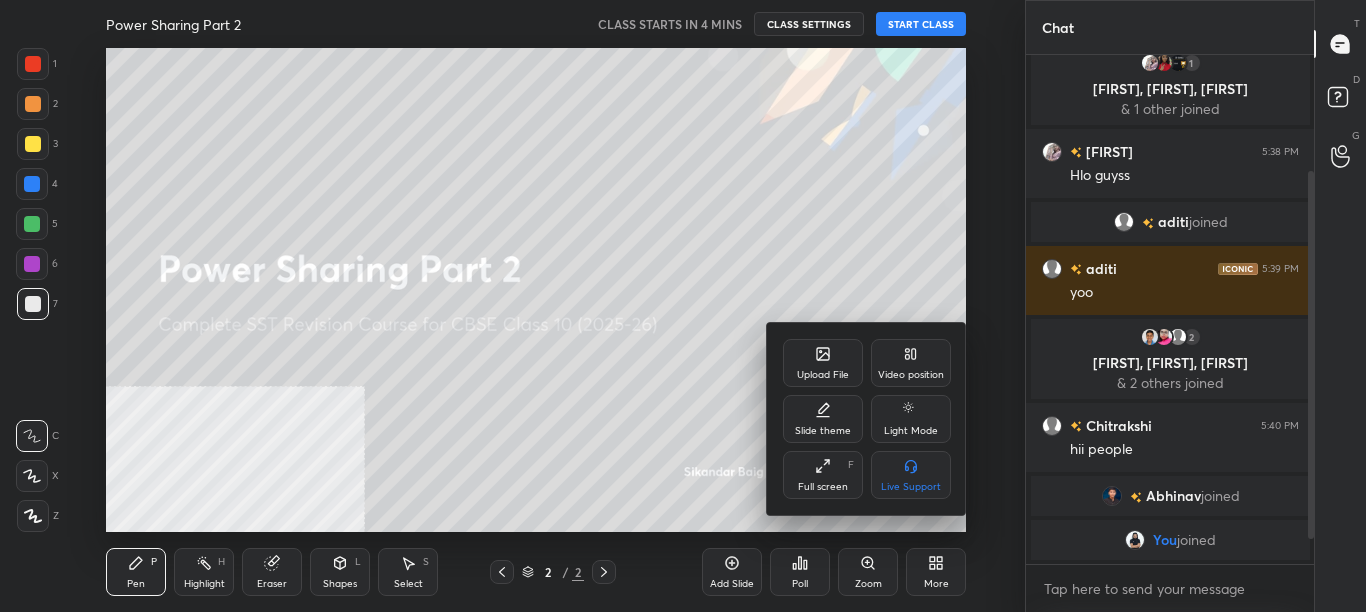 scroll, scrollTop: 195, scrollLeft: 0, axis: vertical 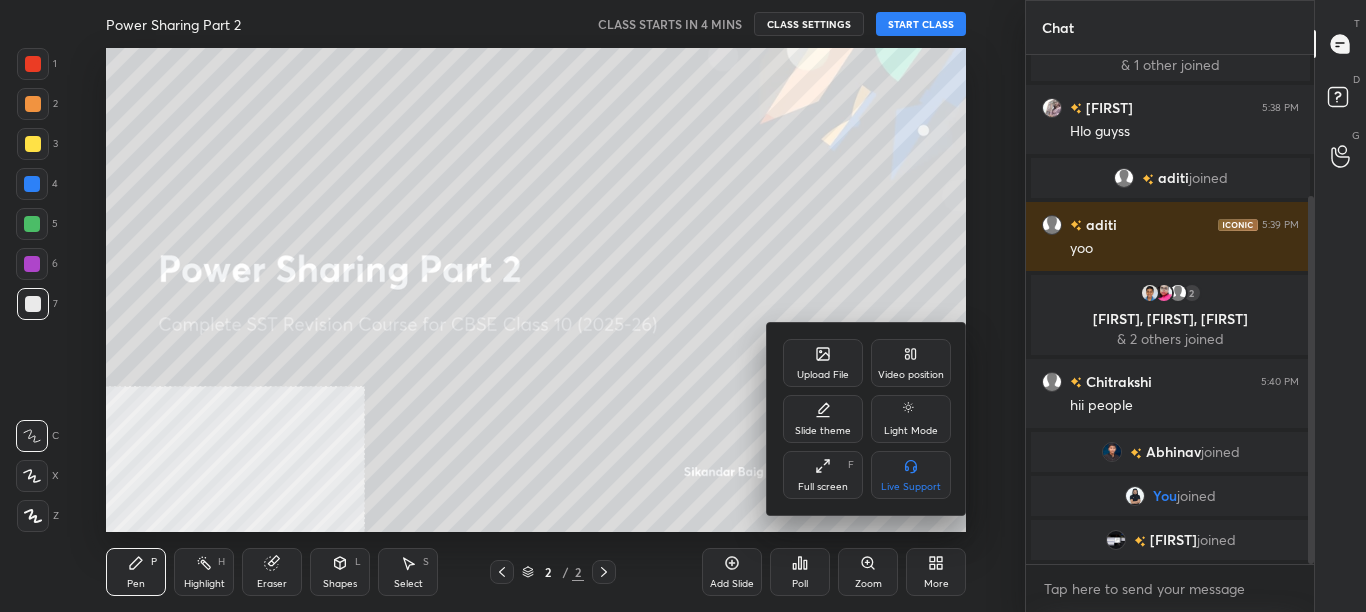 click on "Video position" at bounding box center [911, 363] 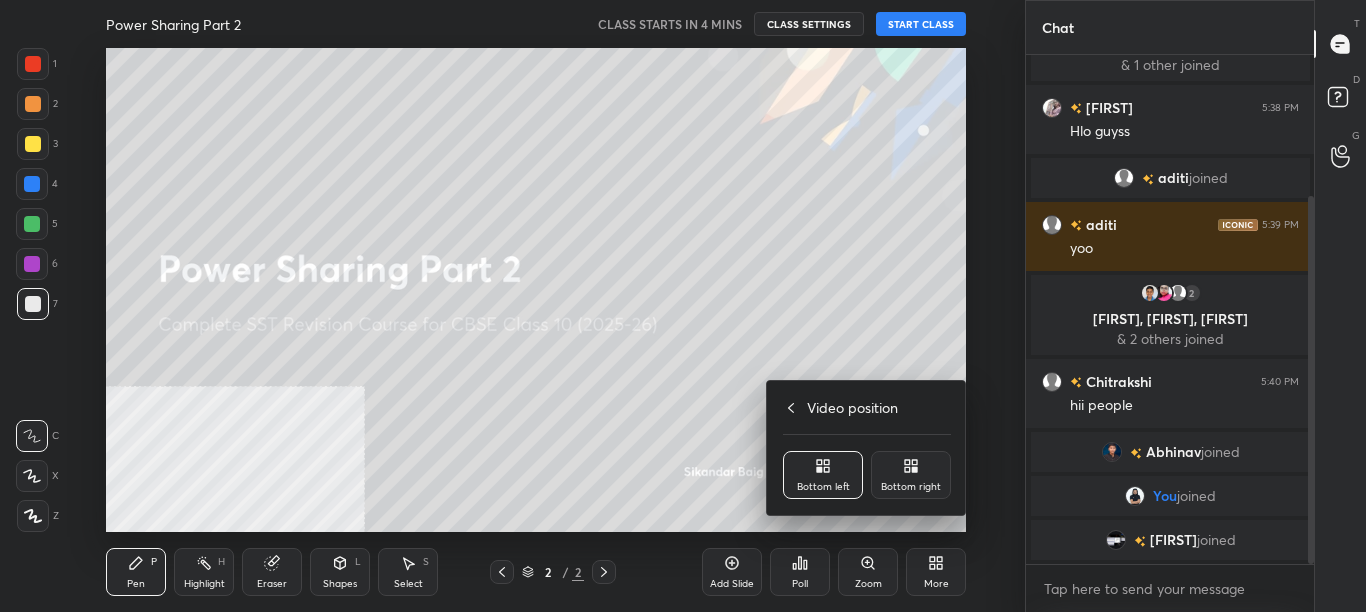 drag, startPoint x: 921, startPoint y: 466, endPoint x: 917, endPoint y: 445, distance: 21.377558 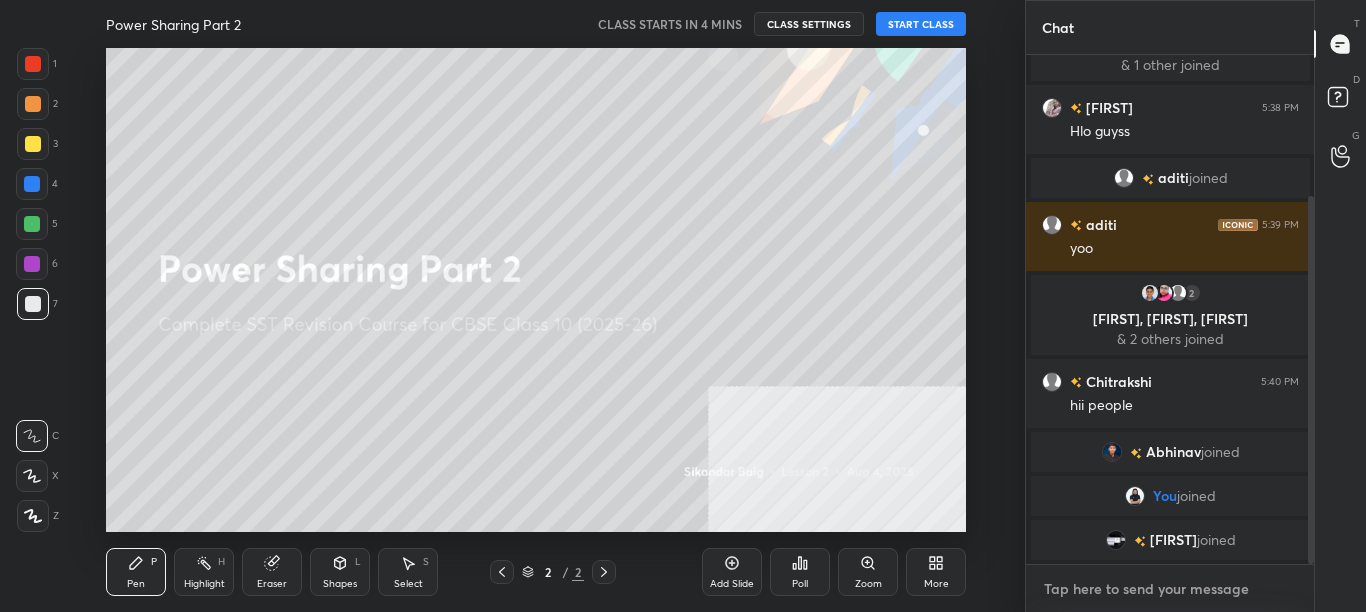 type on "x" 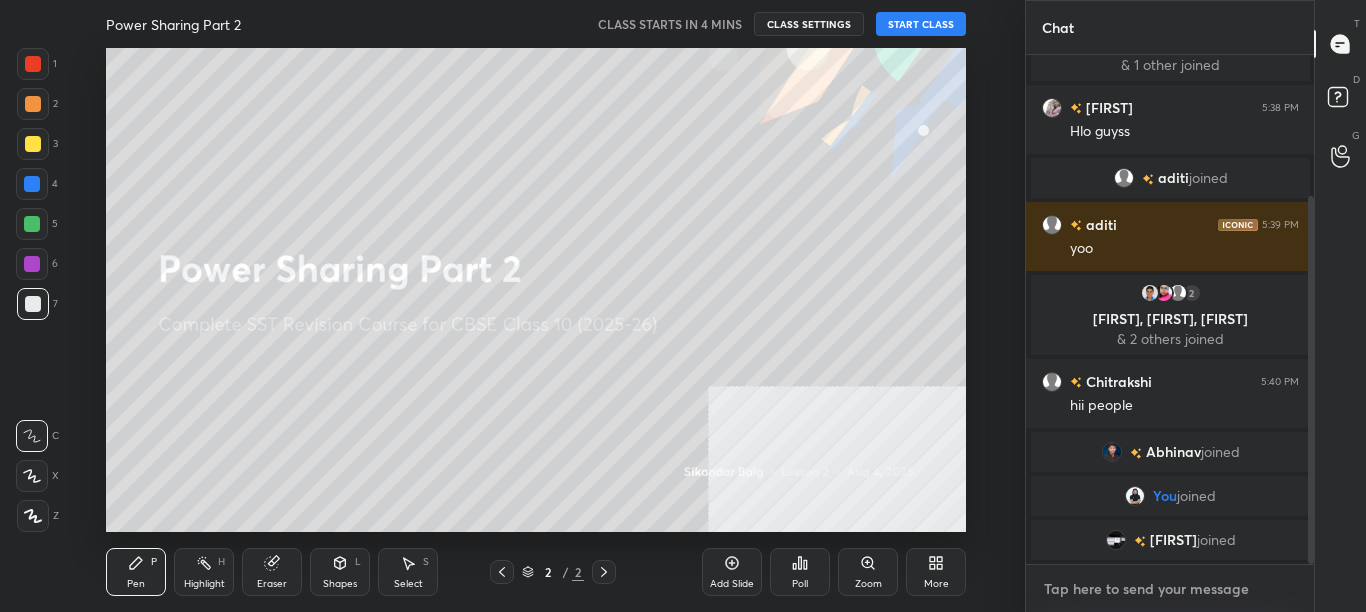 type on "t" 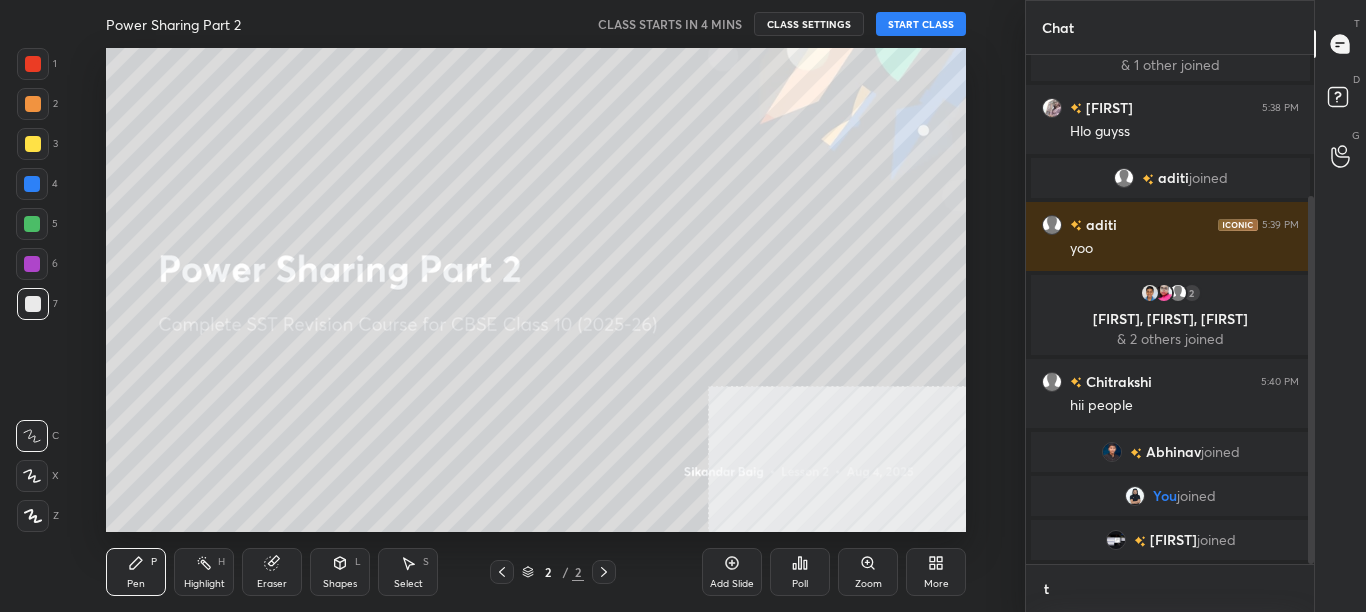 type on "x" 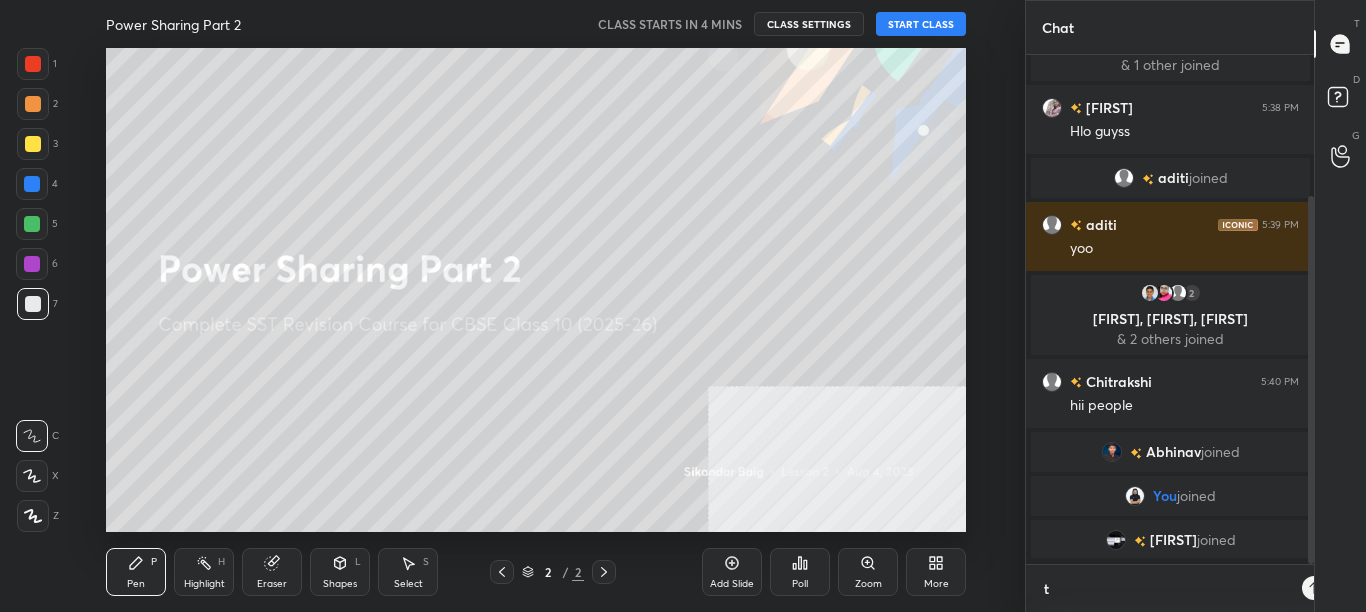 scroll, scrollTop: 497, scrollLeft: 282, axis: both 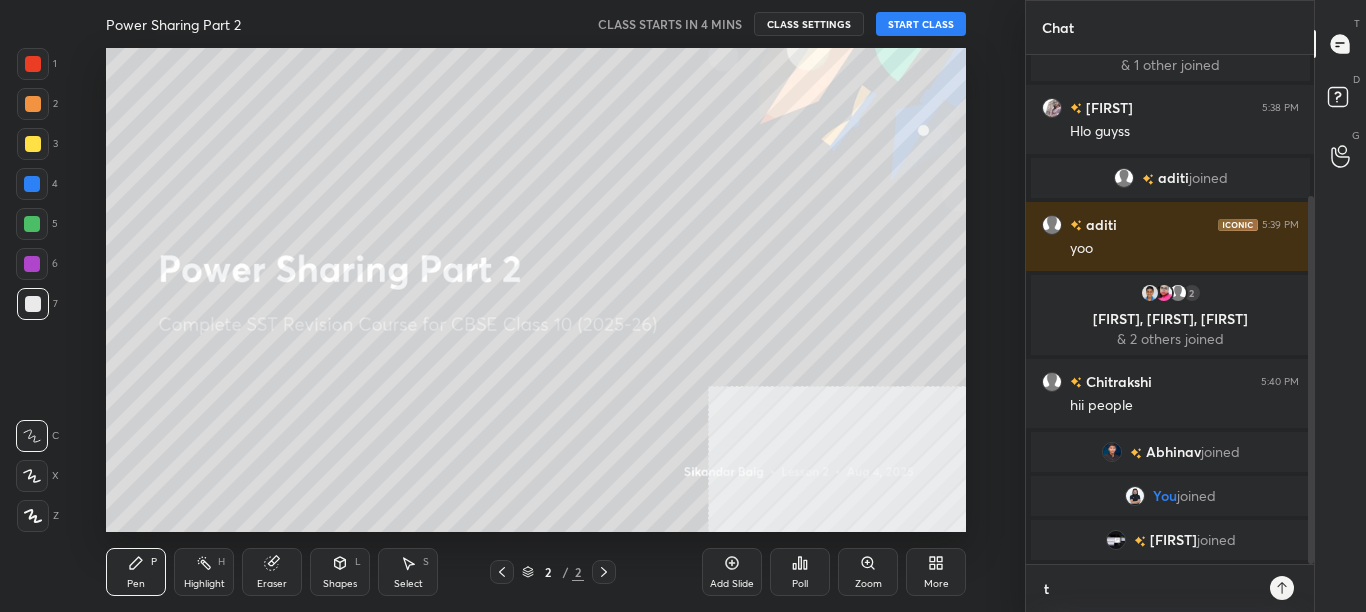 type on "t." 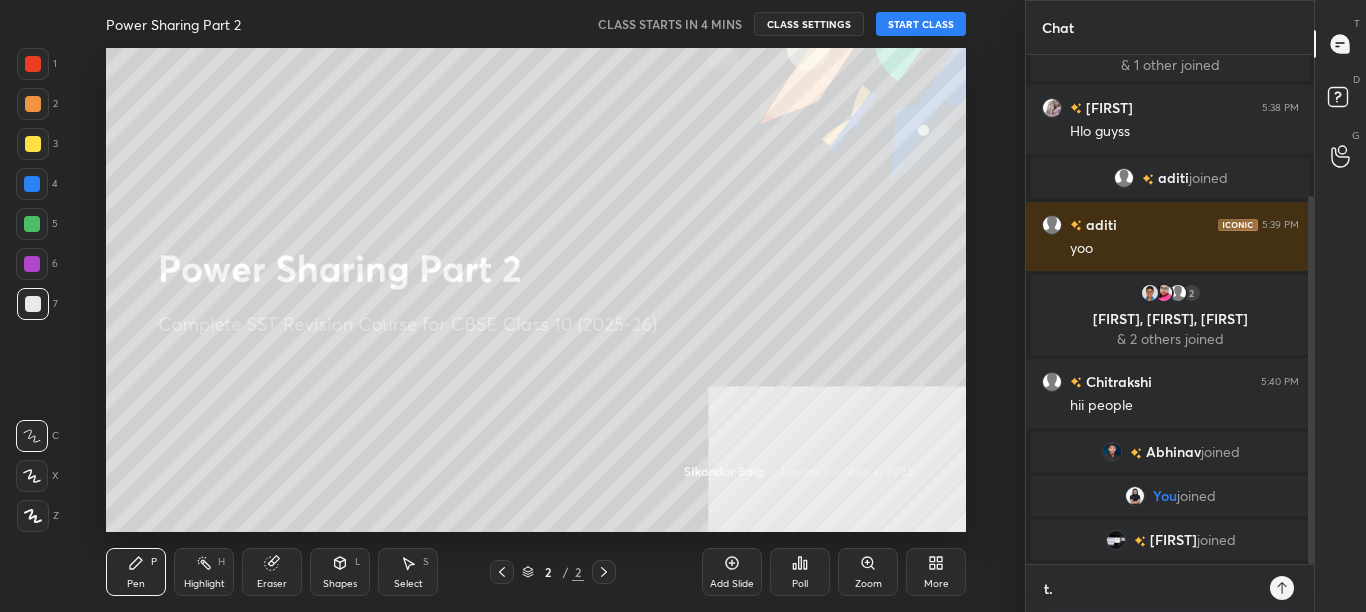 type on "x" 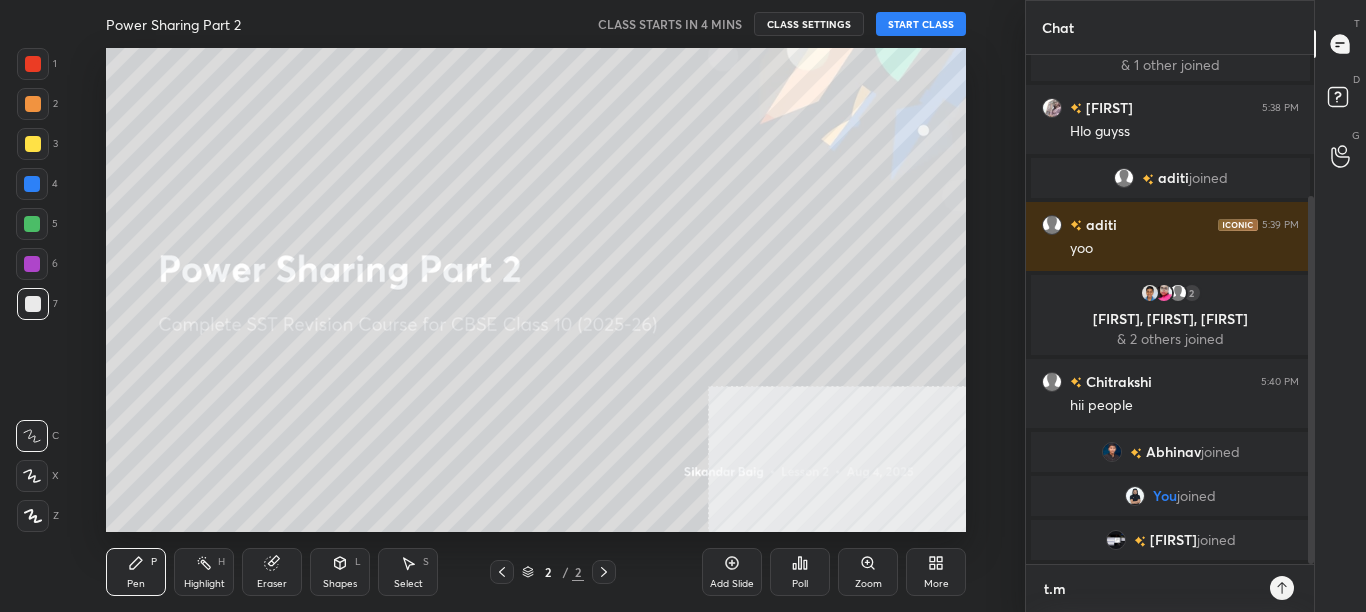type on "t.me" 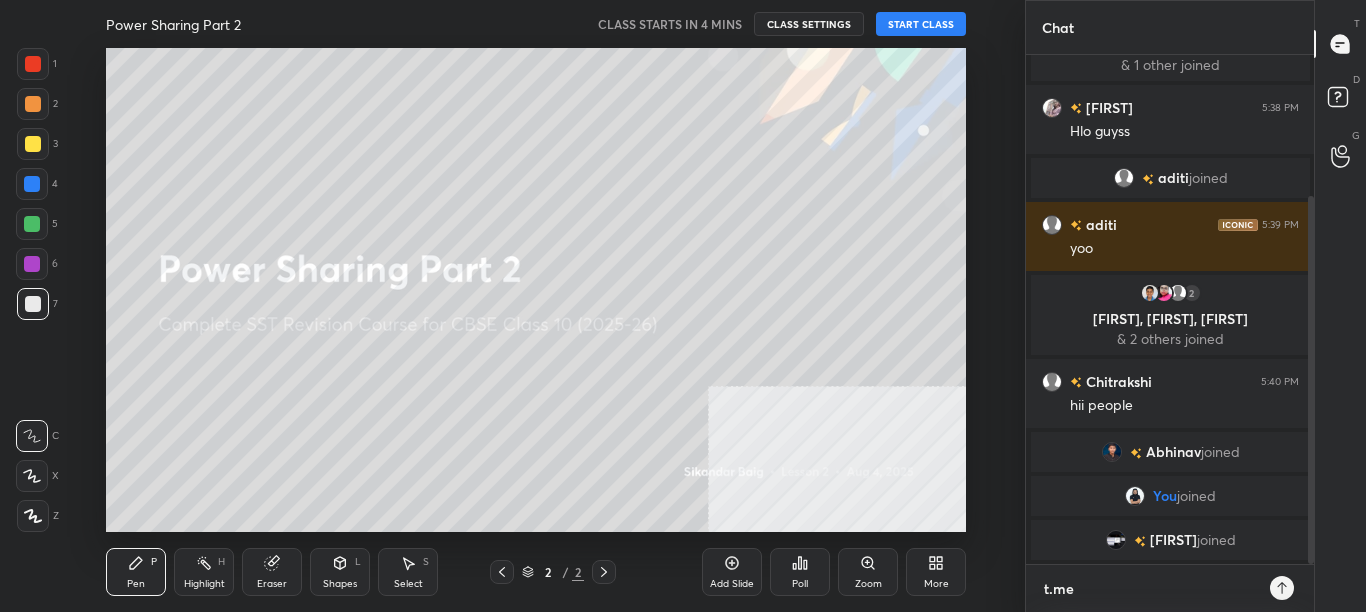 type on "t.me/" 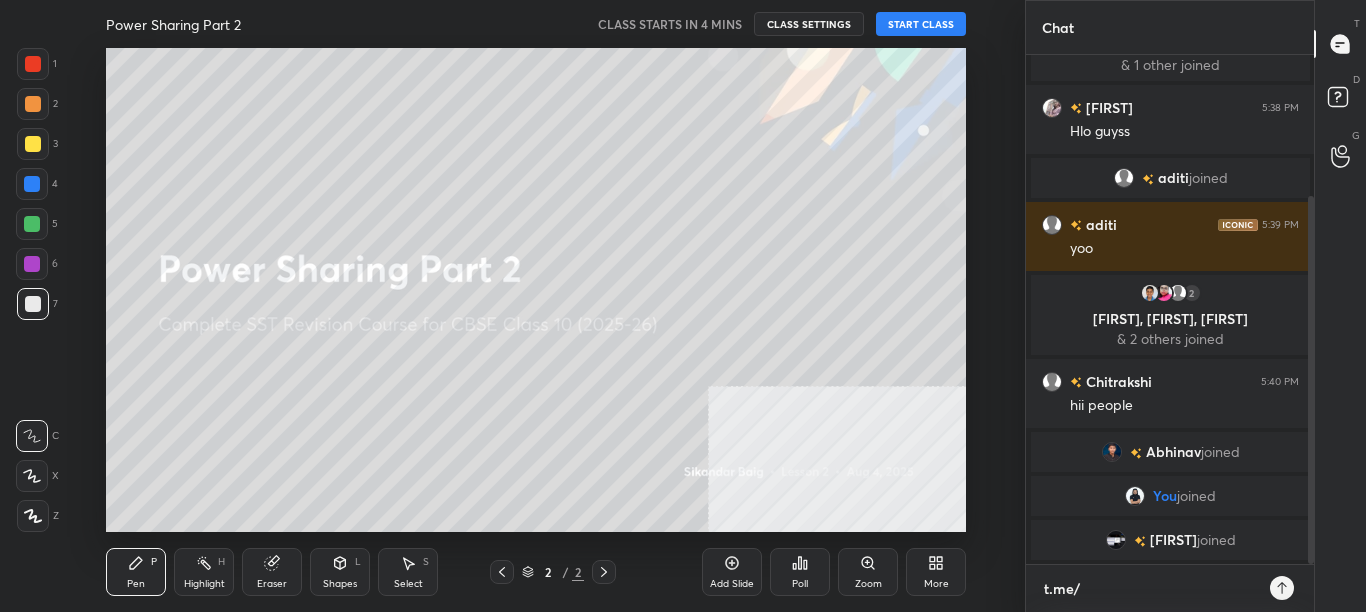 type on "t.me/s" 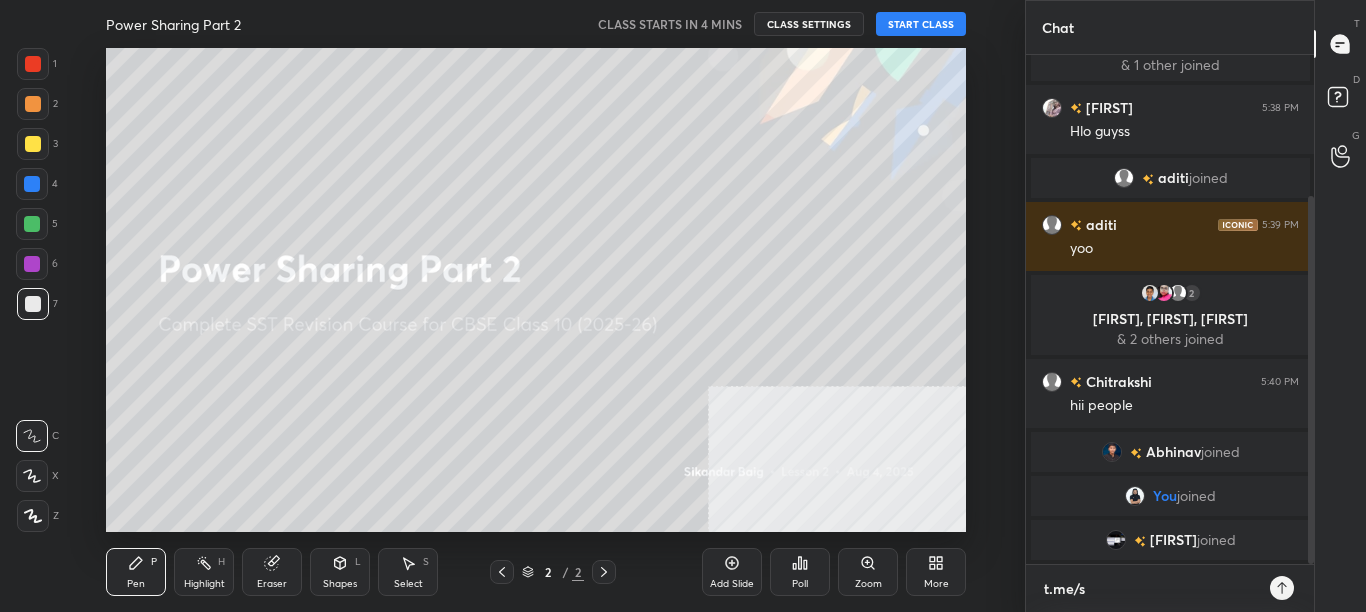 type on "t.me/si" 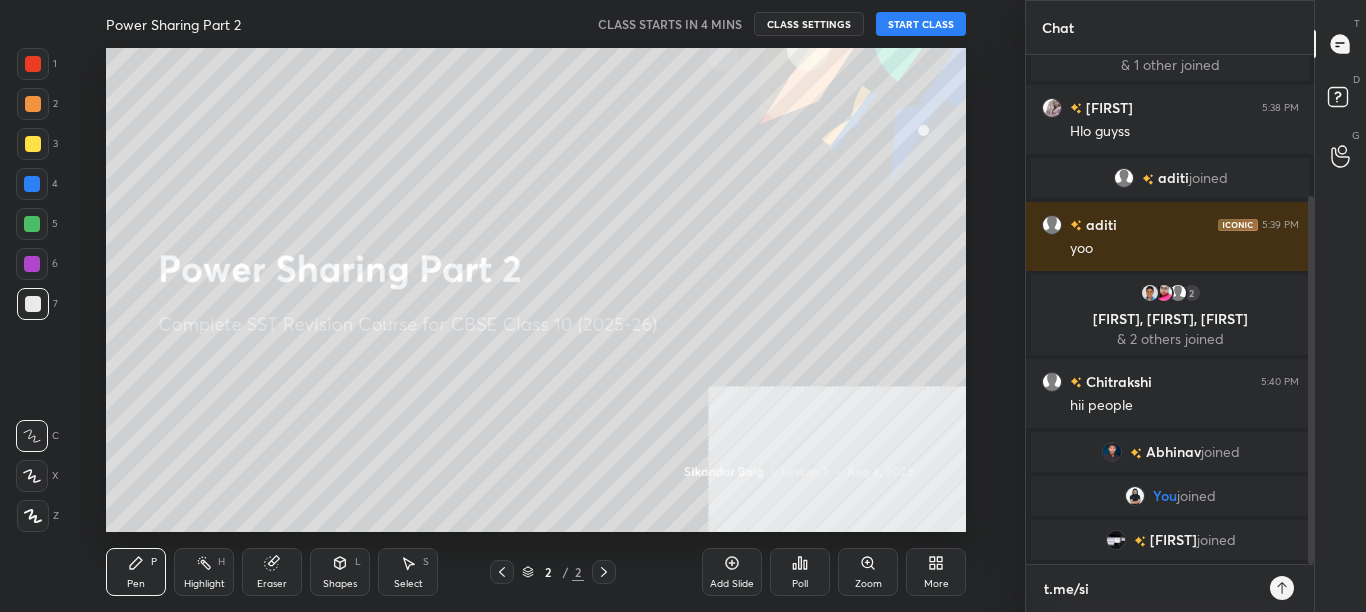 type on "t.me/sik" 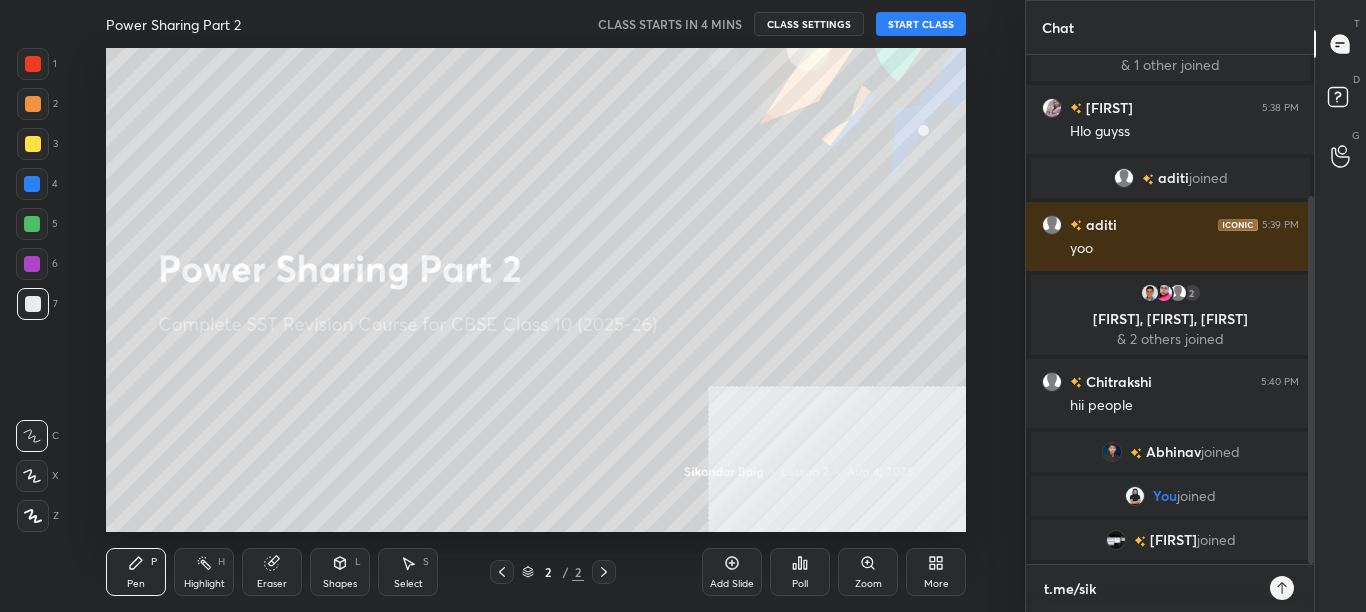type on "t.me/sika" 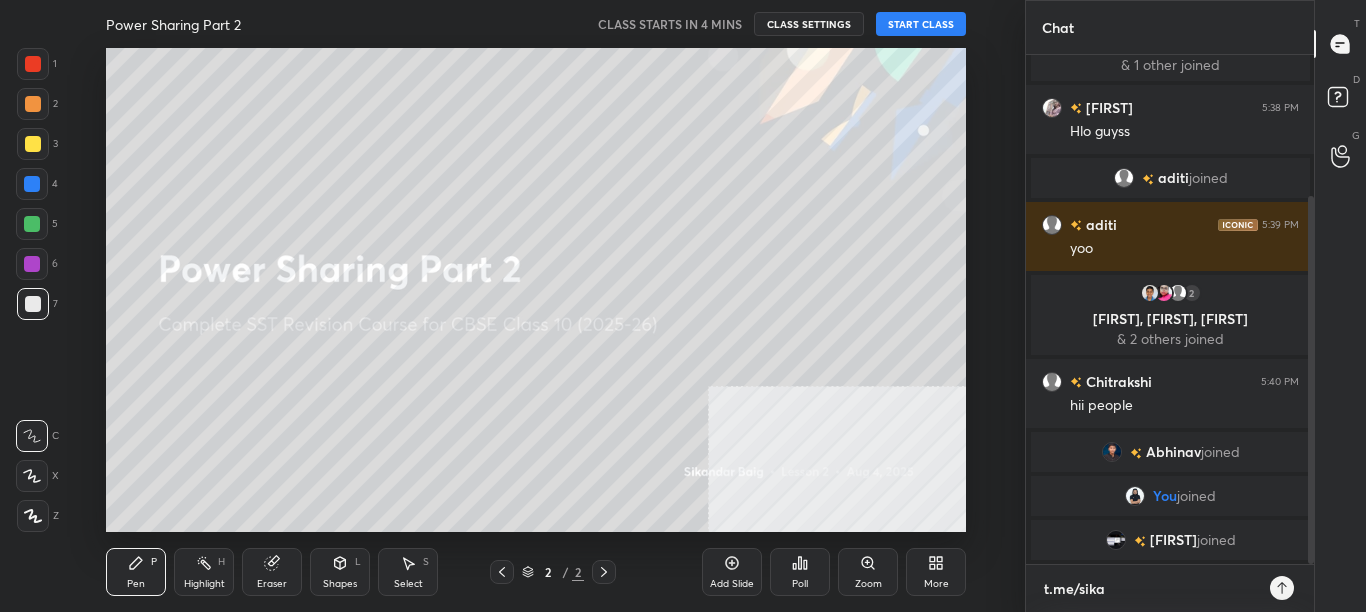 type on "t.me/sikan" 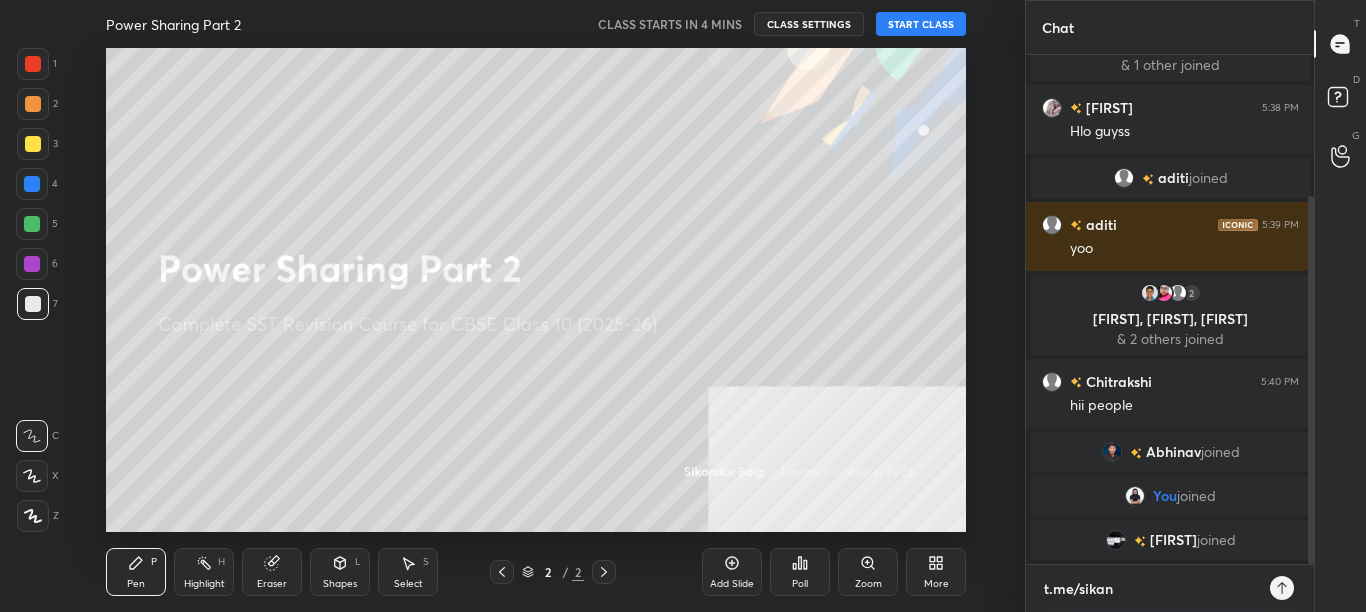 type on "t.me/sikand" 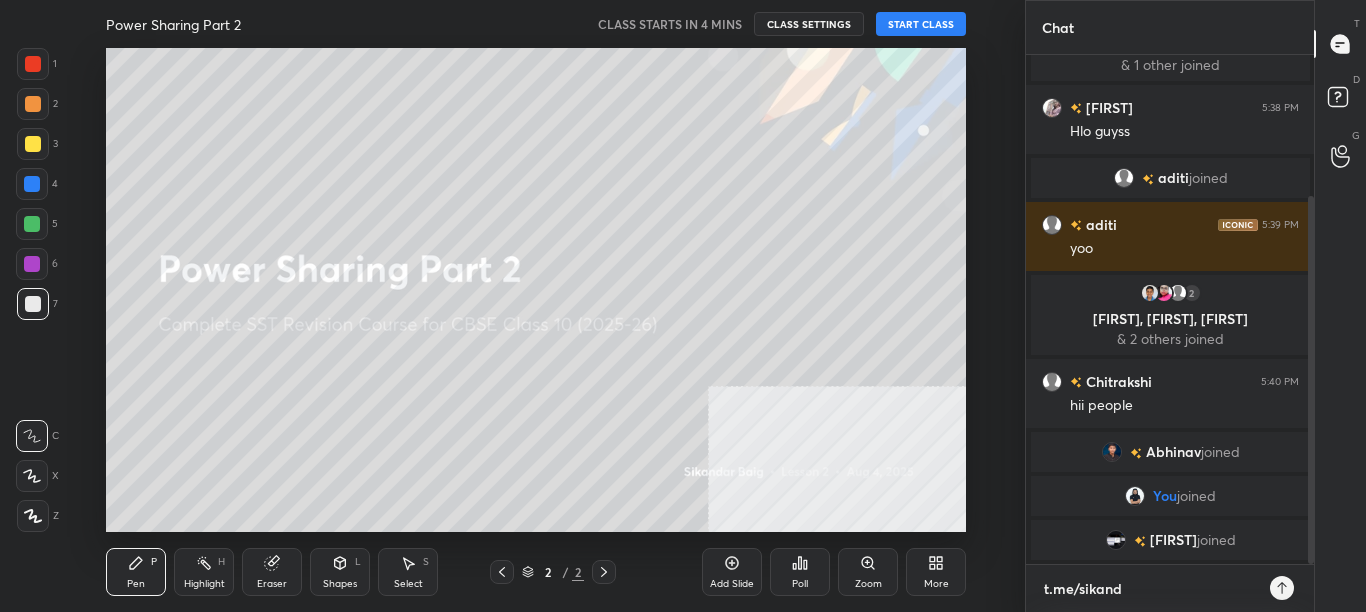 type on "t.me/sikanda" 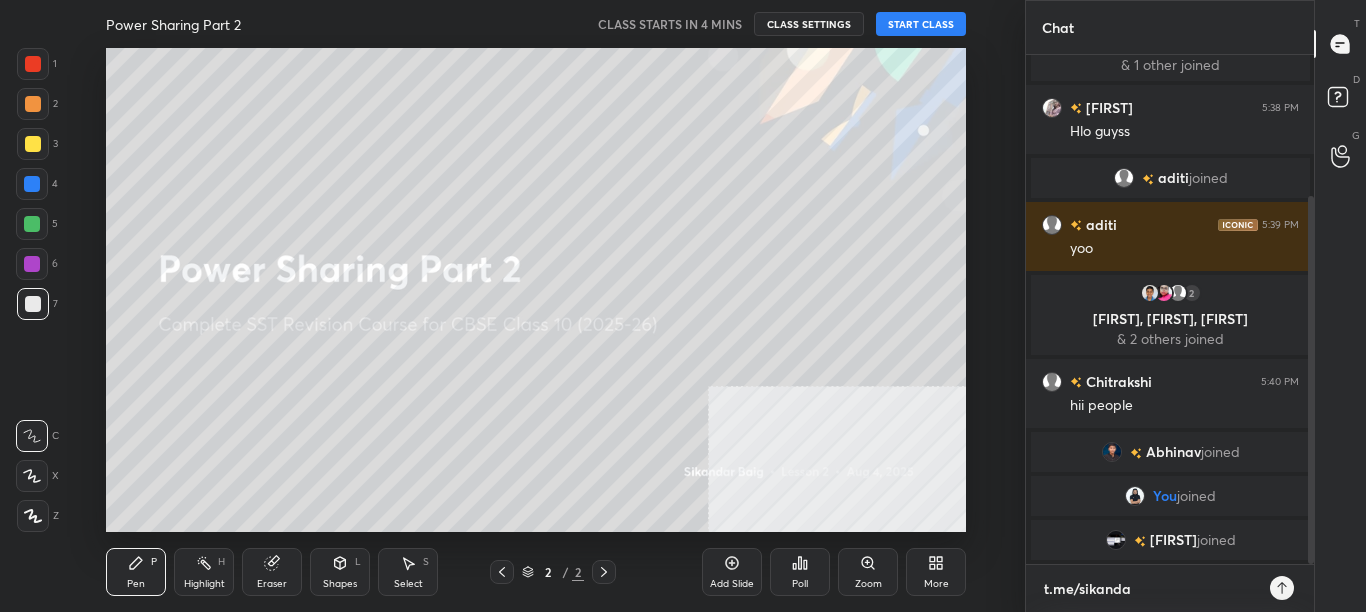type on "t.me/sikandar" 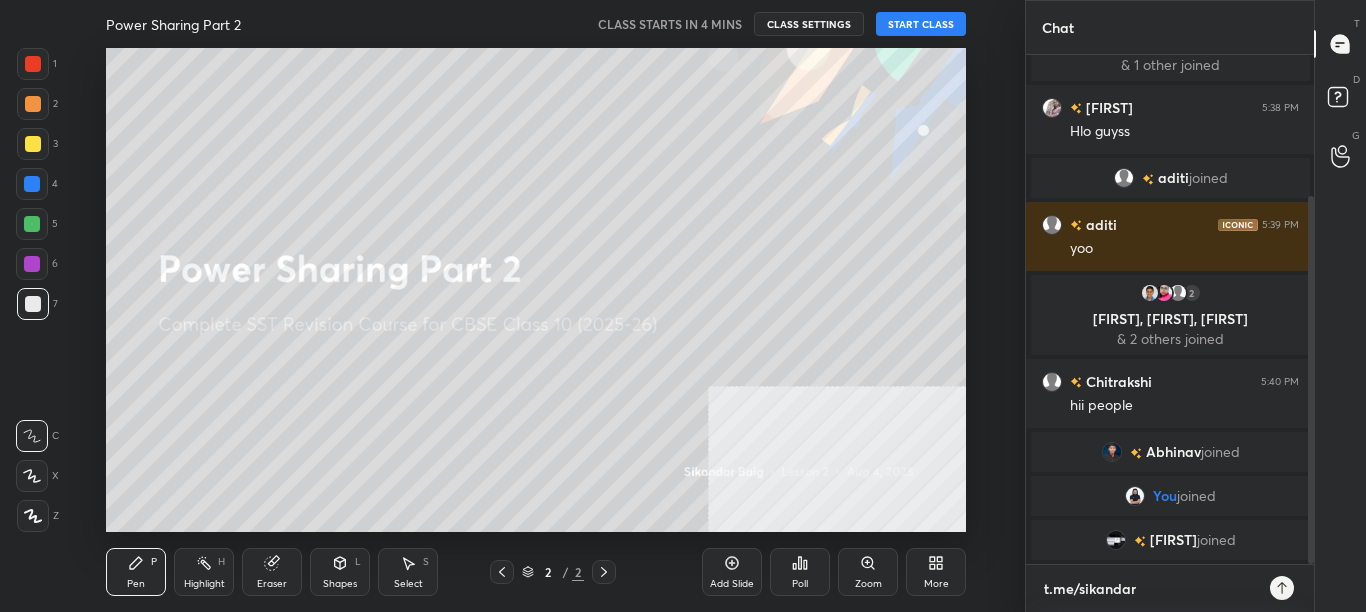 type on "x" 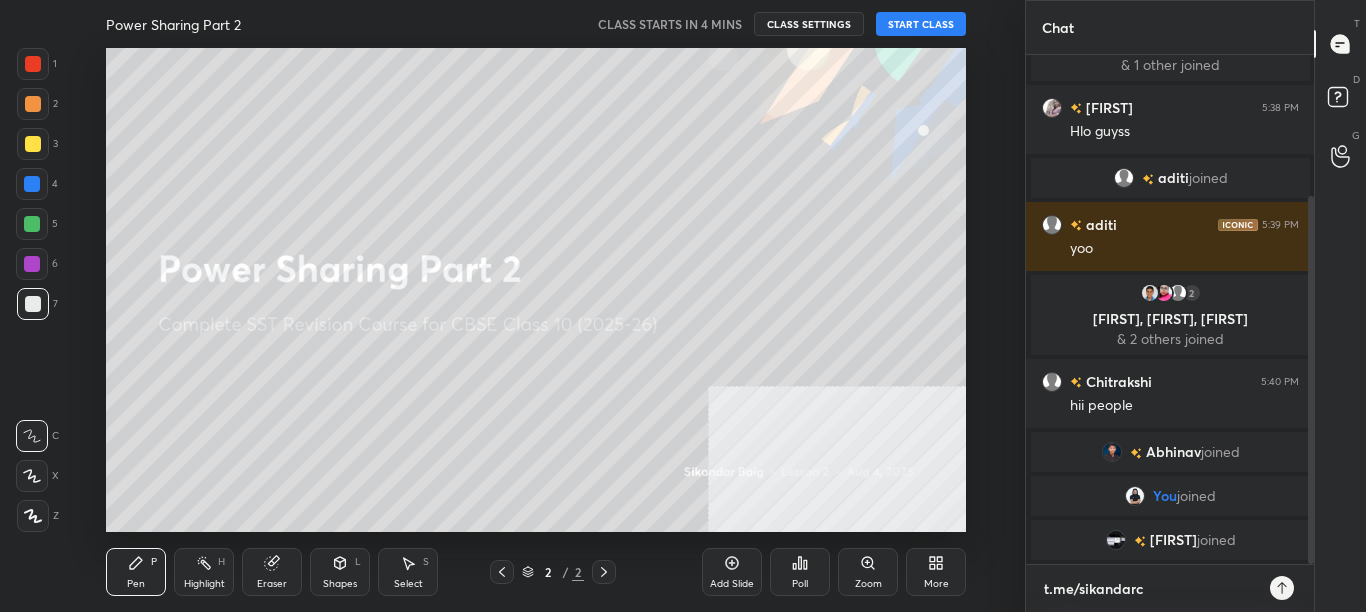 type on "t.me/sikandarcb" 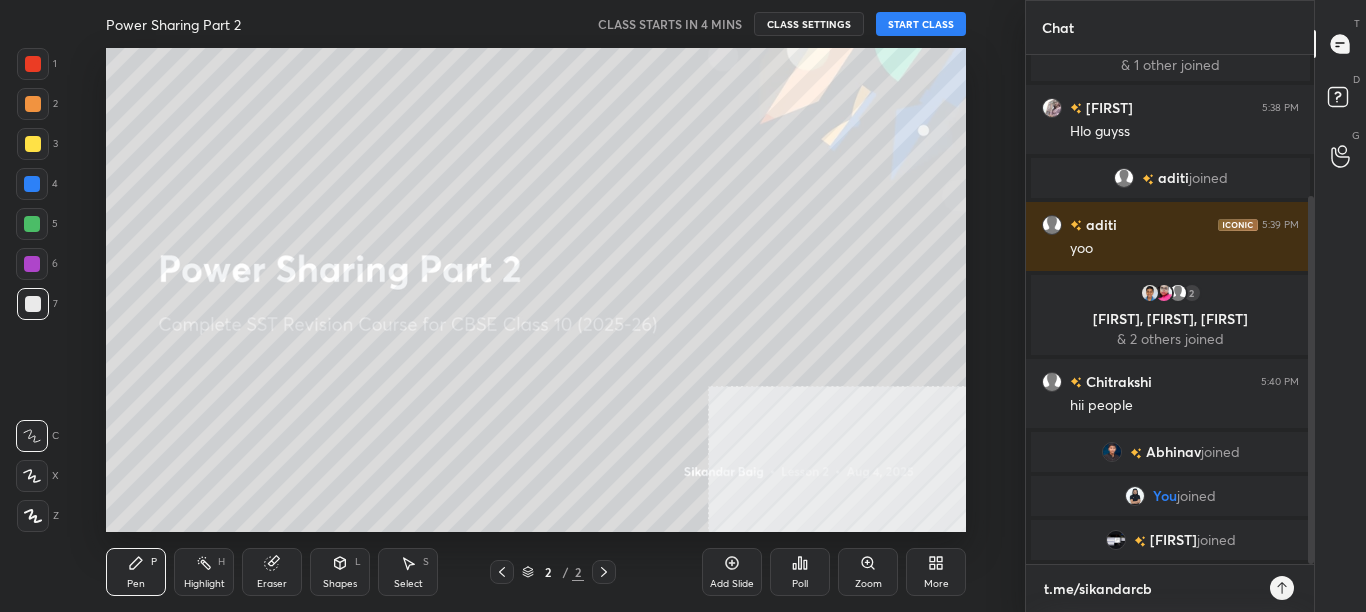 scroll, scrollTop: 266, scrollLeft: 0, axis: vertical 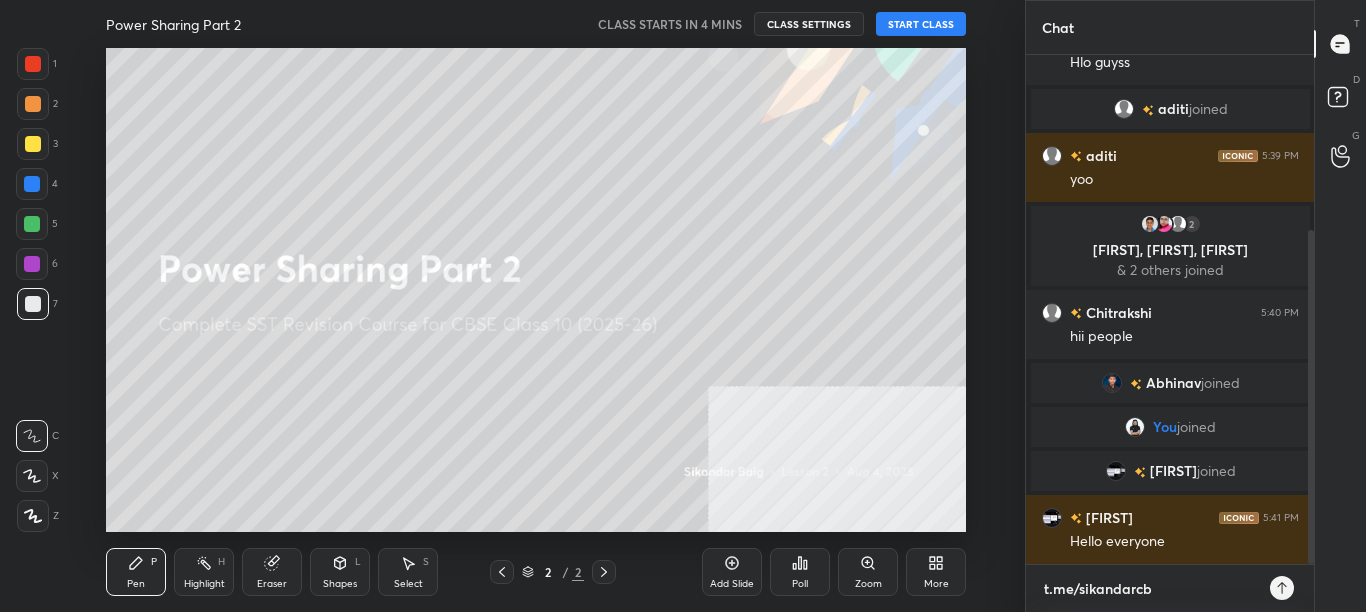 type on "t.me/sikandarcbs" 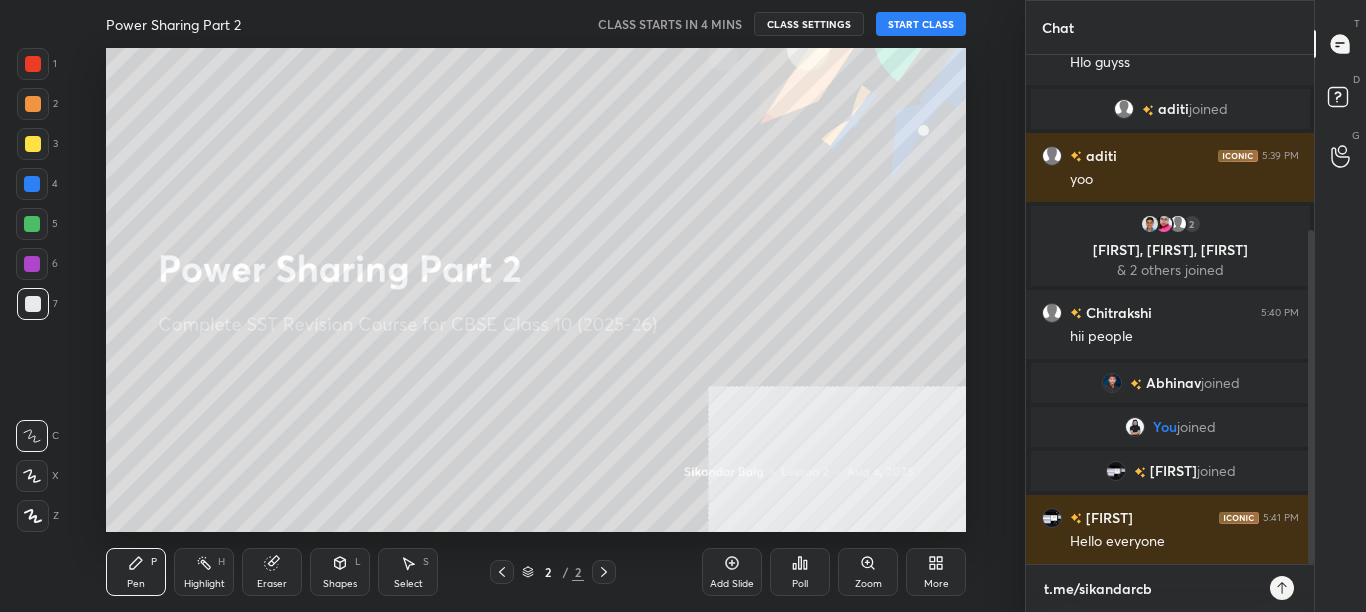 type on "x" 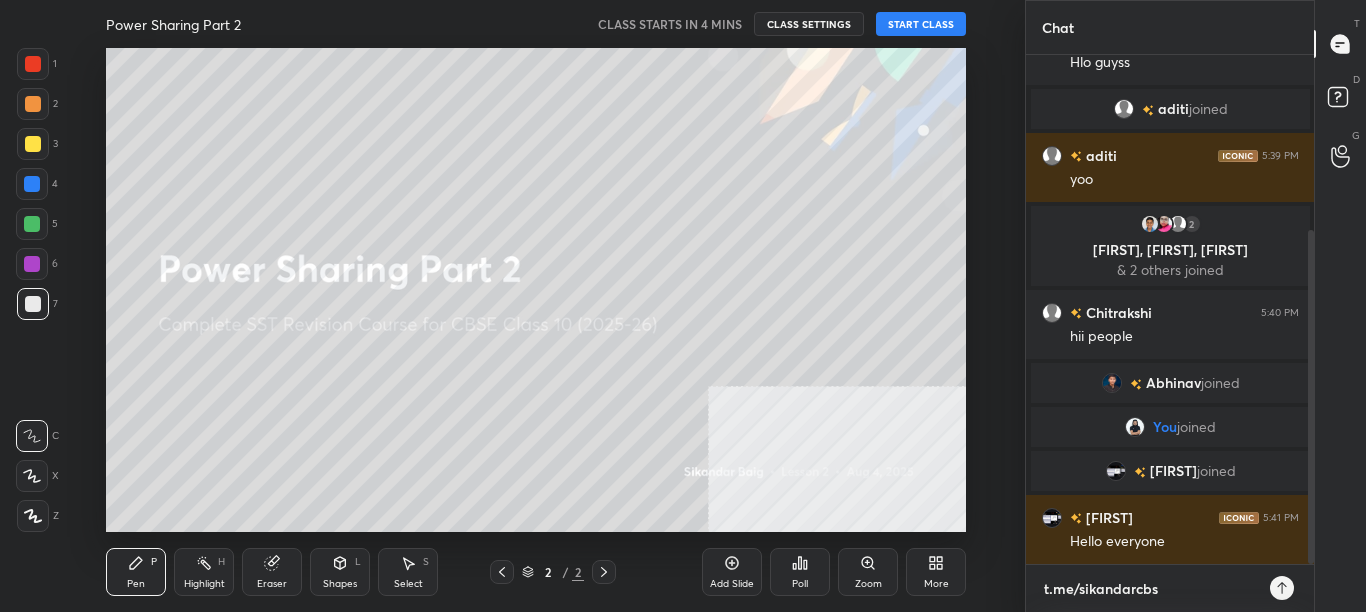 type on "t.me/sikandarcbse" 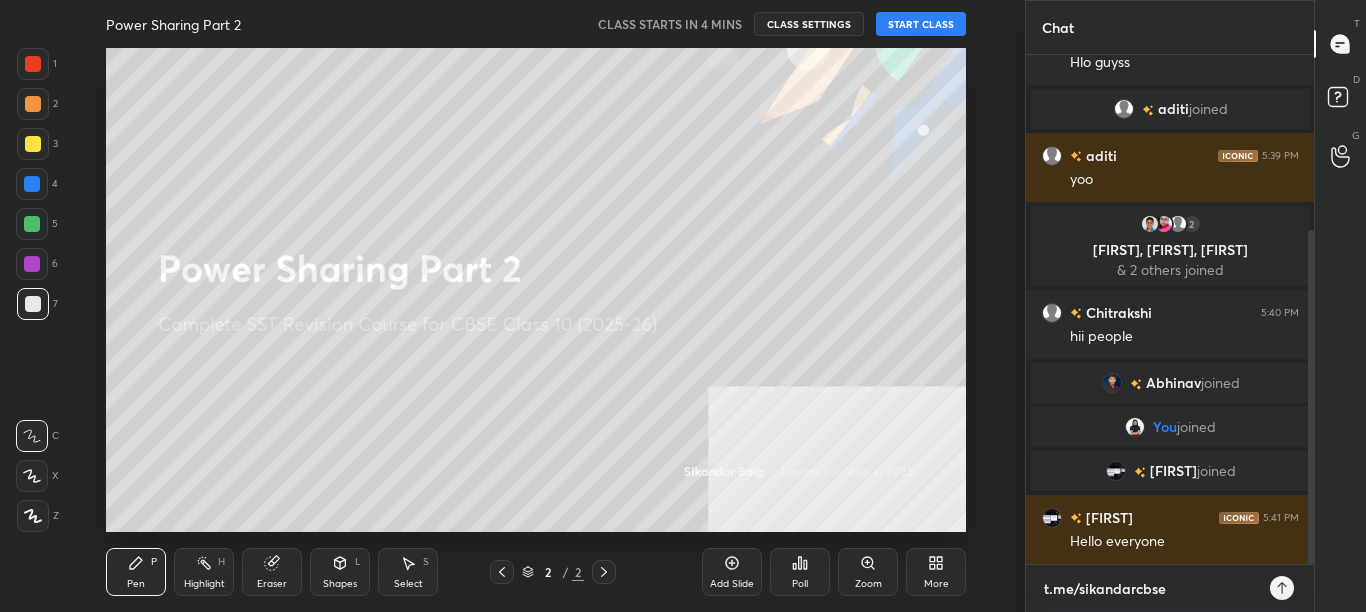 type on "t.me/sikandarcbse1" 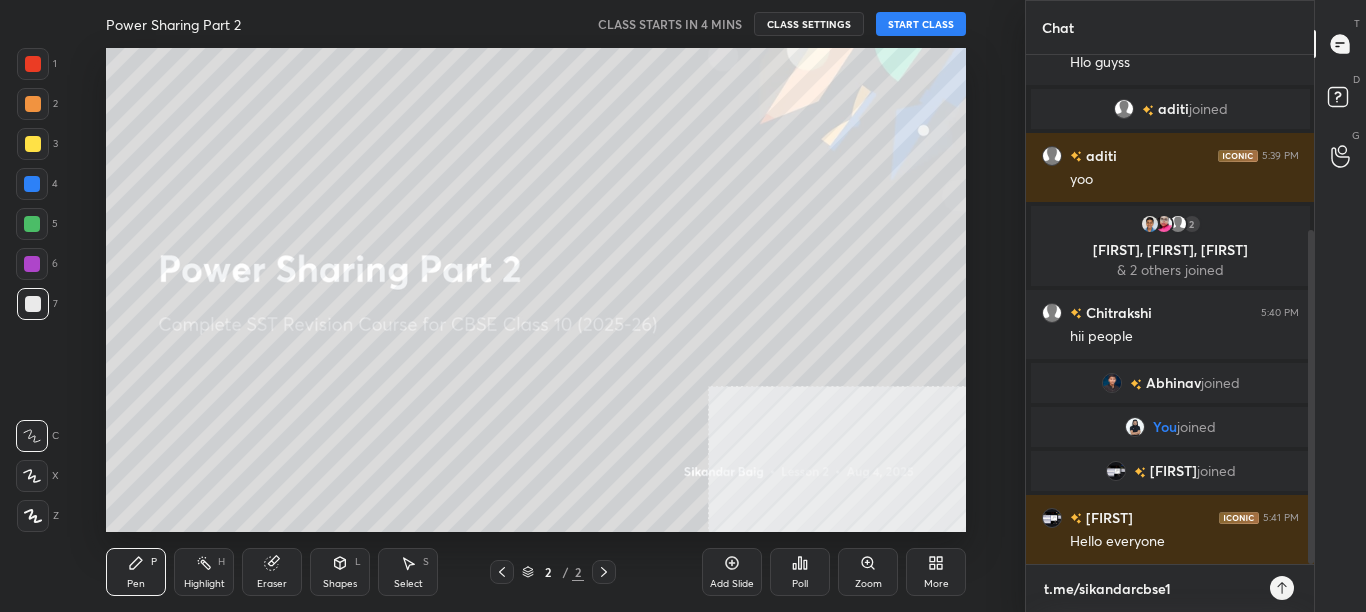 type on "t.me/sikandarcbse10" 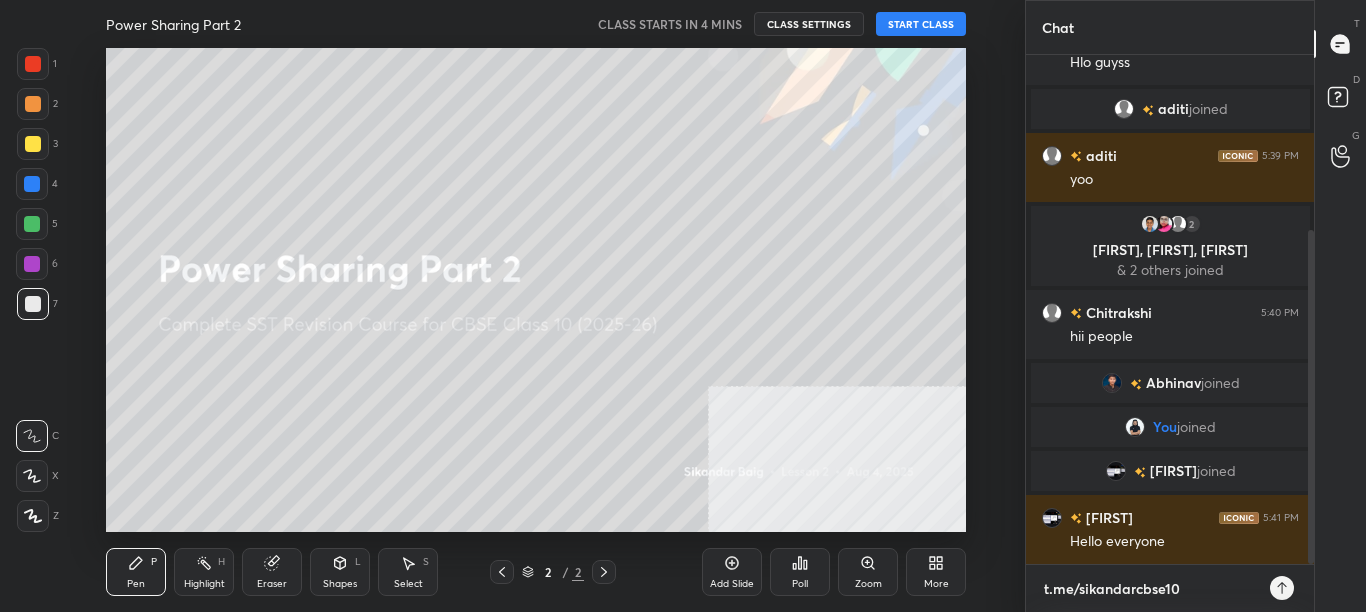 type on "t.me/sikandarcbse10t" 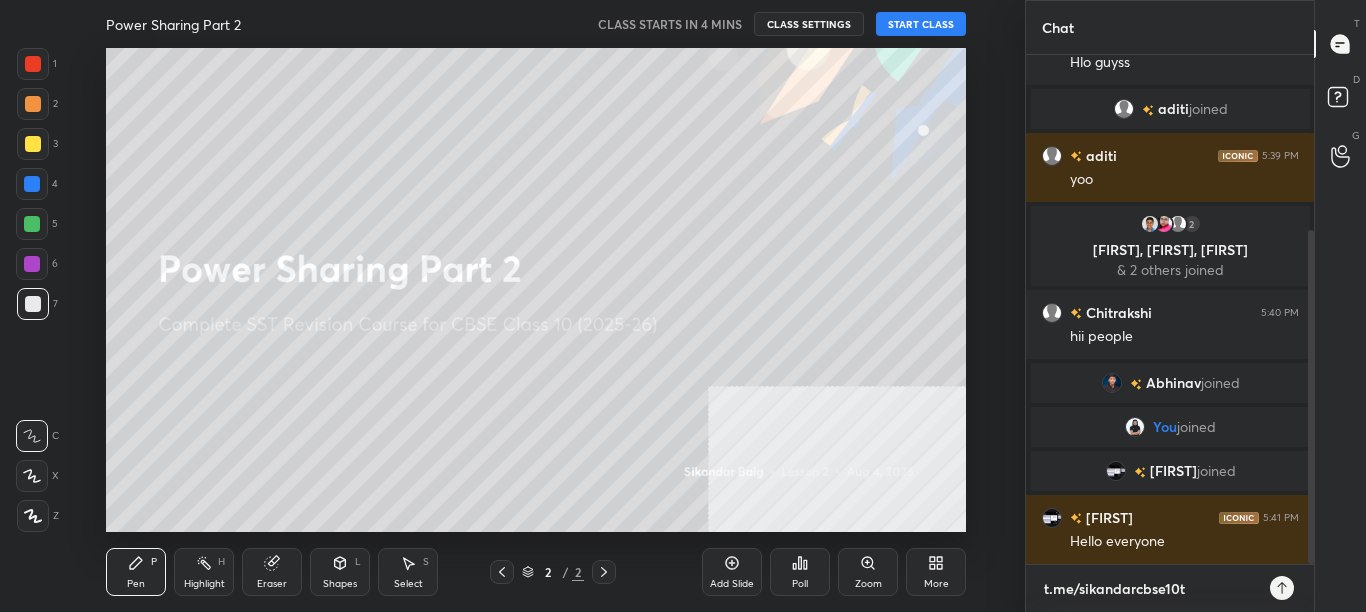 type on "t.me/sikandarcbse10th" 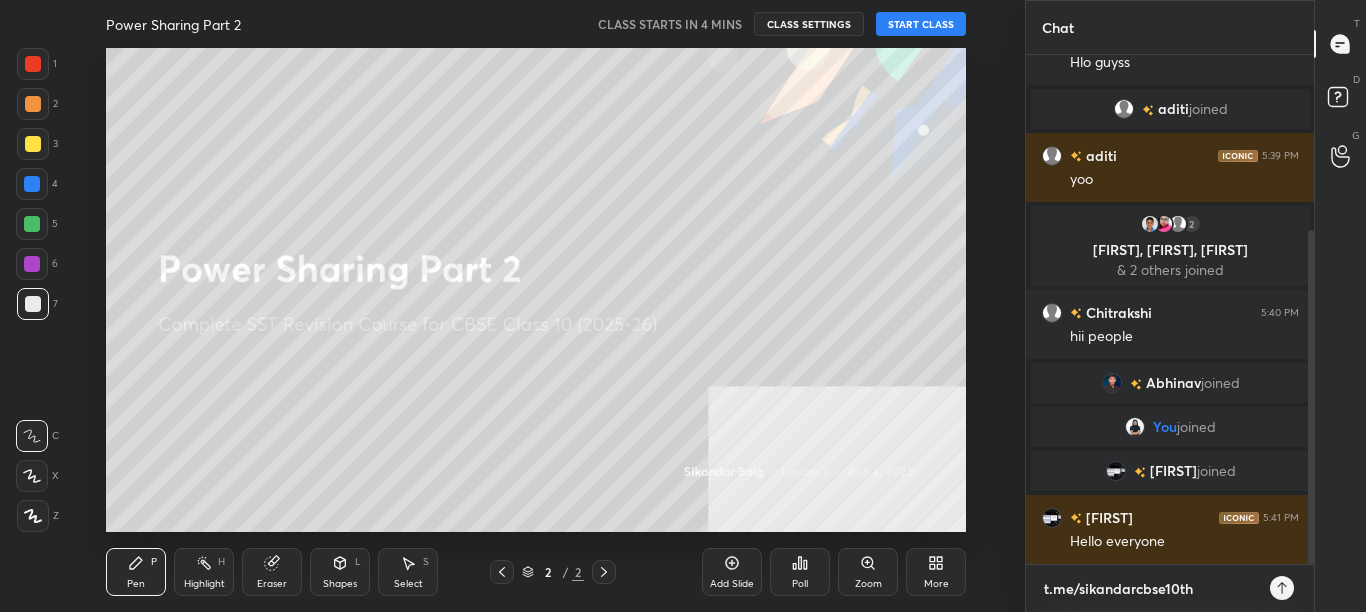 type on "x" 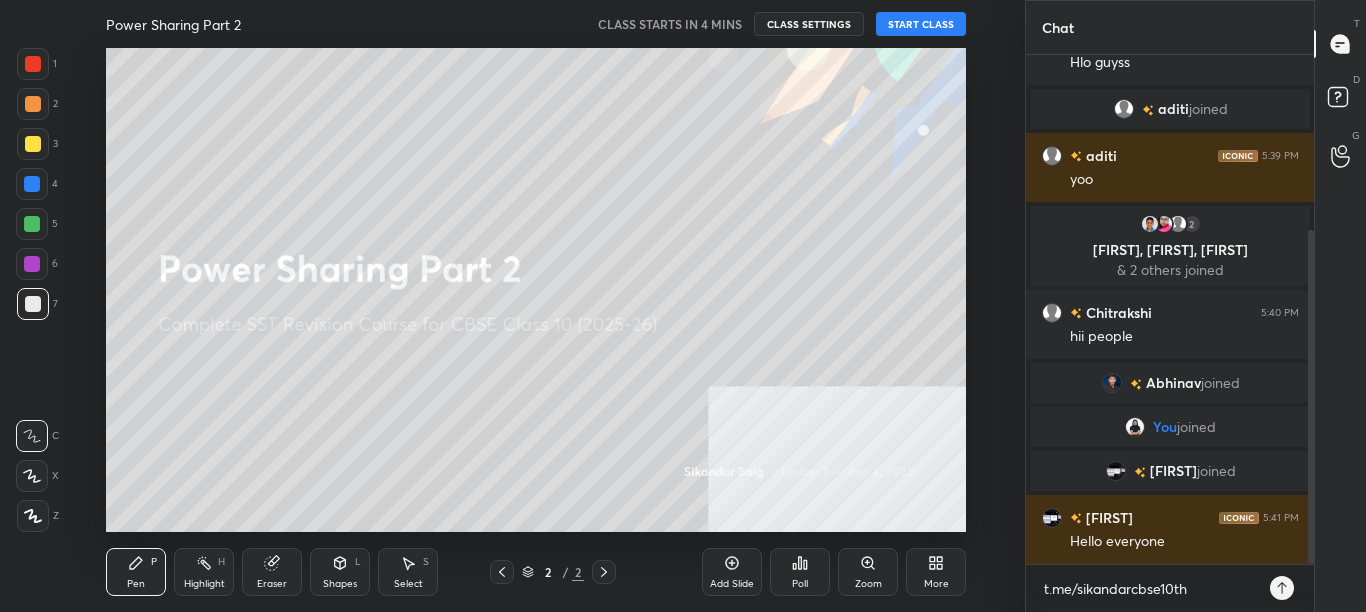 type on "x" 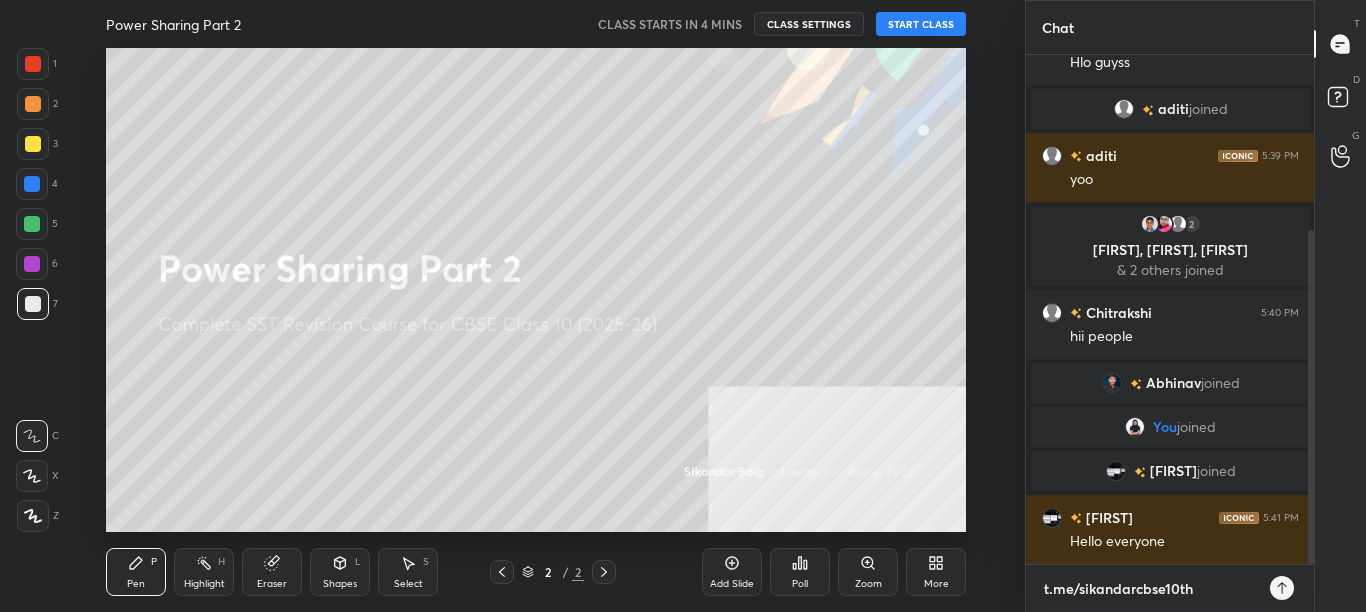 type 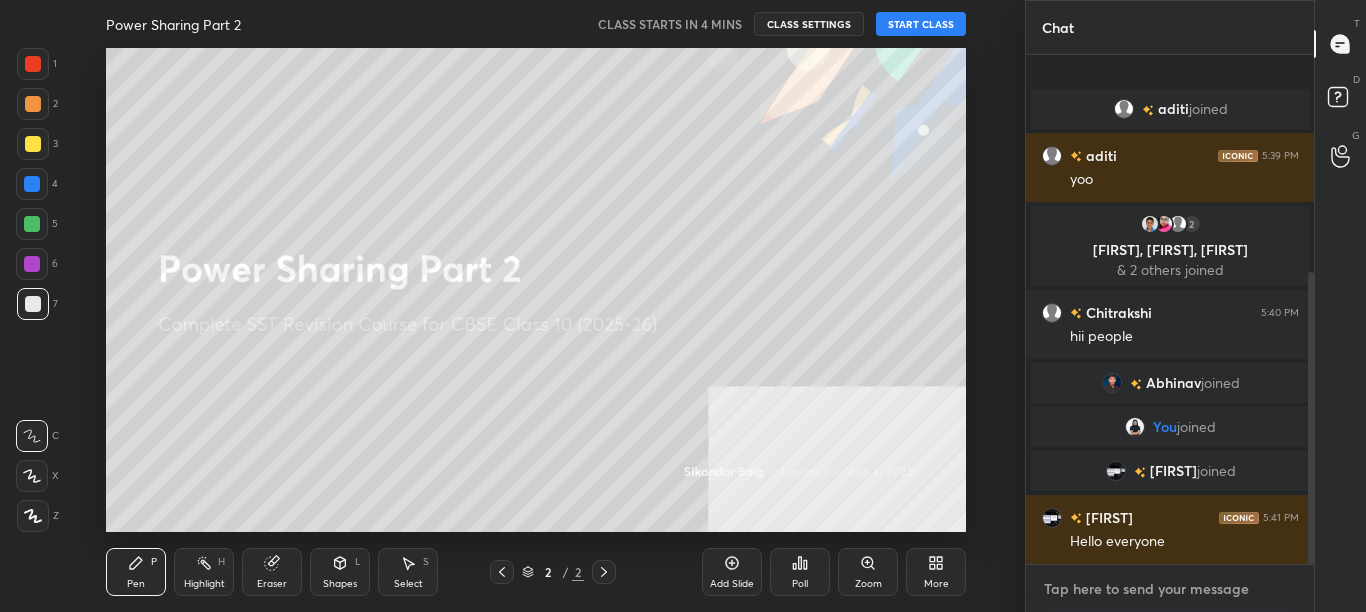 scroll, scrollTop: 378, scrollLeft: 0, axis: vertical 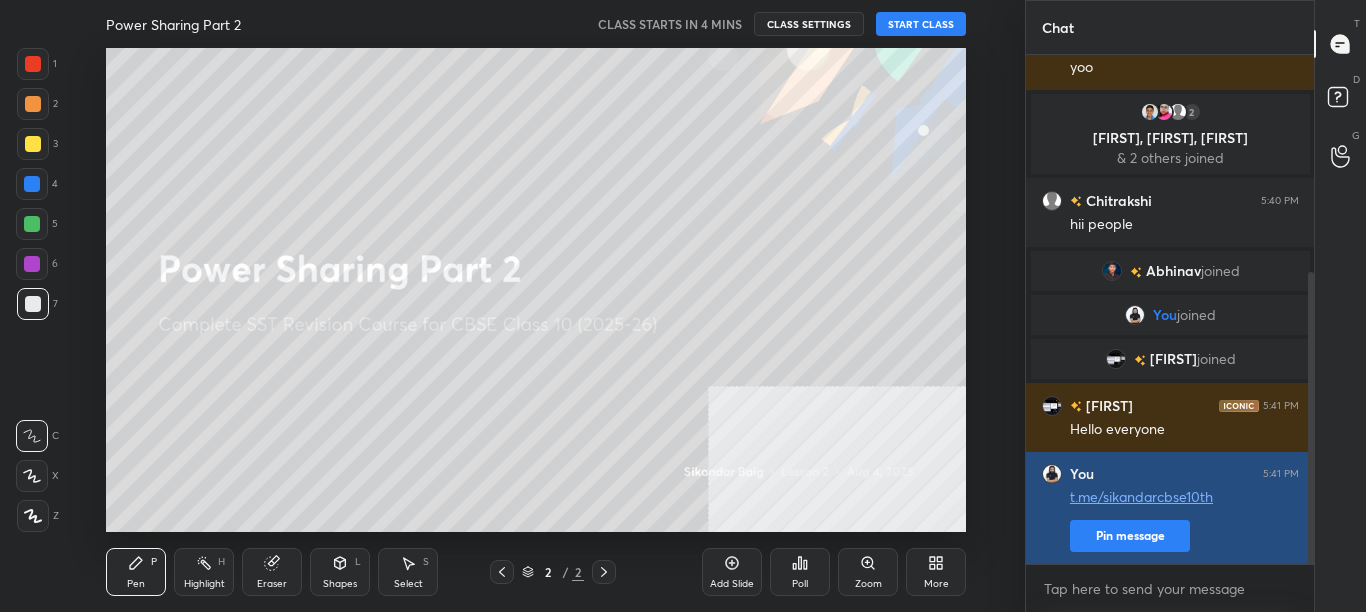 type on "x" 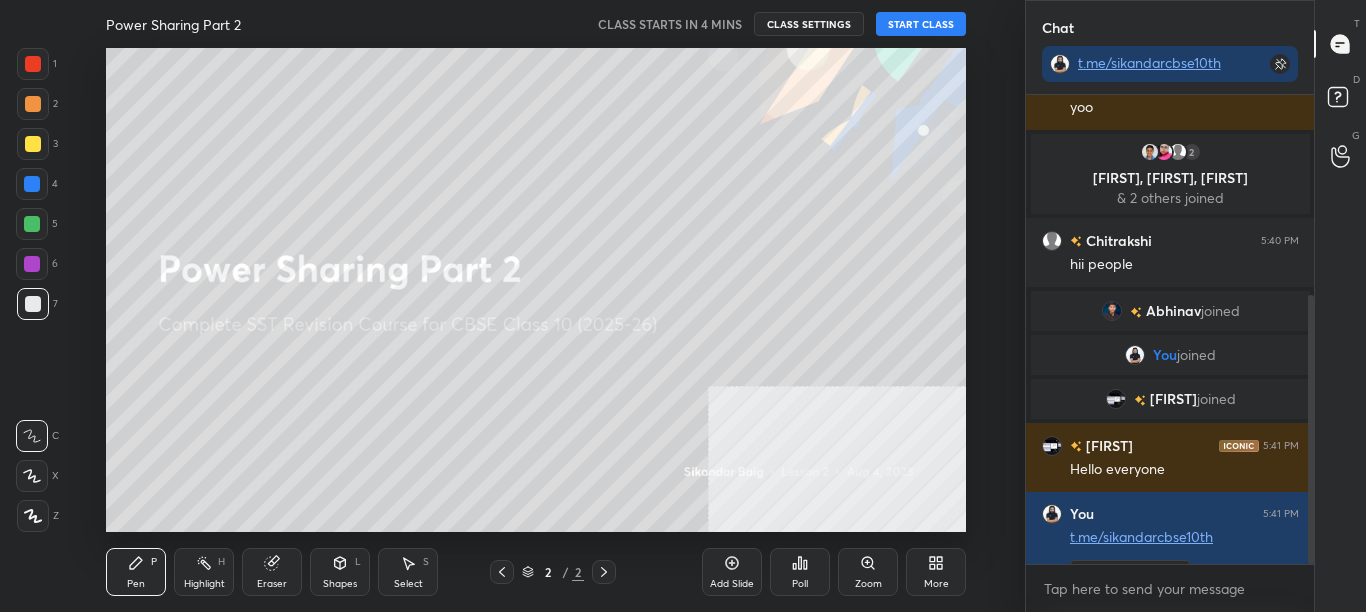 scroll, scrollTop: 463, scrollLeft: 282, axis: both 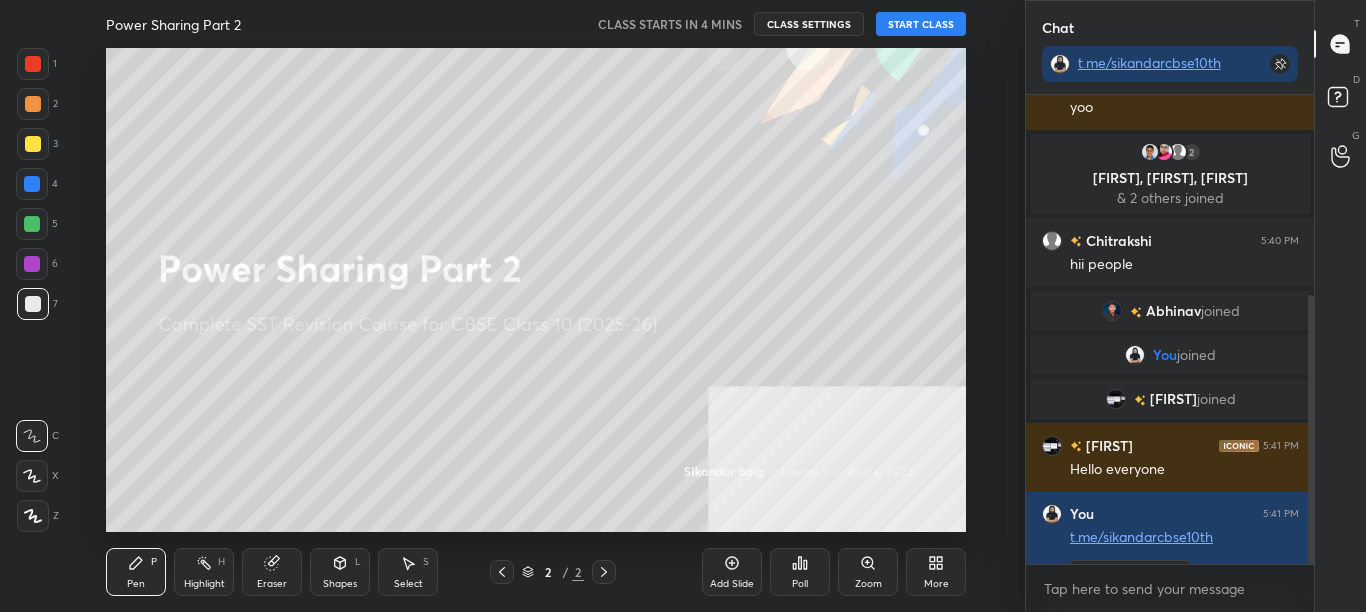 click on "More" at bounding box center (936, 572) 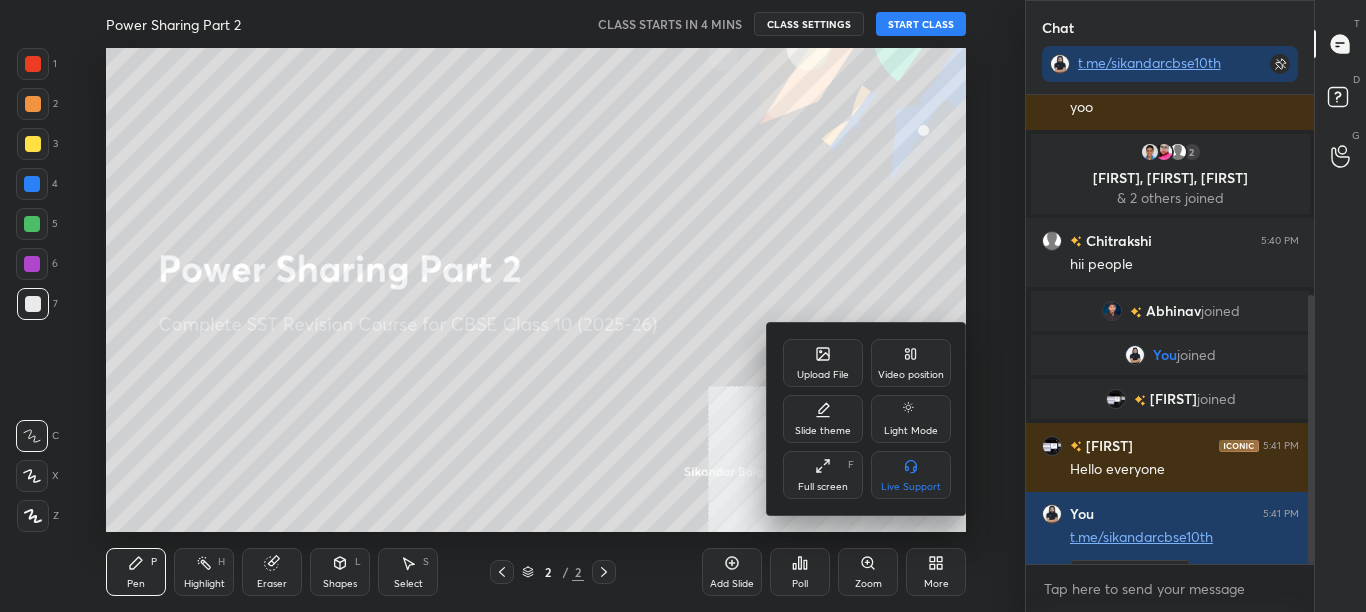 click on "Video position" at bounding box center [911, 375] 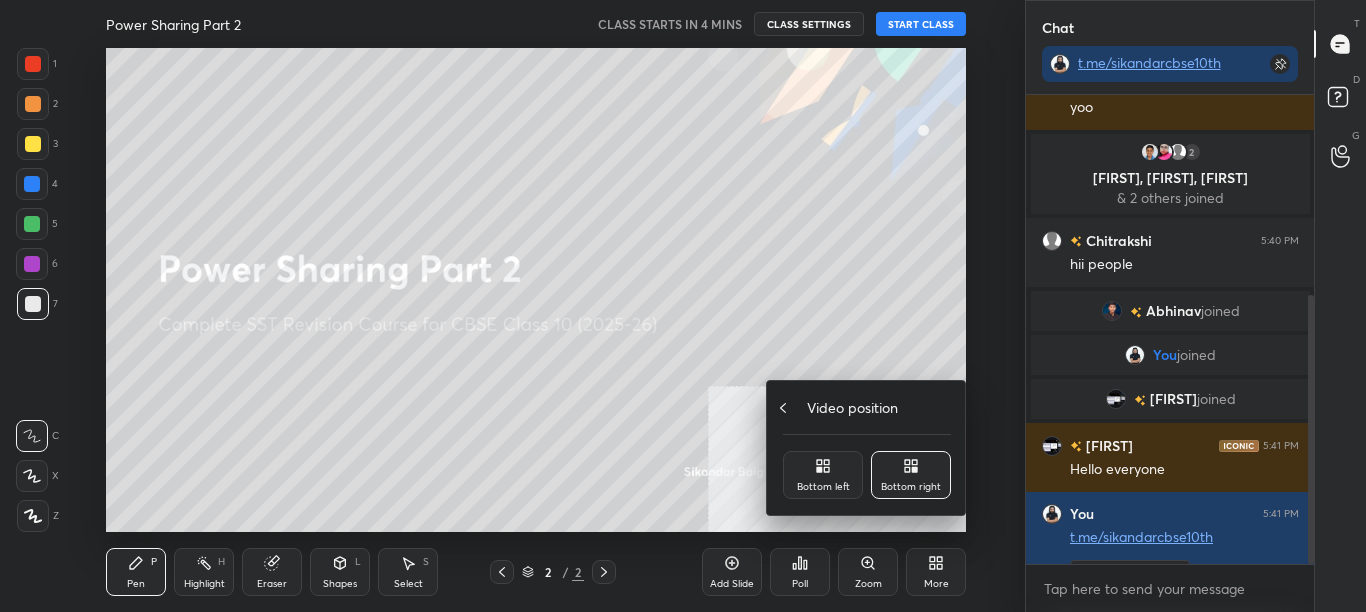 click on "Video position" at bounding box center [867, 407] 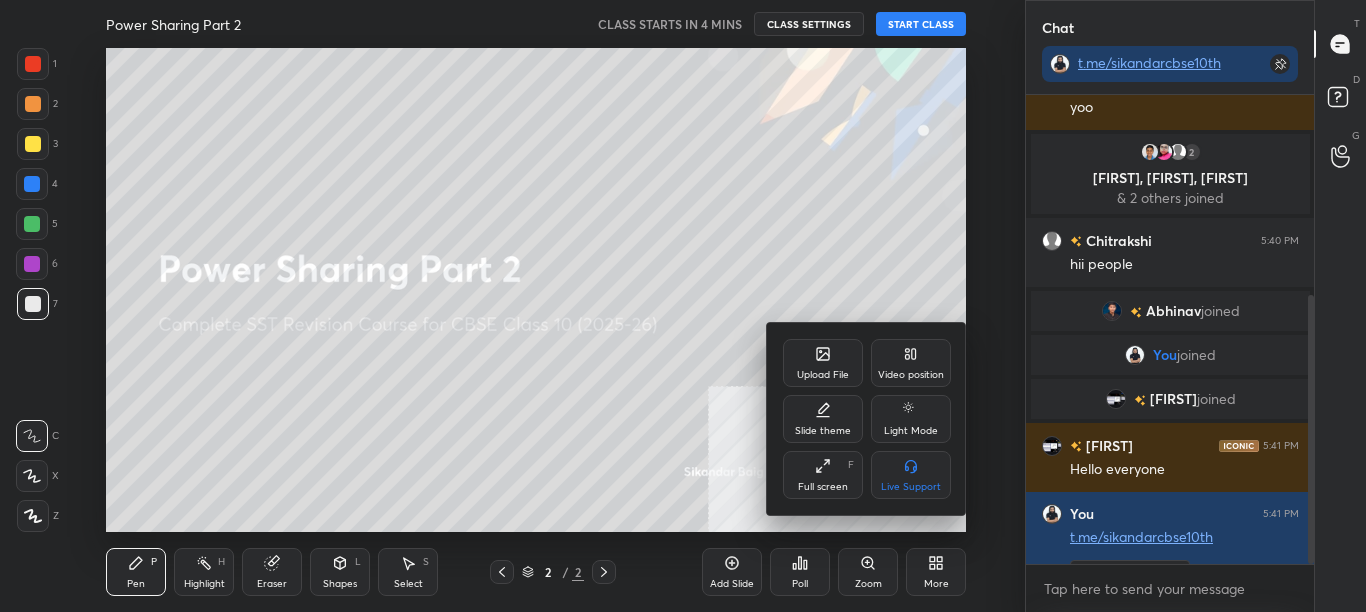 click 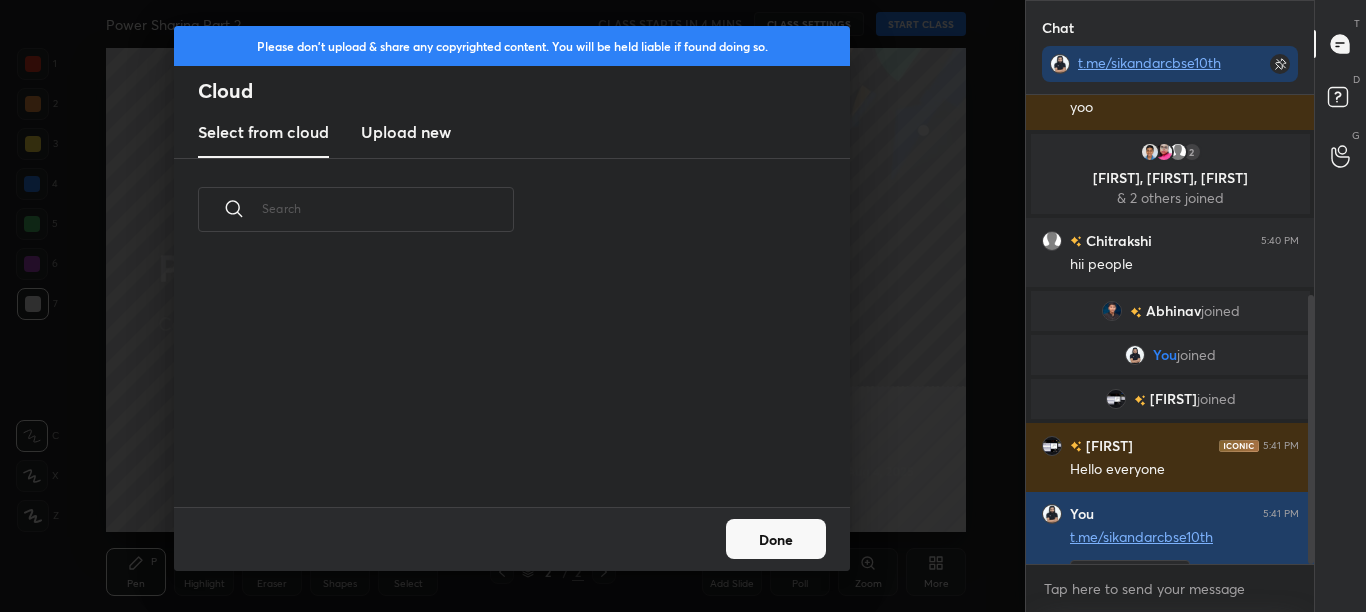 scroll, scrollTop: 7, scrollLeft: 11, axis: both 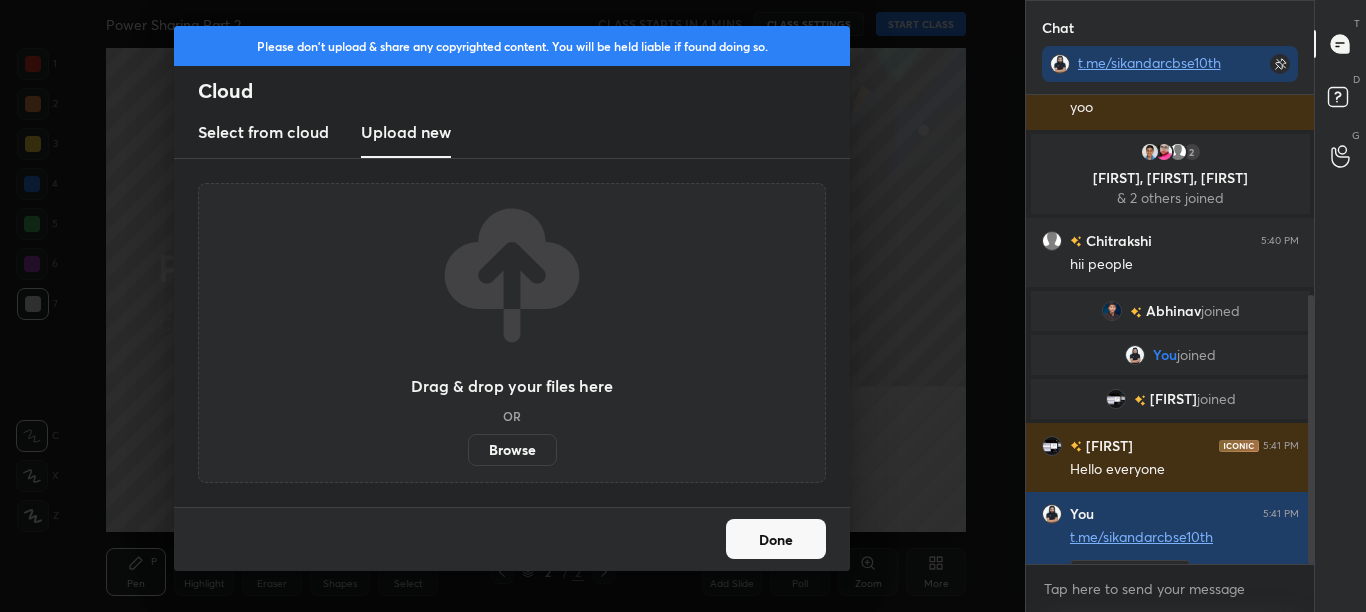click on "Browse" at bounding box center [512, 450] 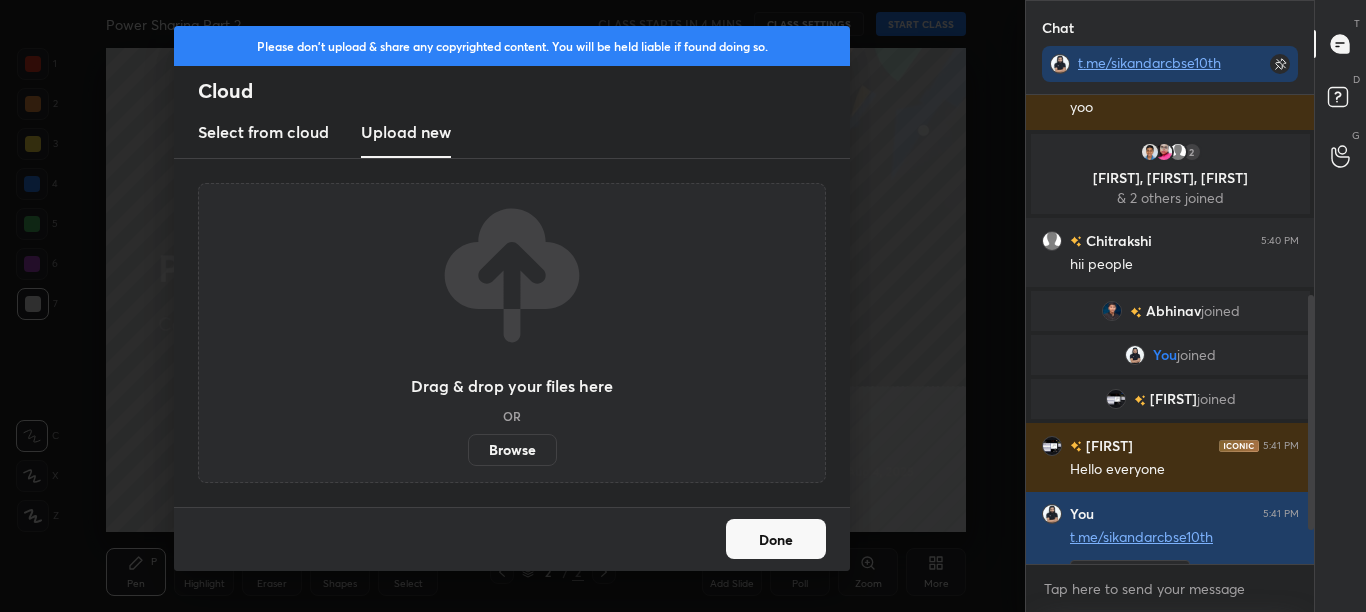 scroll, scrollTop: 466, scrollLeft: 0, axis: vertical 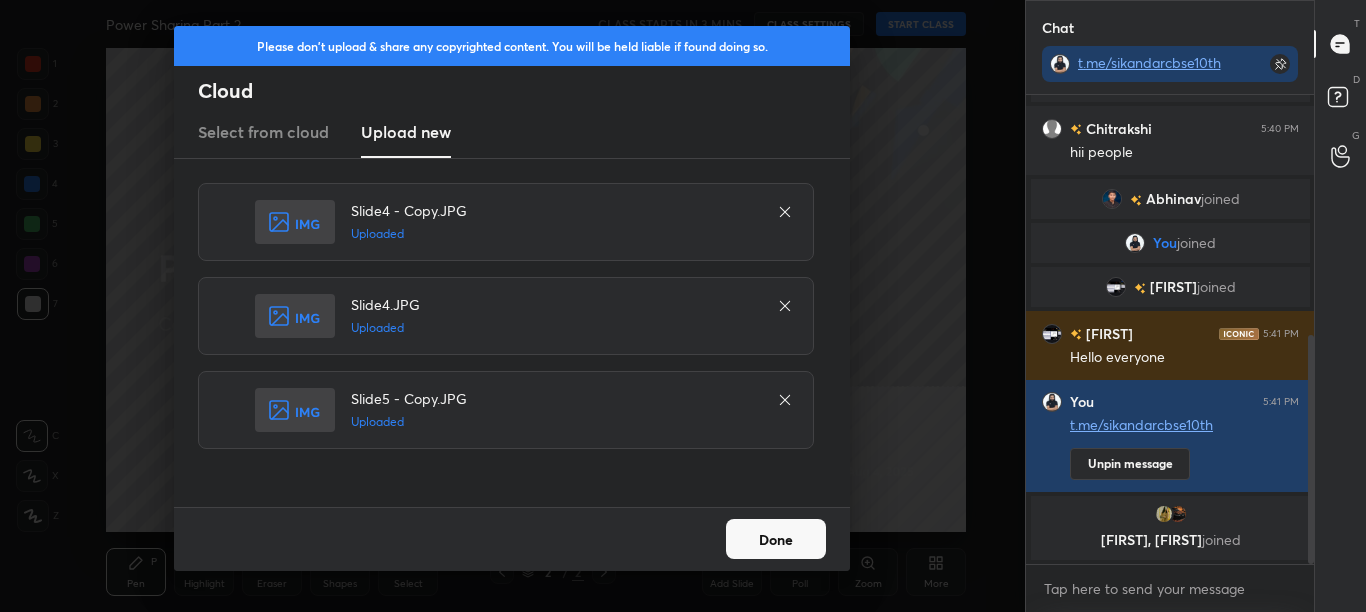 click on "Done" at bounding box center [776, 539] 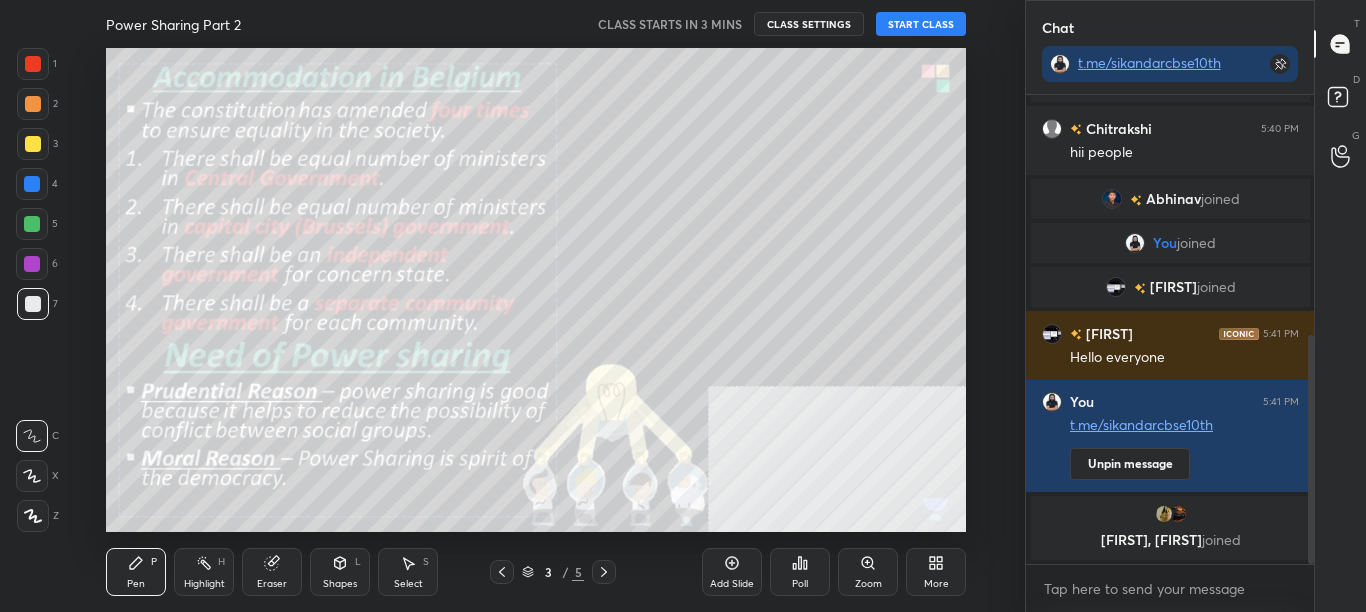 click 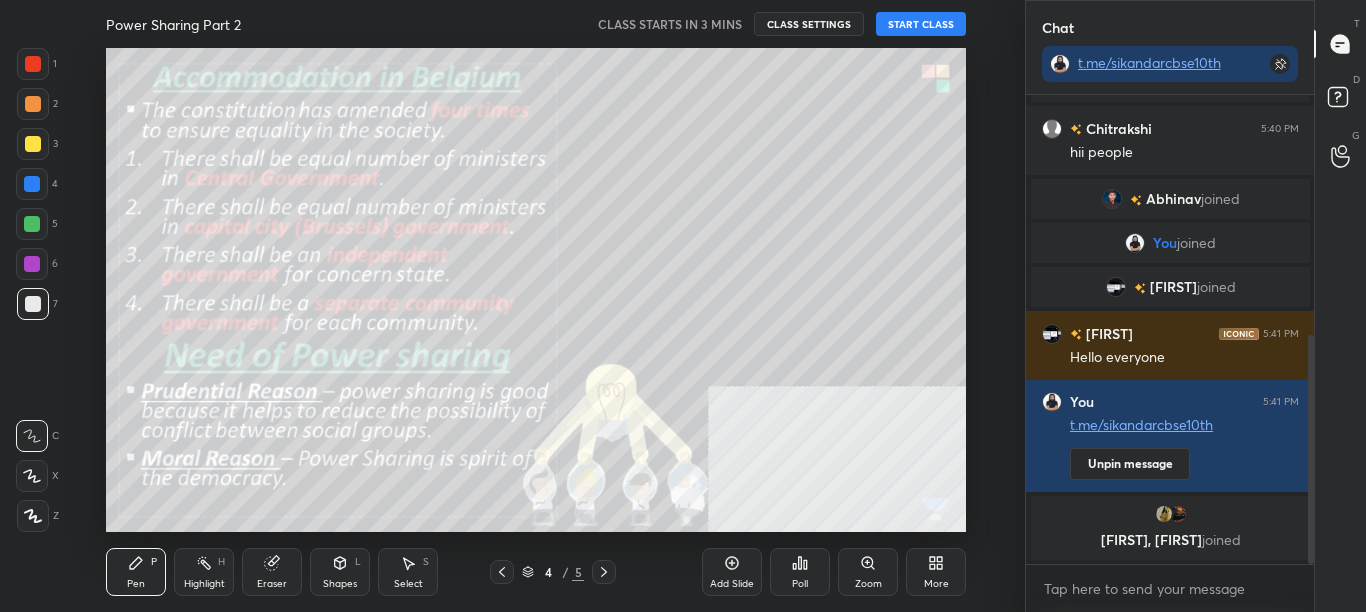 click 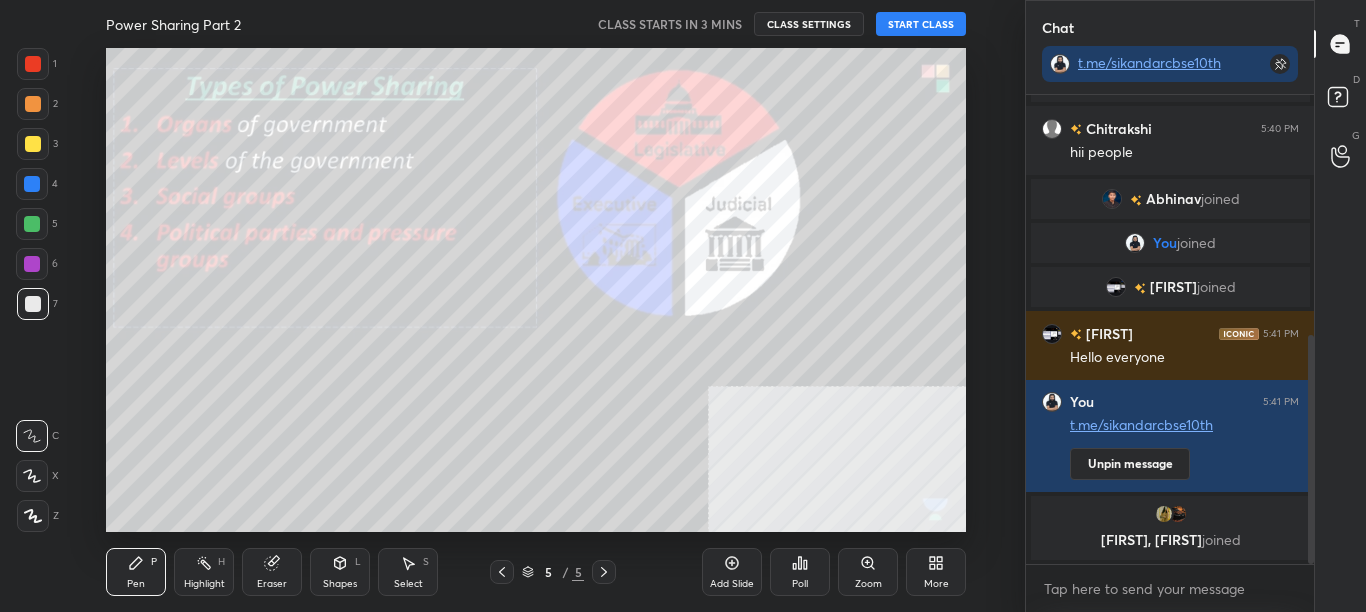 click 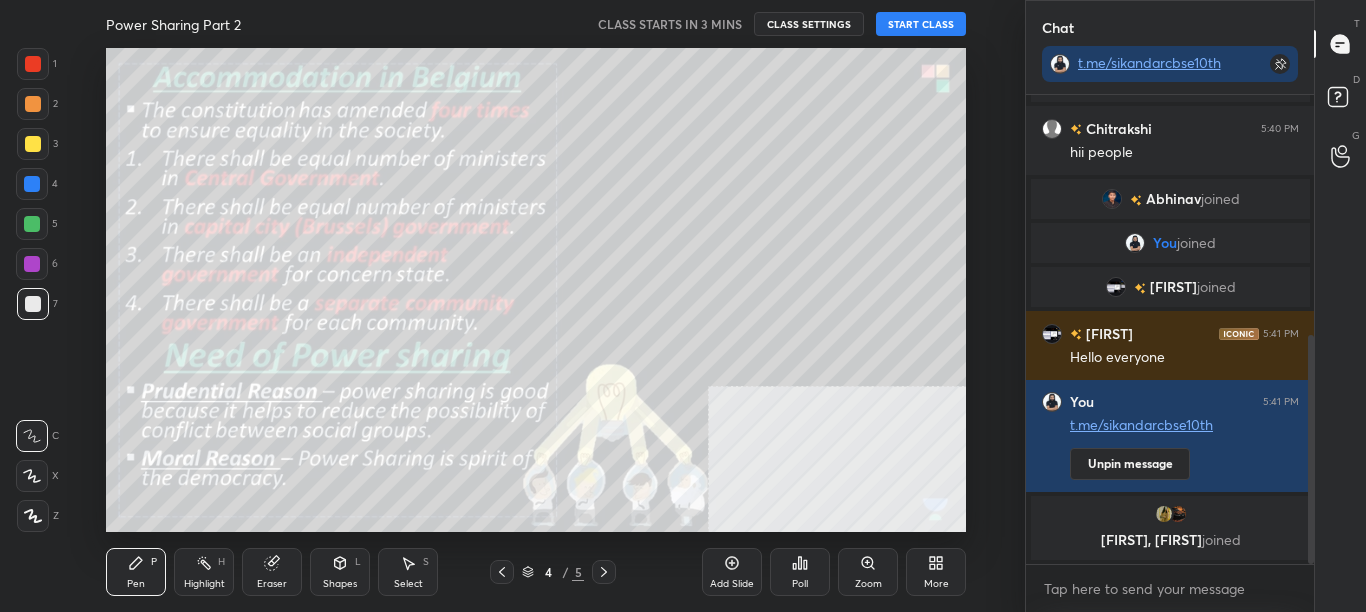 click 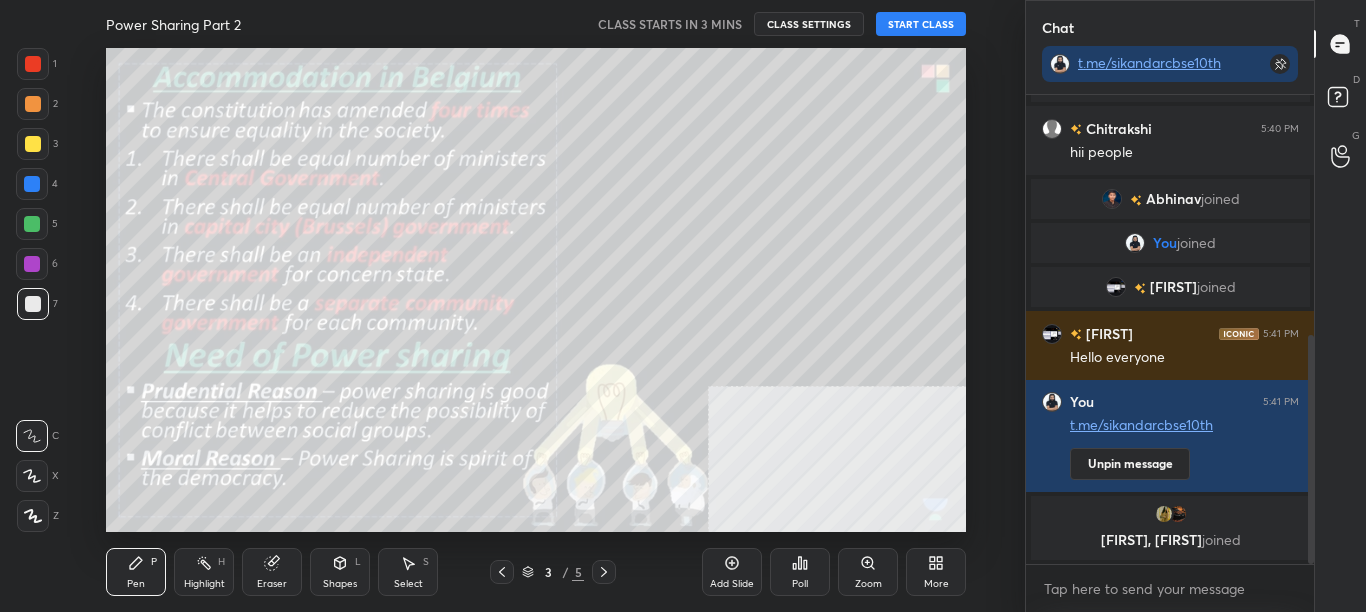 click at bounding box center [502, 572] 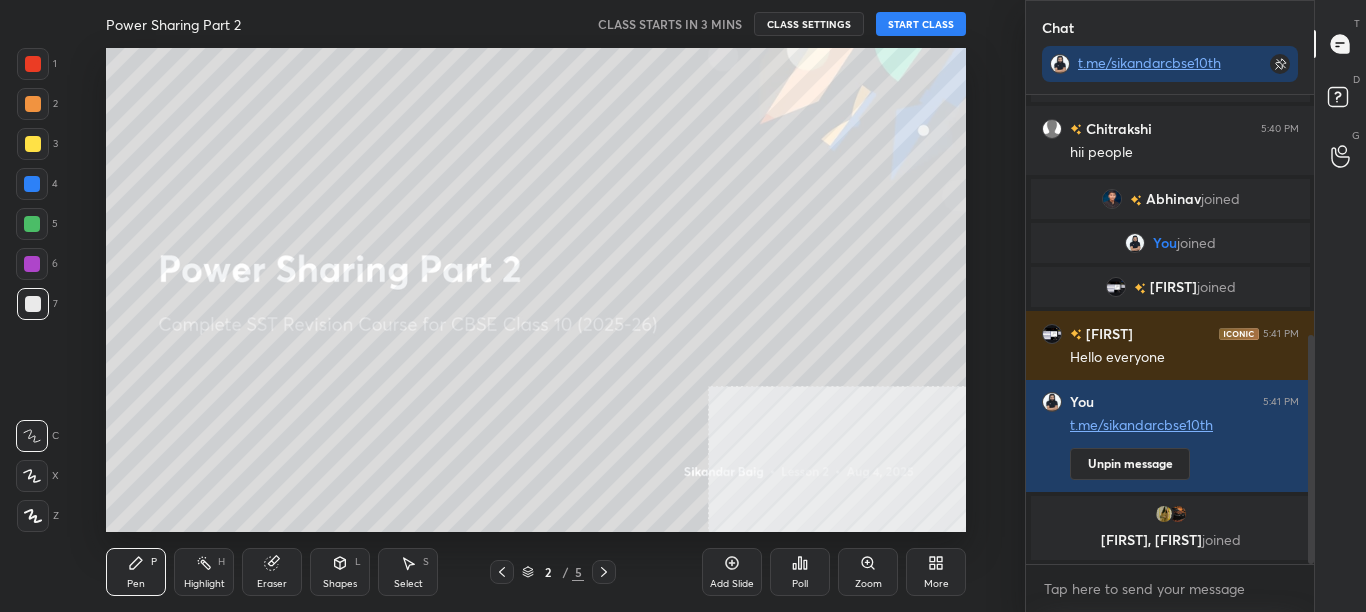 click on "2 / 5" at bounding box center (553, 572) 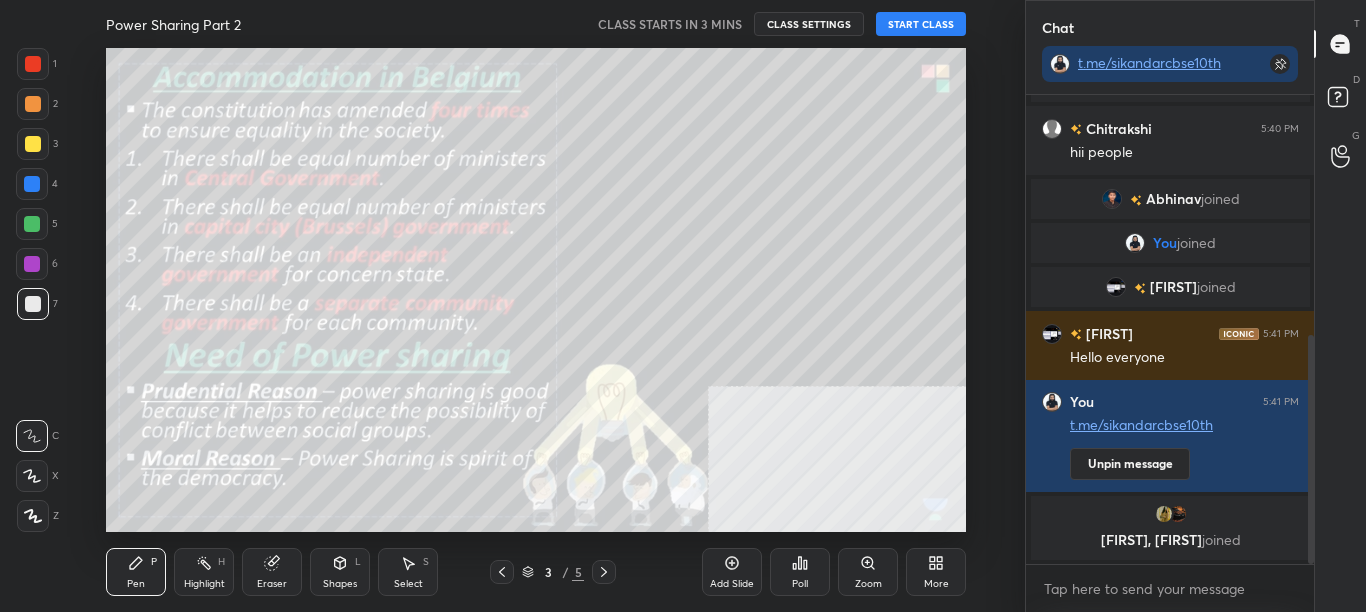 click 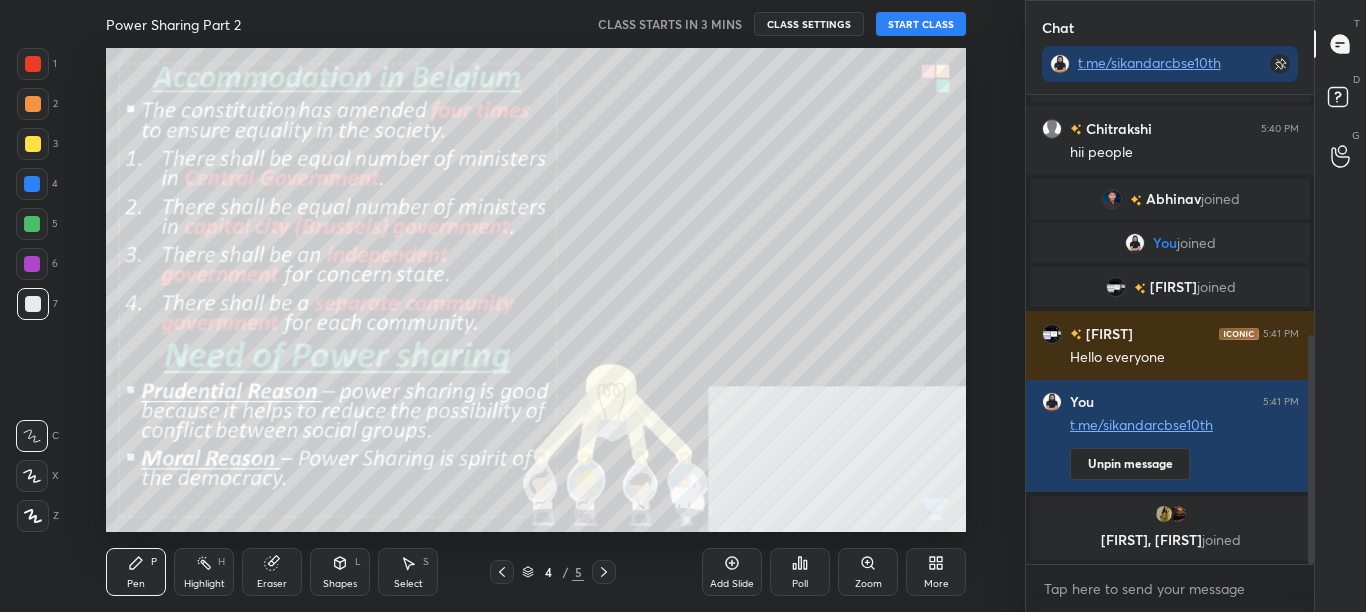 click 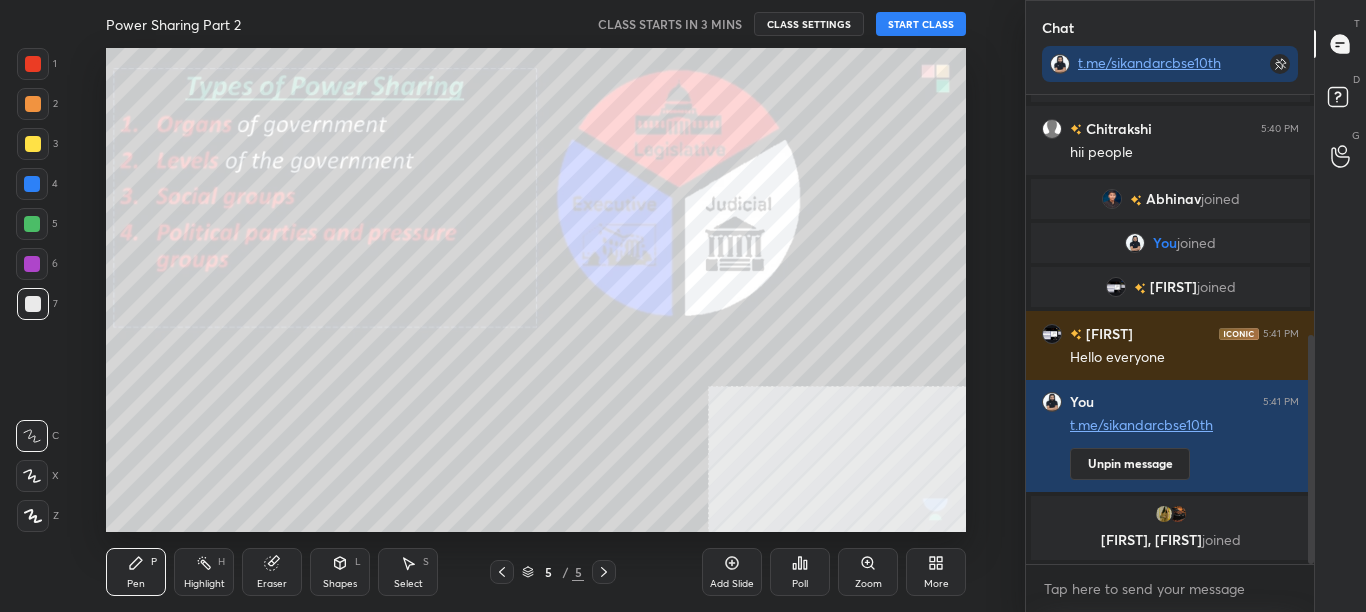 click 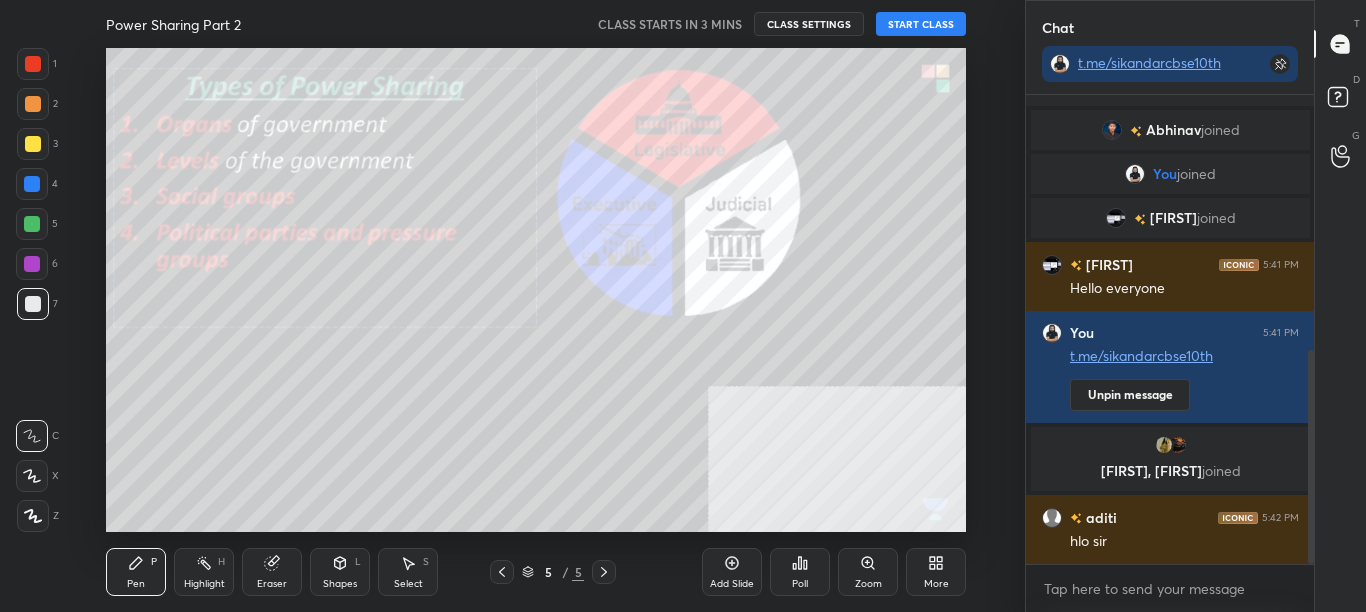 scroll, scrollTop: 605, scrollLeft: 0, axis: vertical 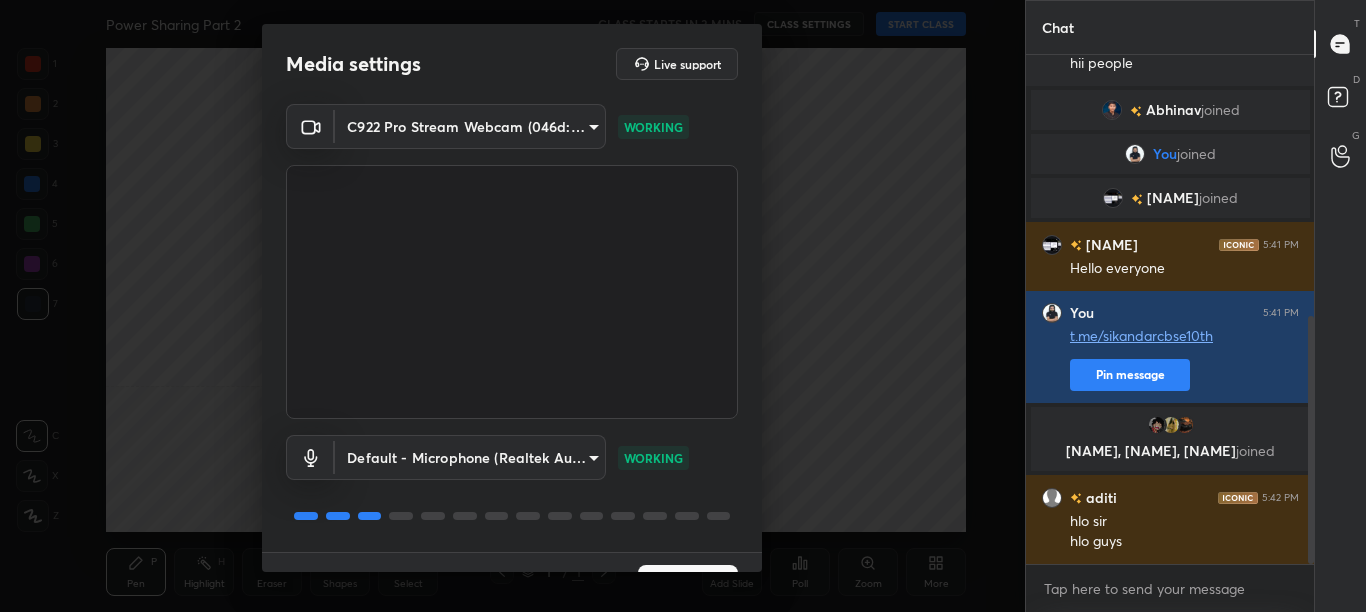 click on "Media settings Live support C922 Pro Stream Webcam (046d:085c) 305262ab2c1f445ae38d96bfbb9fd8952fa7fc2c4abd8b7e73f3be7e0f03d15c WORKING Default - Microphone (Realtek Audio) default WORKING 1 / 4 Next" at bounding box center (512, 298) 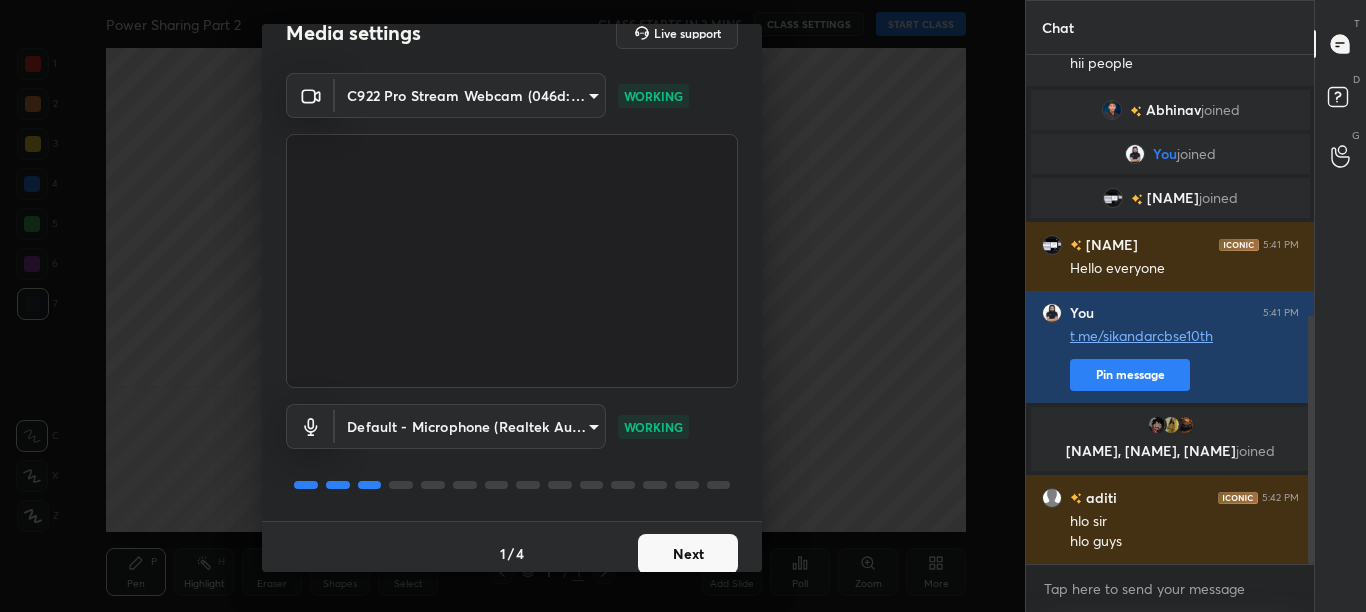 scroll, scrollTop: 44, scrollLeft: 0, axis: vertical 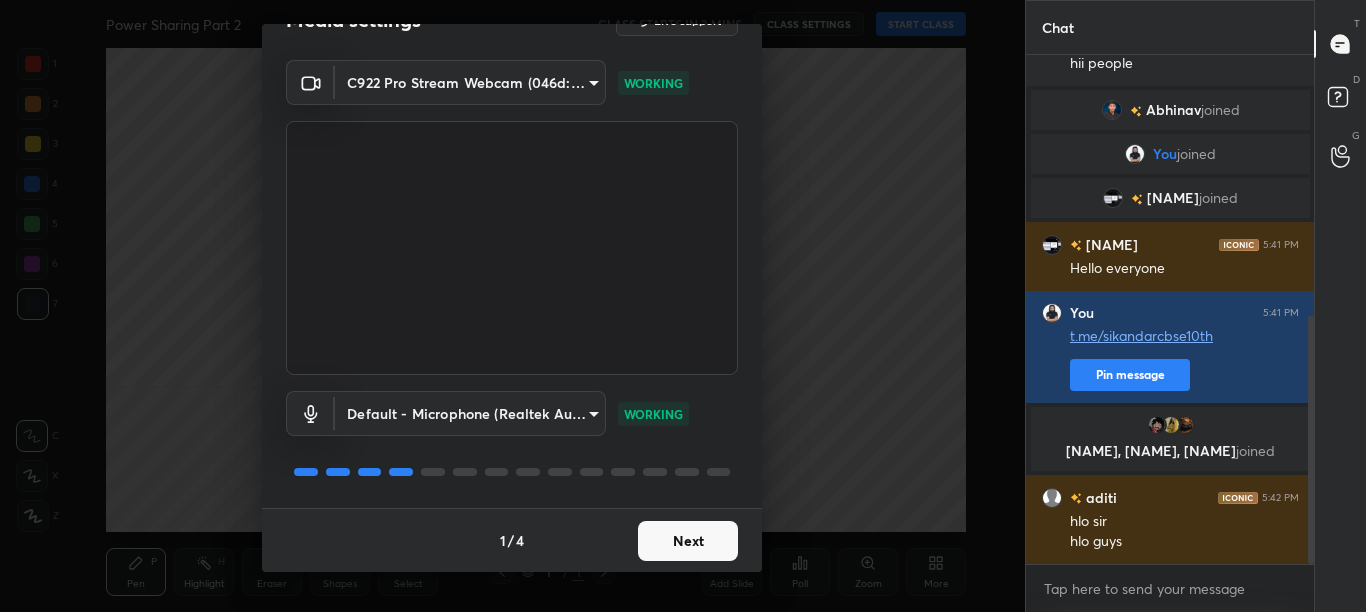 click on "Next" at bounding box center (688, 541) 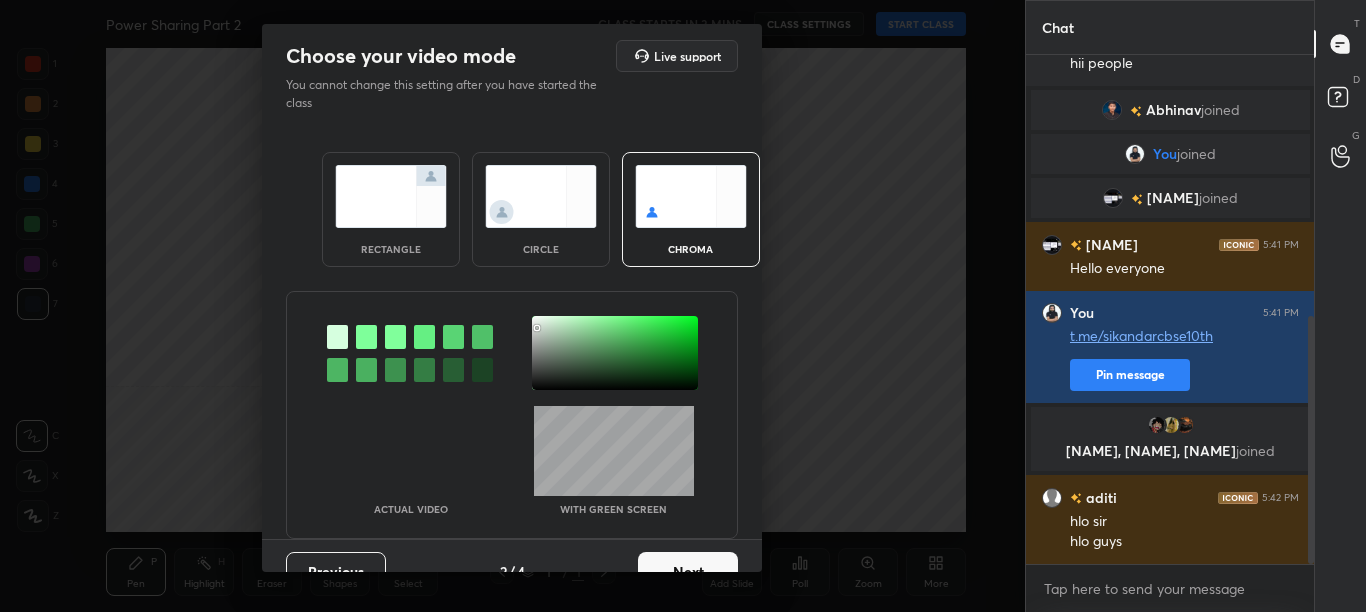 click at bounding box center (366, 337) 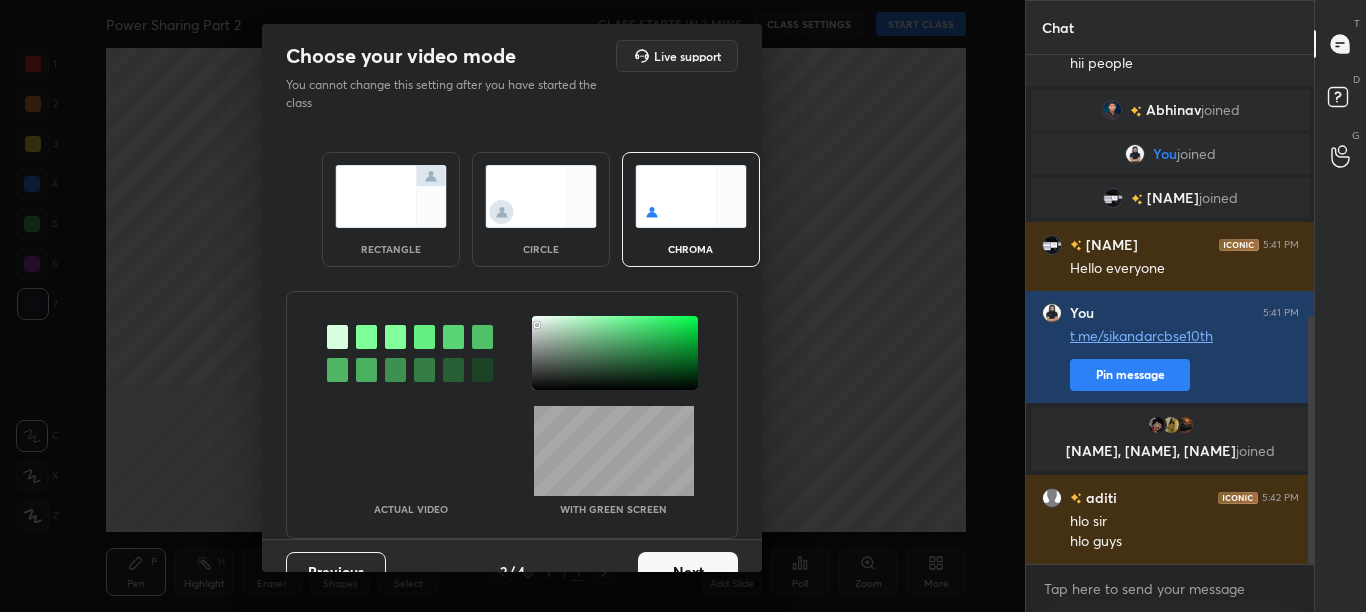 click at bounding box center [615, 353] 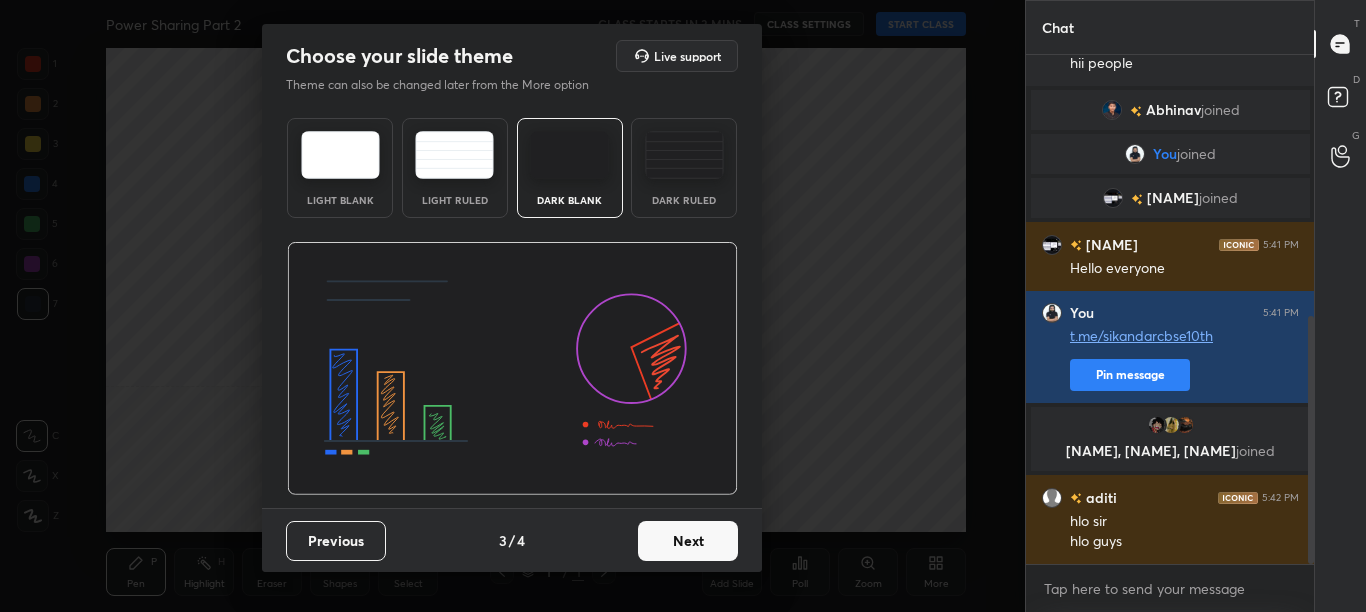 click on "Next" at bounding box center (688, 541) 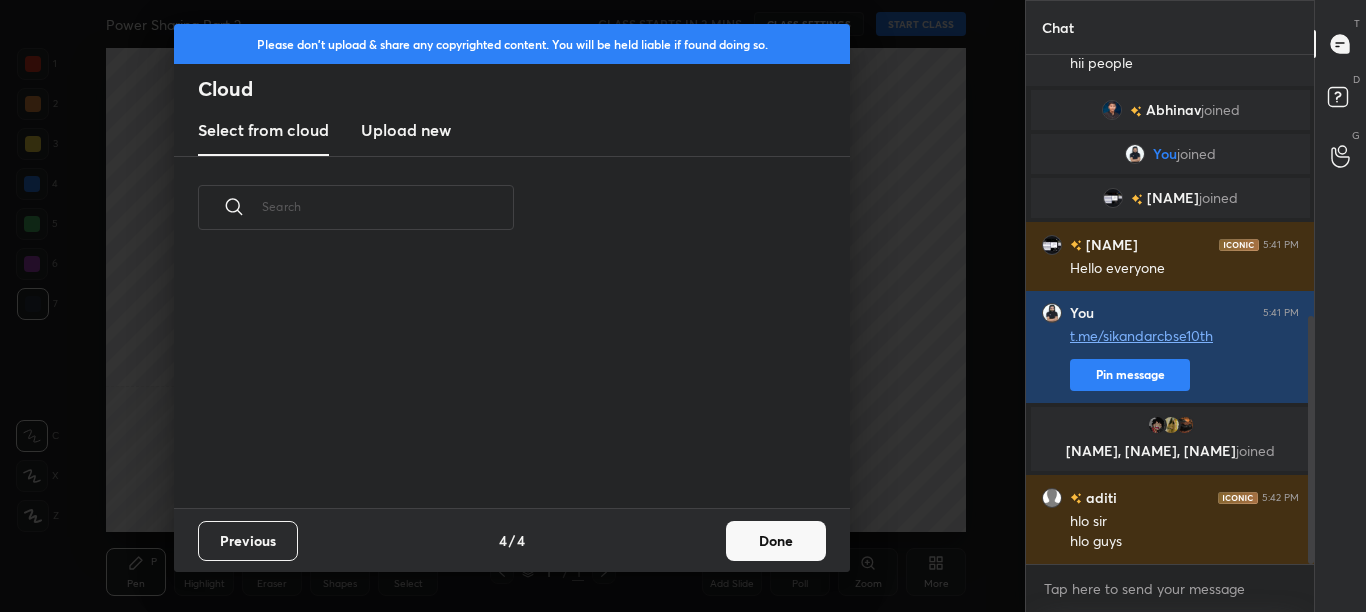 click on "Previous 4 / 4 Done" at bounding box center (512, 540) 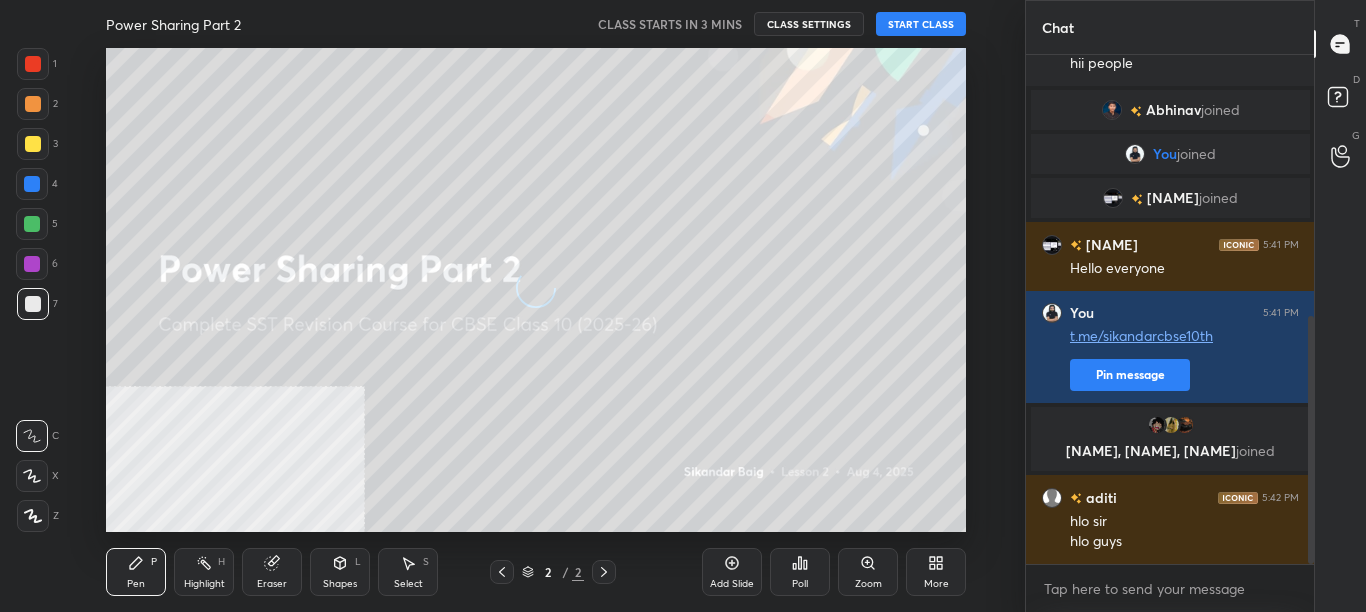click on "More" at bounding box center (936, 584) 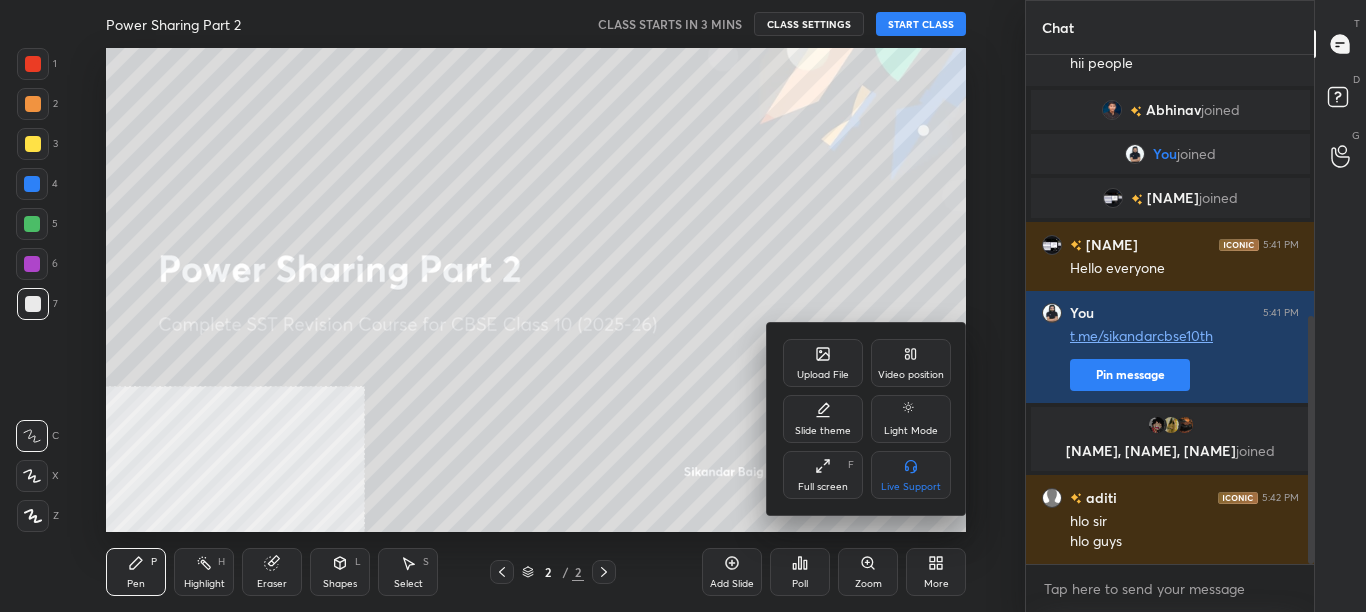 click on "Video position" at bounding box center [911, 363] 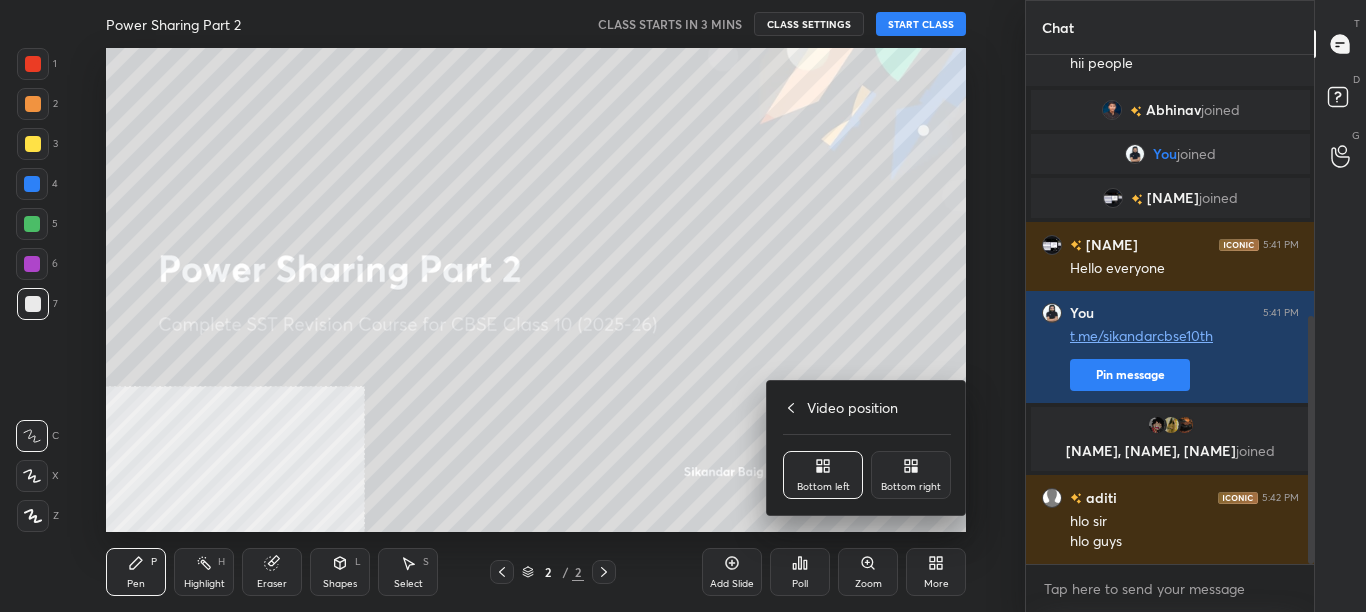 click on "Bottom right" at bounding box center [911, 487] 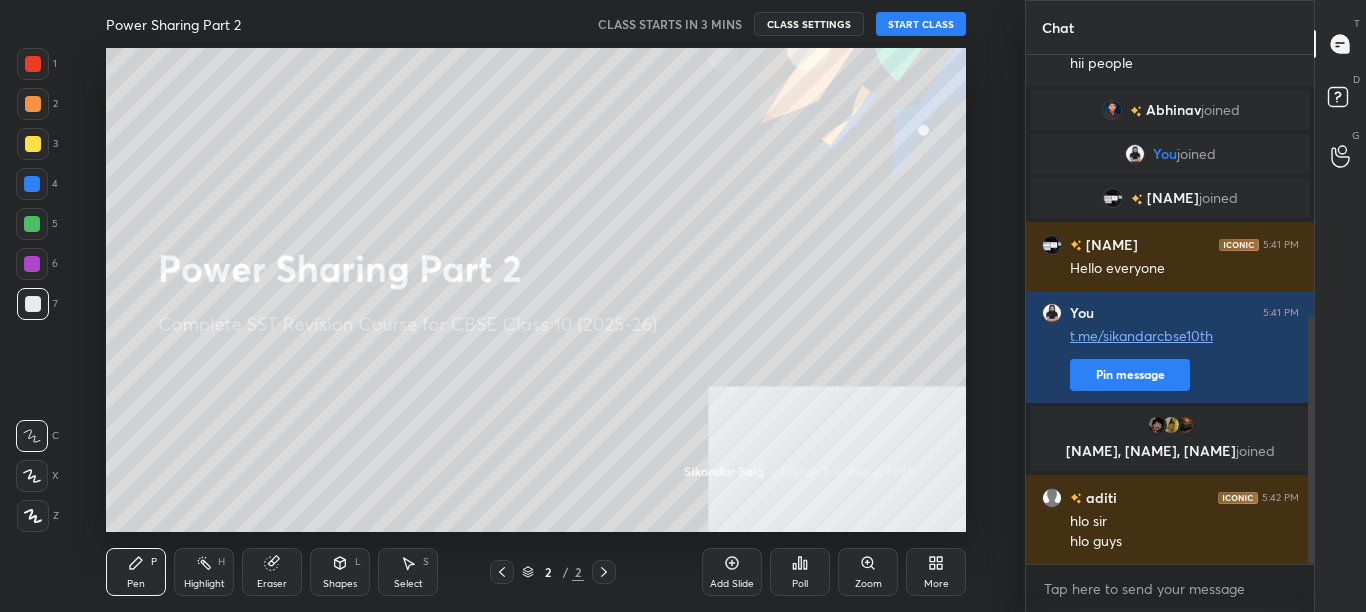 click 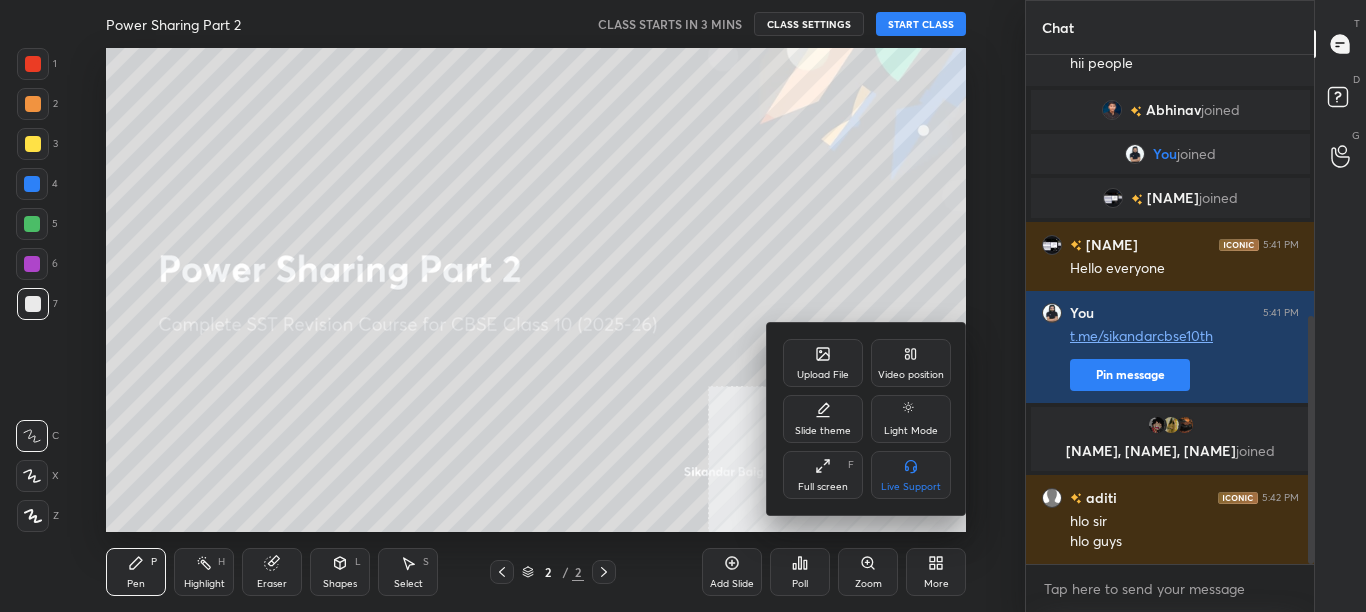 click on "Upload File" at bounding box center (823, 363) 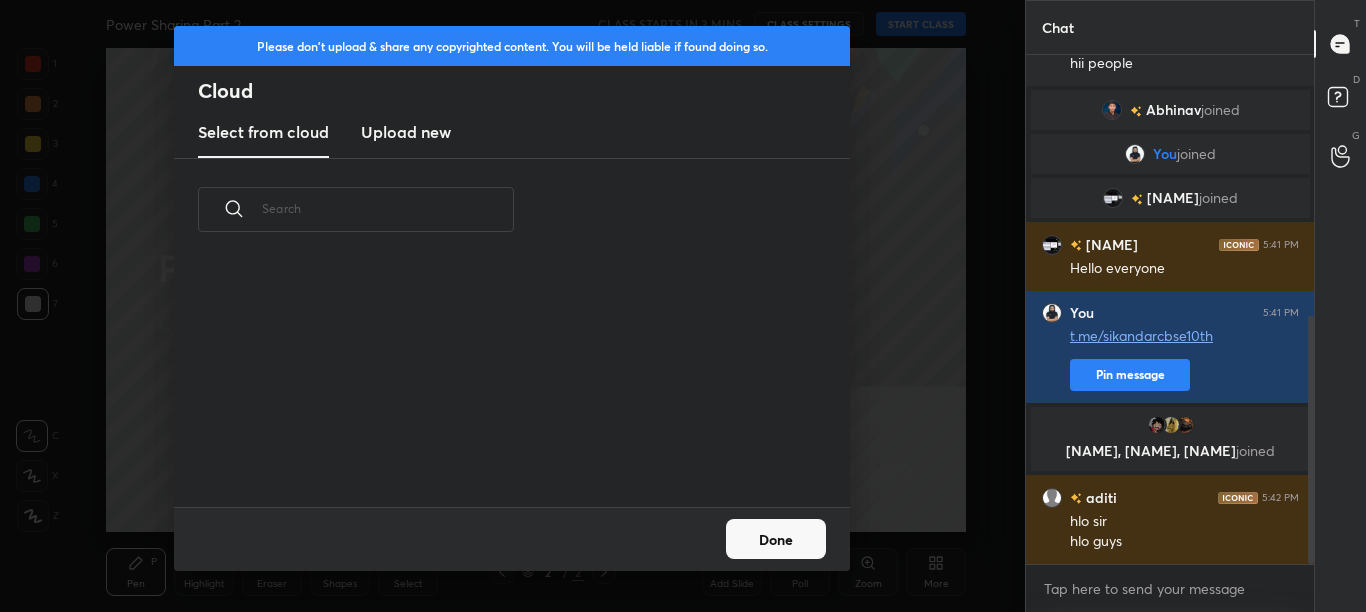 scroll, scrollTop: 7, scrollLeft: 11, axis: both 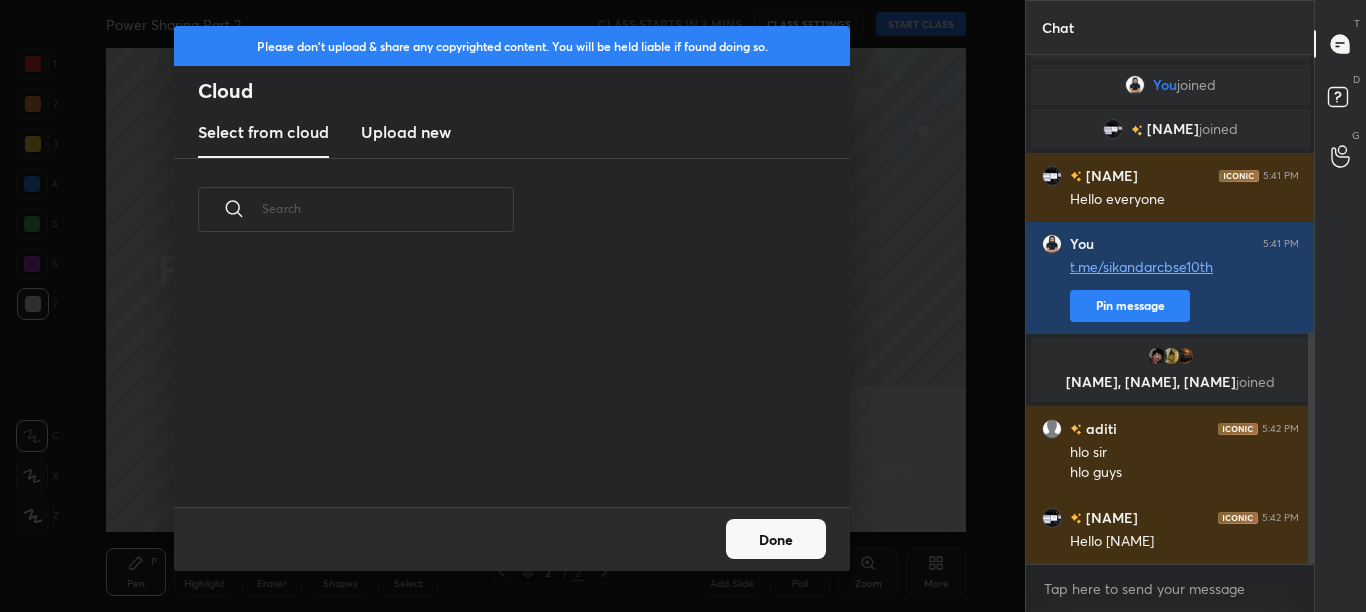click on "Upload new" at bounding box center [406, 132] 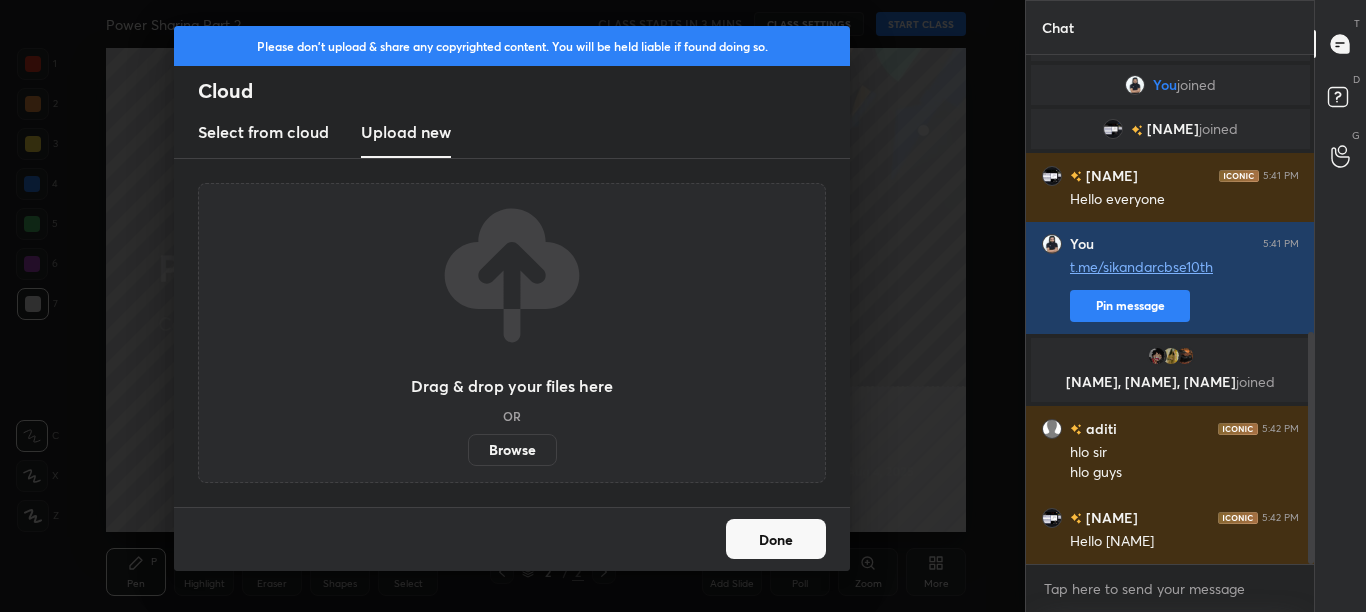 click on "Browse" at bounding box center (512, 450) 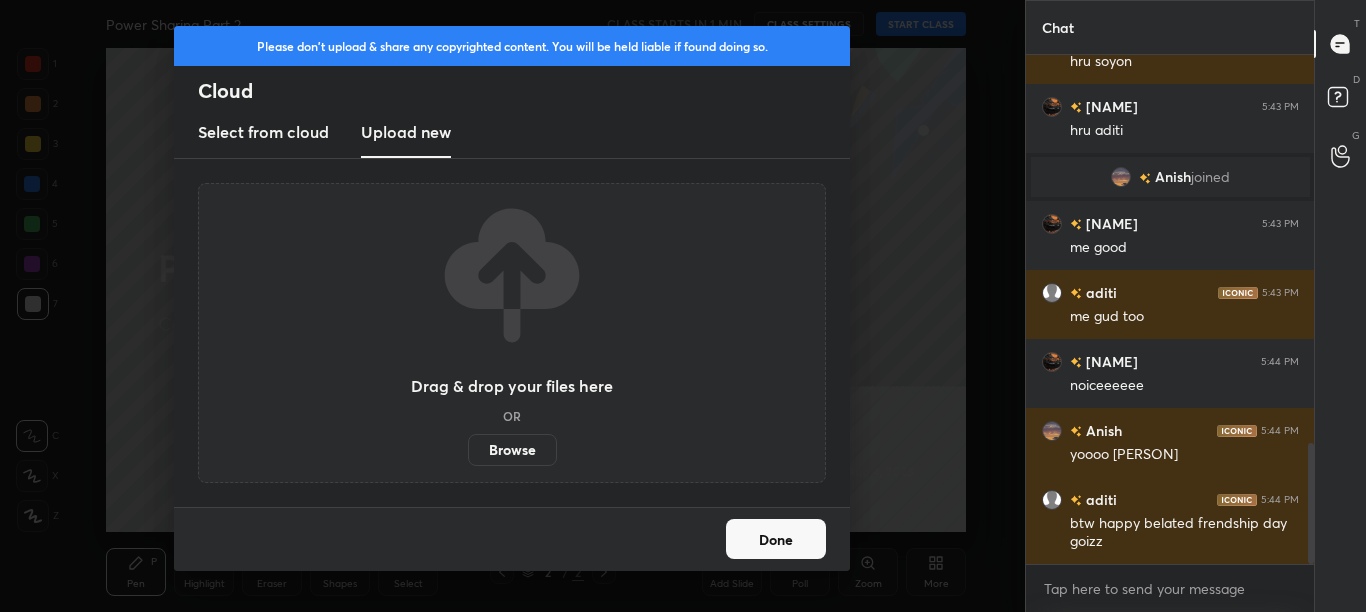 scroll, scrollTop: 1695, scrollLeft: 0, axis: vertical 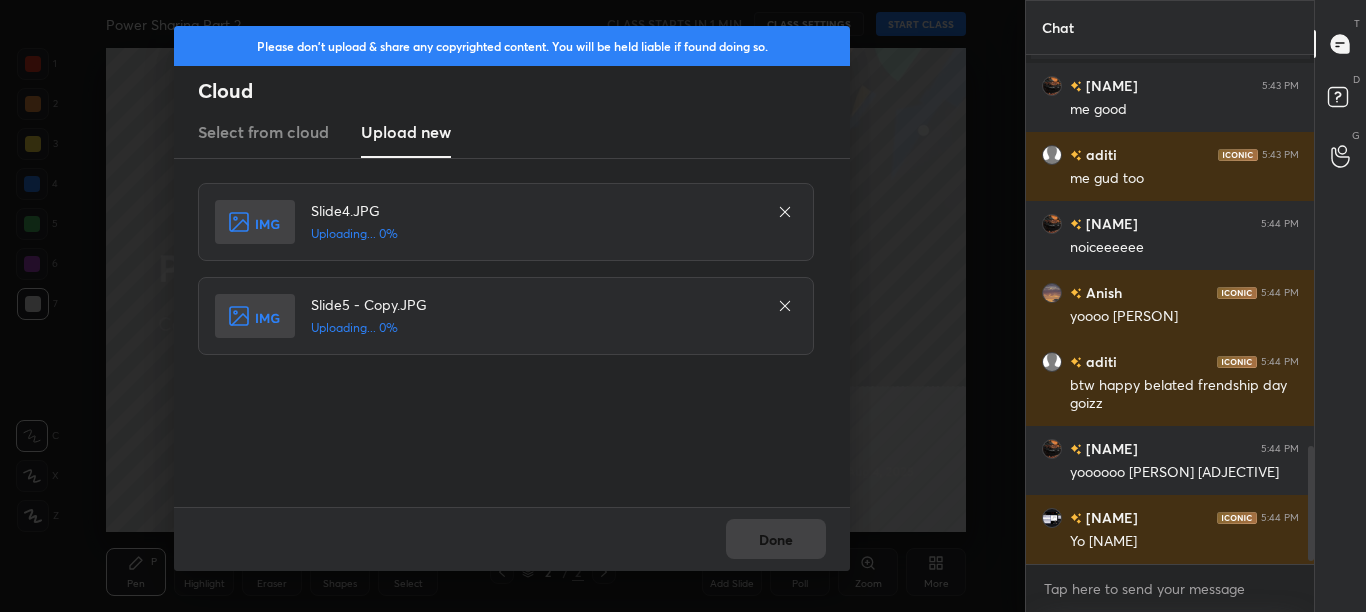 click on "Done" at bounding box center (512, 539) 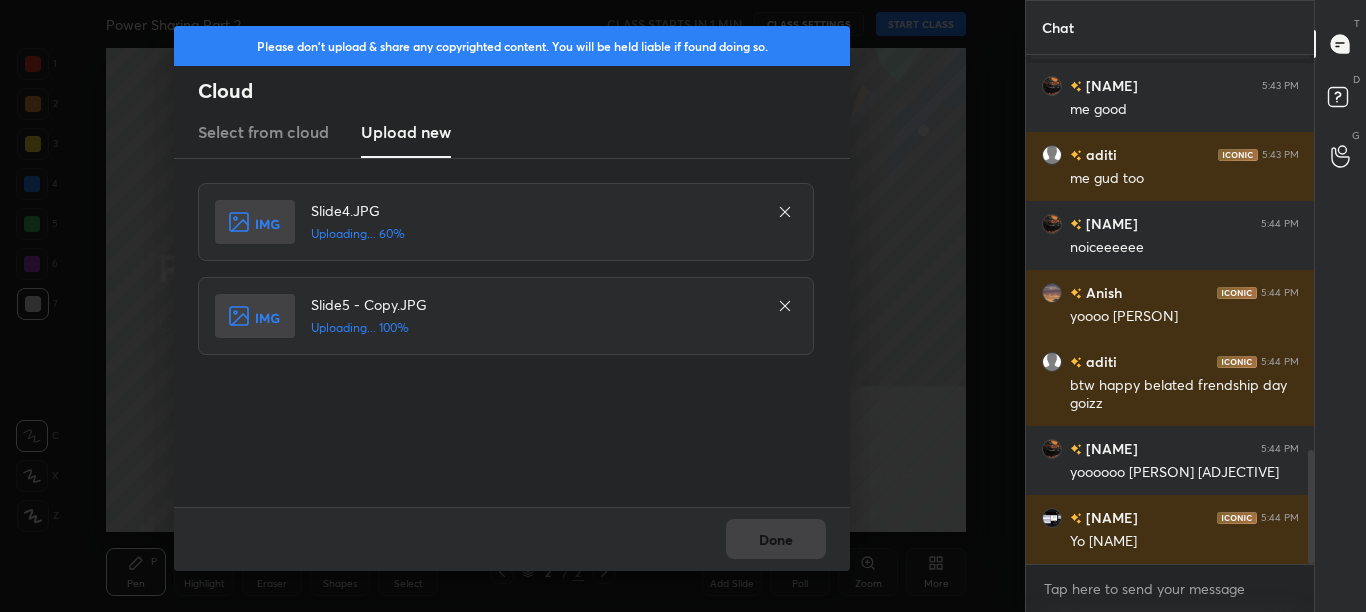 click on "Done" at bounding box center [512, 539] 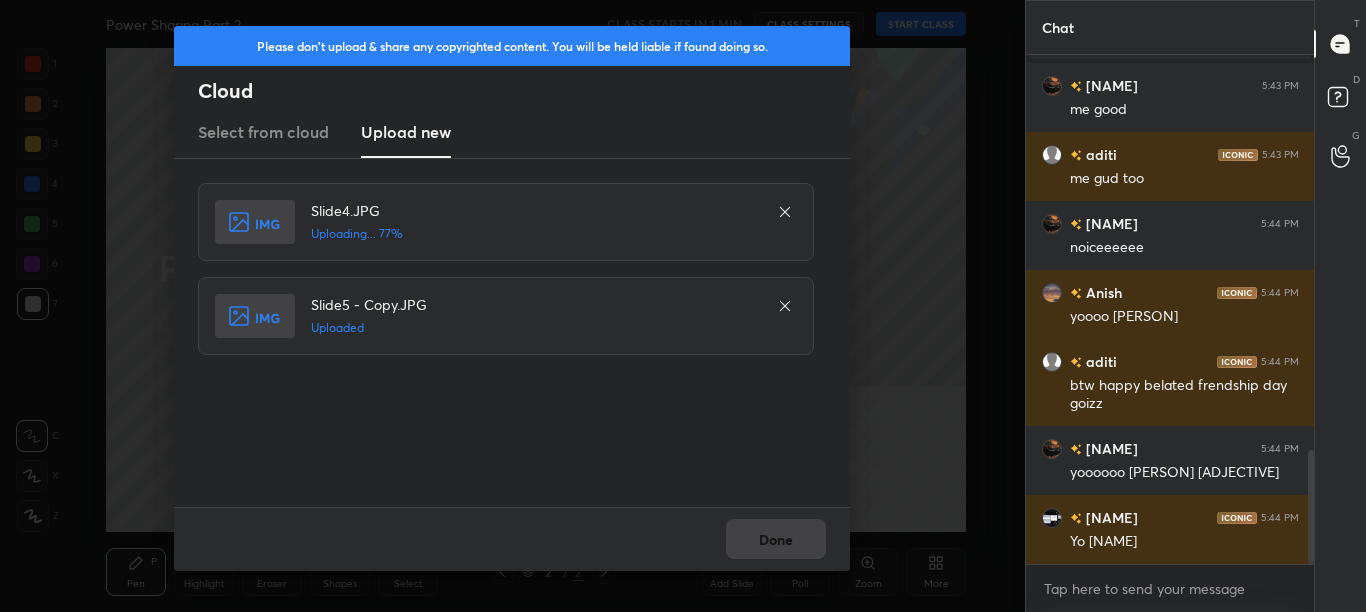 click on "Done" at bounding box center [512, 539] 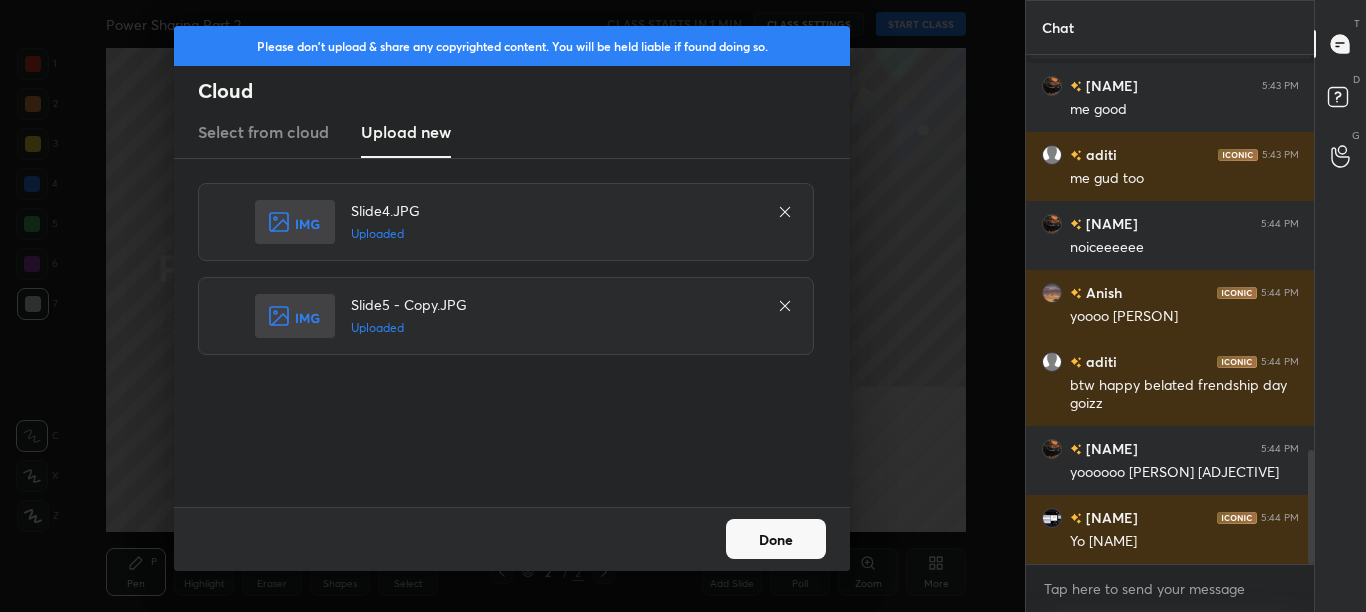 click on "Done" at bounding box center (776, 539) 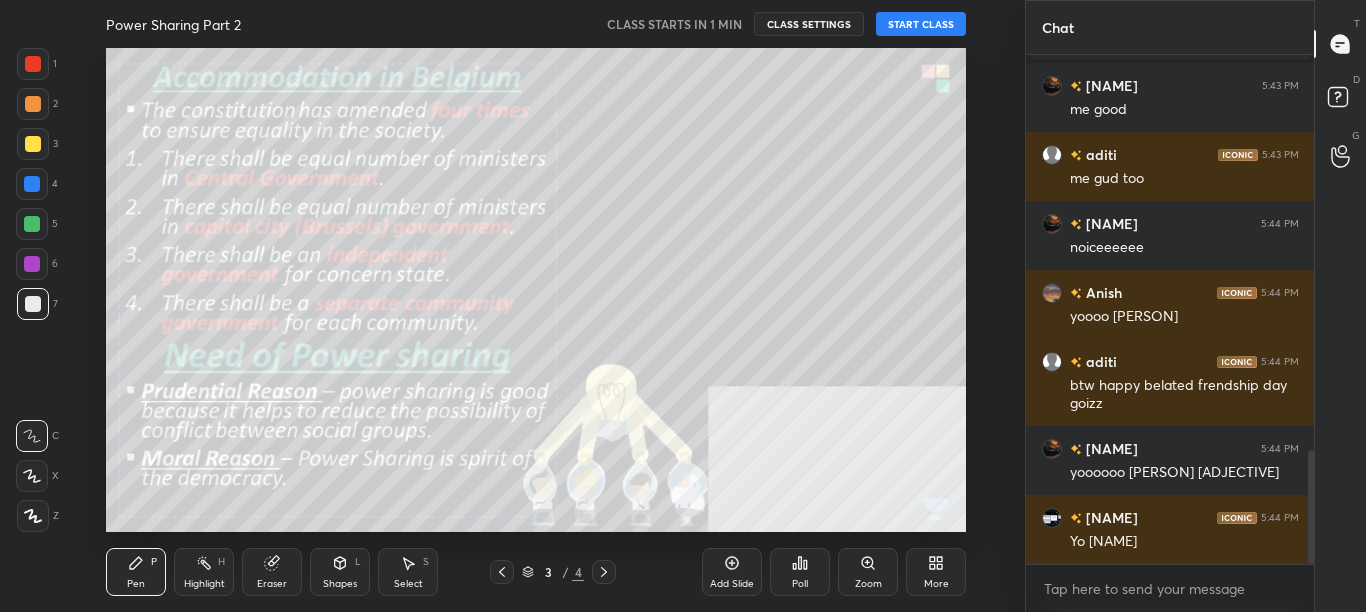 click 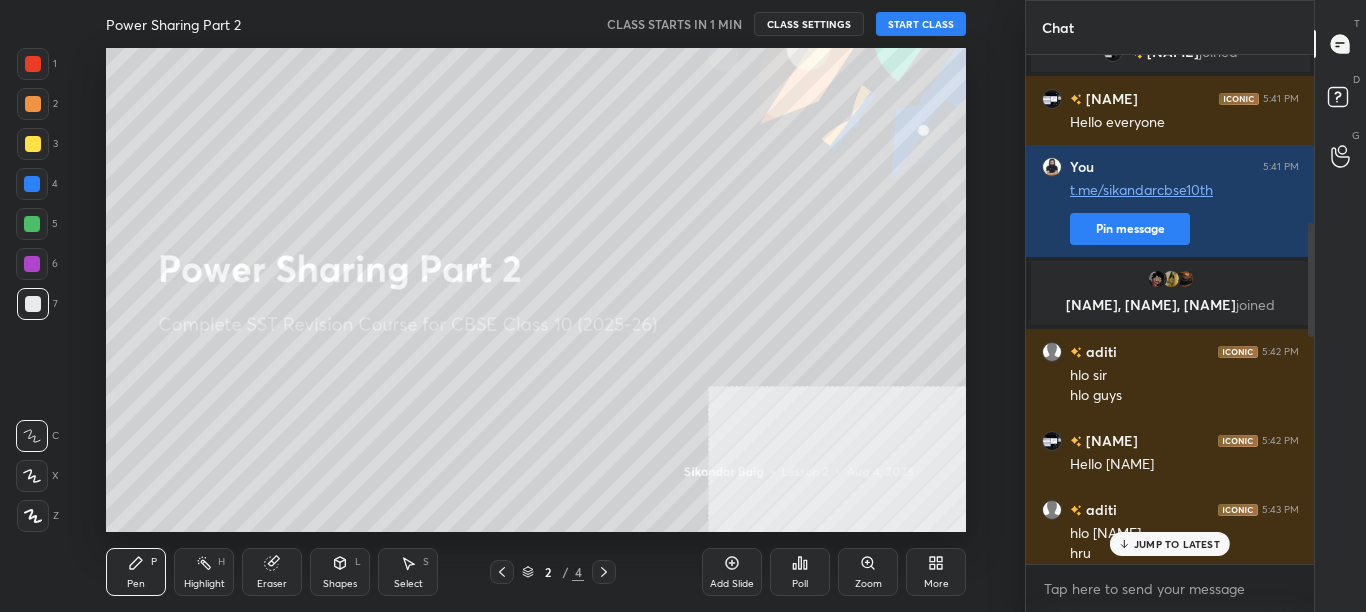 scroll, scrollTop: 589, scrollLeft: 0, axis: vertical 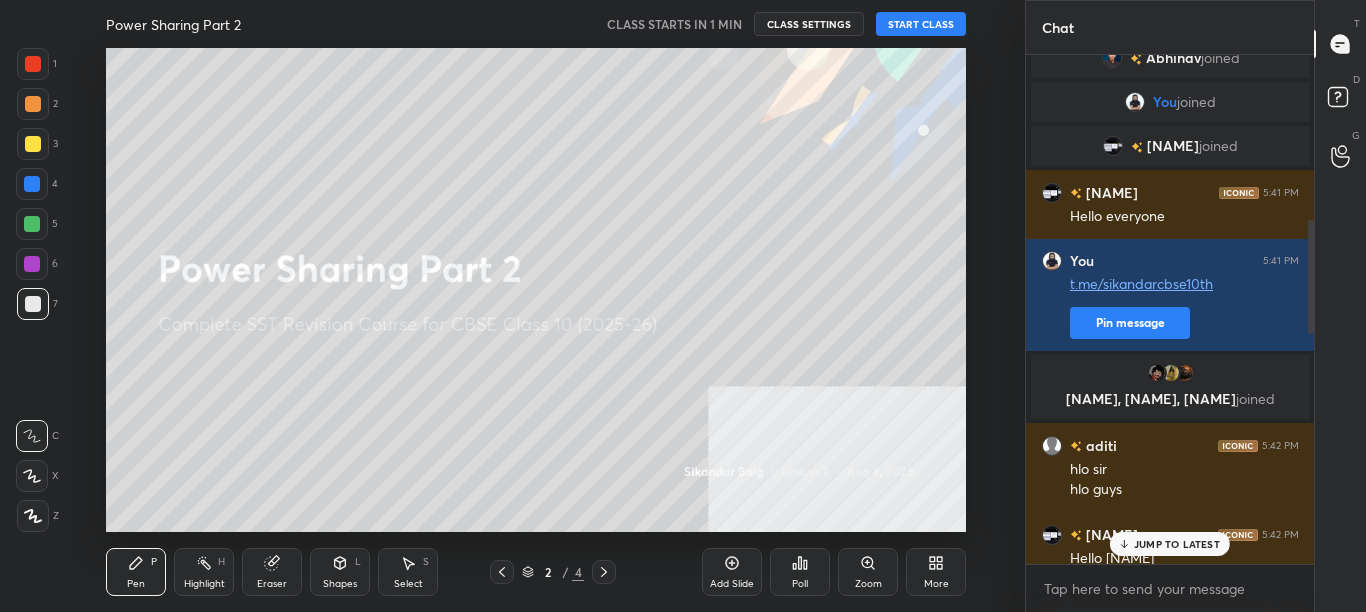 drag, startPoint x: 1312, startPoint y: 487, endPoint x: 1305, endPoint y: 224, distance: 263.09314 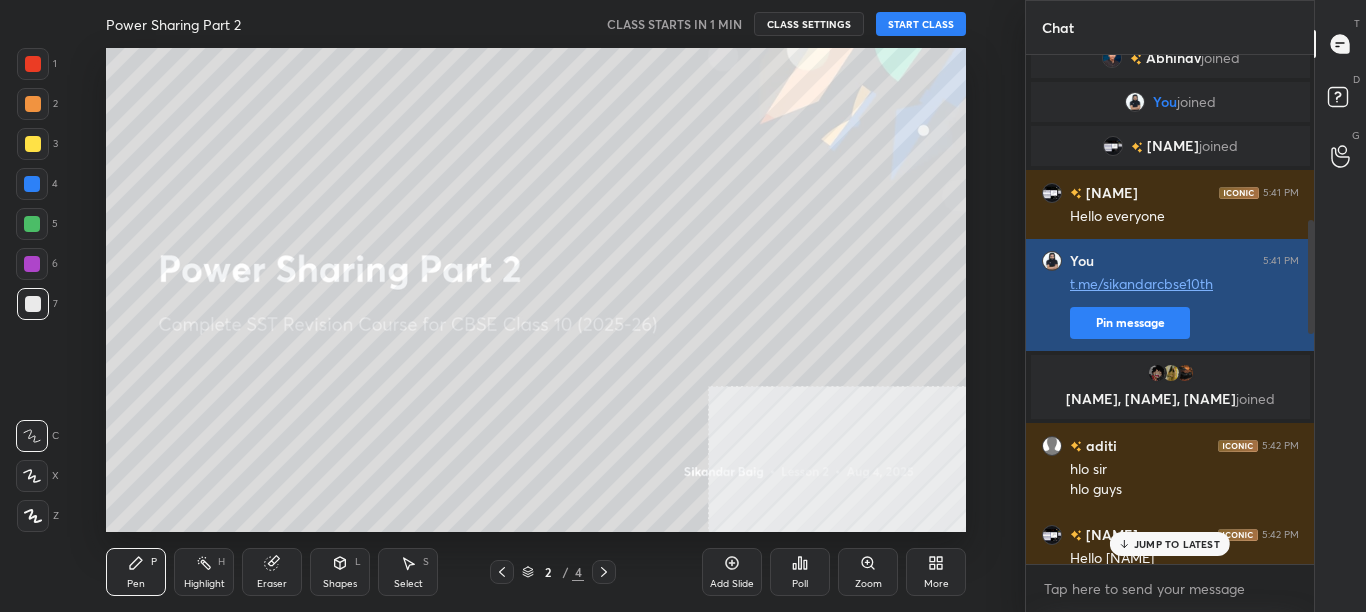 click on "Pin message" at bounding box center (1130, 323) 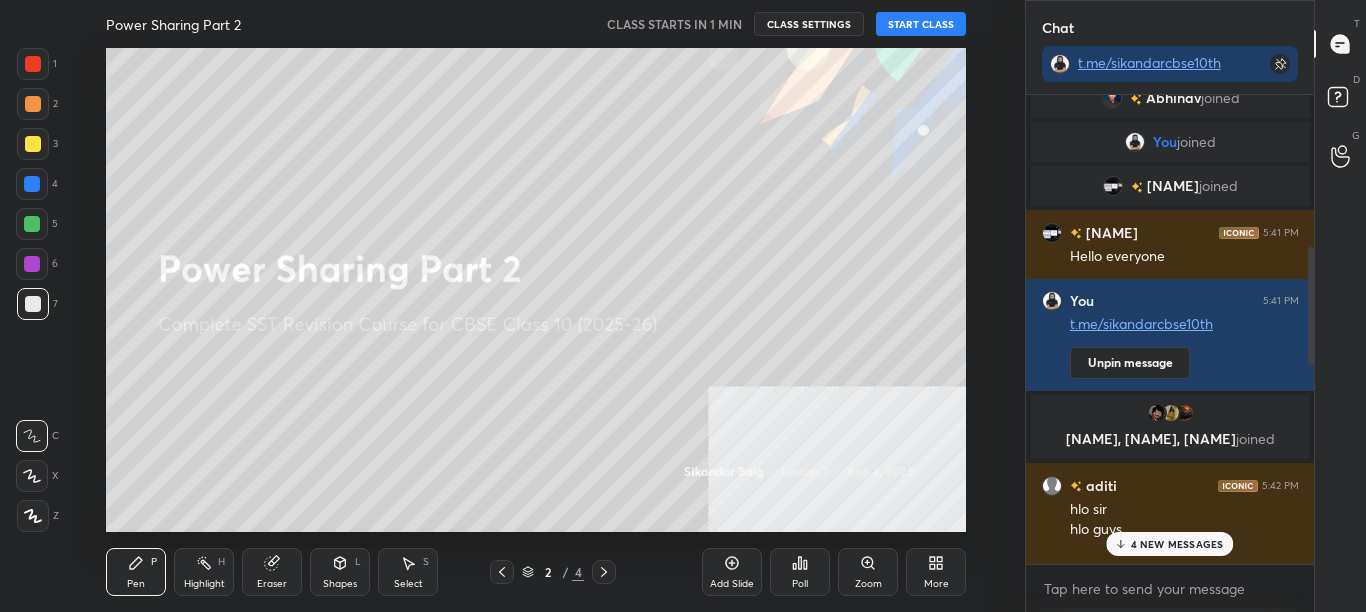 click on "START CLASS" at bounding box center (921, 24) 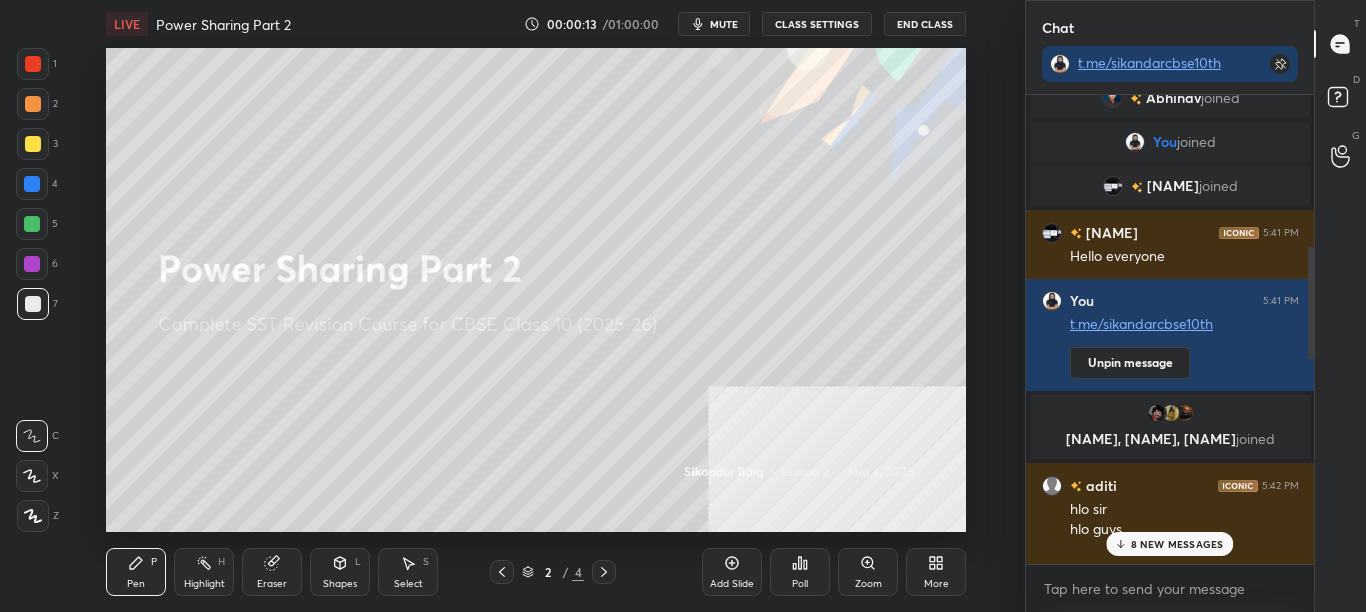 click on "8 NEW MESSAGES" at bounding box center (1169, 544) 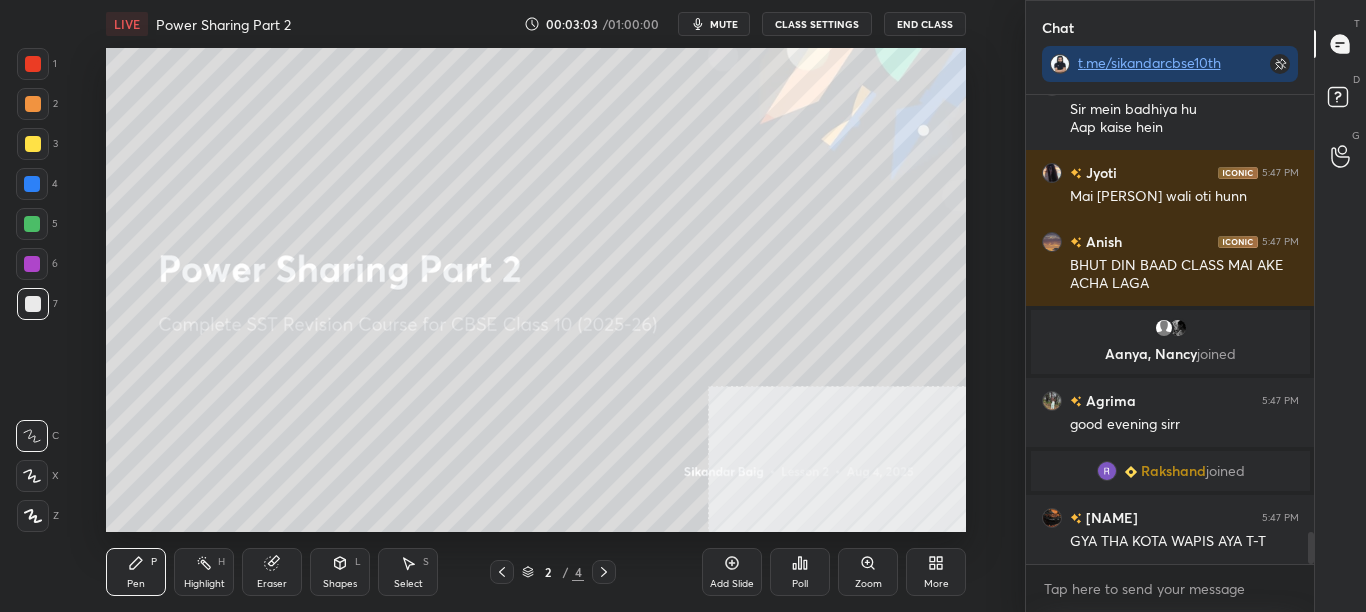 scroll, scrollTop: 6377, scrollLeft: 0, axis: vertical 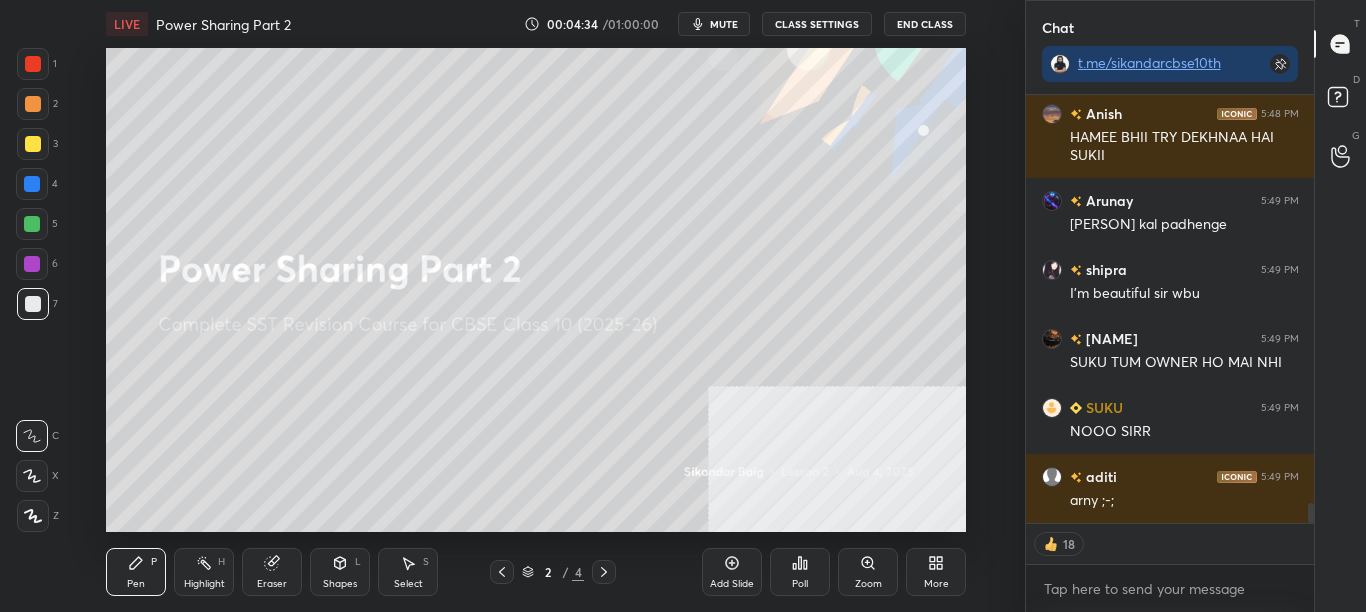 type on "x" 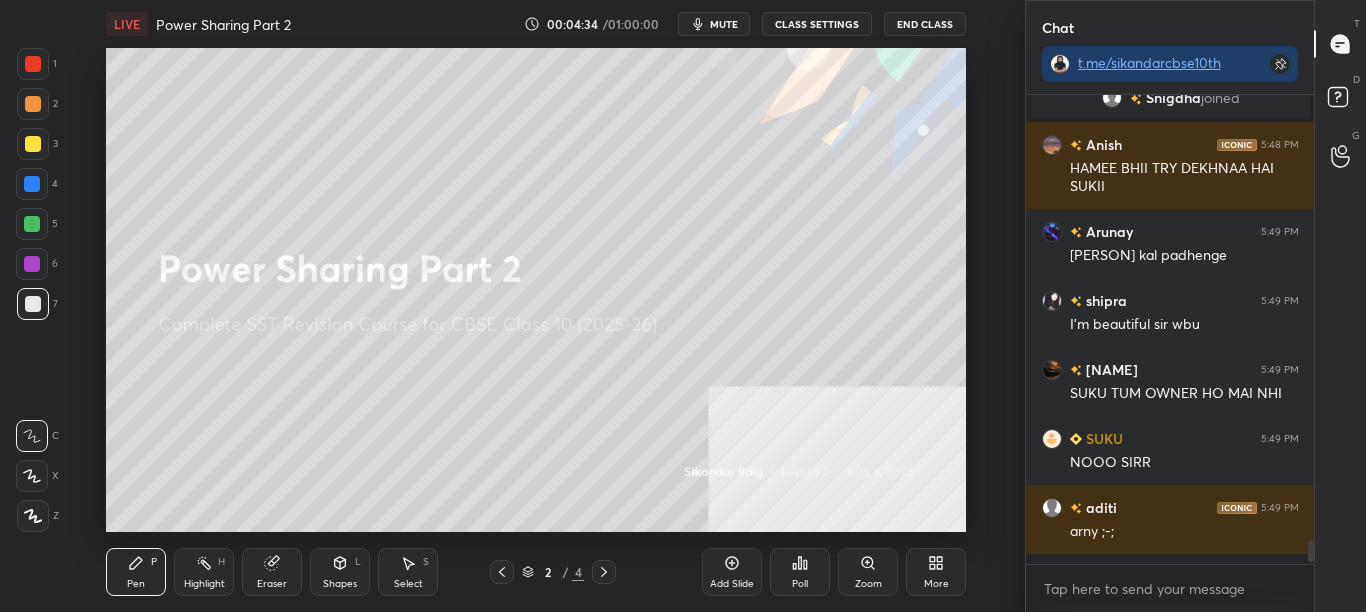 scroll, scrollTop: 7, scrollLeft: 7, axis: both 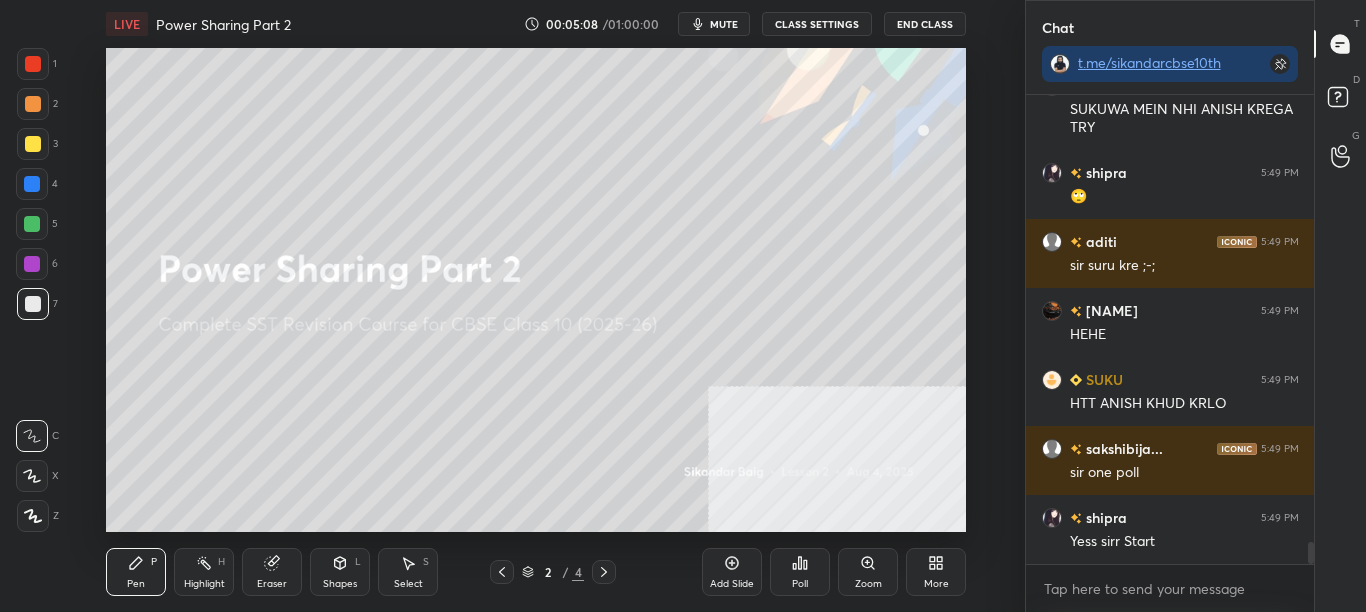 click on "CLASS SETTINGS" at bounding box center [817, 24] 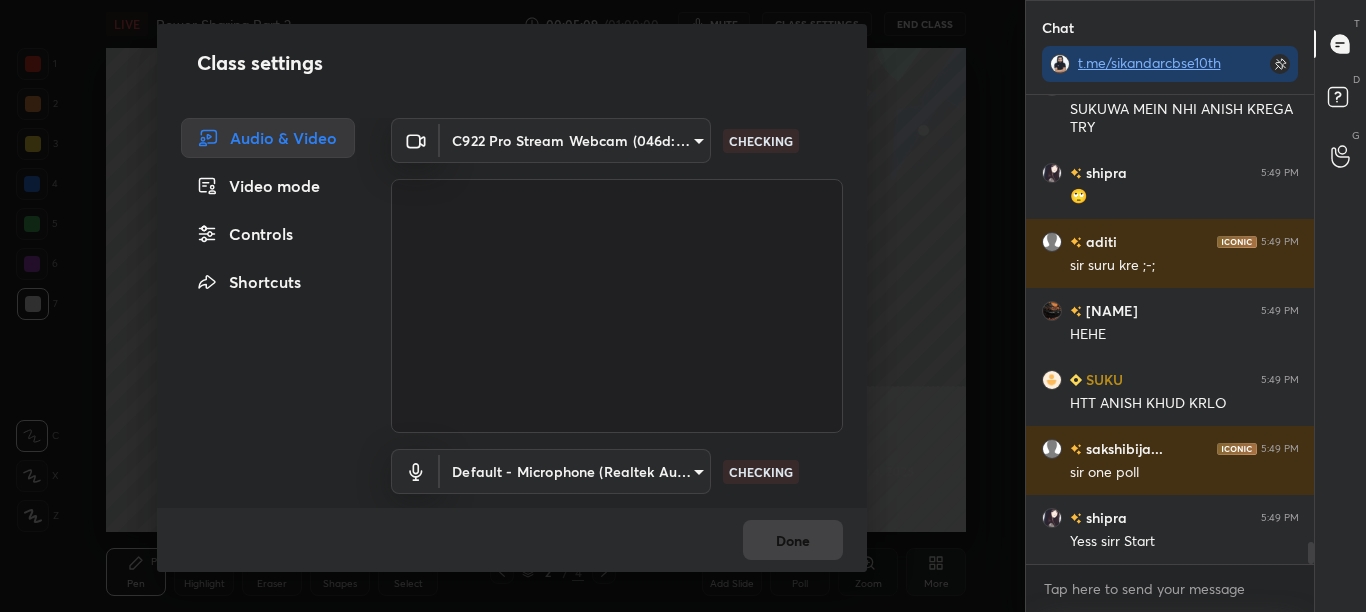 scroll, scrollTop: 9581, scrollLeft: 0, axis: vertical 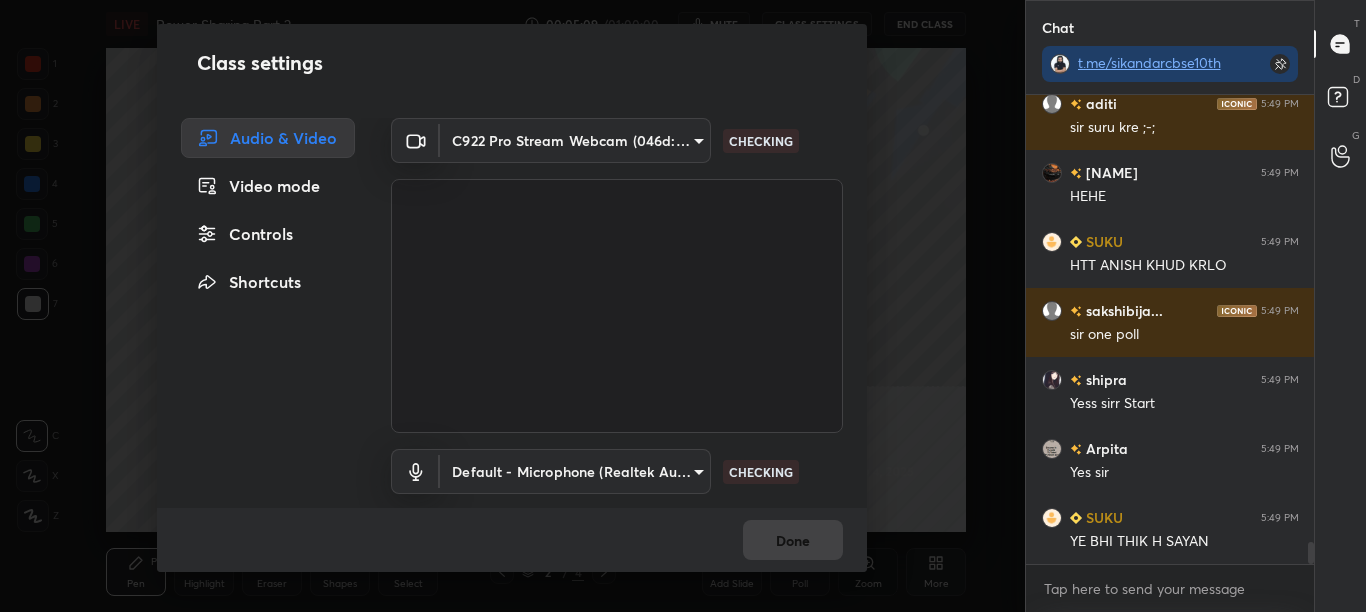 click on "Controls" at bounding box center [268, 234] 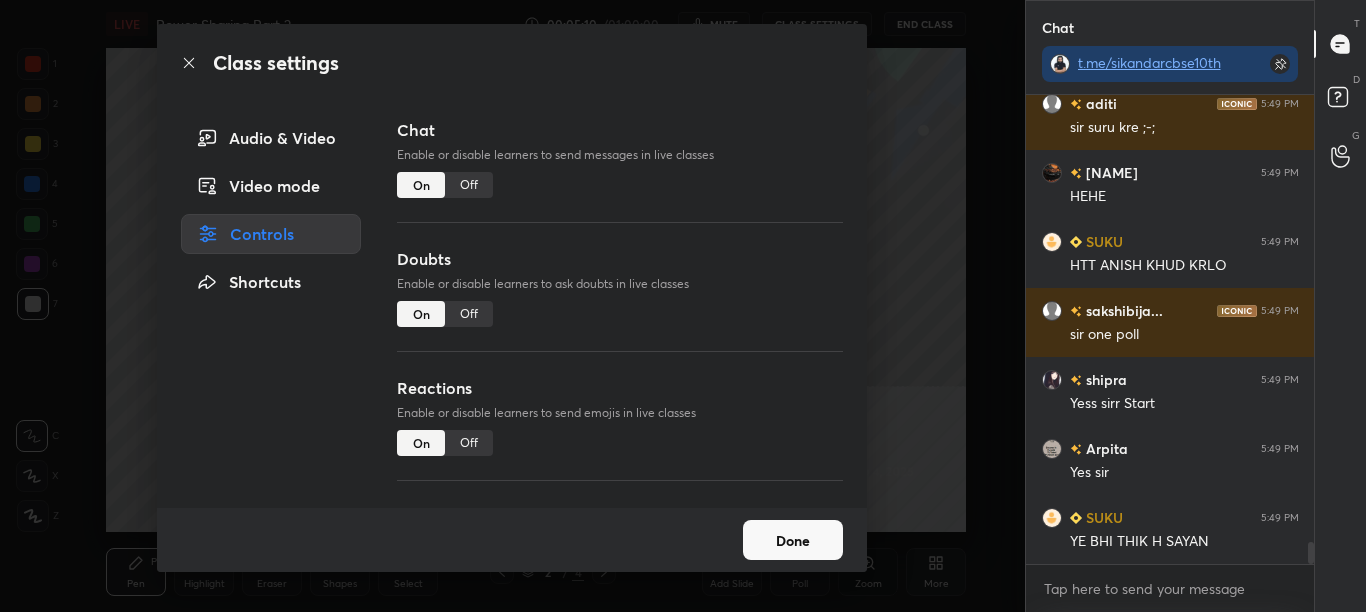 click on "Off" at bounding box center [469, 185] 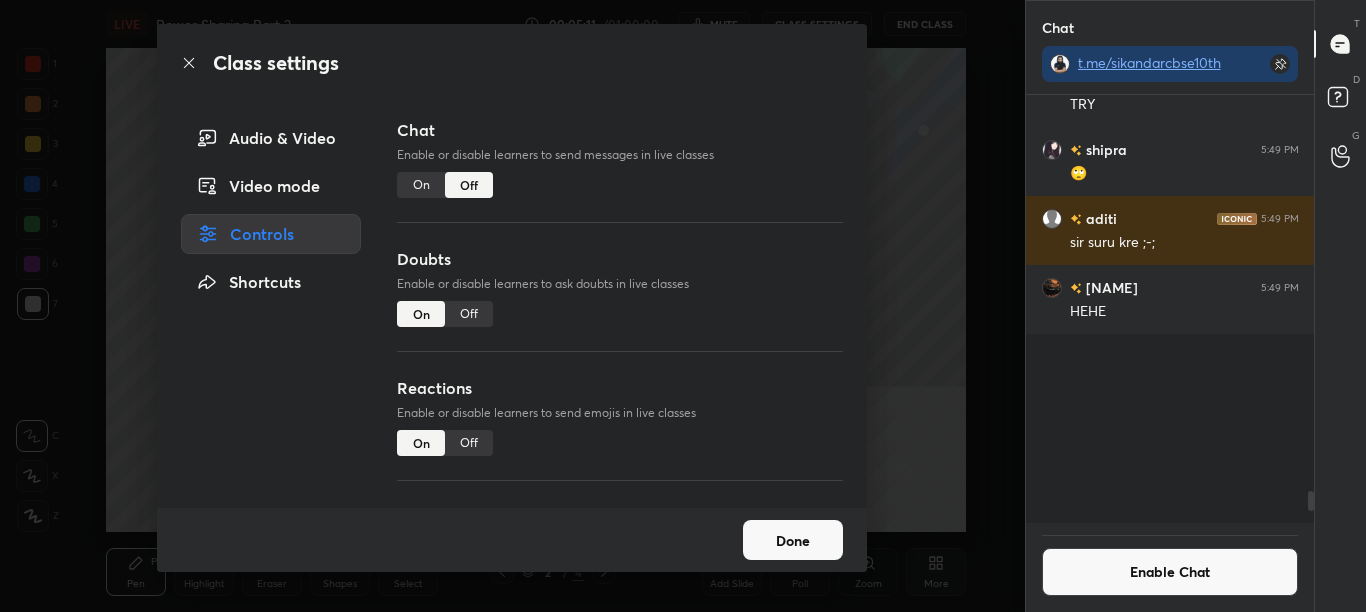 scroll, scrollTop: 9019, scrollLeft: 0, axis: vertical 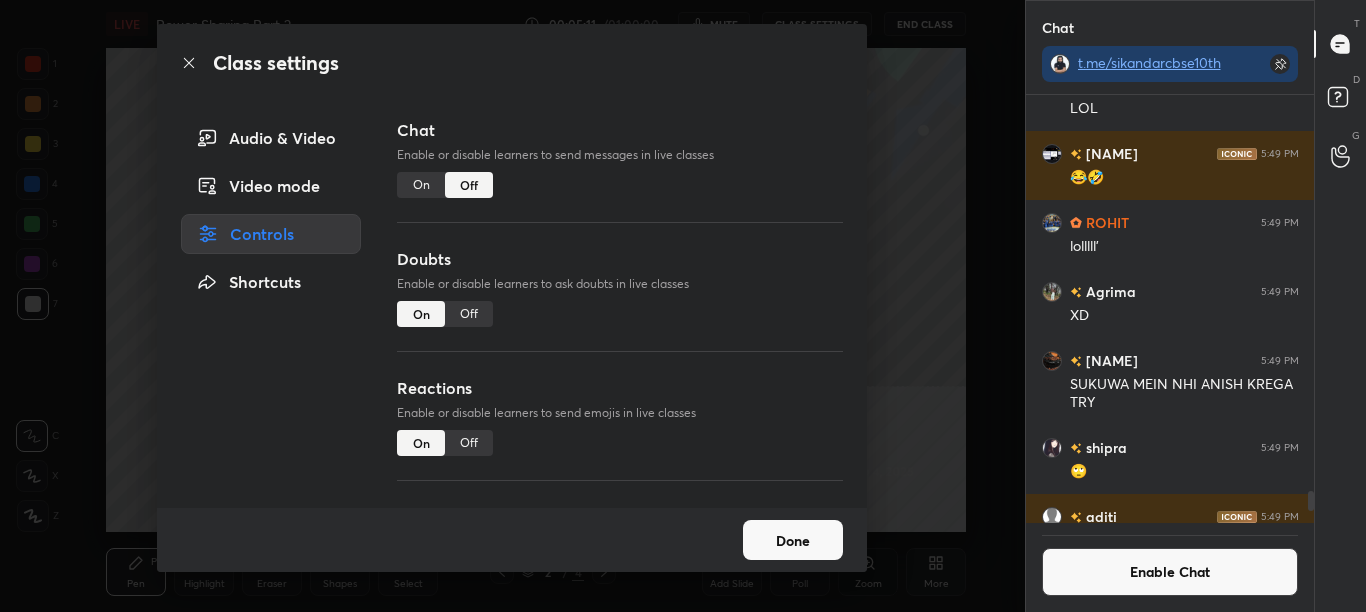 click 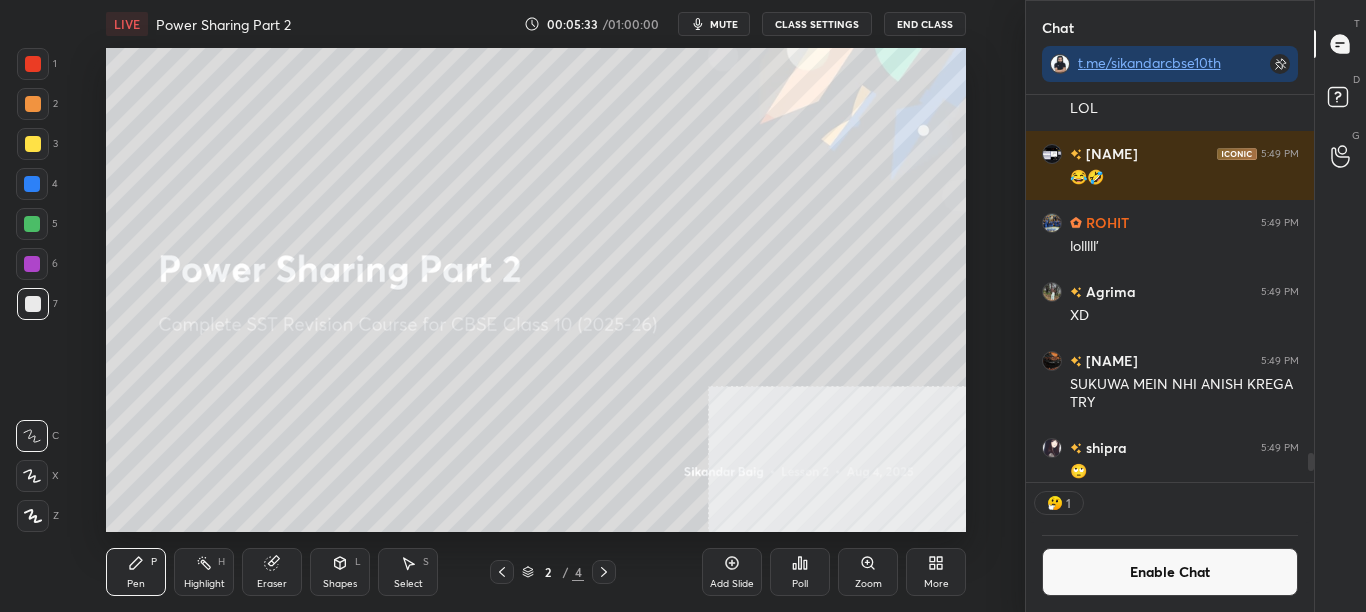 scroll, scrollTop: 381, scrollLeft: 282, axis: both 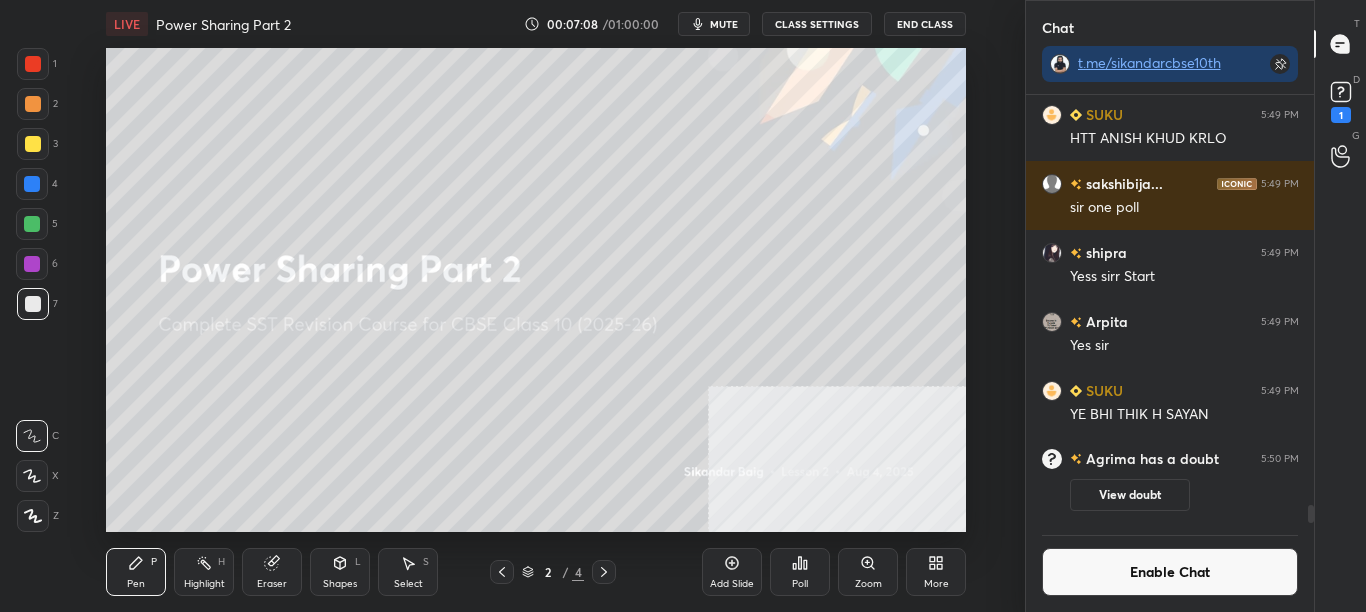 click on "Enable Chat" at bounding box center (1170, 572) 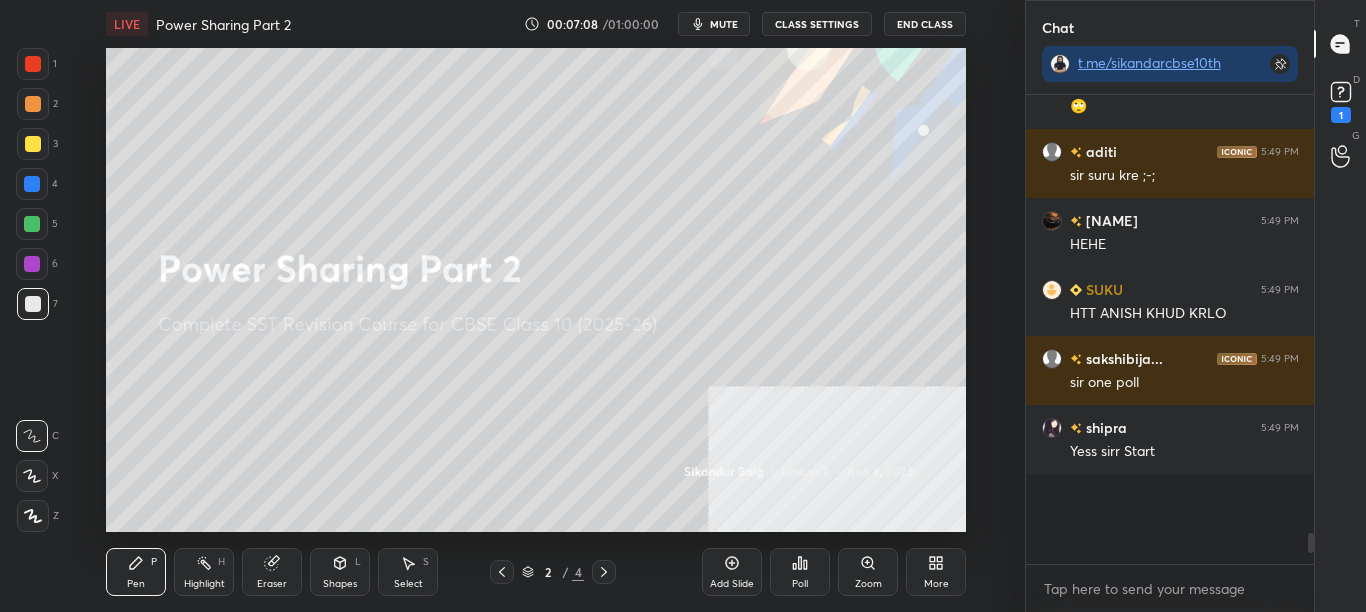 scroll, scrollTop: 9127, scrollLeft: 0, axis: vertical 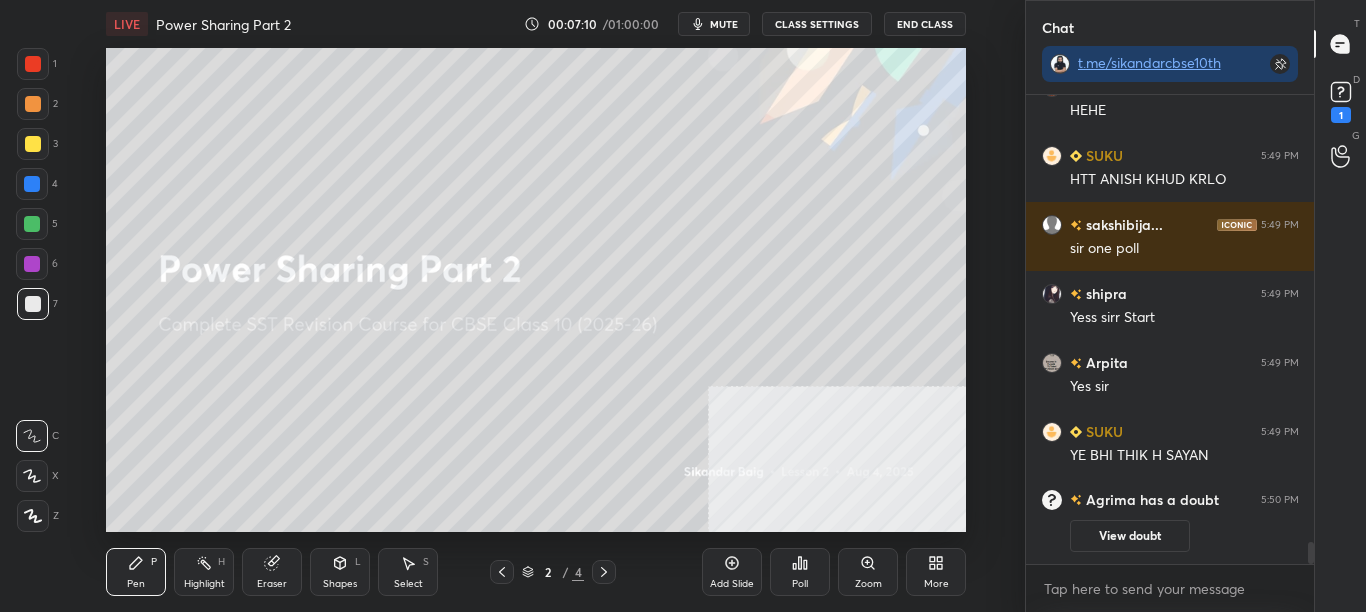 drag, startPoint x: 1312, startPoint y: 541, endPoint x: 1322, endPoint y: 589, distance: 49.0306 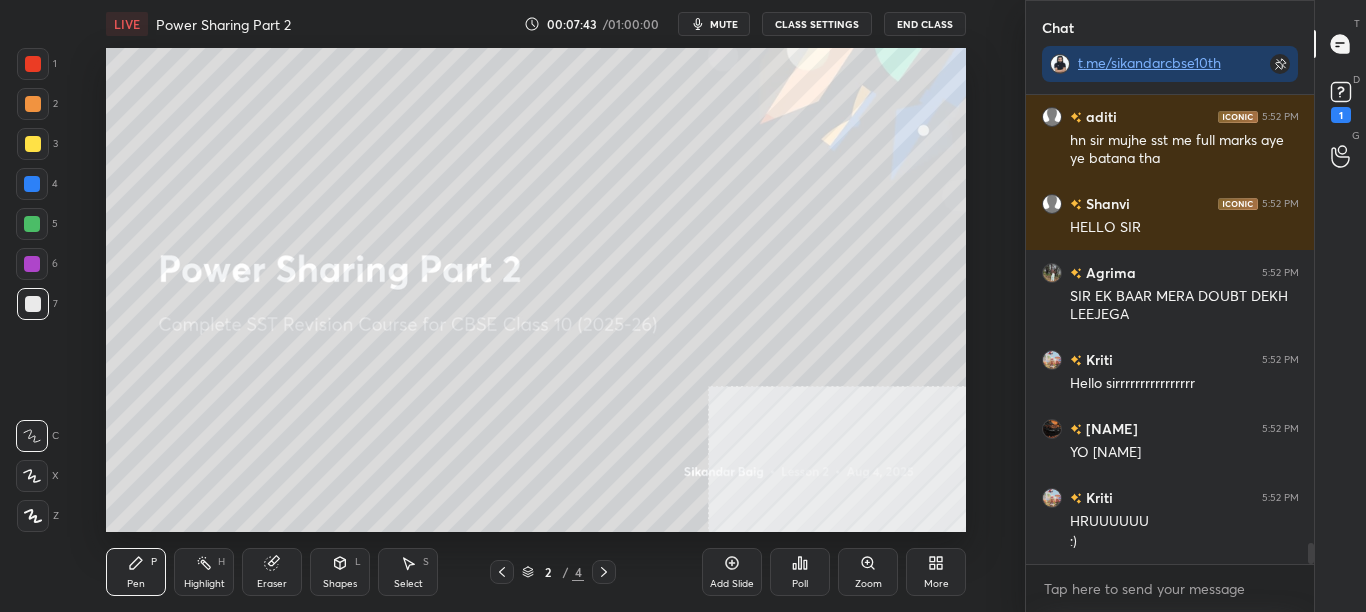 scroll, scrollTop: 10226, scrollLeft: 0, axis: vertical 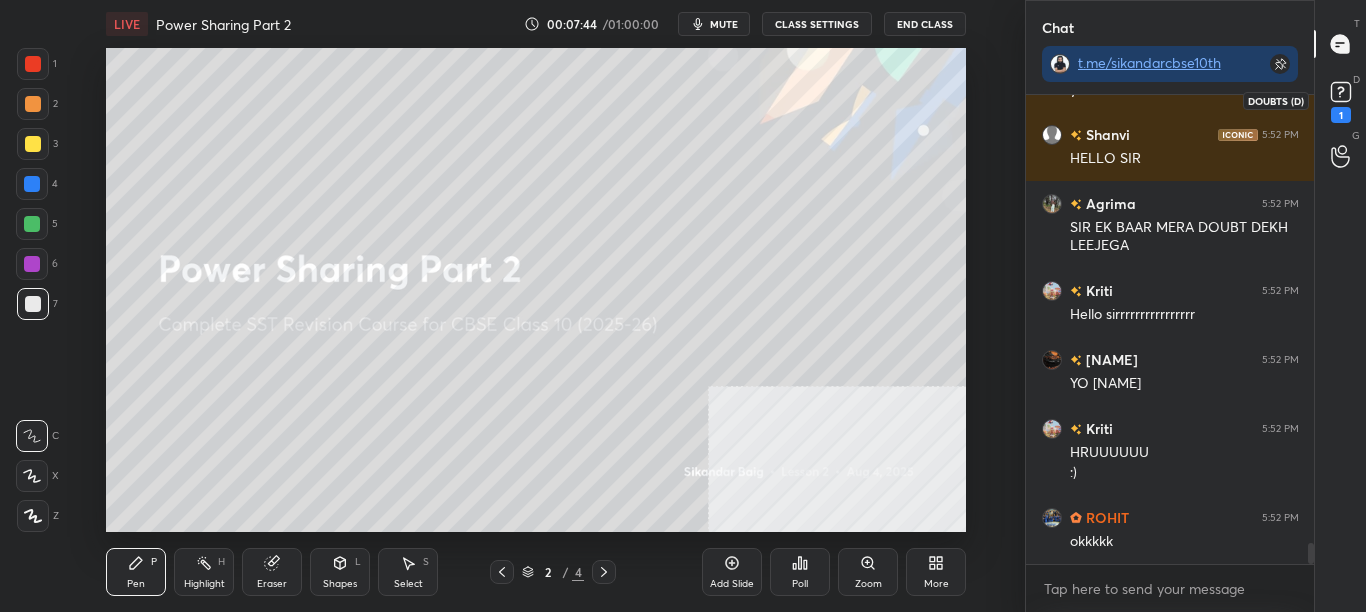 click 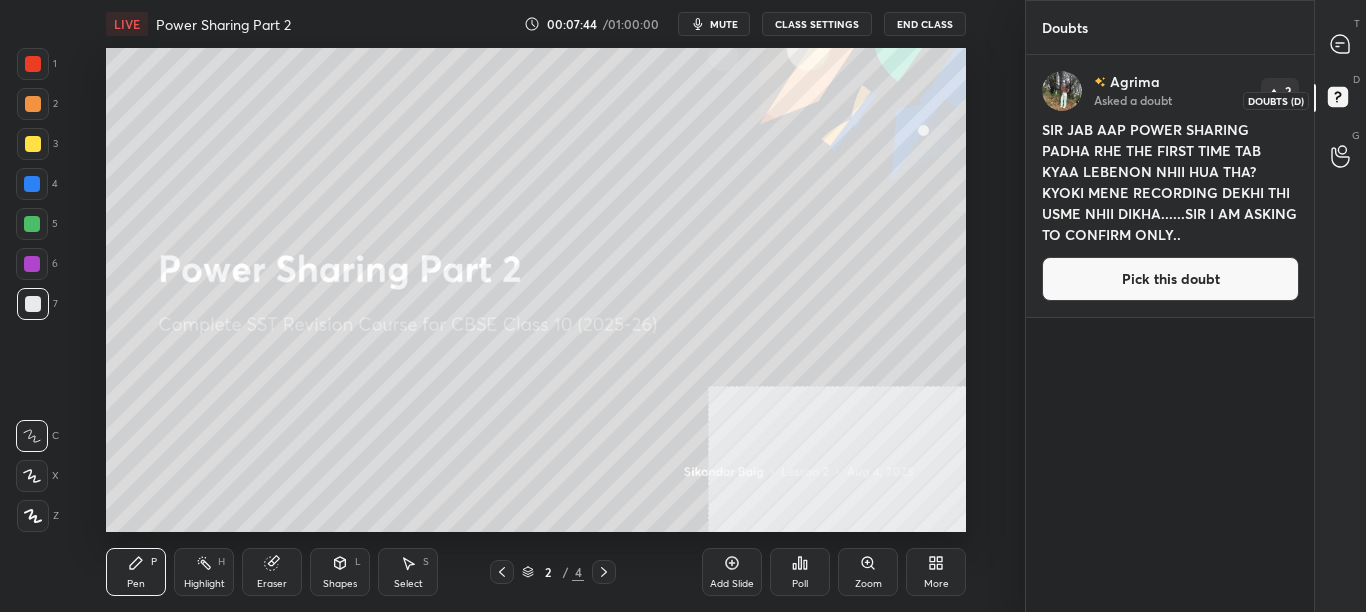 scroll, scrollTop: 7, scrollLeft: 7, axis: both 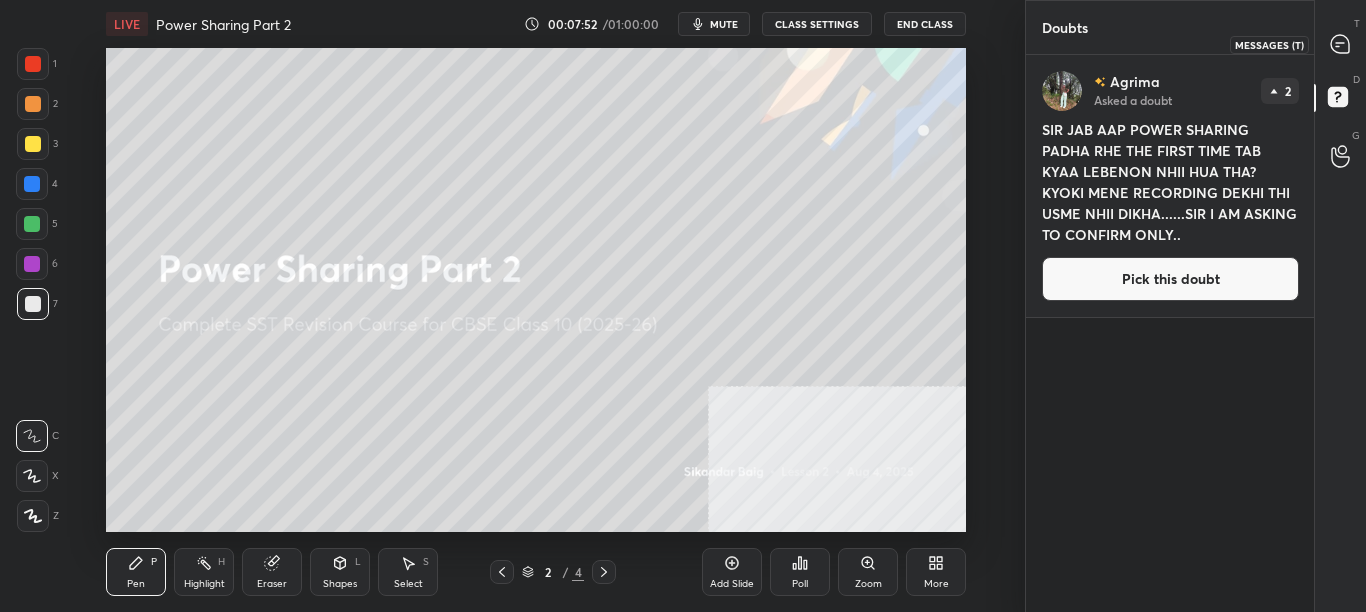 drag, startPoint x: 1357, startPoint y: 40, endPoint x: 1362, endPoint y: 84, distance: 44.28318 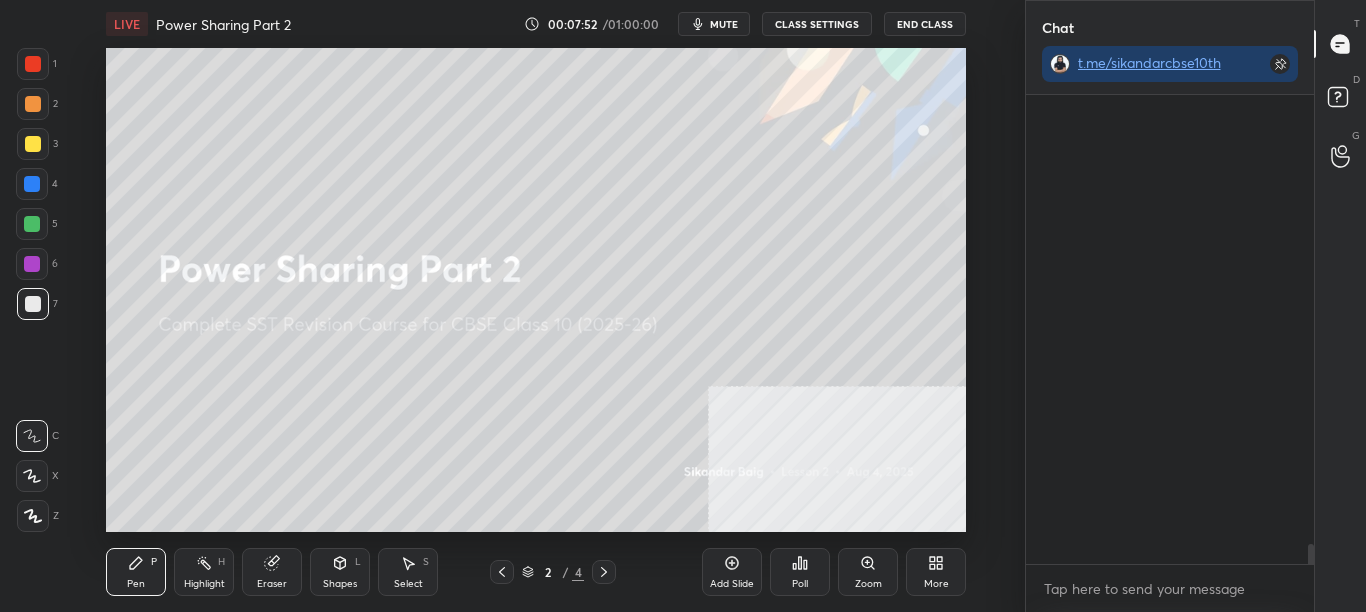 scroll, scrollTop: 511, scrollLeft: 282, axis: both 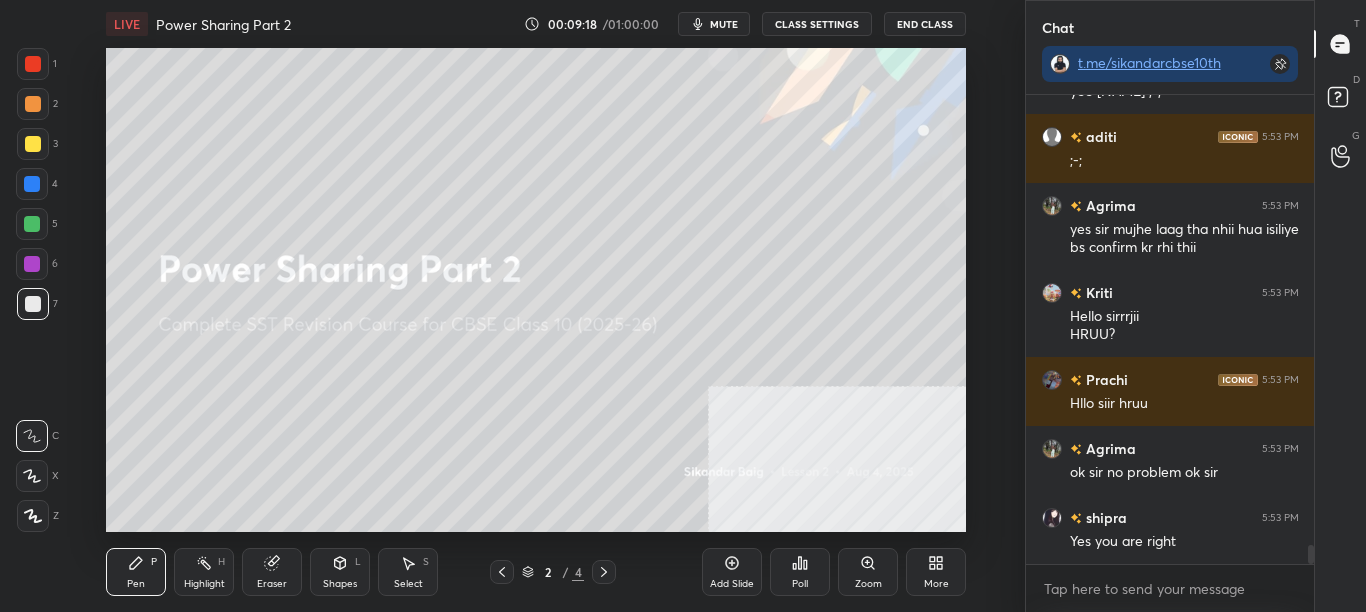 click 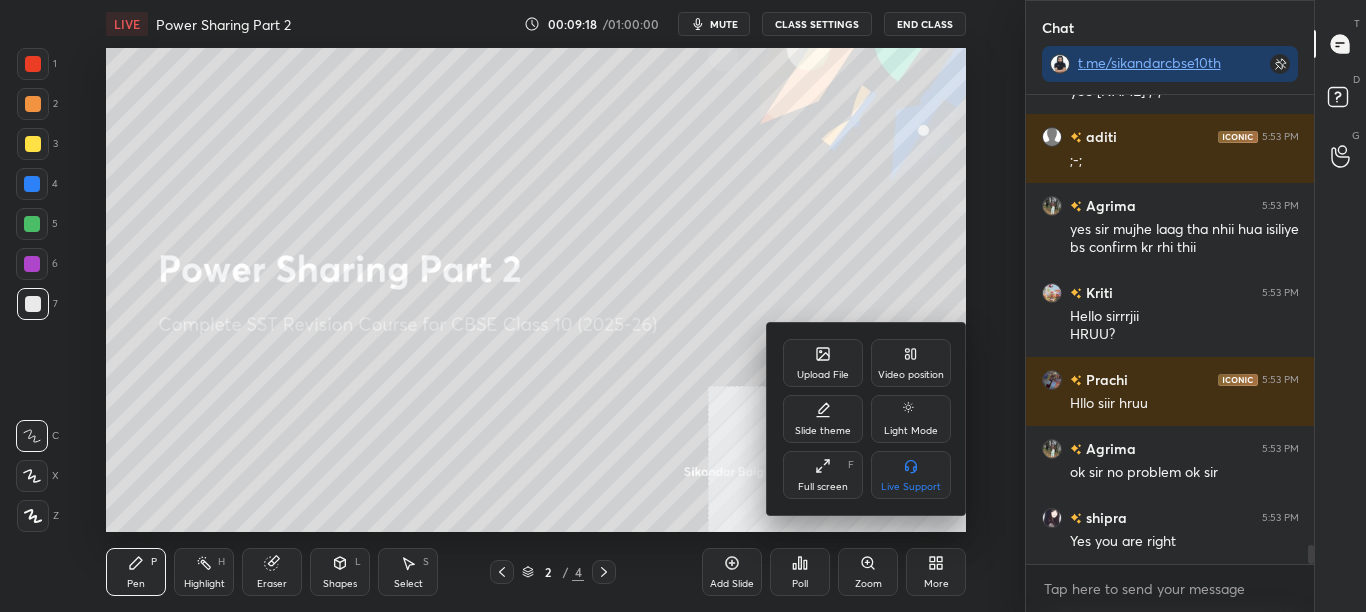 click 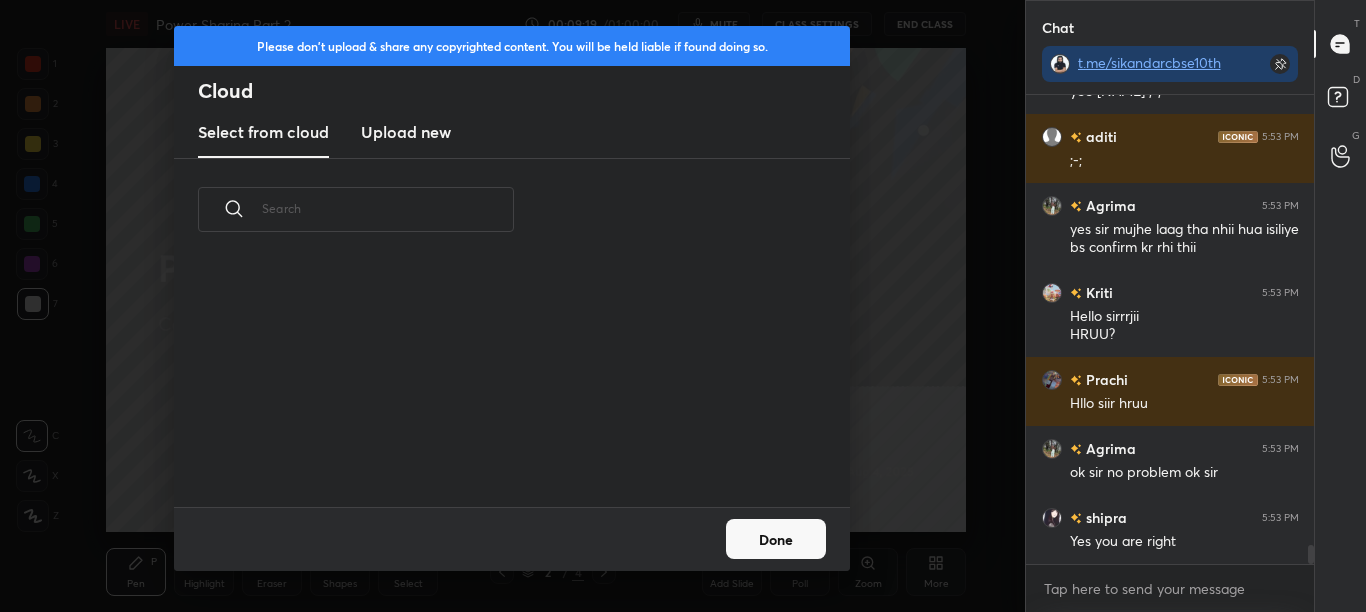 scroll, scrollTop: 11279, scrollLeft: 0, axis: vertical 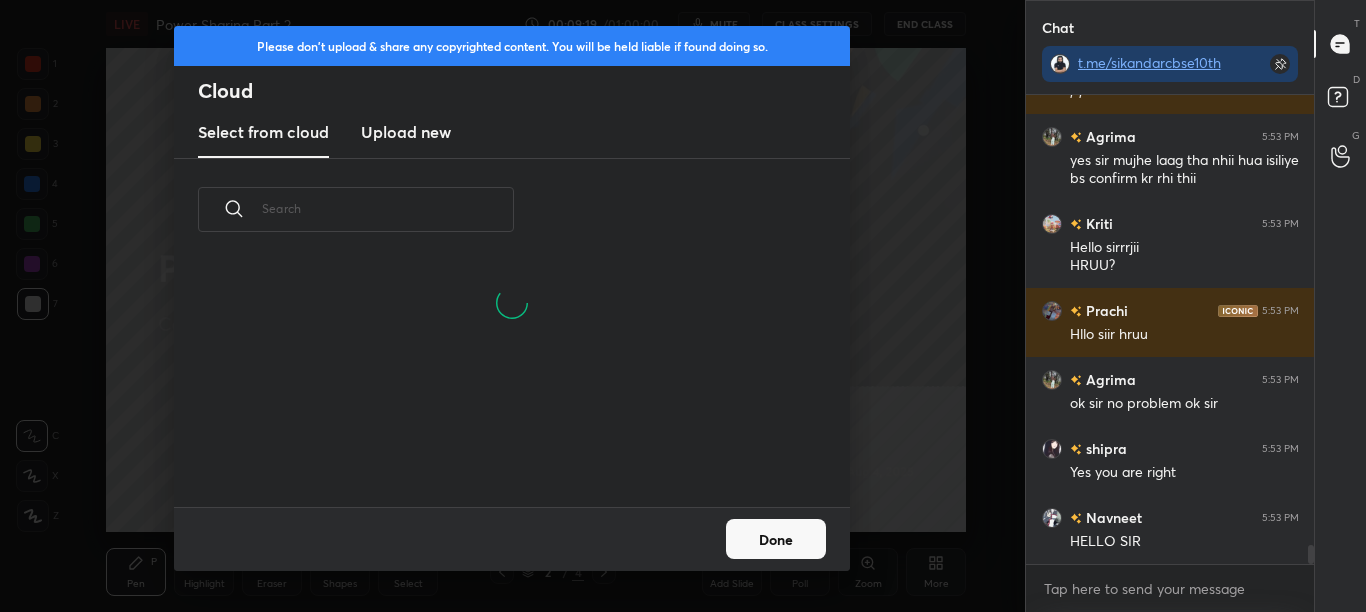 click on "Upload new" at bounding box center [406, 133] 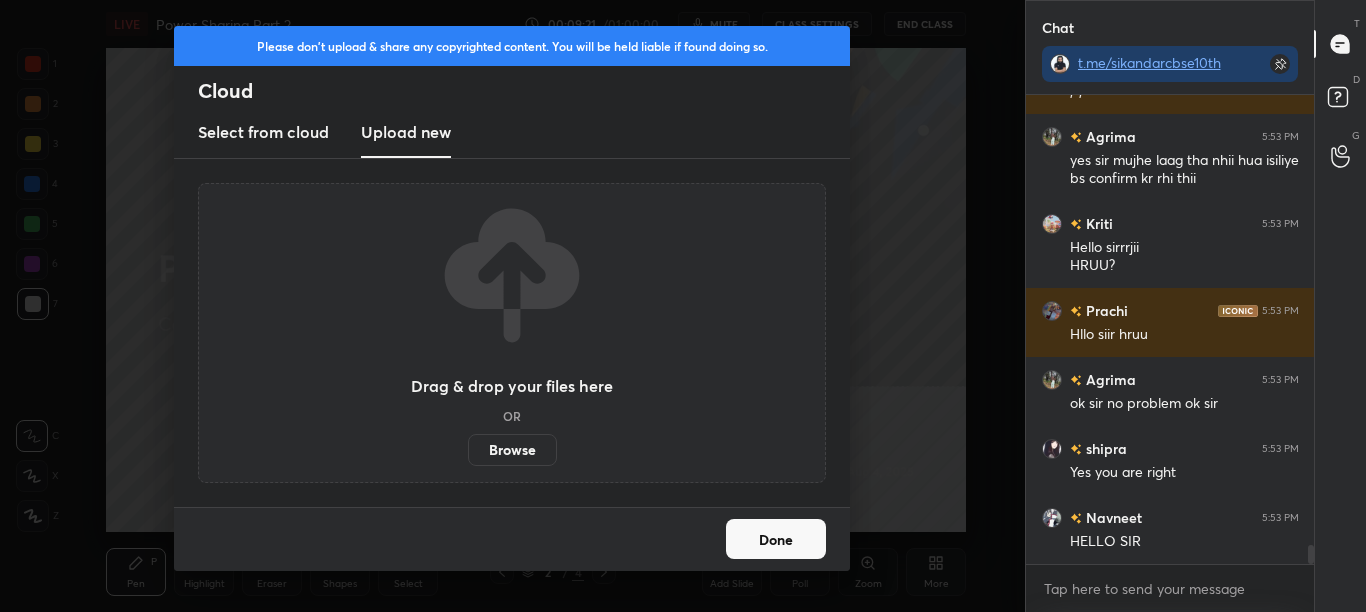 scroll, scrollTop: 11348, scrollLeft: 0, axis: vertical 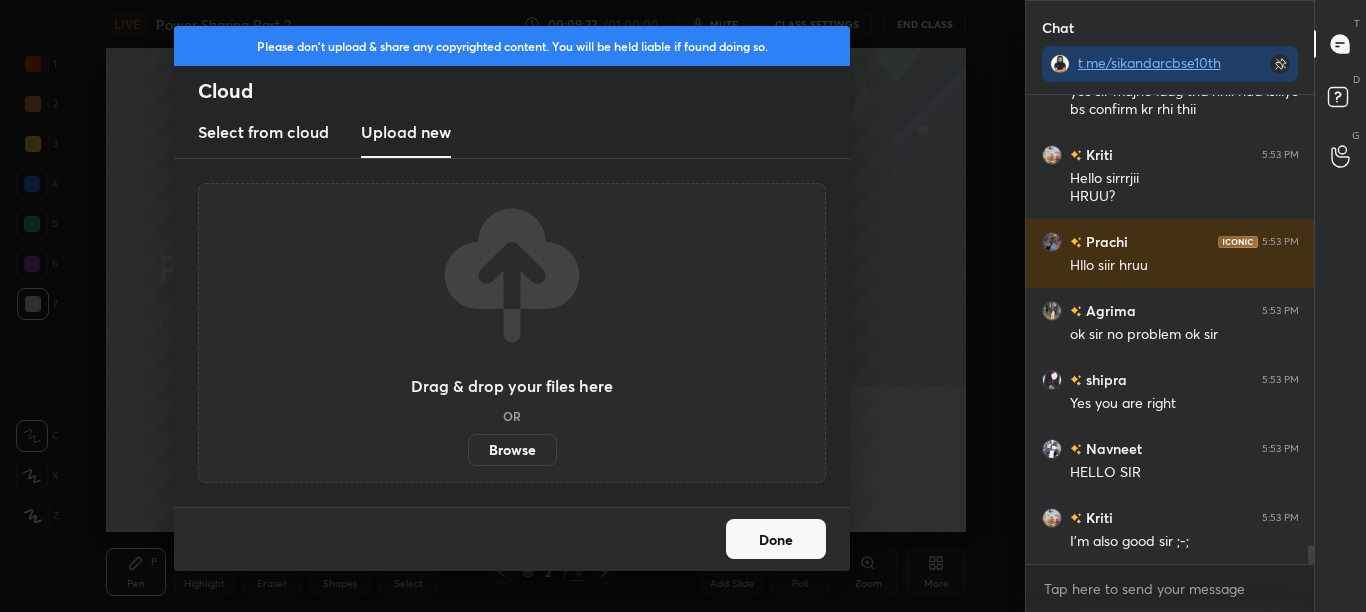 click on "Browse" at bounding box center [512, 450] 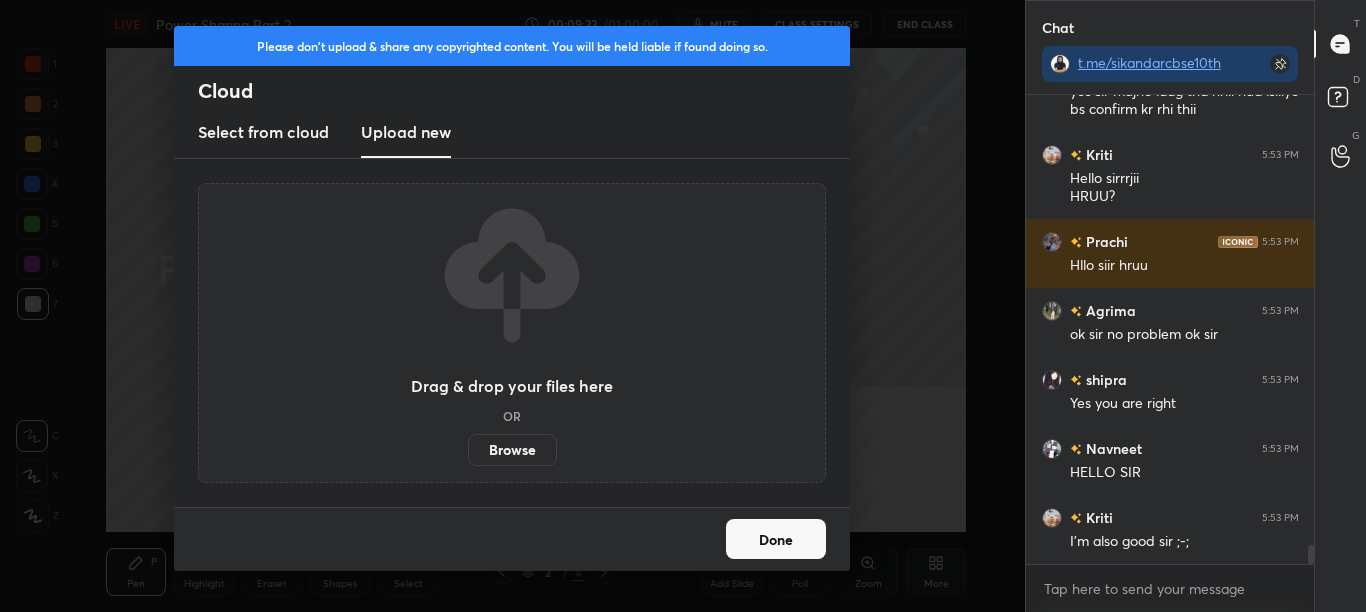 click on "Browse" at bounding box center (468, 450) 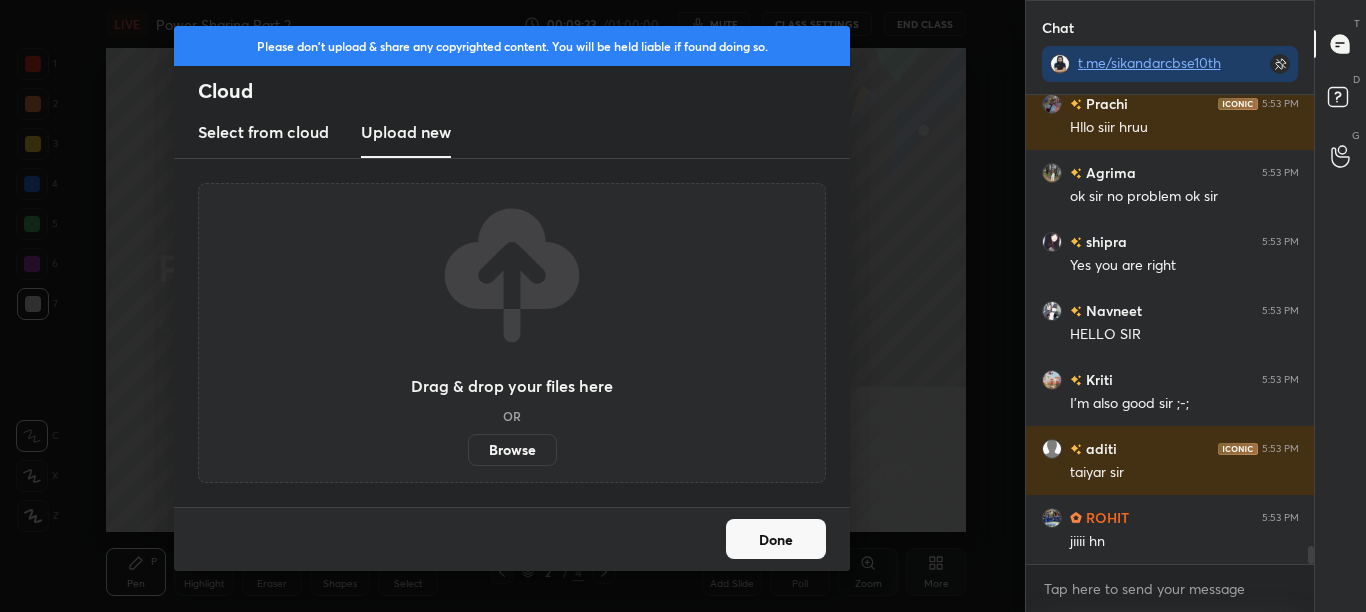 scroll, scrollTop: 11555, scrollLeft: 0, axis: vertical 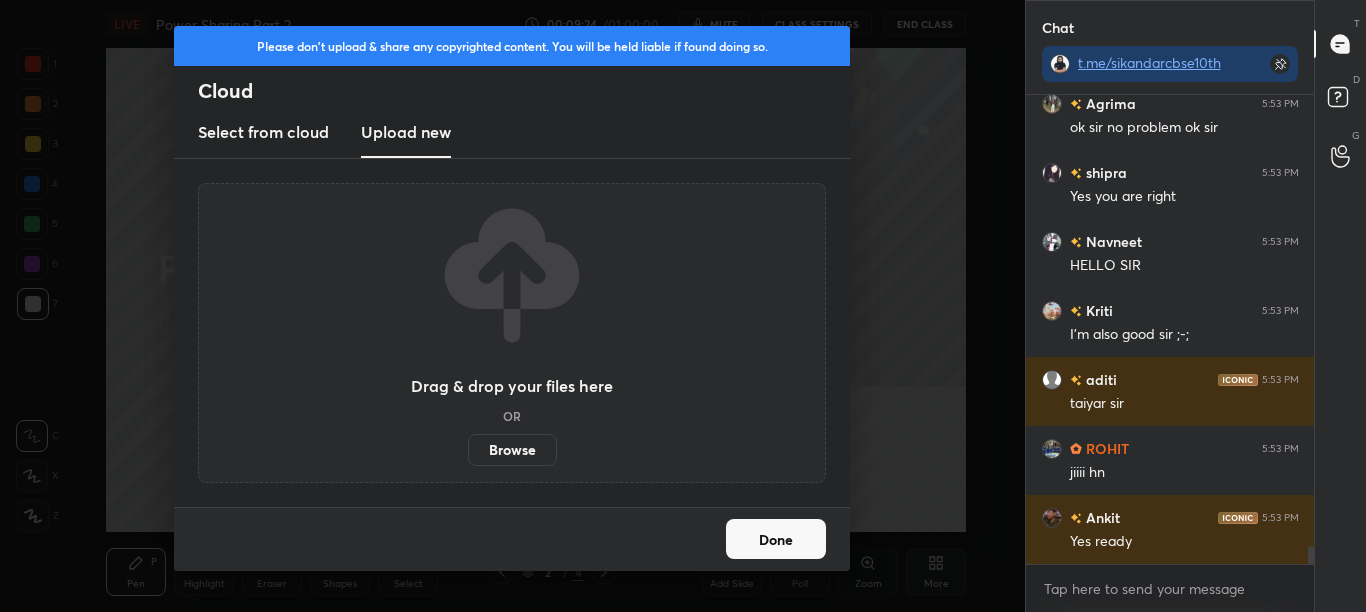 click on "Done" at bounding box center [512, 539] 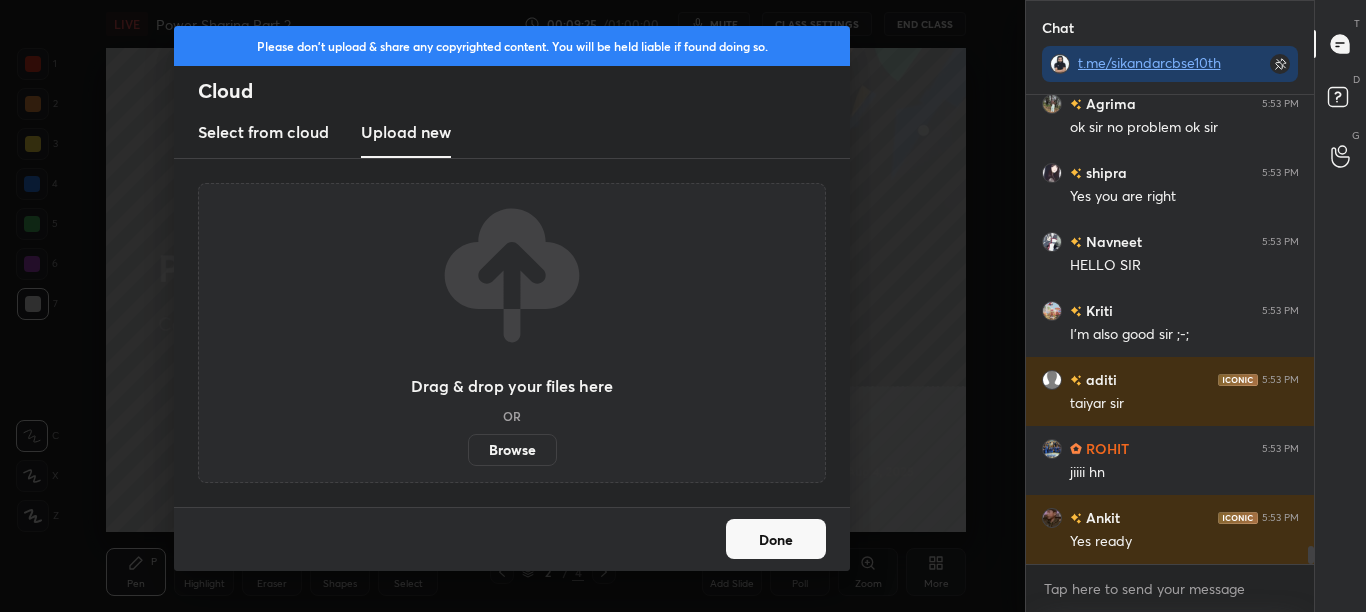 scroll, scrollTop: 11624, scrollLeft: 0, axis: vertical 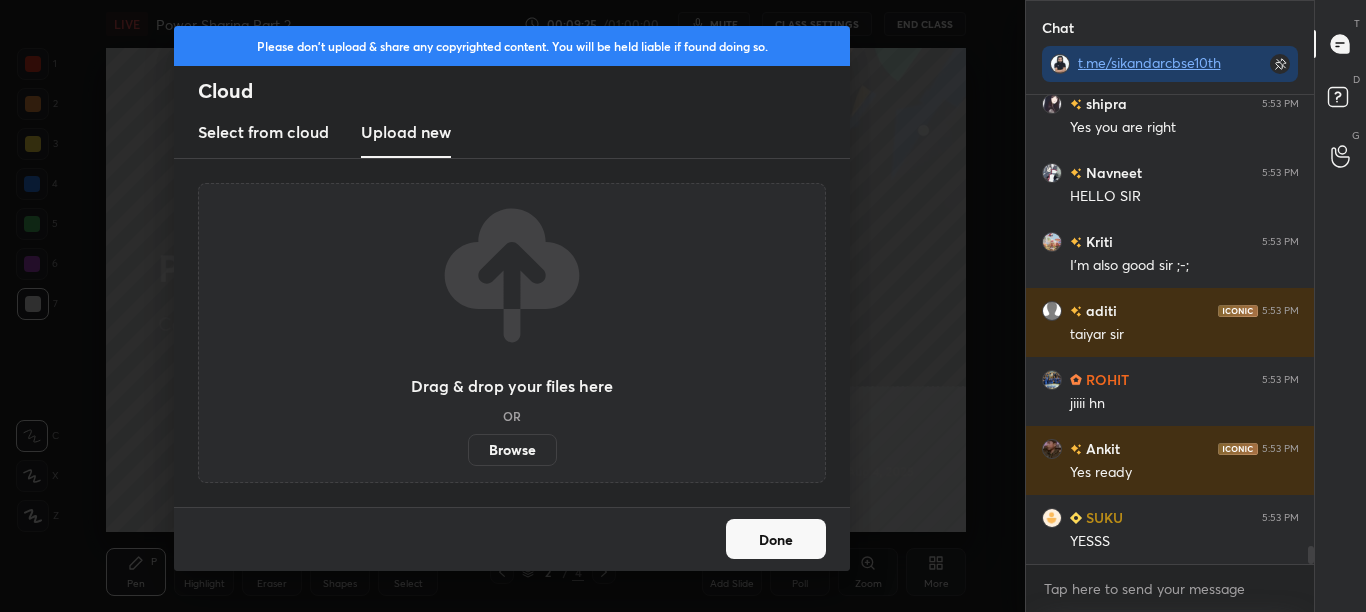 click on "Done" at bounding box center [776, 539] 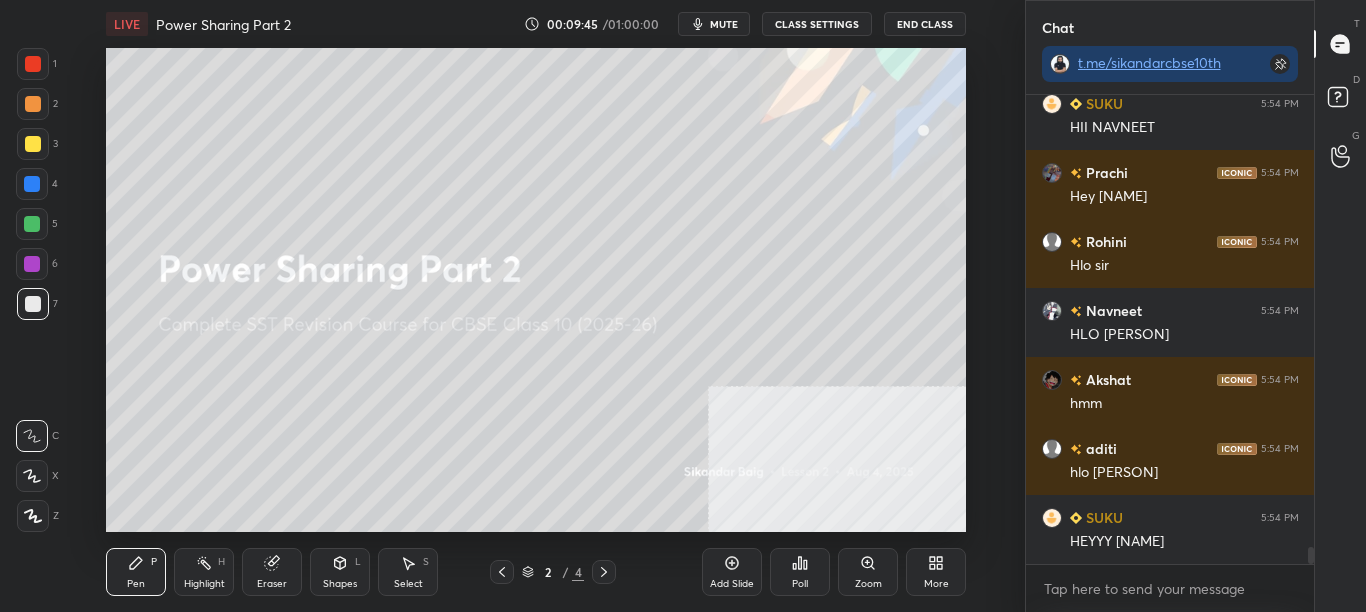 scroll, scrollTop: 12383, scrollLeft: 0, axis: vertical 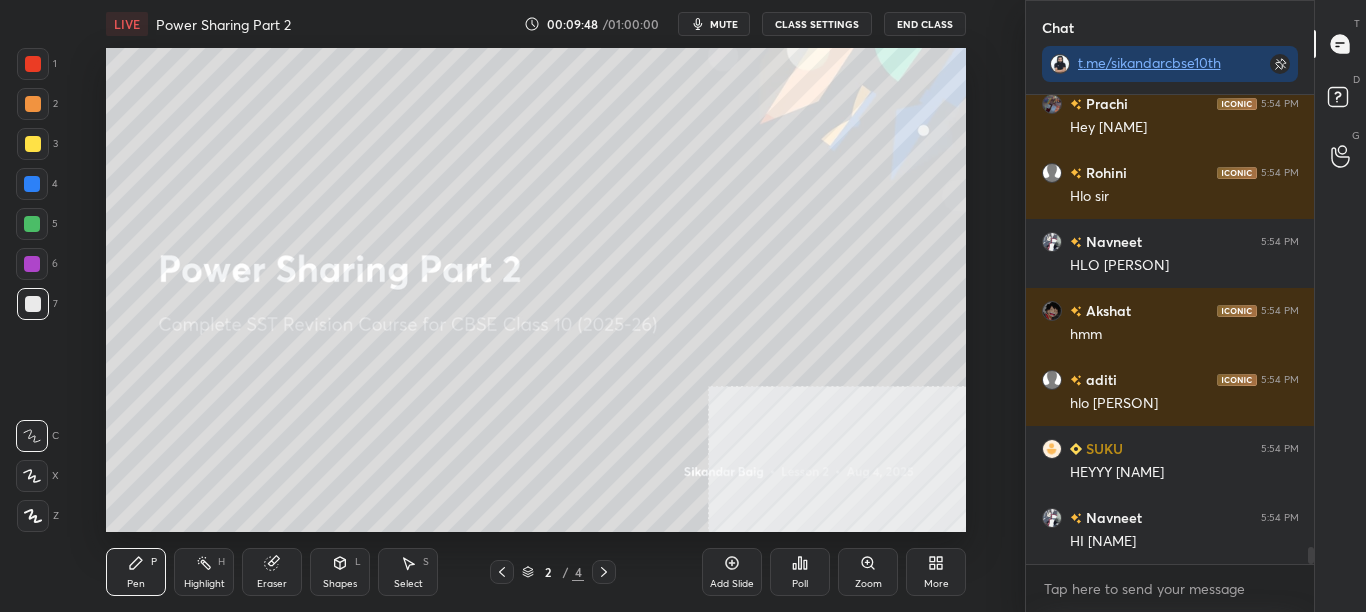 click on "More" at bounding box center (936, 572) 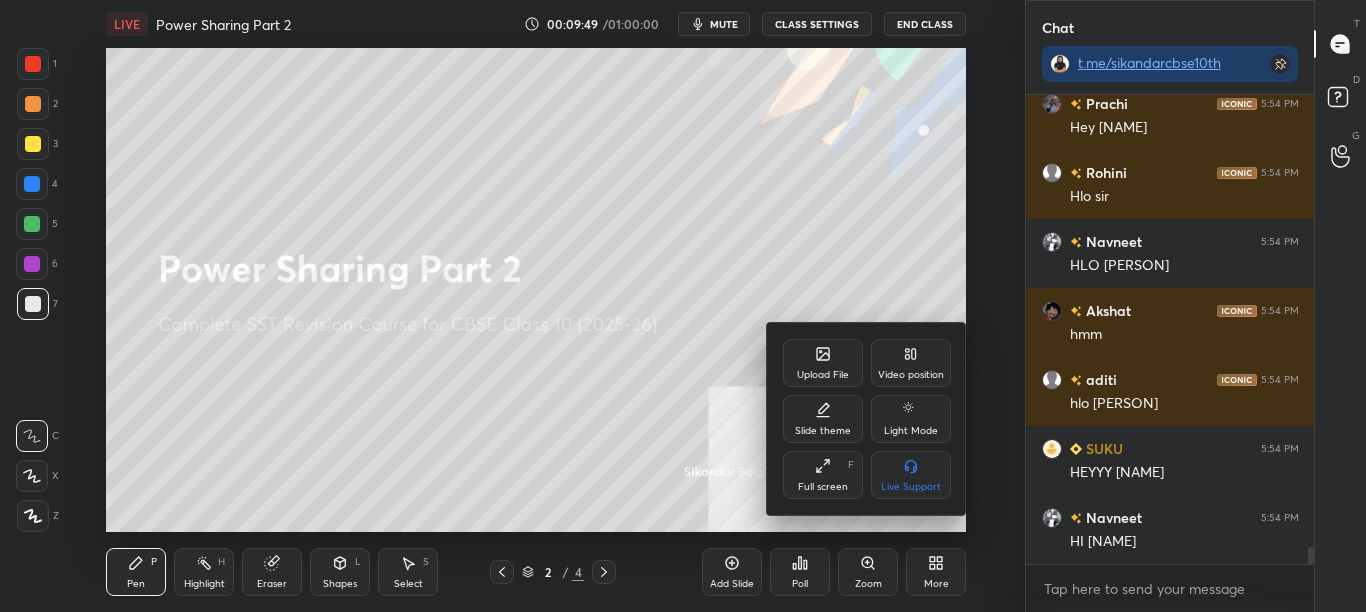 scroll, scrollTop: 12452, scrollLeft: 0, axis: vertical 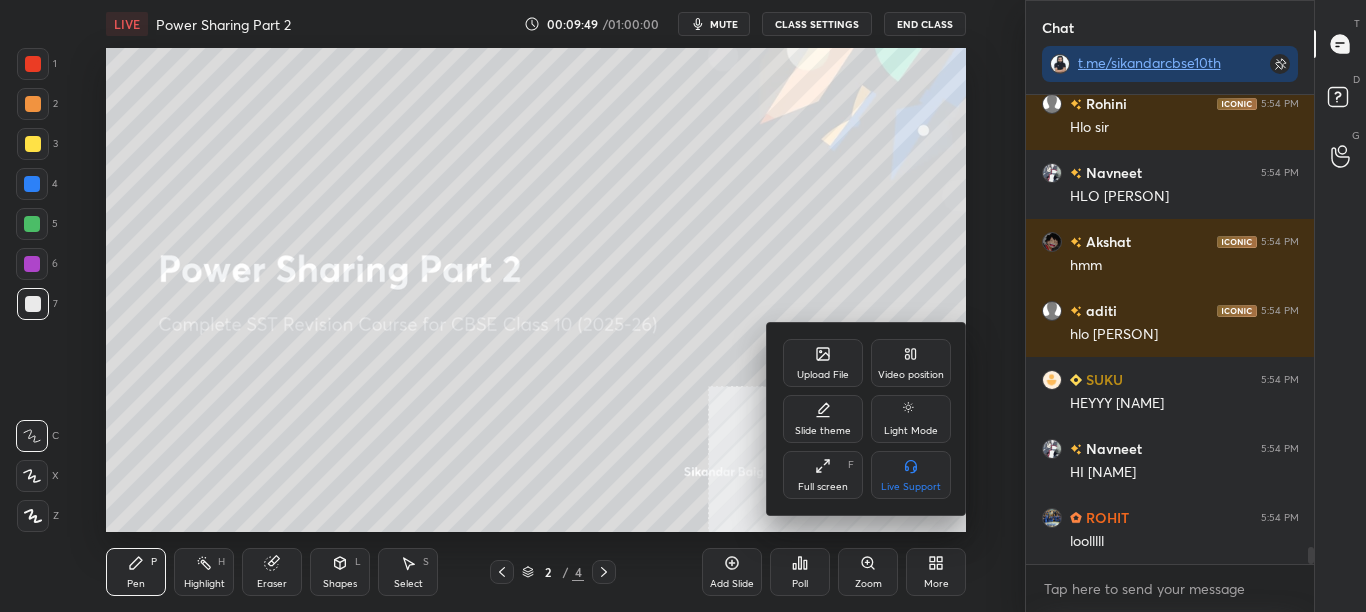 click 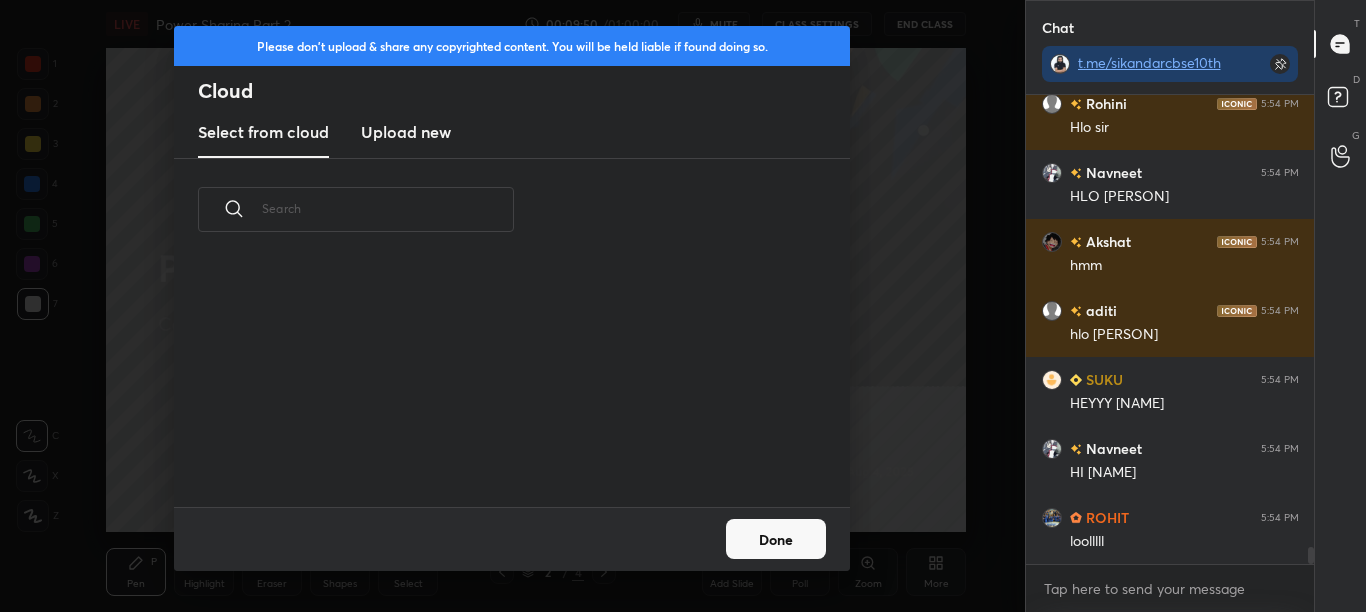 scroll, scrollTop: 7, scrollLeft: 11, axis: both 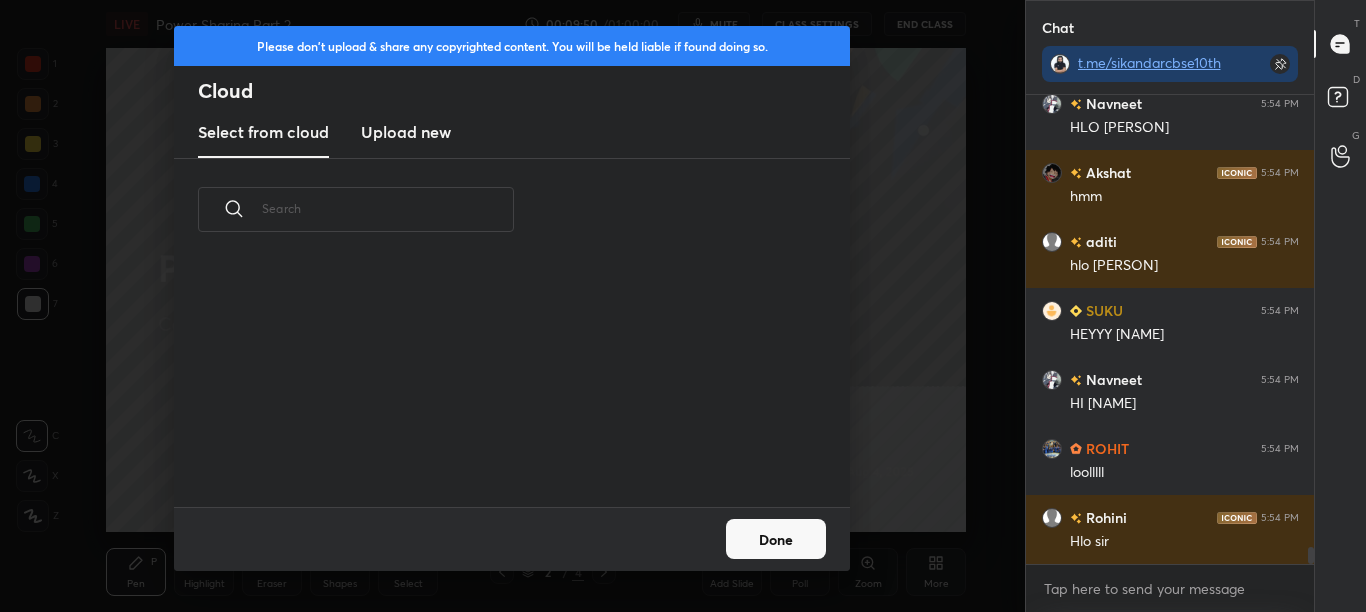 click on "Upload new" at bounding box center (406, 132) 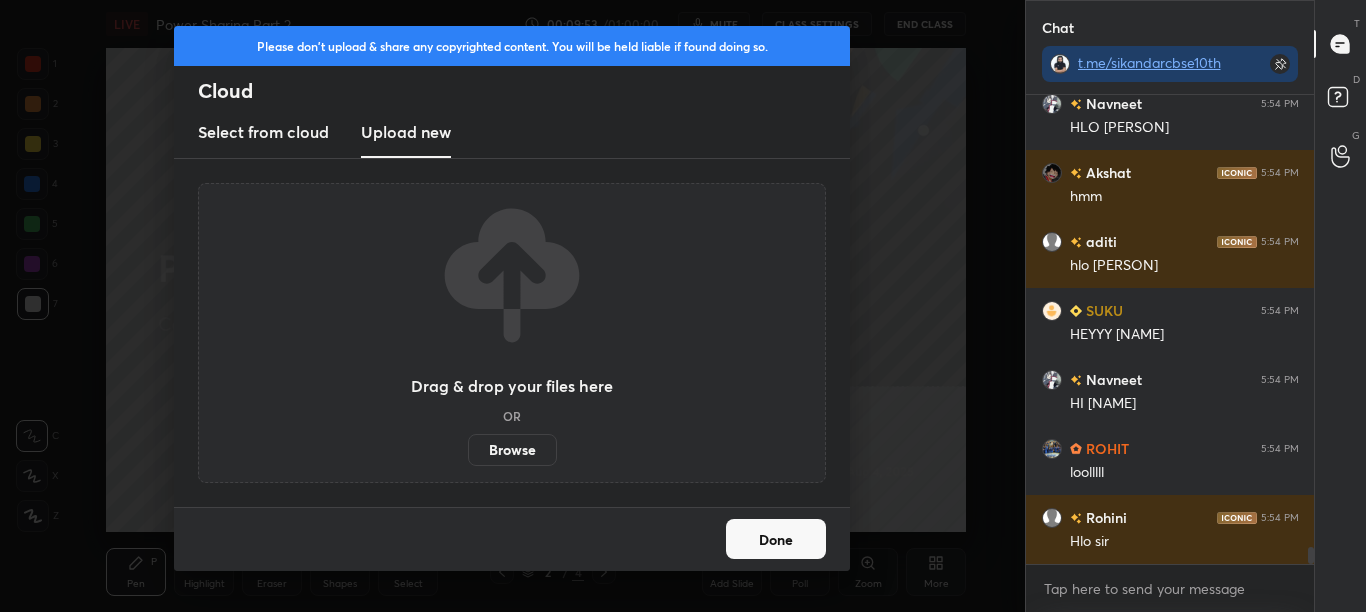click on "Browse" at bounding box center (512, 450) 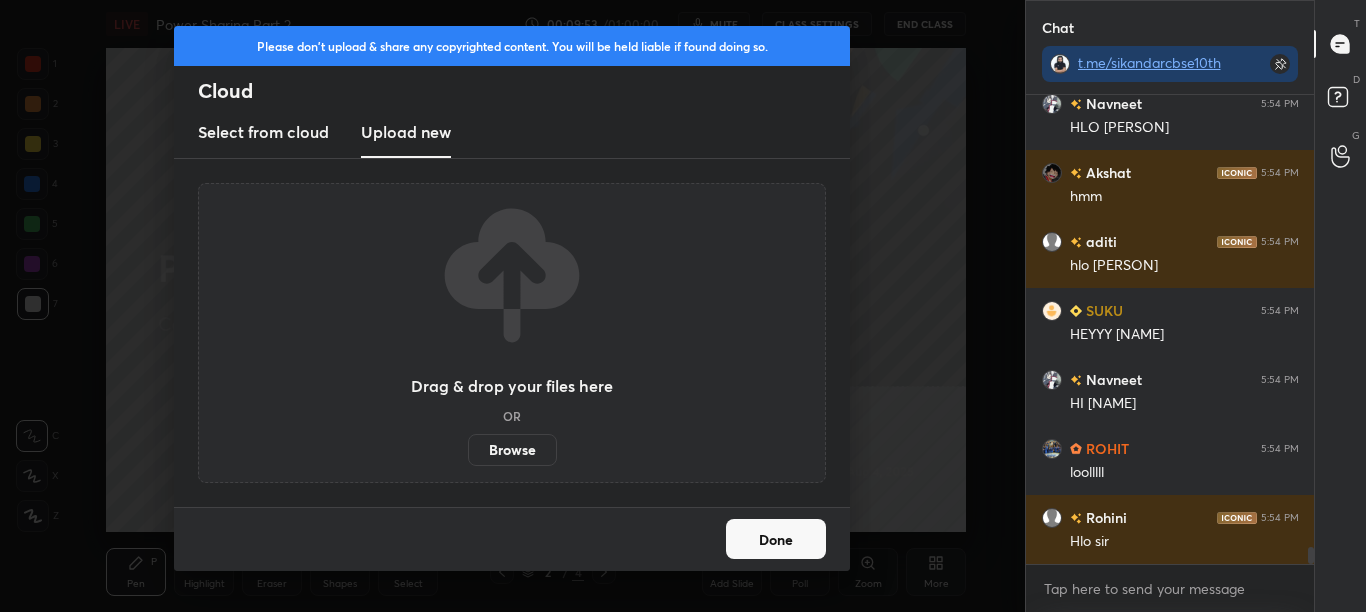 click on "Browse" at bounding box center [468, 450] 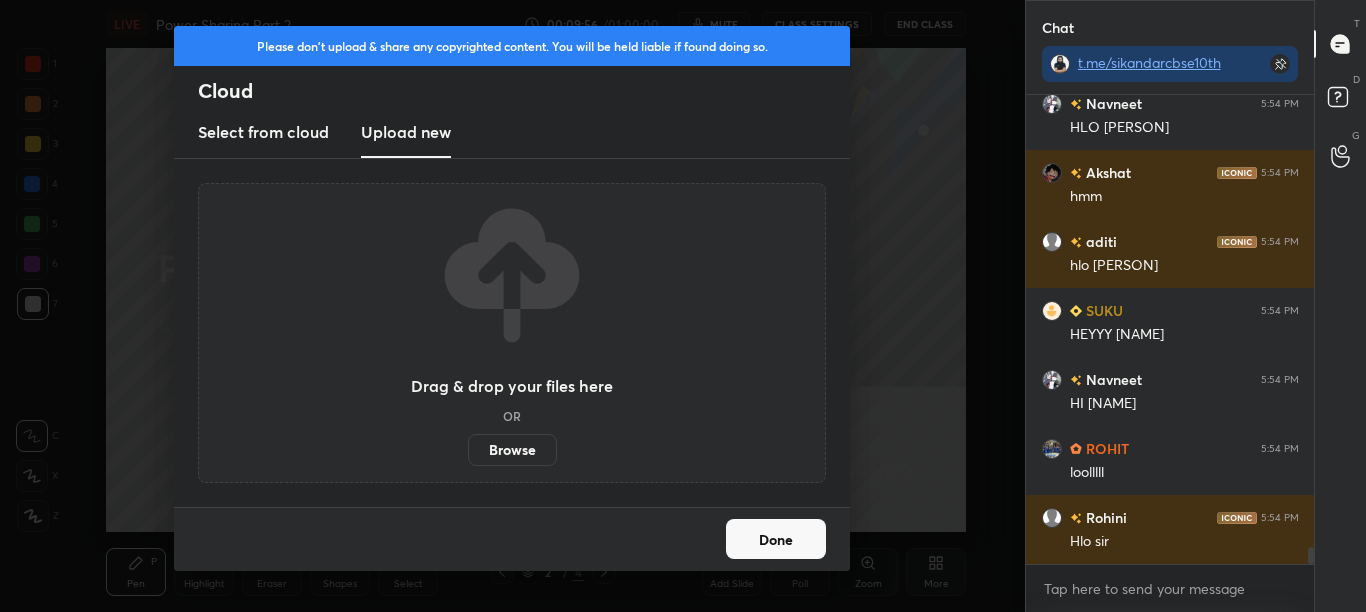 click on "Done" at bounding box center [776, 539] 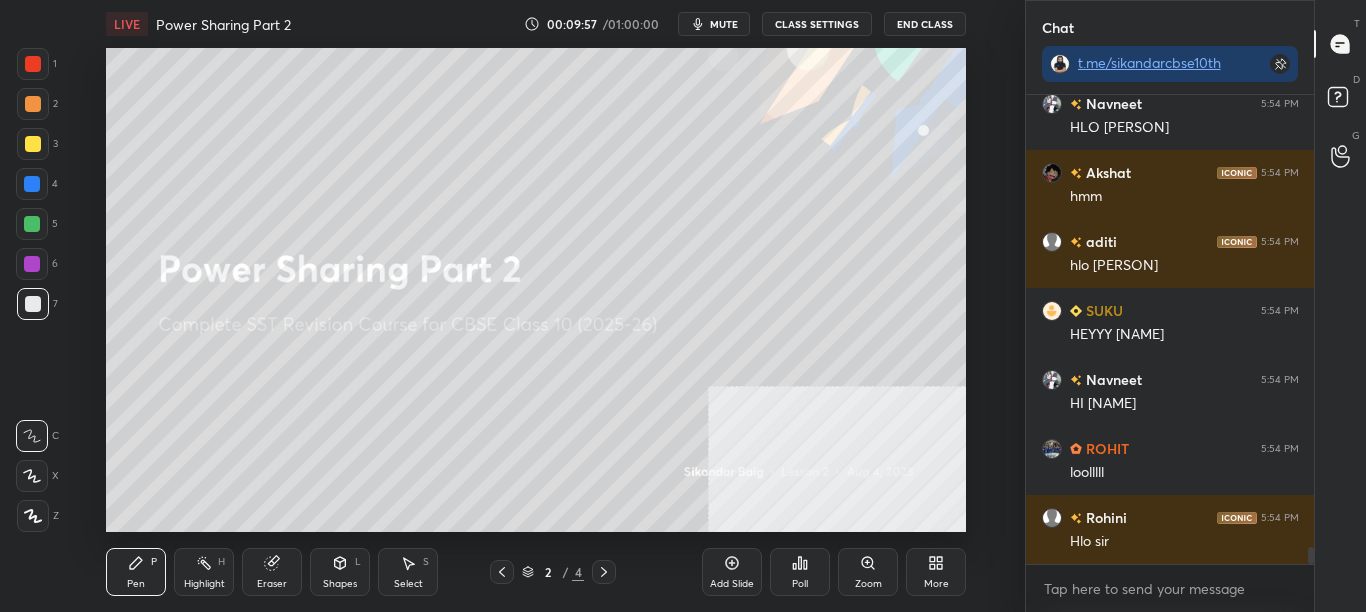 click on "More" at bounding box center [936, 584] 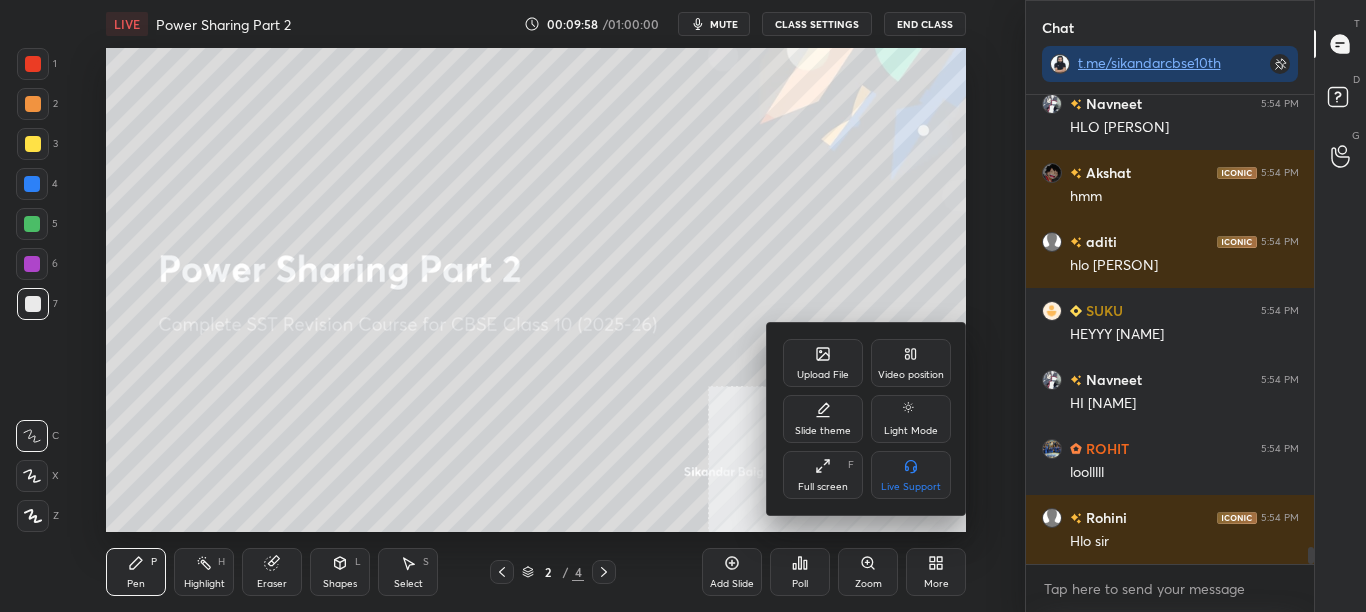 click on "Upload File" at bounding box center (823, 363) 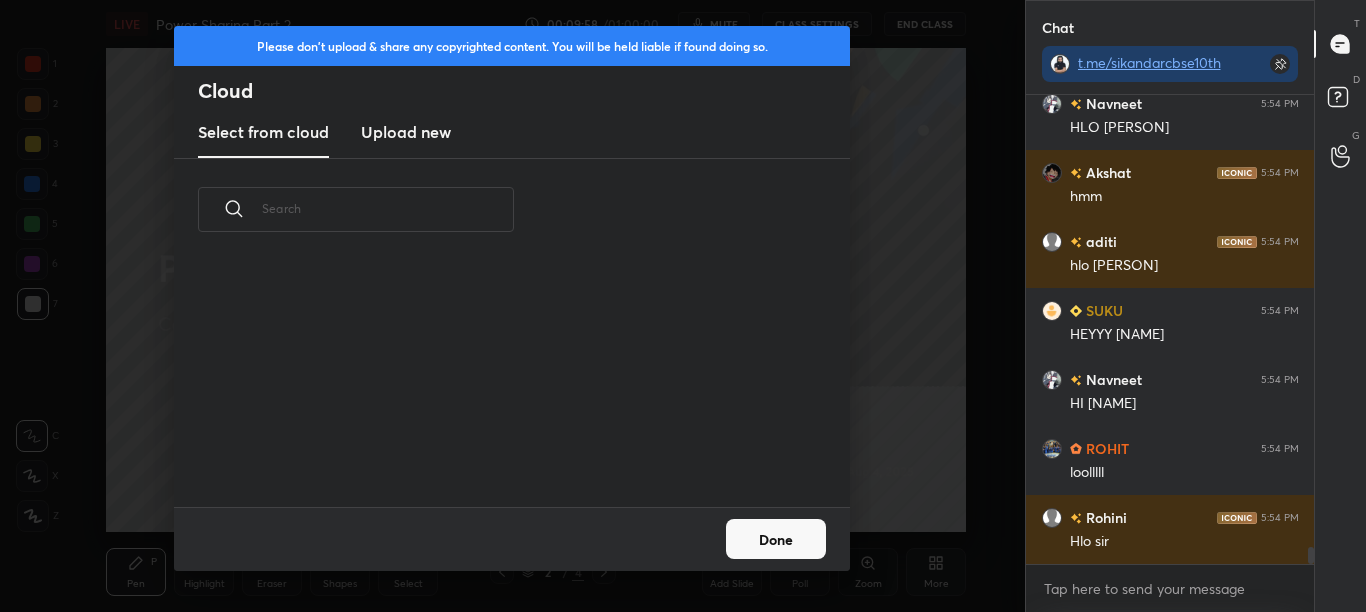 scroll, scrollTop: 12590, scrollLeft: 0, axis: vertical 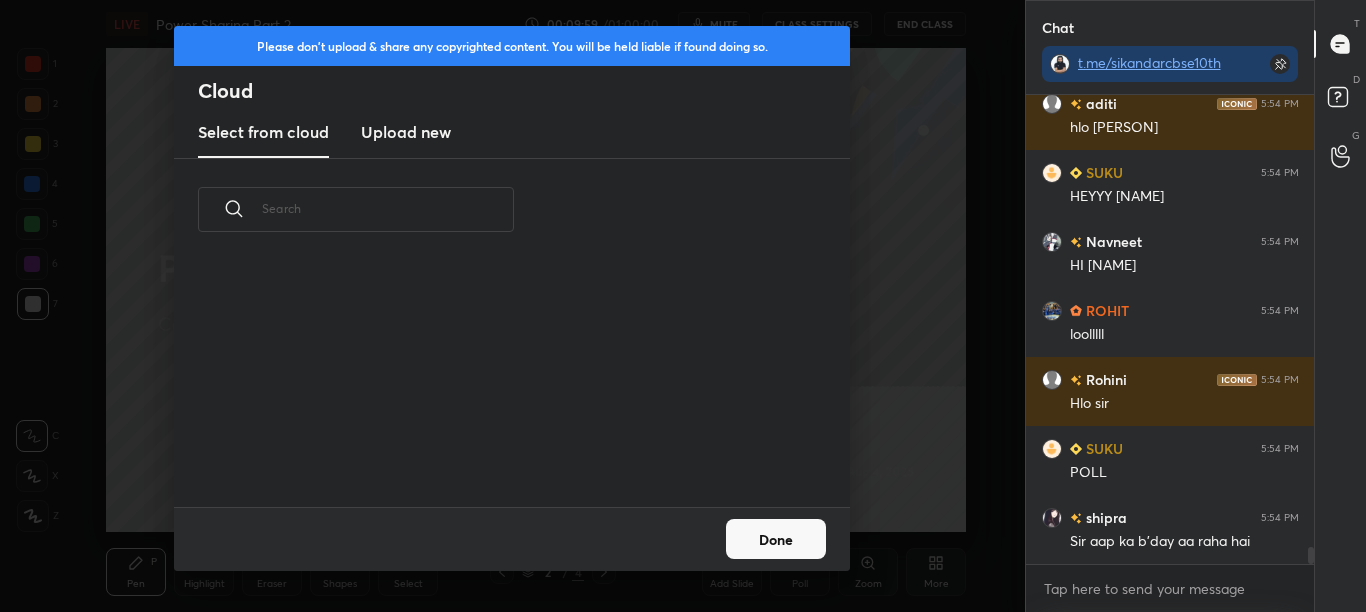 click on "Done" at bounding box center (776, 539) 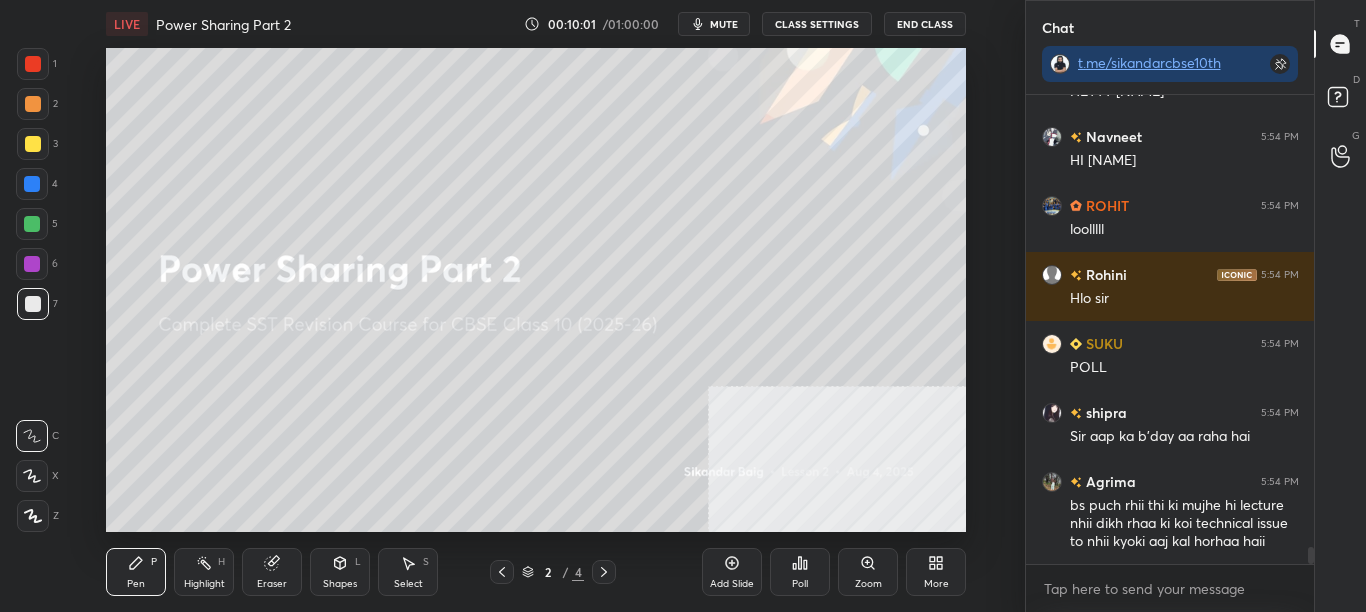scroll, scrollTop: 12833, scrollLeft: 0, axis: vertical 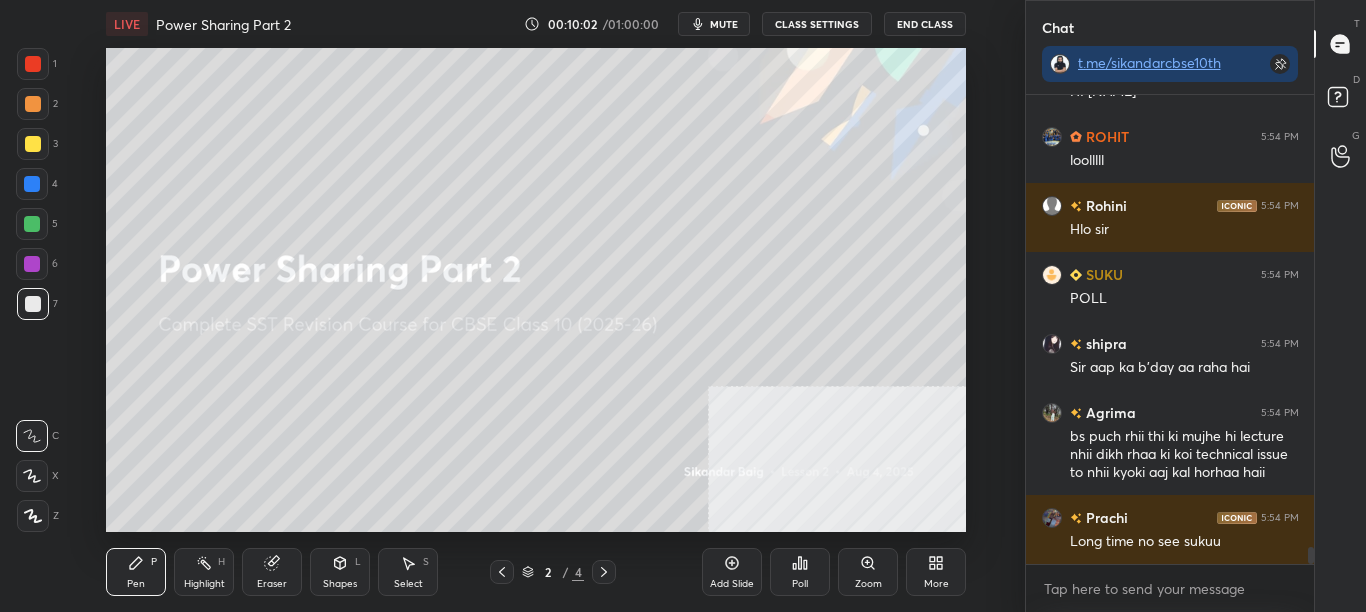 click on "More" at bounding box center (936, 572) 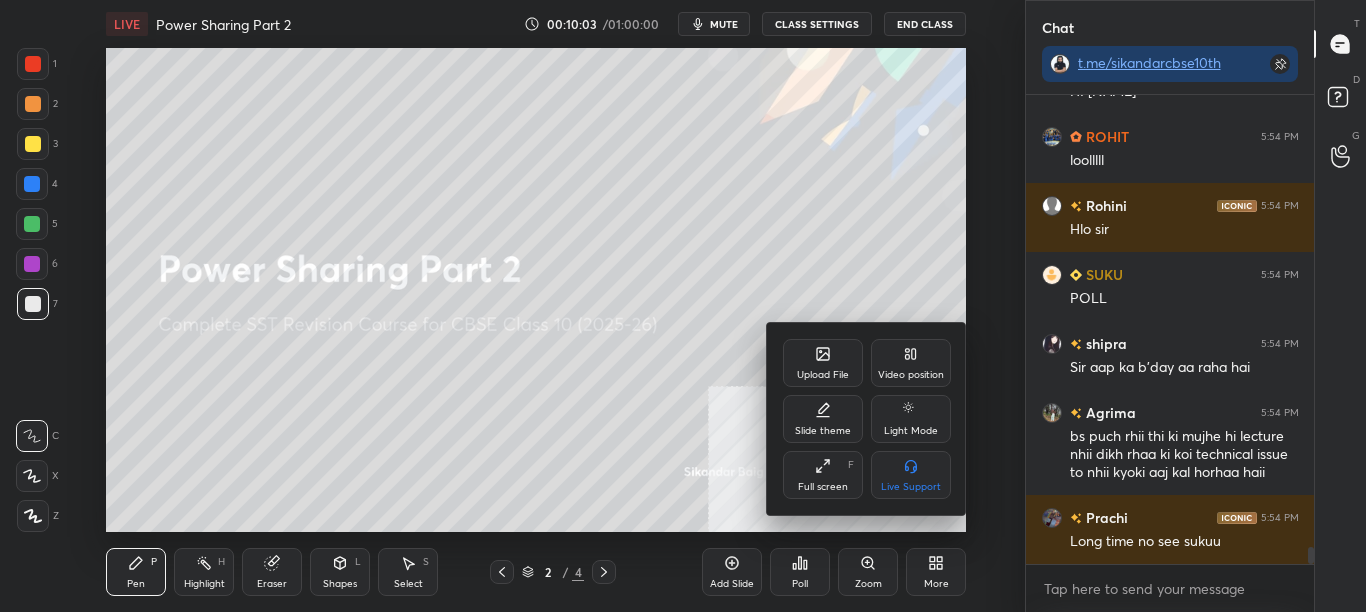 click at bounding box center [683, 306] 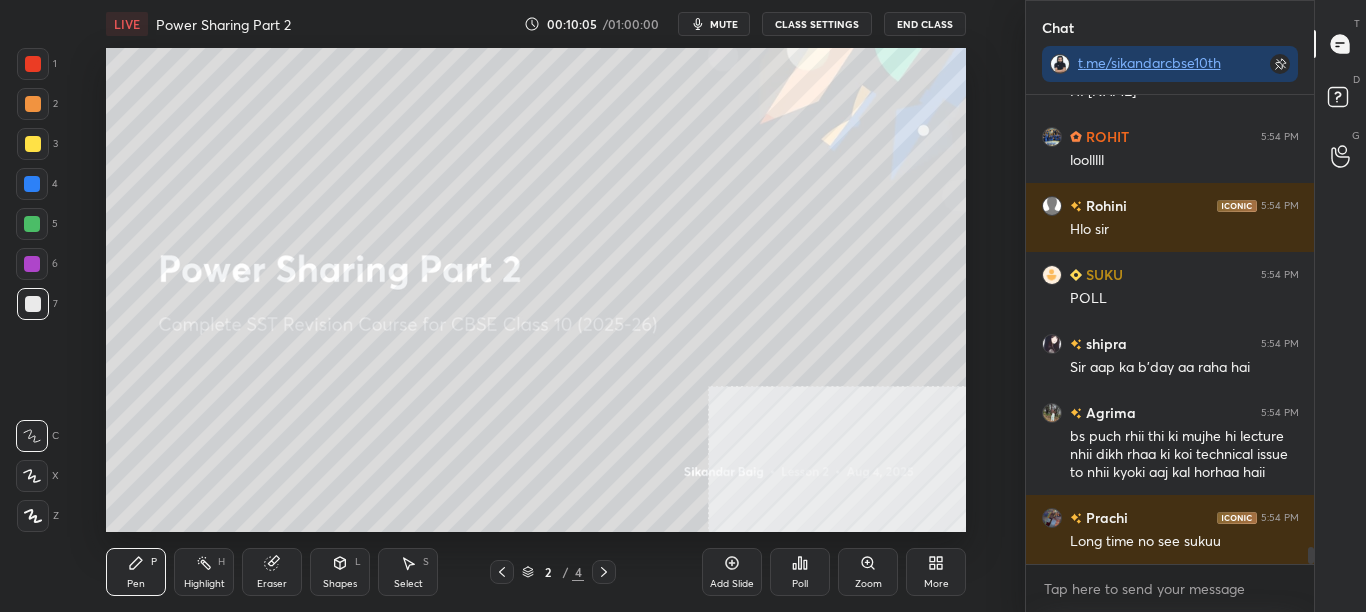 click on "More" at bounding box center [936, 584] 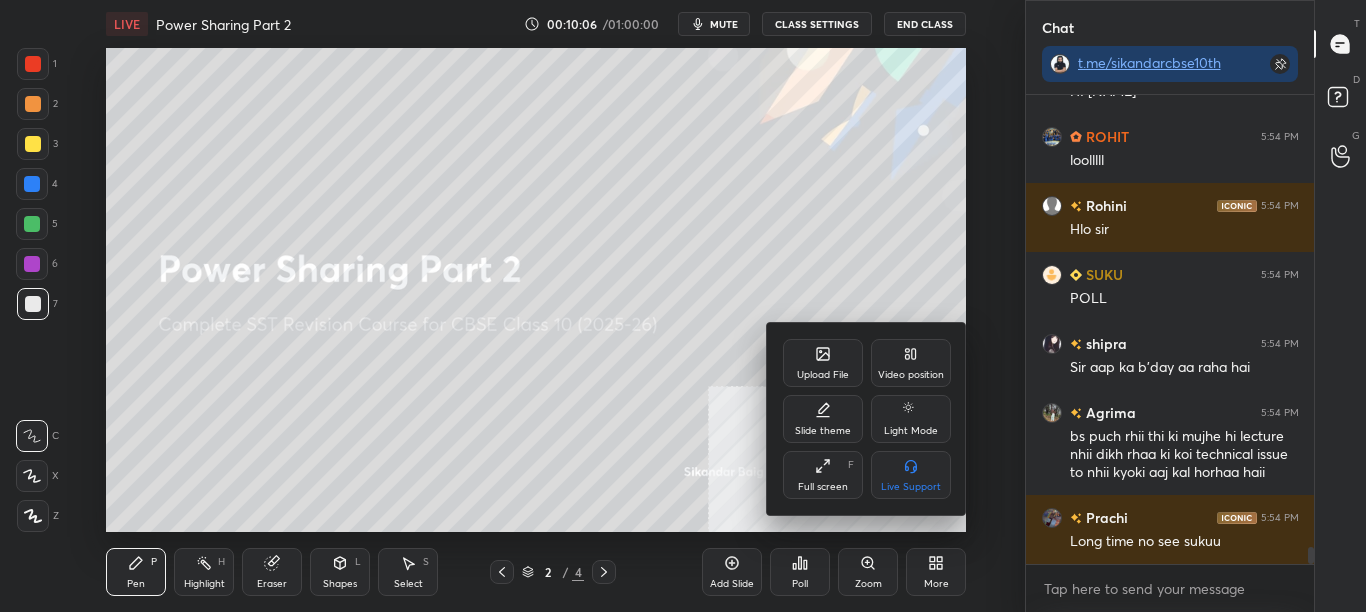 click on "Upload File" at bounding box center (823, 363) 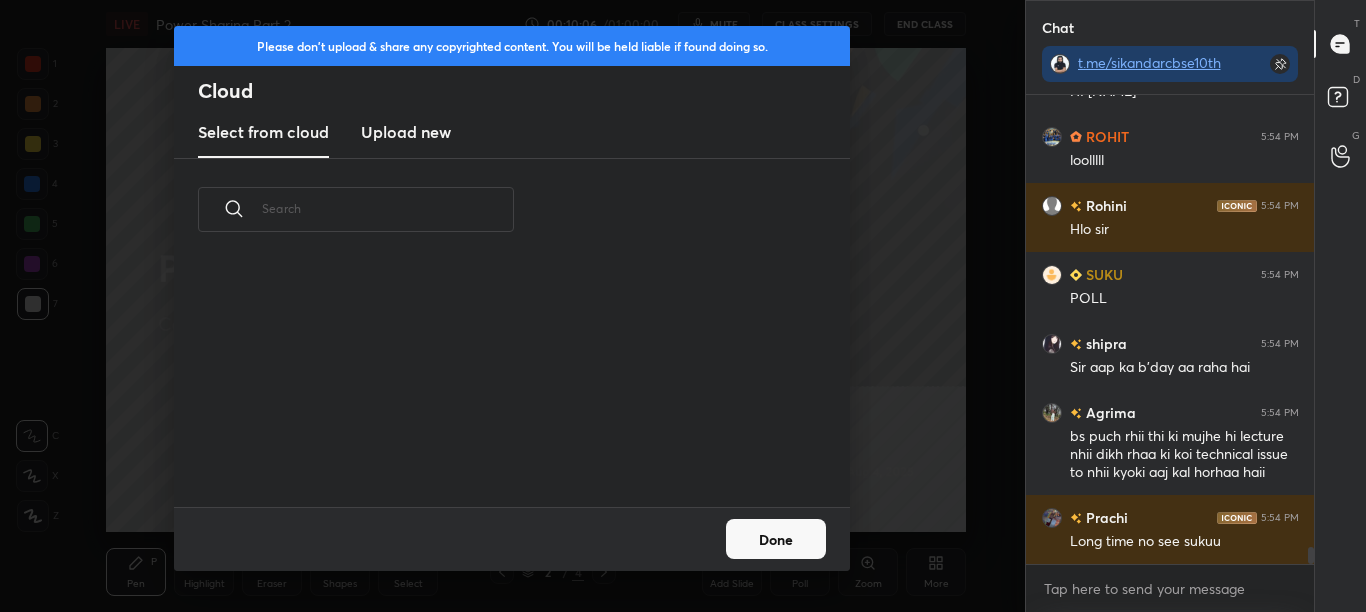 scroll, scrollTop: 246, scrollLeft: 642, axis: both 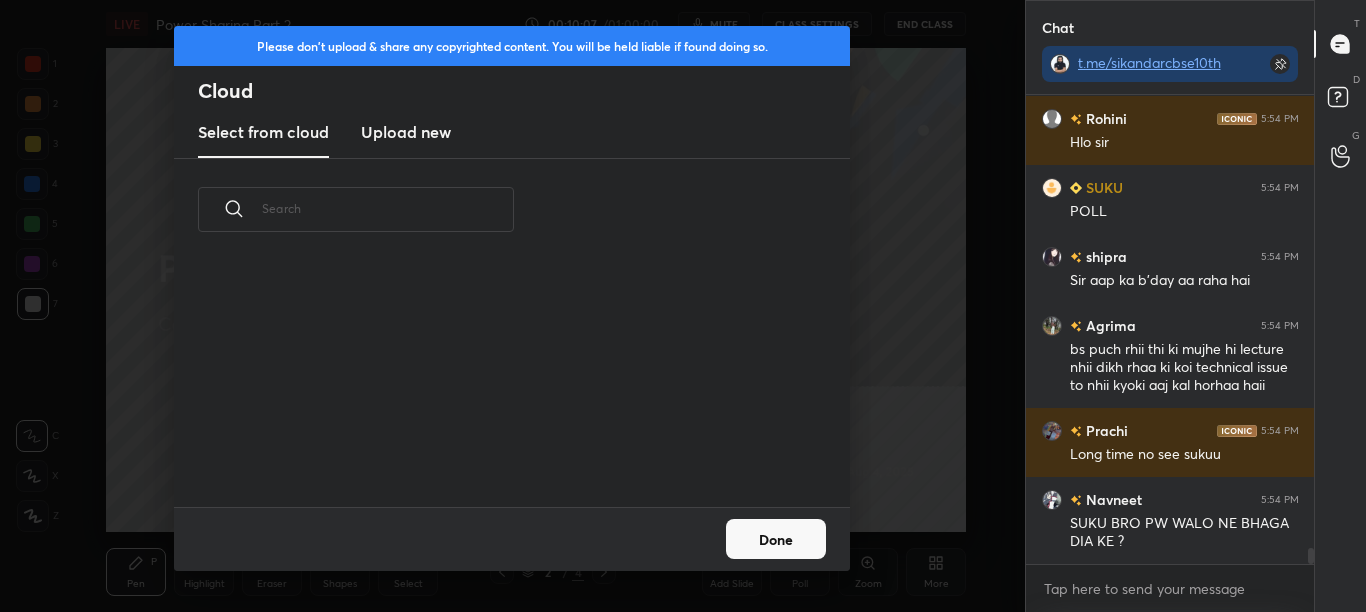 drag, startPoint x: 406, startPoint y: 128, endPoint x: 416, endPoint y: 131, distance: 10.440307 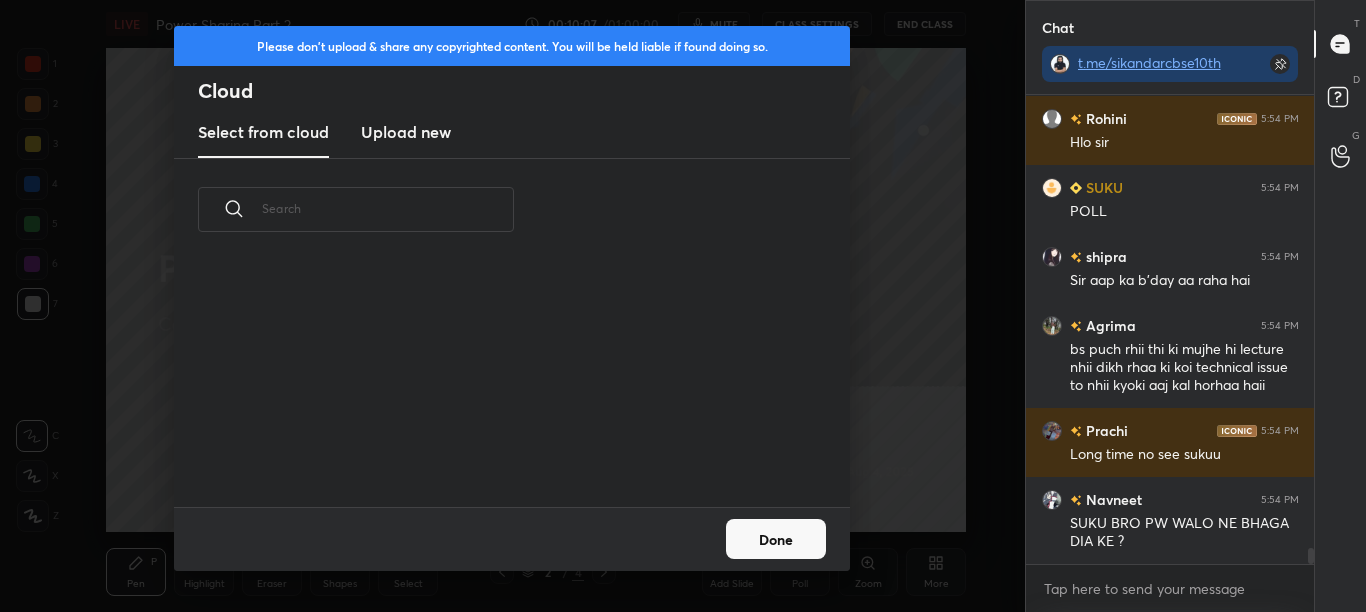 click on "Upload new" at bounding box center [406, 132] 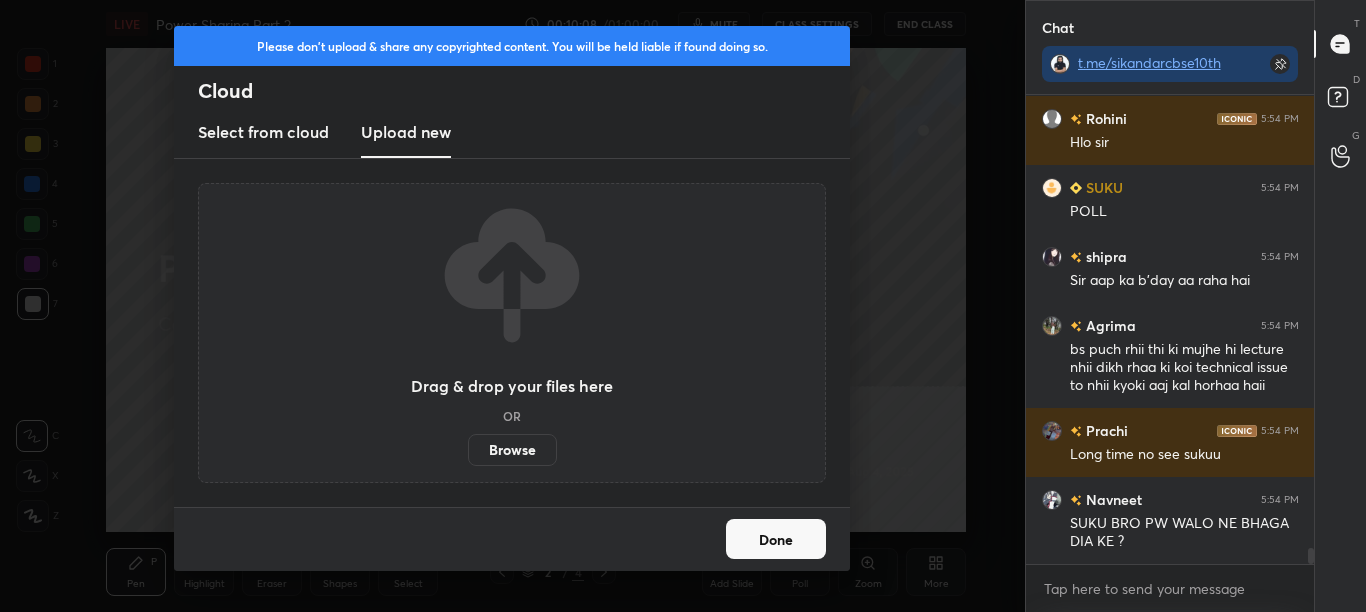 click on "Browse" at bounding box center (512, 450) 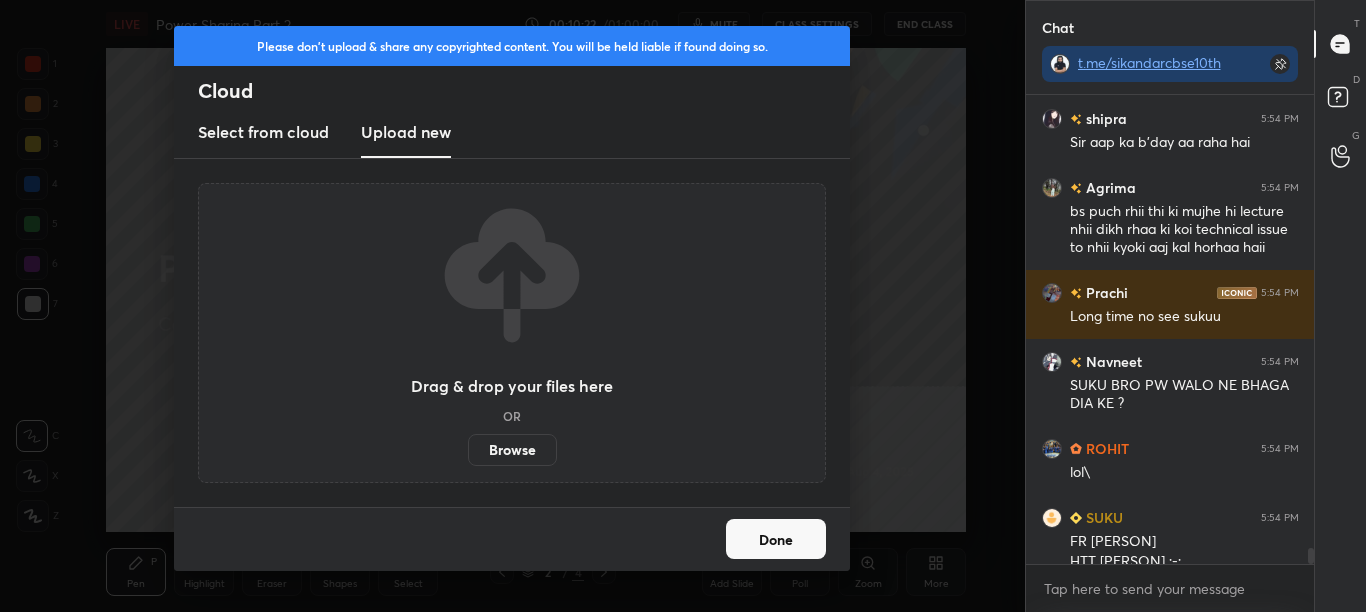 scroll, scrollTop: 13078, scrollLeft: 0, axis: vertical 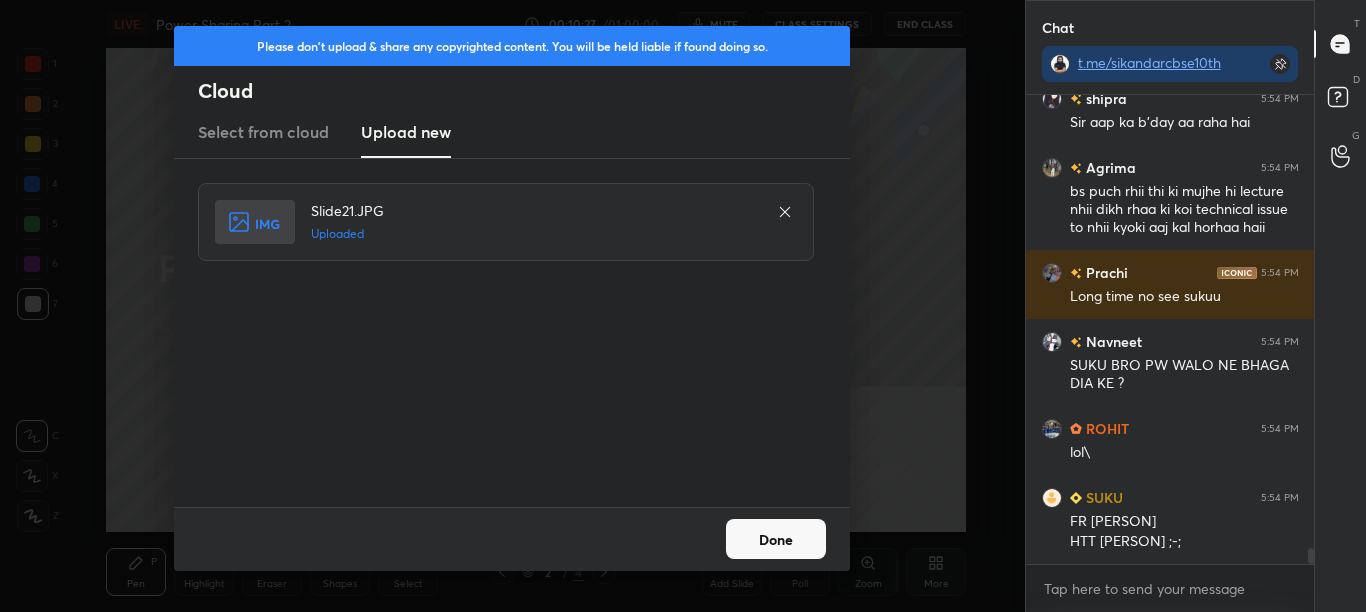 click on "Done" at bounding box center (776, 539) 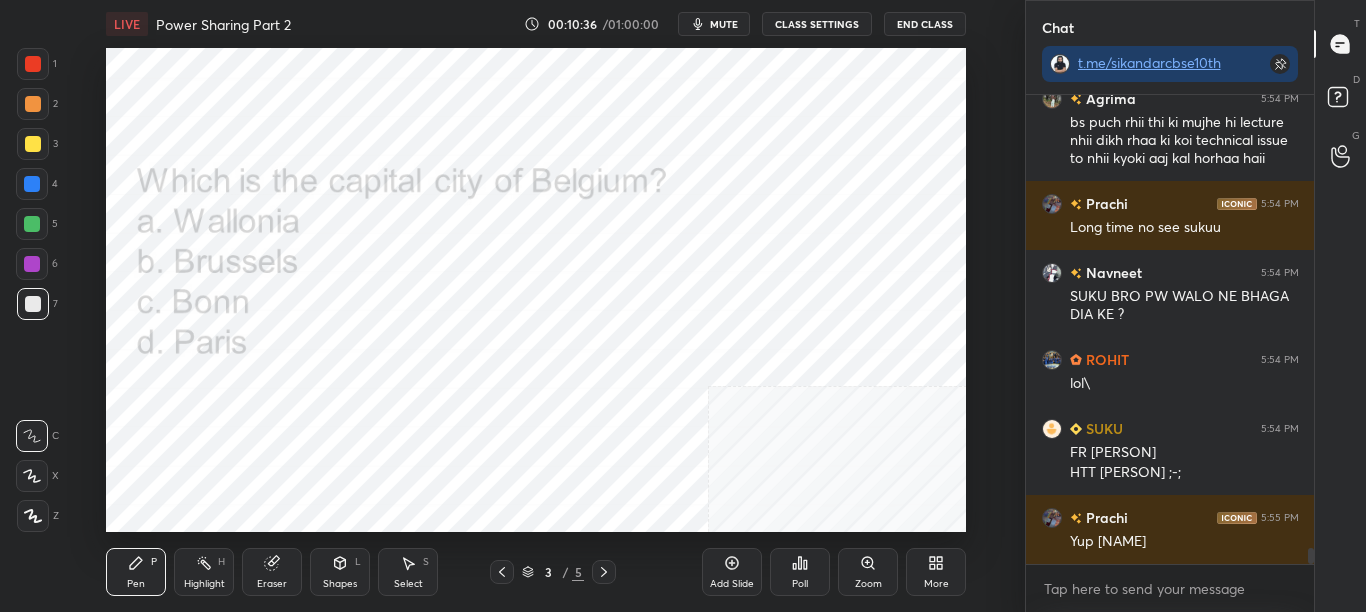 scroll, scrollTop: 13216, scrollLeft: 0, axis: vertical 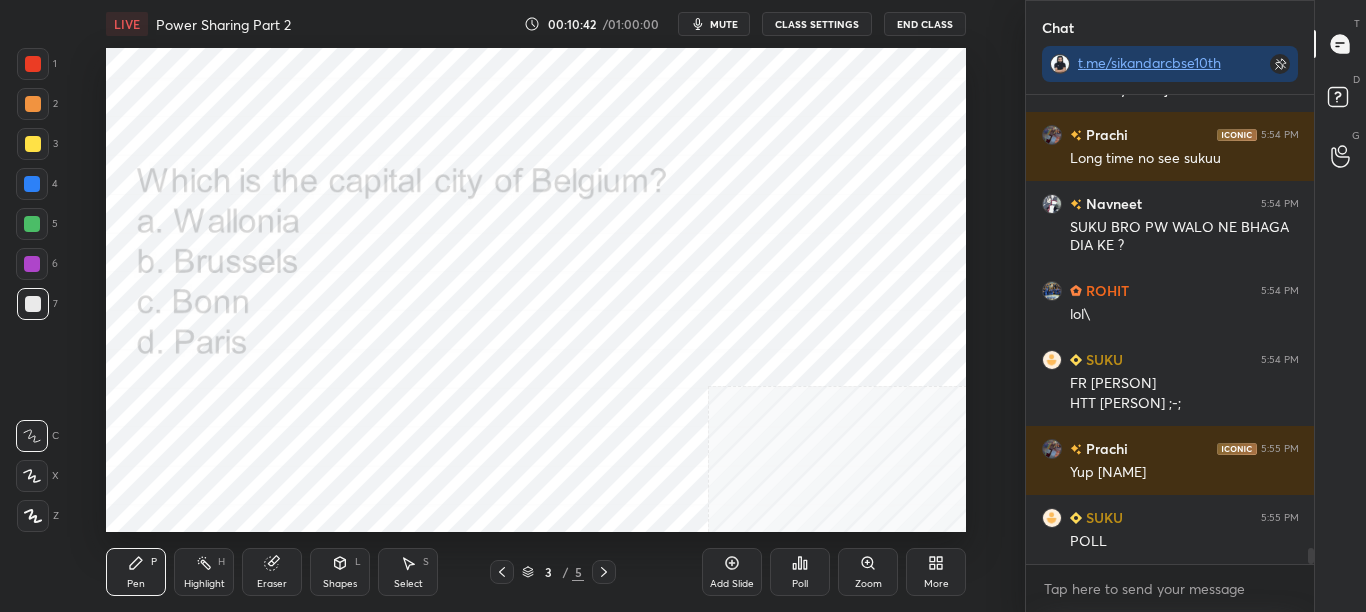 click on "Poll" at bounding box center [800, 572] 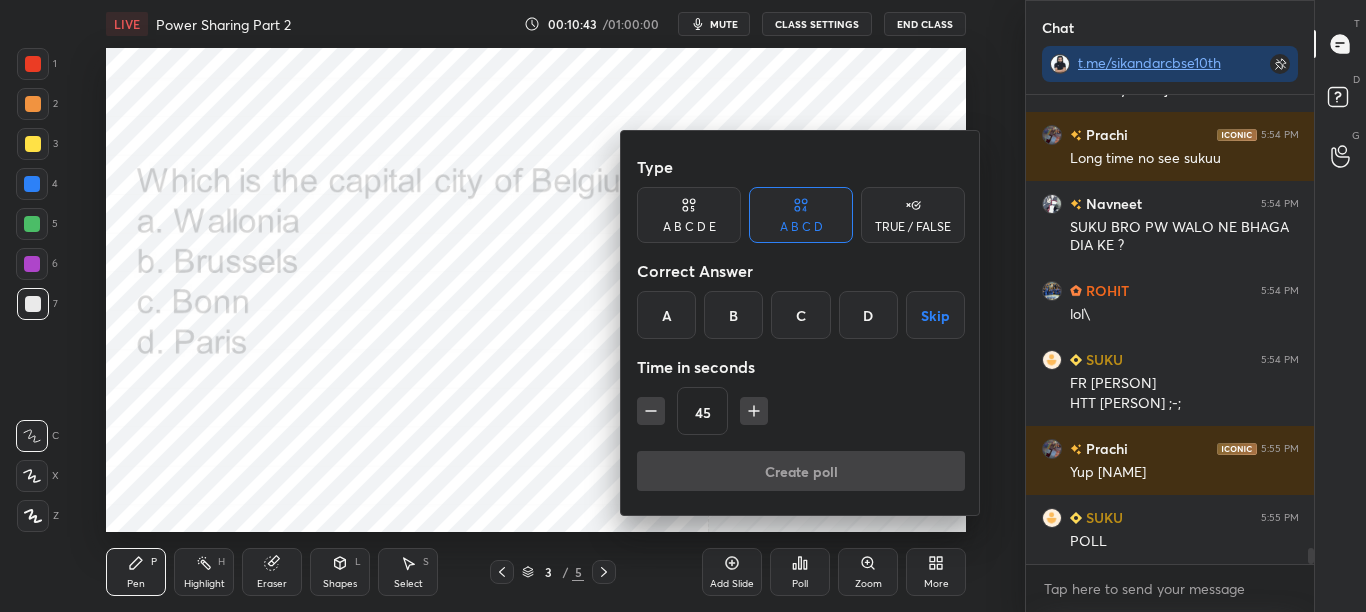 click on "B" at bounding box center (733, 315) 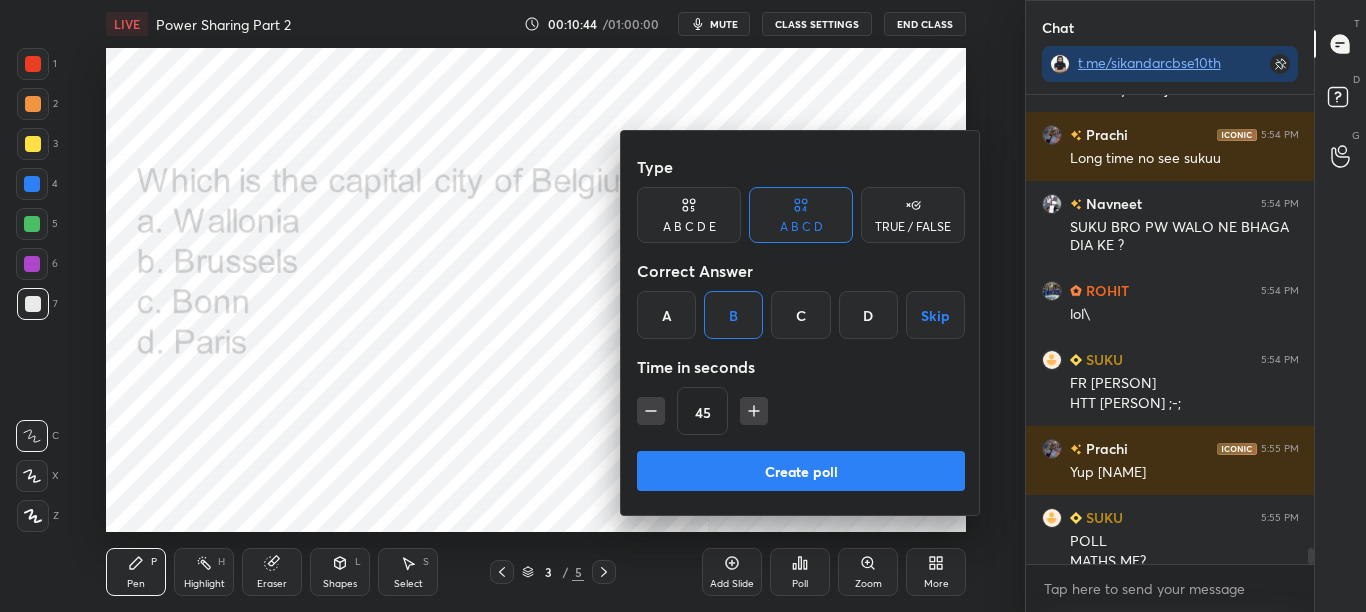 scroll, scrollTop: 13236, scrollLeft: 0, axis: vertical 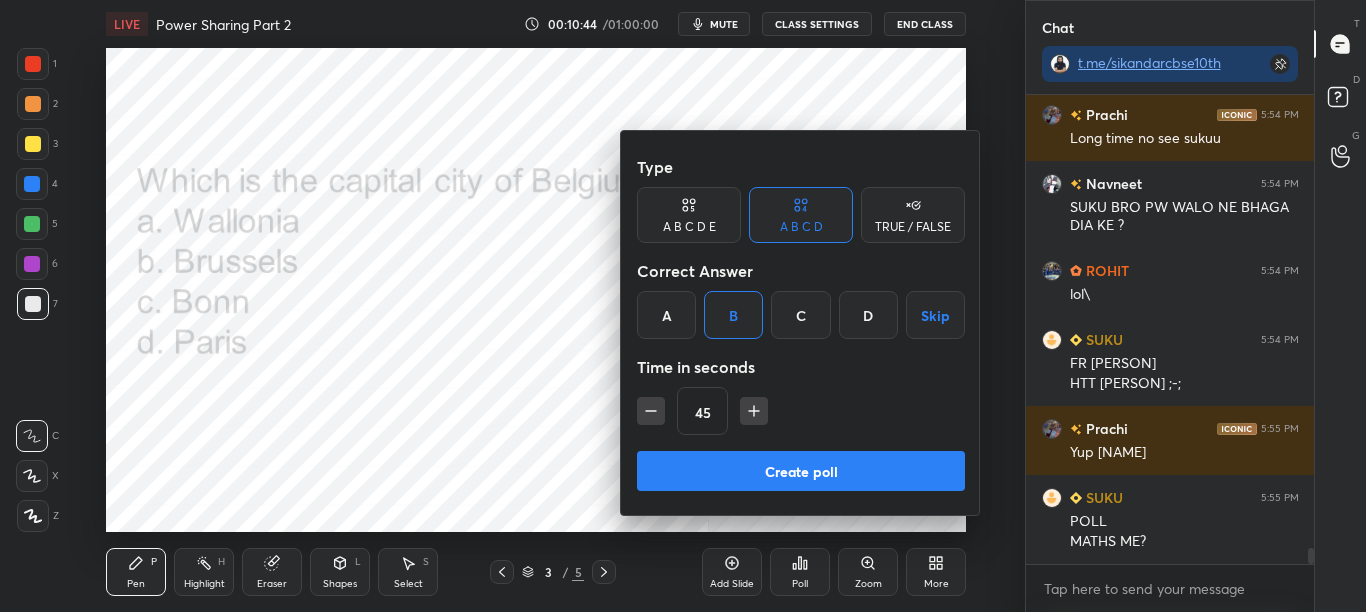 click on "Create poll" at bounding box center (801, 471) 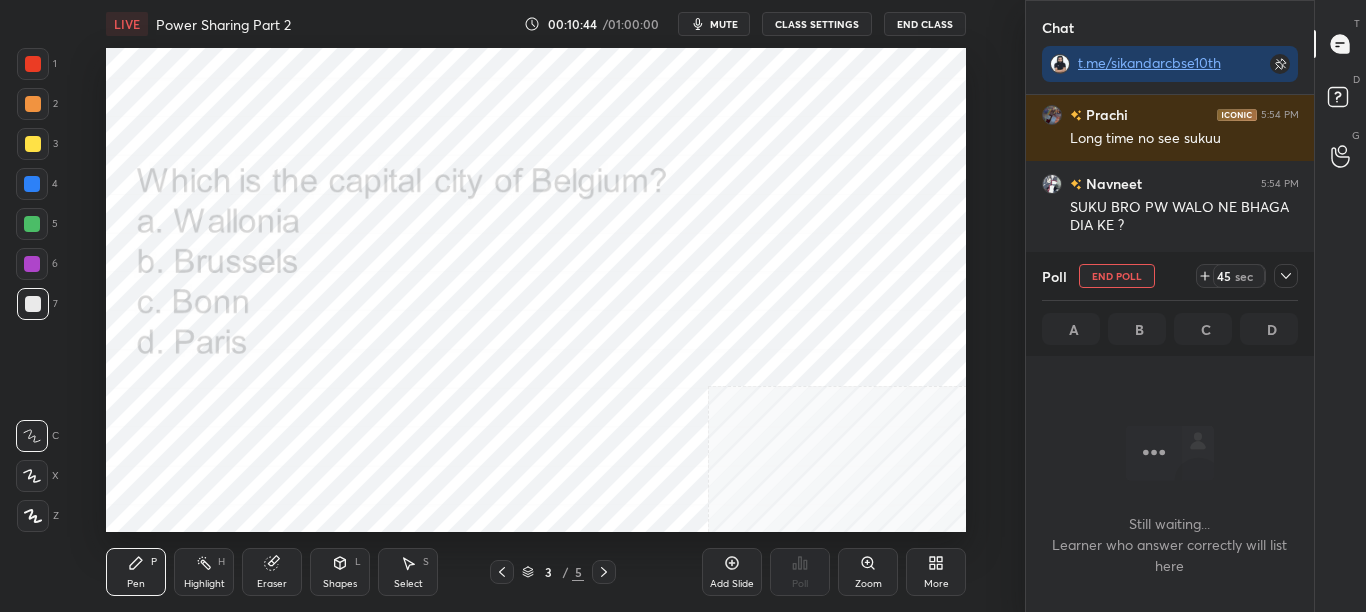 scroll, scrollTop: 365, scrollLeft: 282, axis: both 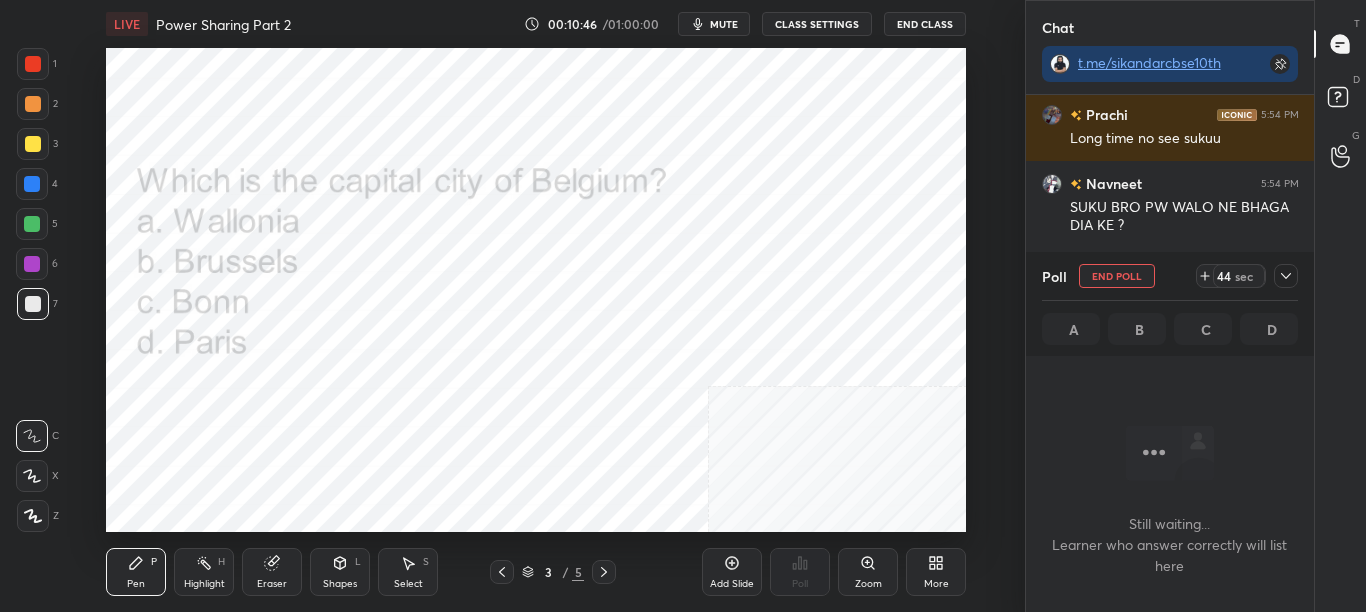 click 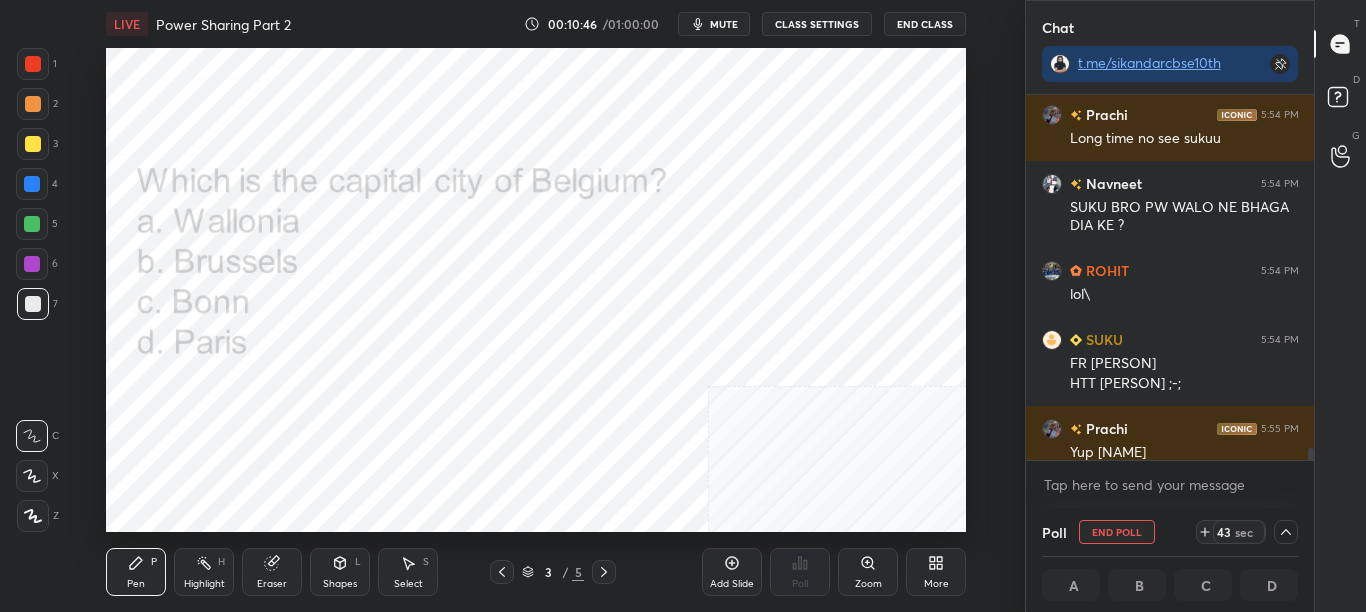 scroll, scrollTop: 0, scrollLeft: 0, axis: both 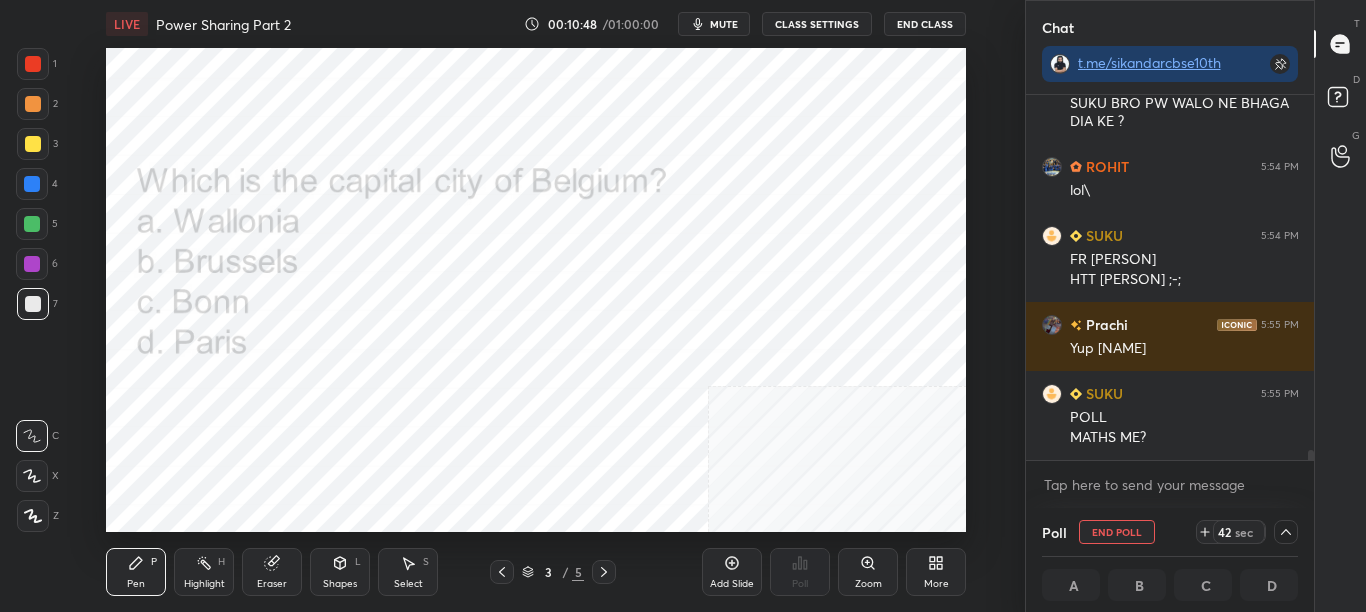 drag, startPoint x: 1310, startPoint y: 453, endPoint x: 1307, endPoint y: 468, distance: 15.297058 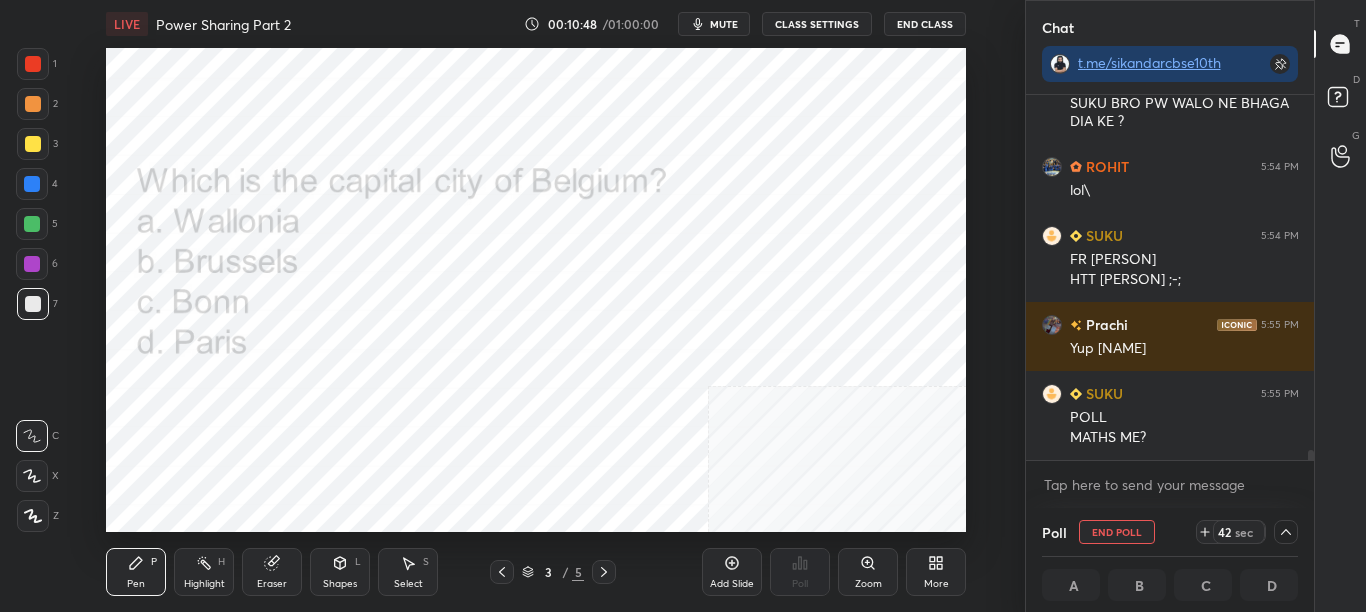click on "[PERSON] 5:54 PM Long time no see sukuu [PERSON] 5:54 PM SUKU BRO PW WALO NE BHAGA DIA KE ? [PERSON] 5:54 PM lol\ [USERNAME] 5:54 PM FR [PERSON] HTT [PERSON] ;-; [PERSON] 5:55 PM Yup [USERNAME] [USERNAME] 5:55 PM POLL MATHS ME? JUMP TO LATEST Enable hand raising Enable raise hand to speak to learners. Once enabled, chat will be turned off temporarily. Enable x" at bounding box center (1170, 301) 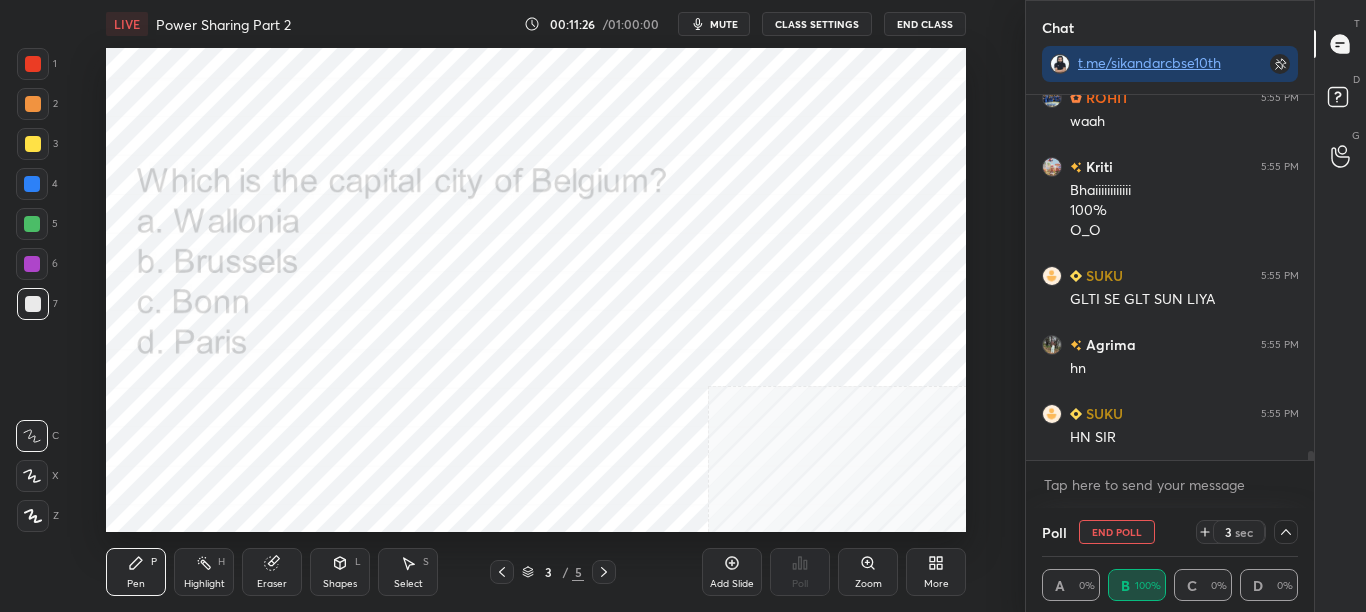 scroll, scrollTop: 14382, scrollLeft: 0, axis: vertical 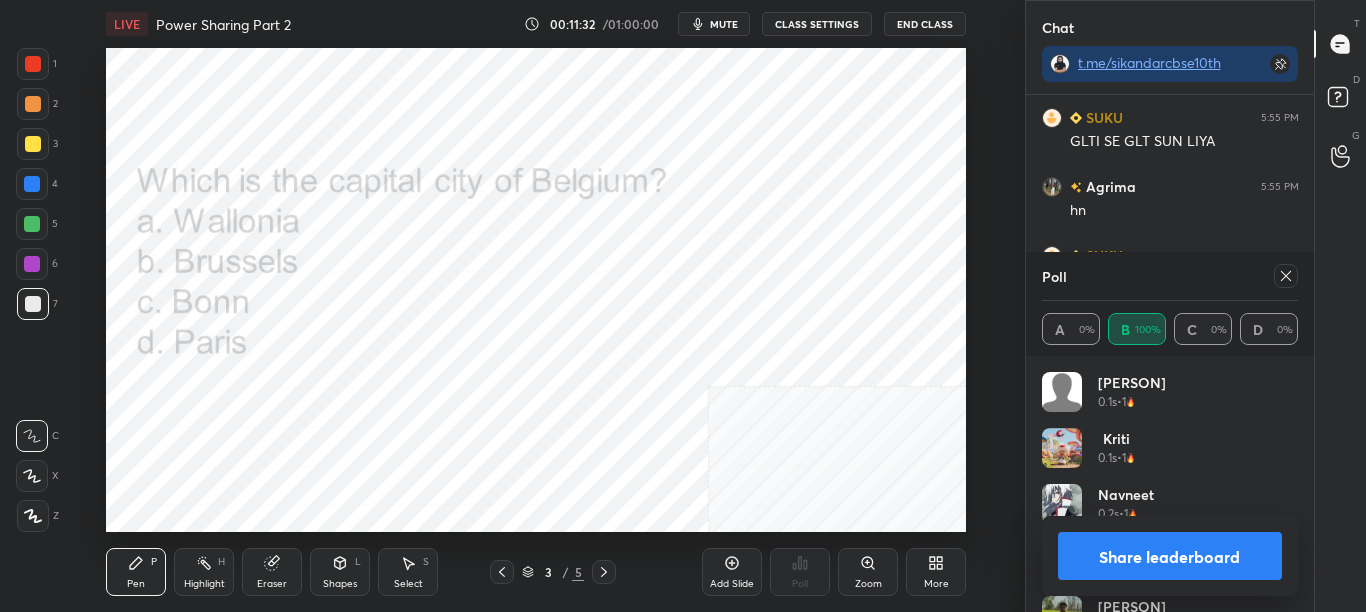 drag, startPoint x: 1221, startPoint y: 565, endPoint x: 1225, endPoint y: 584, distance: 19.416489 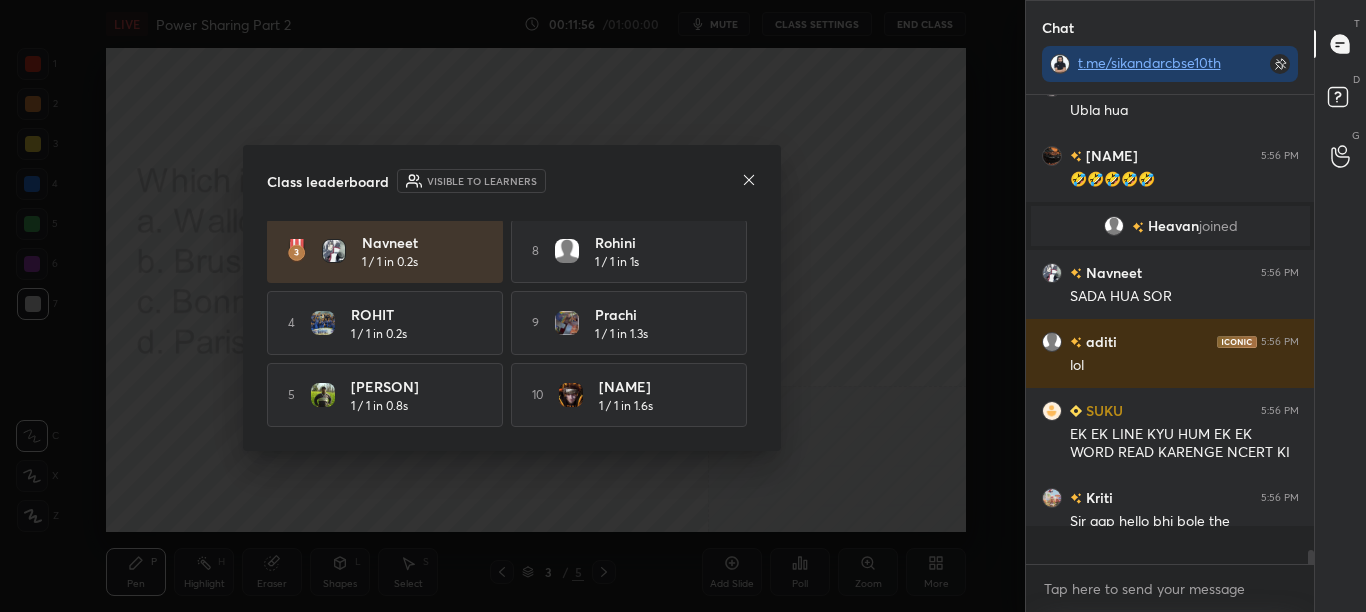 click 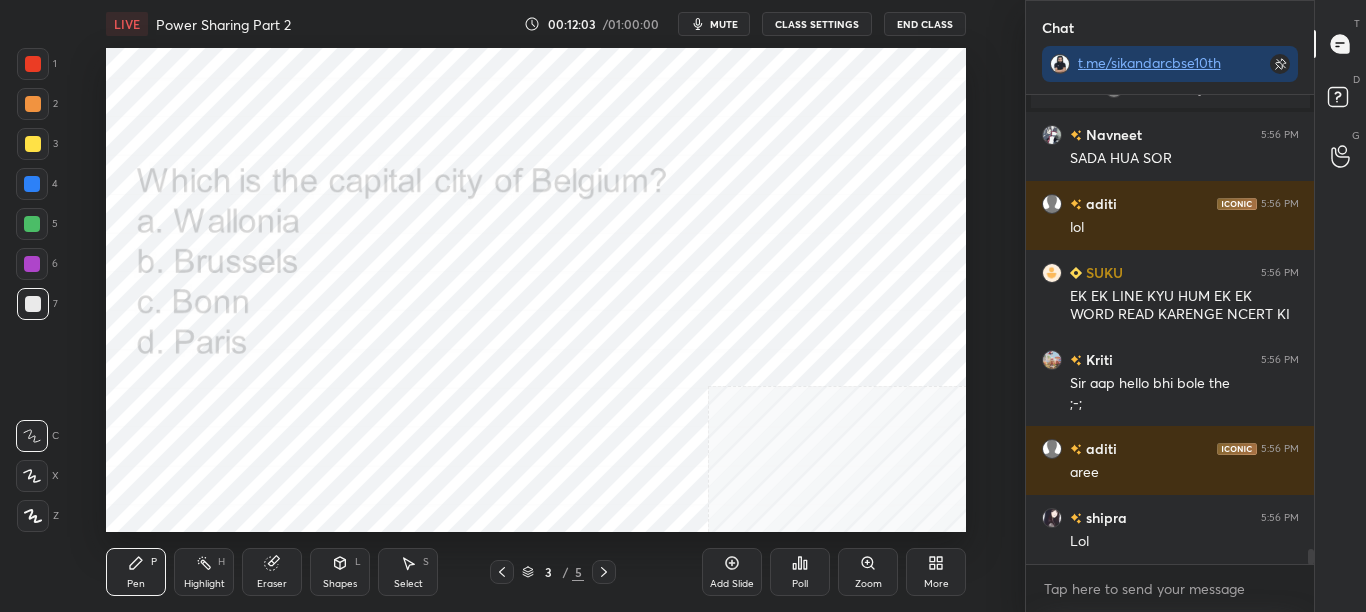 click 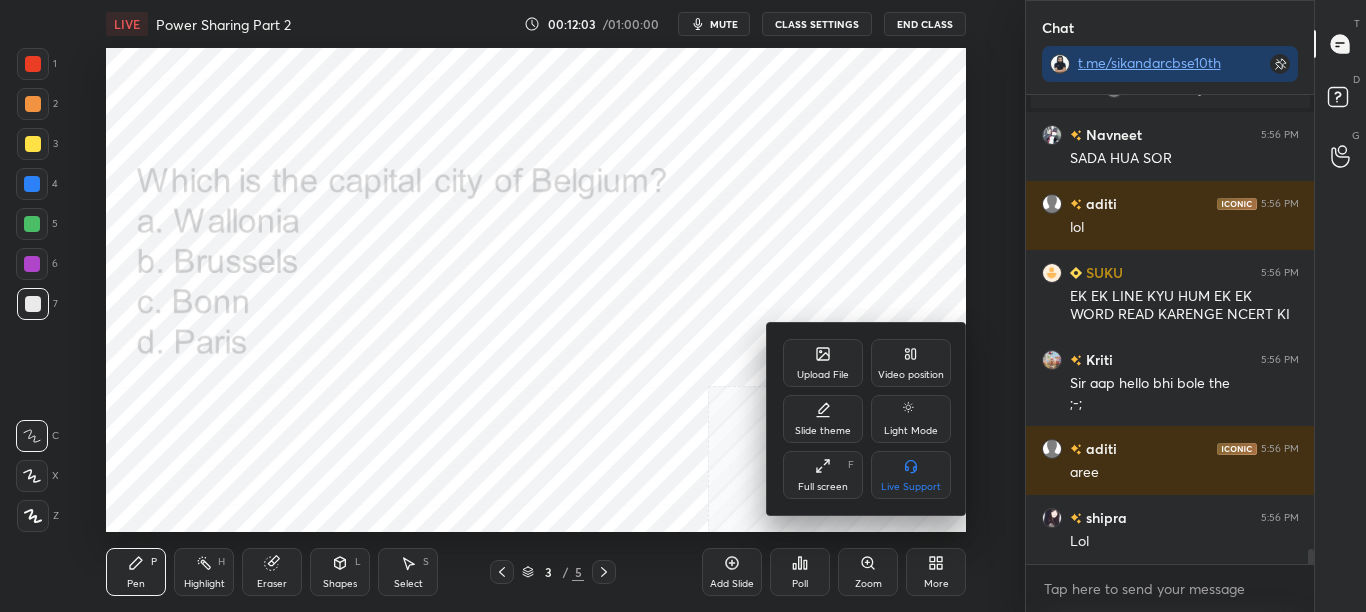 click on "Upload File" at bounding box center (823, 375) 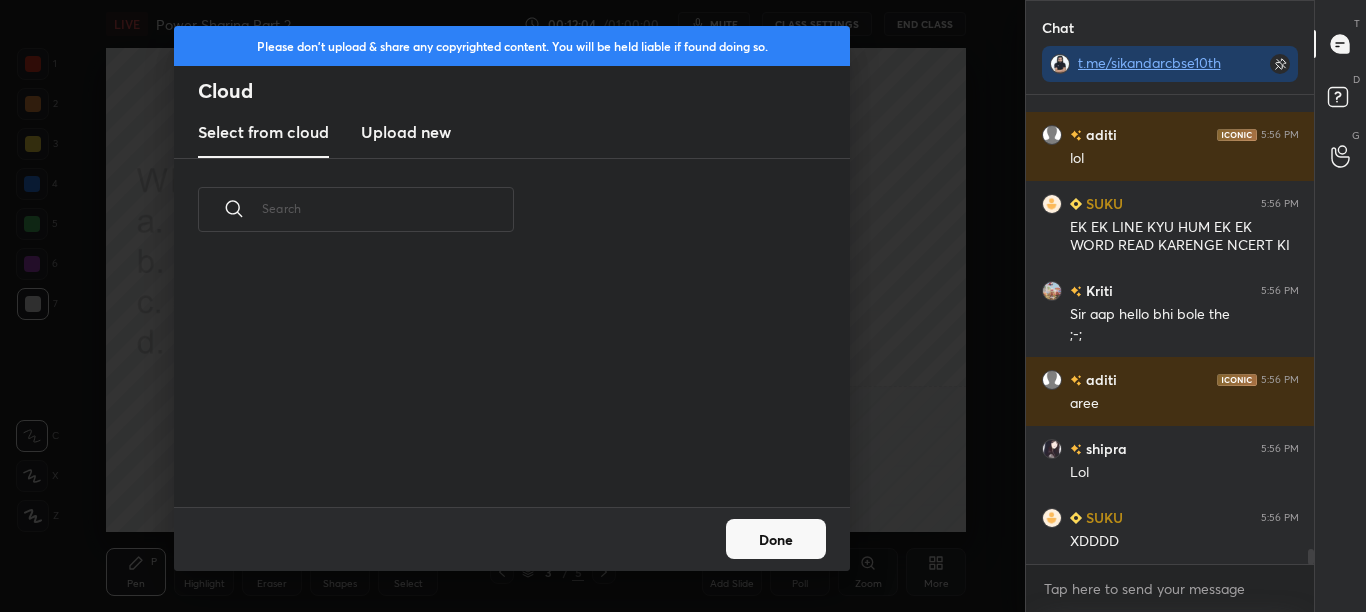click on "Upload new" at bounding box center (406, 132) 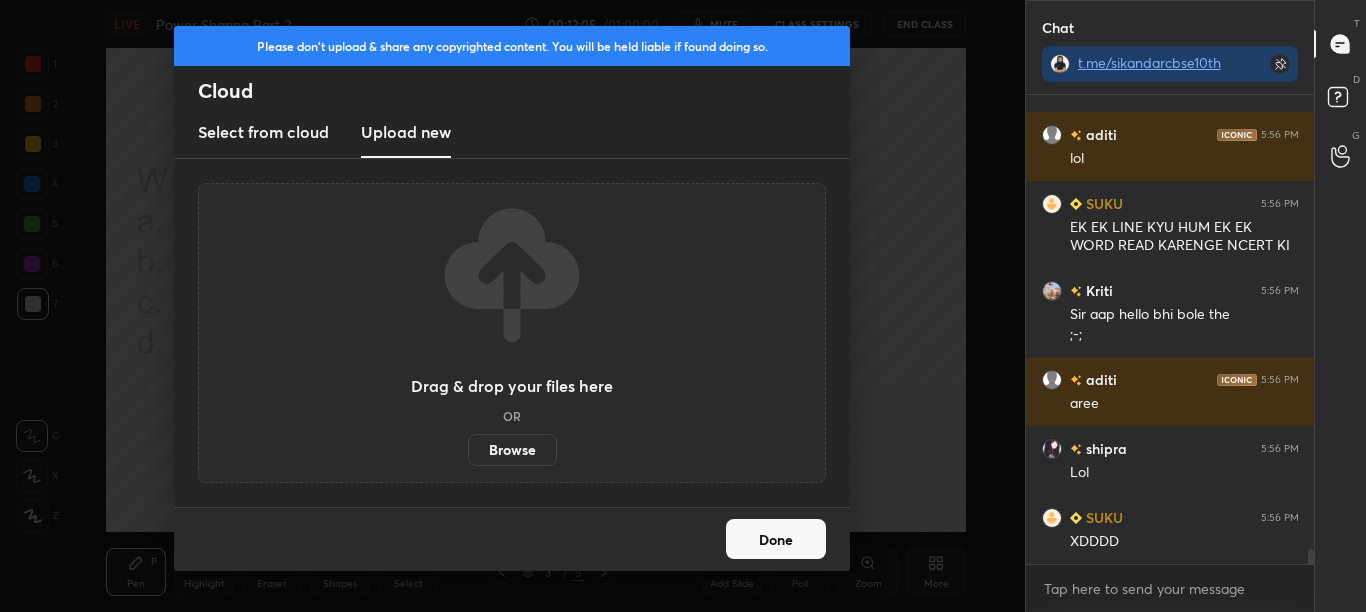 click on "Browse" at bounding box center [512, 450] 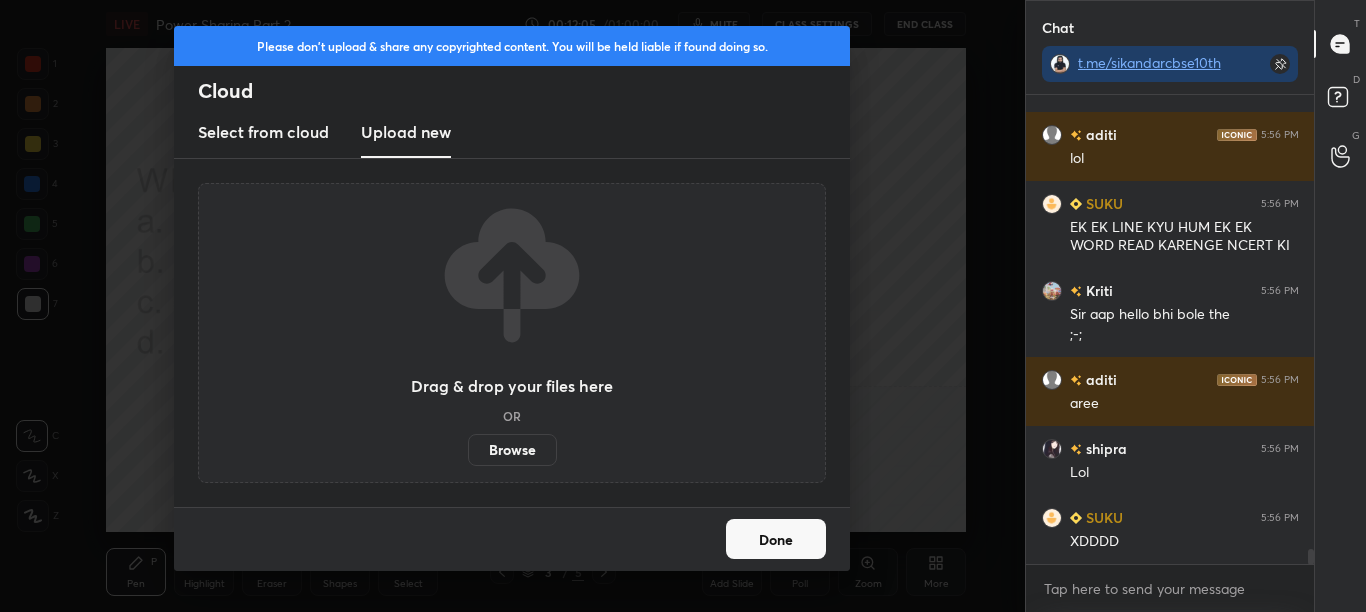 click on "Browse" at bounding box center (468, 450) 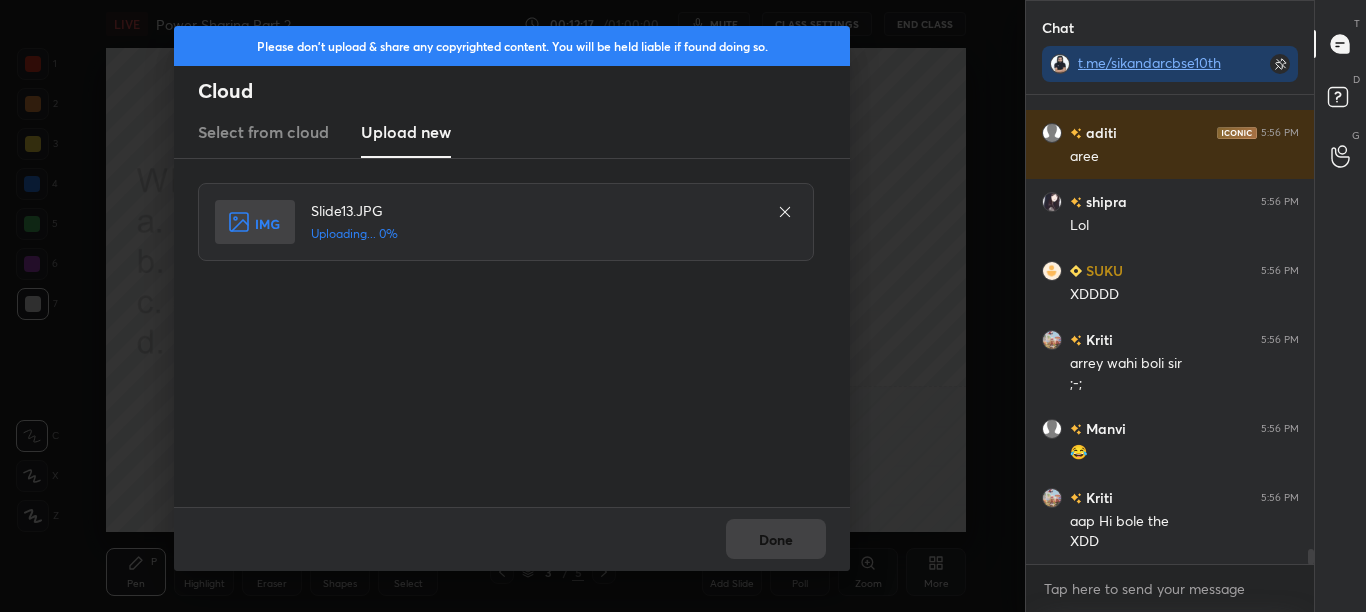 click on "Done" at bounding box center (512, 539) 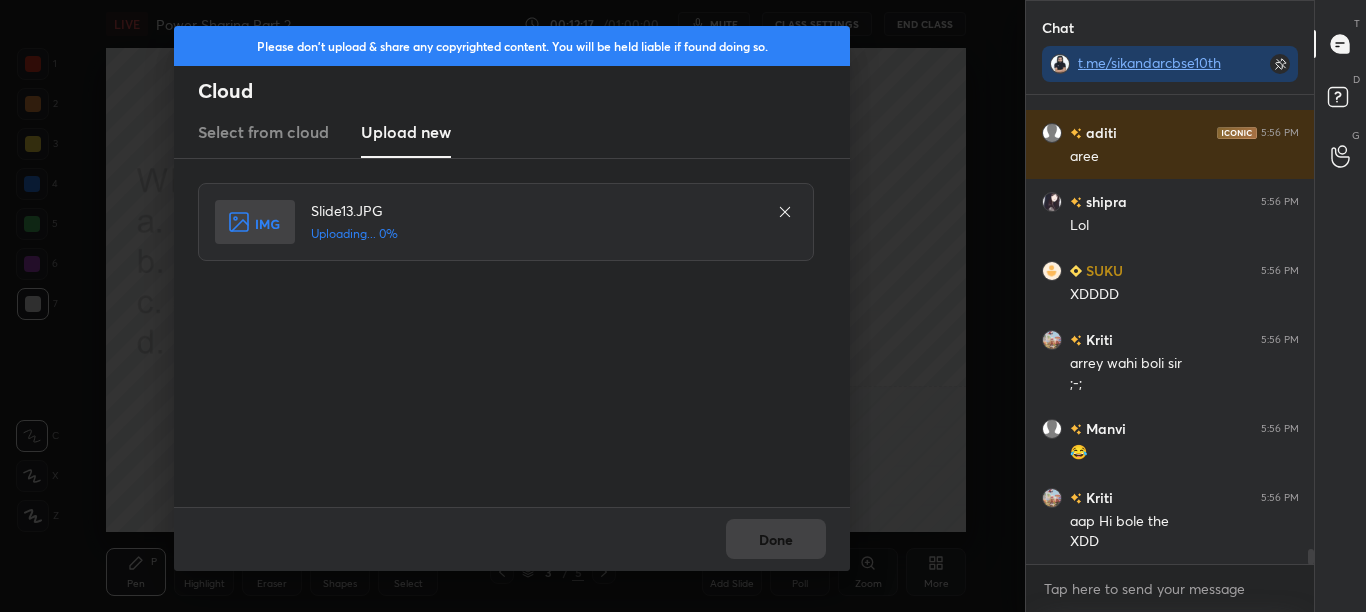 click on "Done" at bounding box center [512, 539] 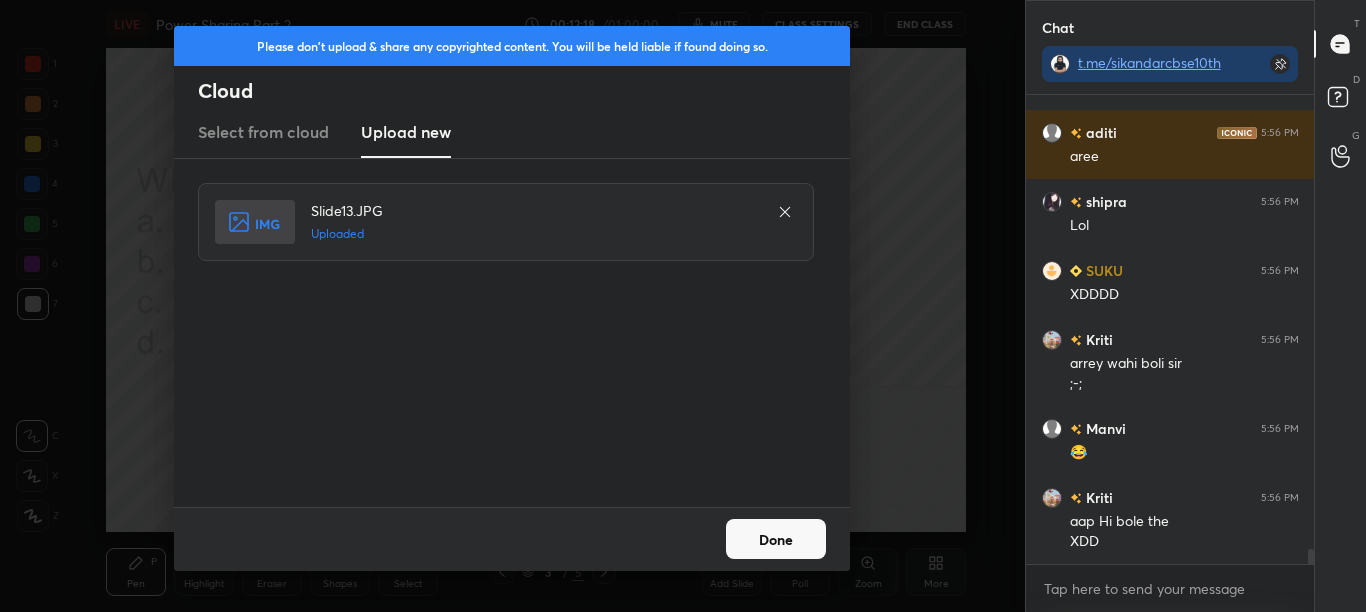 click on "Done" at bounding box center (776, 539) 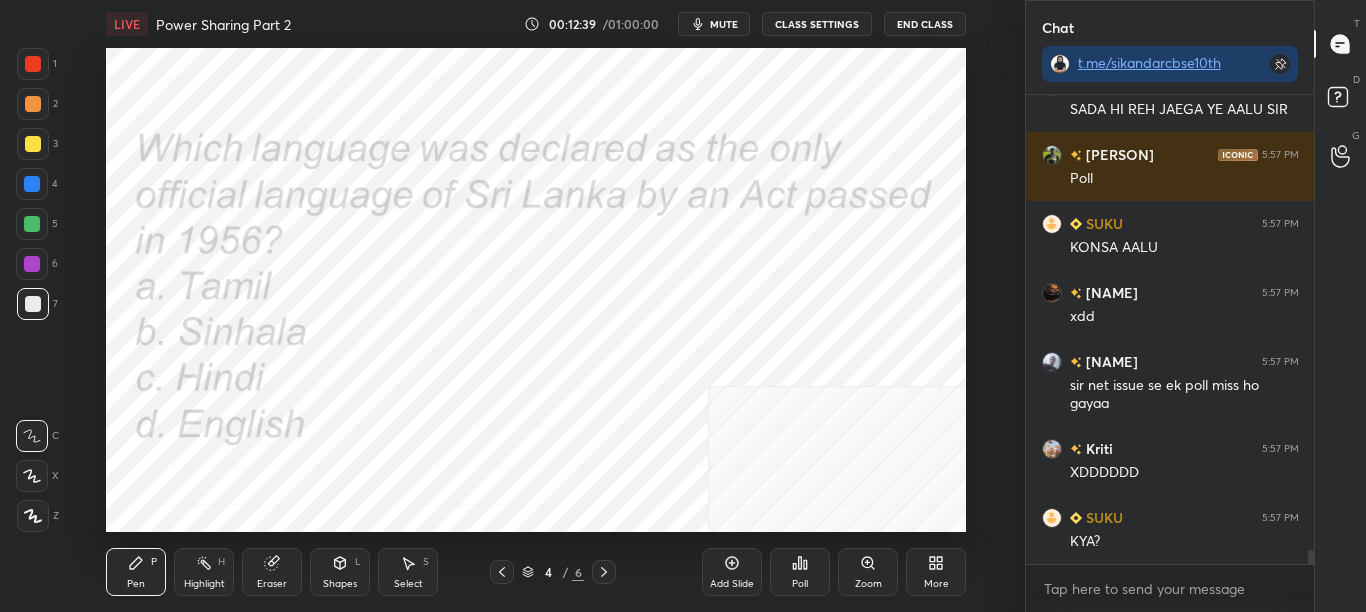 click on "Poll" at bounding box center (800, 584) 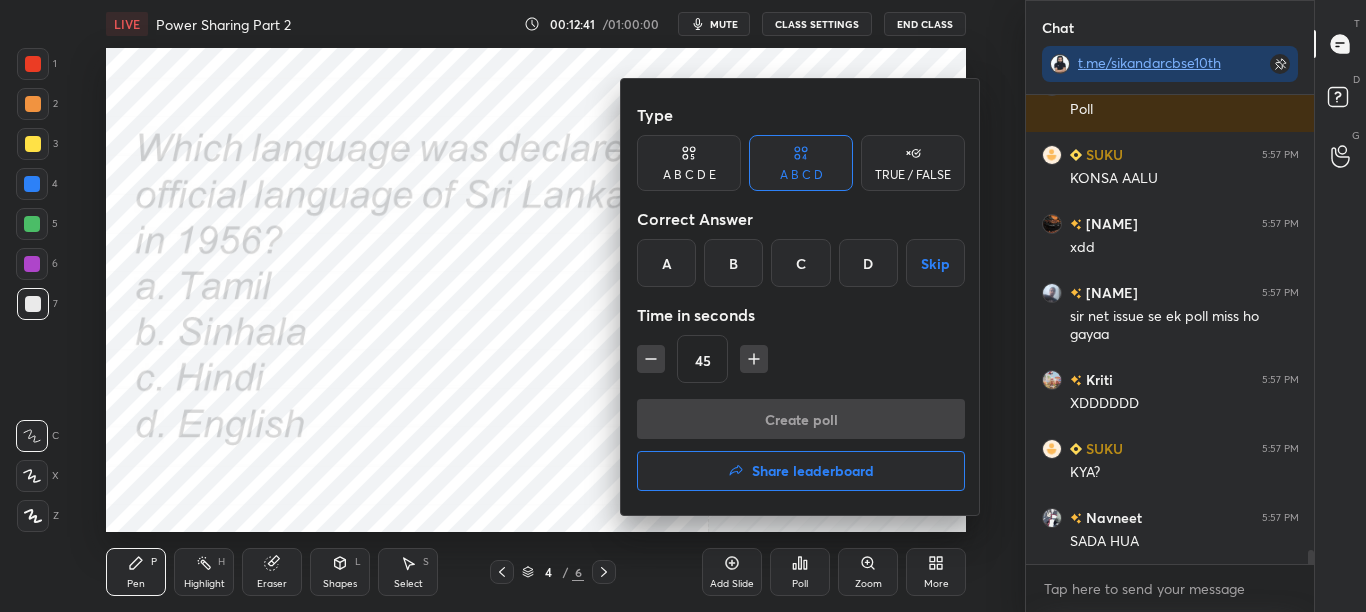 click on "B" at bounding box center (733, 263) 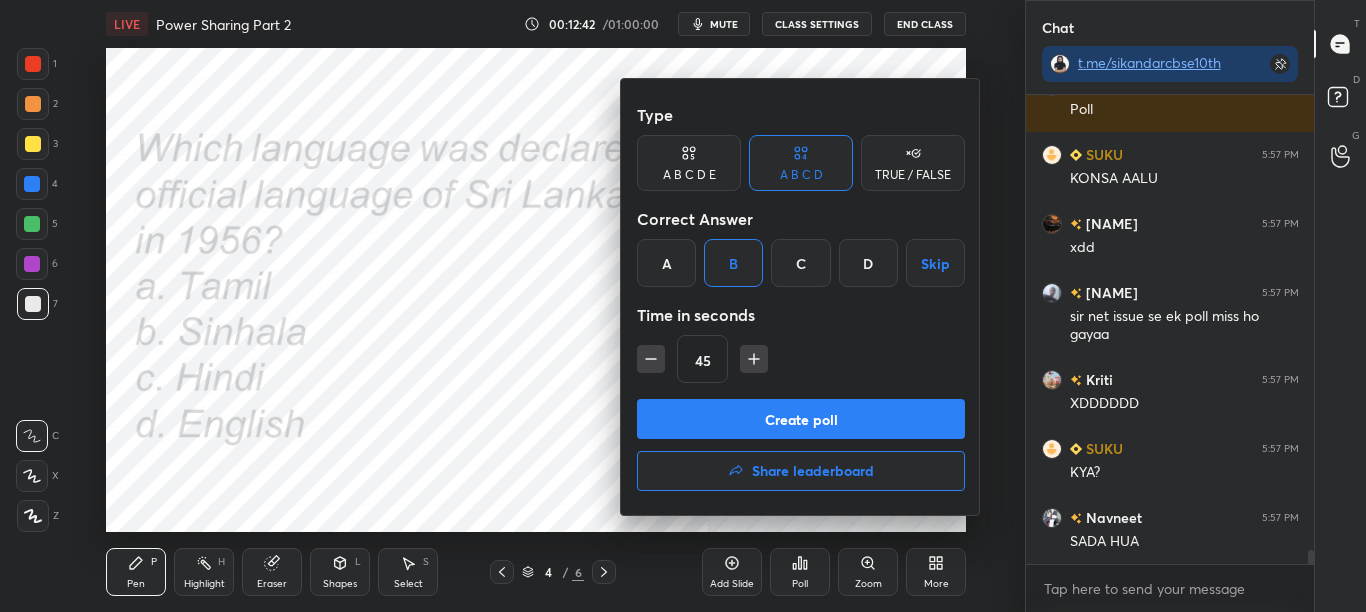 click on "Create poll" at bounding box center (801, 419) 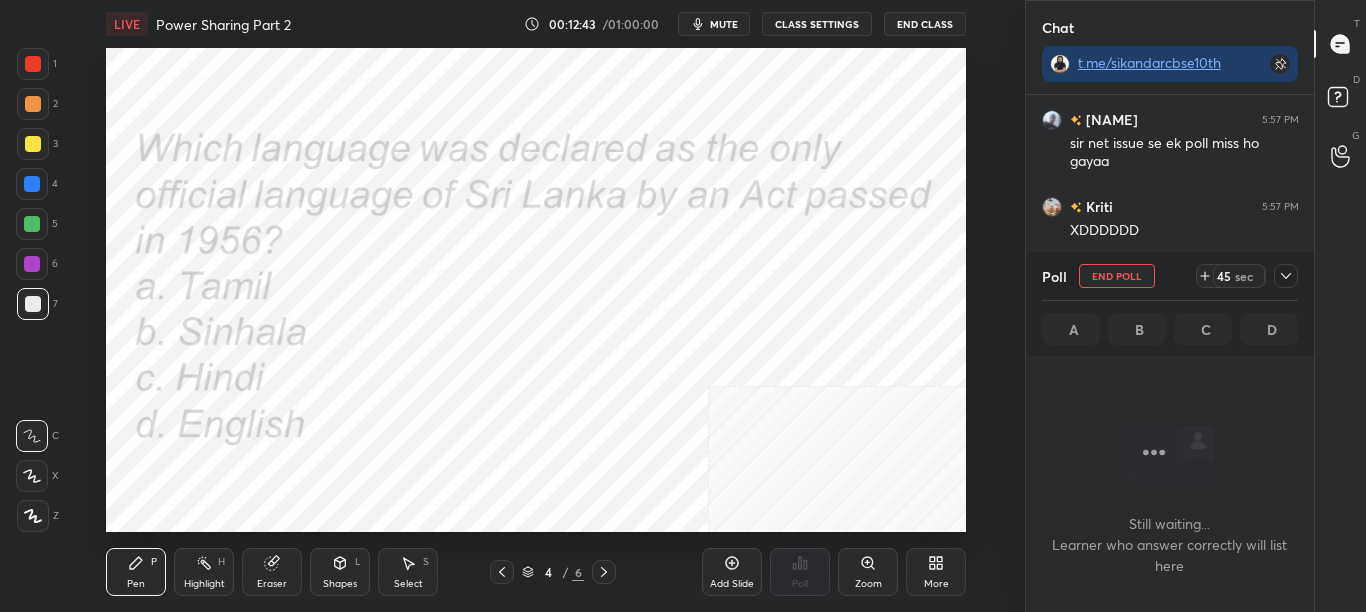 click 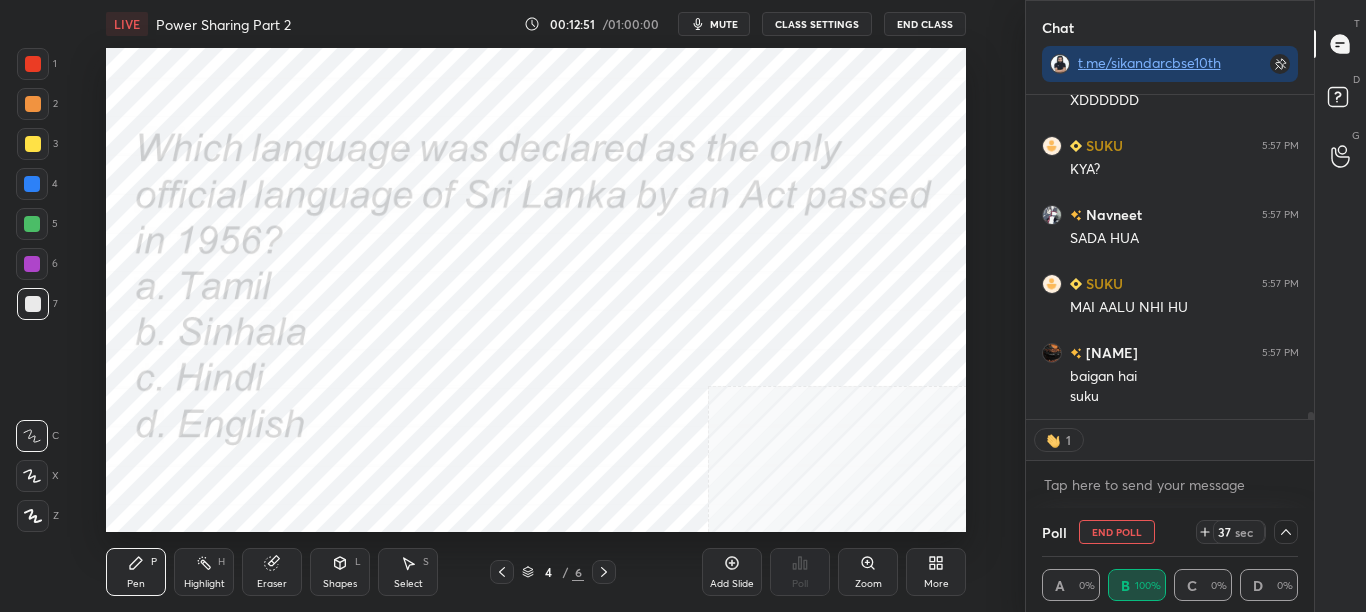 scroll, scrollTop: 15182, scrollLeft: 0, axis: vertical 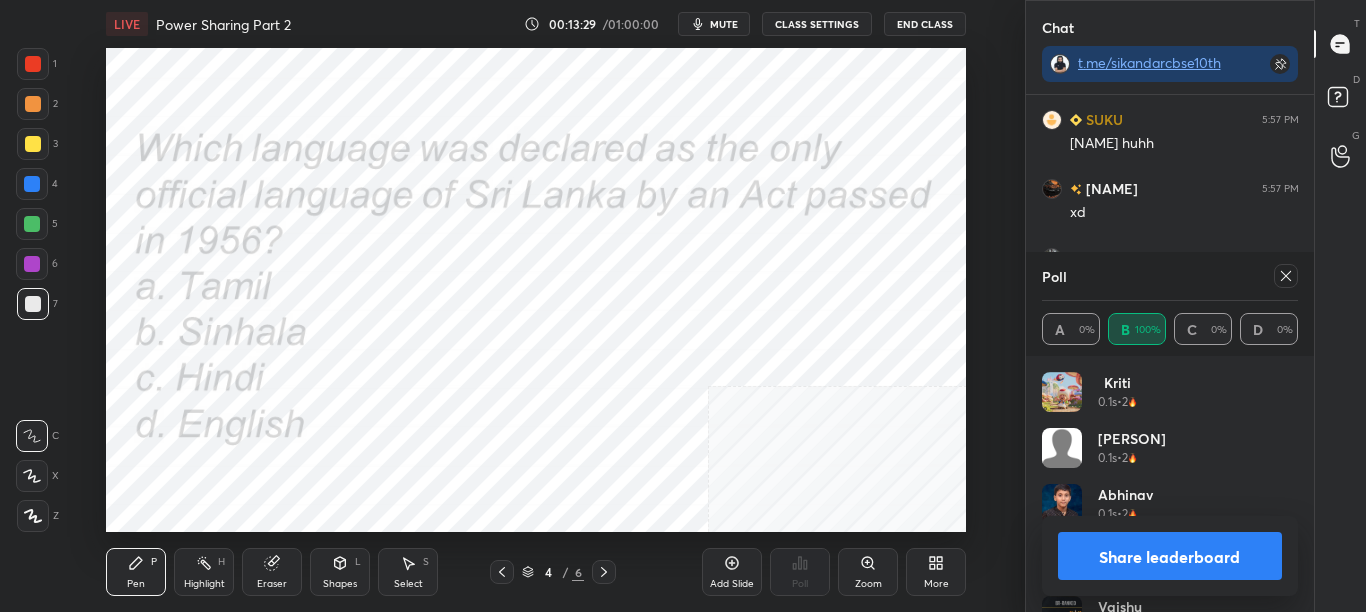 click on "Share leaderboard" at bounding box center [1170, 556] 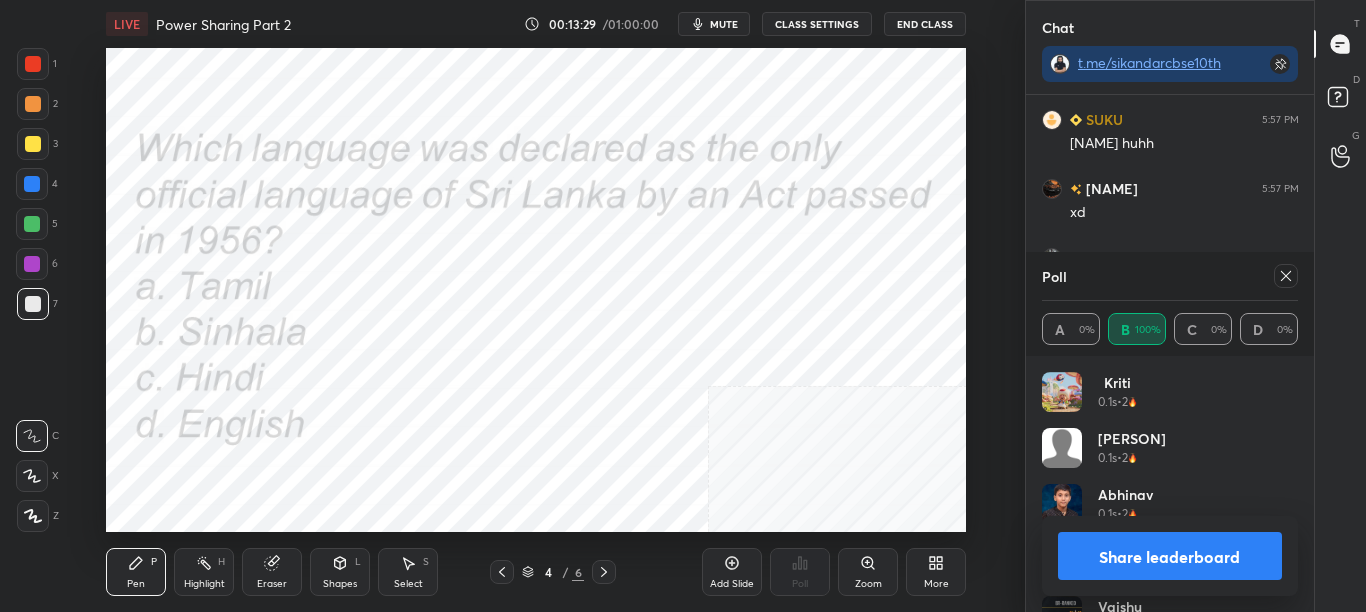 type on "x" 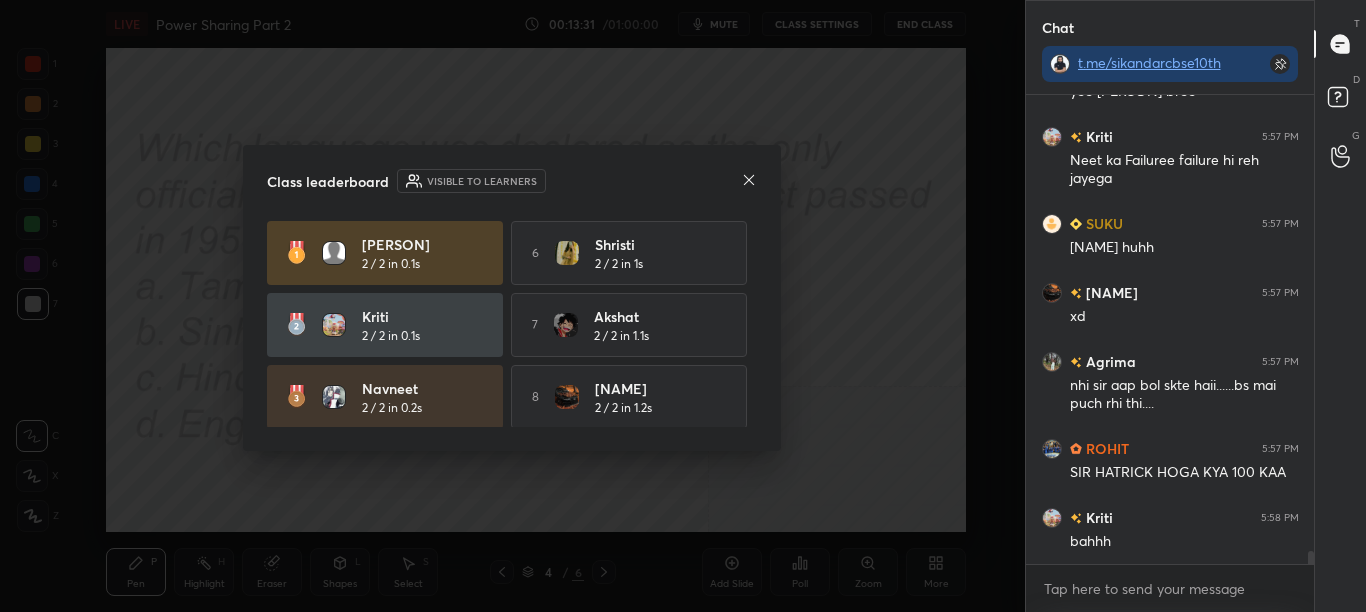 click at bounding box center [749, 181] 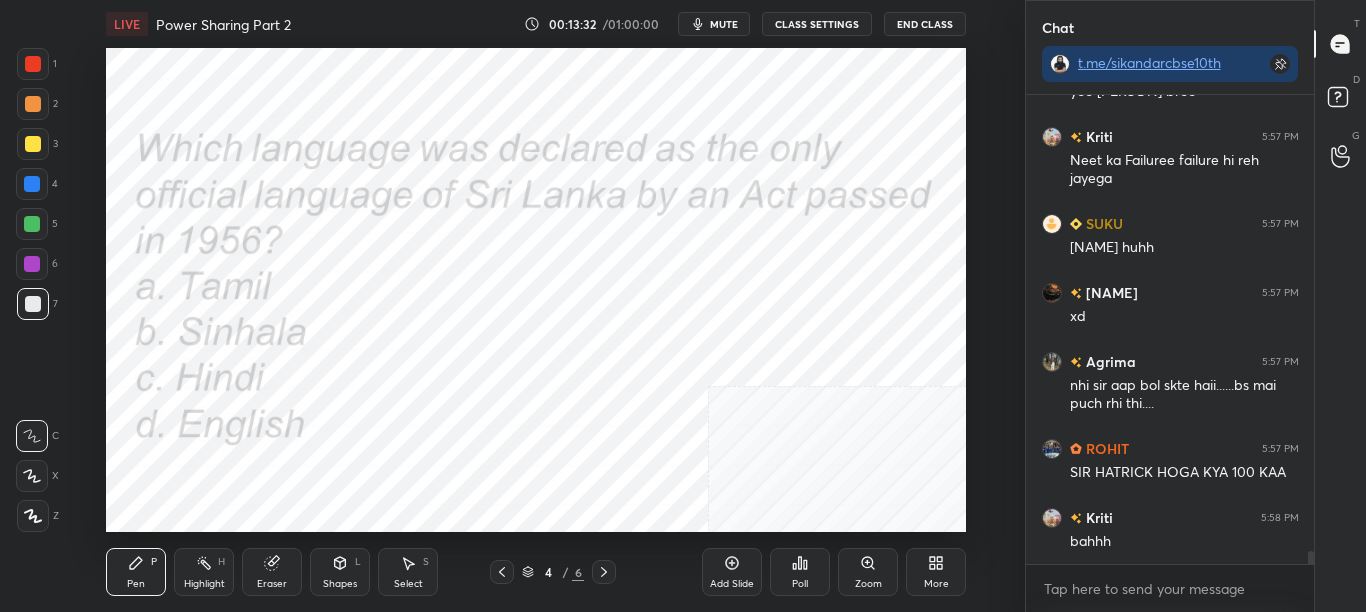 click 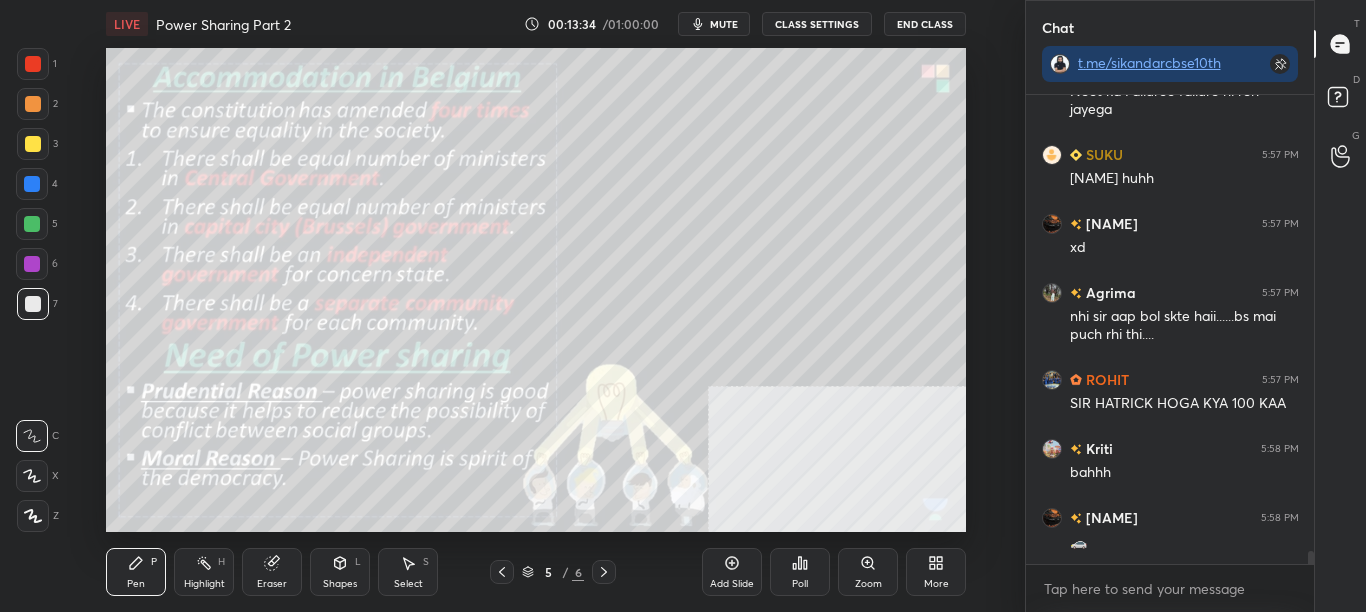click on "CLASS SETTINGS" at bounding box center (817, 24) 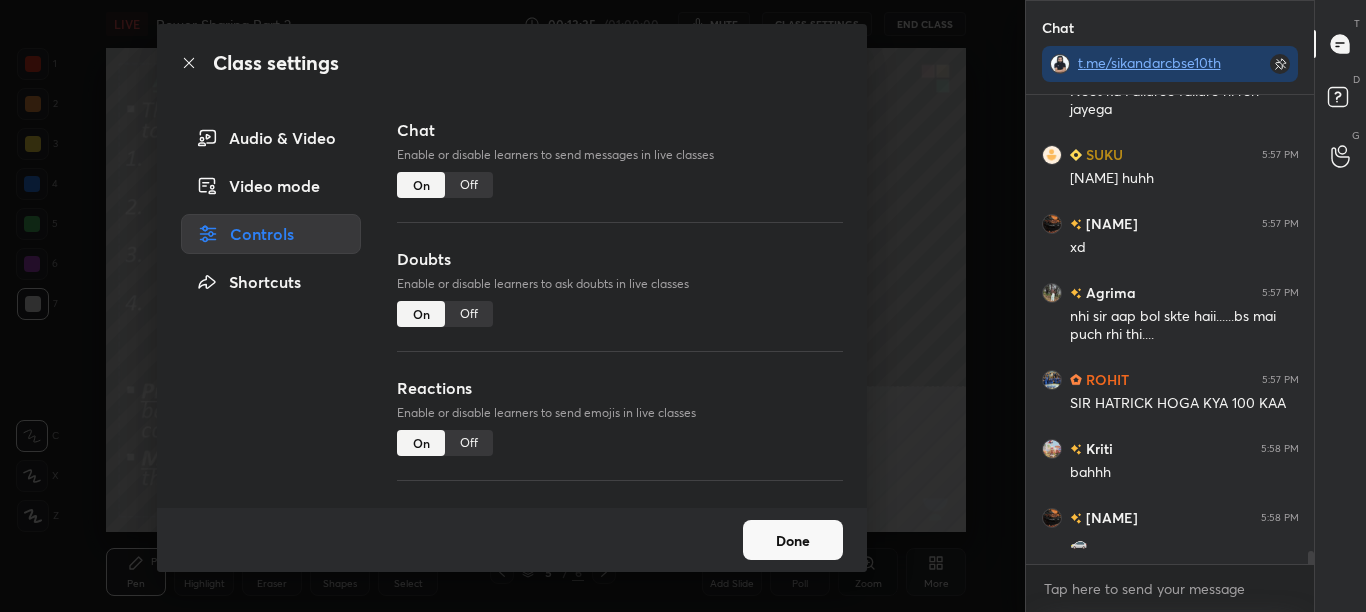 click on "Off" at bounding box center [469, 185] 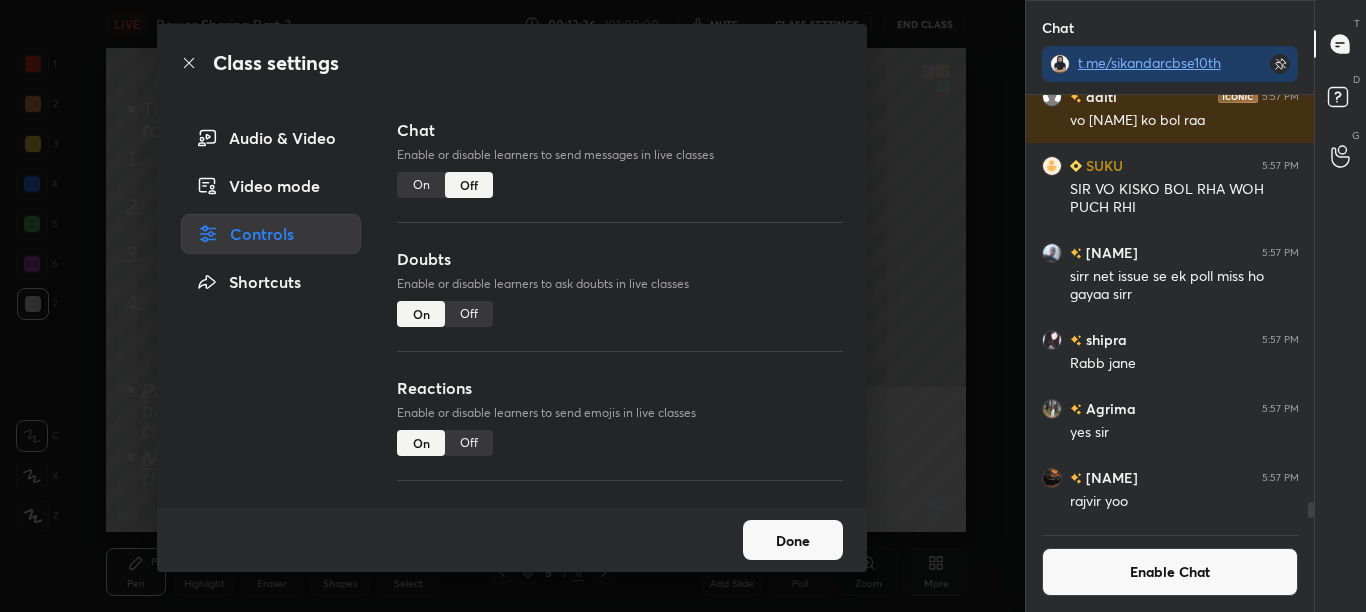 click on "Class settings" at bounding box center [512, 63] 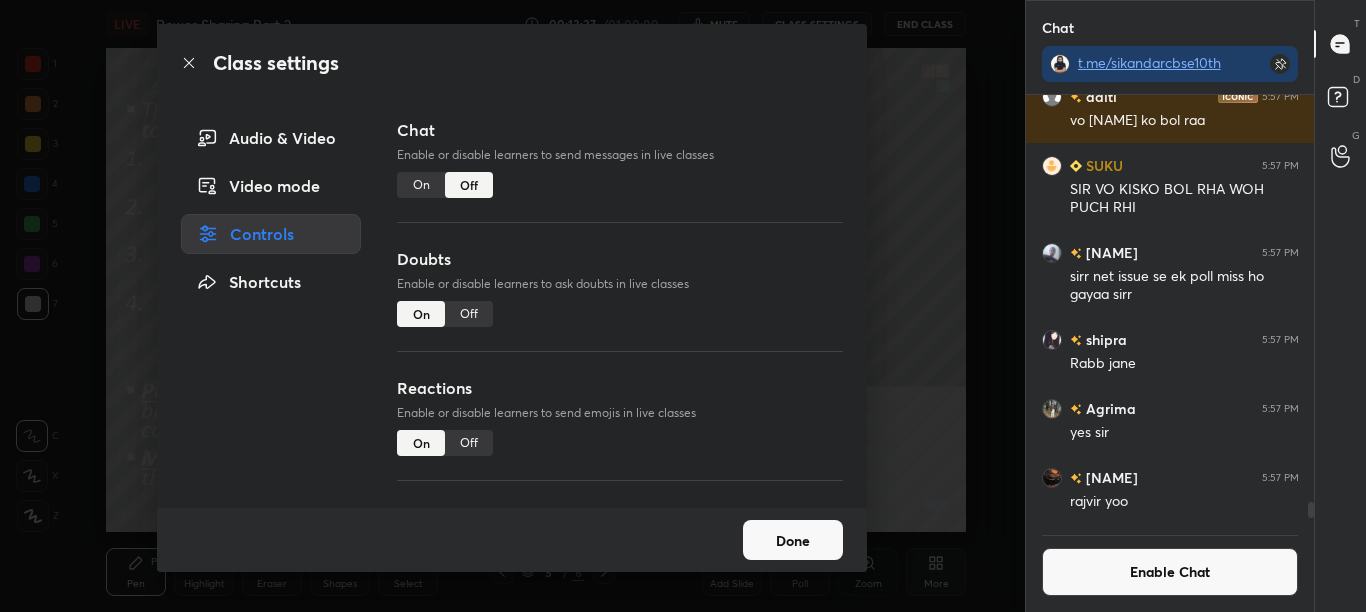 click 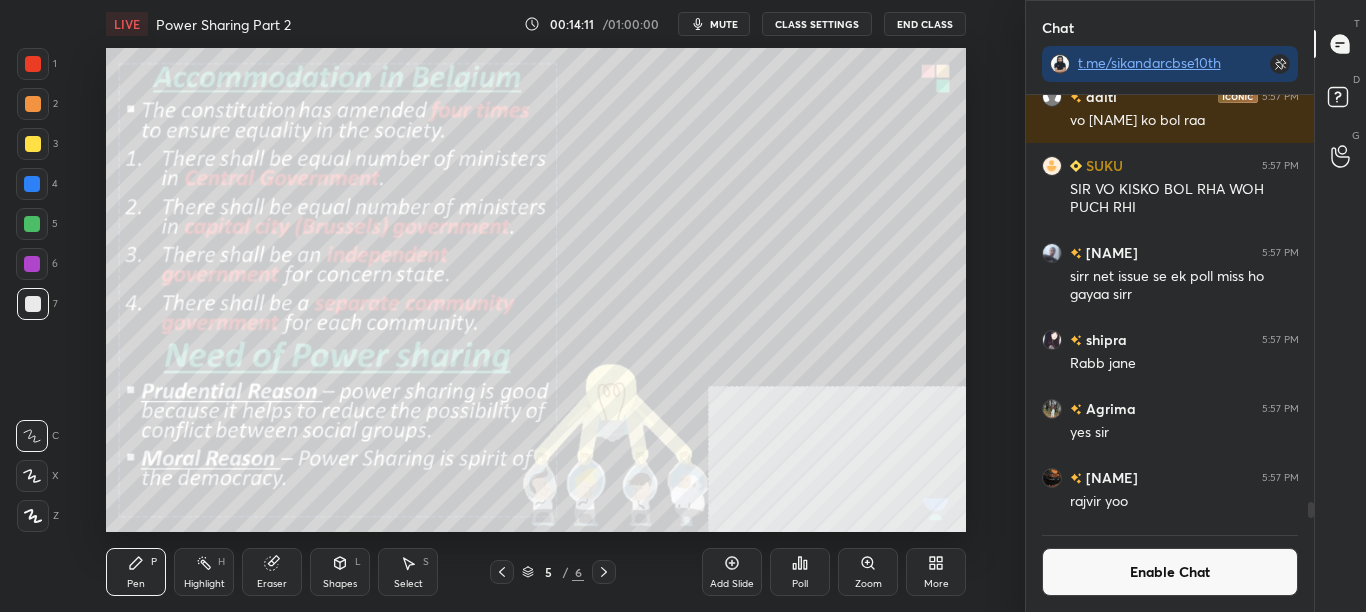 scroll, scrollTop: 381, scrollLeft: 282, axis: both 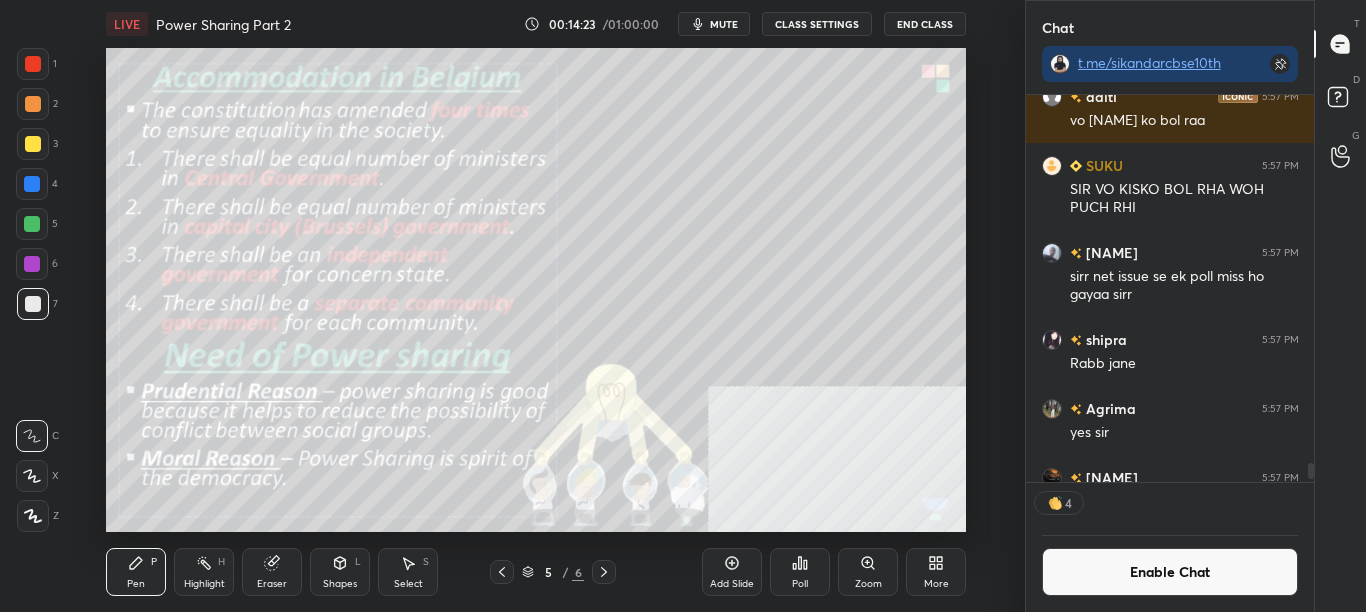 click on "Enable Chat" at bounding box center (1170, 572) 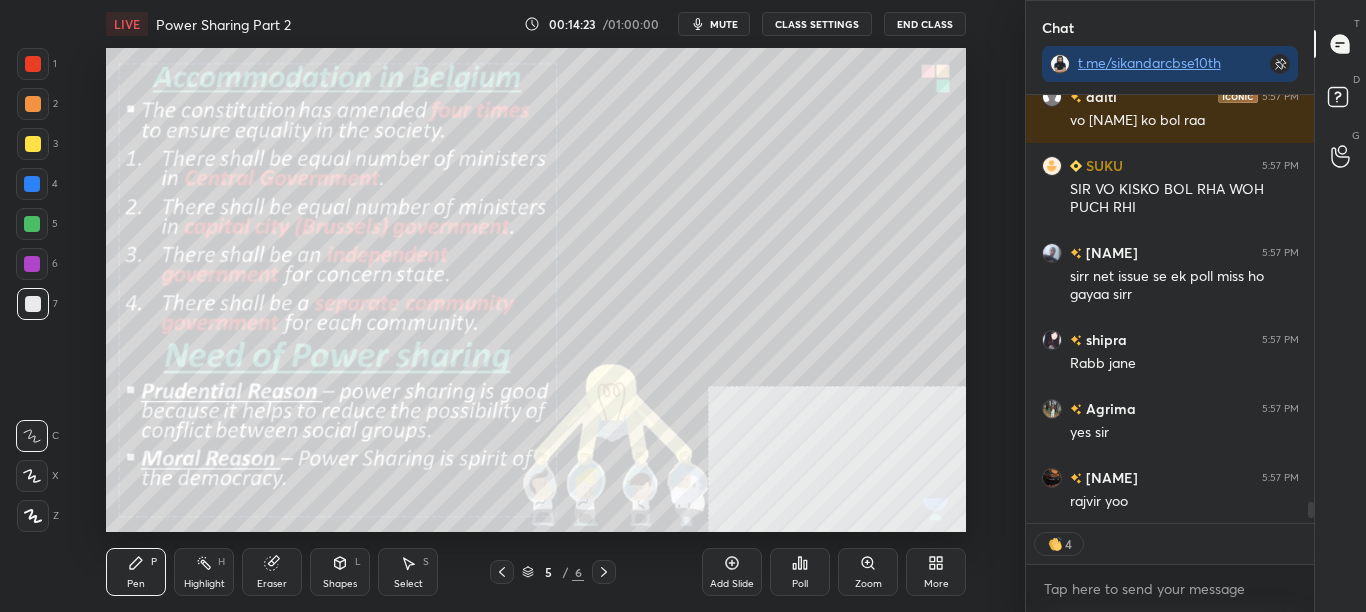 scroll, scrollTop: 7, scrollLeft: 7, axis: both 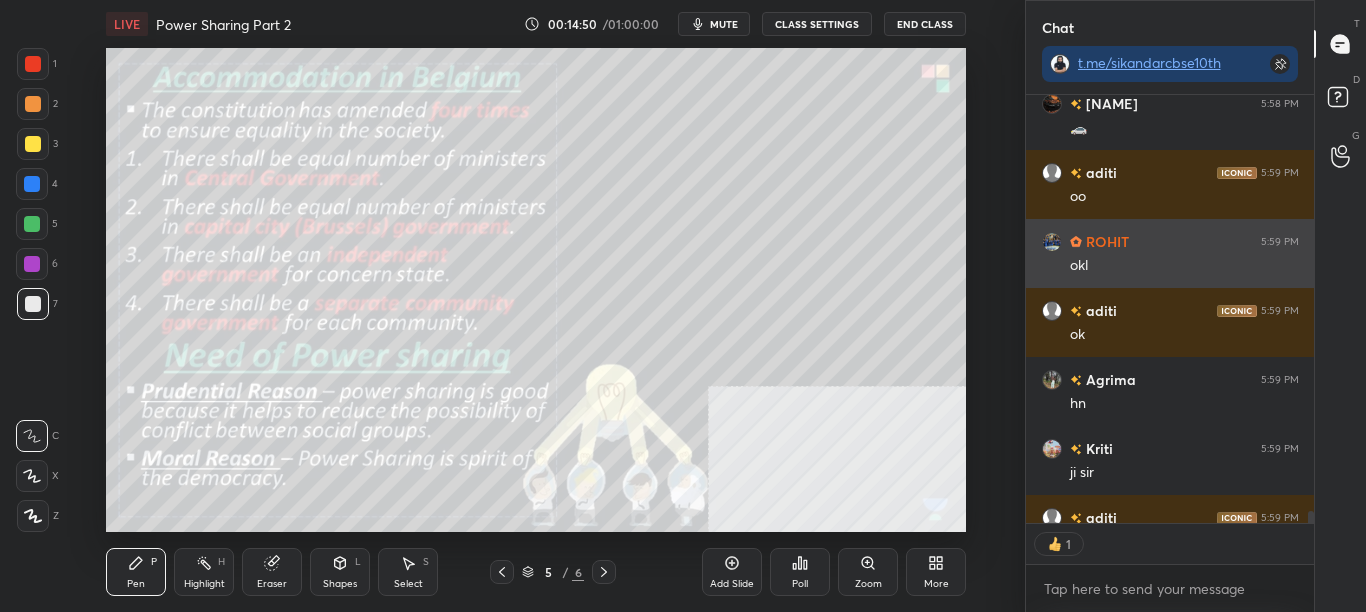 type on "x" 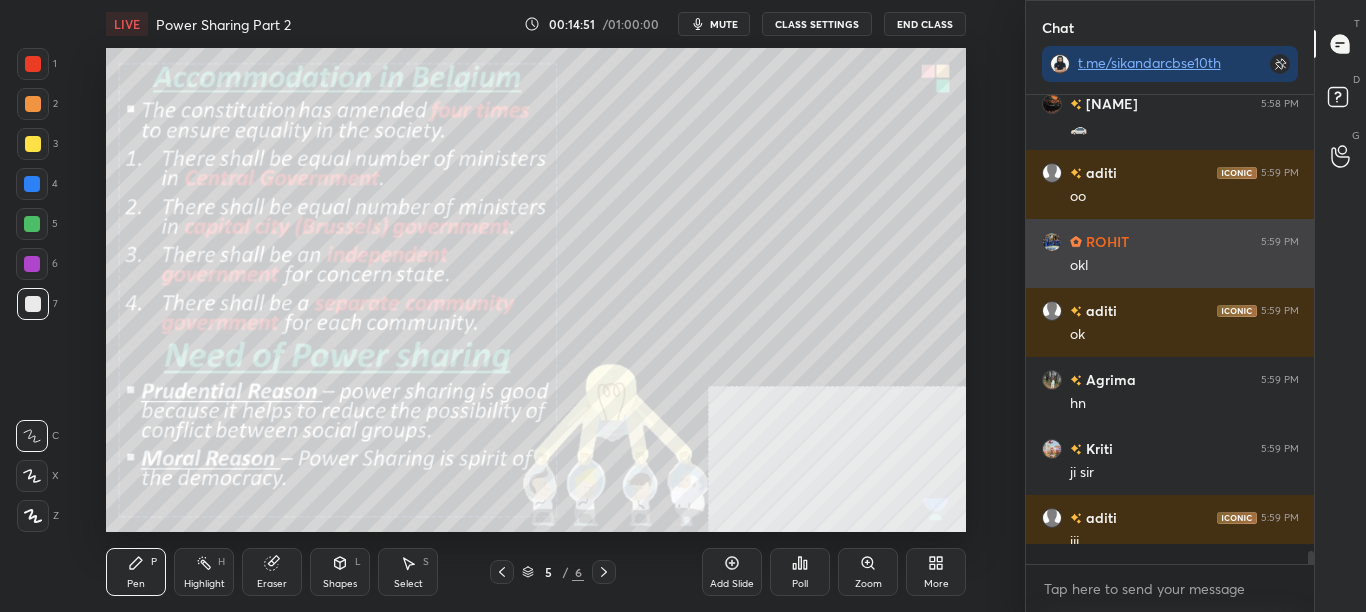 scroll, scrollTop: 7, scrollLeft: 7, axis: both 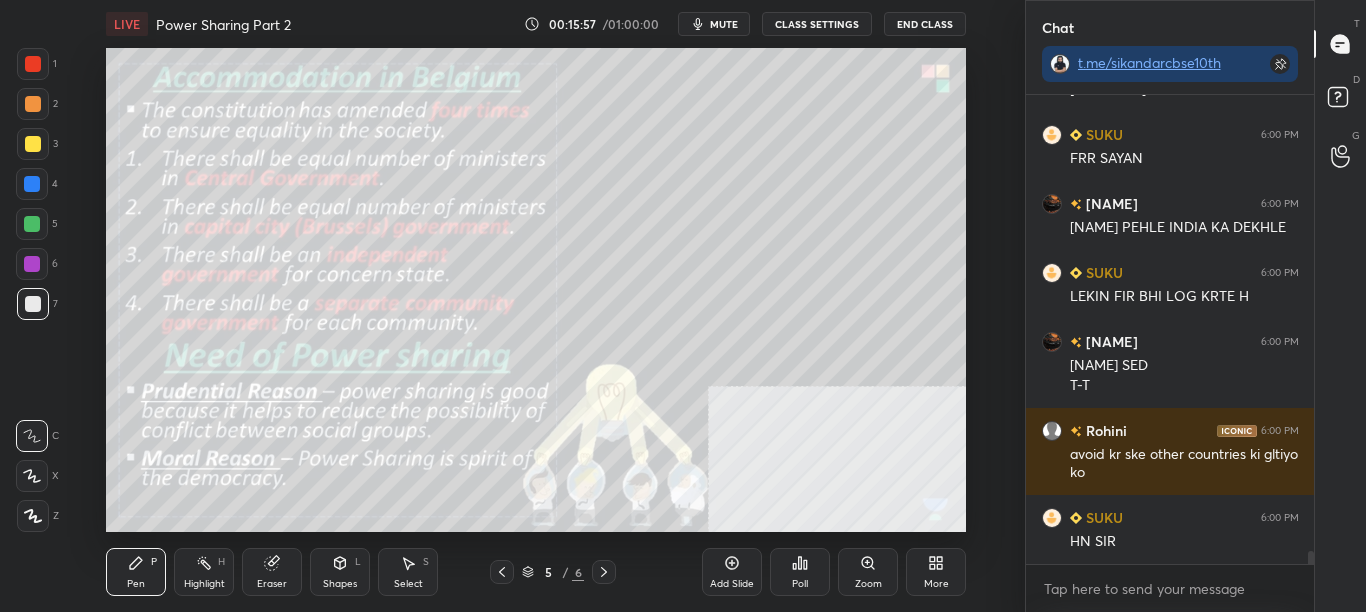 click on "CLASS SETTINGS" at bounding box center (817, 24) 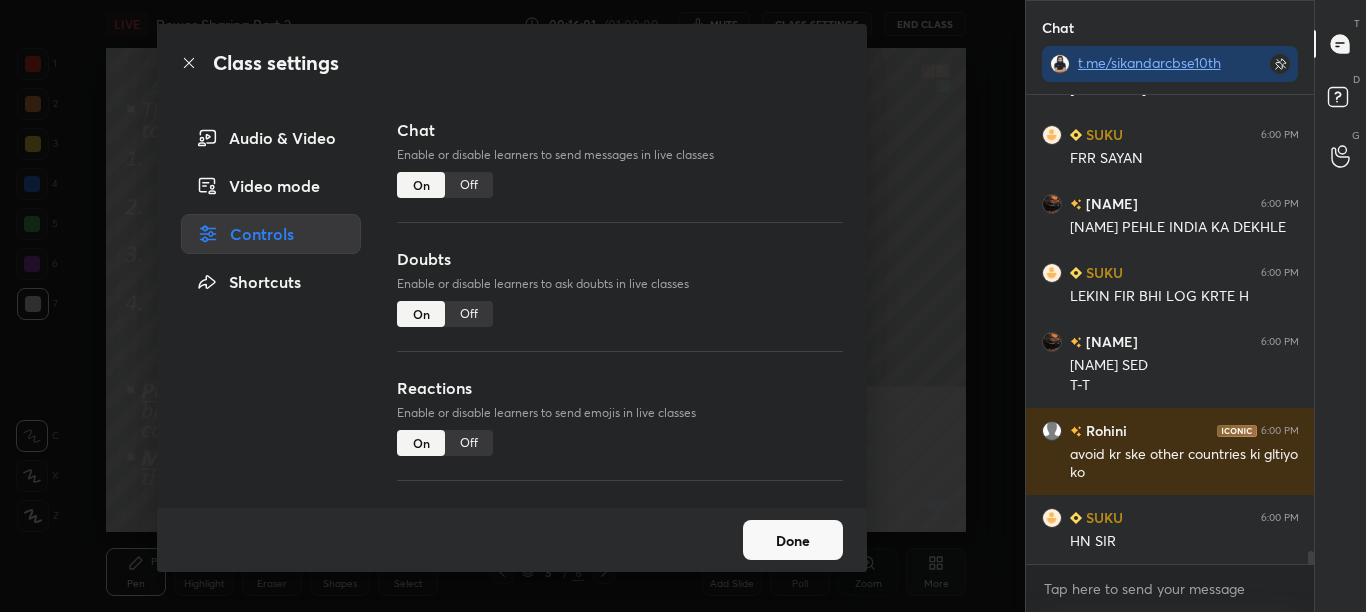 click 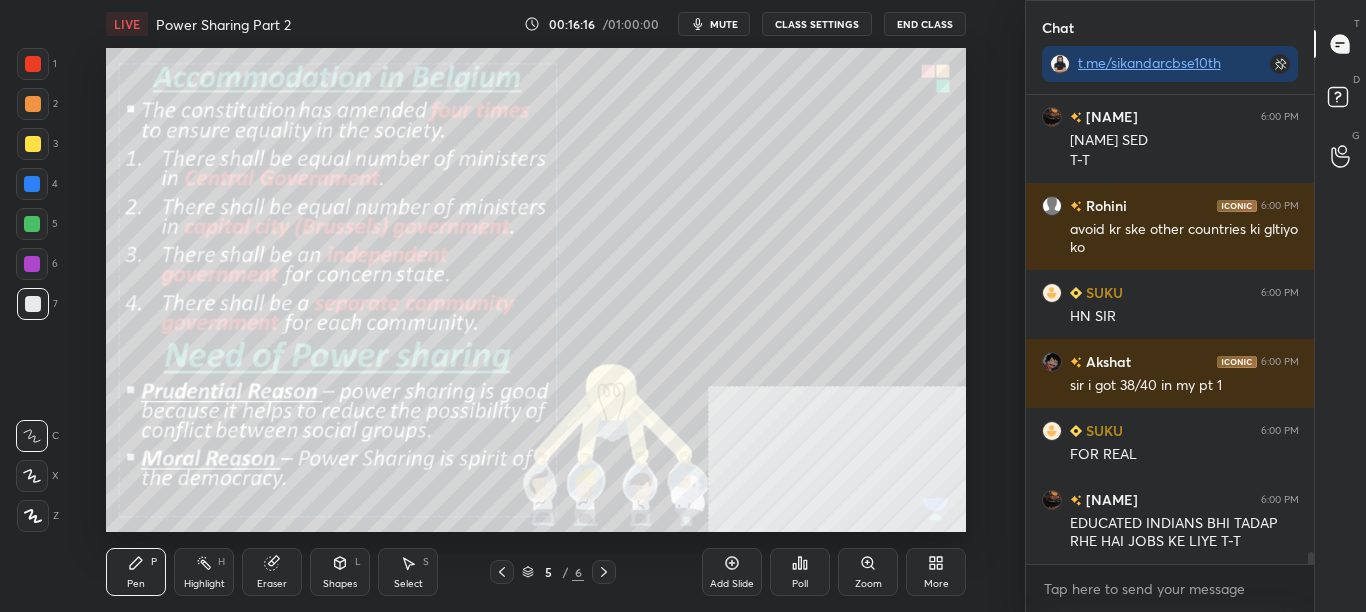 scroll, scrollTop: 17128, scrollLeft: 0, axis: vertical 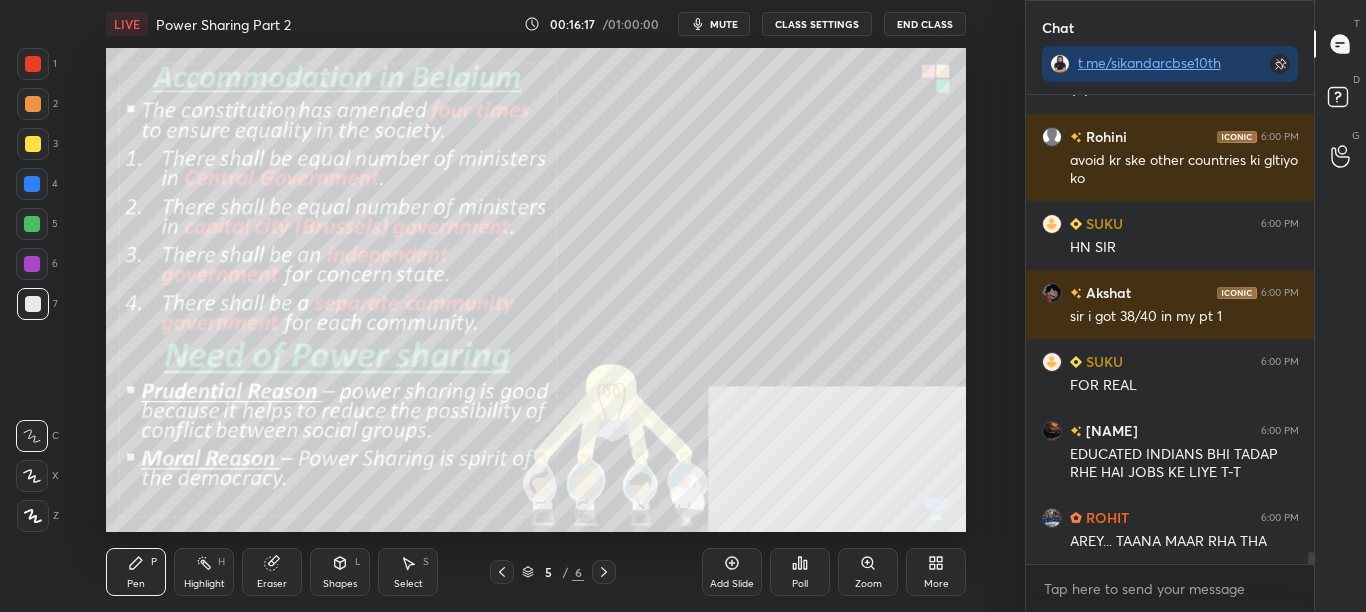click on "CLASS SETTINGS" at bounding box center [817, 24] 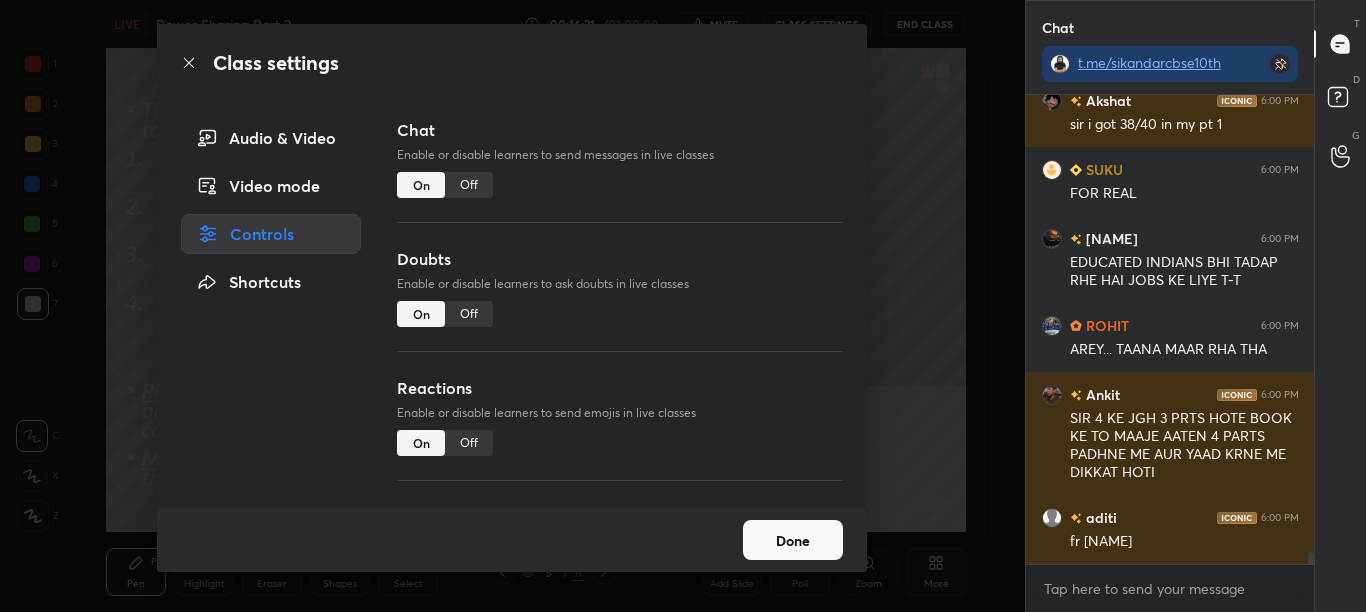 scroll, scrollTop: 17389, scrollLeft: 0, axis: vertical 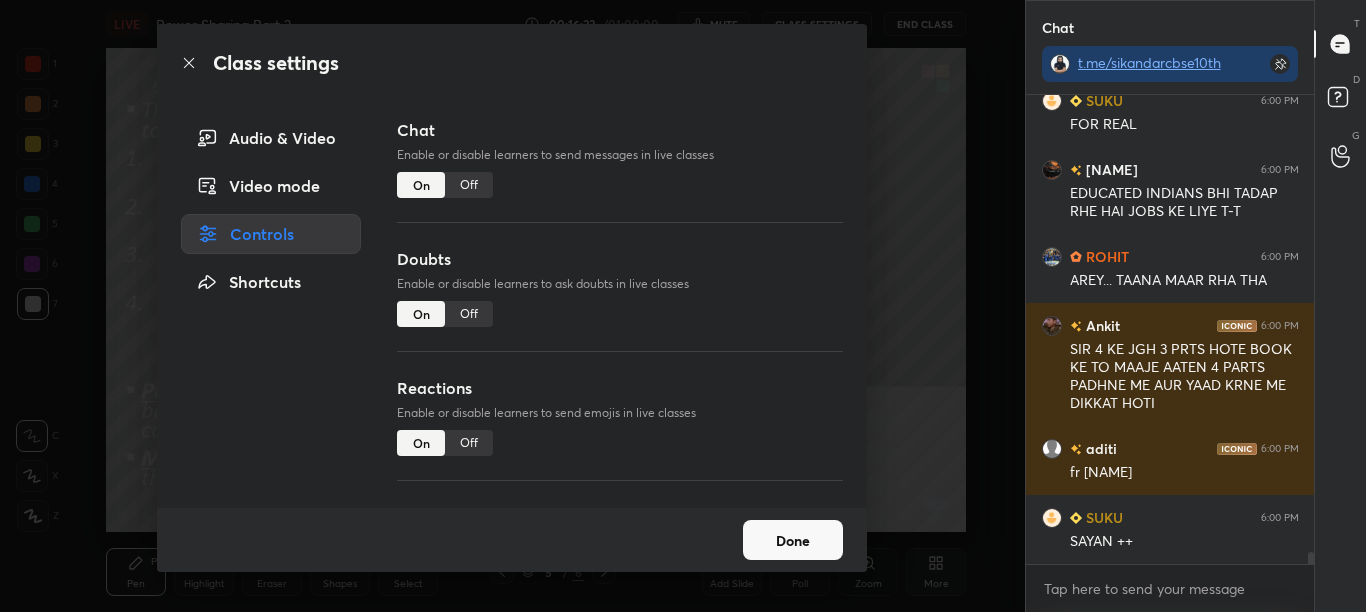 click on "Off" at bounding box center (469, 185) 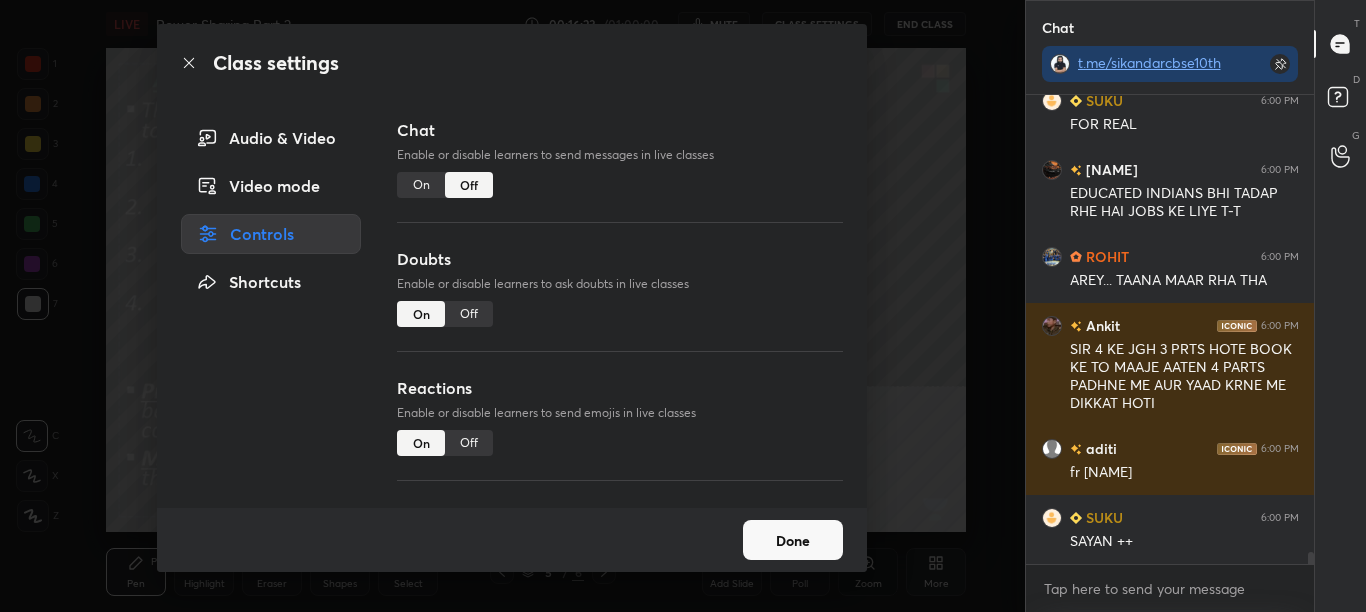 scroll, scrollTop: 16469, scrollLeft: 0, axis: vertical 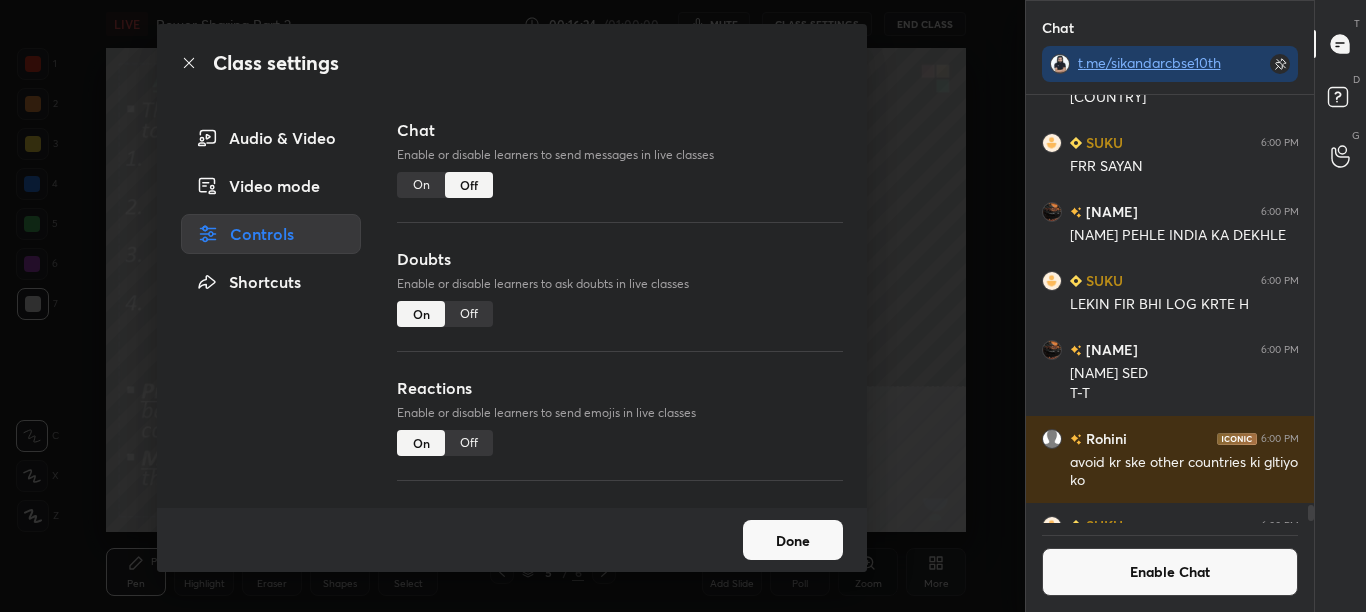 click on "Class settings" at bounding box center (512, 63) 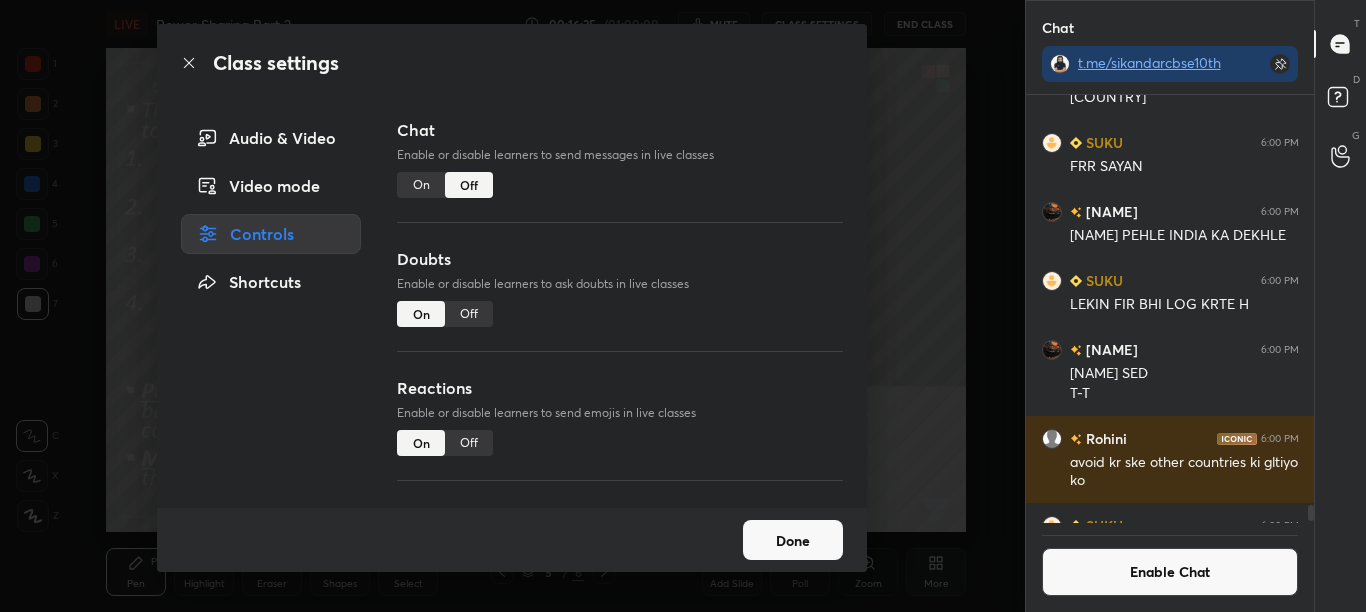 click 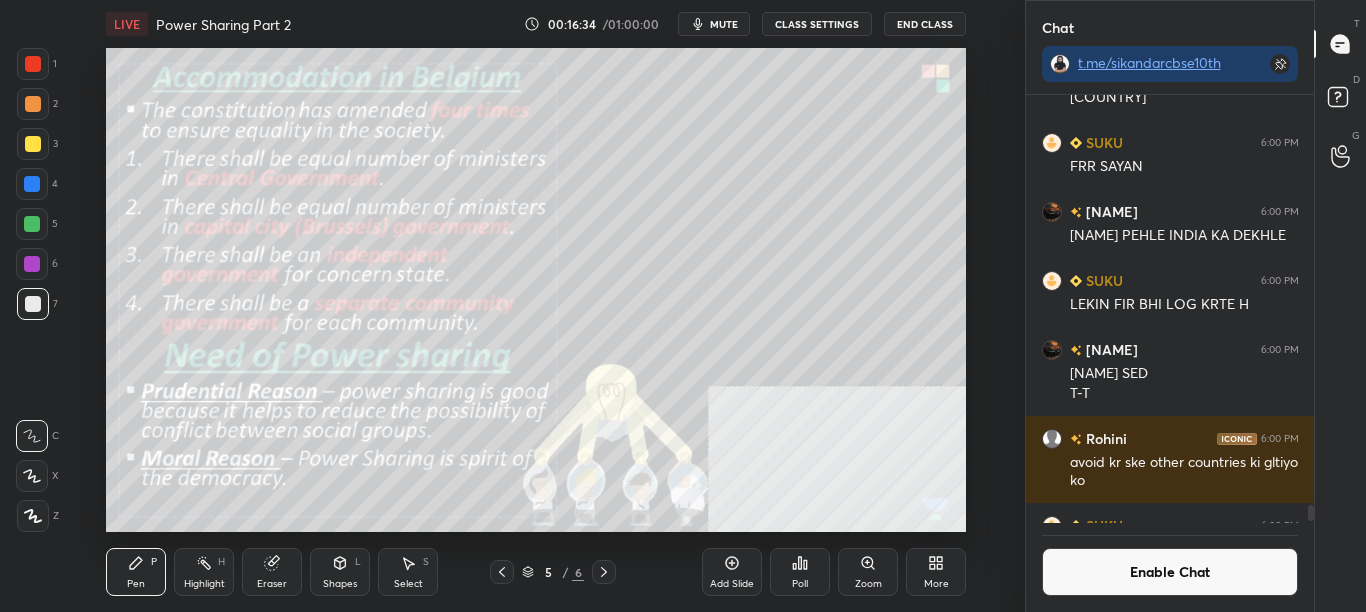 click on "Zoom" at bounding box center (868, 584) 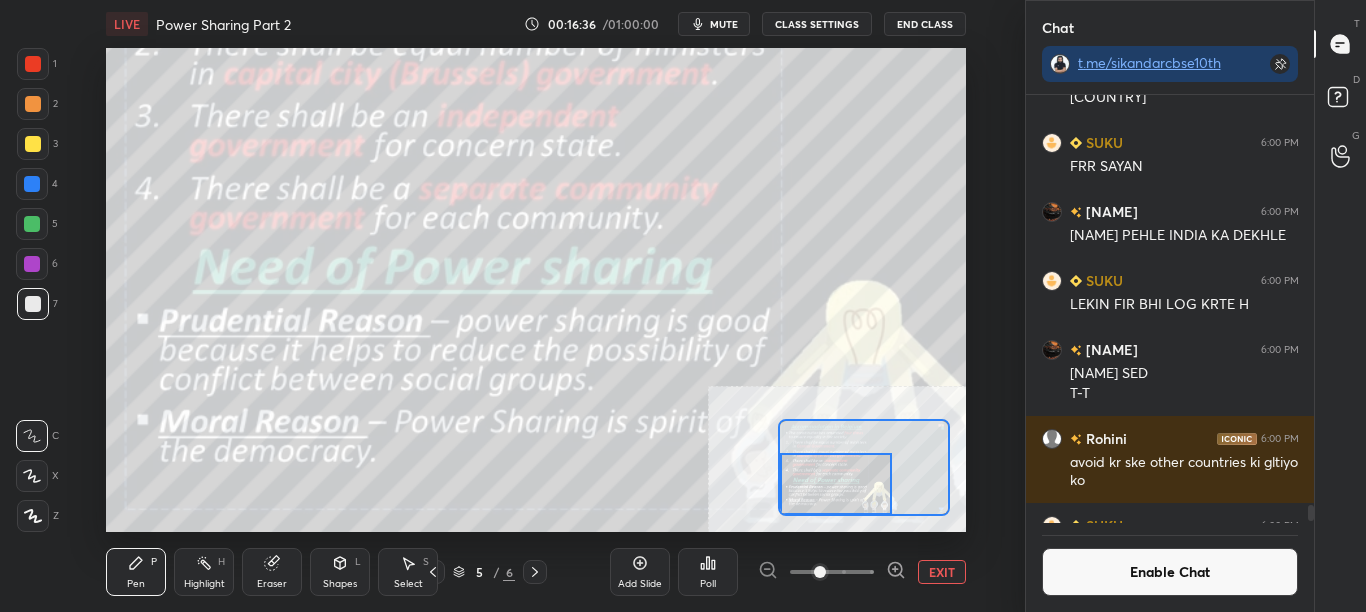 drag, startPoint x: 812, startPoint y: 479, endPoint x: 799, endPoint y: 482, distance: 13.341664 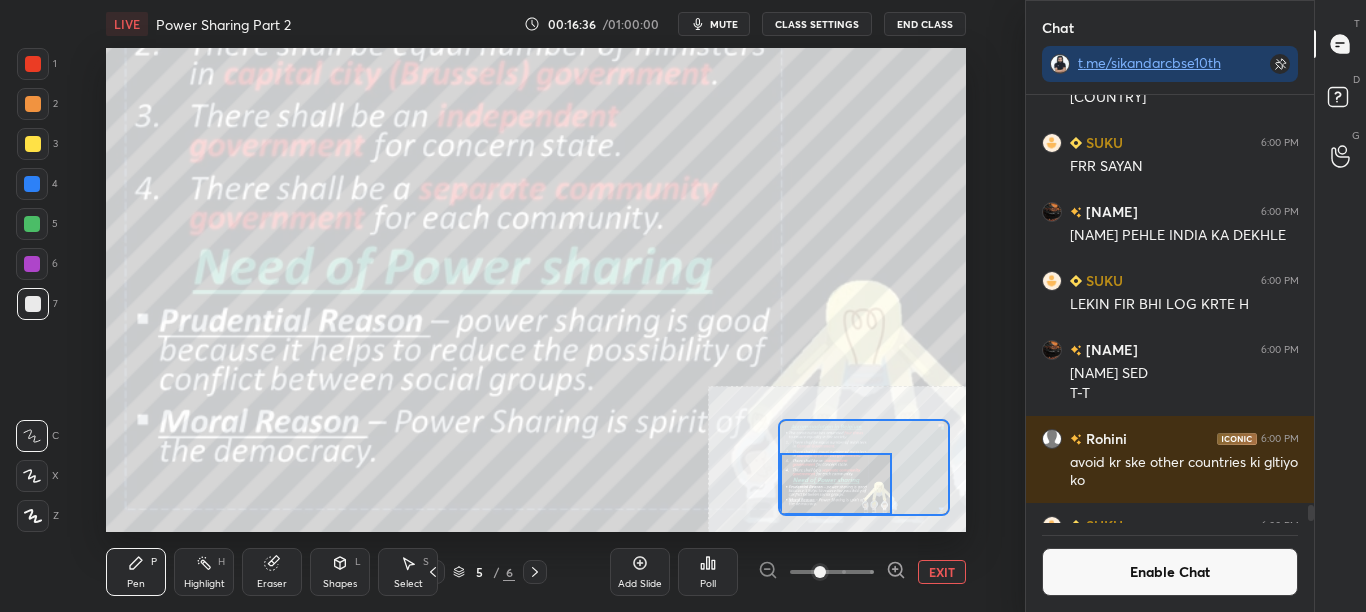 click at bounding box center [836, 484] 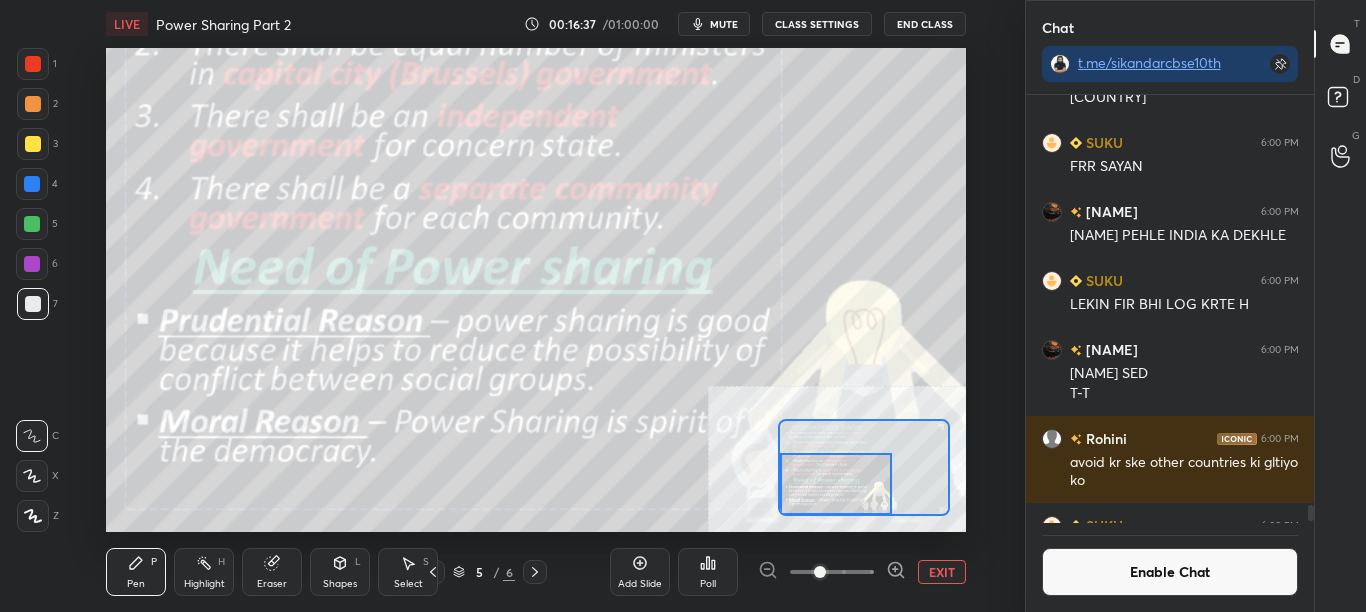 click at bounding box center (33, 64) 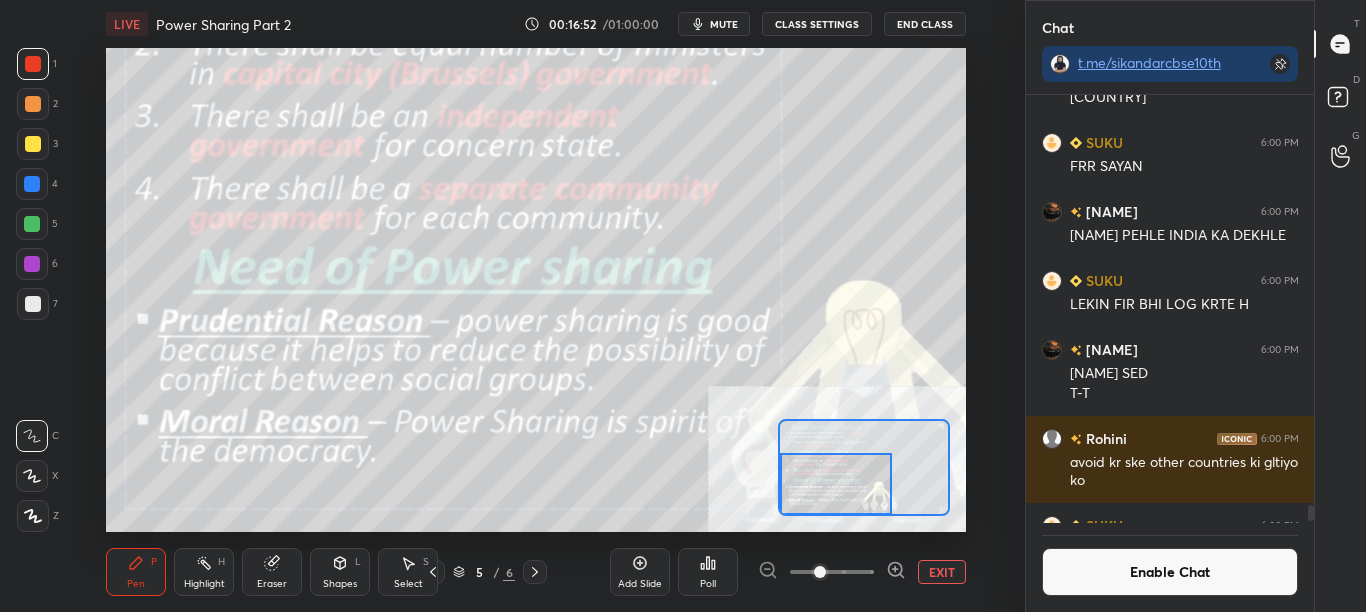 drag, startPoint x: 1162, startPoint y: 578, endPoint x: 1166, endPoint y: 568, distance: 10.770329 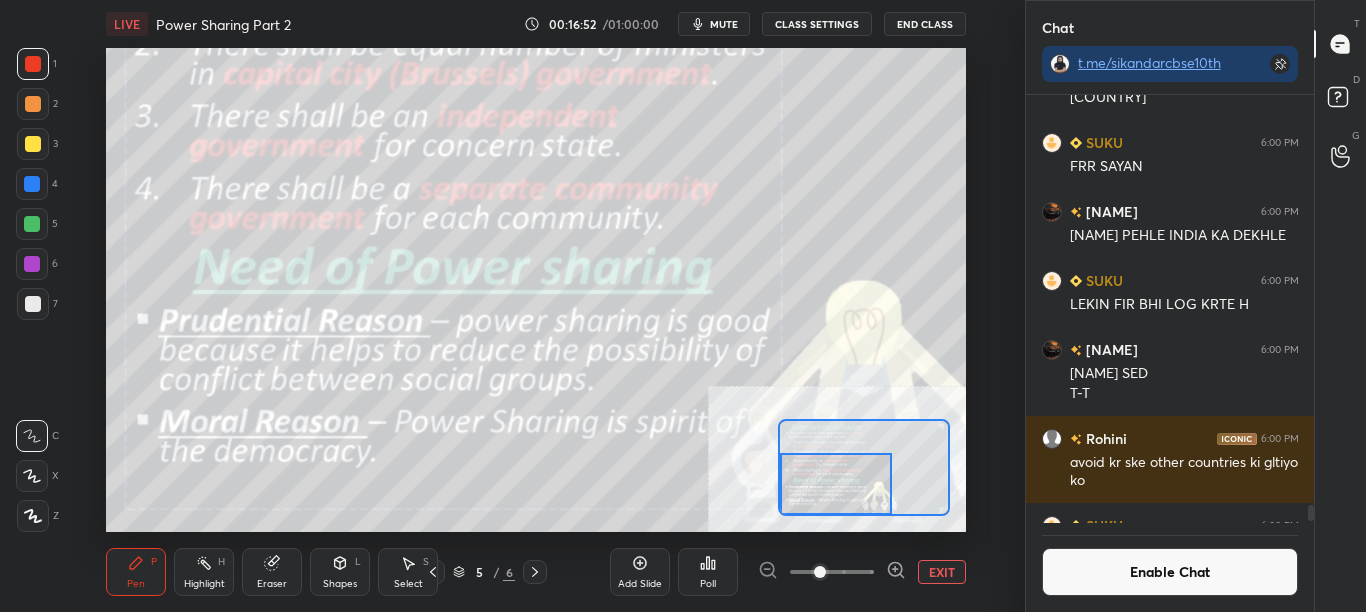 click on "Enable Chat" at bounding box center (1170, 572) 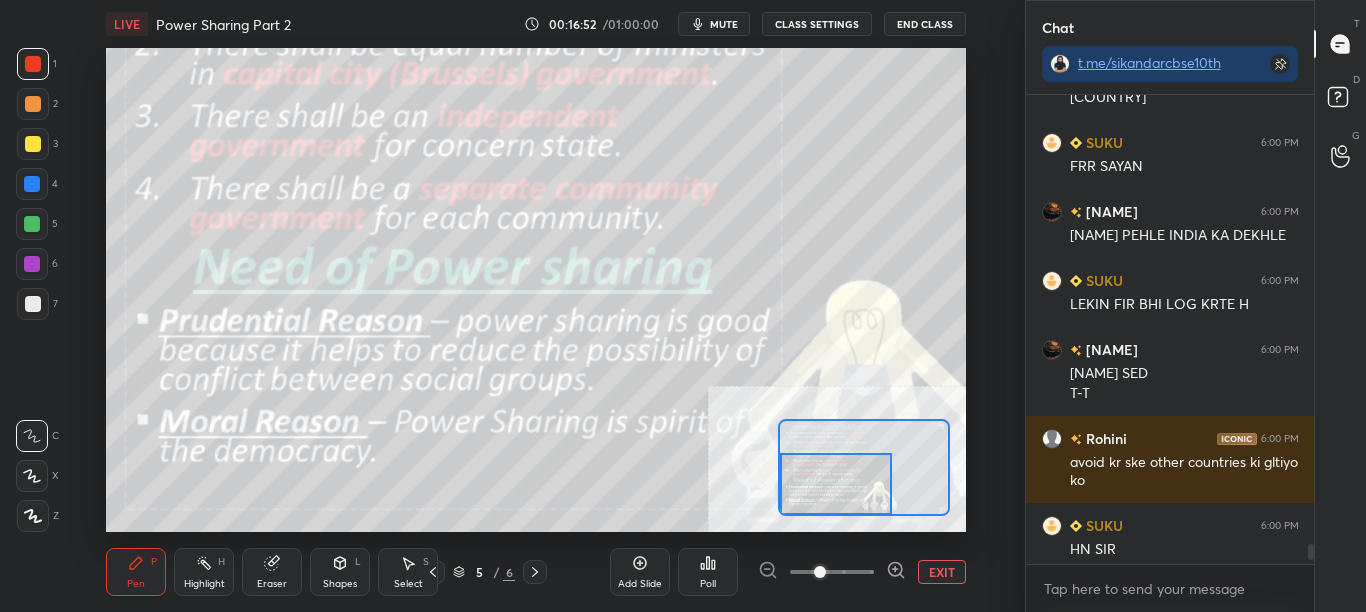 scroll, scrollTop: 7, scrollLeft: 7, axis: both 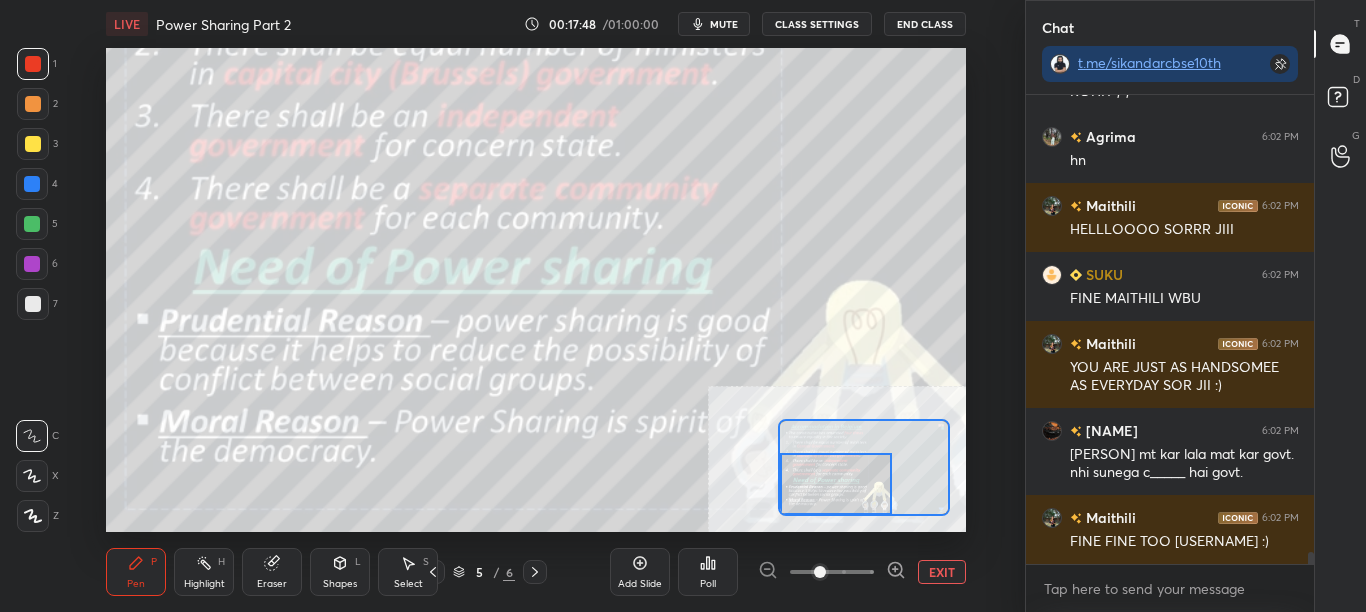 click on "CLASS SETTINGS" at bounding box center [817, 24] 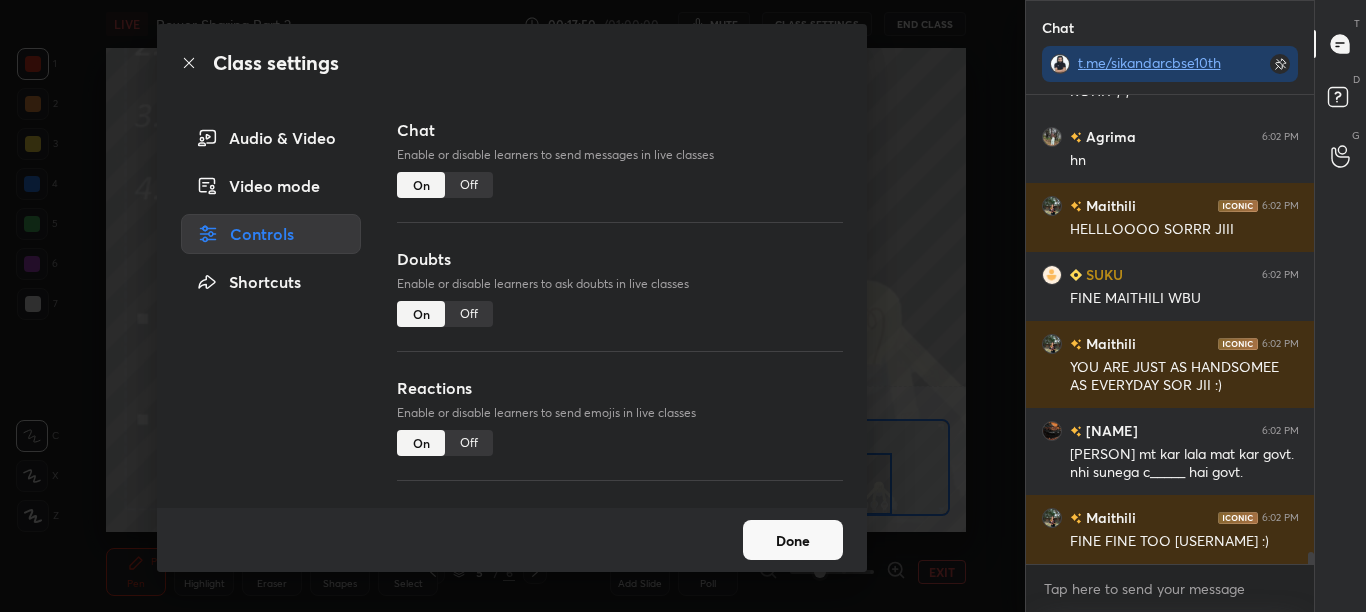 click on "Off" at bounding box center (469, 185) 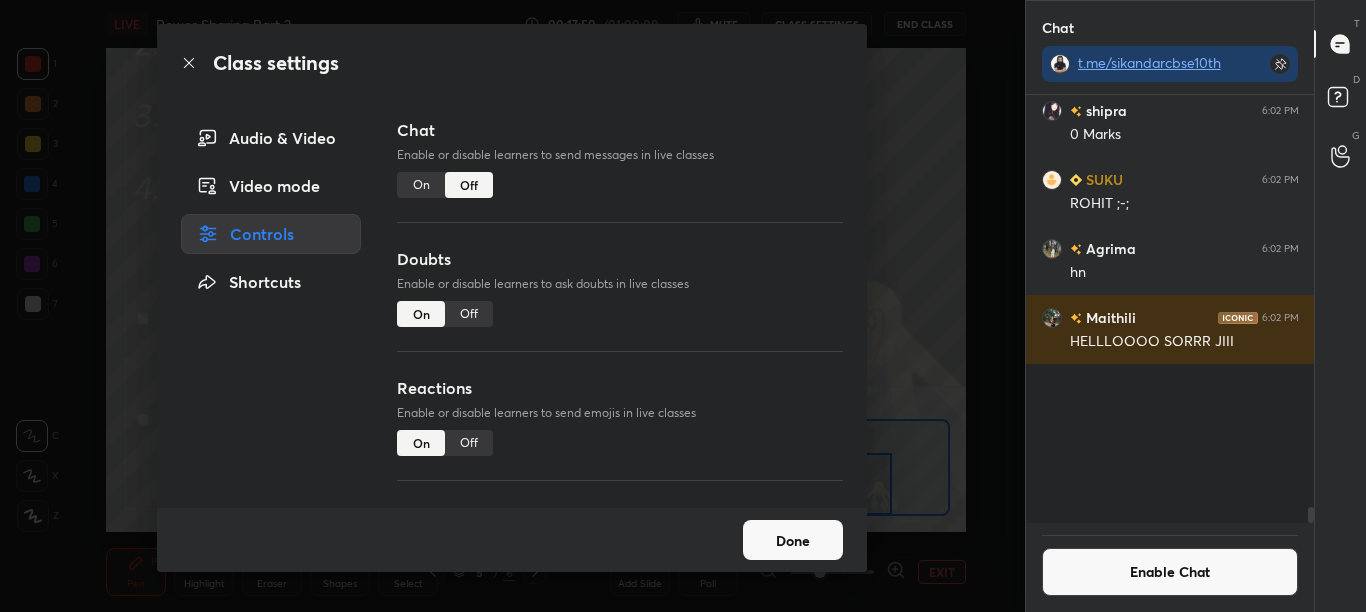scroll, scrollTop: 17637, scrollLeft: 0, axis: vertical 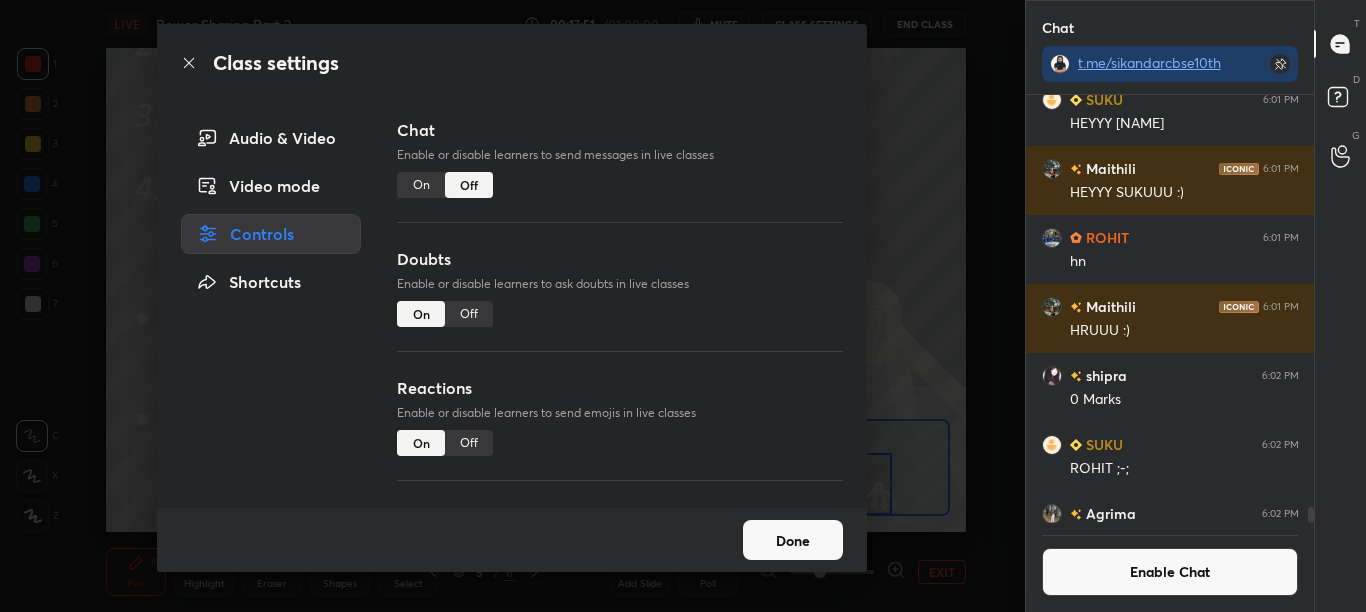click 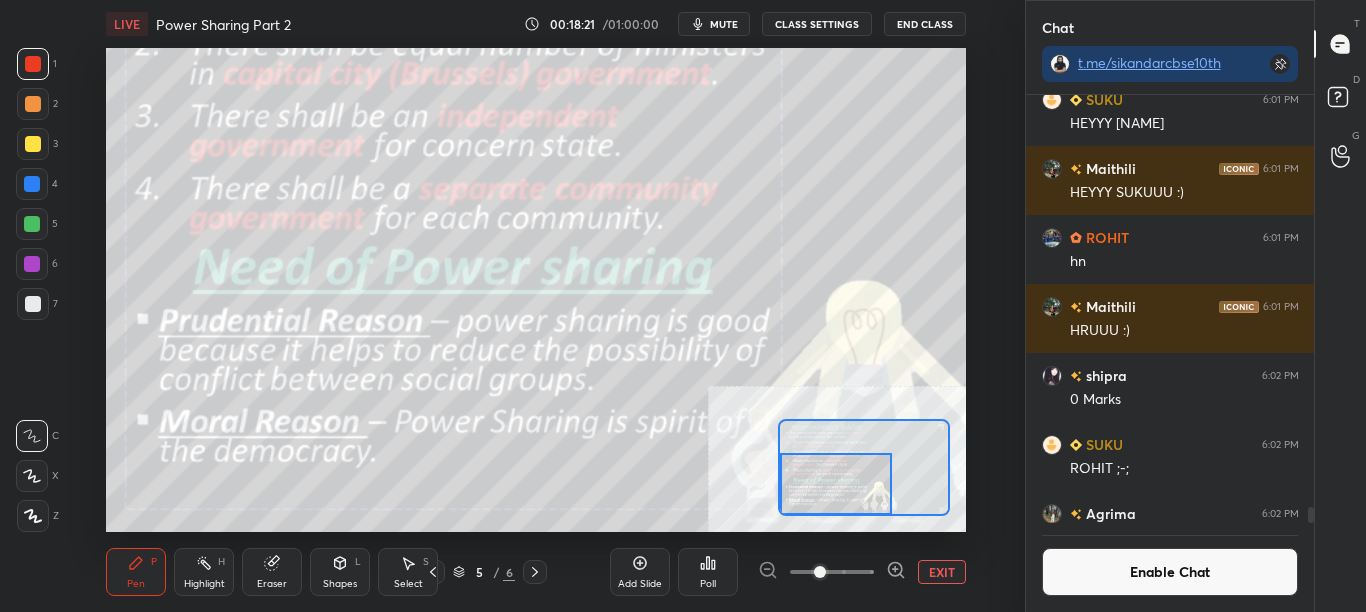 click on "Sikandar Baig Pen P Highlight H Eraser Shapes L Select S 5 / 6 Add Slide Poll EXIT" at bounding box center [536, 306] 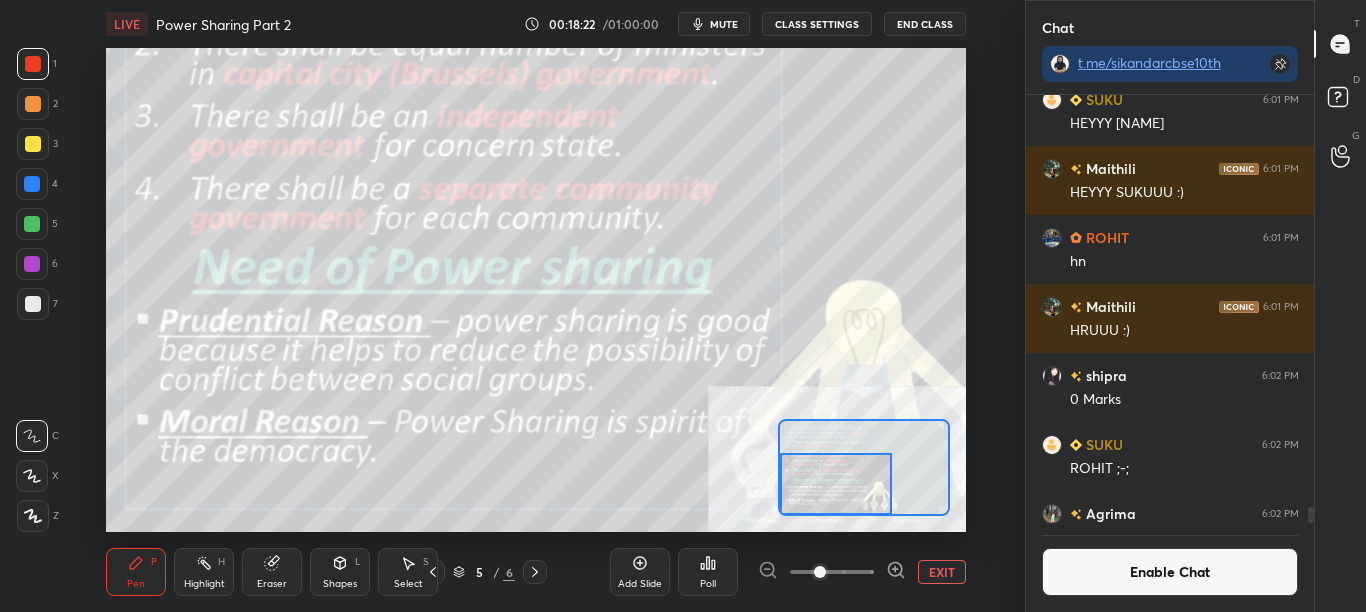 click on "LIVE Power Sharing Part 2 00:18:22 /  01:00:00 mute CLASS SETTINGS End Class Setting up your live class Poll for   secs No correct answer Start poll Back Power Sharing Part 2 • L2 of Complete SST Revision Course for CBSE Class 10 (2025-26) [PERSON] Pen P Highlight H Eraser Shapes L Select S 5 / 6 Add Slide Poll EXIT" at bounding box center [536, 306] 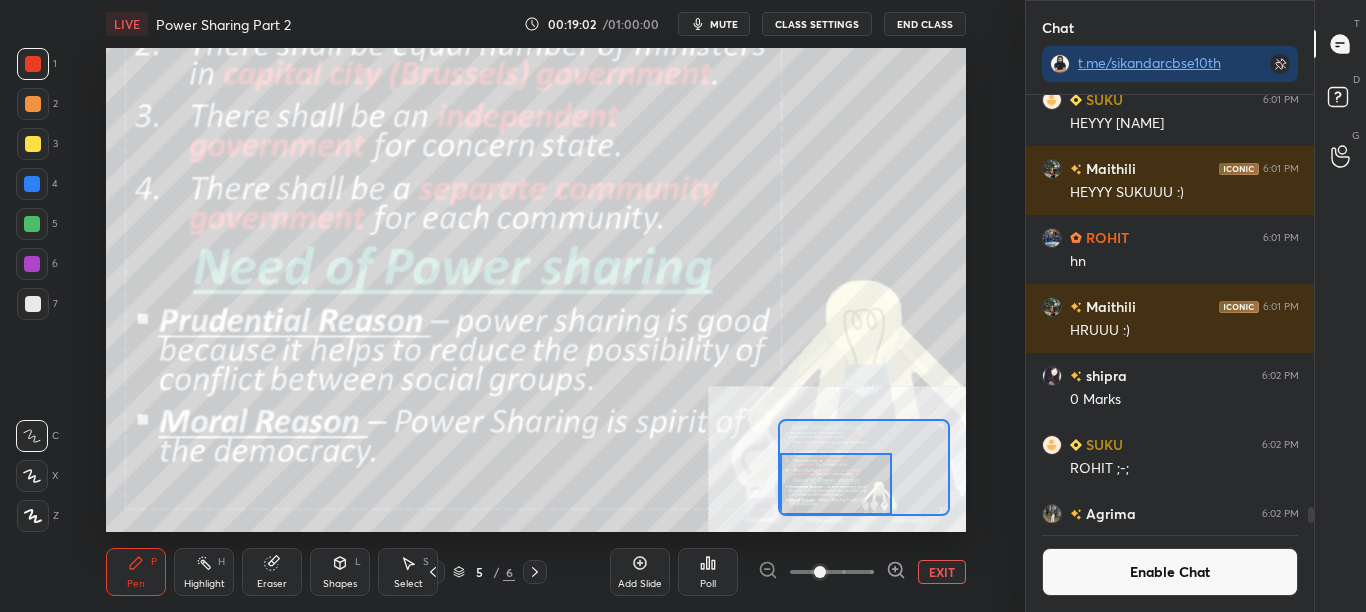 click on "Enable Chat" at bounding box center (1170, 572) 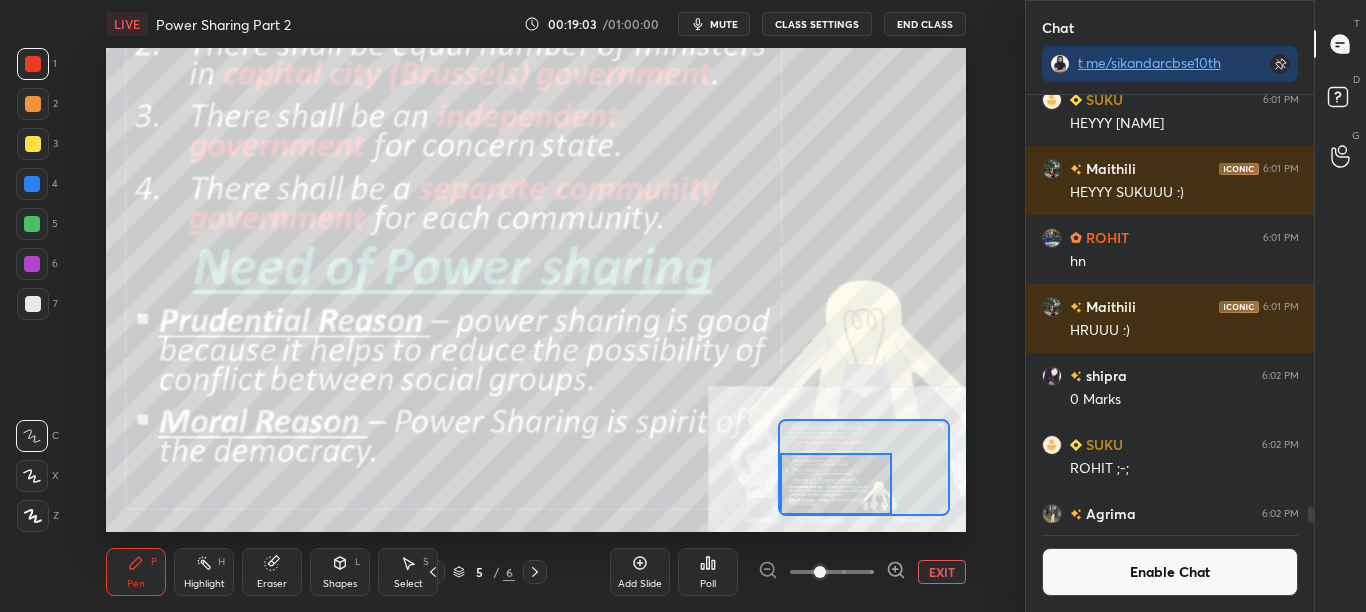 scroll, scrollTop: 7, scrollLeft: 7, axis: both 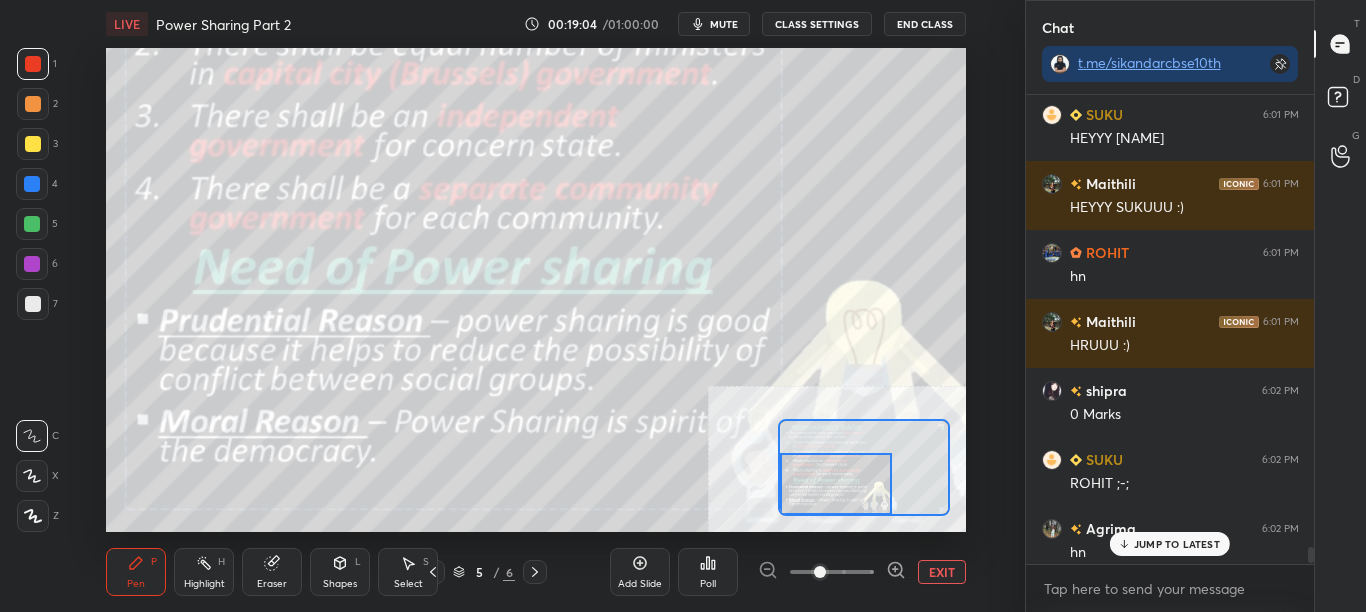 click on "JUMP TO LATEST" at bounding box center [1170, 544] 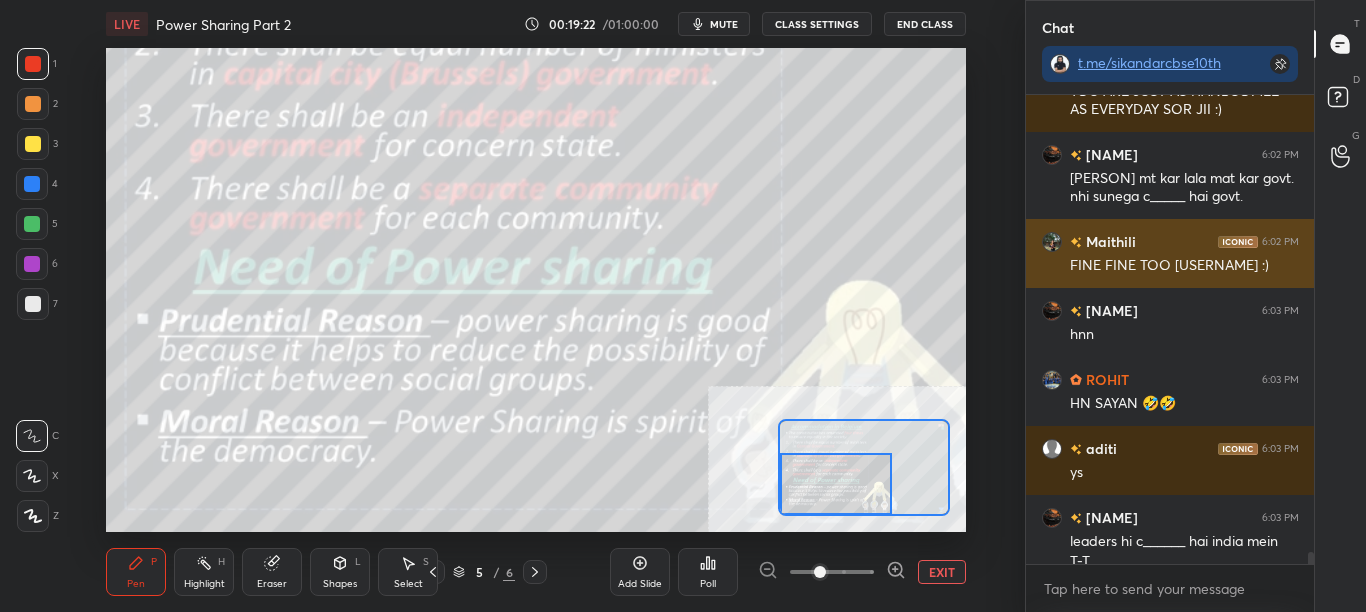 scroll, scrollTop: 18310, scrollLeft: 0, axis: vertical 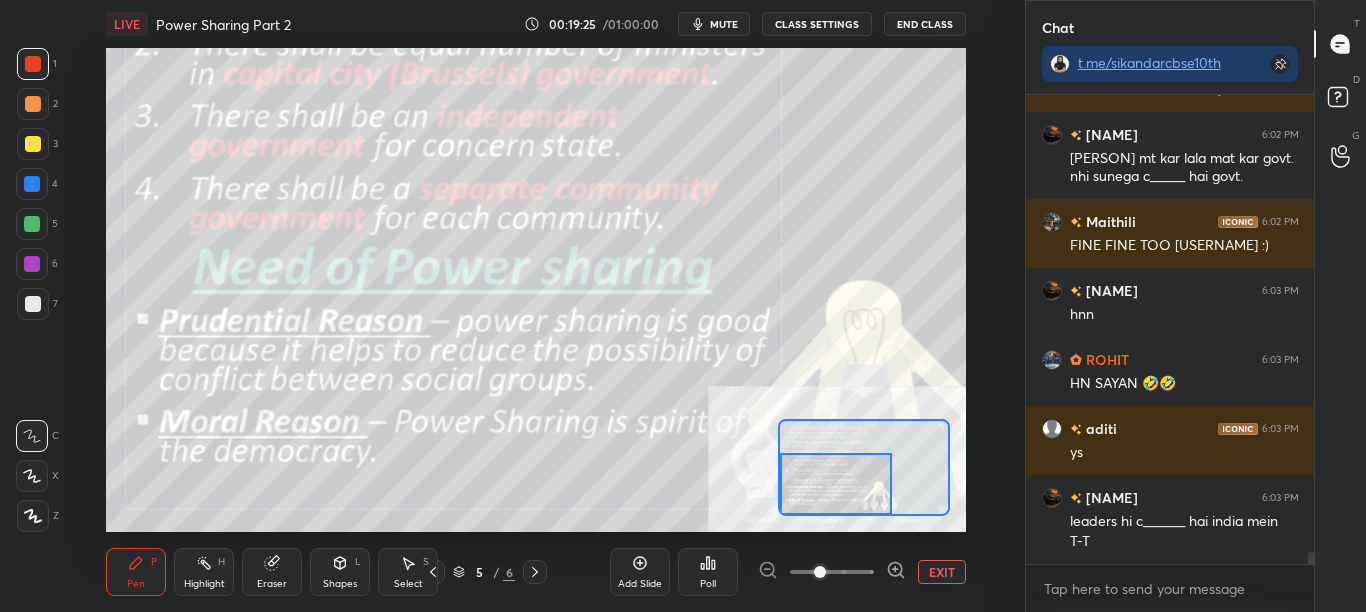 click on "CLASS SETTINGS" at bounding box center (817, 24) 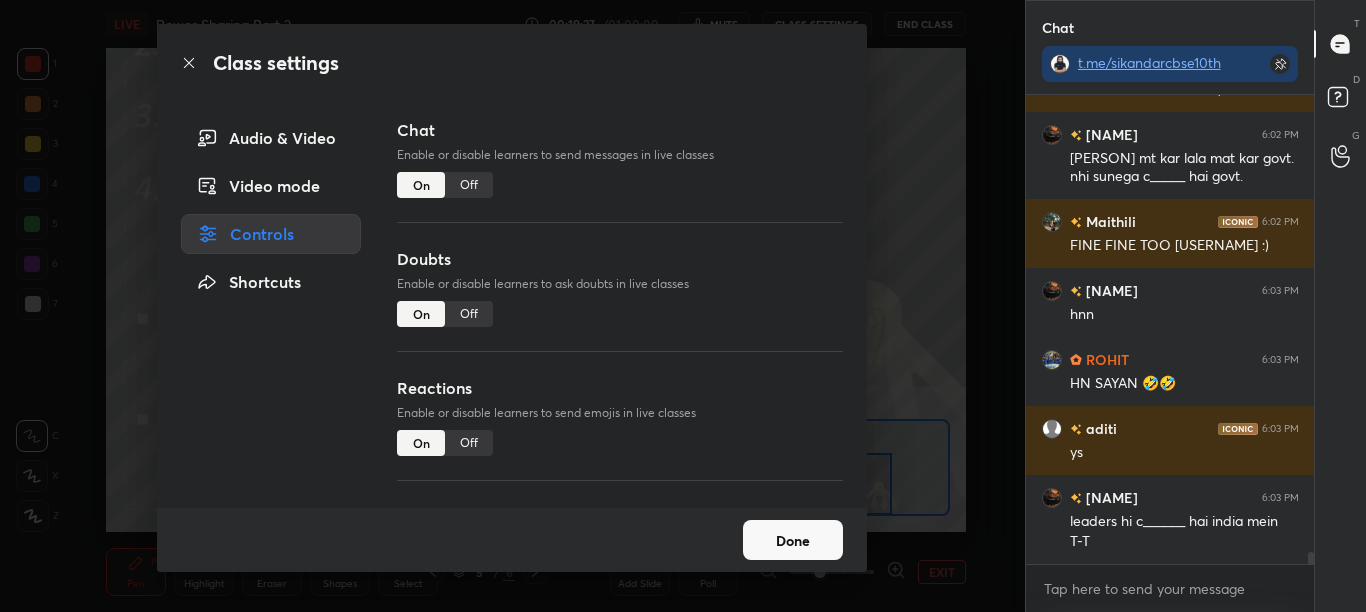 click on "Off" at bounding box center [469, 185] 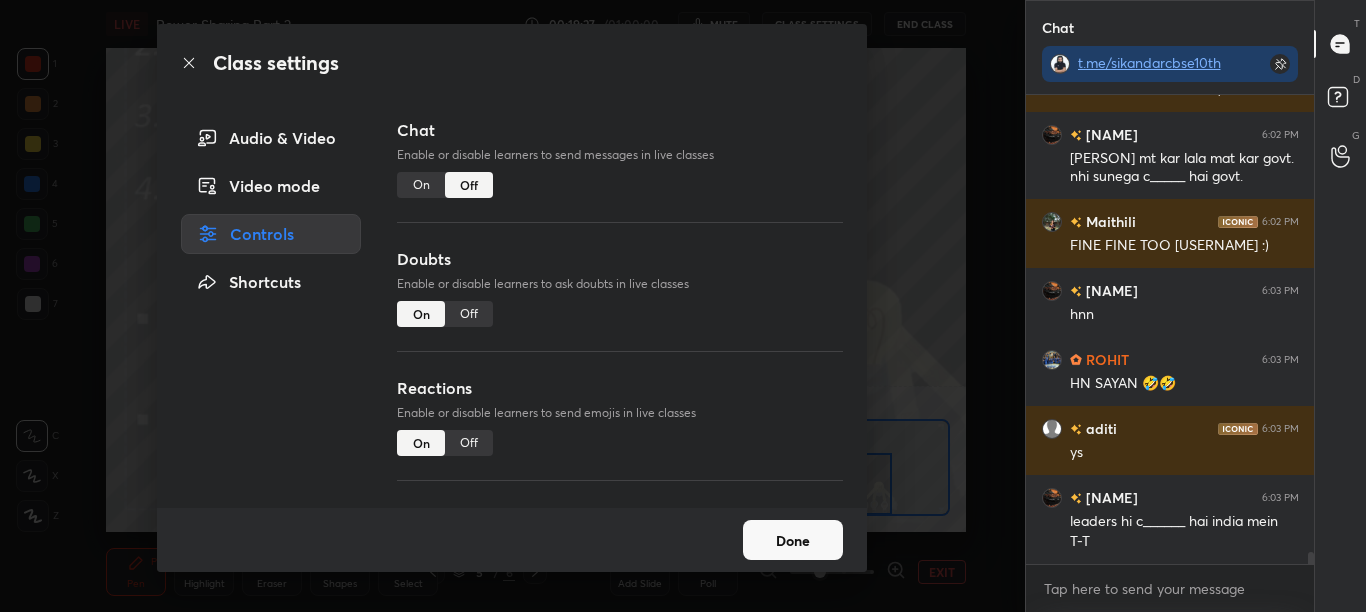 scroll, scrollTop: 17839, scrollLeft: 0, axis: vertical 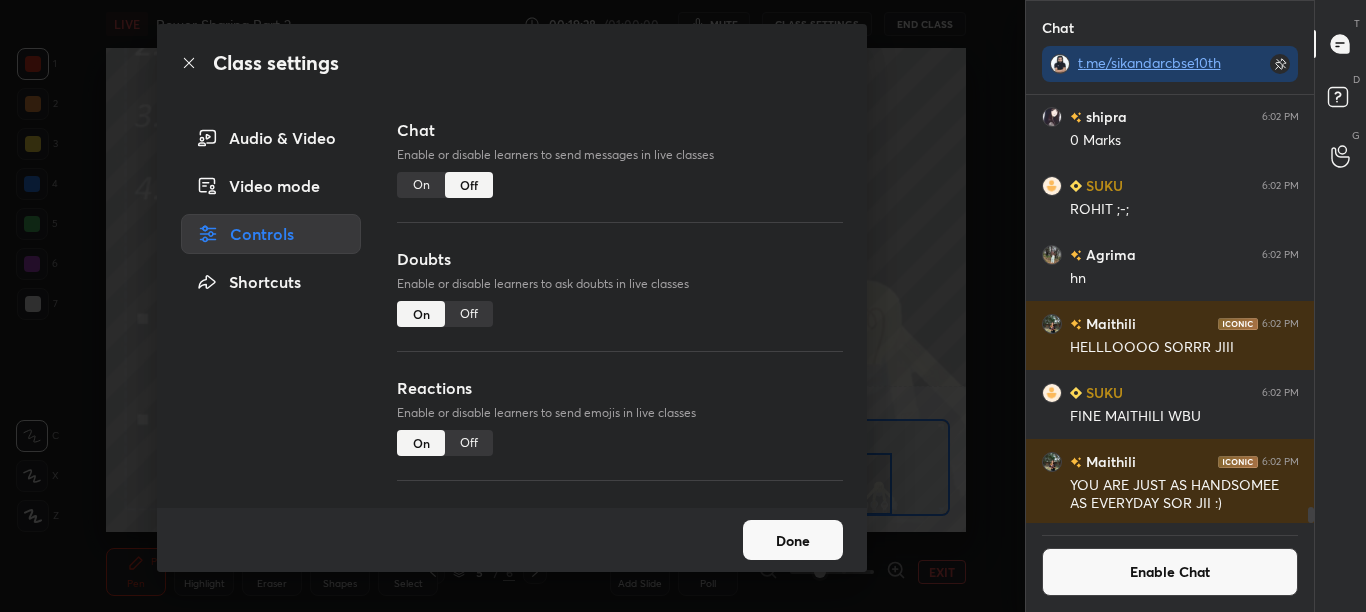 click 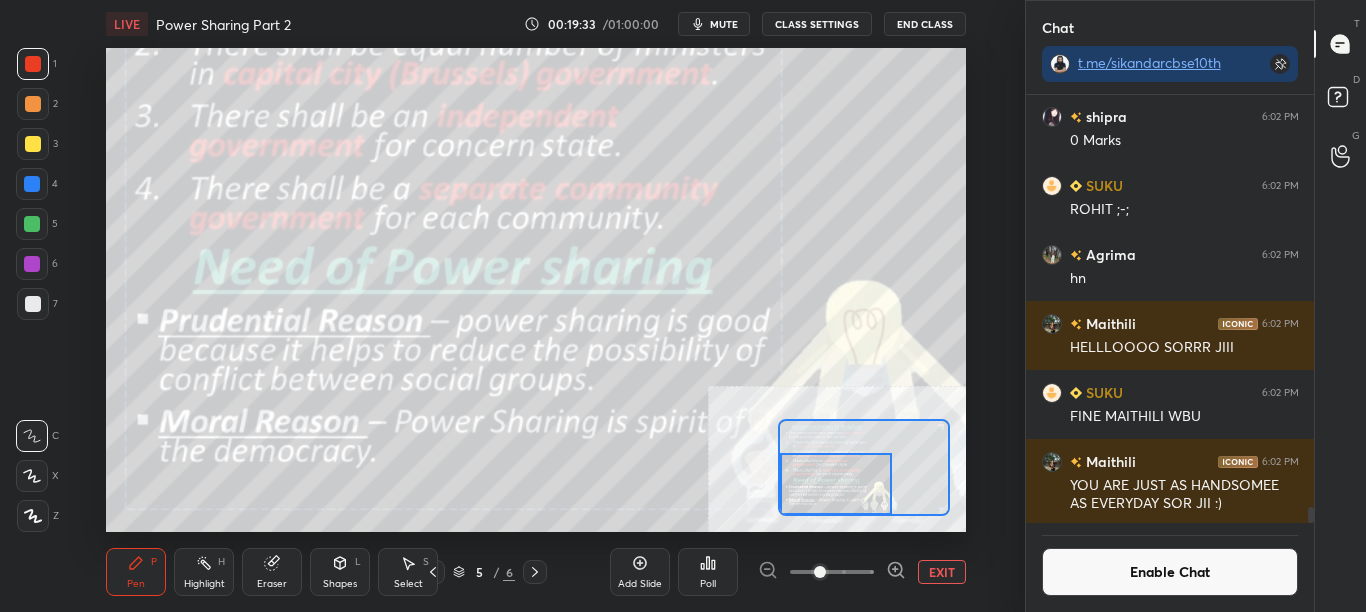 click on "Enable Chat" at bounding box center [1170, 572] 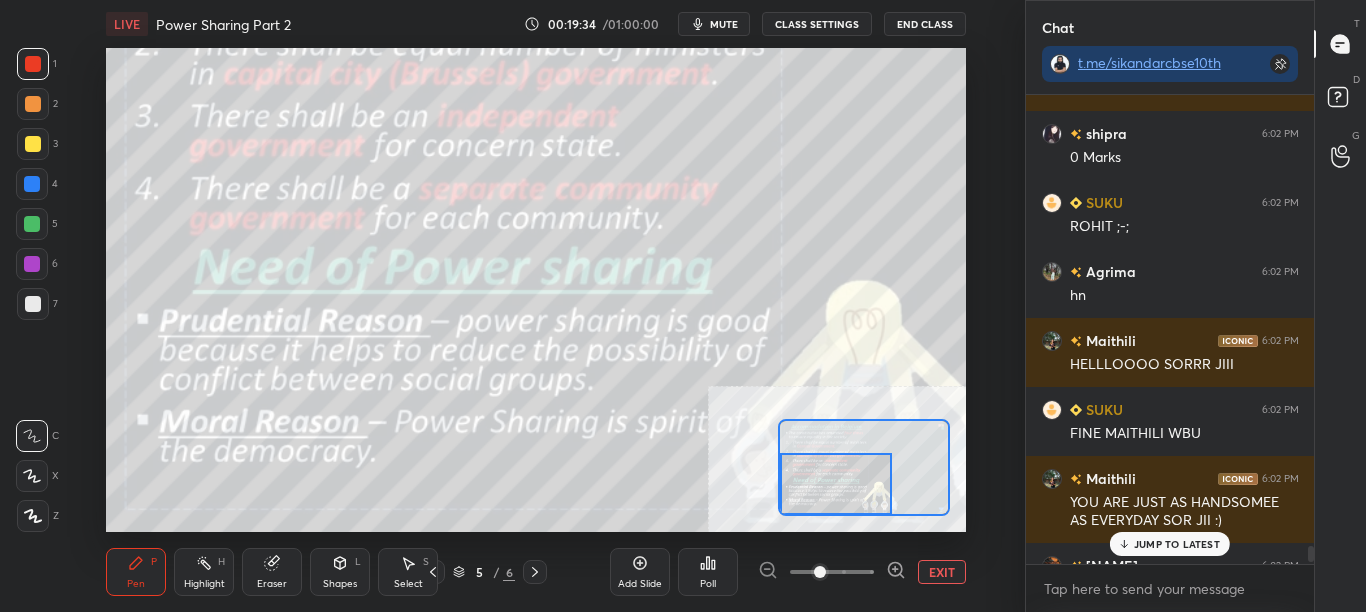 click on "JUMP TO LATEST" at bounding box center [1170, 544] 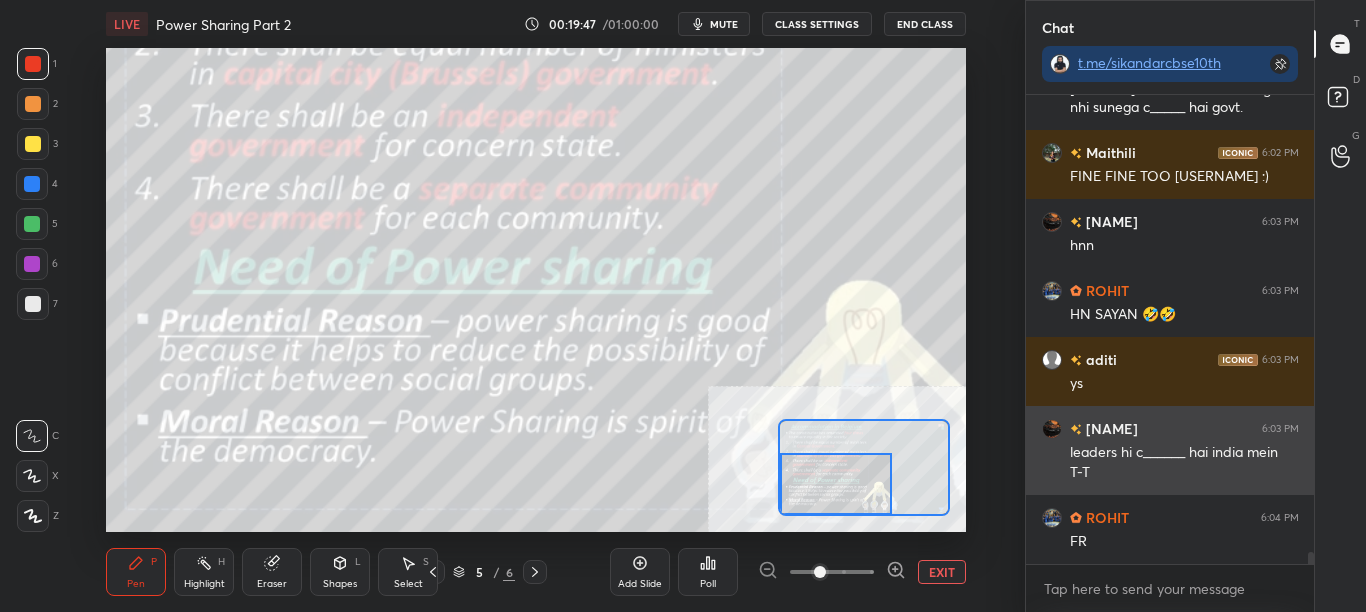 scroll, scrollTop: 18370, scrollLeft: 0, axis: vertical 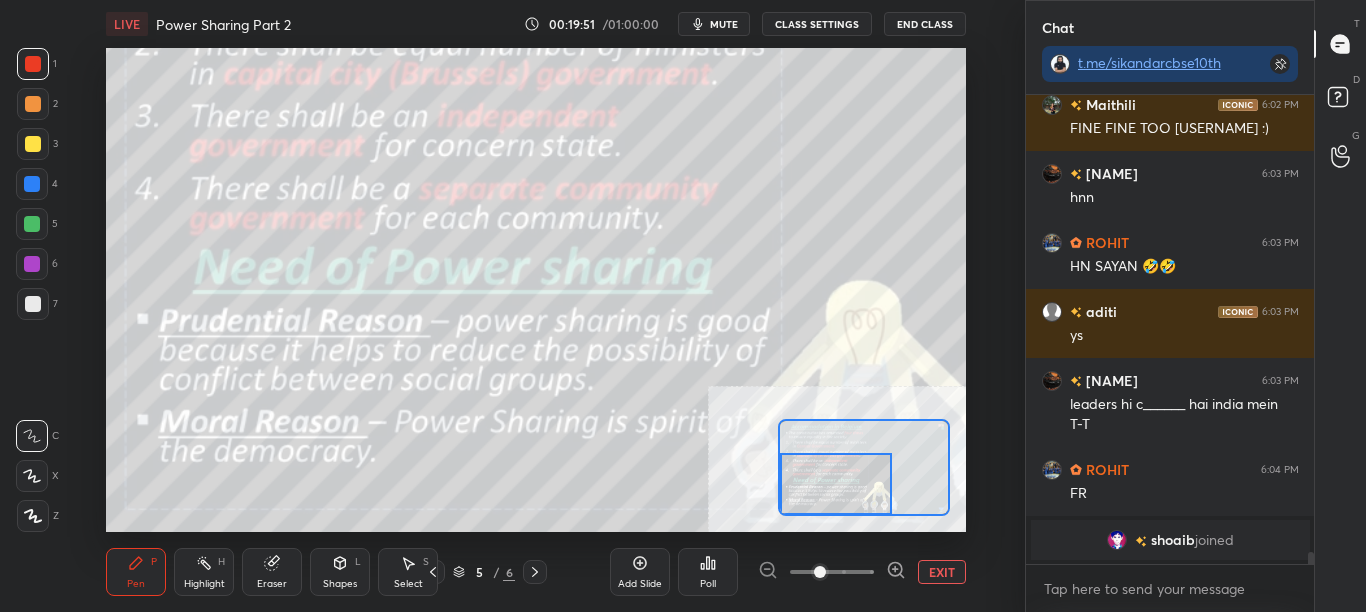 click on "EXIT" at bounding box center [942, 572] 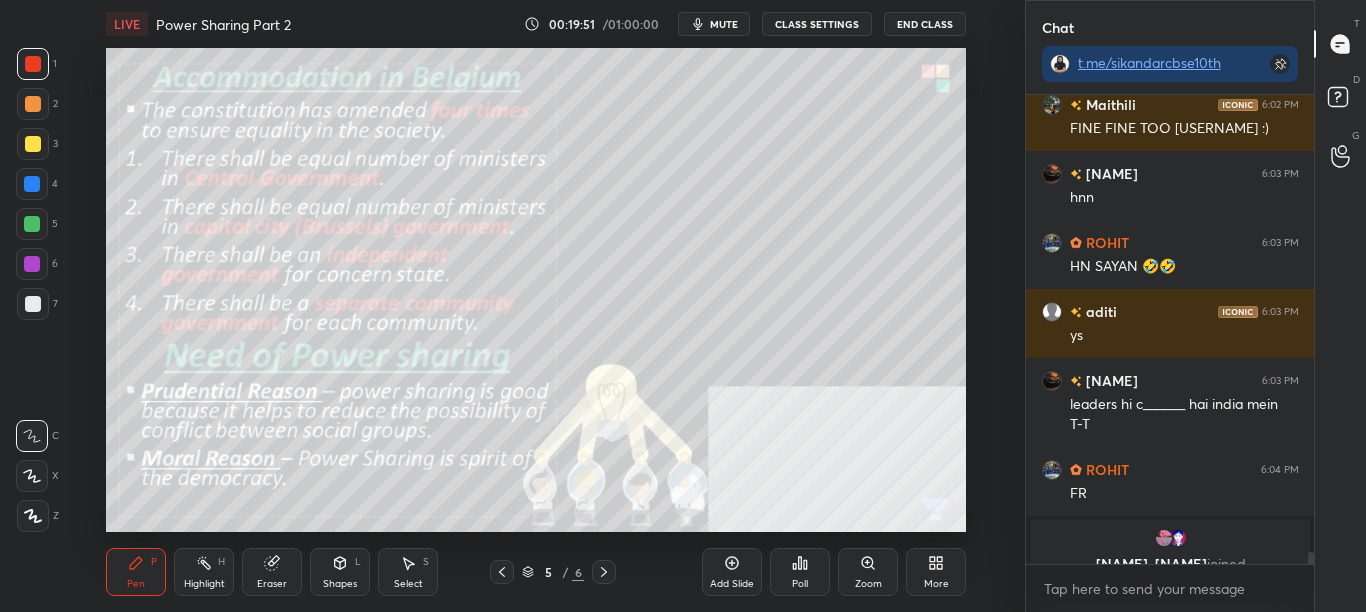 scroll, scrollTop: 18394, scrollLeft: 0, axis: vertical 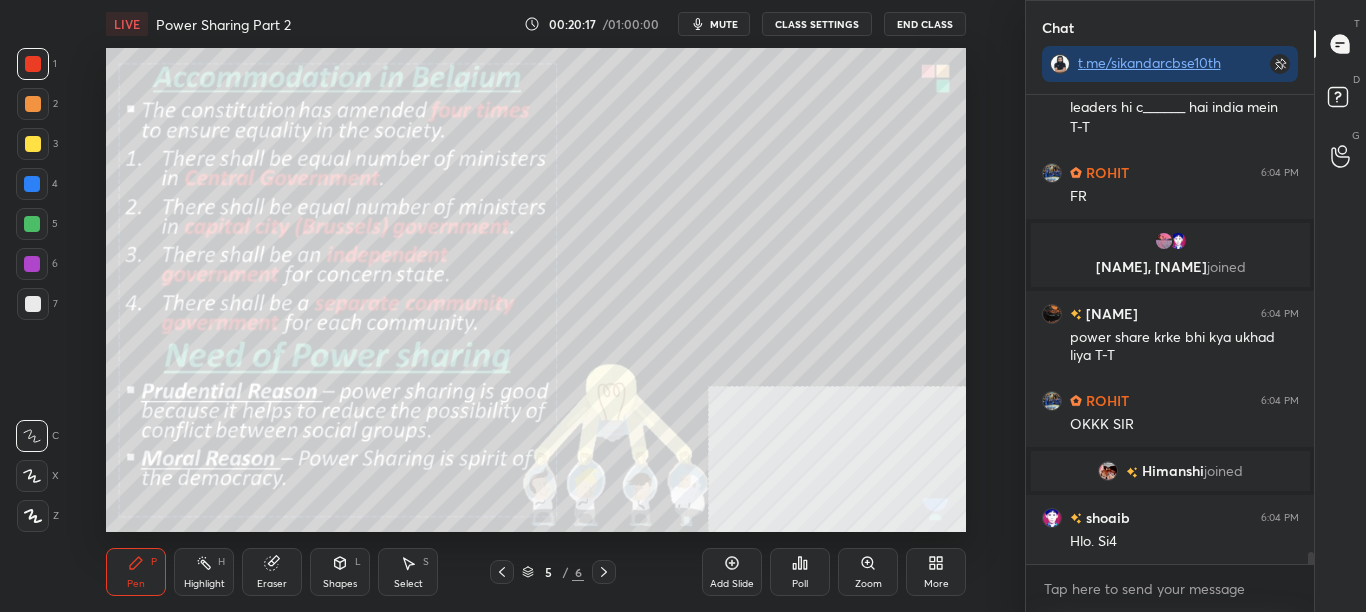 click at bounding box center (604, 572) 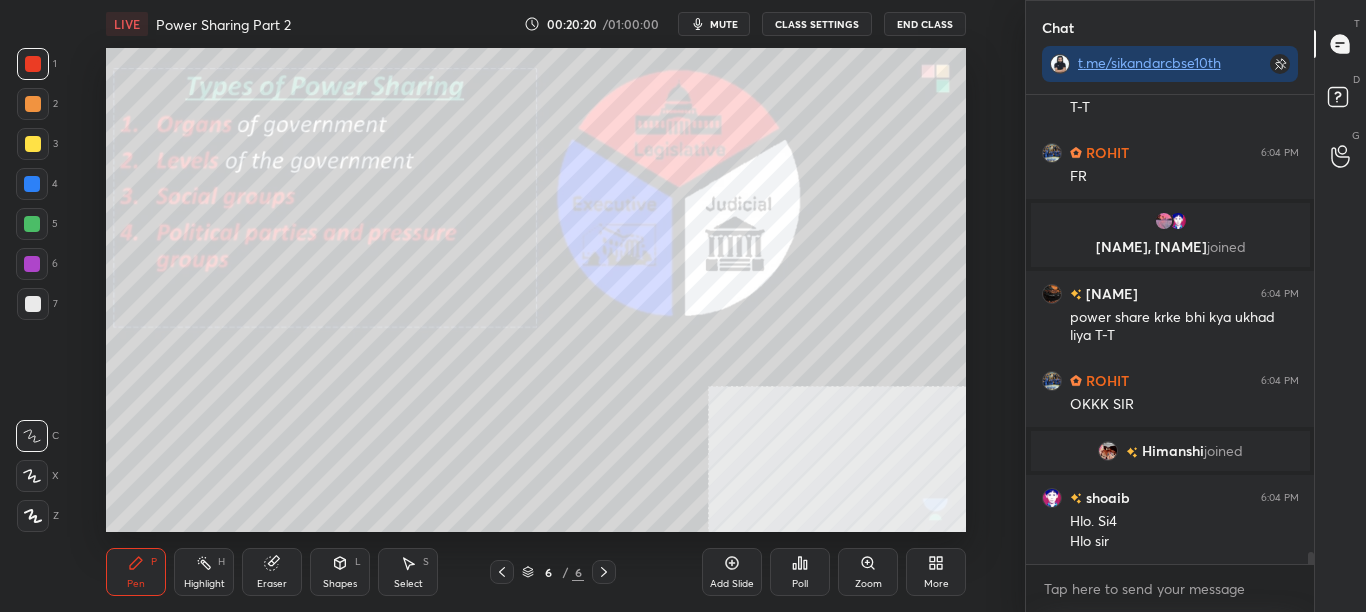 scroll, scrollTop: 18606, scrollLeft: 0, axis: vertical 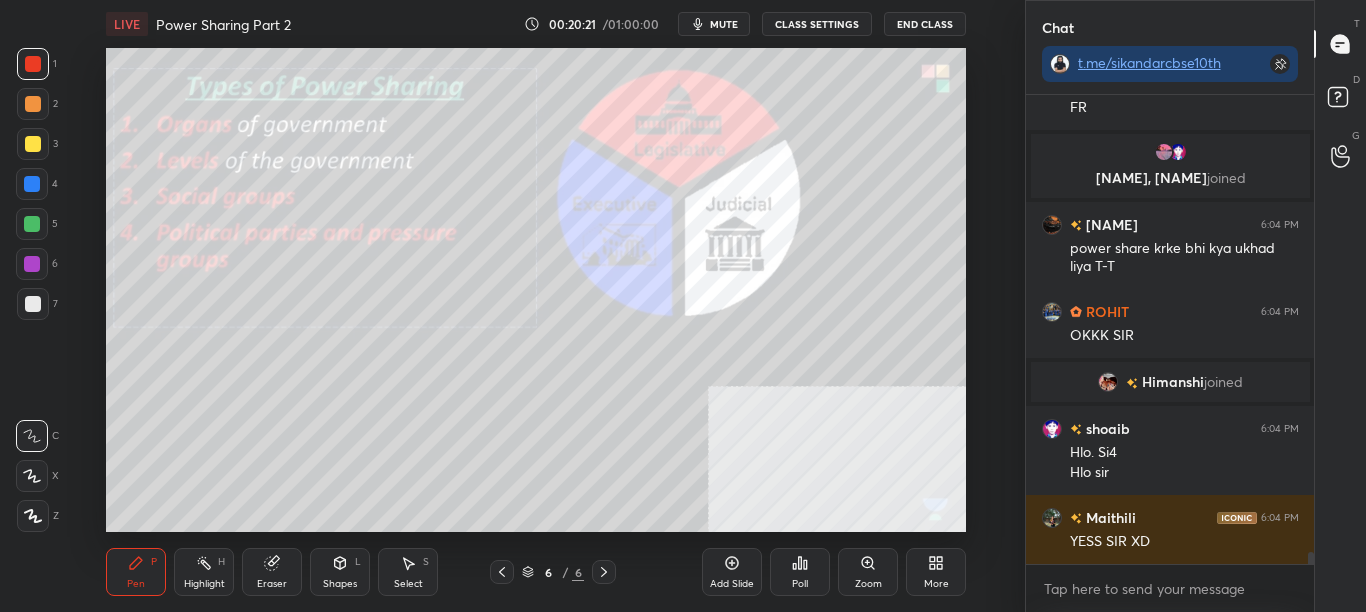 click on "CLASS SETTINGS" at bounding box center (817, 24) 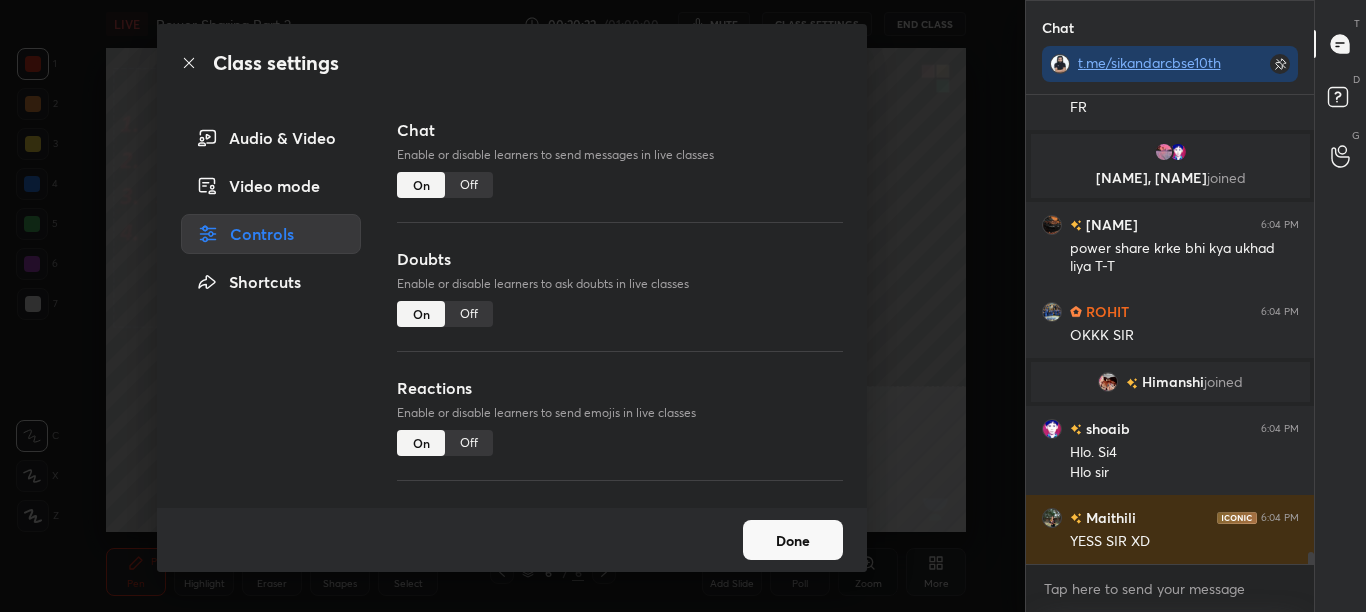 click on "Off" at bounding box center [469, 185] 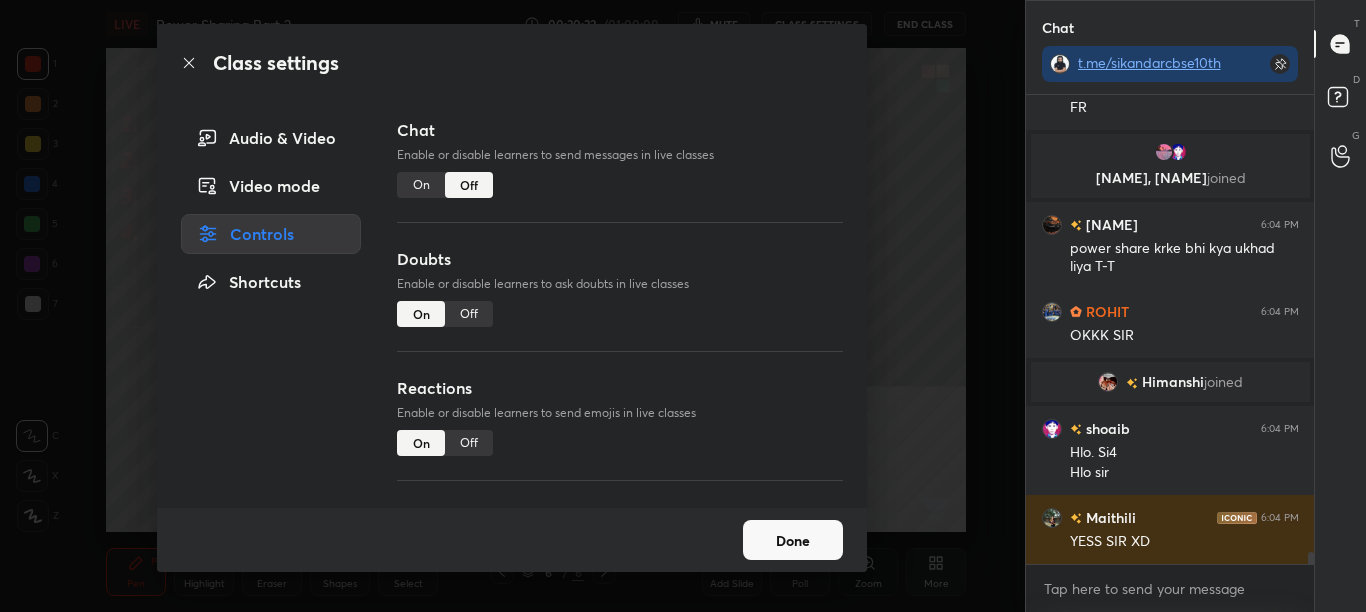 scroll, scrollTop: 18189, scrollLeft: 0, axis: vertical 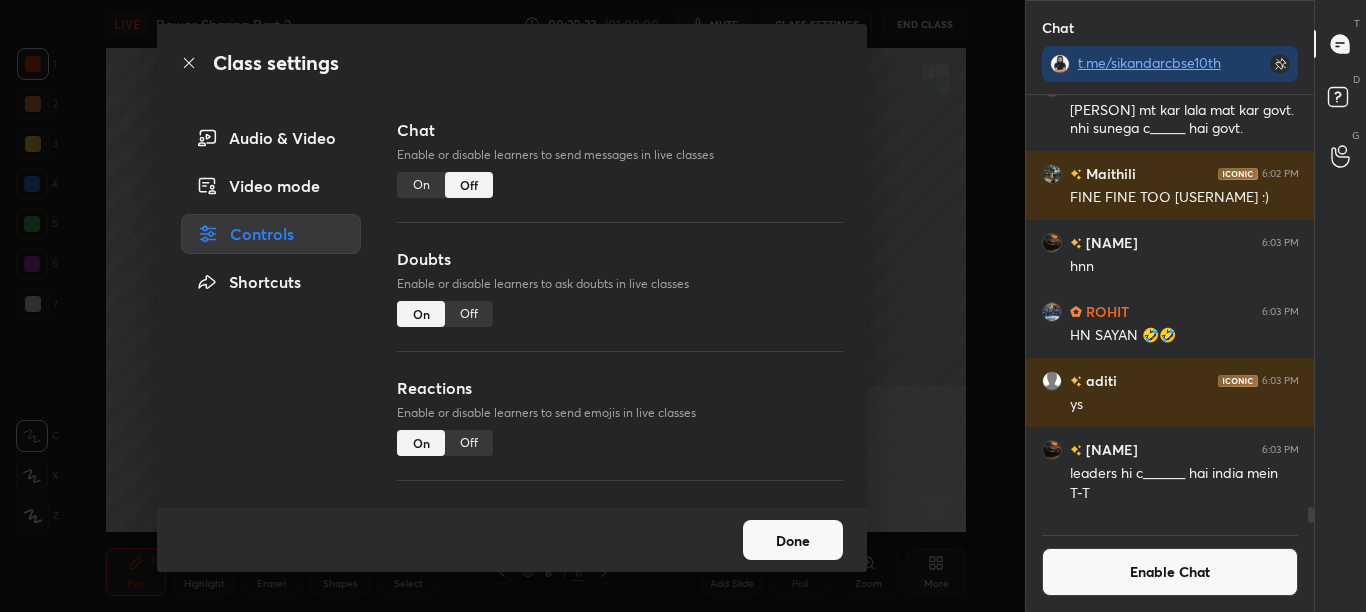 click 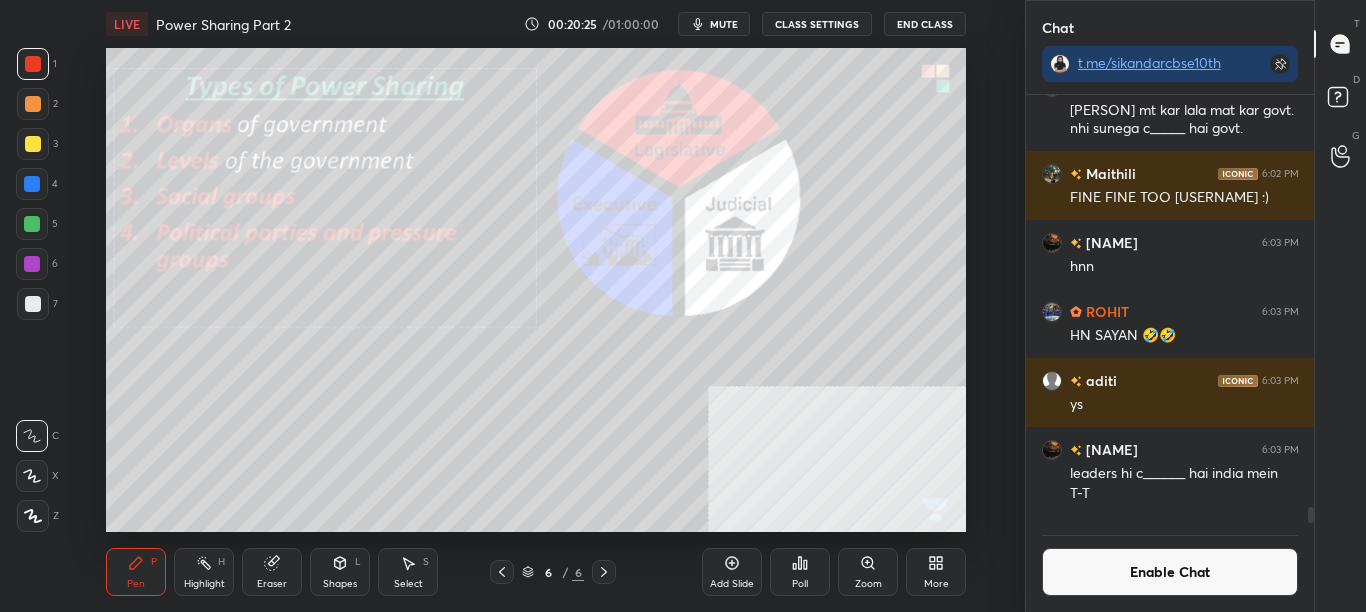 click on "Enable Chat" at bounding box center (1170, 572) 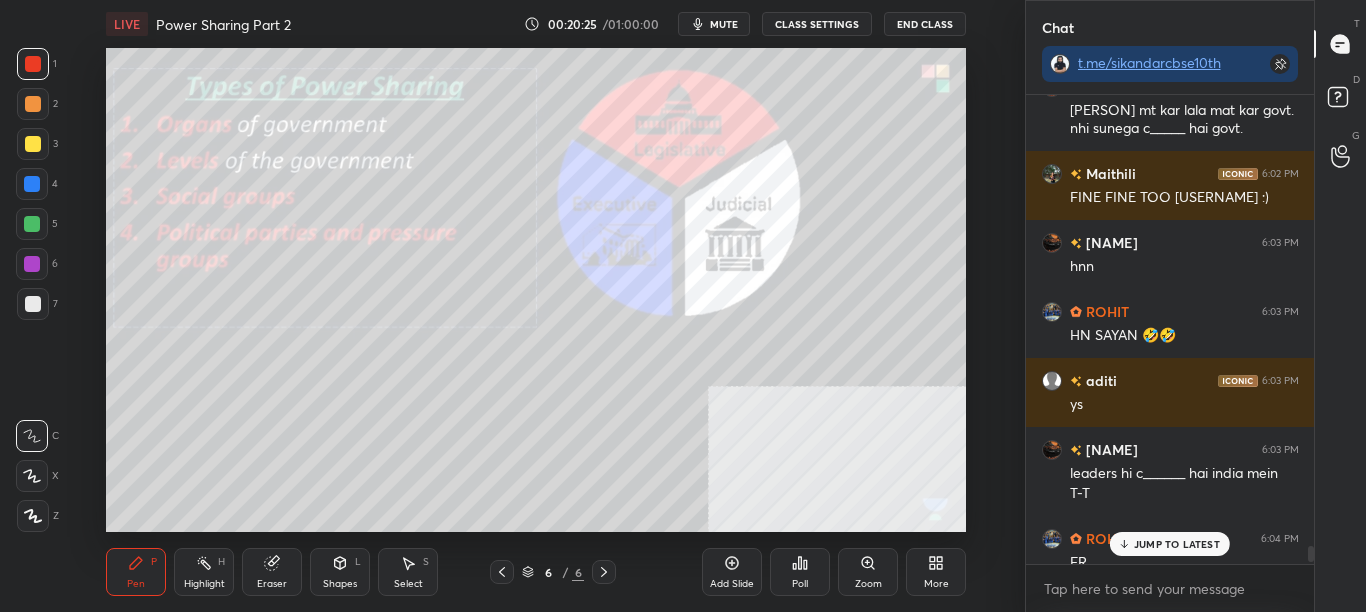 scroll, scrollTop: 7, scrollLeft: 7, axis: both 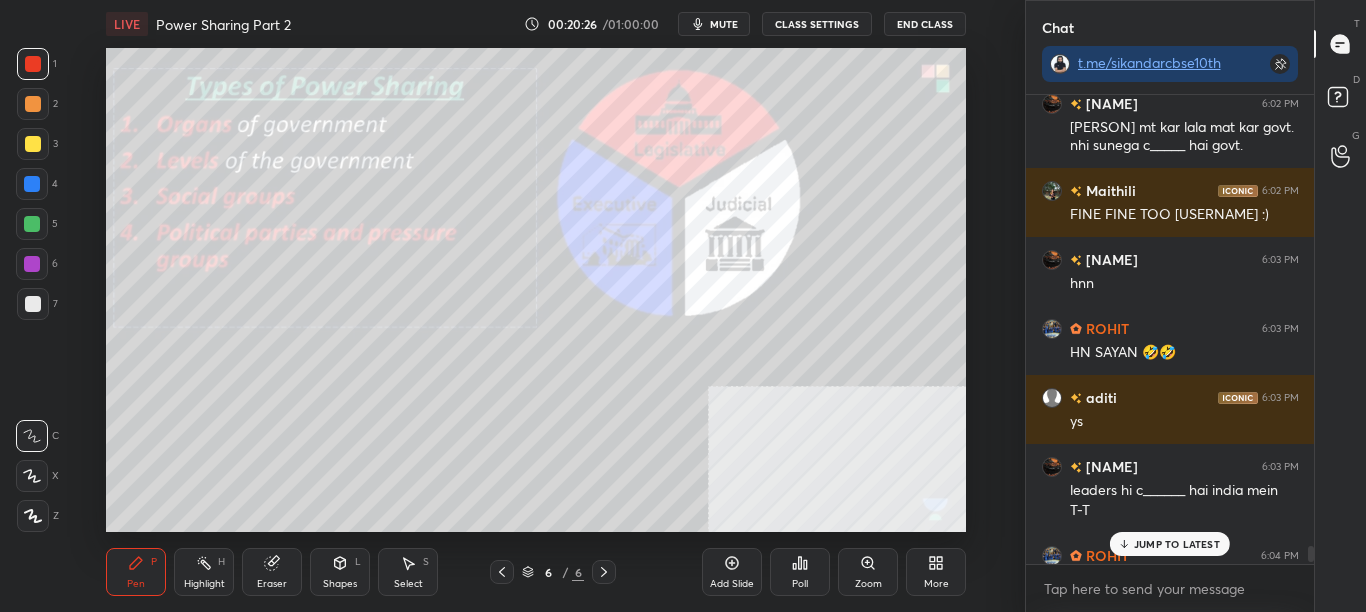 click on "JUMP TO LATEST" at bounding box center [1177, 544] 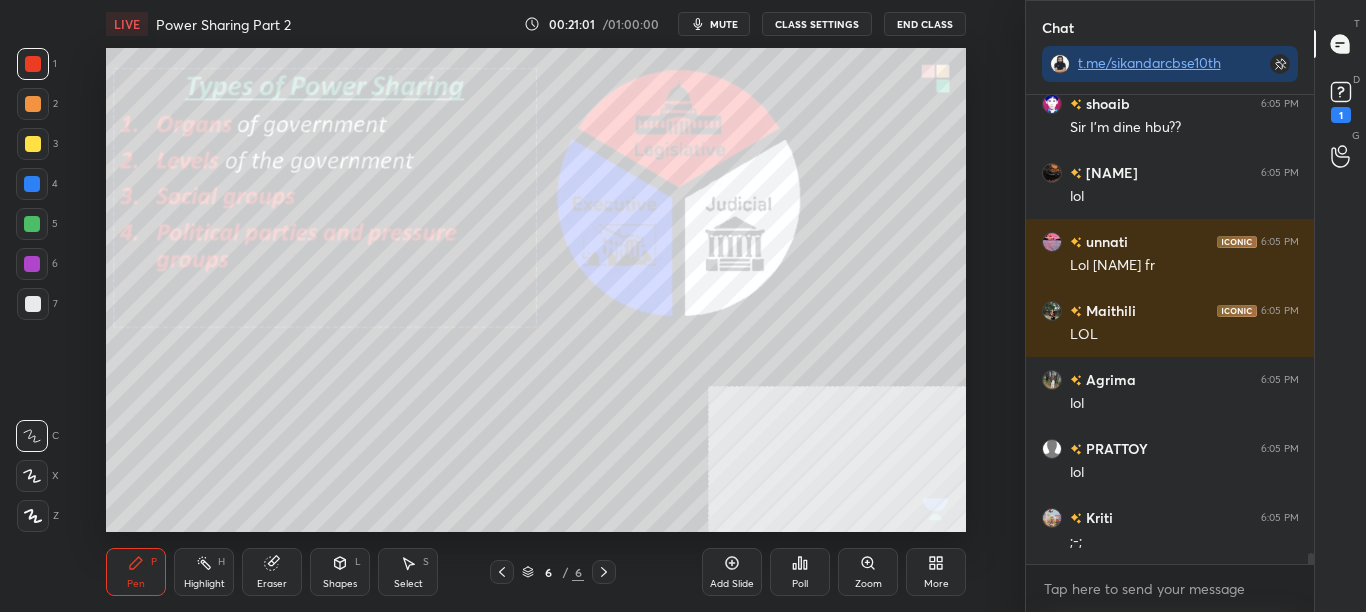 scroll, scrollTop: 19463, scrollLeft: 0, axis: vertical 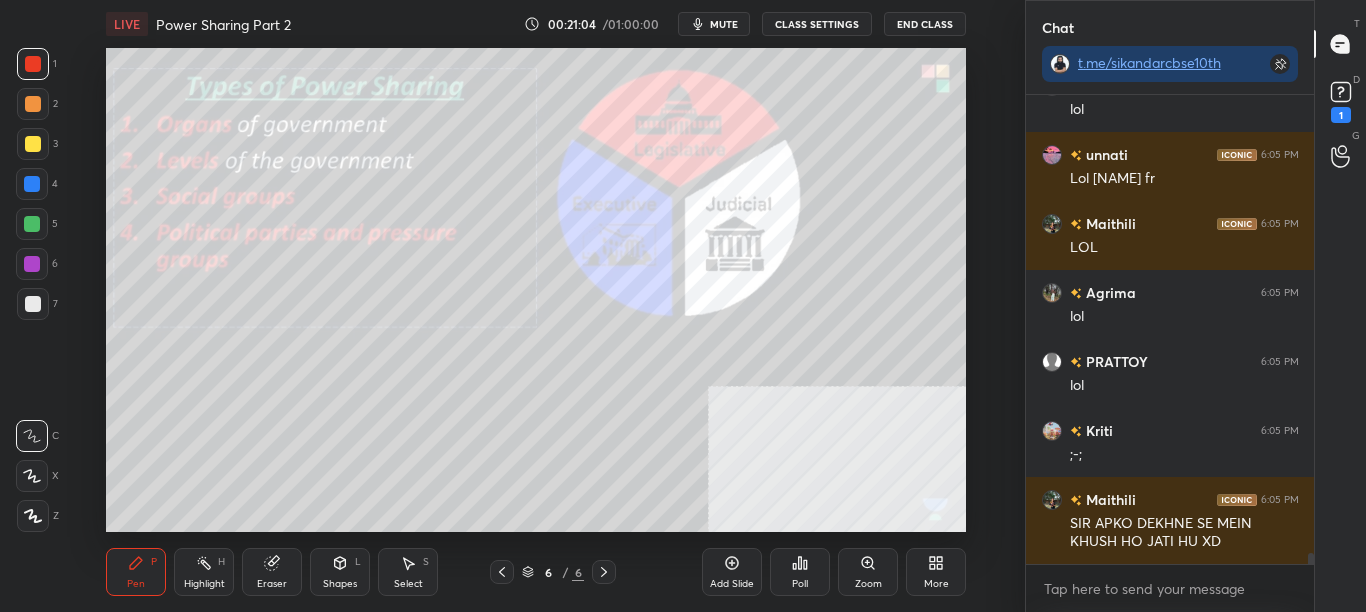 click on "CLASS SETTINGS" at bounding box center (817, 24) 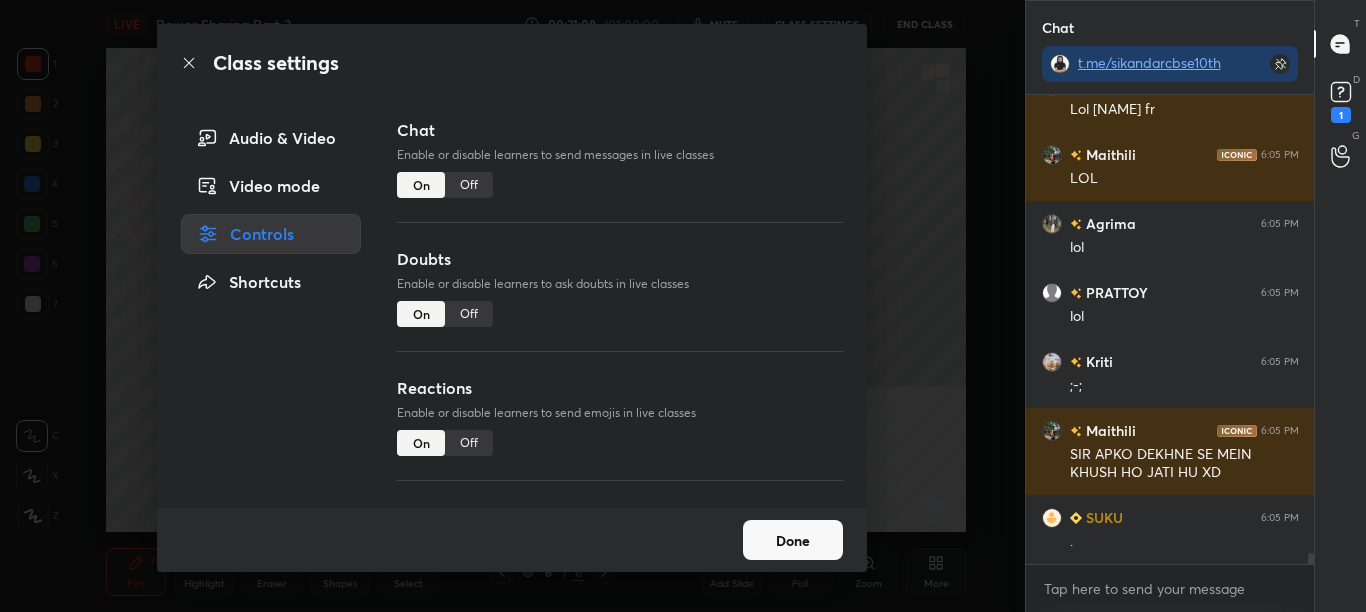 scroll, scrollTop: 19601, scrollLeft: 0, axis: vertical 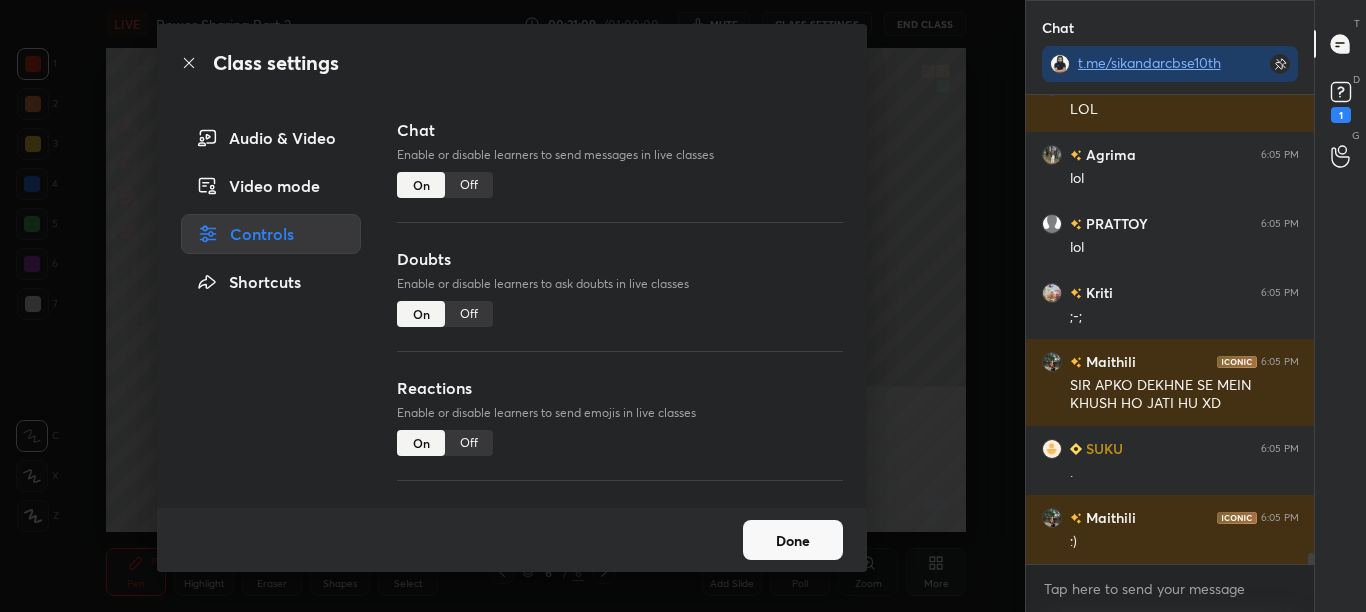 click on "Off" at bounding box center (469, 185) 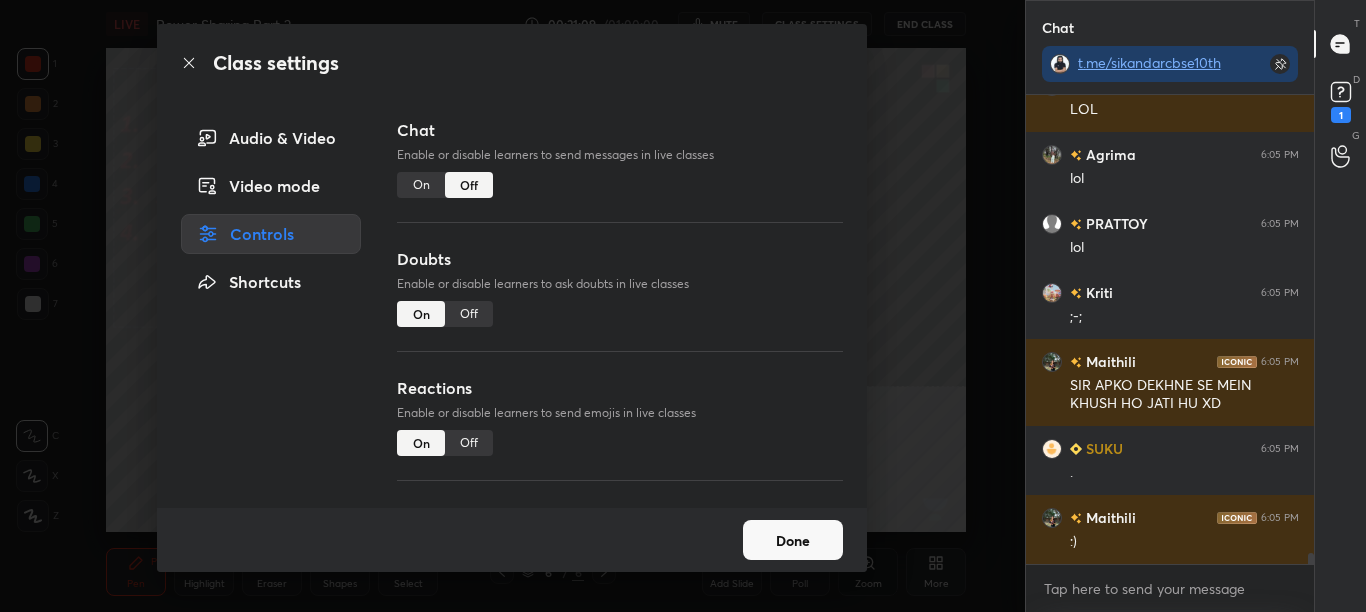 scroll, scrollTop: 18919, scrollLeft: 0, axis: vertical 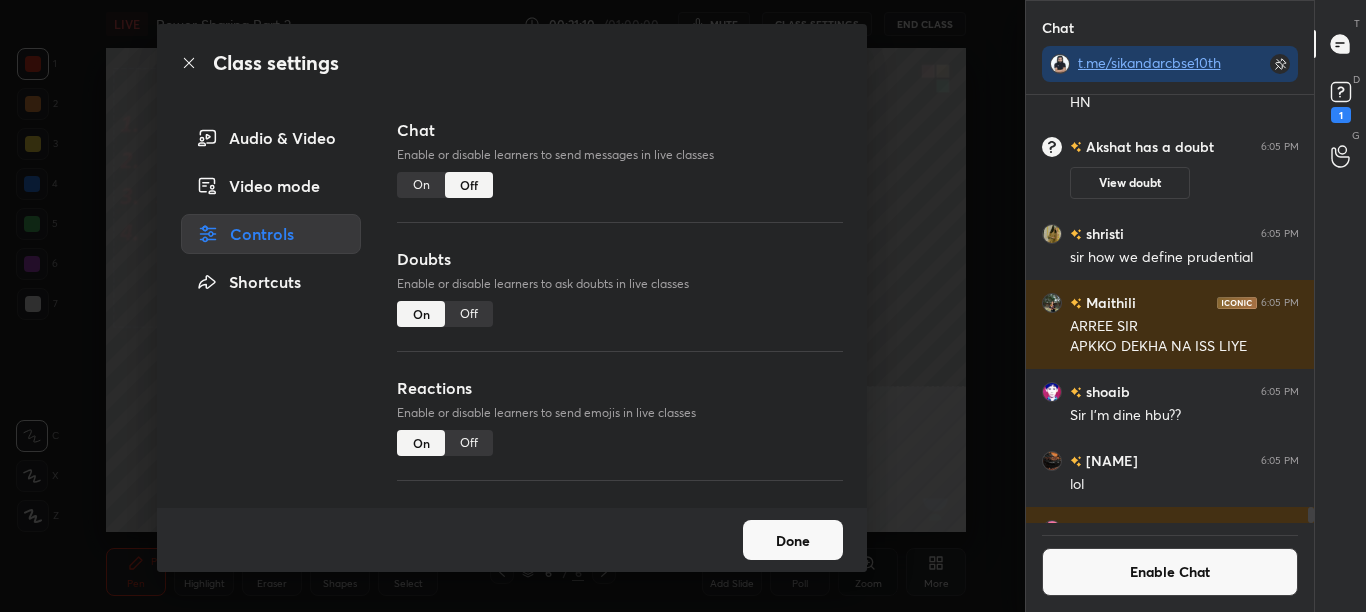 click 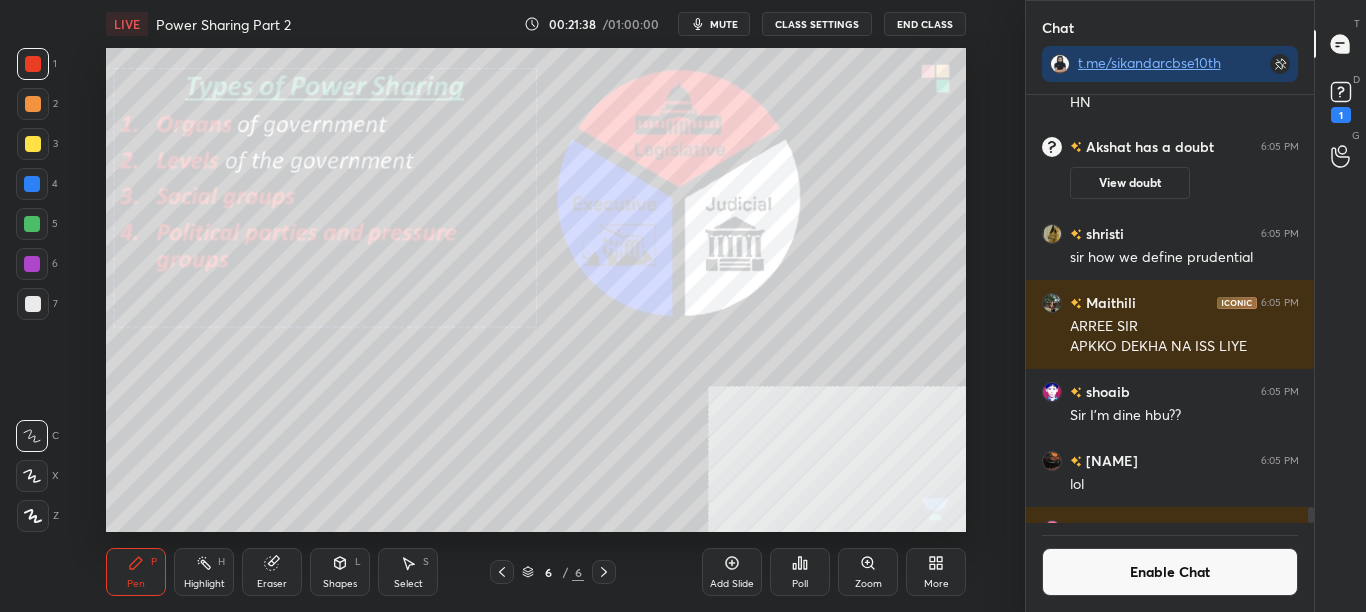 click at bounding box center [33, 144] 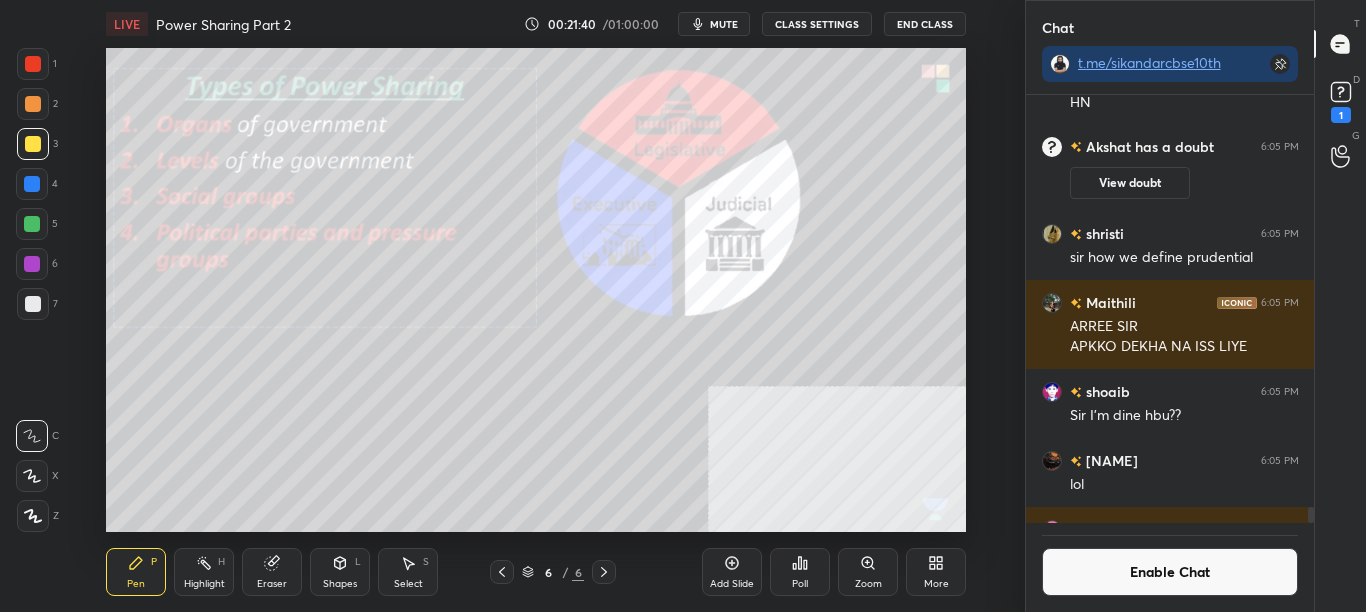 click on "Zoom" at bounding box center (868, 584) 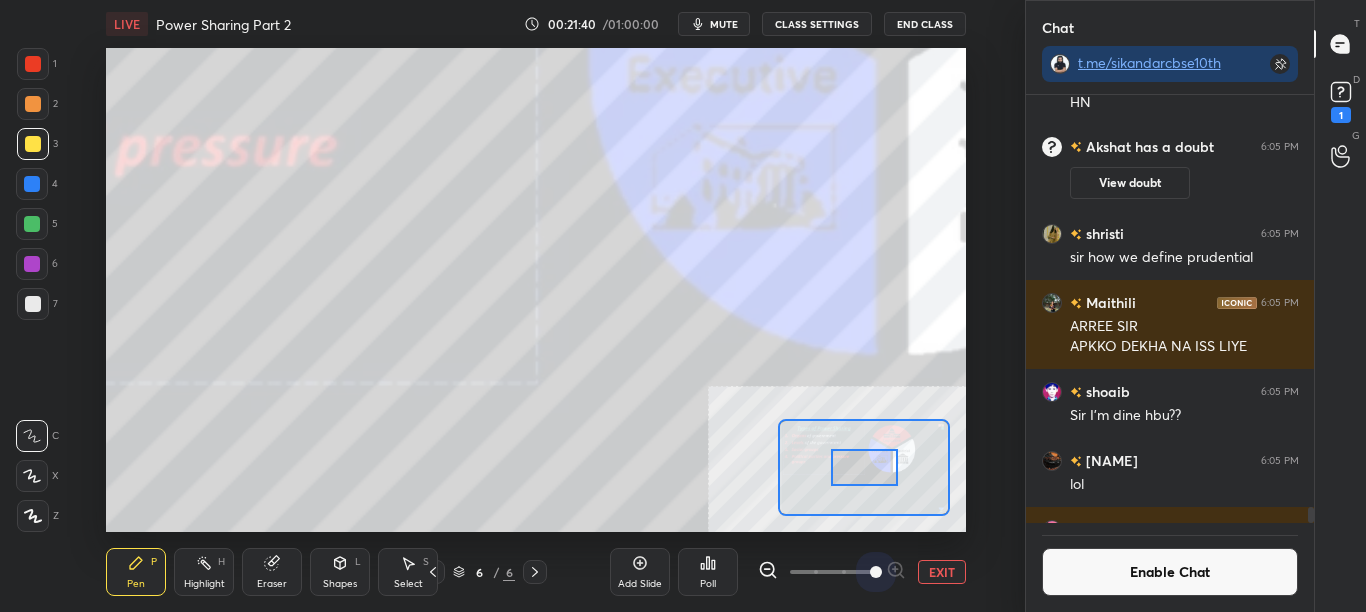 click at bounding box center [876, 572] 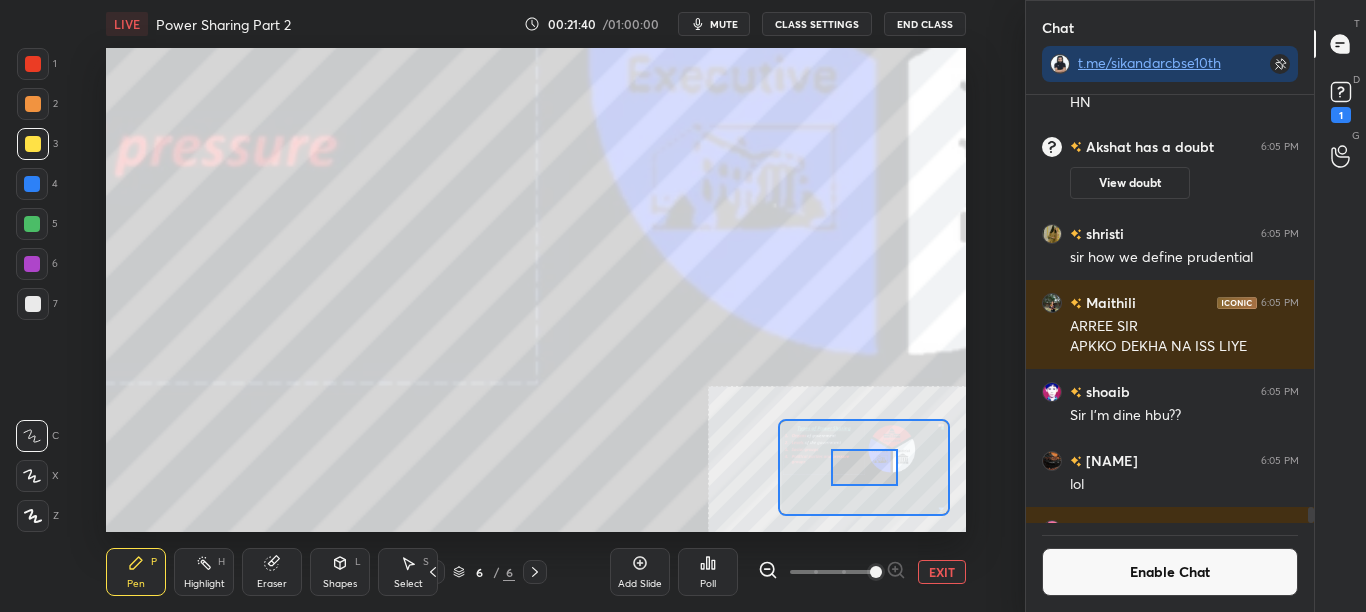 click at bounding box center [864, 467] 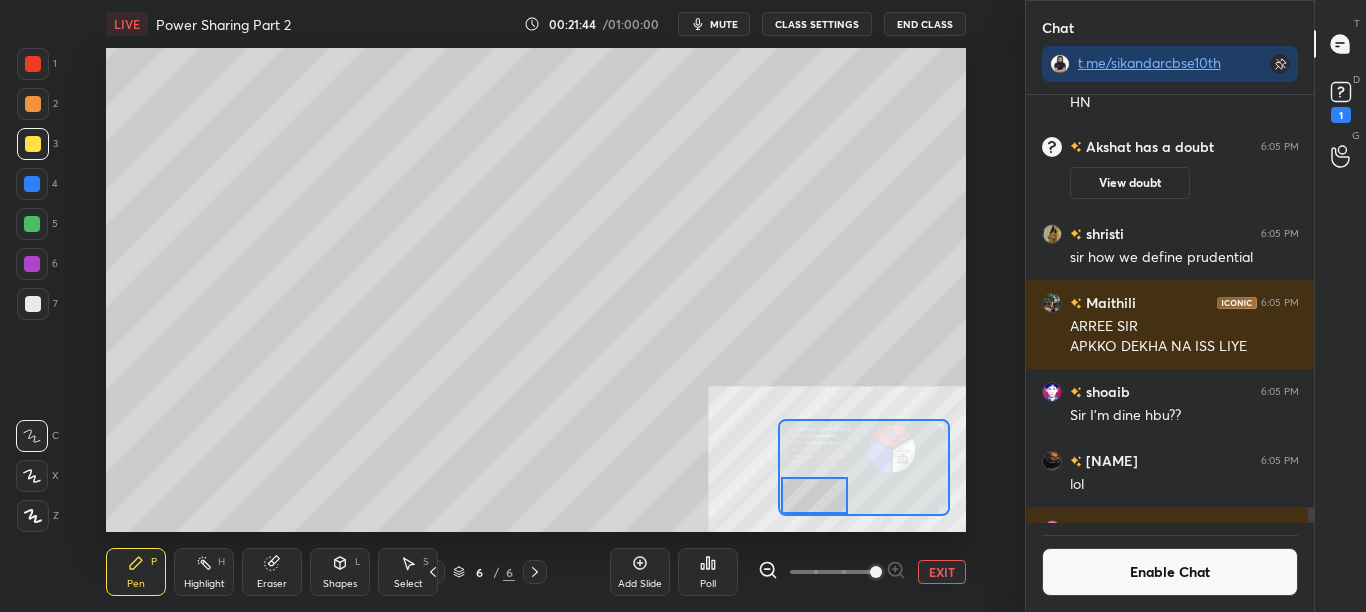 click on "Setting up your live class Poll for   secs No correct answer Start poll" at bounding box center (536, 290) 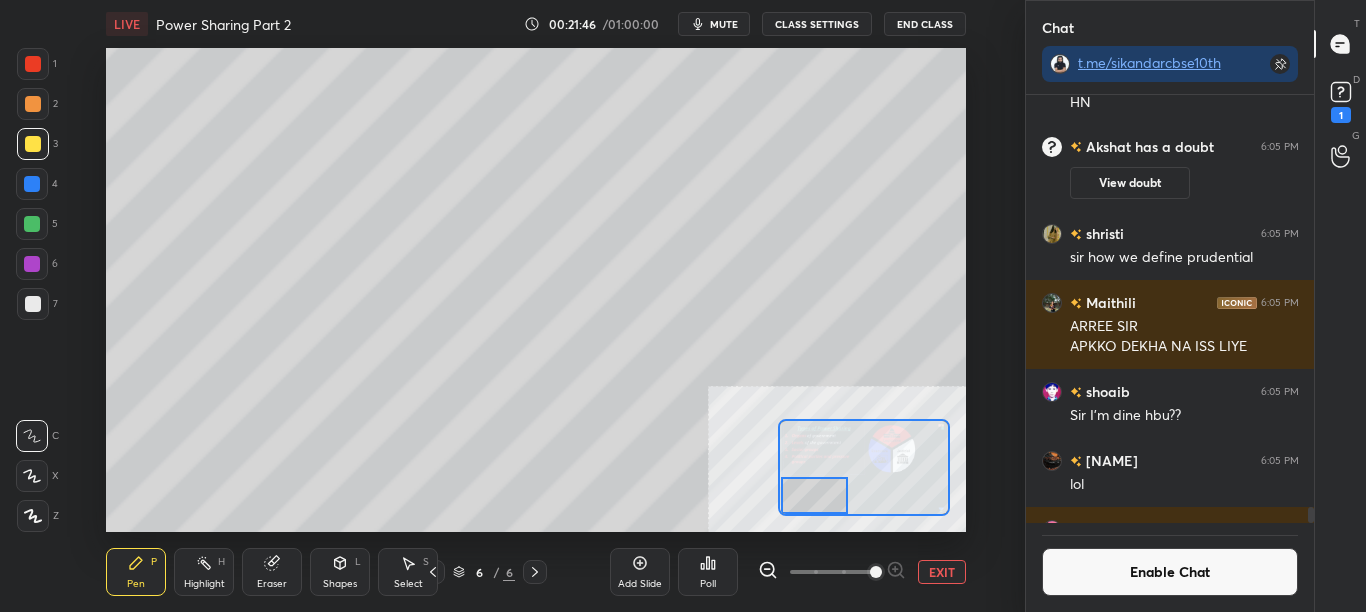 click at bounding box center [32, 184] 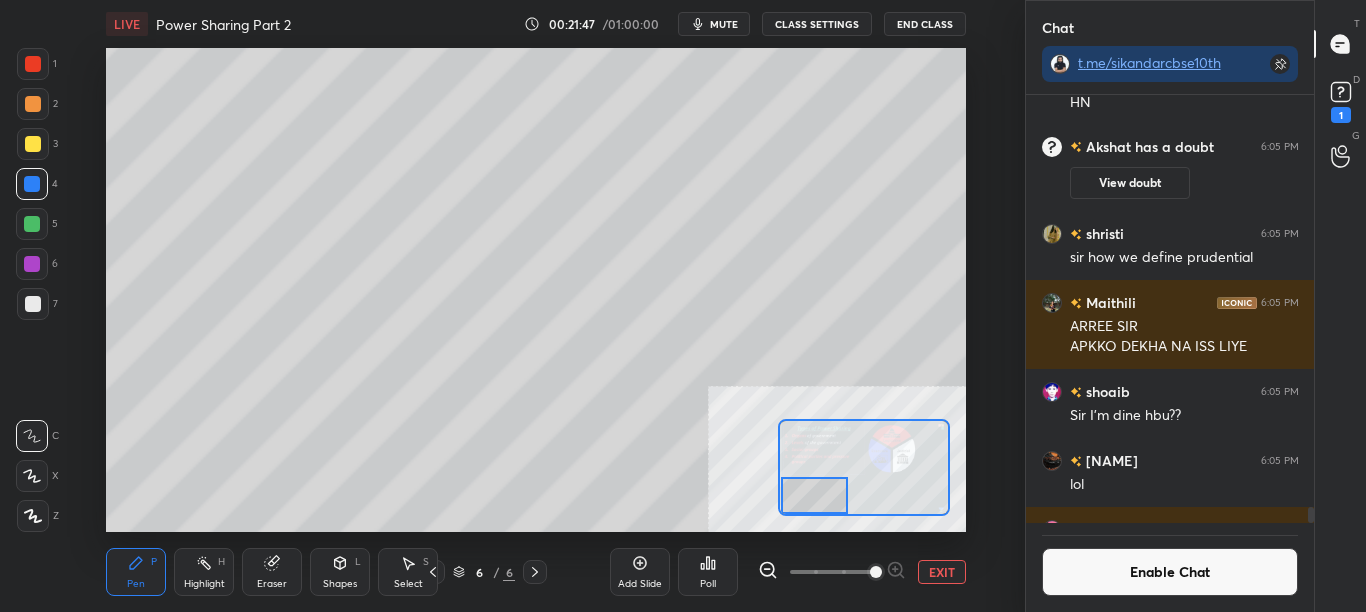 drag, startPoint x: 28, startPoint y: 532, endPoint x: 31, endPoint y: 522, distance: 10.440307 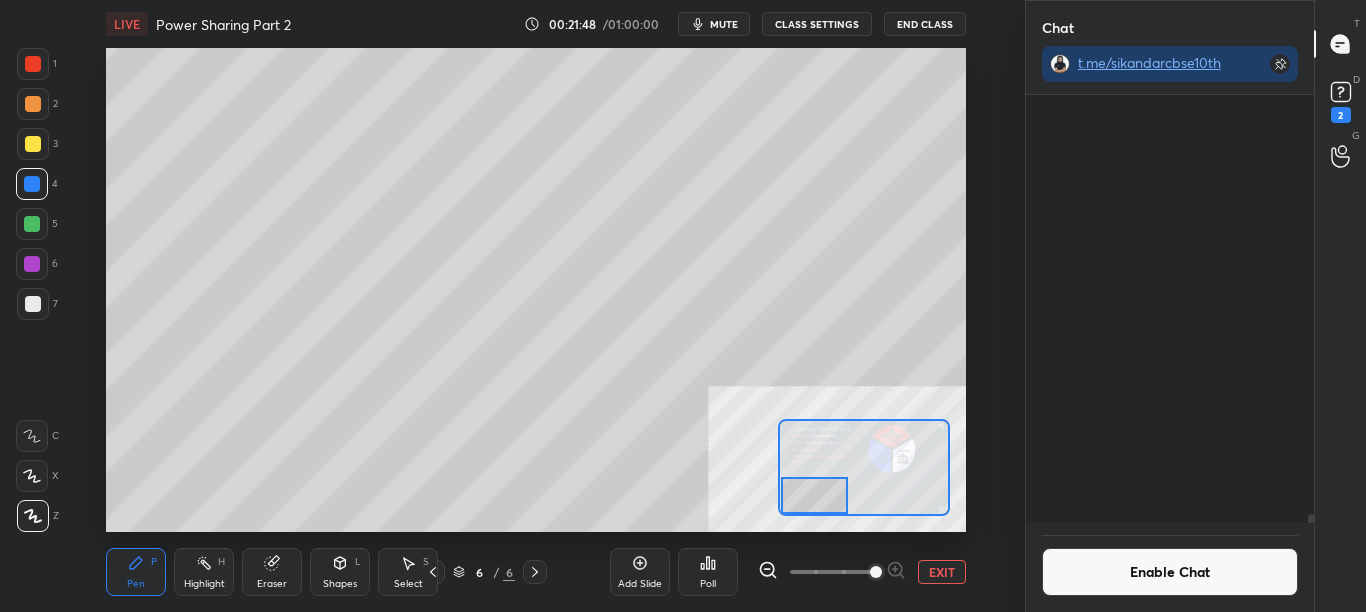 scroll, scrollTop: 19559, scrollLeft: 0, axis: vertical 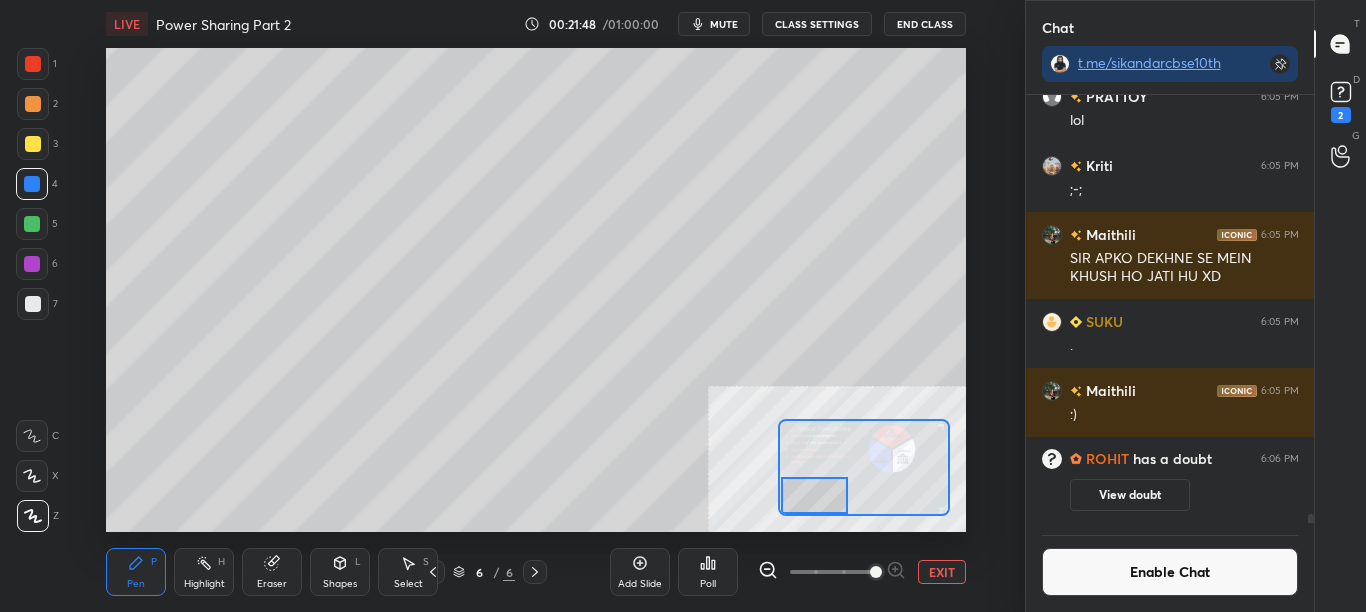 click at bounding box center [33, 144] 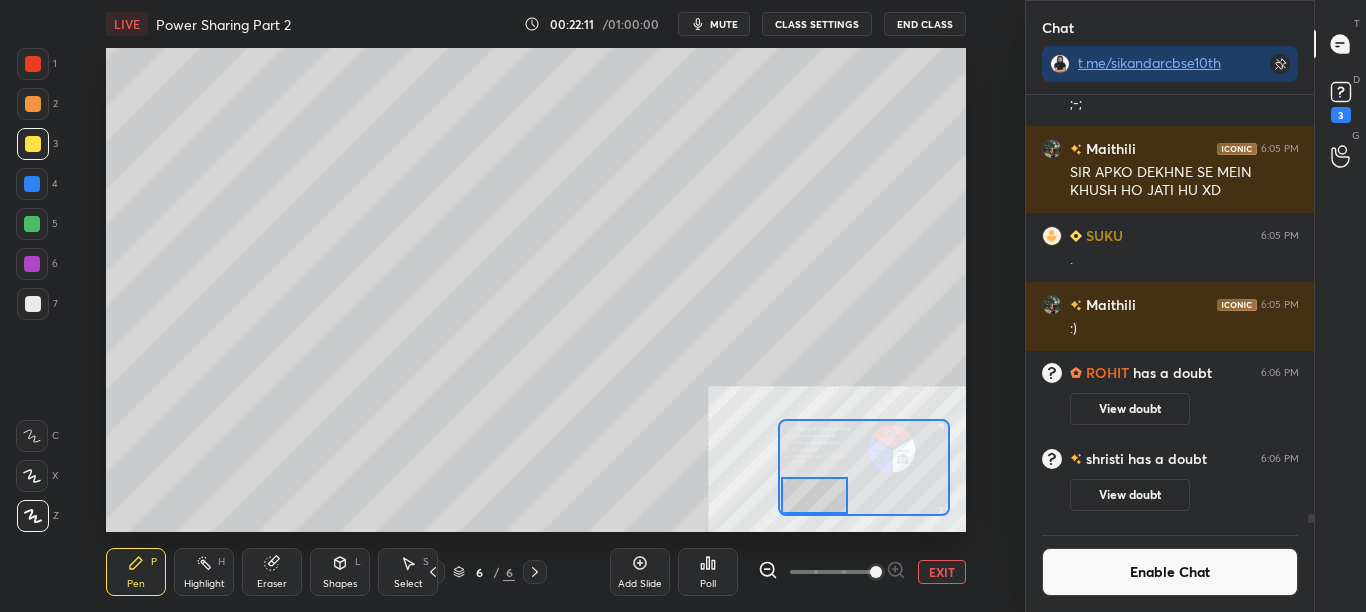 scroll, scrollTop: 19490, scrollLeft: 0, axis: vertical 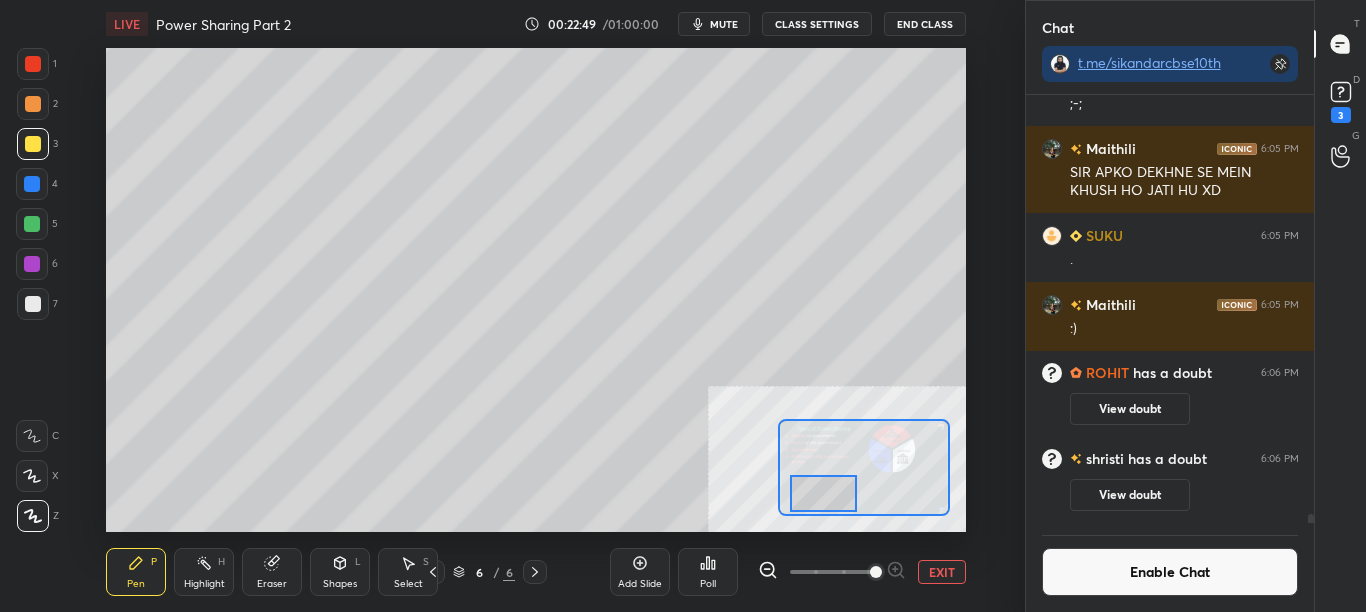 click at bounding box center (823, 493) 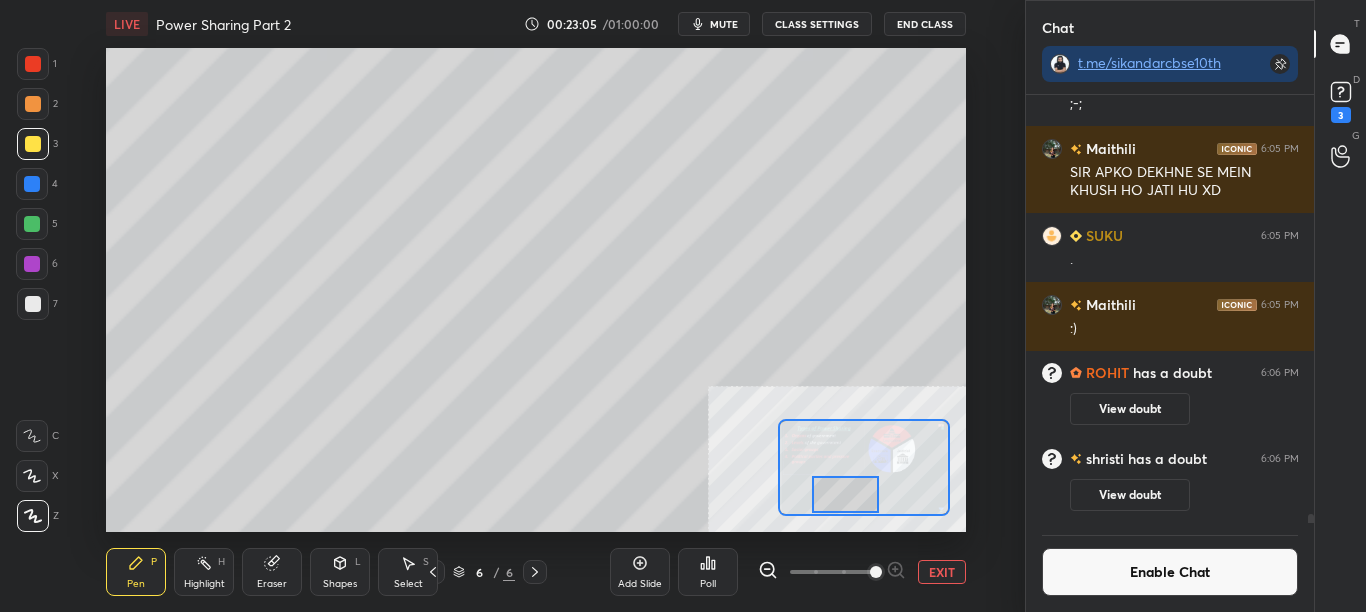 drag, startPoint x: 826, startPoint y: 484, endPoint x: 848, endPoint y: 485, distance: 22.022715 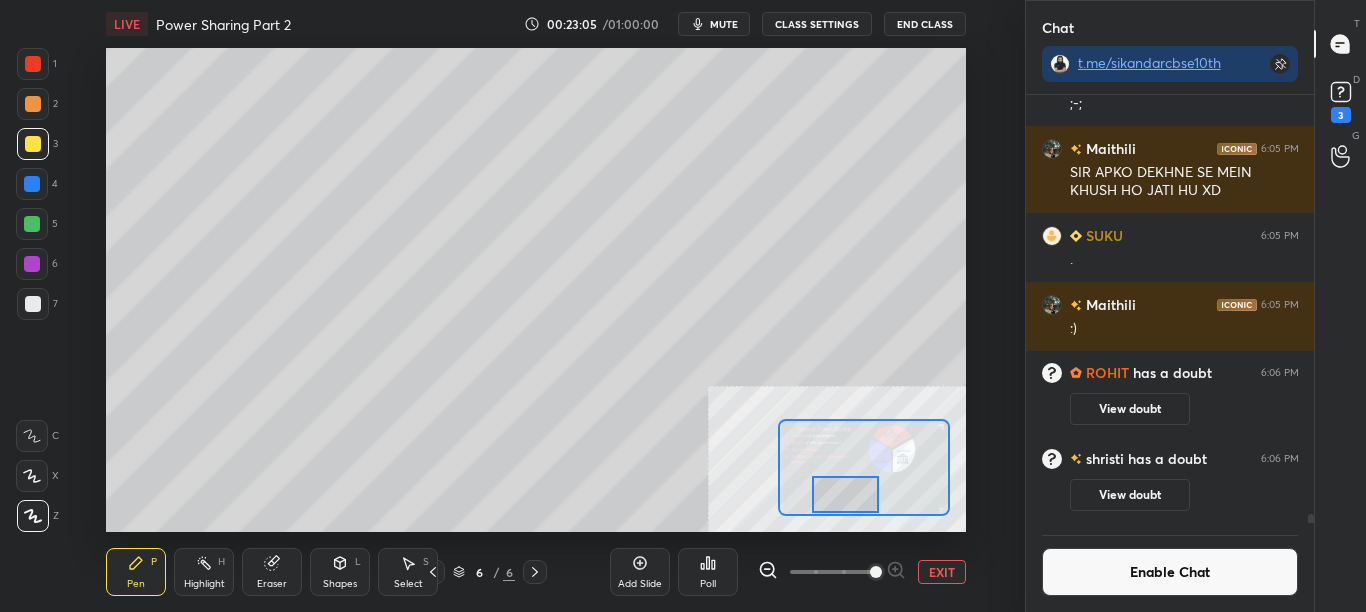 click at bounding box center [845, 494] 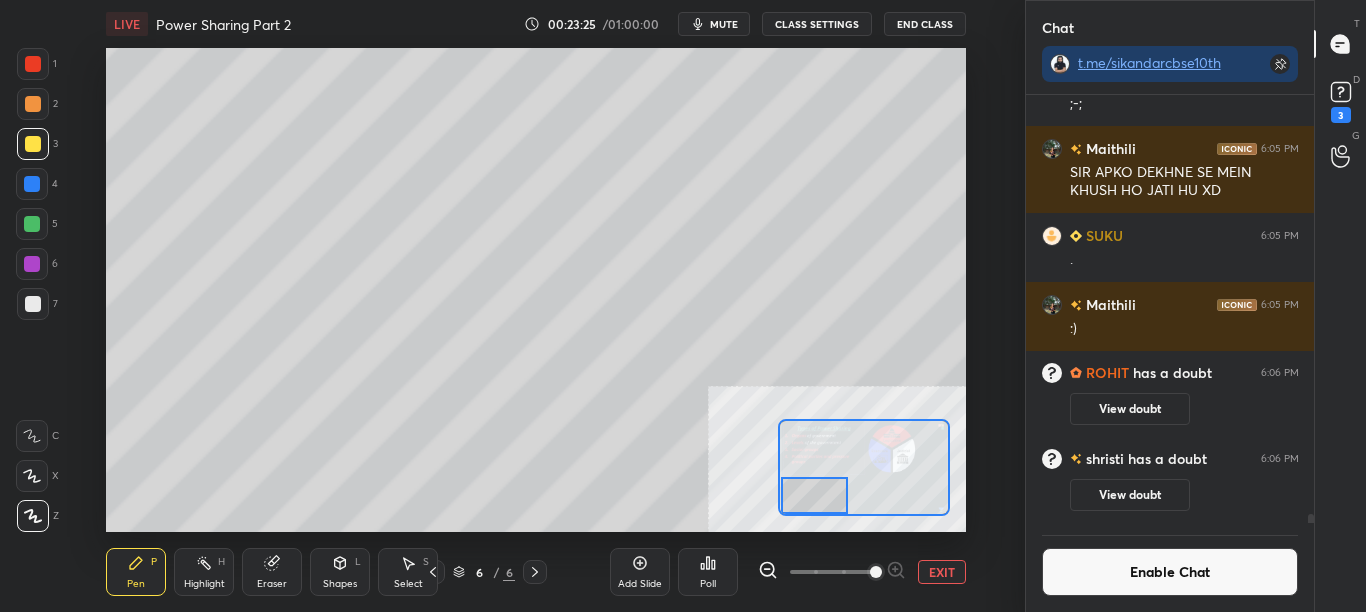 drag, startPoint x: 843, startPoint y: 490, endPoint x: 812, endPoint y: 508, distance: 35.846897 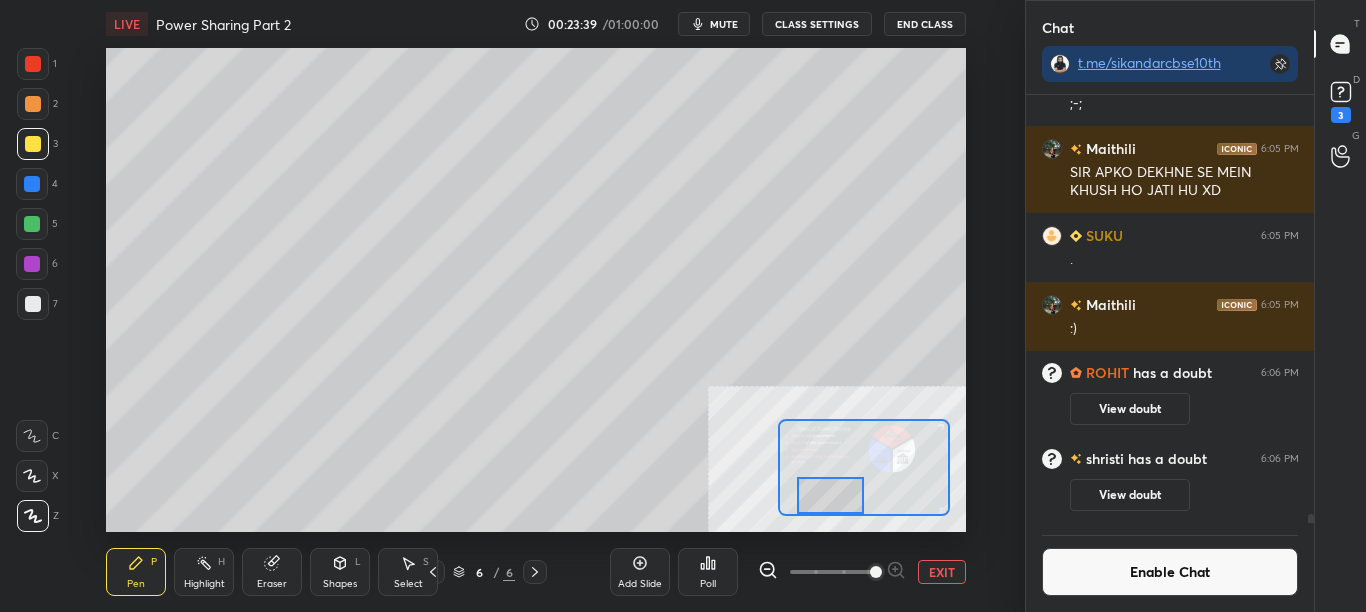 click at bounding box center (830, 495) 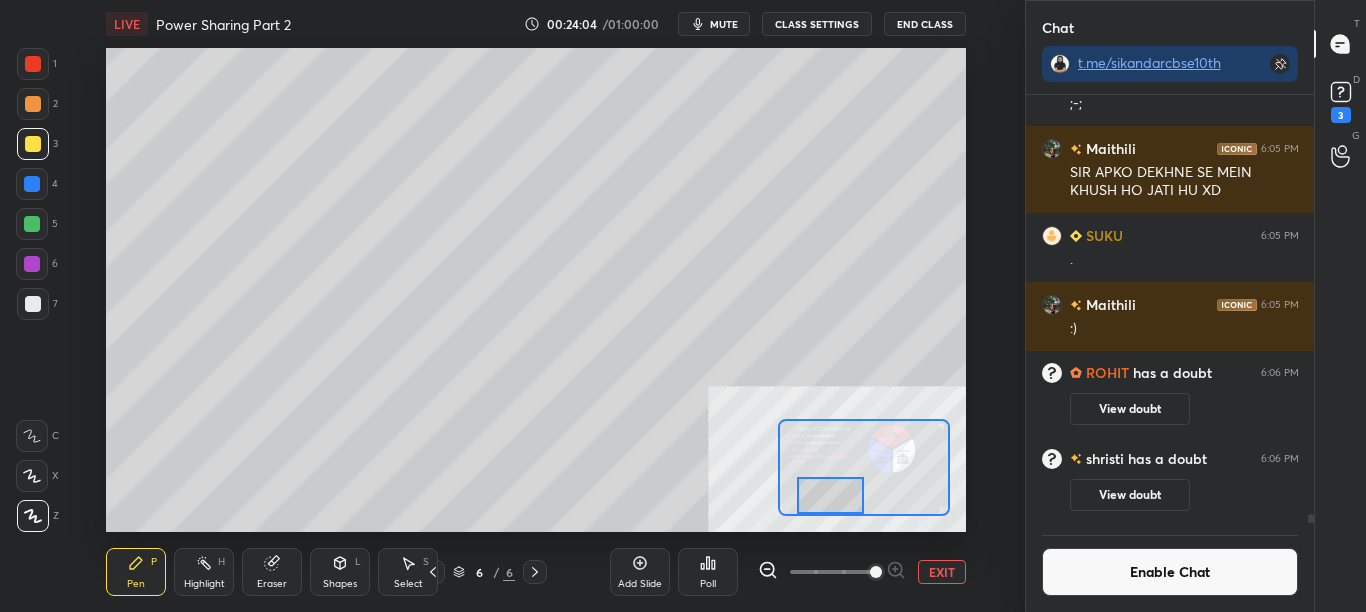 click on "Enable Chat" at bounding box center [1170, 572] 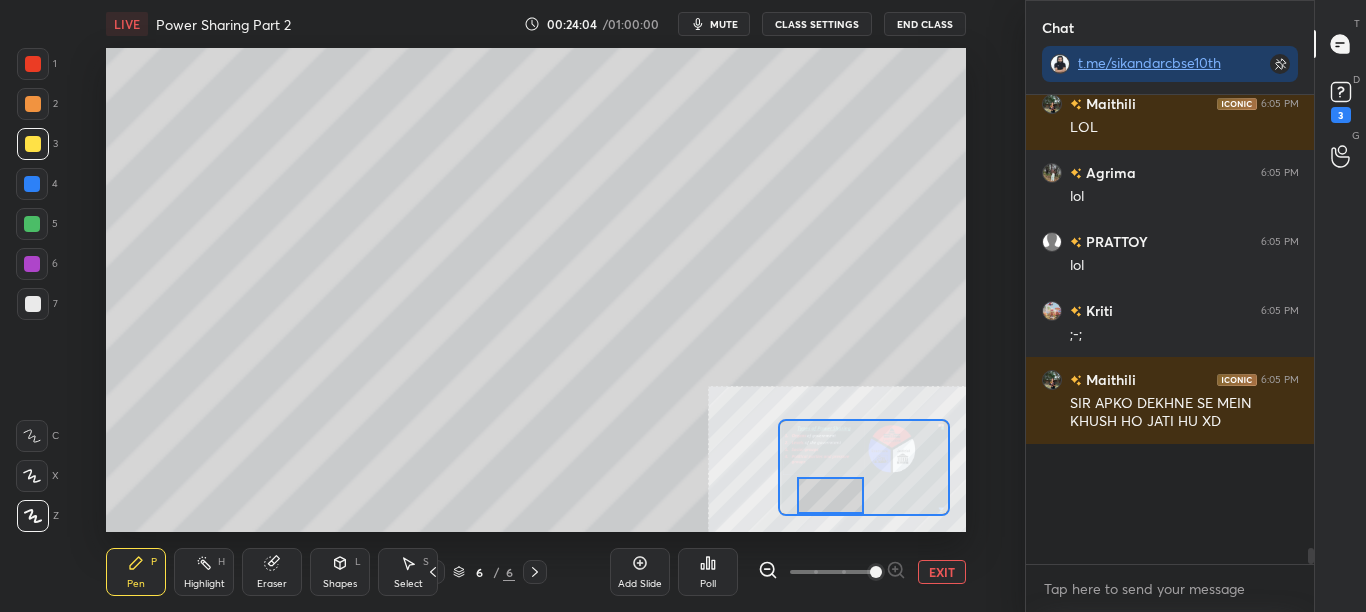 scroll, scrollTop: 19094, scrollLeft: 0, axis: vertical 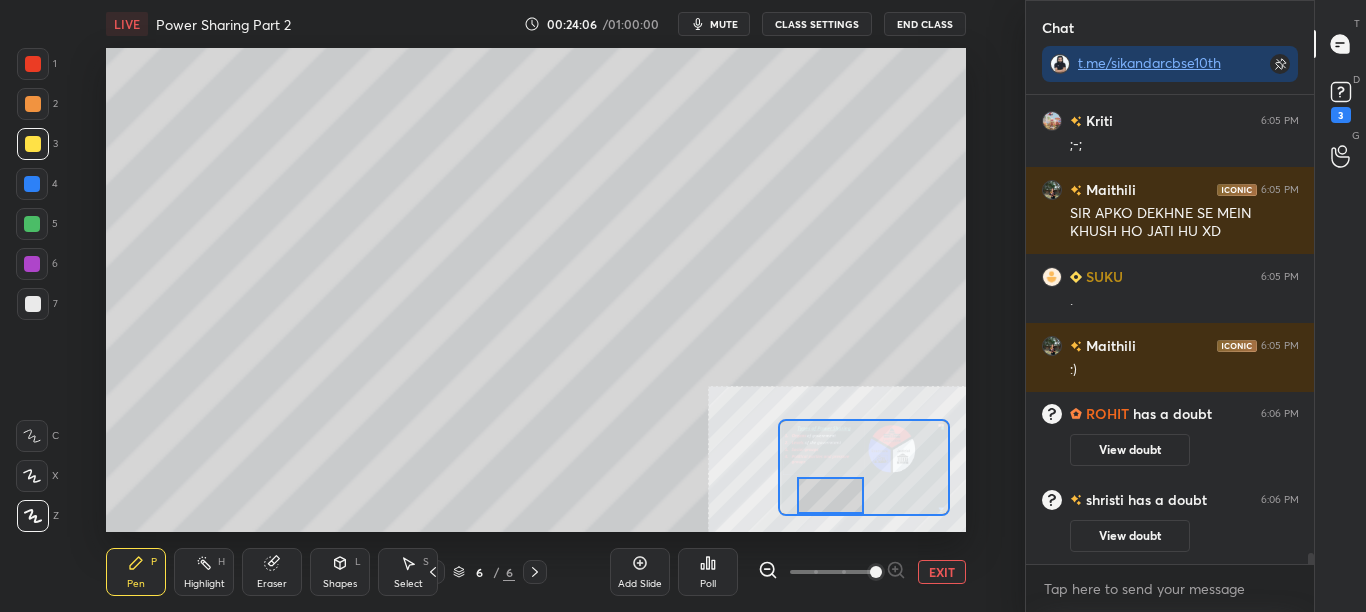 drag, startPoint x: 1308, startPoint y: 556, endPoint x: 1310, endPoint y: 595, distance: 39.051247 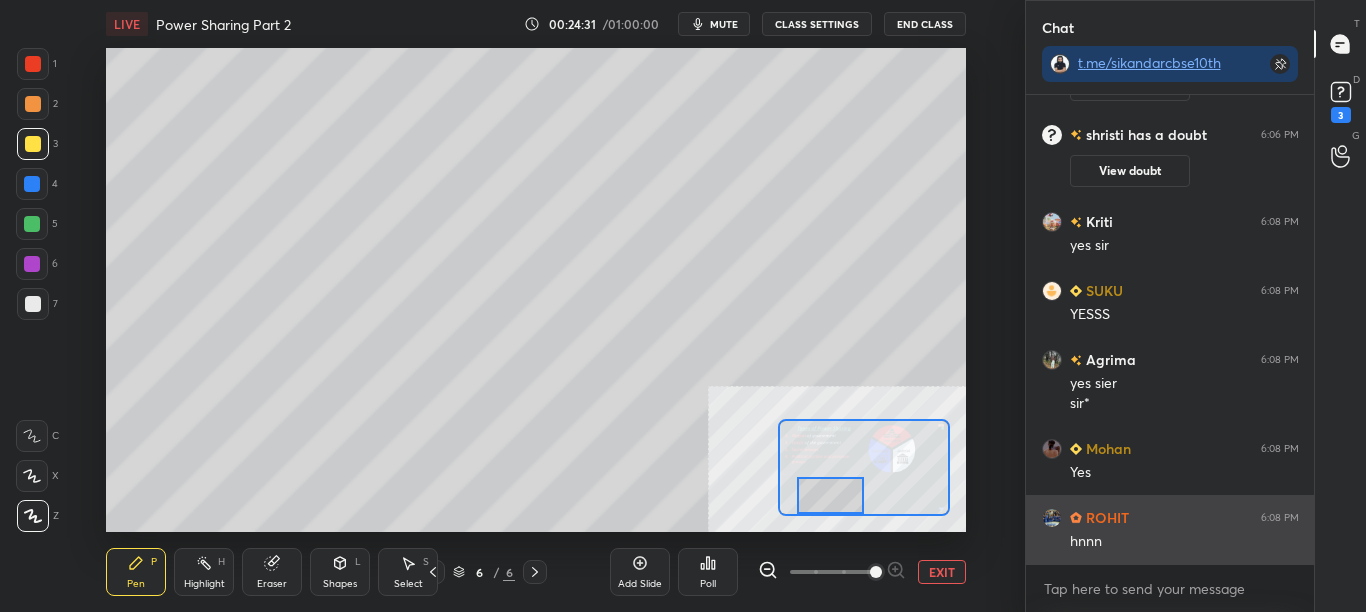 scroll, scrollTop: 19939, scrollLeft: 0, axis: vertical 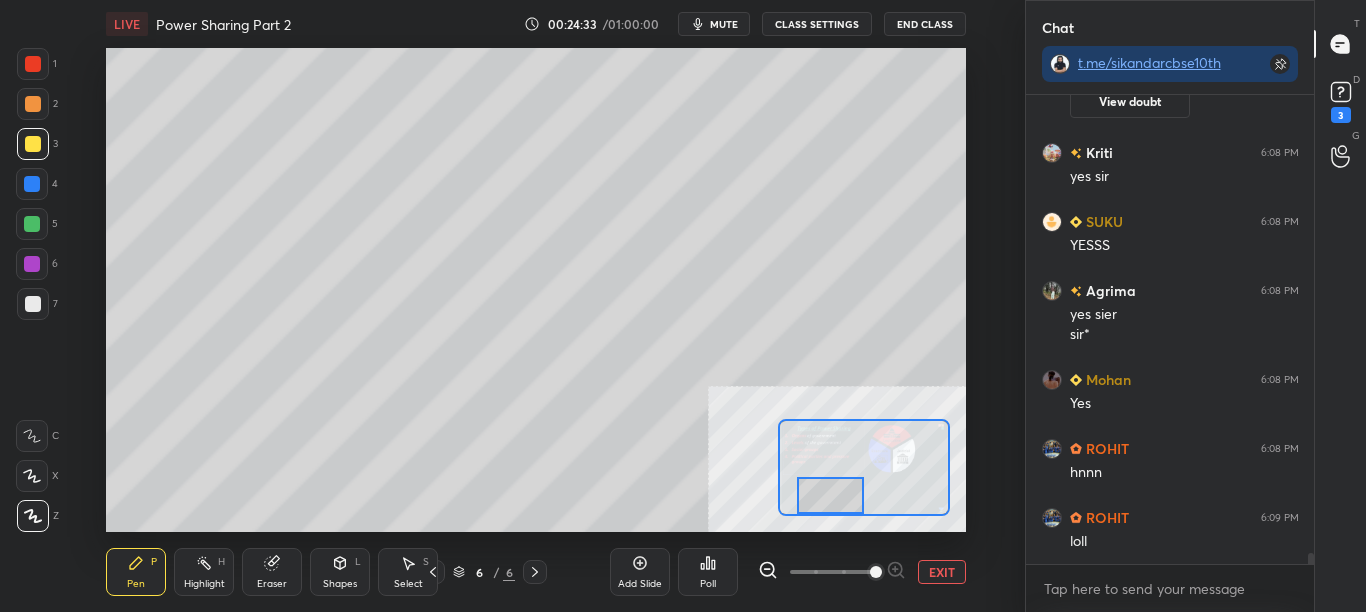 click on "CLASS SETTINGS" at bounding box center [817, 24] 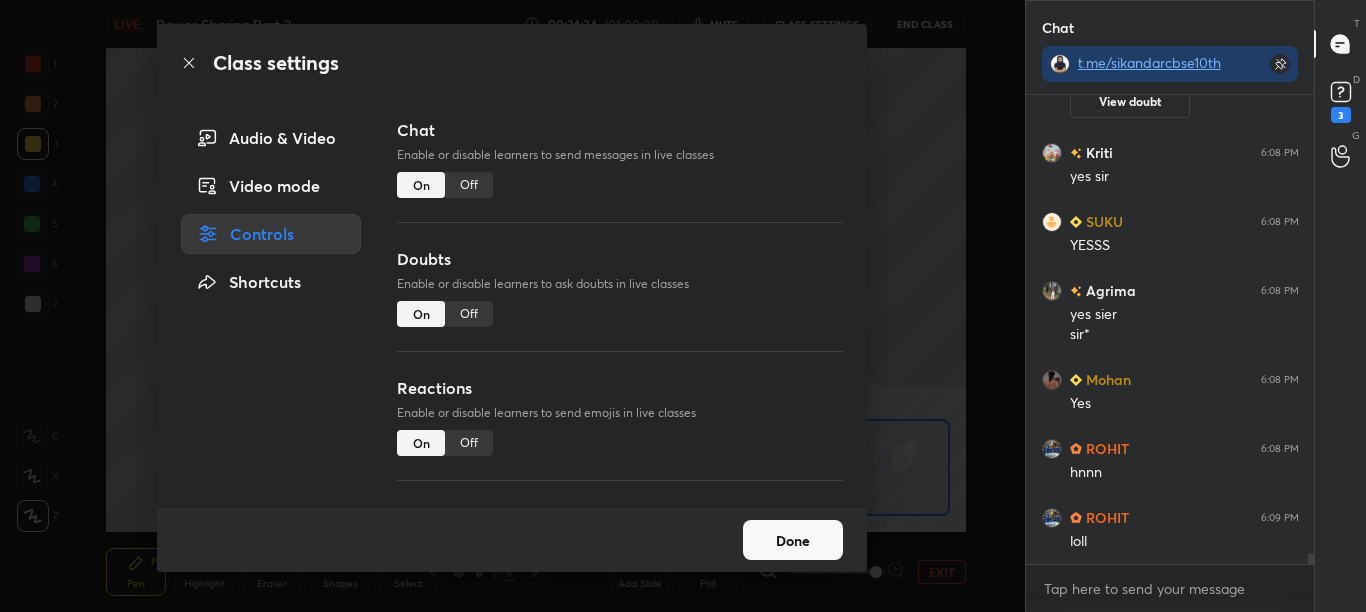 click on "Off" at bounding box center (469, 185) 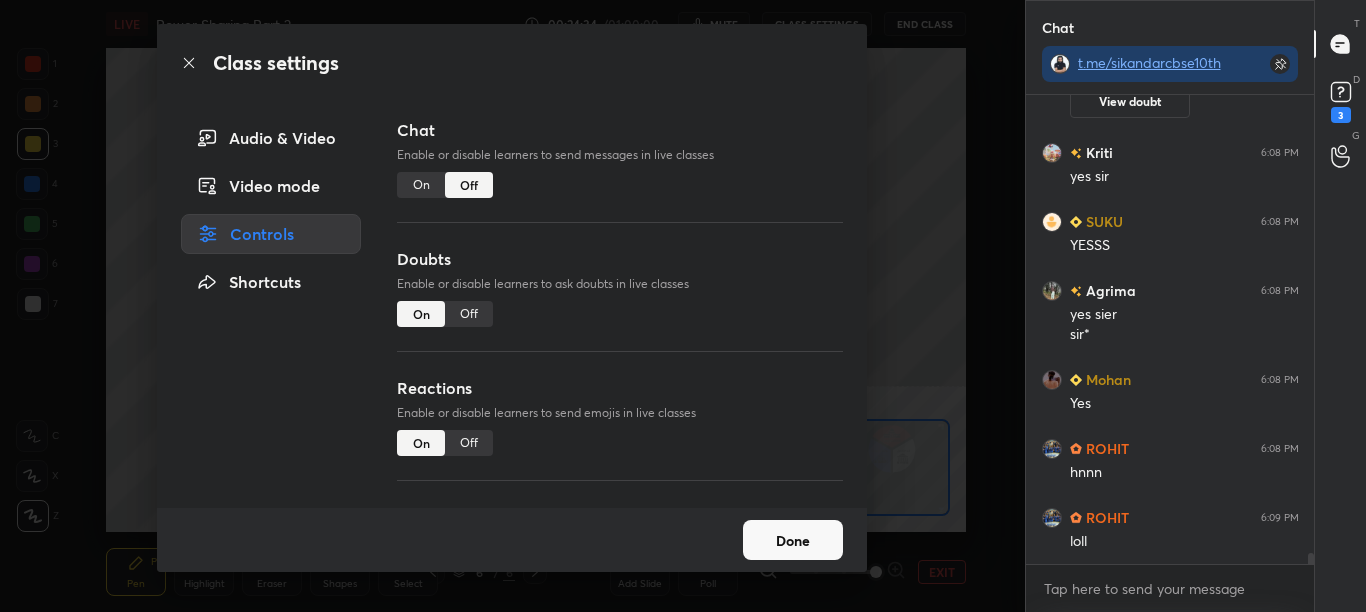 scroll, scrollTop: 19319, scrollLeft: 0, axis: vertical 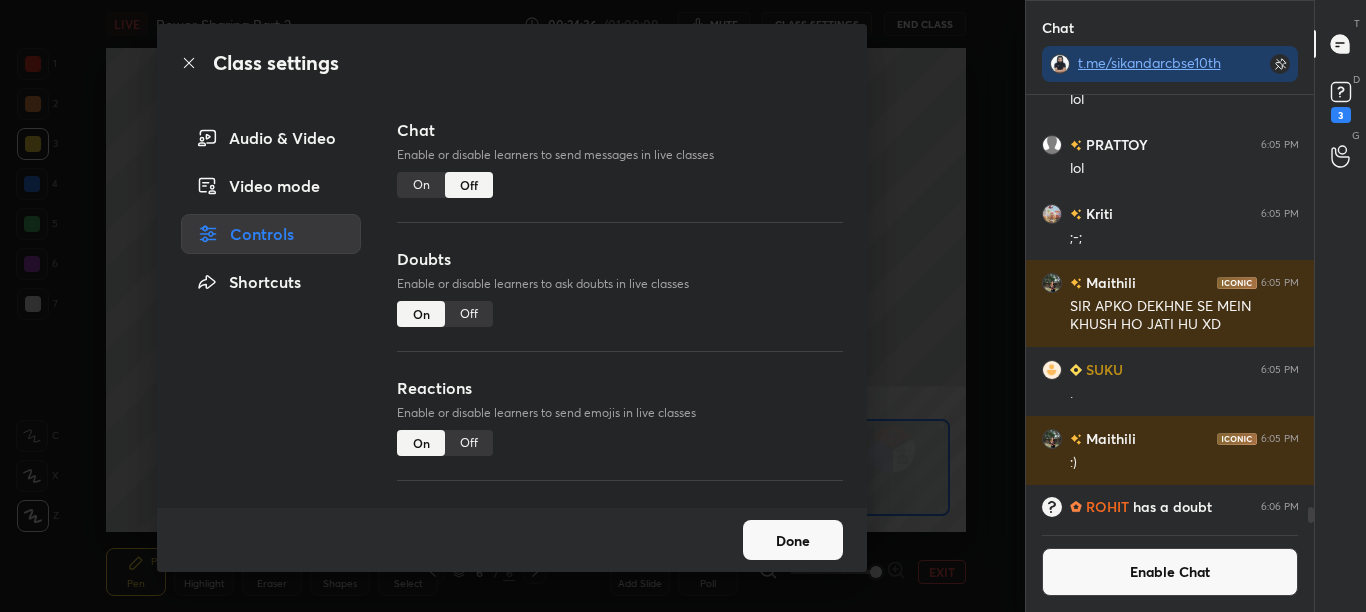 click 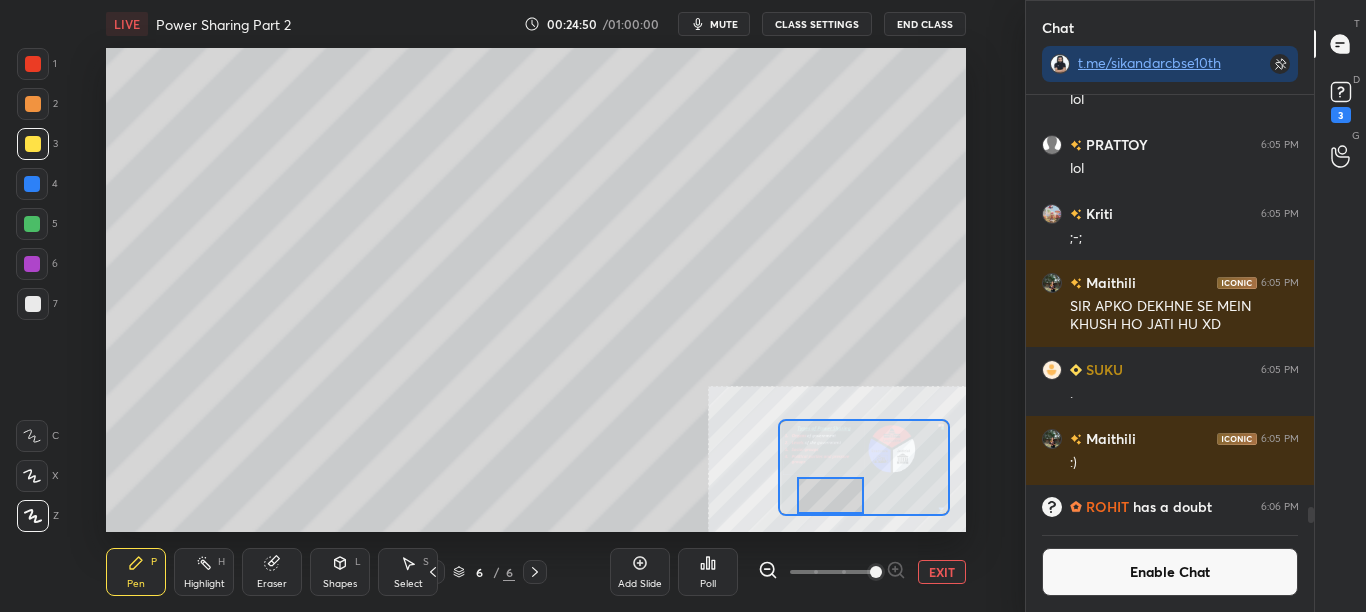 click on "Enable Chat" at bounding box center (1170, 572) 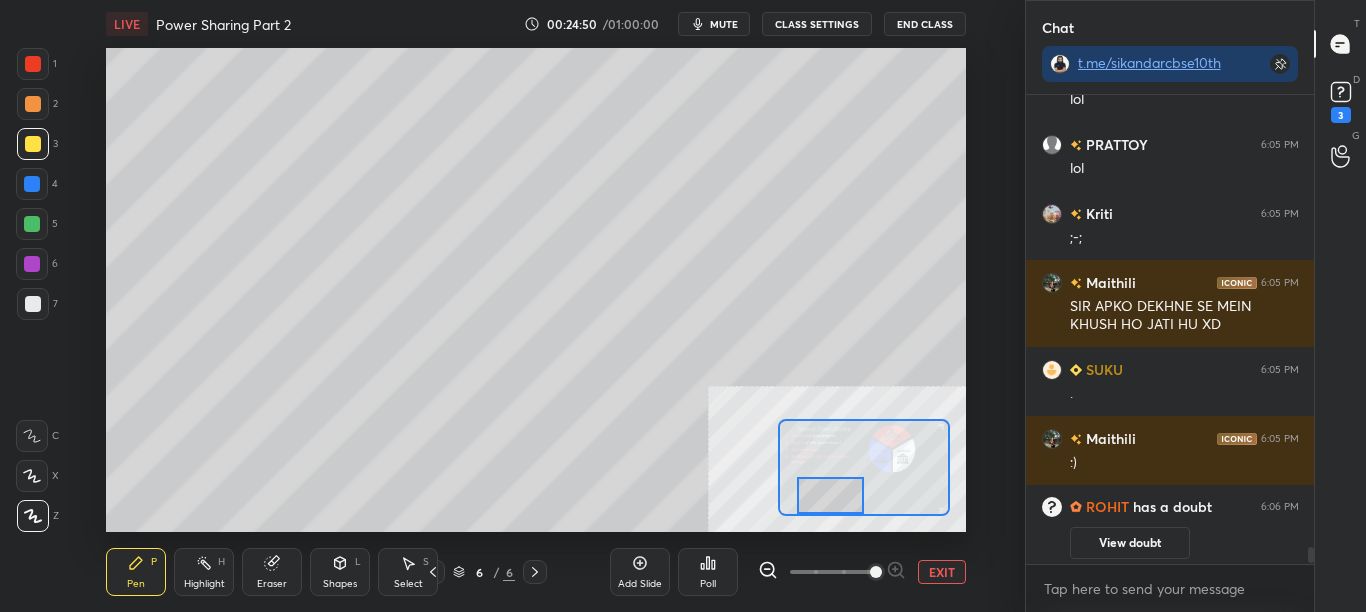 scroll, scrollTop: 7, scrollLeft: 7, axis: both 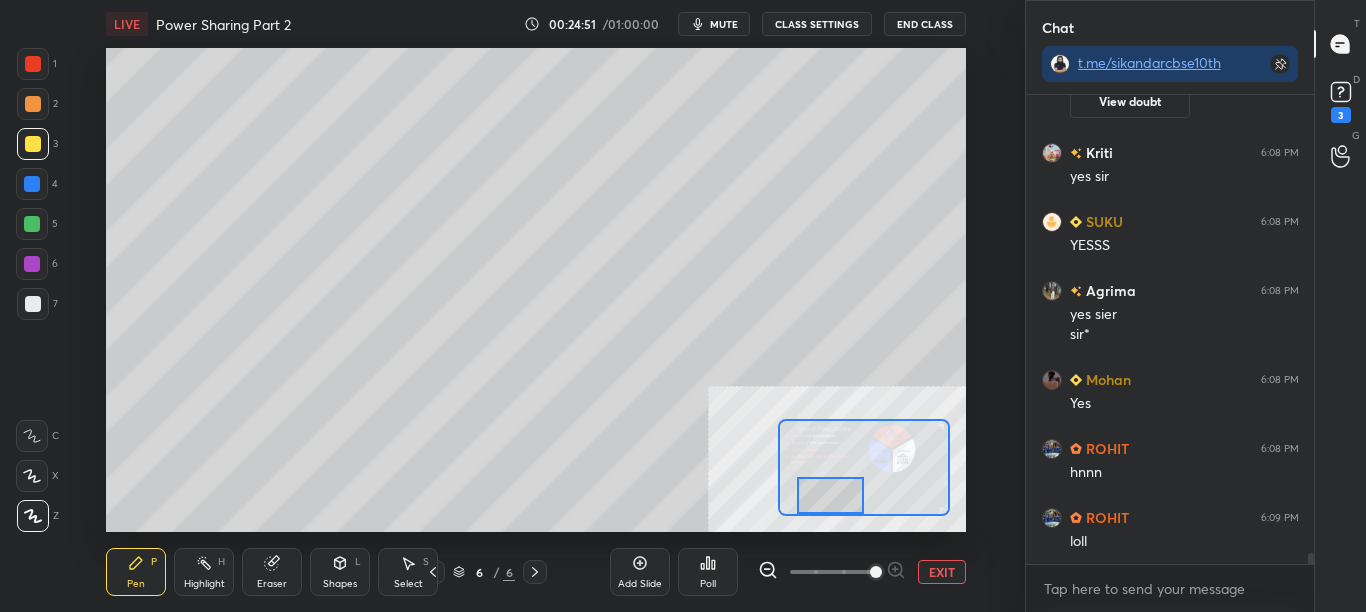 drag, startPoint x: 1311, startPoint y: 552, endPoint x: 1314, endPoint y: 581, distance: 29.15476 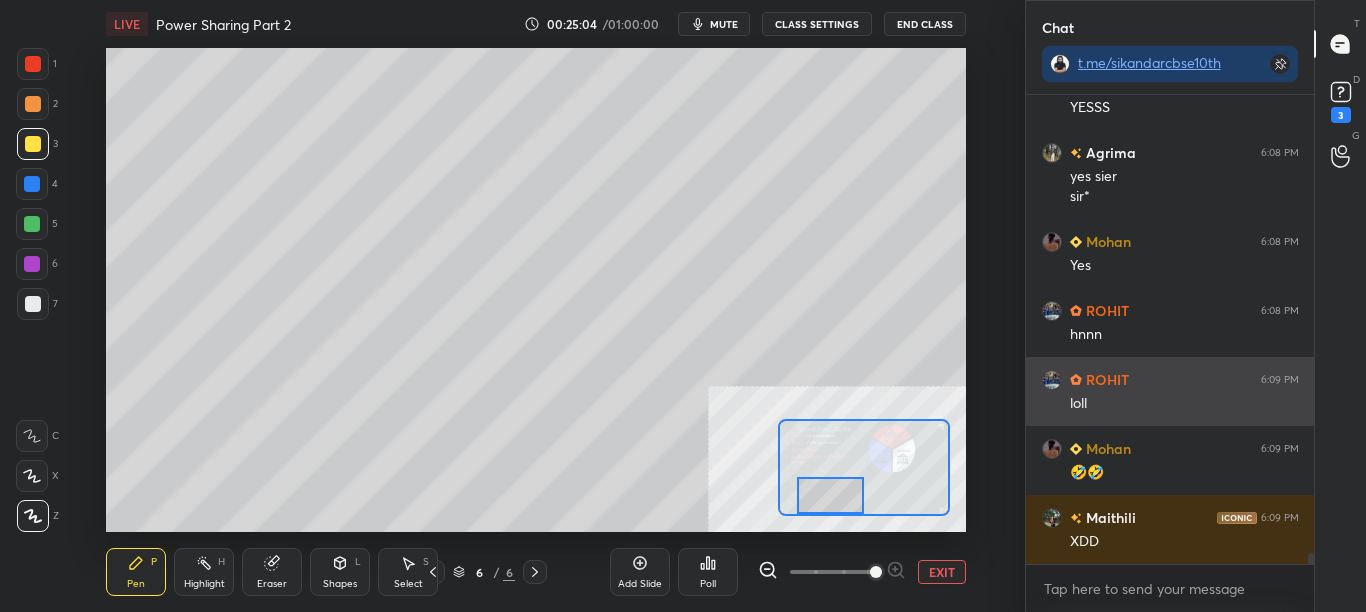 scroll, scrollTop: 20053, scrollLeft: 0, axis: vertical 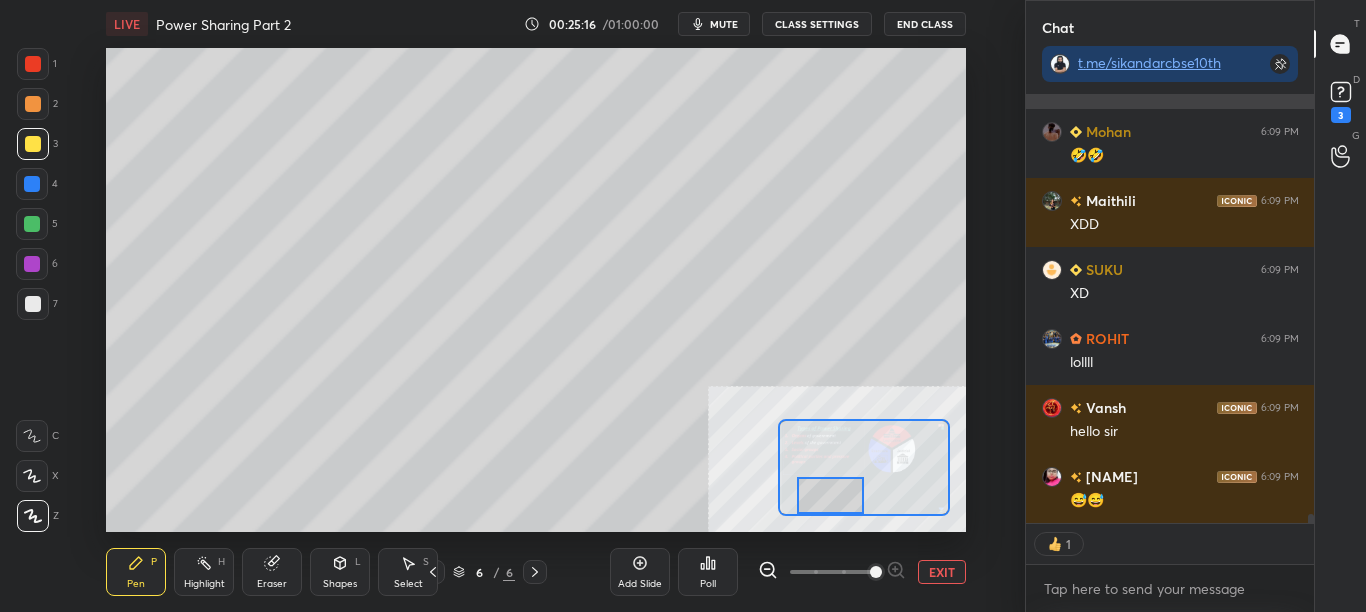 type on "x" 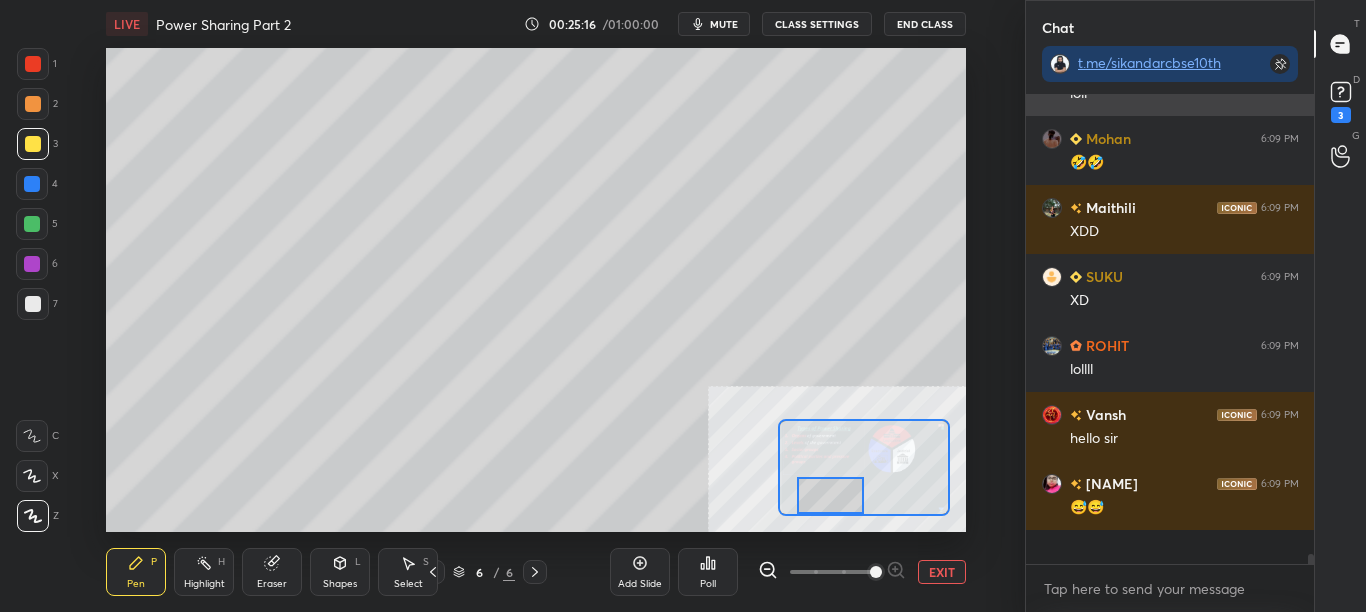 scroll, scrollTop: 7, scrollLeft: 7, axis: both 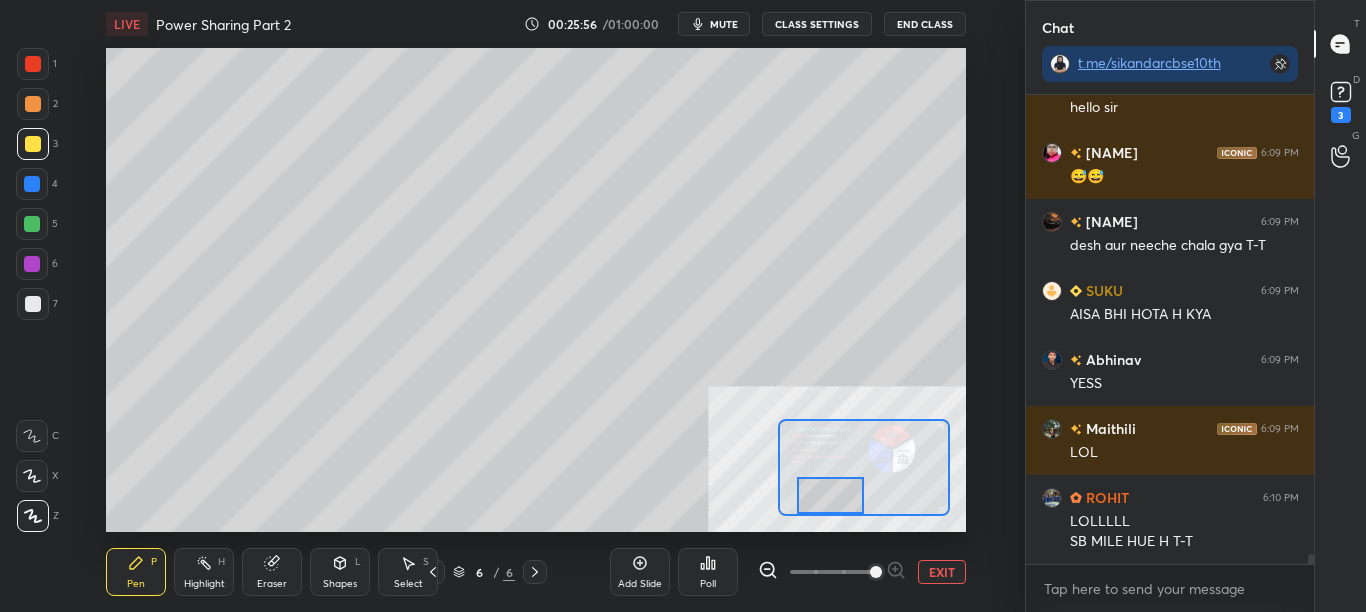 click on "EXIT" at bounding box center [942, 572] 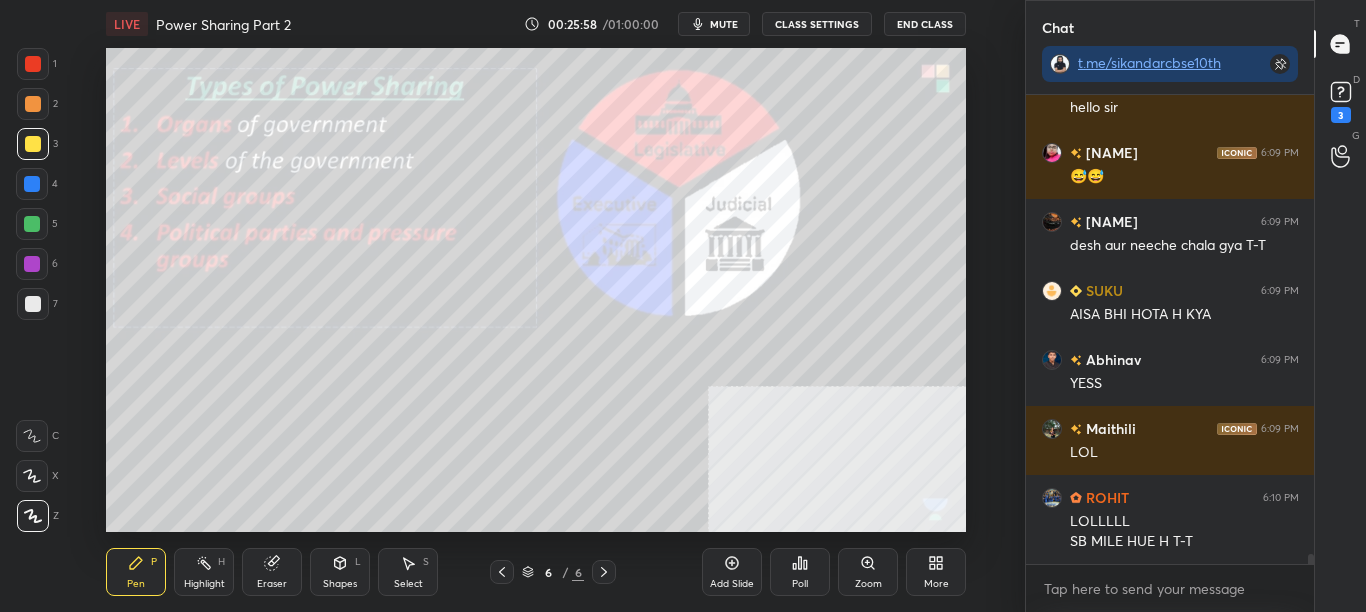 scroll, scrollTop: 20694, scrollLeft: 0, axis: vertical 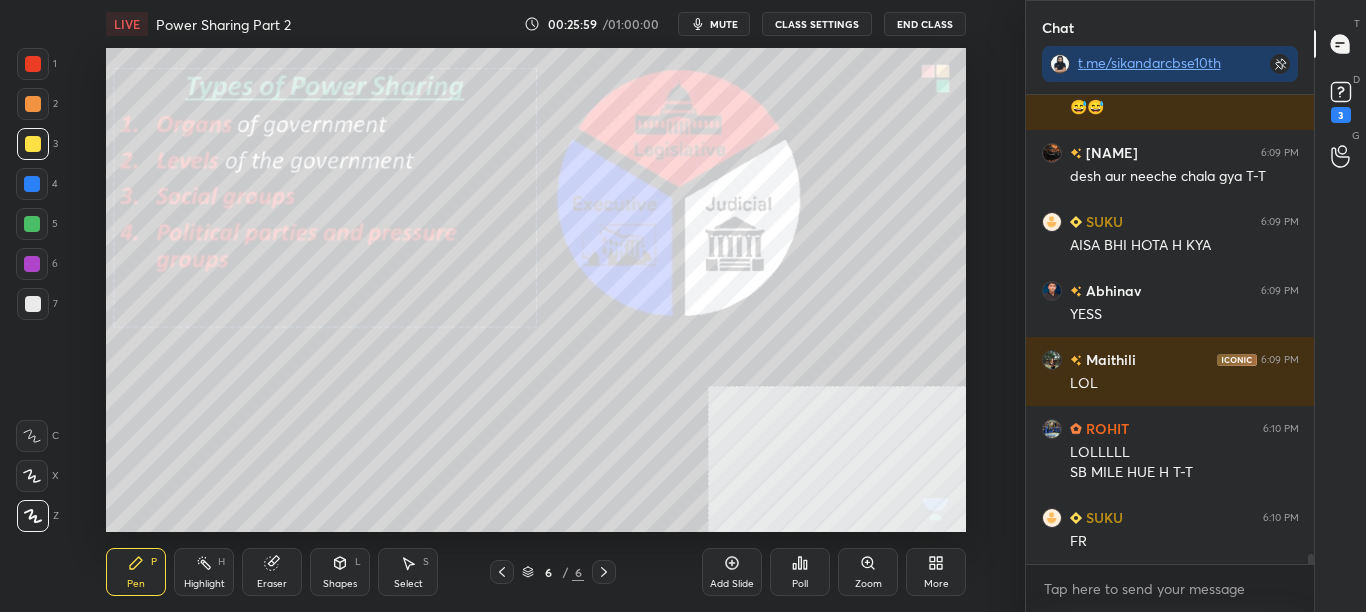 click on "CLASS SETTINGS" at bounding box center (817, 24) 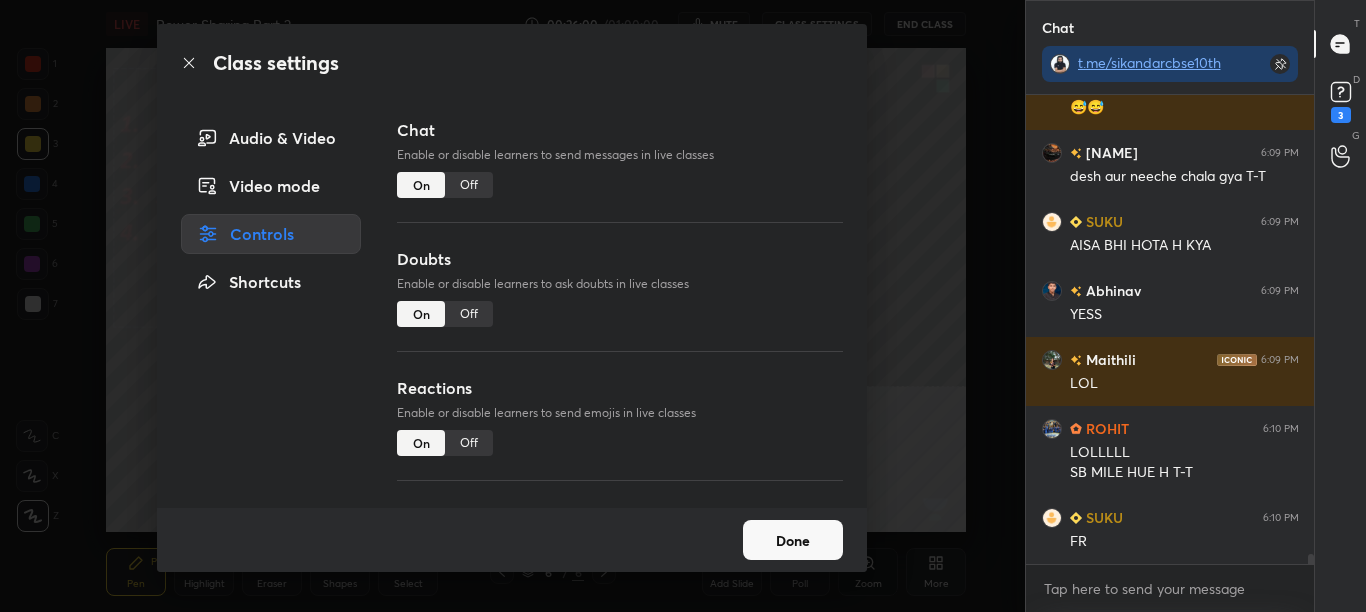 click on "Off" at bounding box center [469, 185] 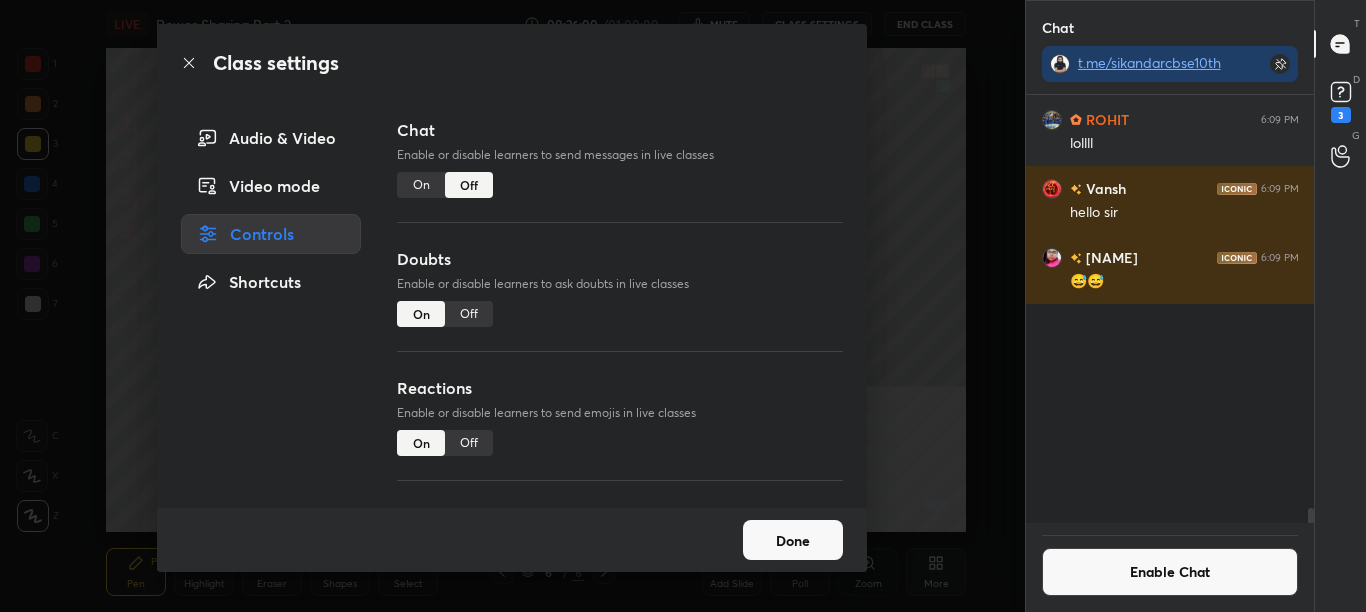 scroll, scrollTop: 19939, scrollLeft: 0, axis: vertical 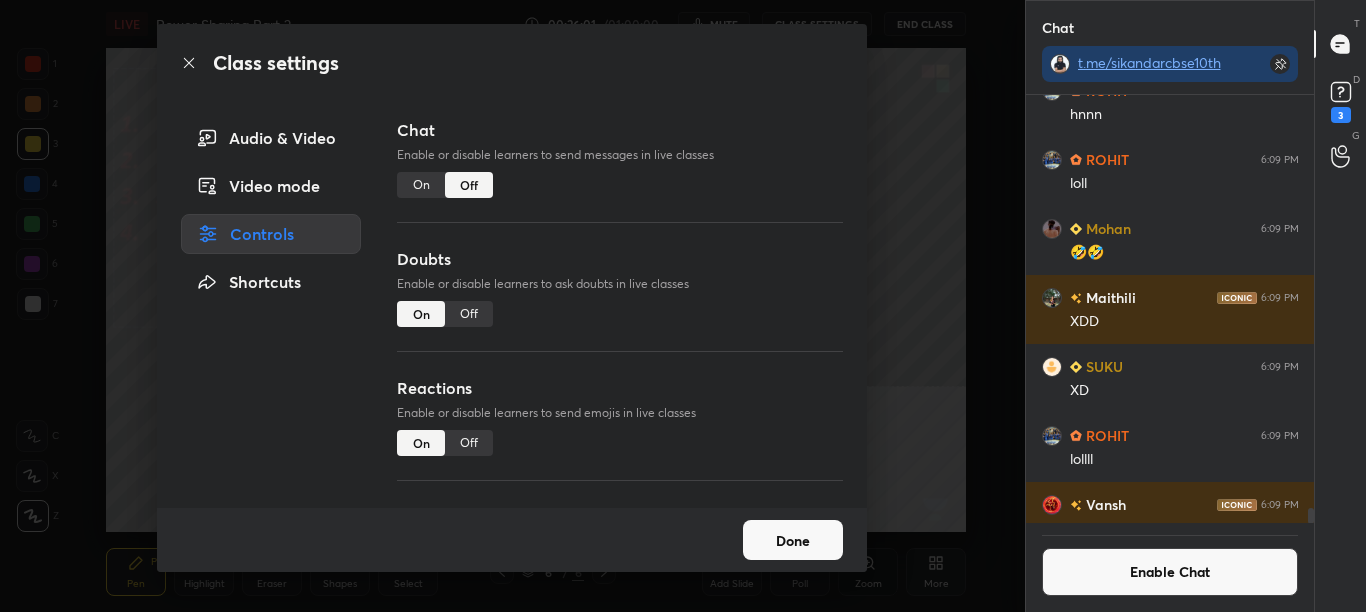 click 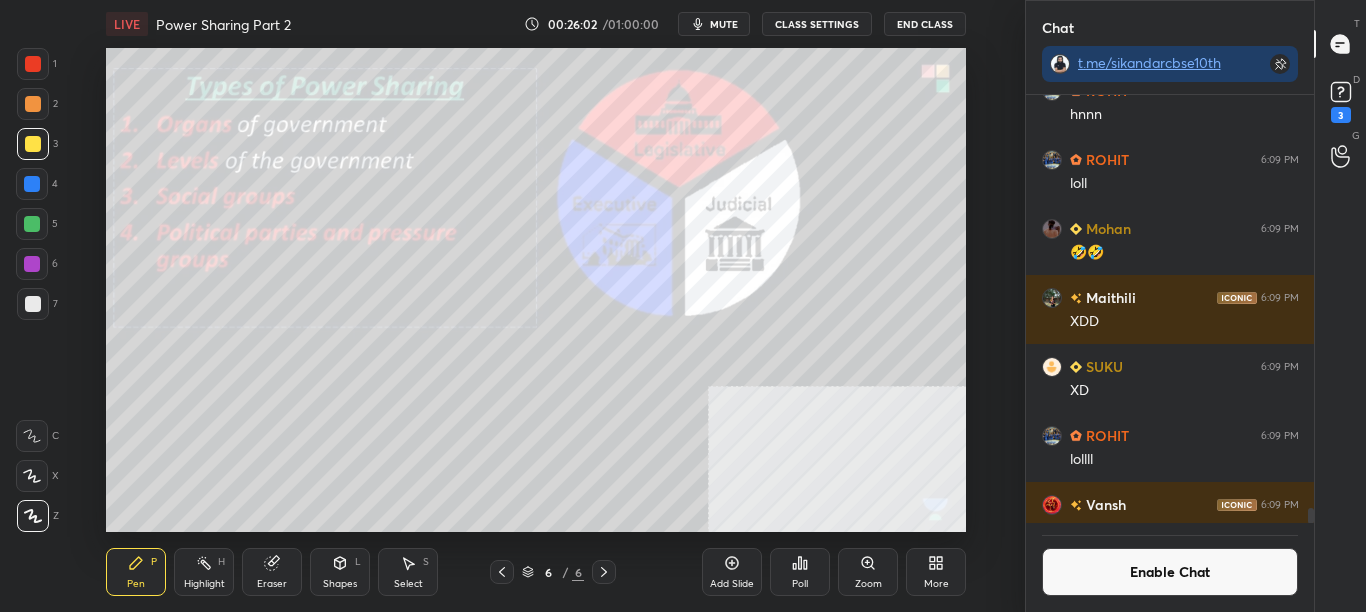 scroll, scrollTop: 381, scrollLeft: 282, axis: both 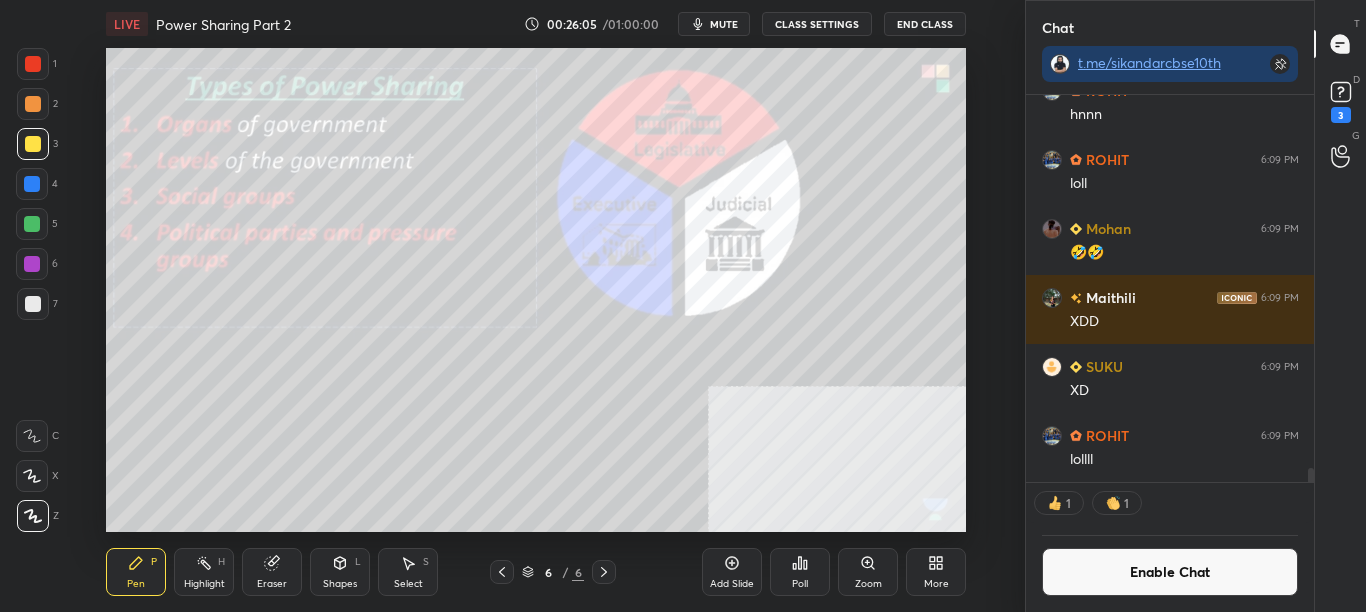 click on "Zoom" at bounding box center (868, 584) 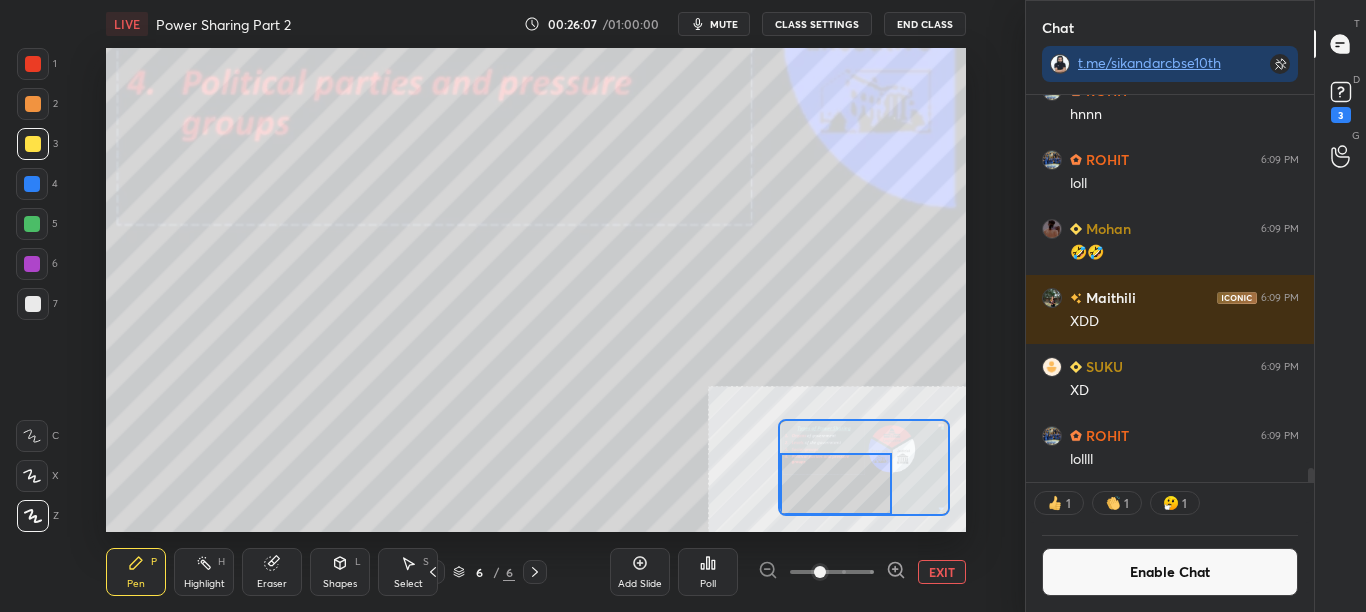 drag, startPoint x: 822, startPoint y: 492, endPoint x: 804, endPoint y: 500, distance: 19.697716 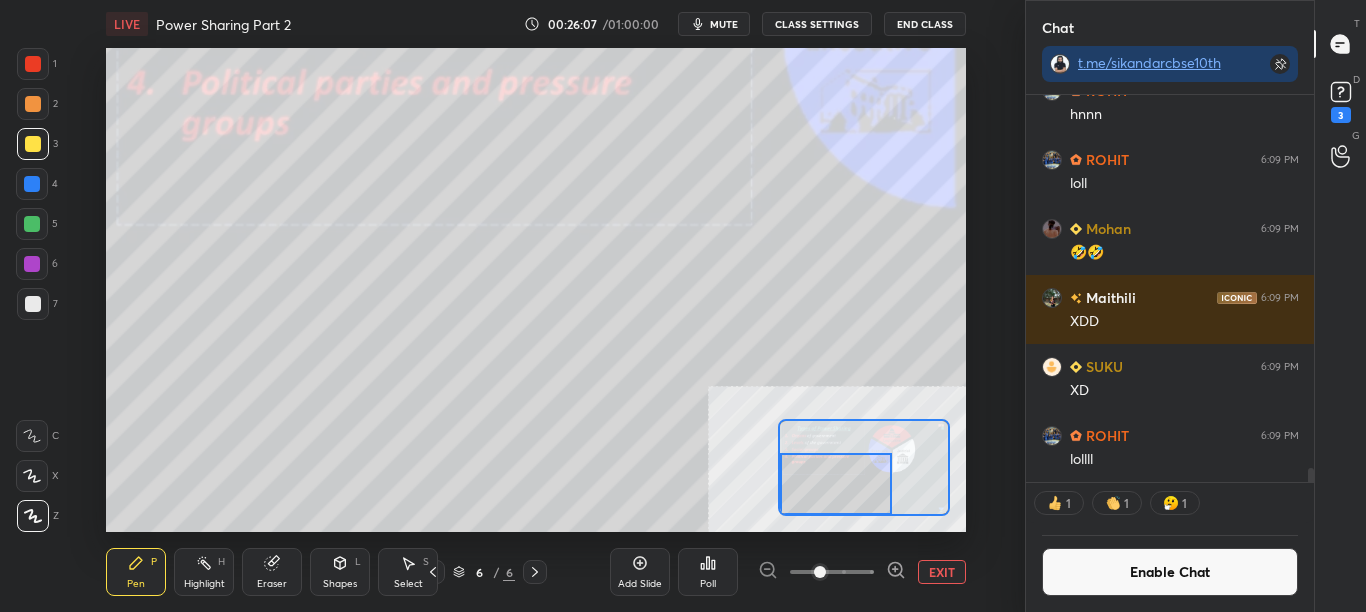 click at bounding box center (836, 484) 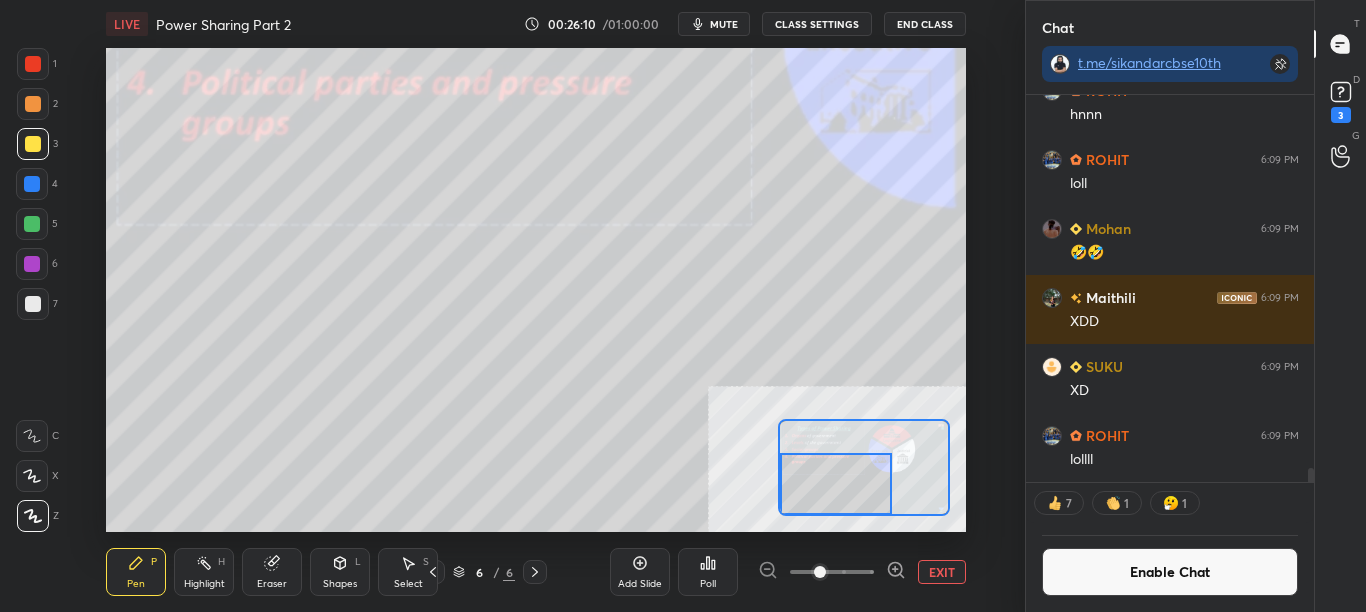 click on "Enable Chat" at bounding box center (1170, 572) 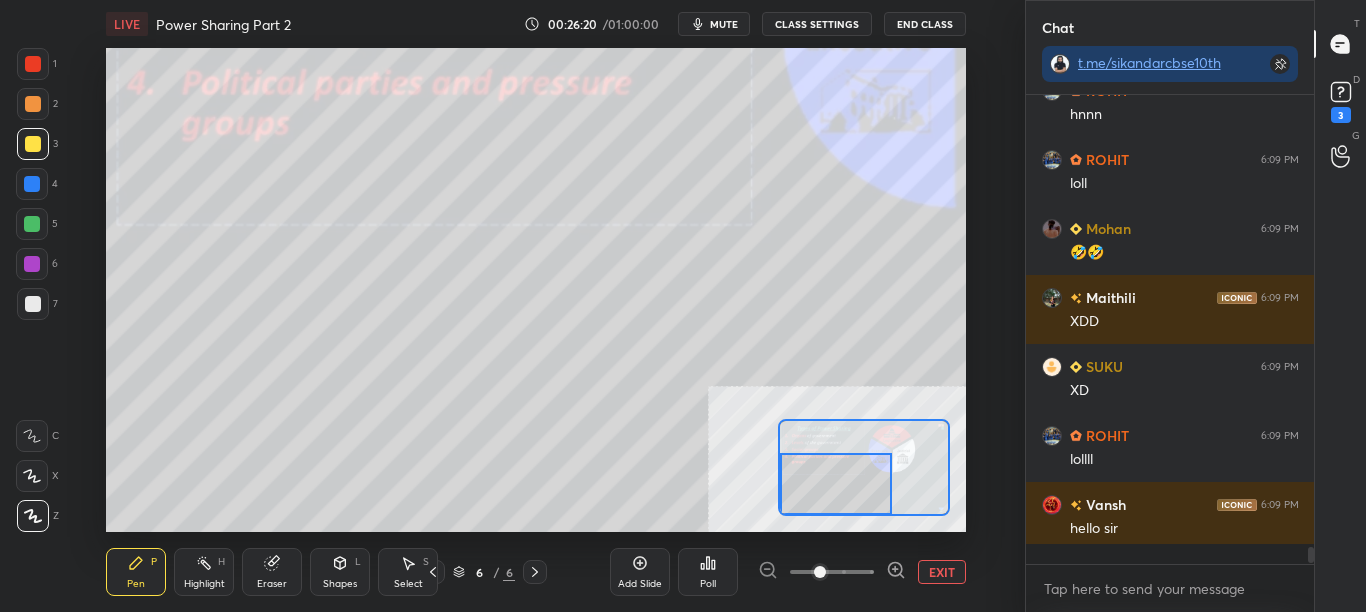 scroll, scrollTop: 7, scrollLeft: 7, axis: both 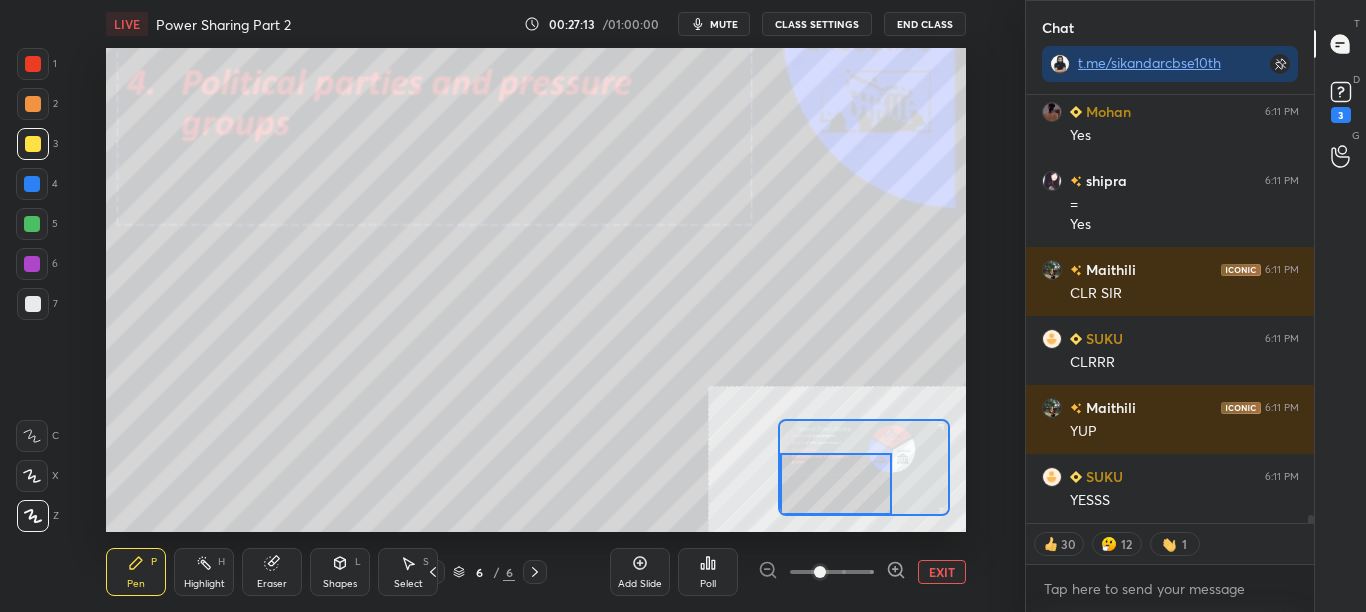 type on "x" 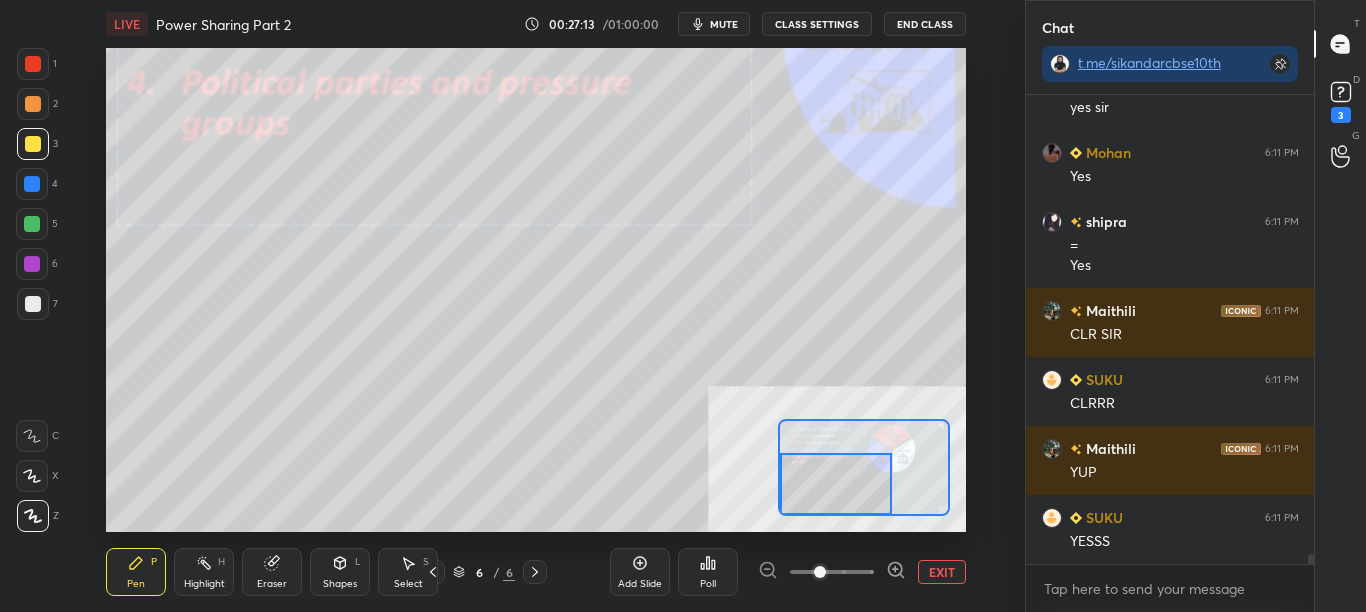 scroll, scrollTop: 7, scrollLeft: 7, axis: both 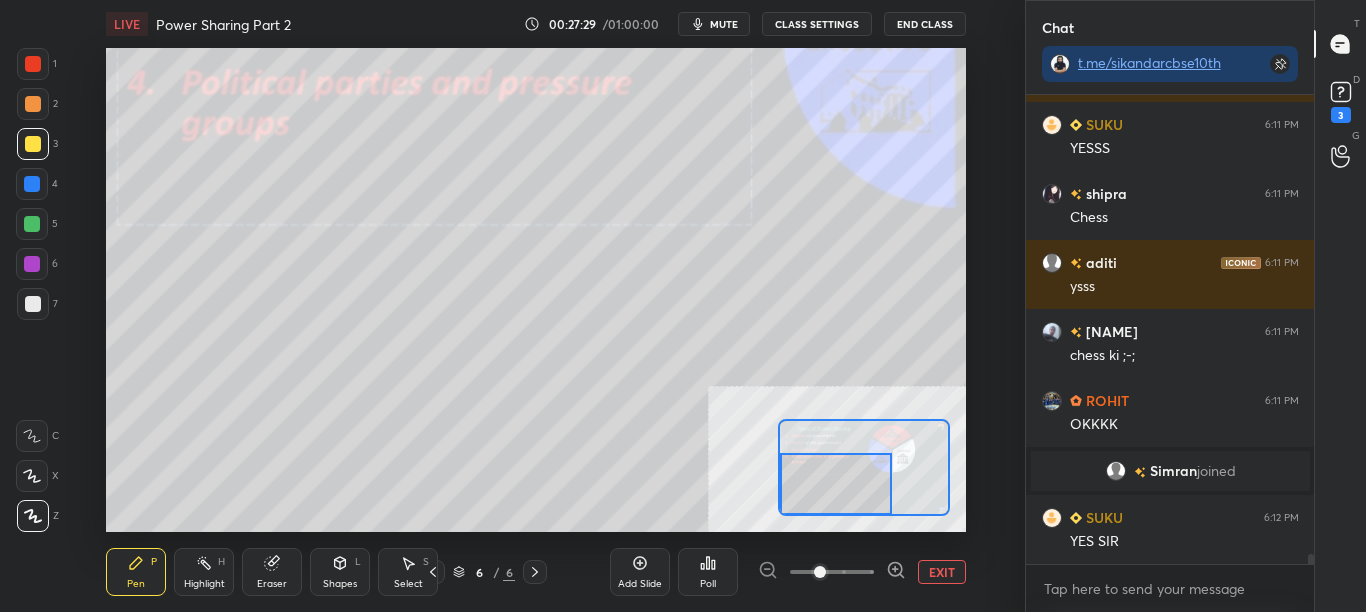 click on "CLASS SETTINGS" at bounding box center (817, 24) 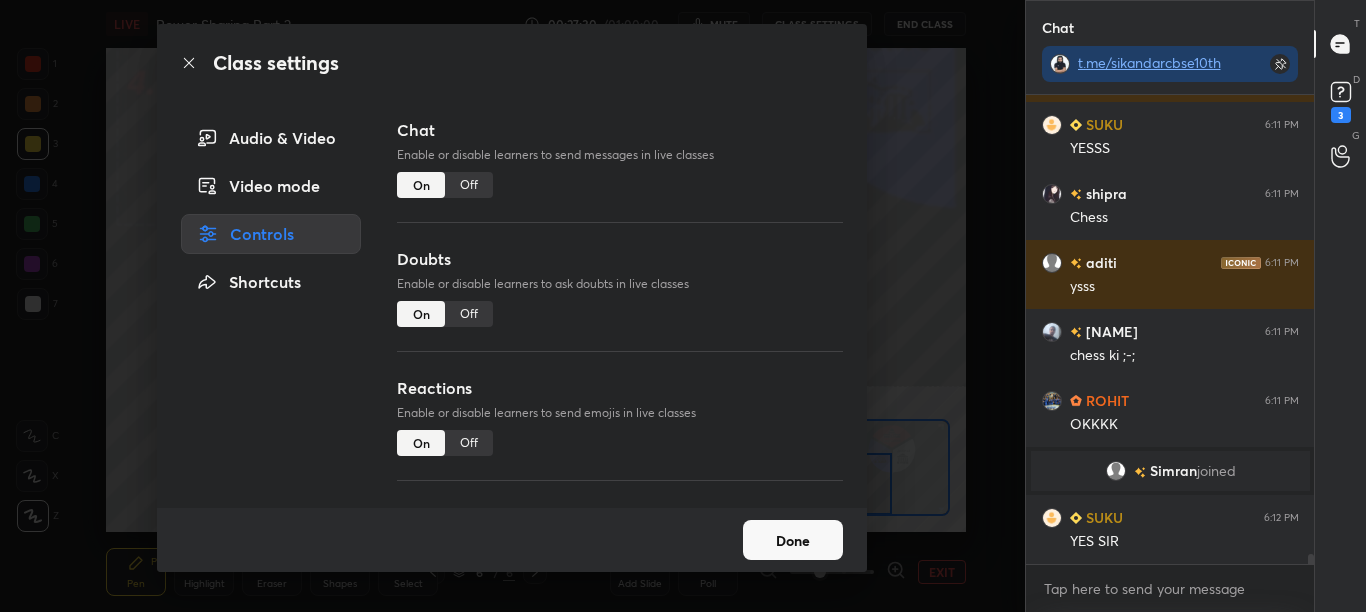 scroll, scrollTop: 21348, scrollLeft: 0, axis: vertical 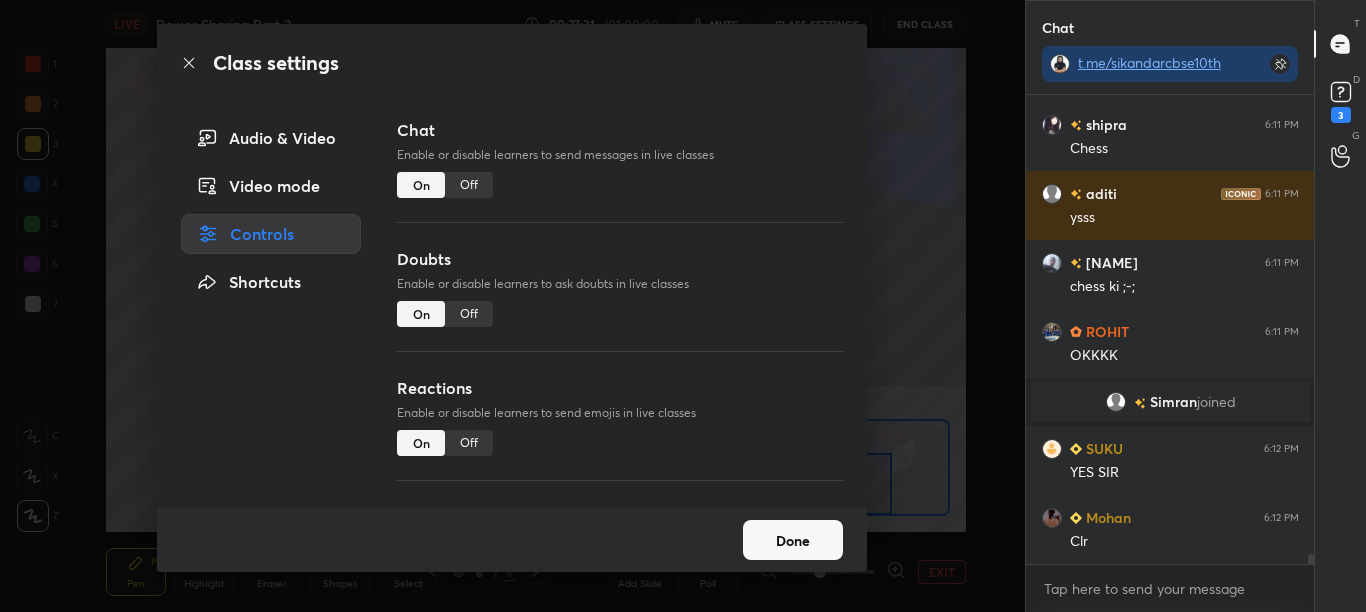 click on "Off" at bounding box center [469, 185] 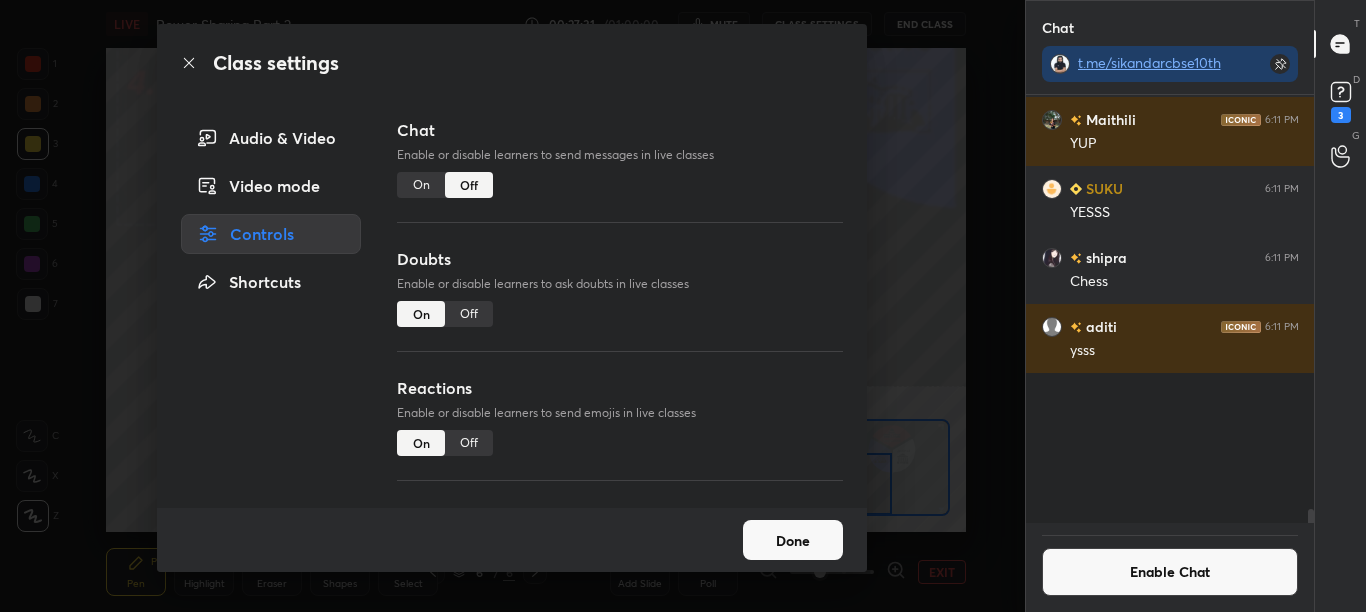 scroll, scrollTop: 20967, scrollLeft: 0, axis: vertical 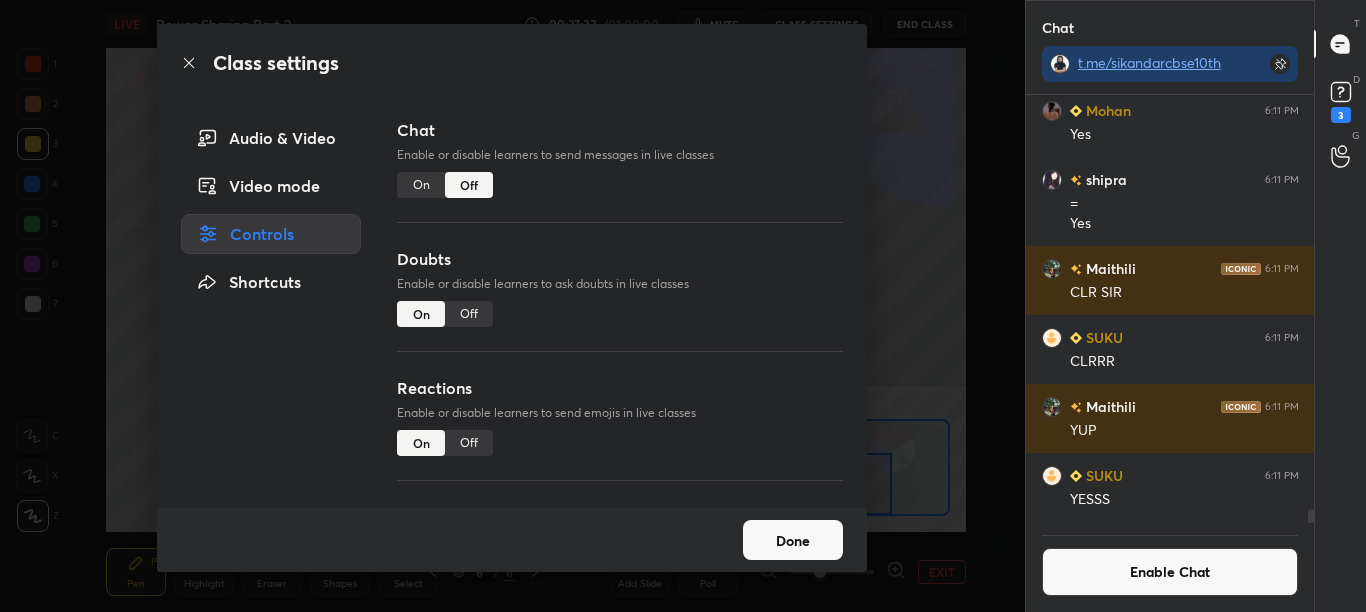 click 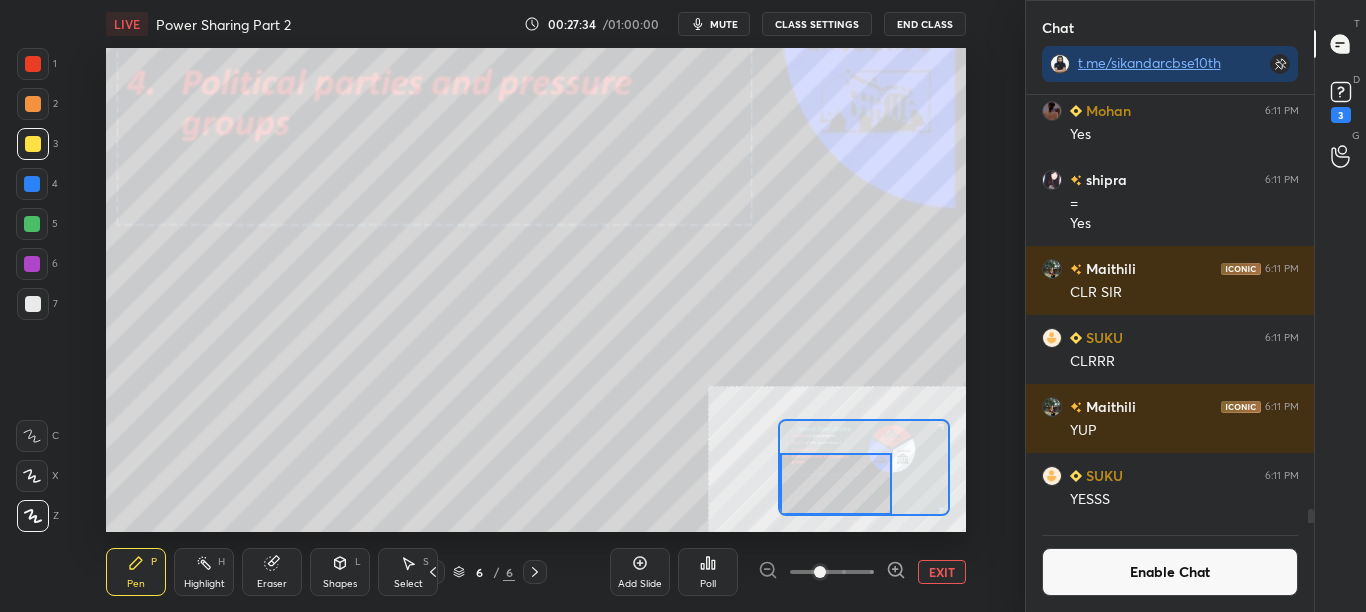click at bounding box center (32, 184) 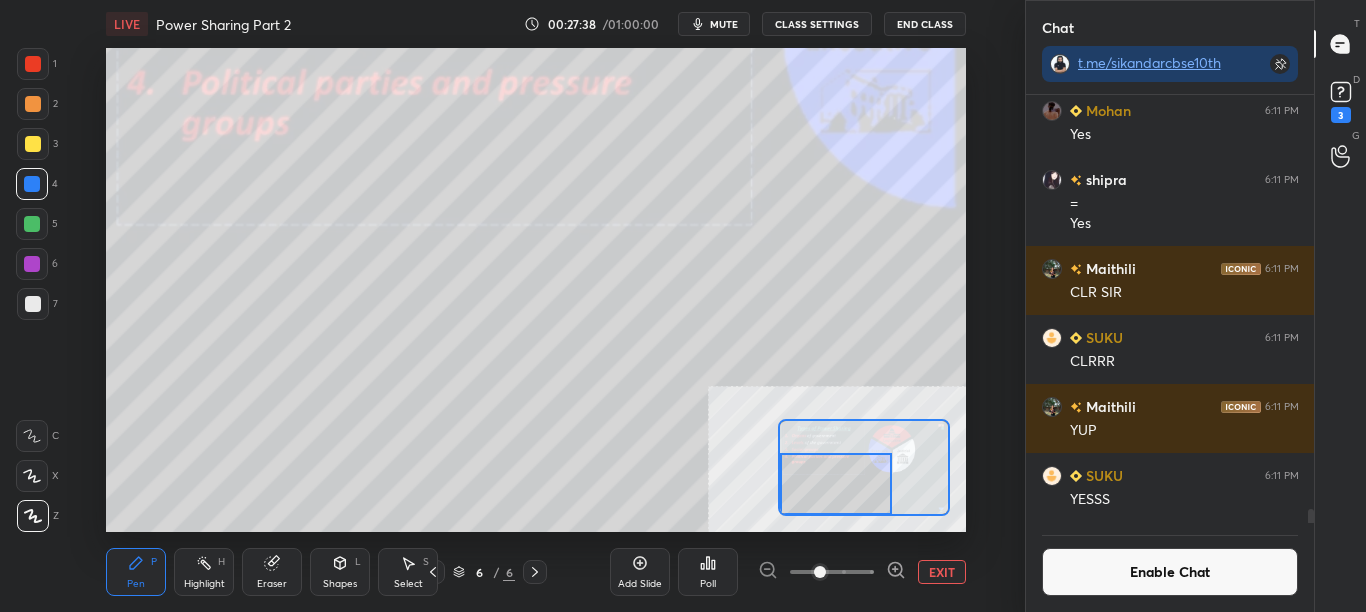 click on "Enable Chat" at bounding box center (1170, 572) 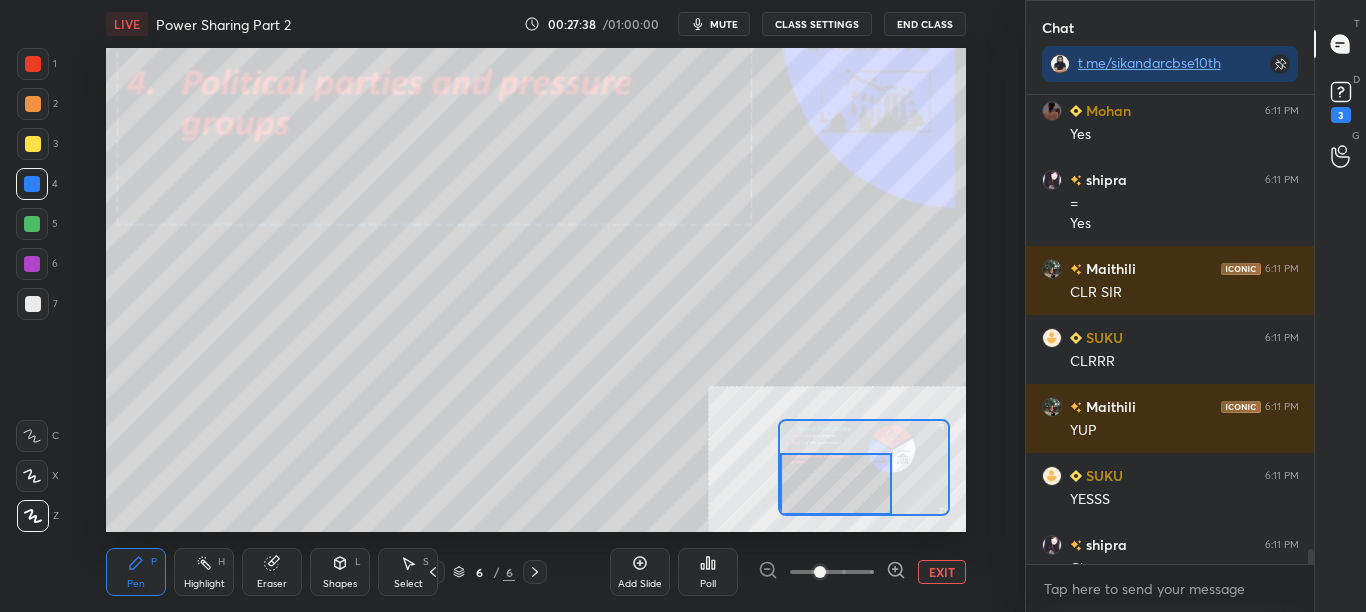 scroll, scrollTop: 7, scrollLeft: 7, axis: both 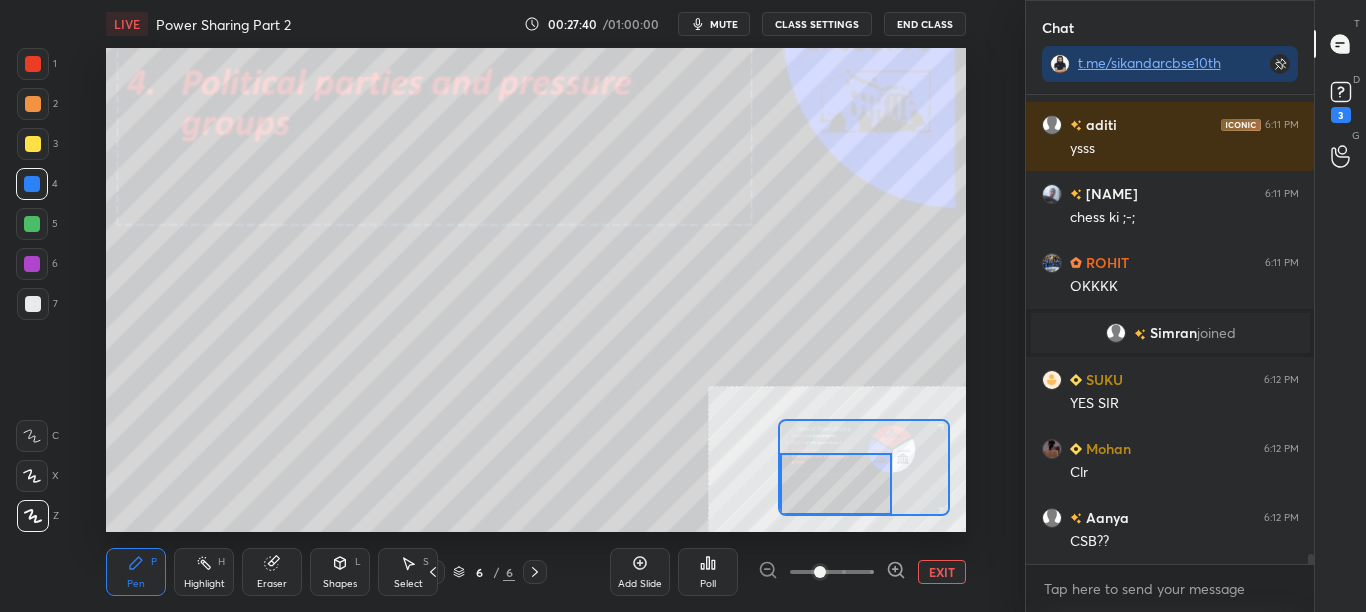 drag, startPoint x: 1312, startPoint y: 563, endPoint x: 1311, endPoint y: 577, distance: 14.035668 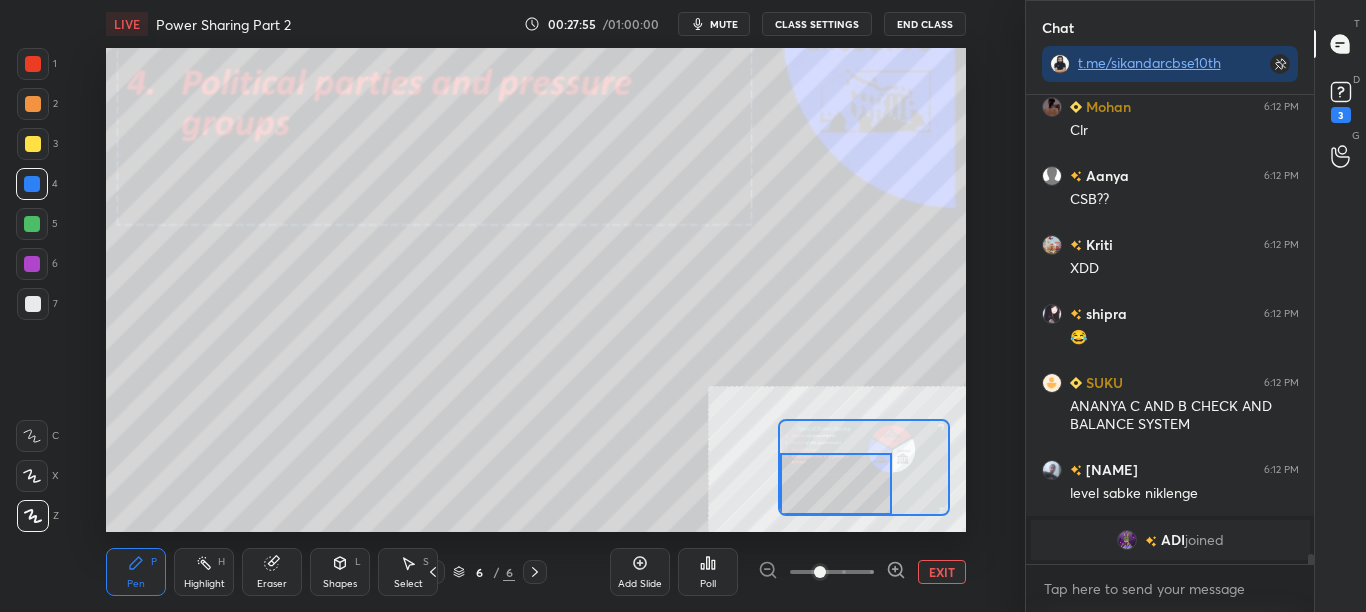 scroll, scrollTop: 21822, scrollLeft: 0, axis: vertical 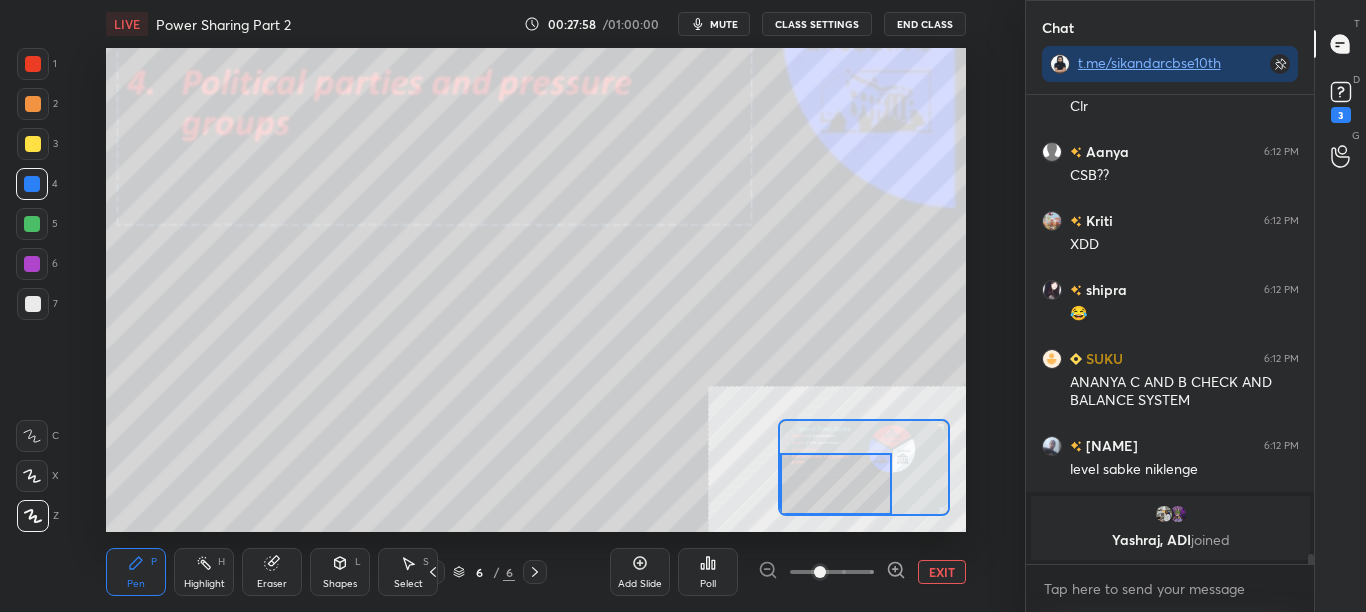 click on "CLASS SETTINGS" at bounding box center (817, 24) 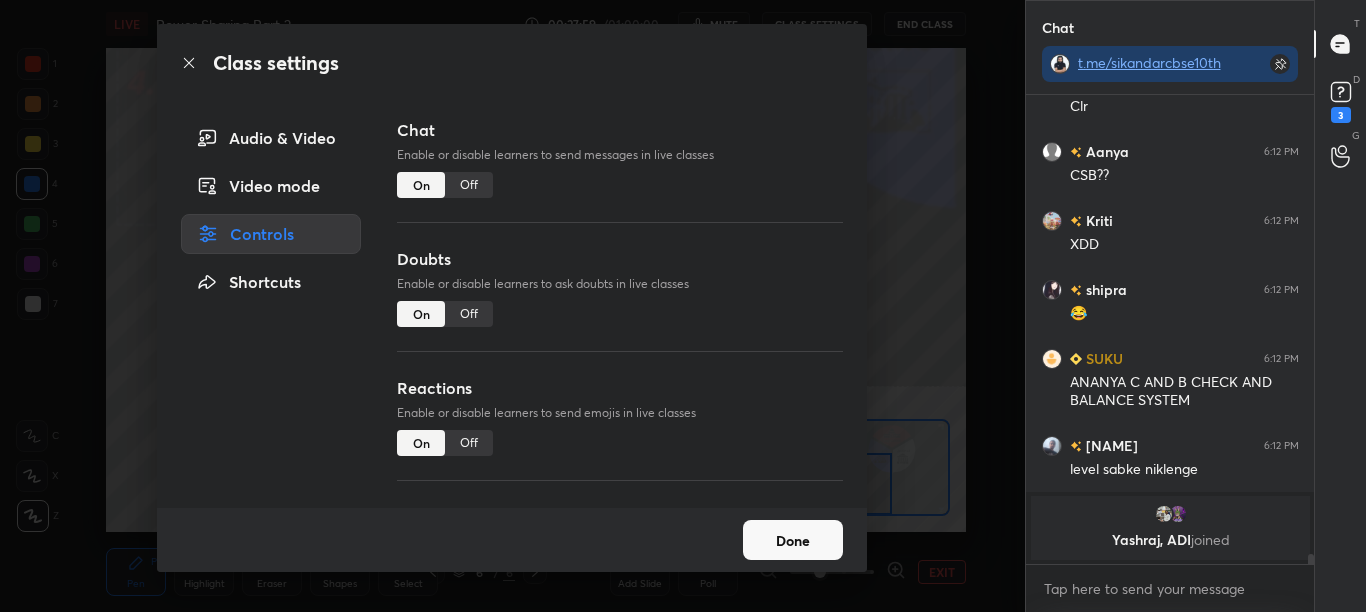 click on "Off" at bounding box center (469, 185) 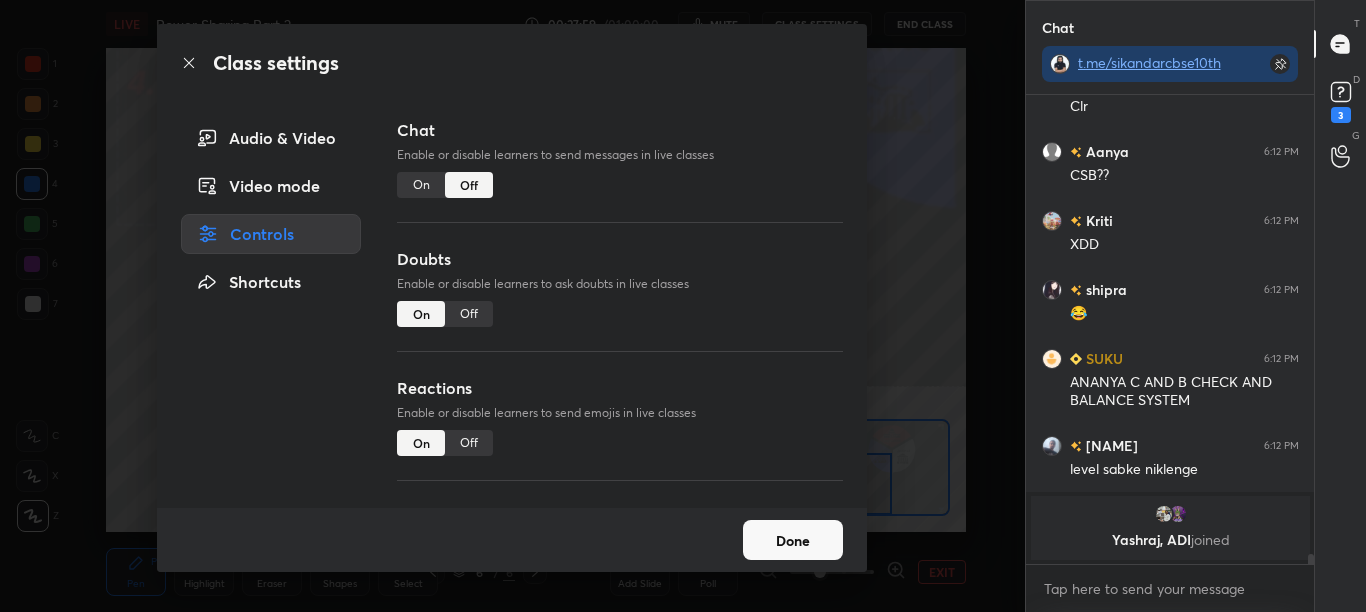 scroll, scrollTop: 21272, scrollLeft: 0, axis: vertical 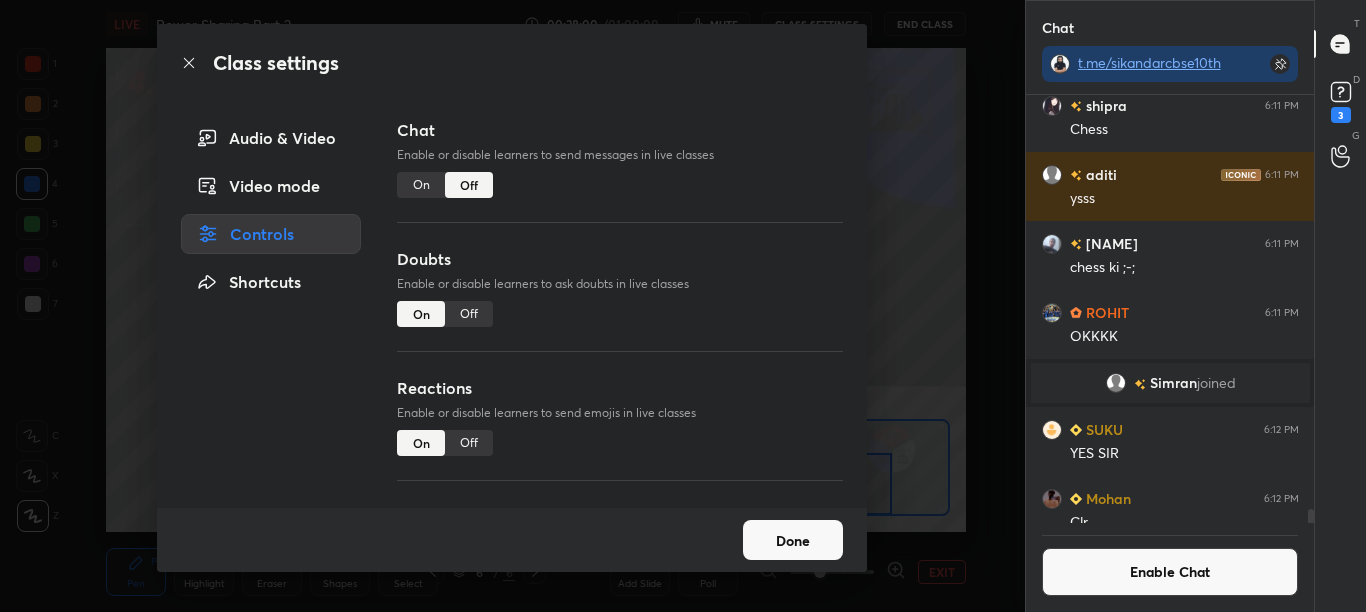 click 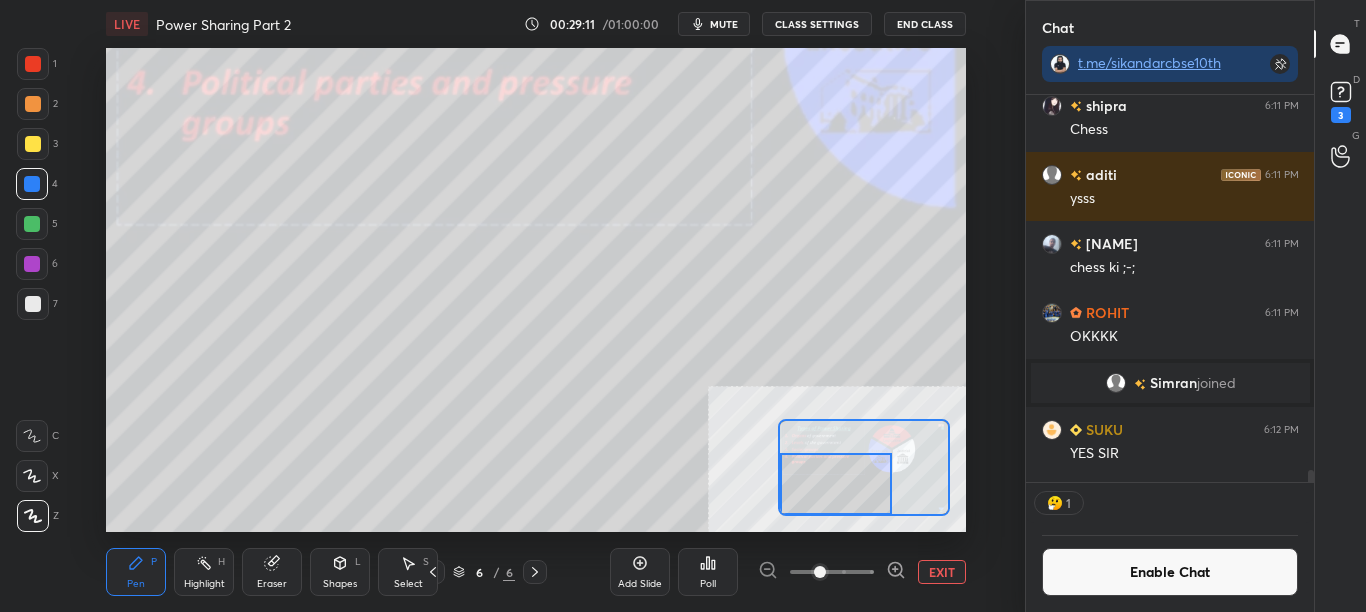 scroll, scrollTop: 381, scrollLeft: 282, axis: both 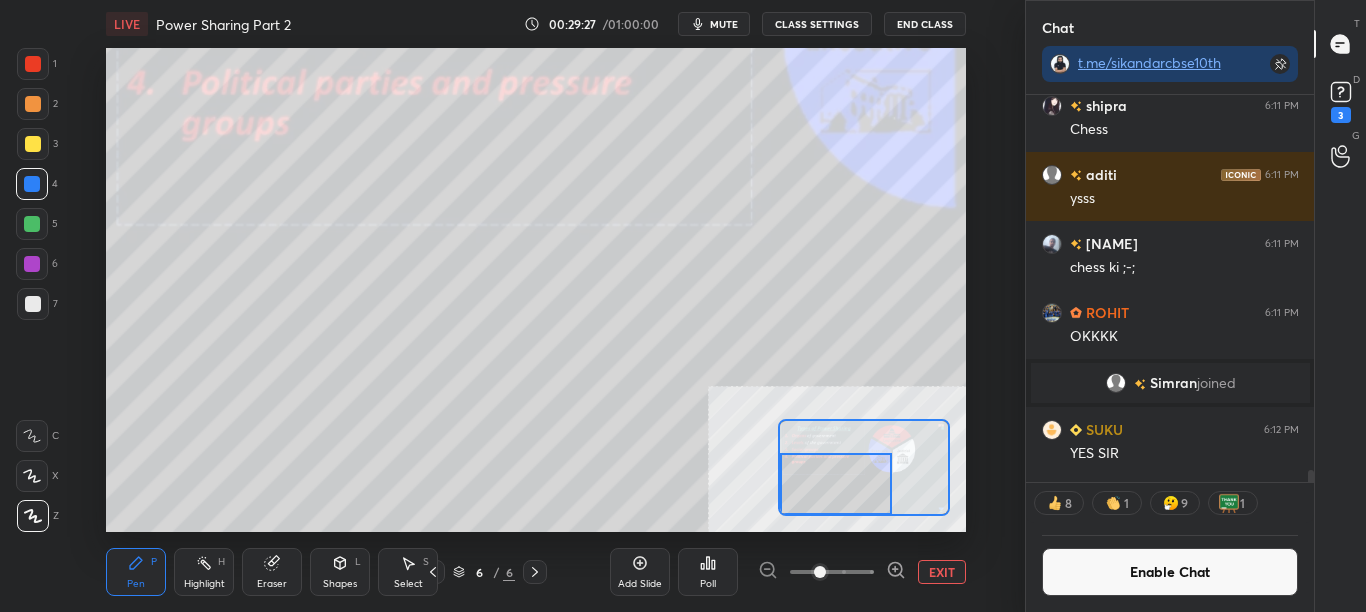 click on "Enable Chat" at bounding box center [1170, 572] 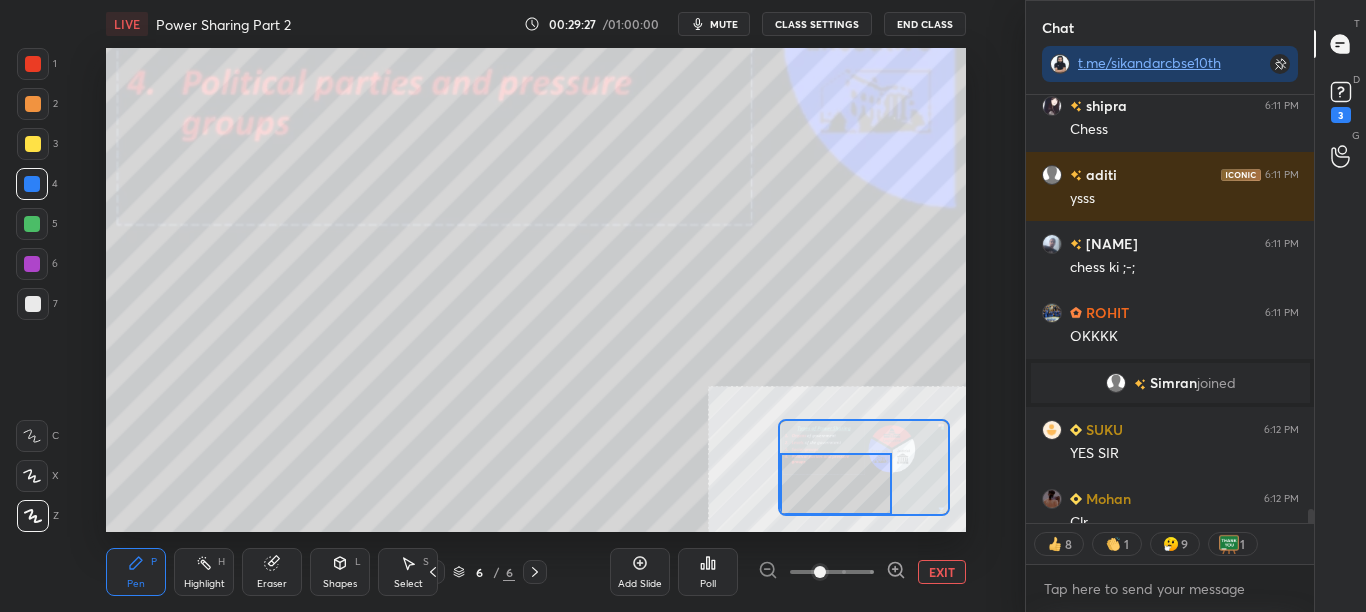 scroll, scrollTop: 7, scrollLeft: 7, axis: both 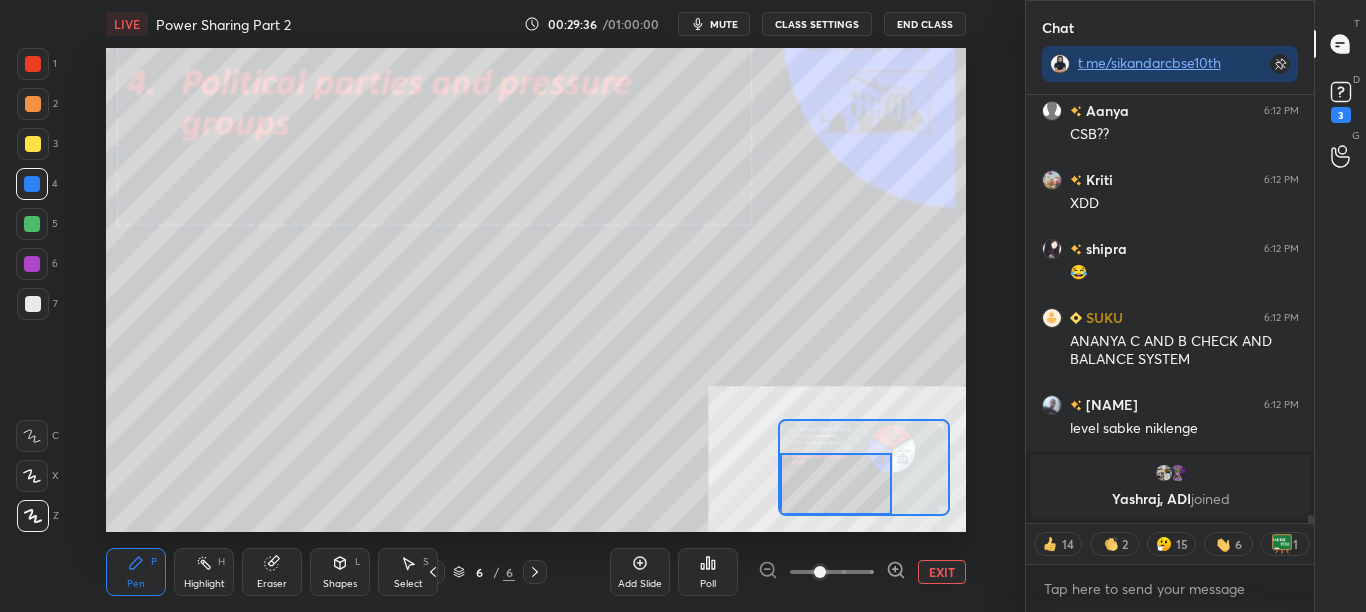 drag, startPoint x: 1308, startPoint y: 515, endPoint x: 1300, endPoint y: 541, distance: 27.202942 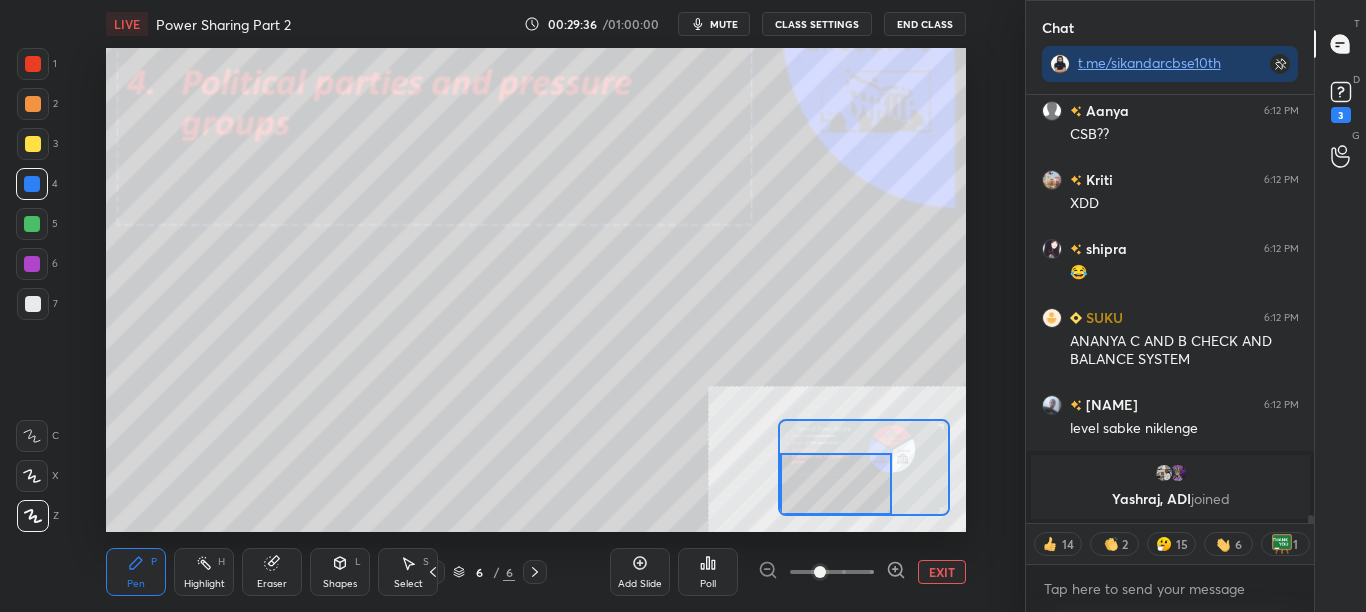 click on "1 2 3 4 5 6 7 C X Z C X Z E E Erase all   H H LIVE Power Sharing Part 2 00:21:40 /  01:00:00 mute CLASS SETTINGS End Class Setting up your live class Poll for   secs No correct answer Start poll Back Power Sharing Part 2 • L2 of Complete SST Revision Course for CBSE Class 10 (2025-26) [PERSON] Pen P Highlight H Eraser Shapes L Select S 6 / 6 Add Slide Poll EXIT Chat t.me/[USERNAME] [USERNAME] 6:03 PM ys [USERNAME] 6:03 PM leaders hi c______ hai india mein T-T ROHIT 6:04 PM FR [USERNAME], shoaib  joined [USERNAME] 6:04 PM power share krke bhi kya ukhad liya T-T ROHIT 6:04 PM OKKK SIR [USERNAME]  joined shoaib 6:04 PM Hlo. Si4 Hlo sir [USERNAME] 6:04 PM YESS SIR XD [USERNAME] 6:05 PM Hello sir [USERNAME] 6:05 PM HN [USERNAME]   has a doubt 6:05 PM View doubt [USERNAME] 6:05 PM sir how we define prudential [USERNAME] 6:05 PM ARREE SIR APKKO DEKHA NA ISS LIYE shoaib 6:05 PM Sir I'm dine hbu?? [USERNAME] 6:05 PM lol [USERNAME] 6:05 PM Lol sayan fr [USERNAME] 6:05 PM LOL JUMP TO LATEST Enable Chat Agrima Asked a doubt 3 Pick this doubt 1 T D" at bounding box center (1170, 353) 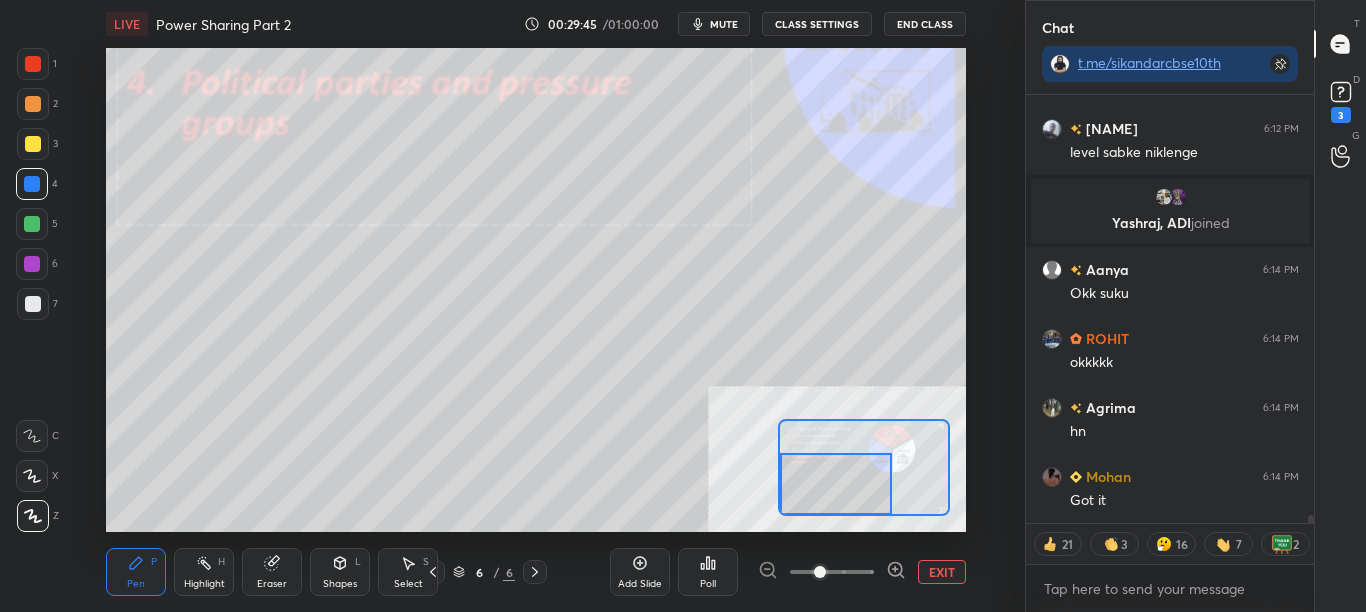 scroll, scrollTop: 22074, scrollLeft: 0, axis: vertical 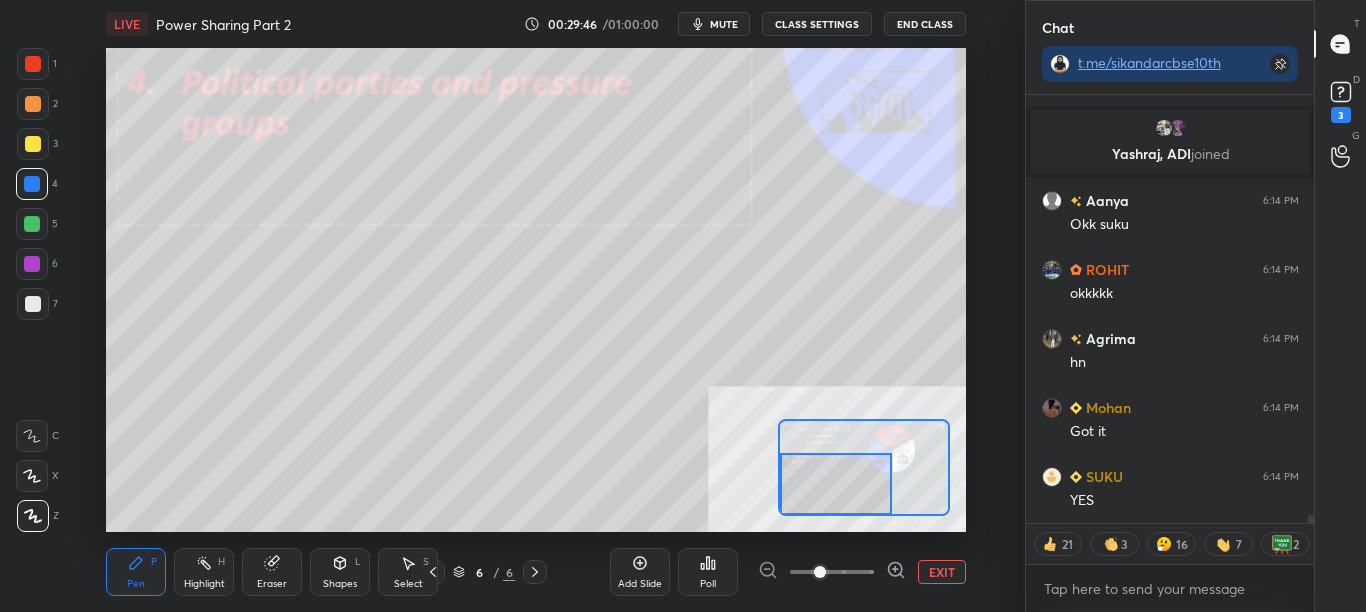 click on "CLASS SETTINGS" at bounding box center [817, 24] 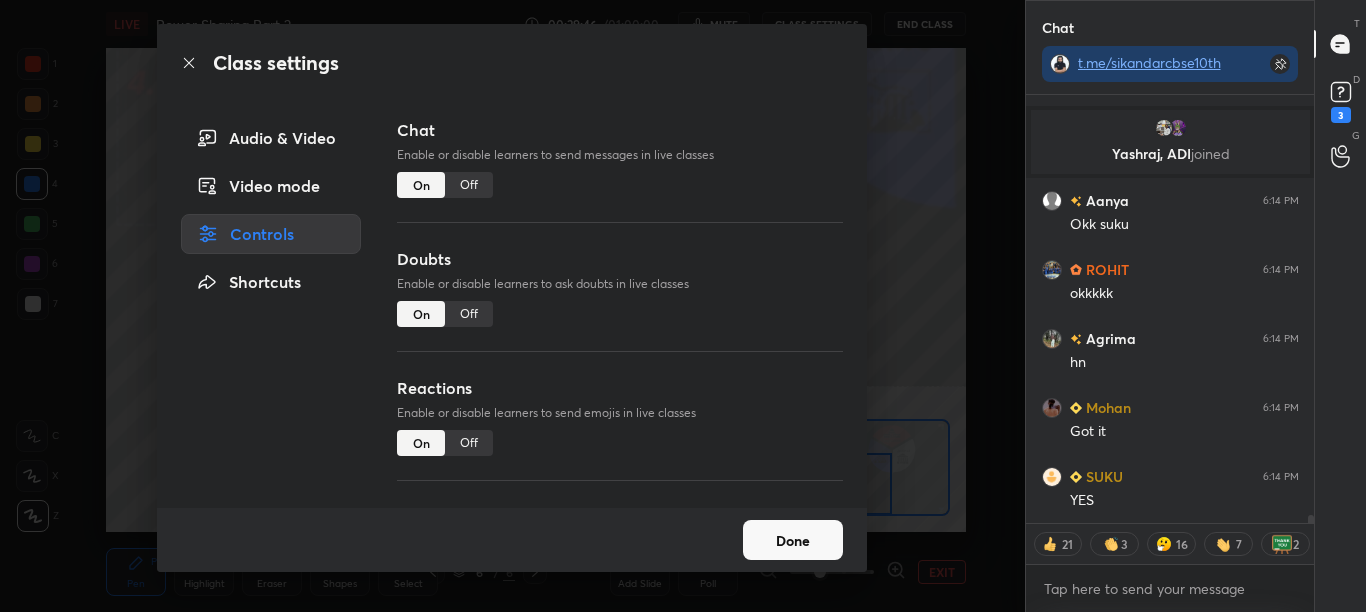 type on "x" 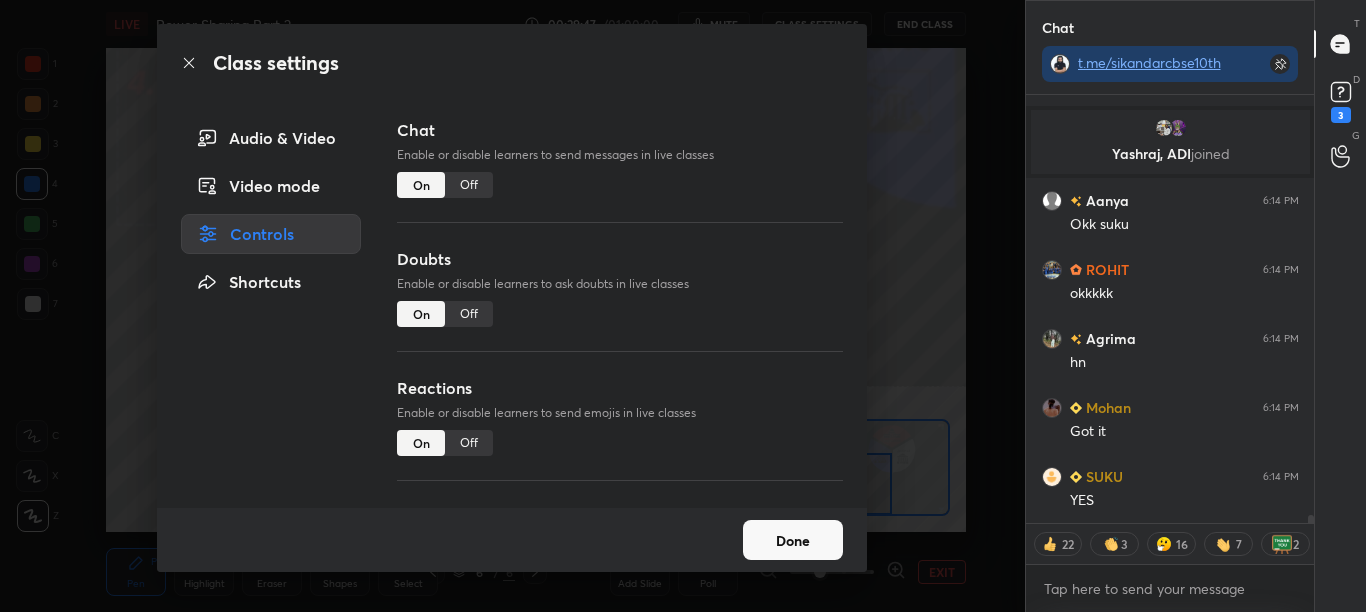 click on "Off" at bounding box center (469, 185) 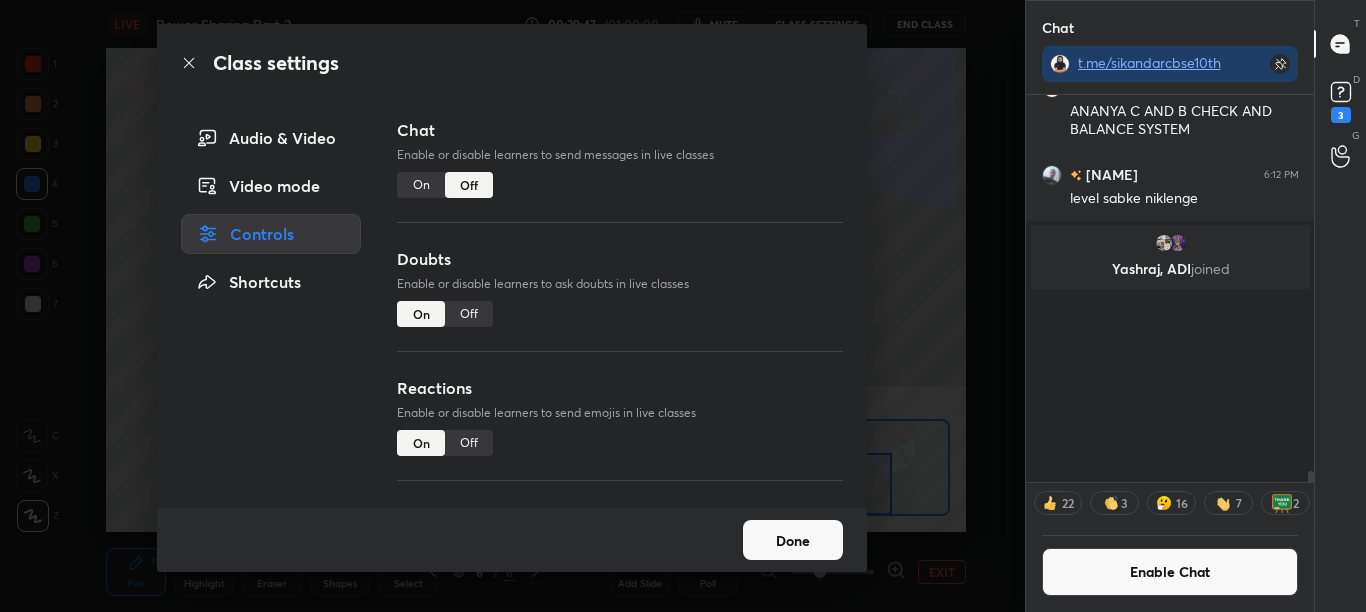 scroll, scrollTop: 21560, scrollLeft: 0, axis: vertical 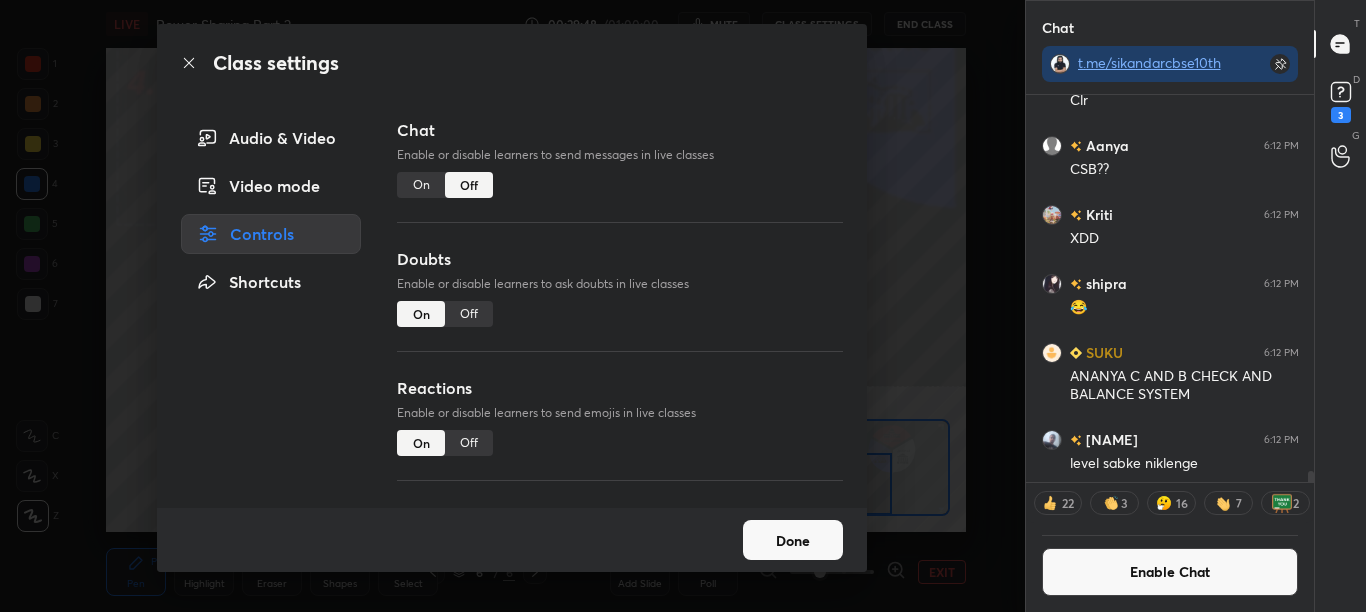 click 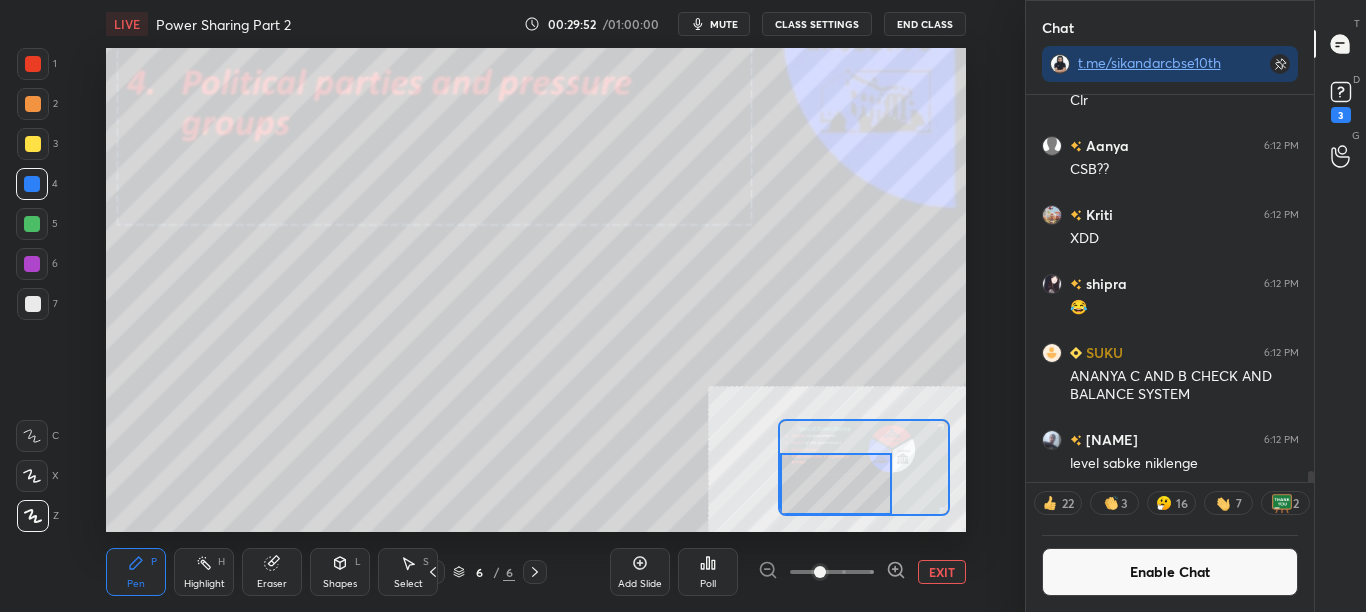drag, startPoint x: 840, startPoint y: 477, endPoint x: 825, endPoint y: 481, distance: 15.524175 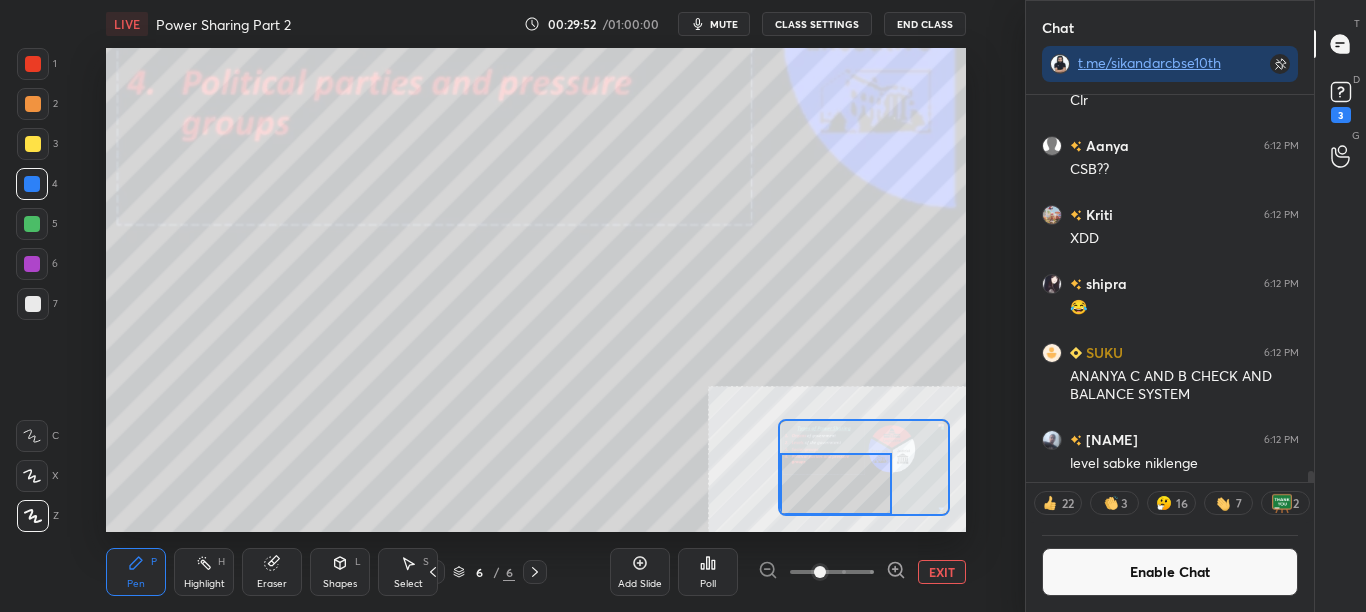 click at bounding box center [836, 484] 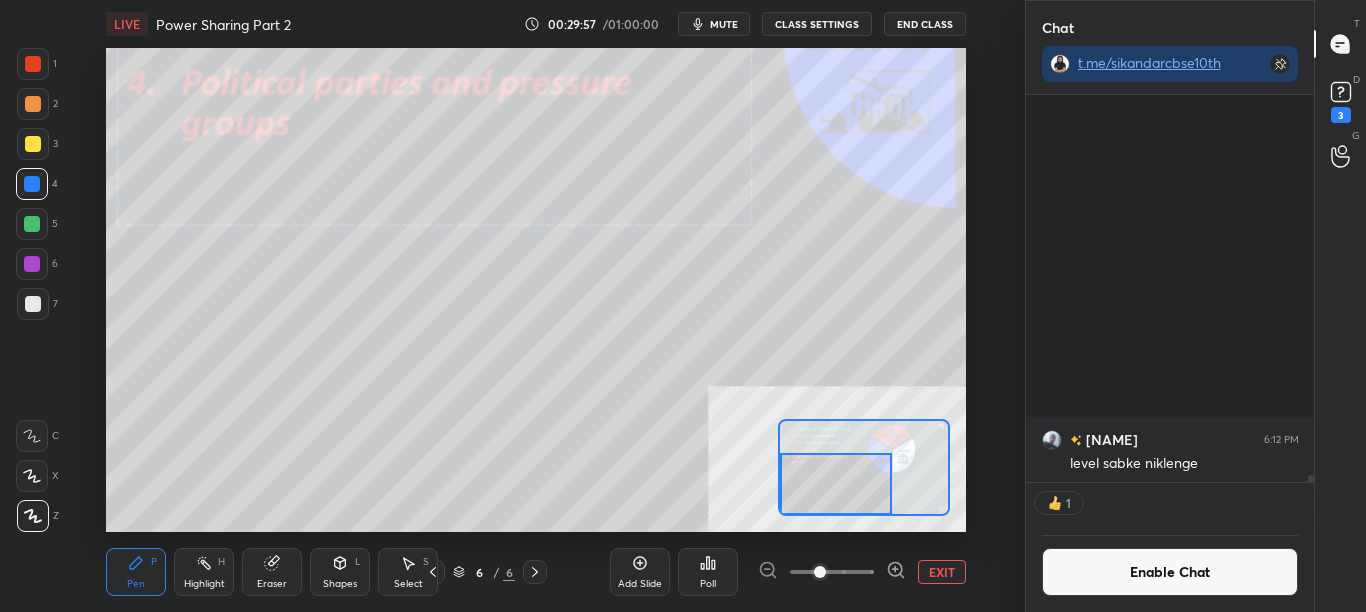scroll, scrollTop: 7, scrollLeft: 7, axis: both 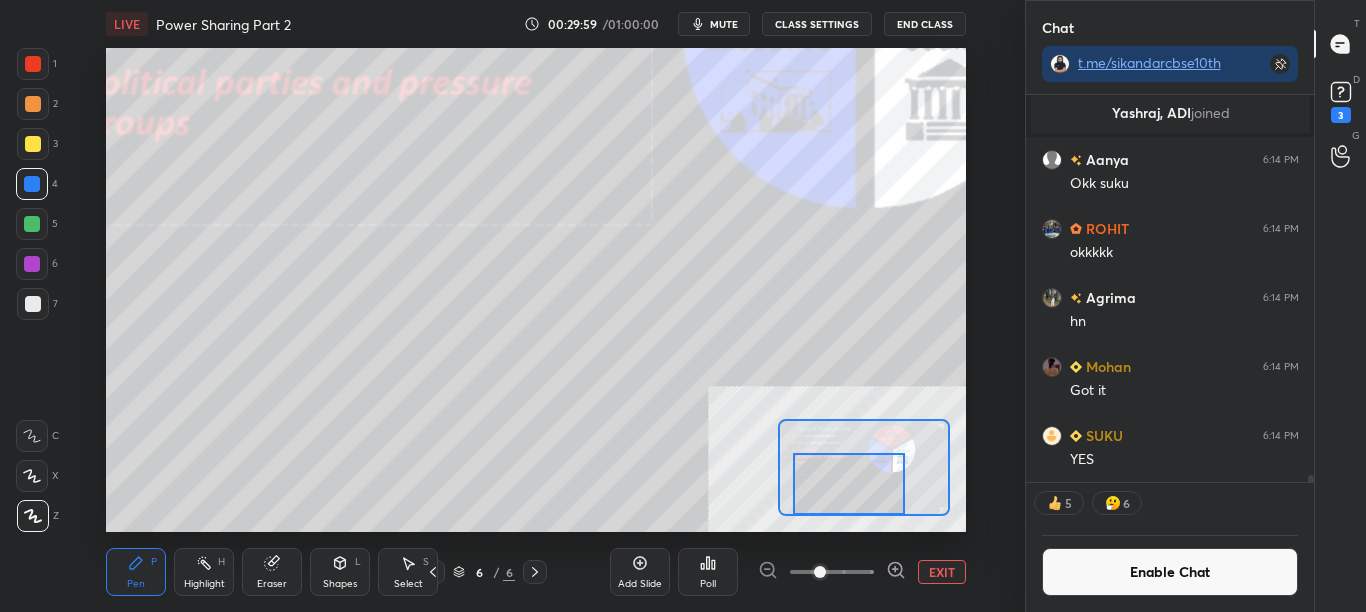 drag, startPoint x: 850, startPoint y: 481, endPoint x: 863, endPoint y: 481, distance: 13 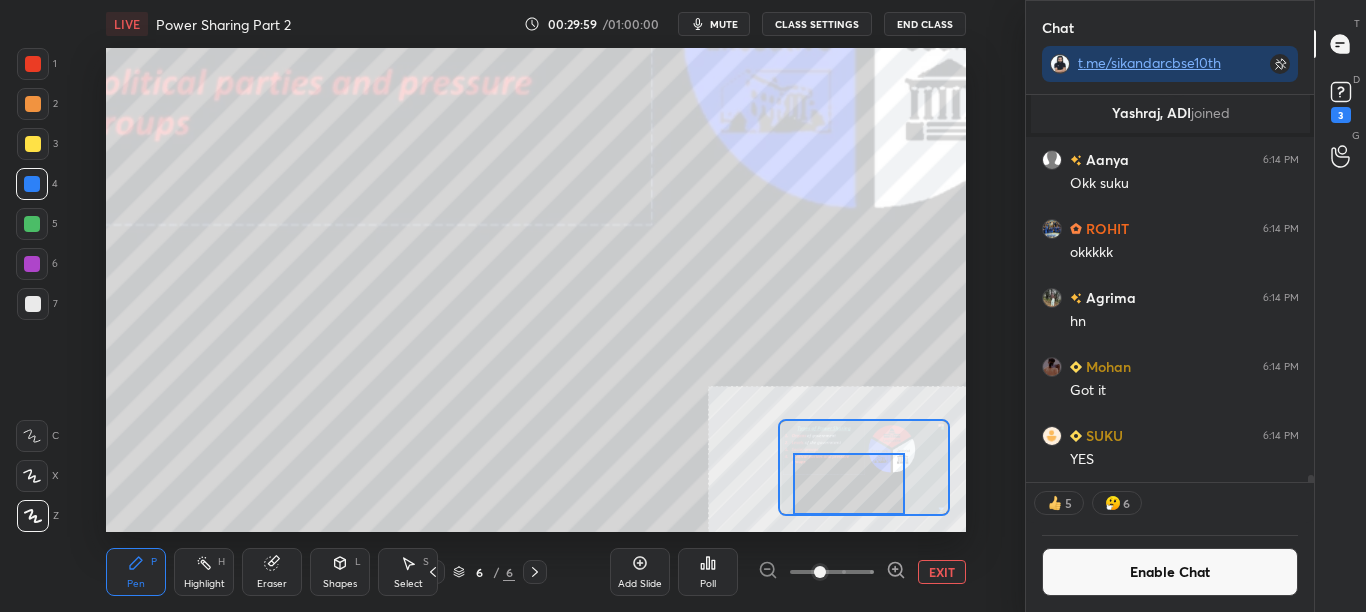 click at bounding box center [849, 484] 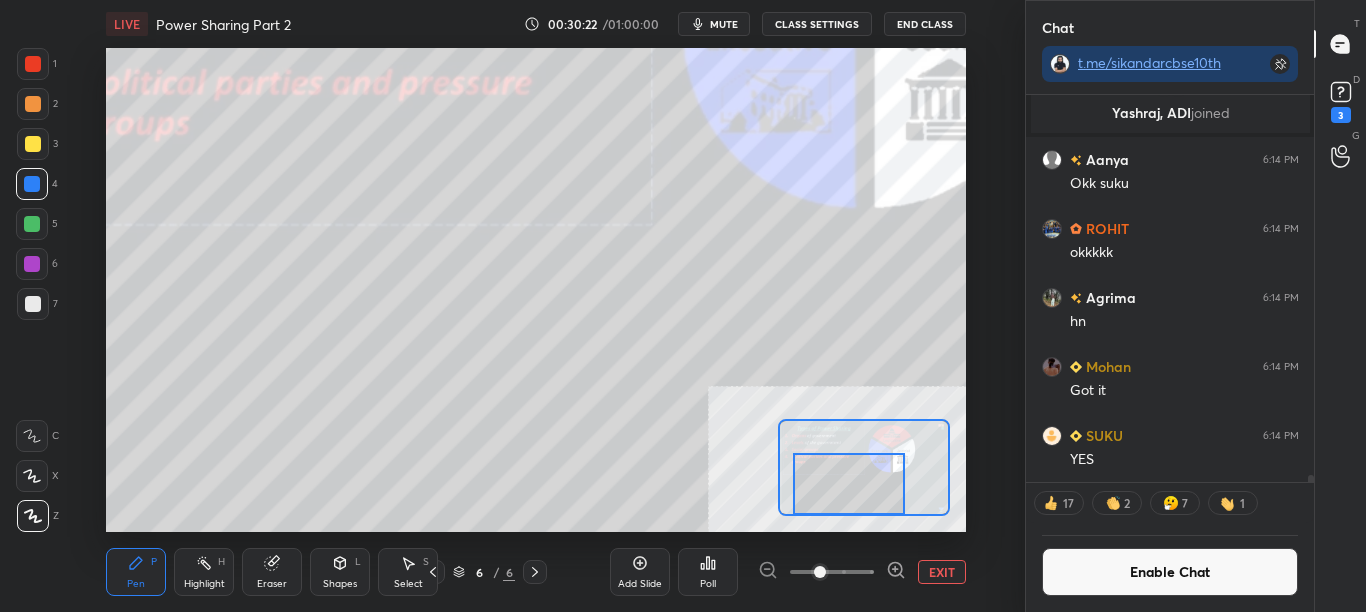 scroll, scrollTop: 7, scrollLeft: 7, axis: both 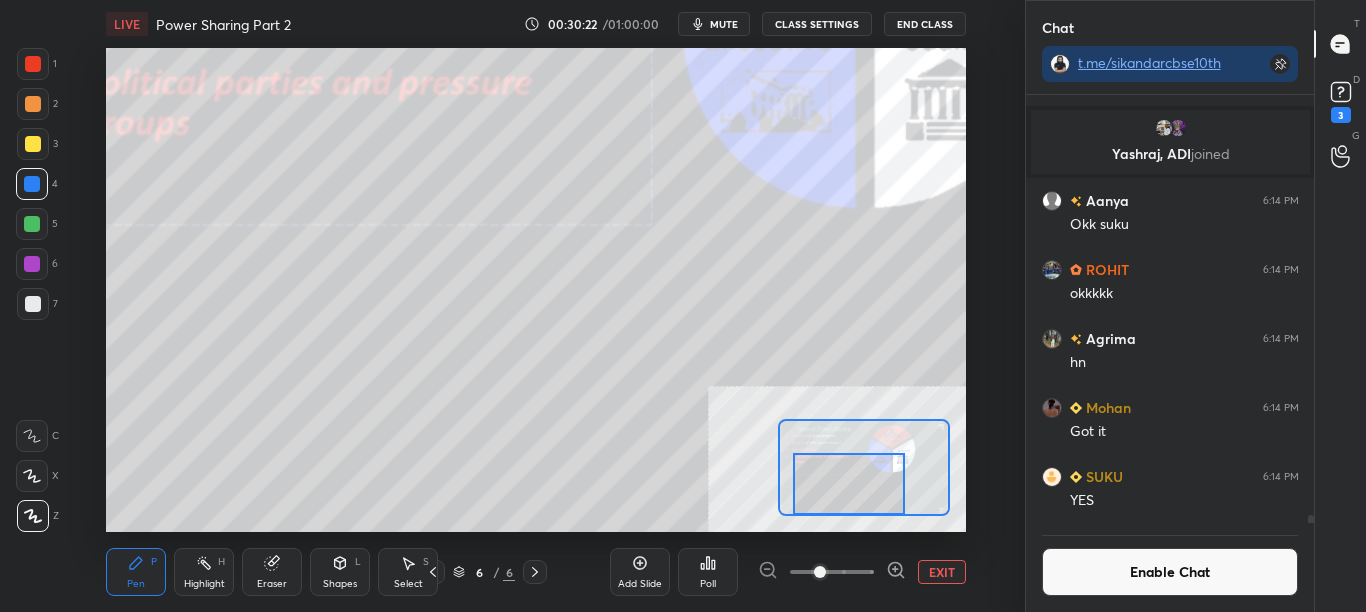 click on "Enable Chat" at bounding box center (1170, 572) 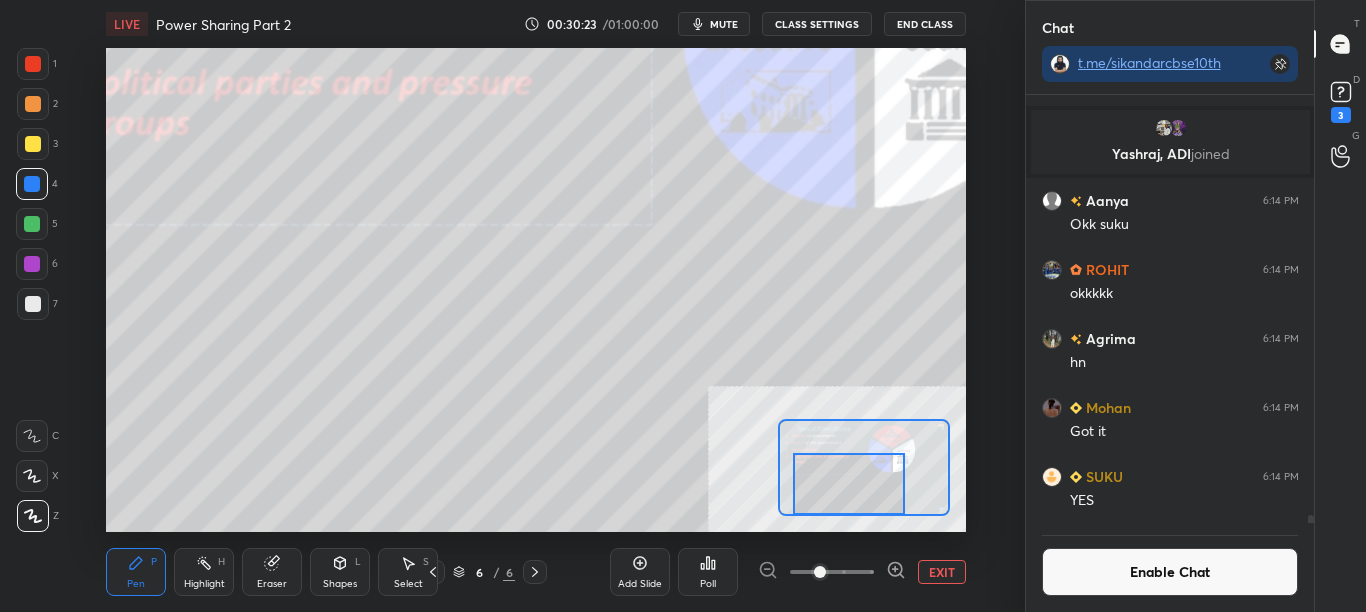 scroll, scrollTop: 7, scrollLeft: 7, axis: both 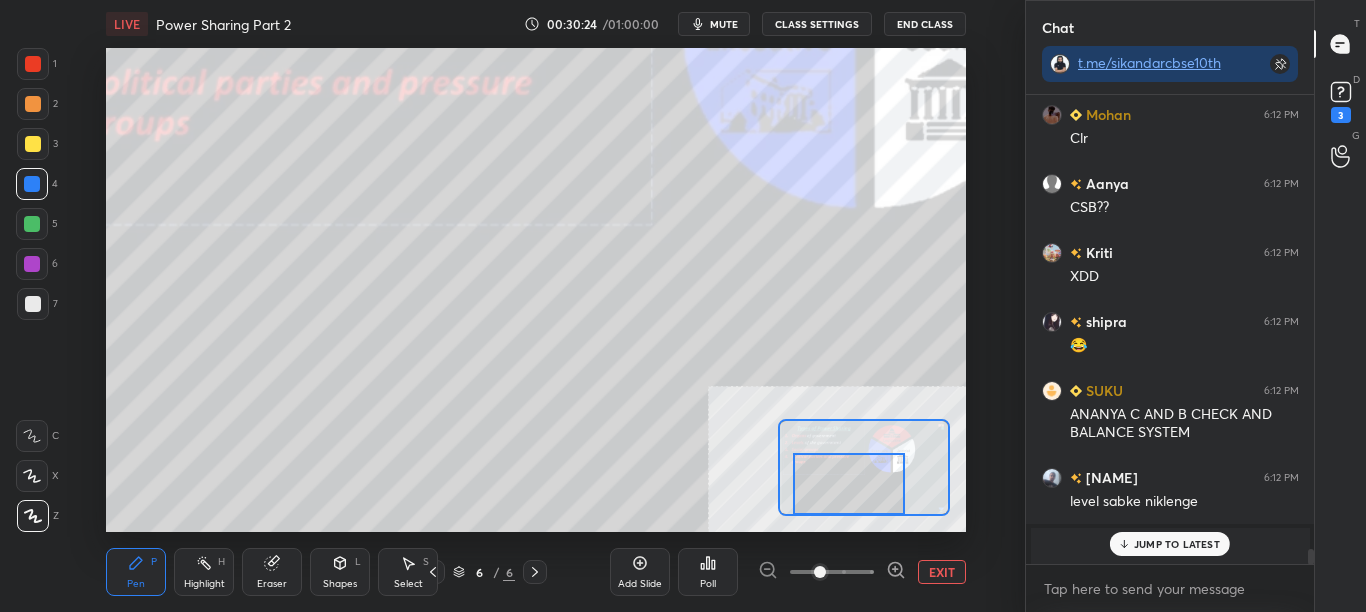click on "JUMP TO LATEST" at bounding box center [1177, 544] 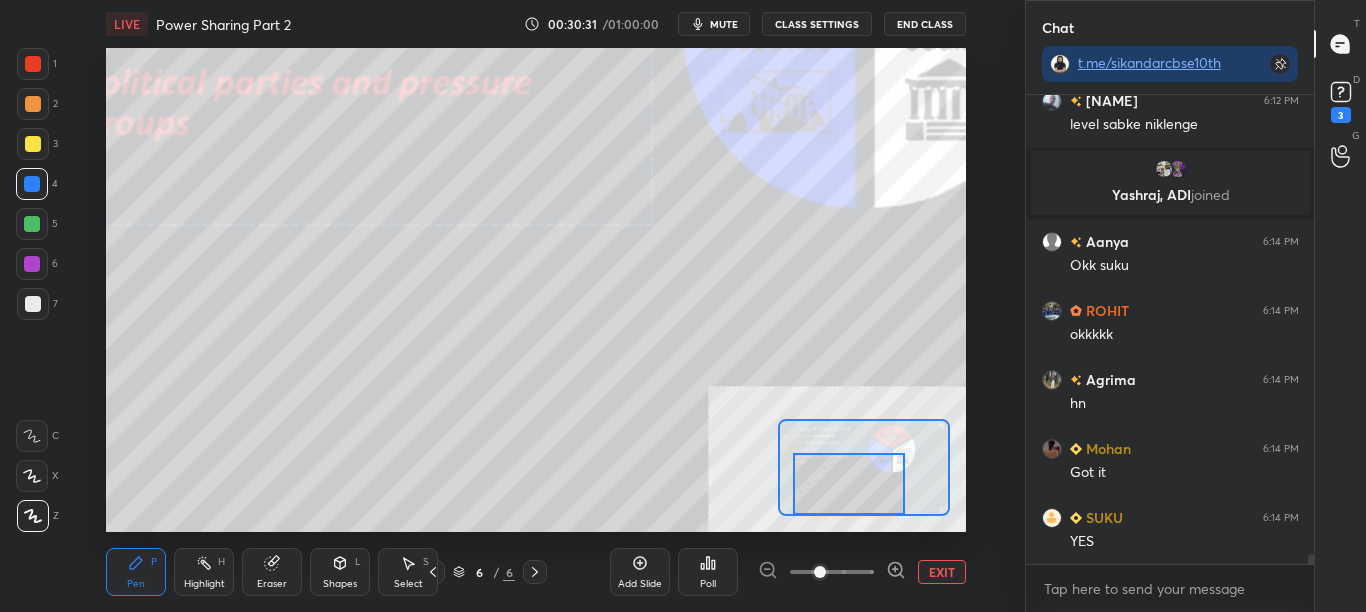 scroll, scrollTop: 21968, scrollLeft: 0, axis: vertical 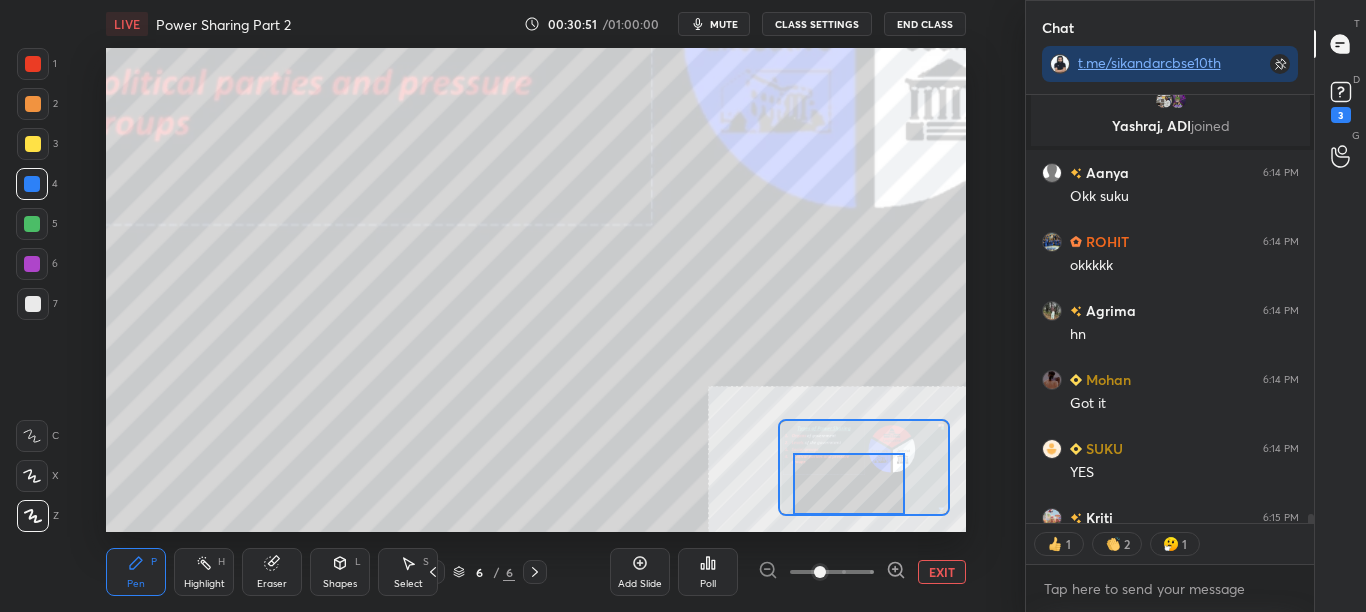 type on "x" 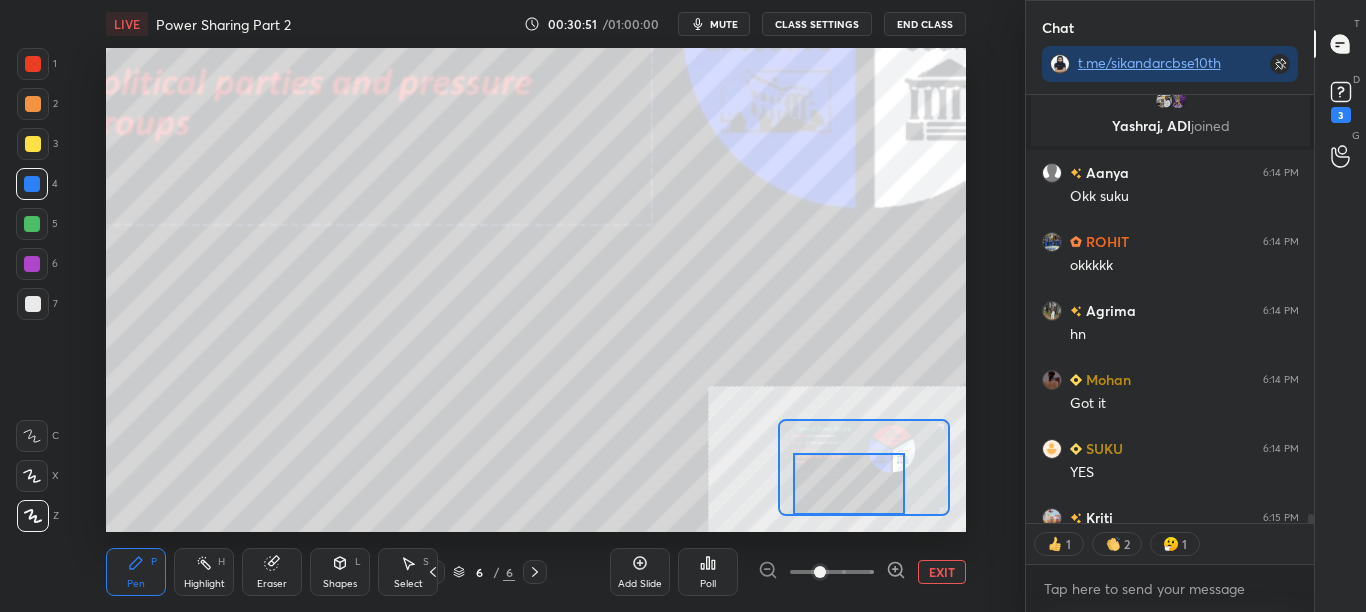 scroll, scrollTop: 7, scrollLeft: 7, axis: both 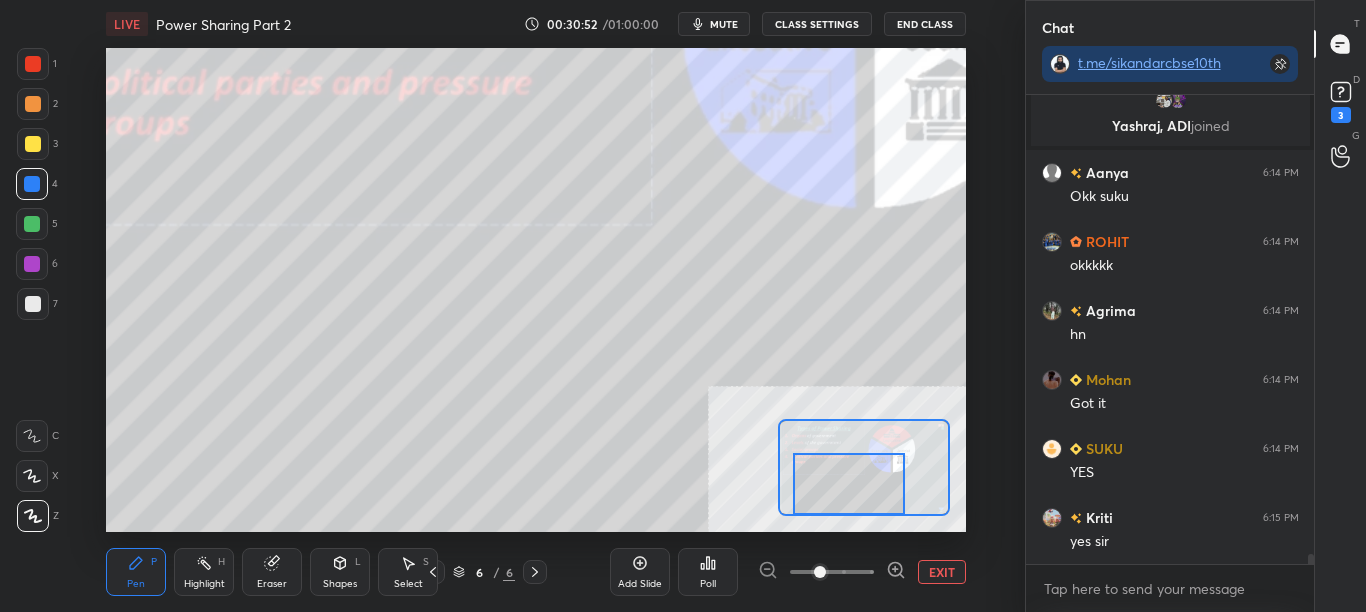 click on "CLASS SETTINGS" at bounding box center (817, 24) 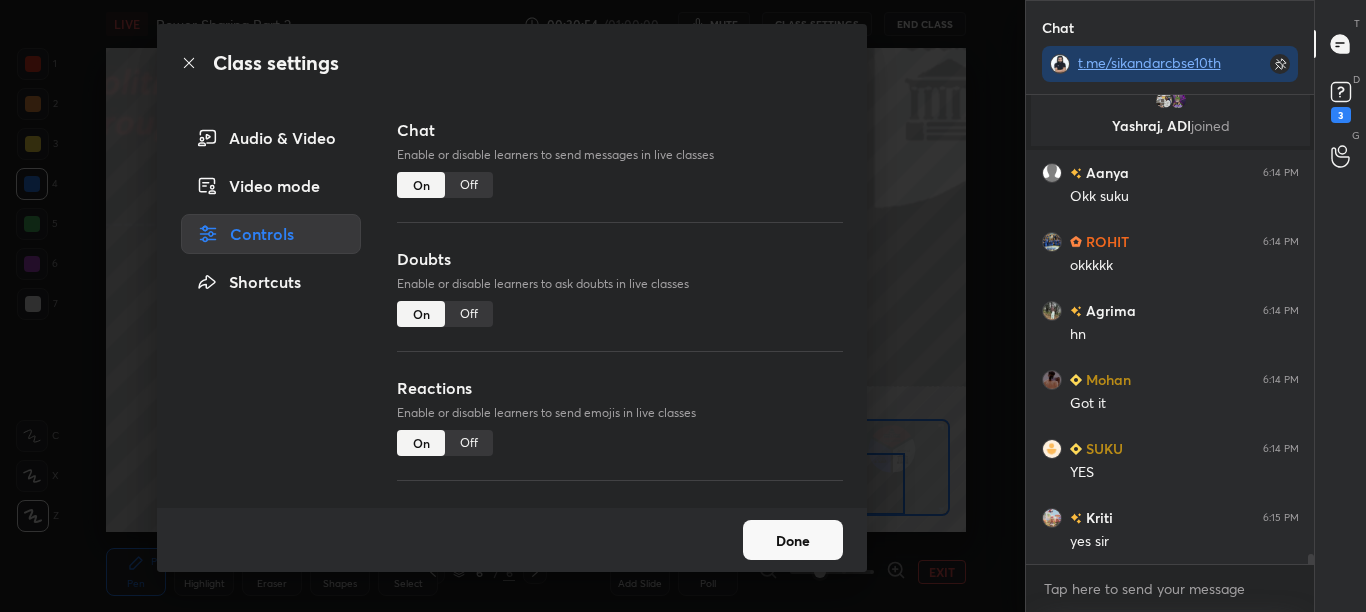drag, startPoint x: 477, startPoint y: 191, endPoint x: 509, endPoint y: 191, distance: 32 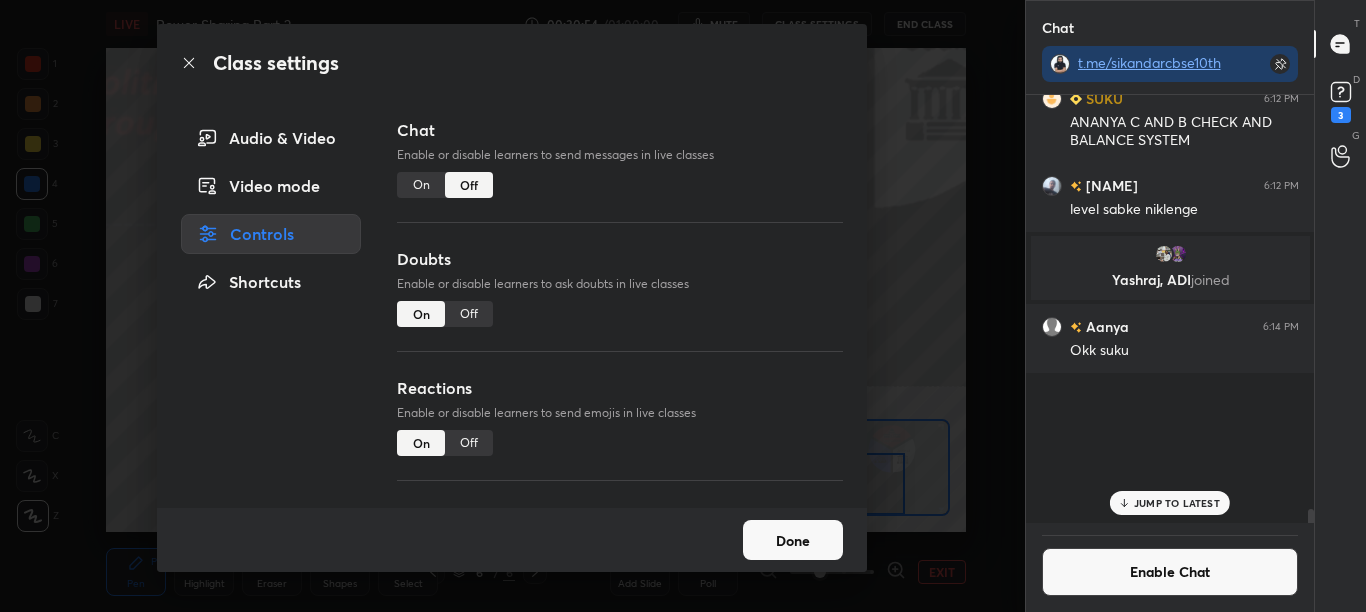 scroll, scrollTop: 21531, scrollLeft: 0, axis: vertical 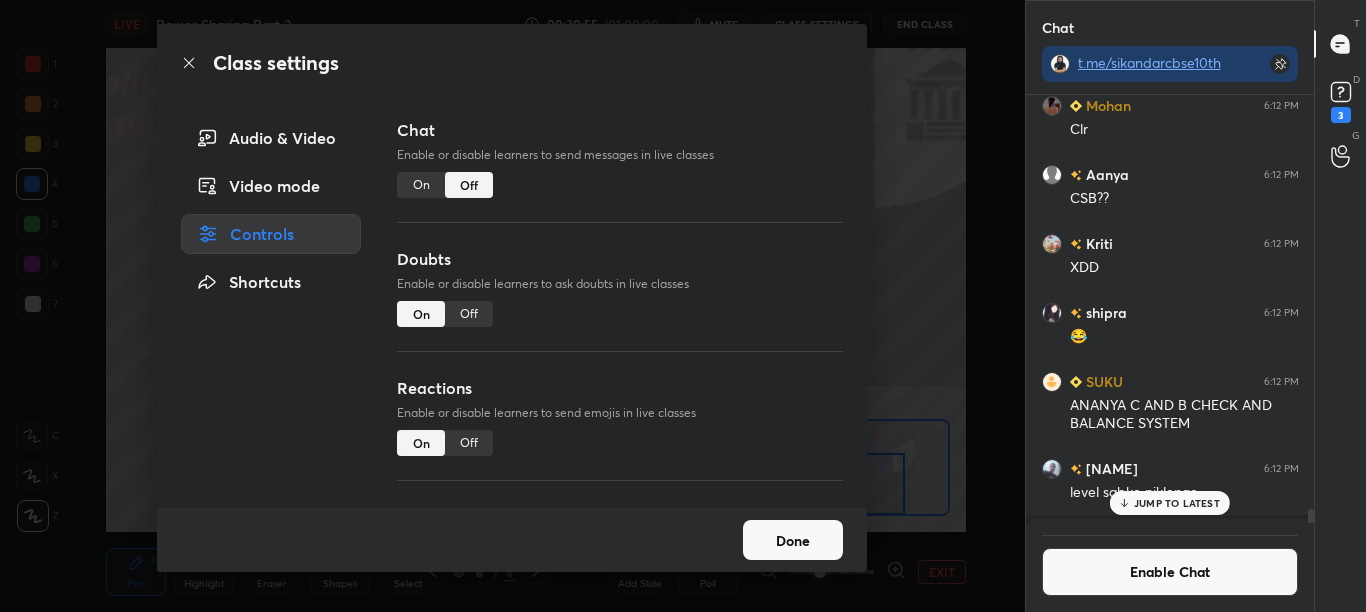 click 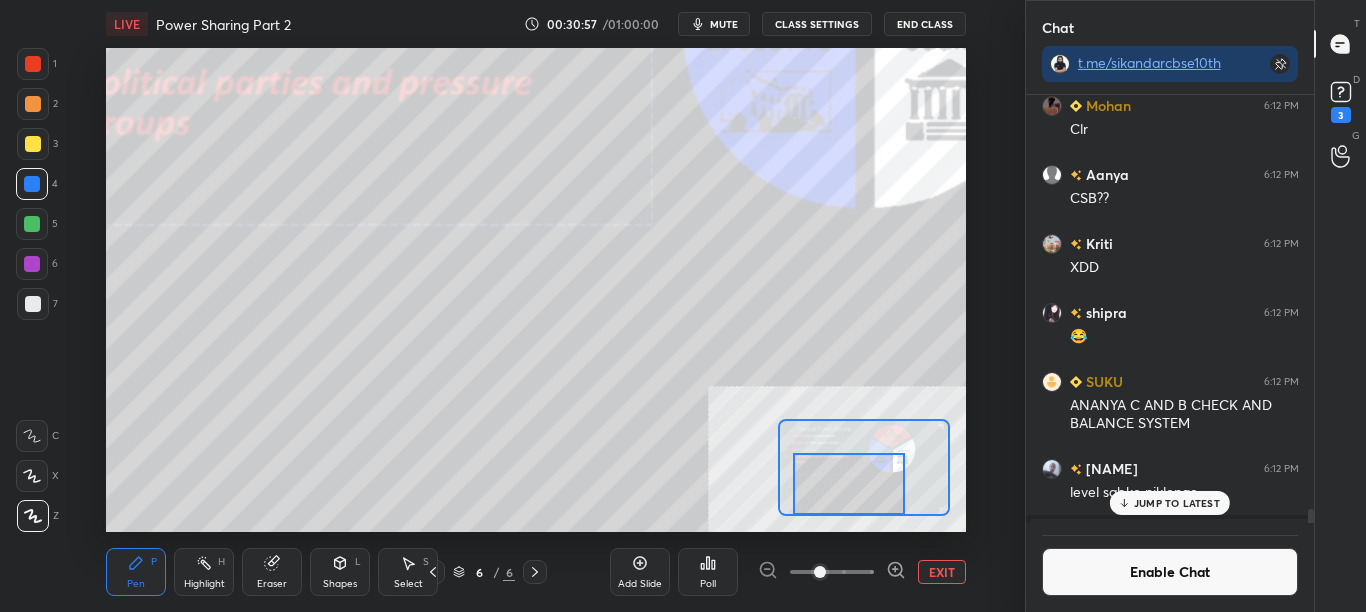 drag, startPoint x: 865, startPoint y: 473, endPoint x: 882, endPoint y: 481, distance: 18.788294 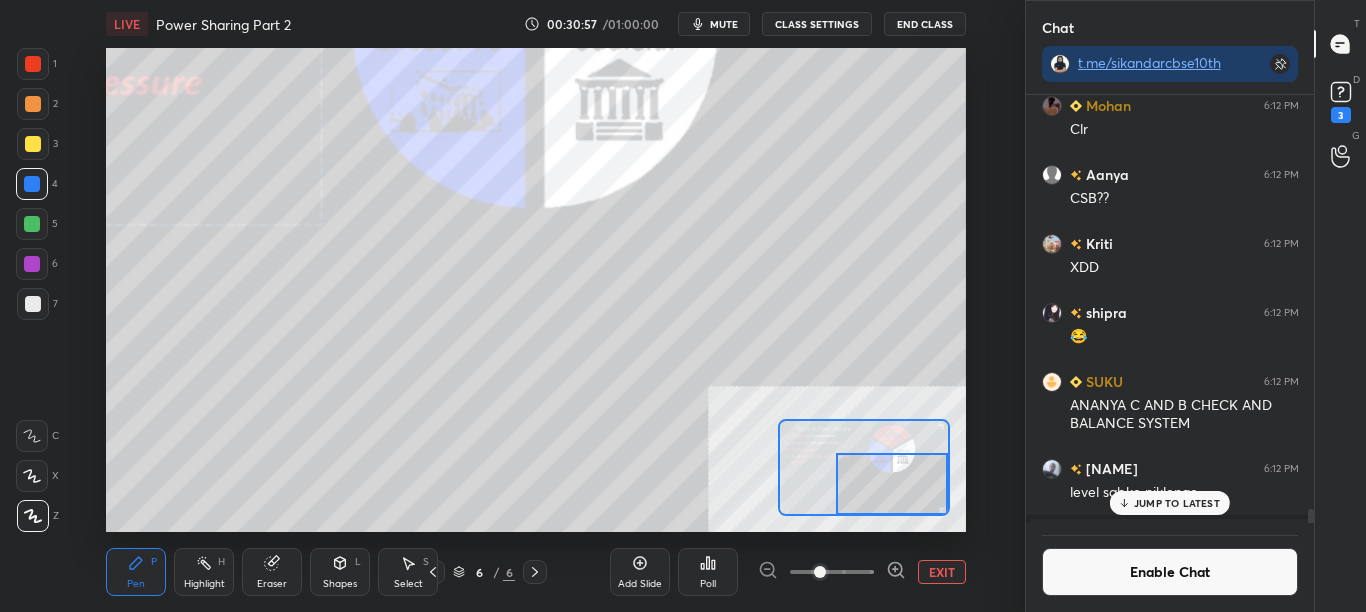 drag, startPoint x: 907, startPoint y: 504, endPoint x: 928, endPoint y: 504, distance: 21 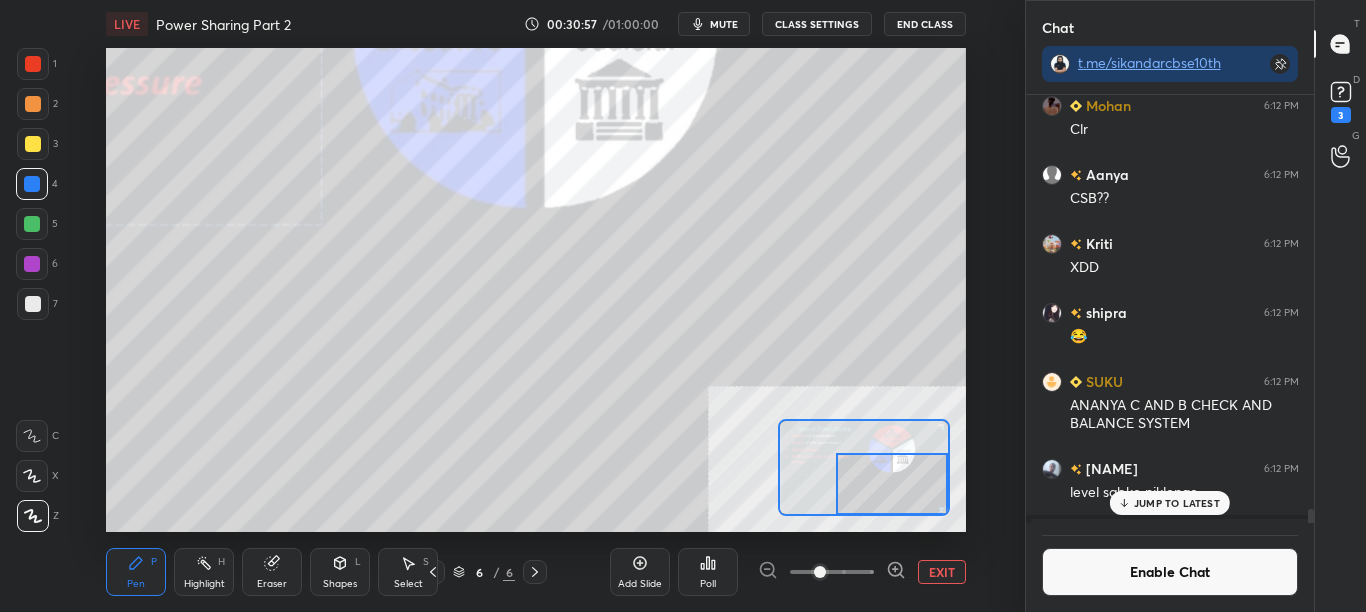 click at bounding box center [892, 484] 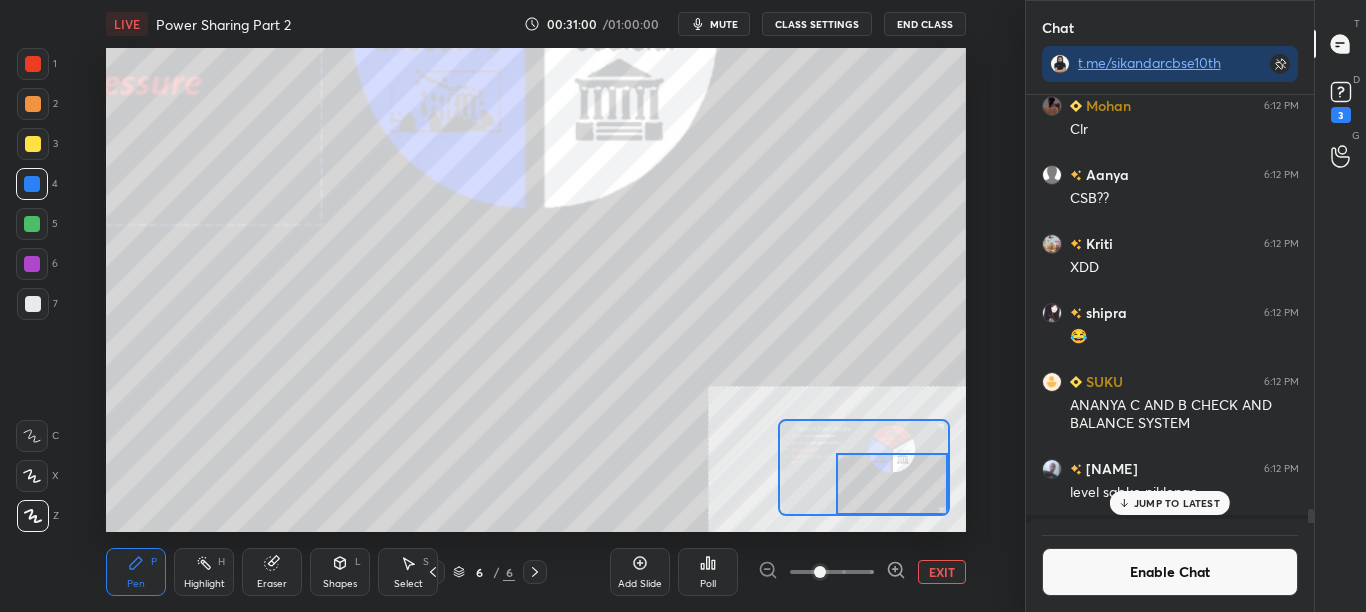 scroll, scrollTop: 381, scrollLeft: 282, axis: both 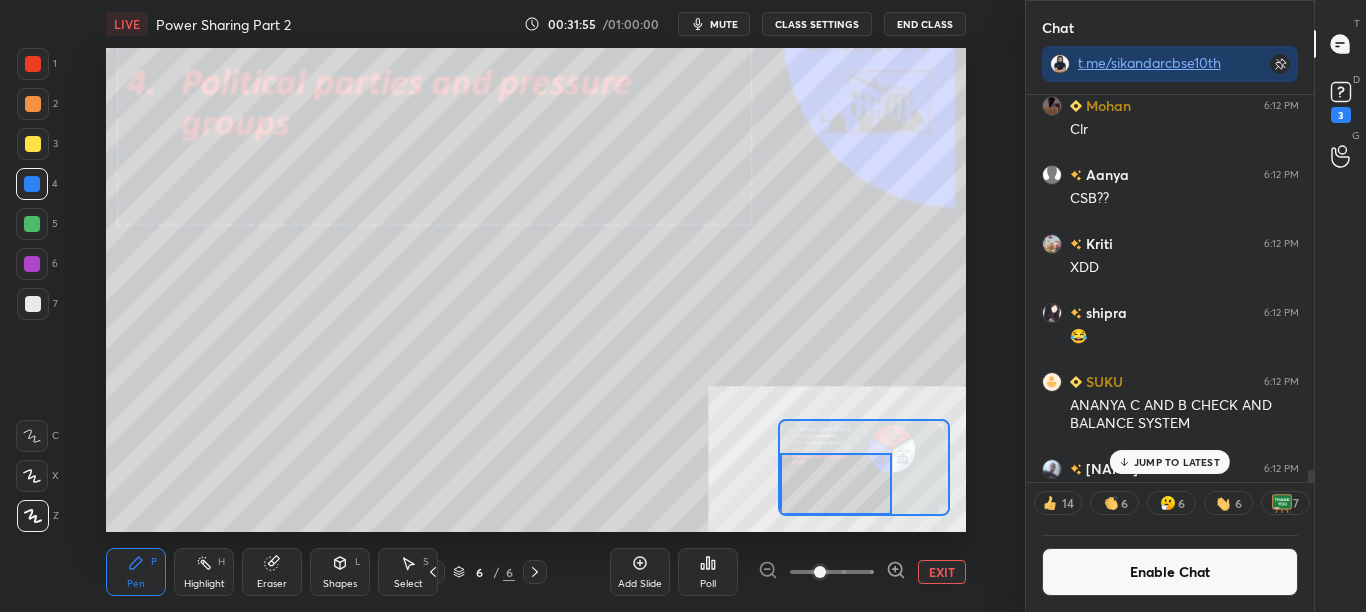 drag, startPoint x: 868, startPoint y: 477, endPoint x: 832, endPoint y: 498, distance: 41.677334 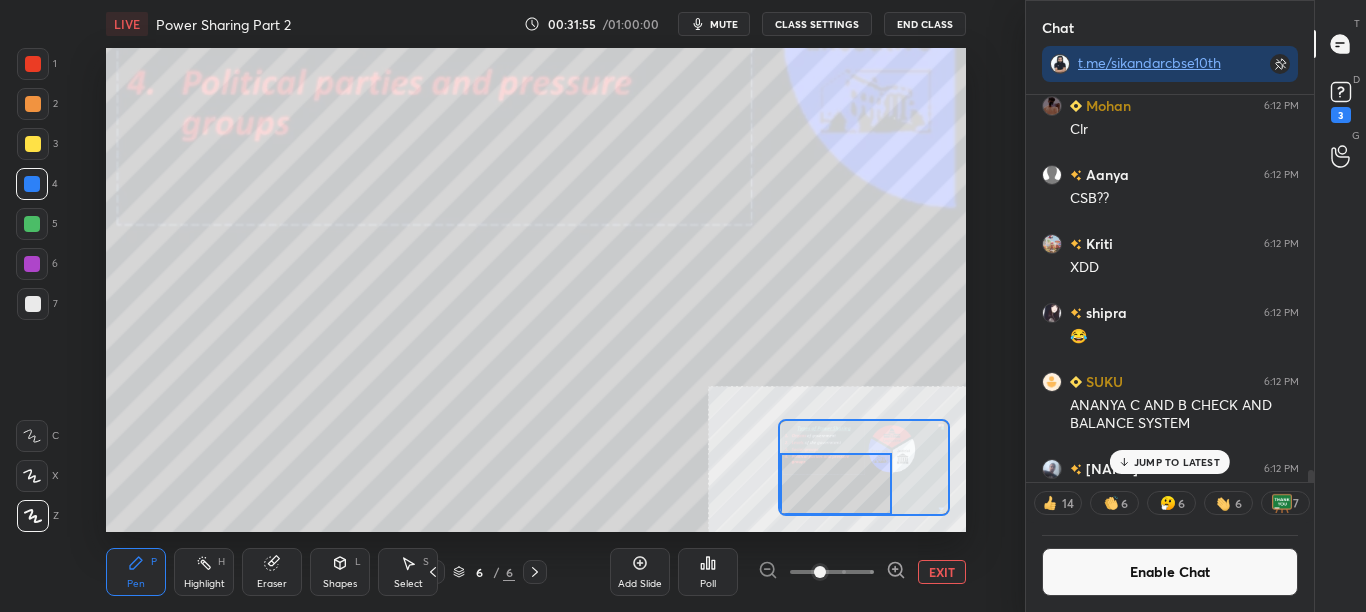 click at bounding box center (836, 484) 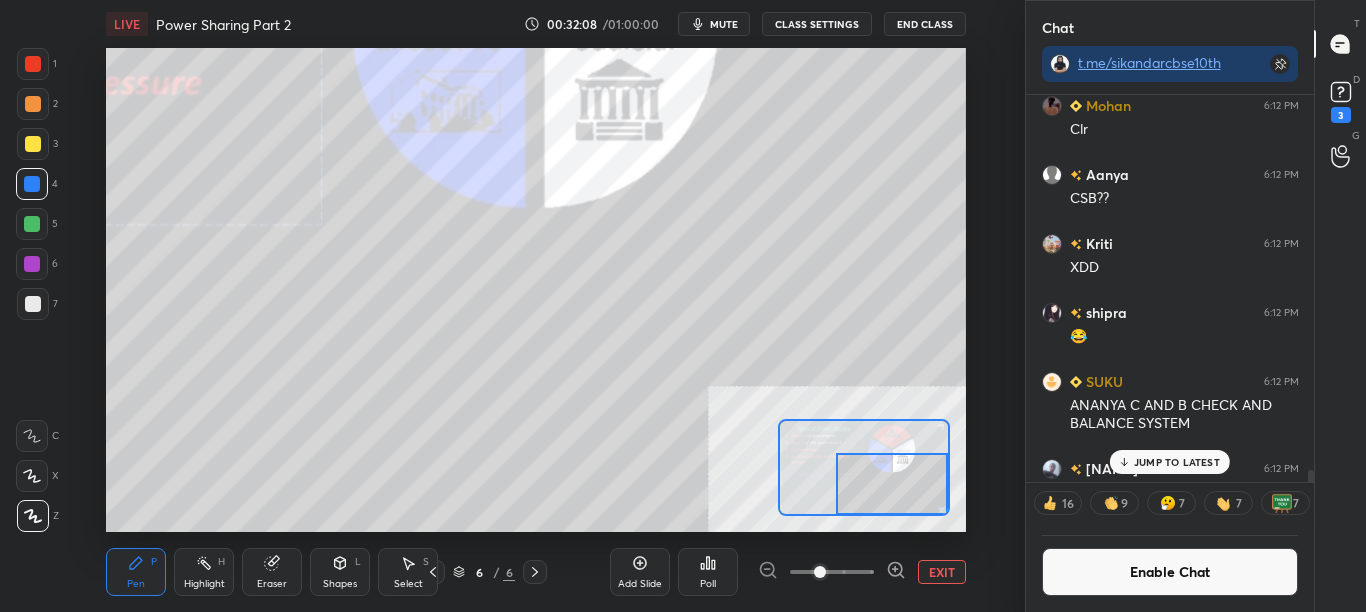 drag, startPoint x: 852, startPoint y: 487, endPoint x: 906, endPoint y: 458, distance: 61.294373 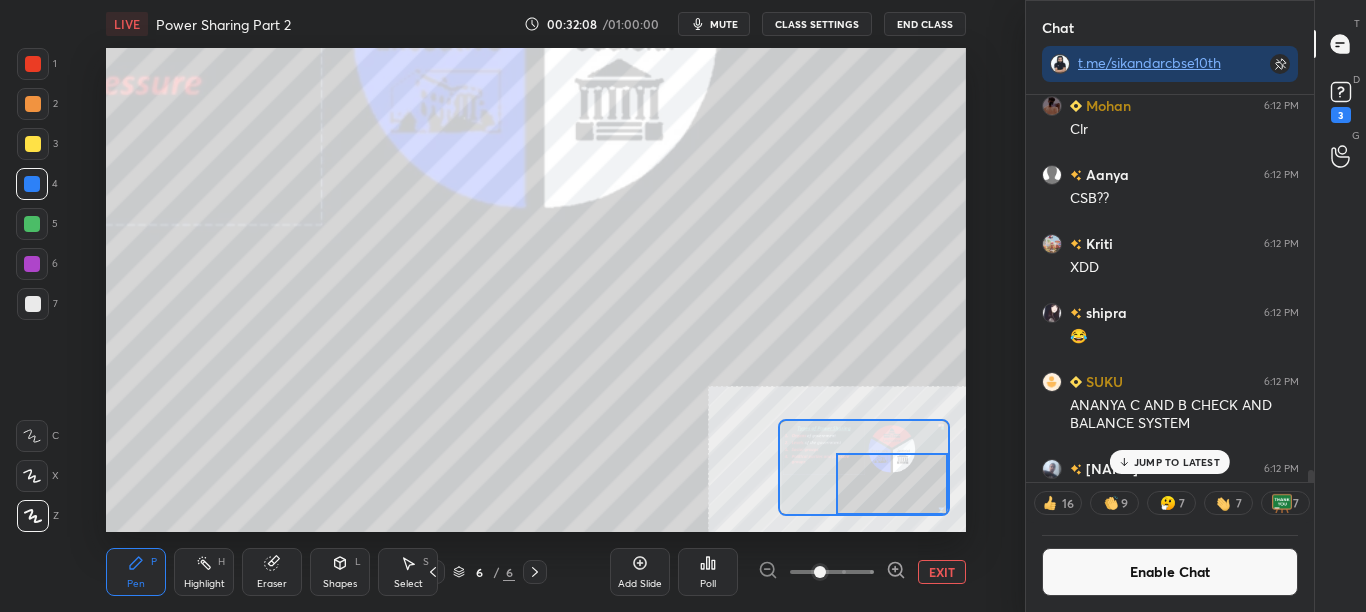 click at bounding box center [892, 484] 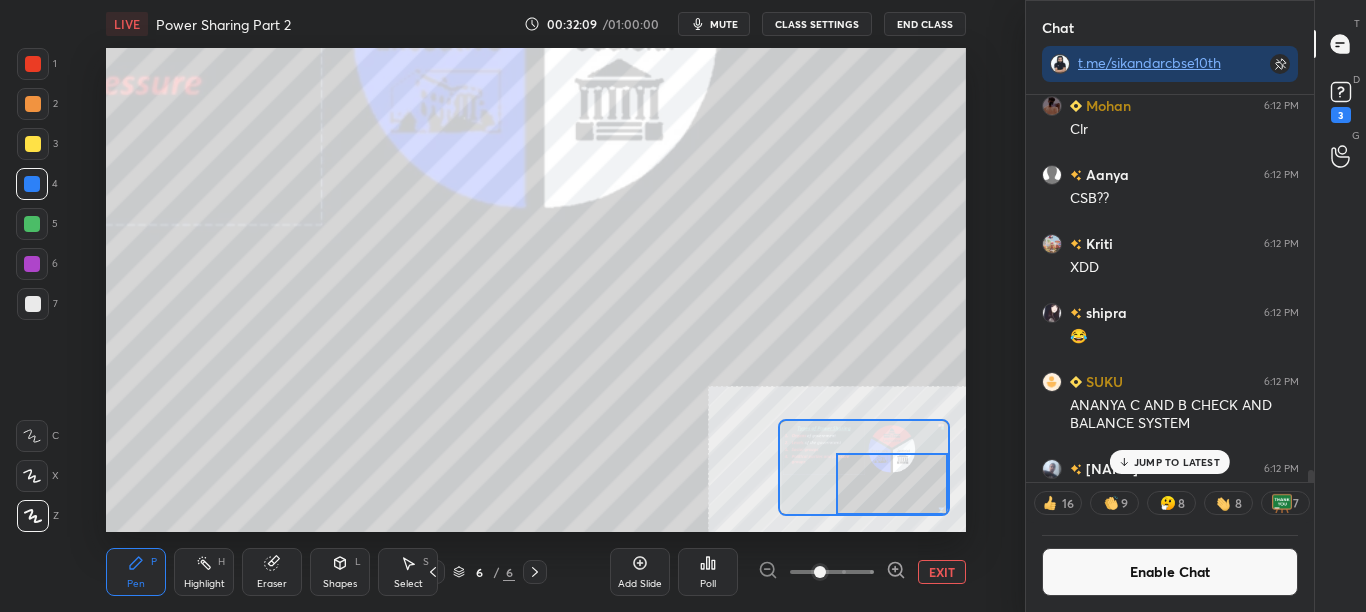 click on "Enable Chat" at bounding box center [1170, 572] 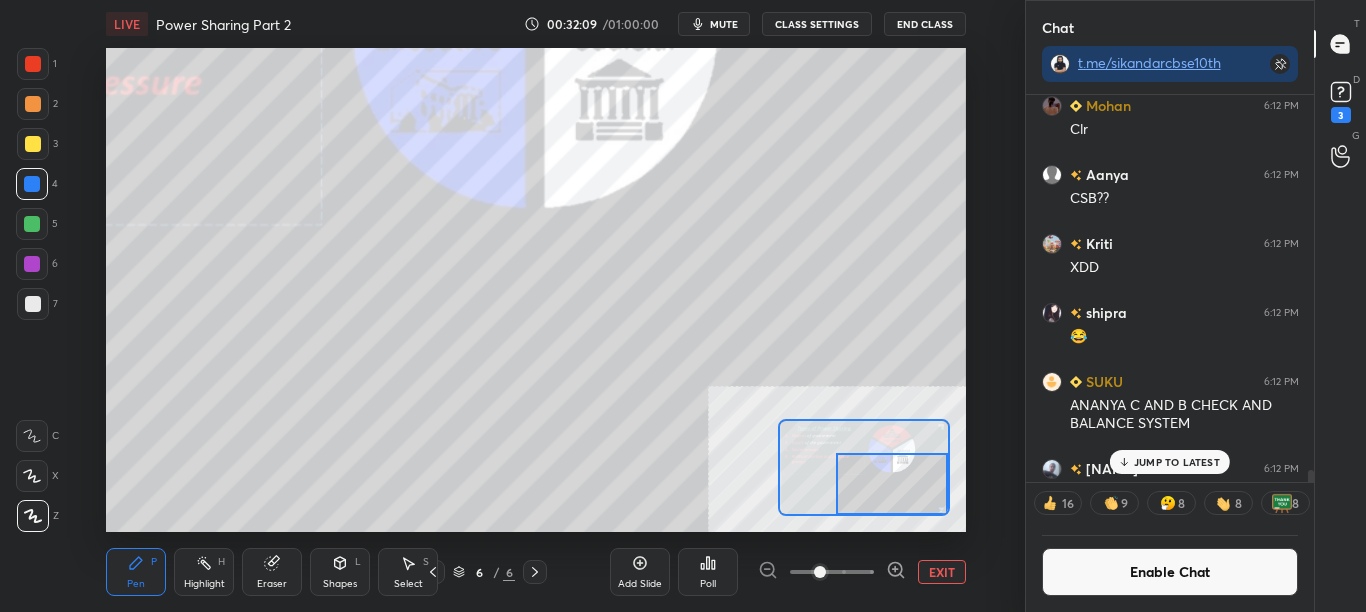 scroll, scrollTop: 7, scrollLeft: 7, axis: both 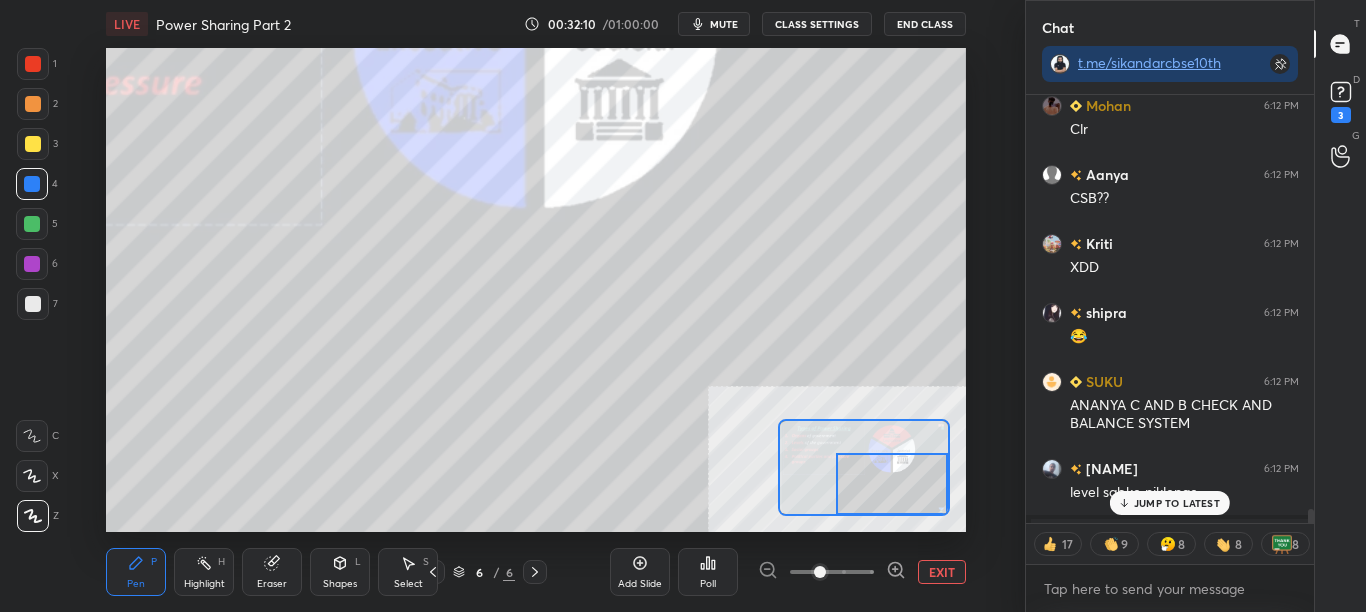 click on "JUMP TO LATEST" at bounding box center [1177, 503] 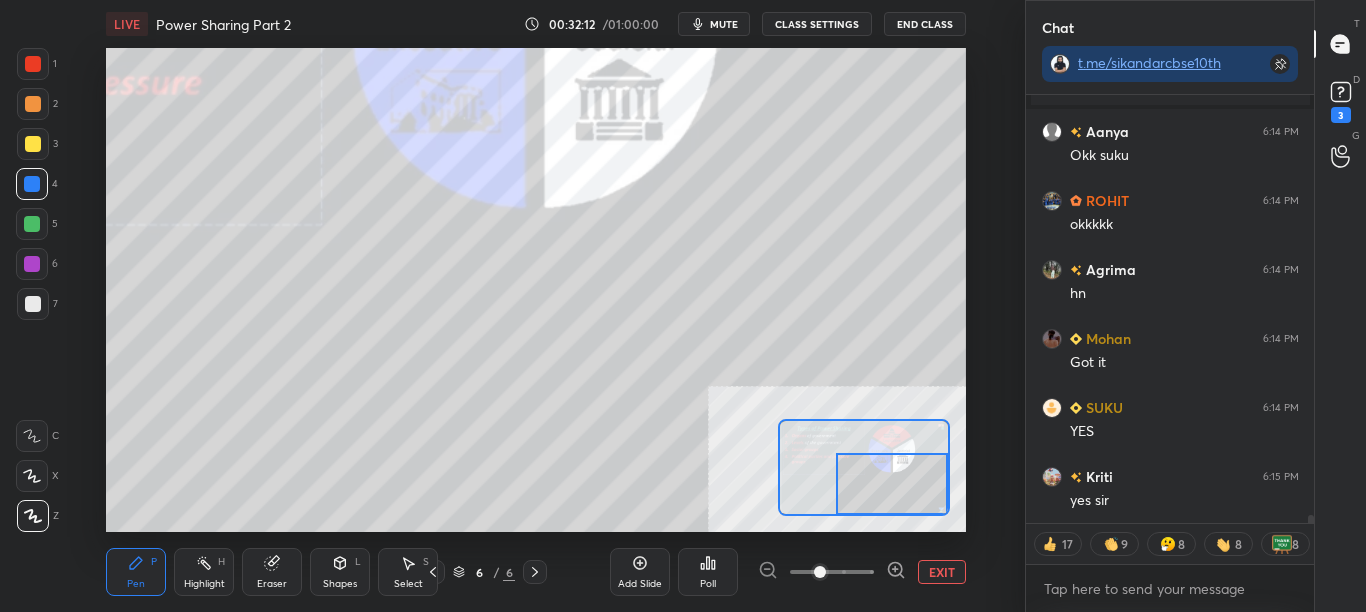 drag, startPoint x: 867, startPoint y: 473, endPoint x: 903, endPoint y: 479, distance: 36.496574 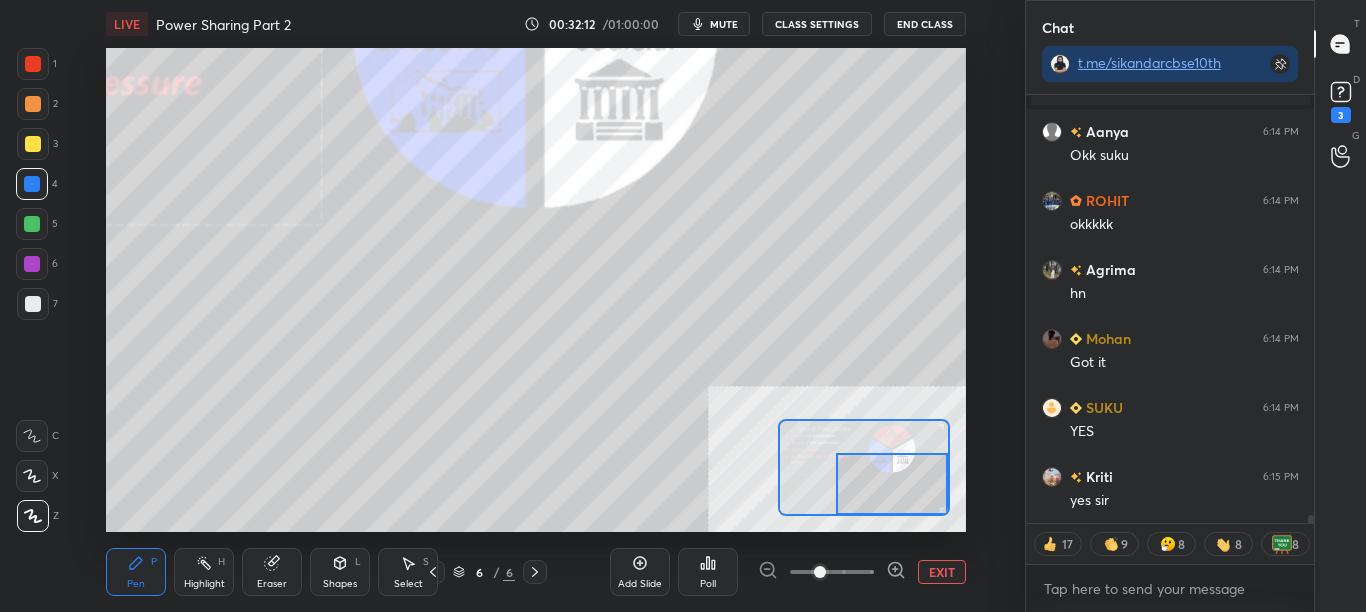 click at bounding box center (892, 484) 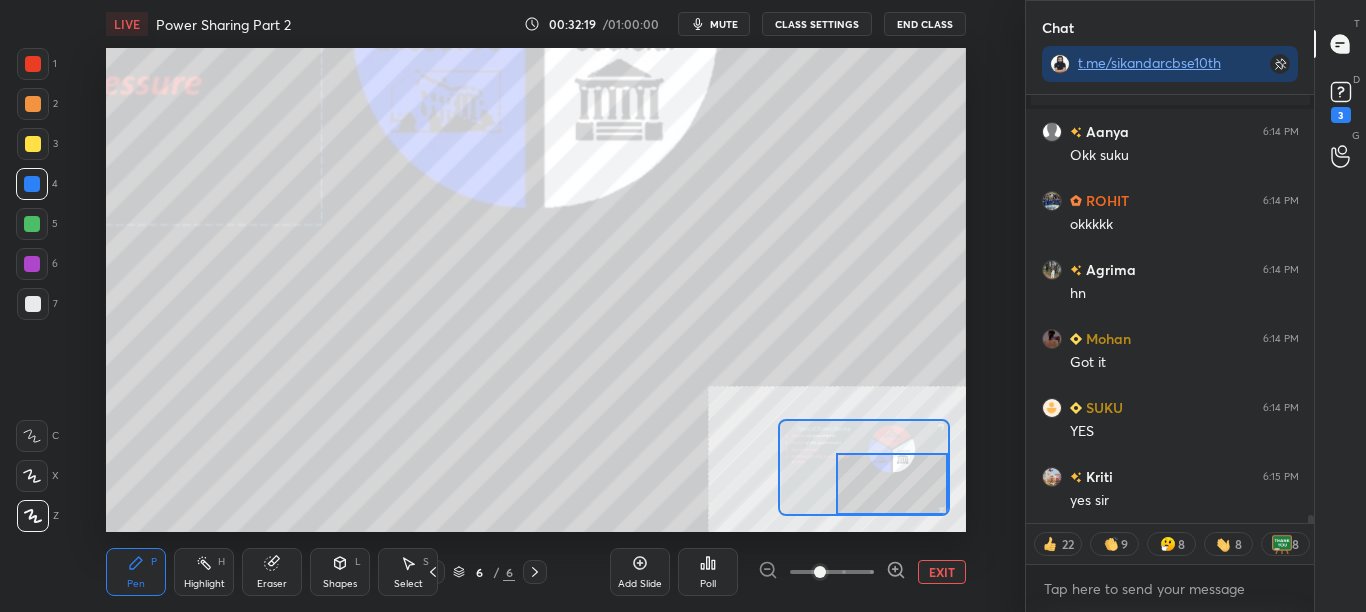 click on "EXIT" at bounding box center [942, 572] 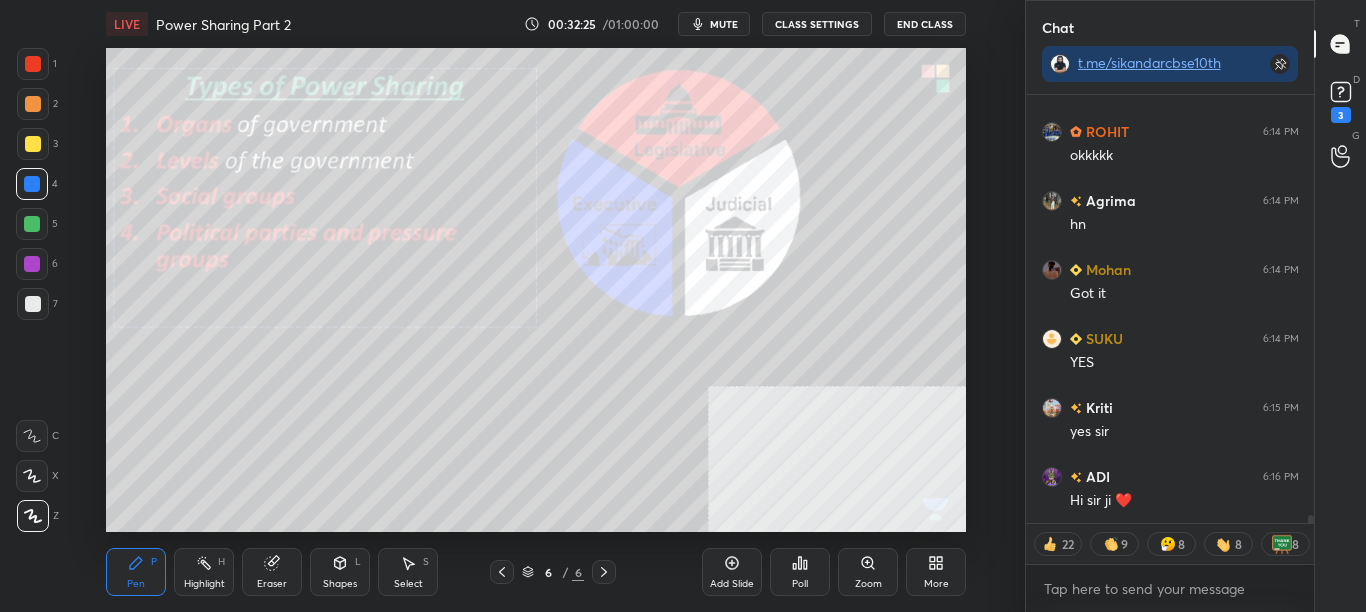 scroll, scrollTop: 22147, scrollLeft: 0, axis: vertical 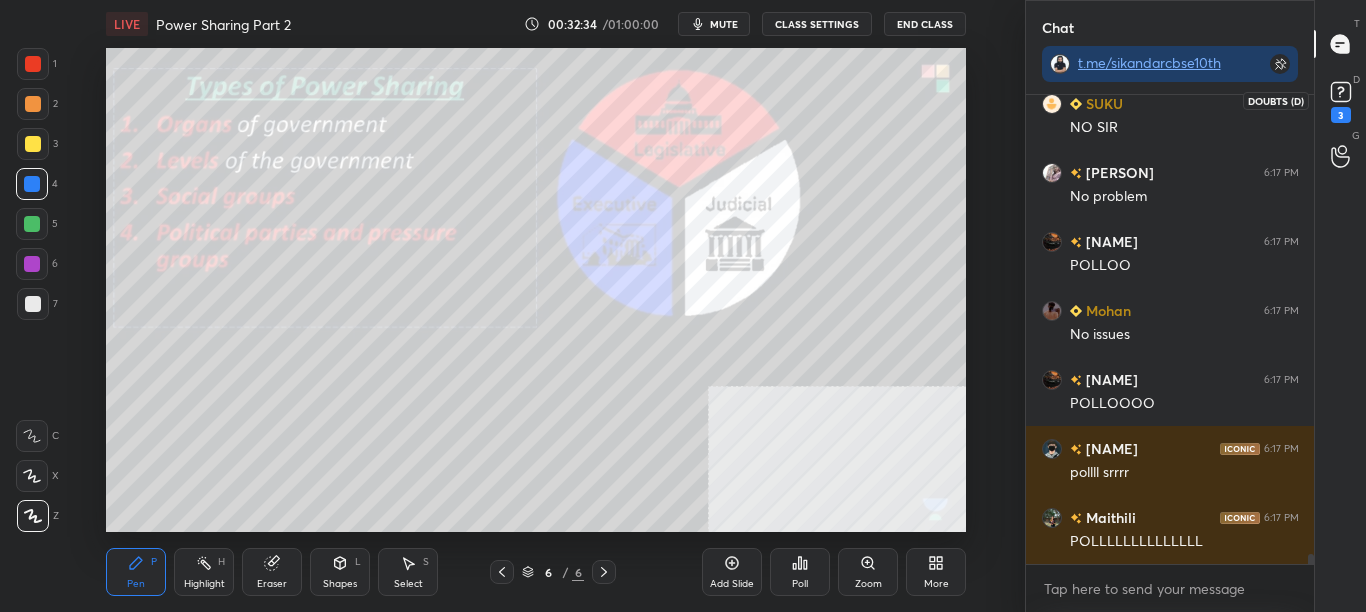 click on "3" at bounding box center (1341, 100) 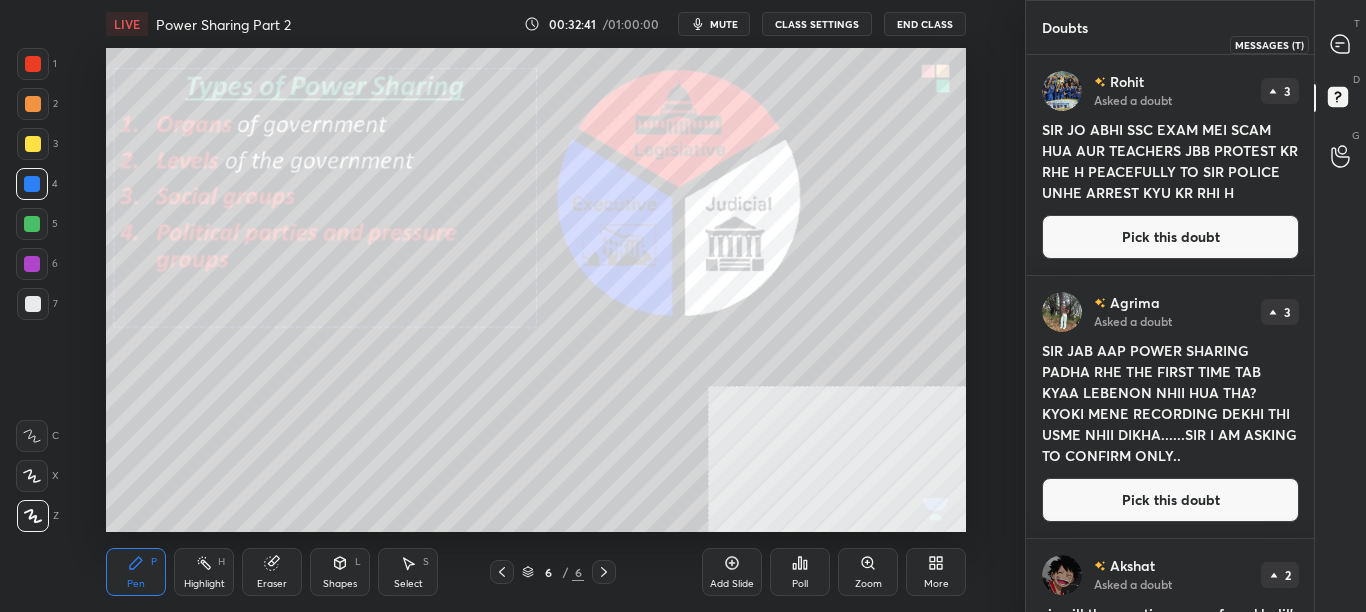 click at bounding box center (1341, 44) 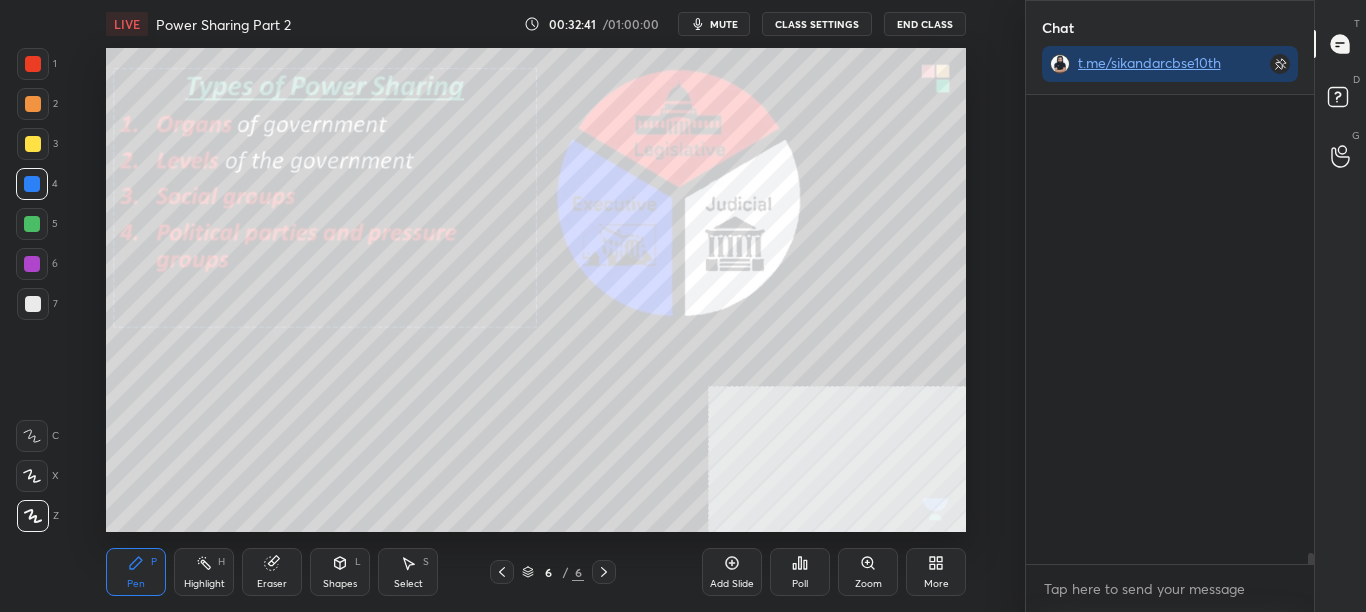 scroll, scrollTop: 511, scrollLeft: 282, axis: both 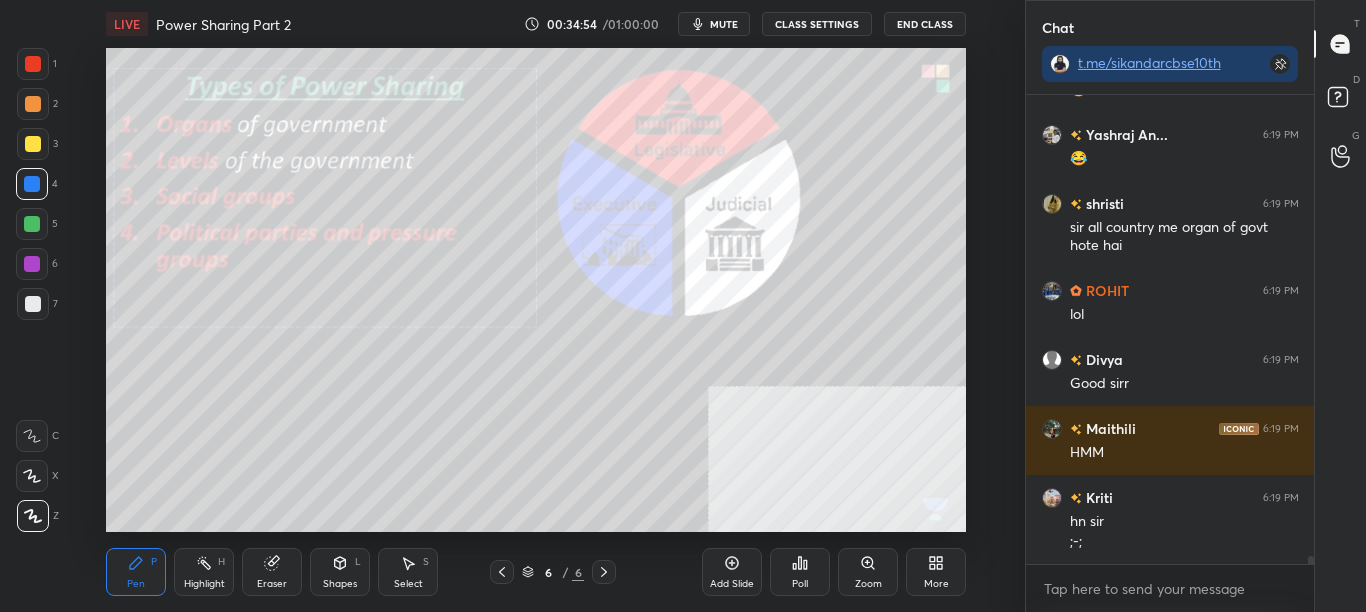 click on "More" at bounding box center [936, 572] 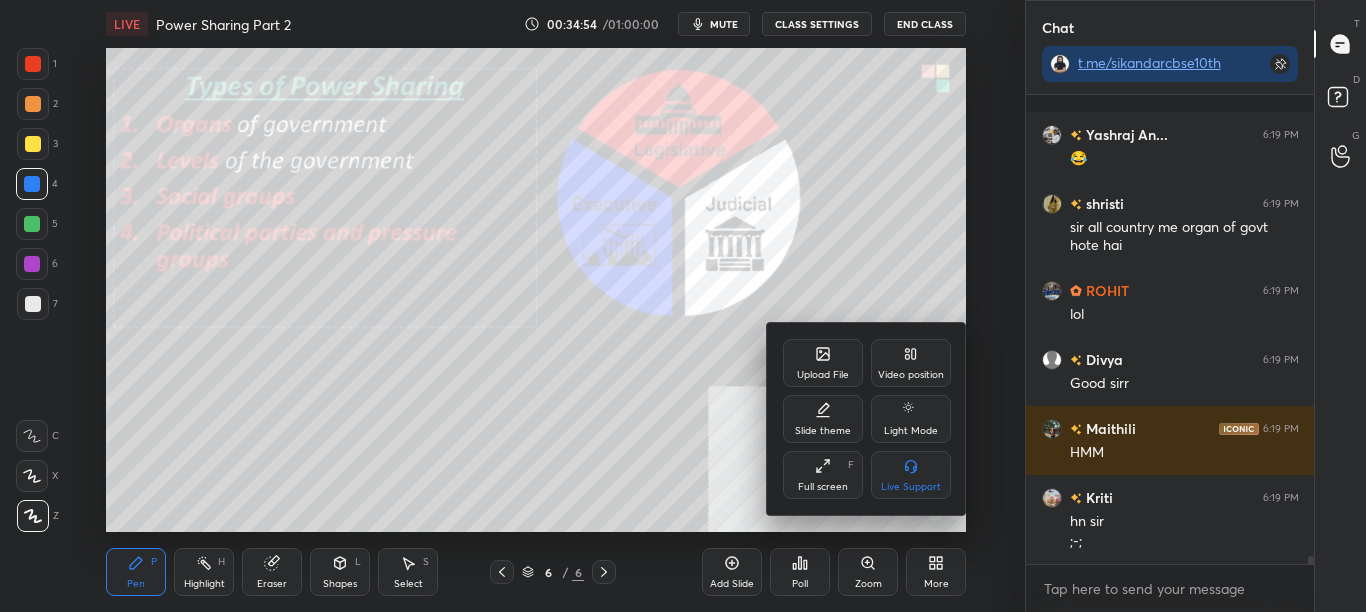 scroll, scrollTop: 26386, scrollLeft: 0, axis: vertical 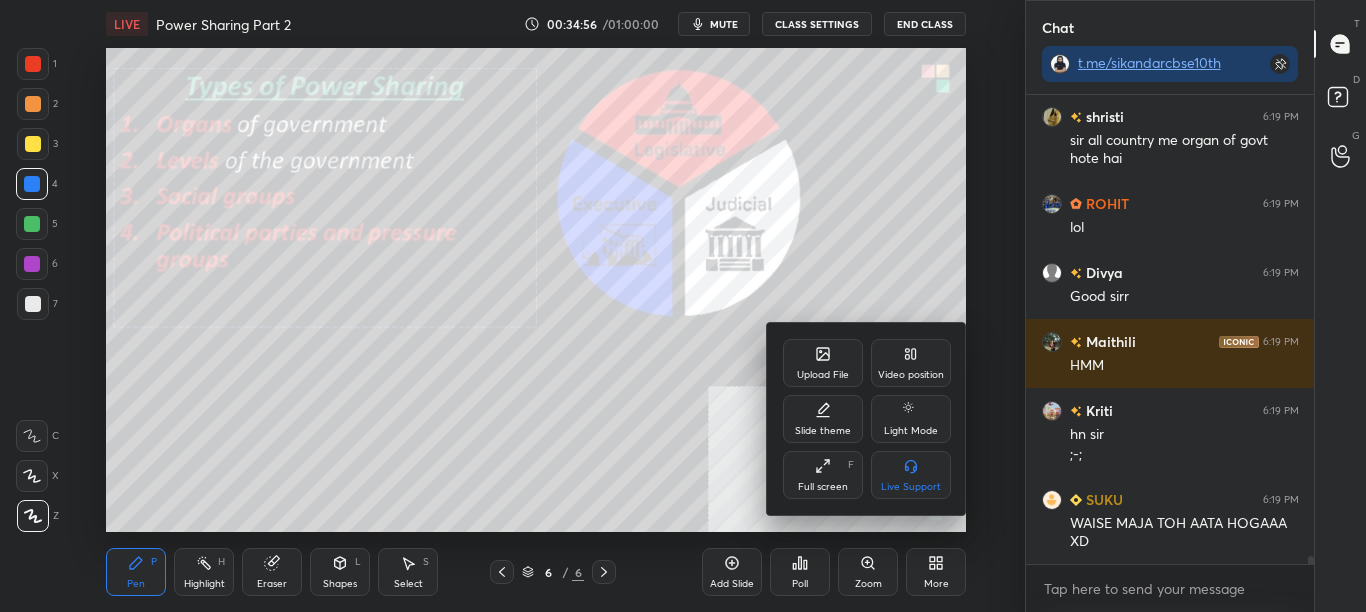 click at bounding box center [683, 306] 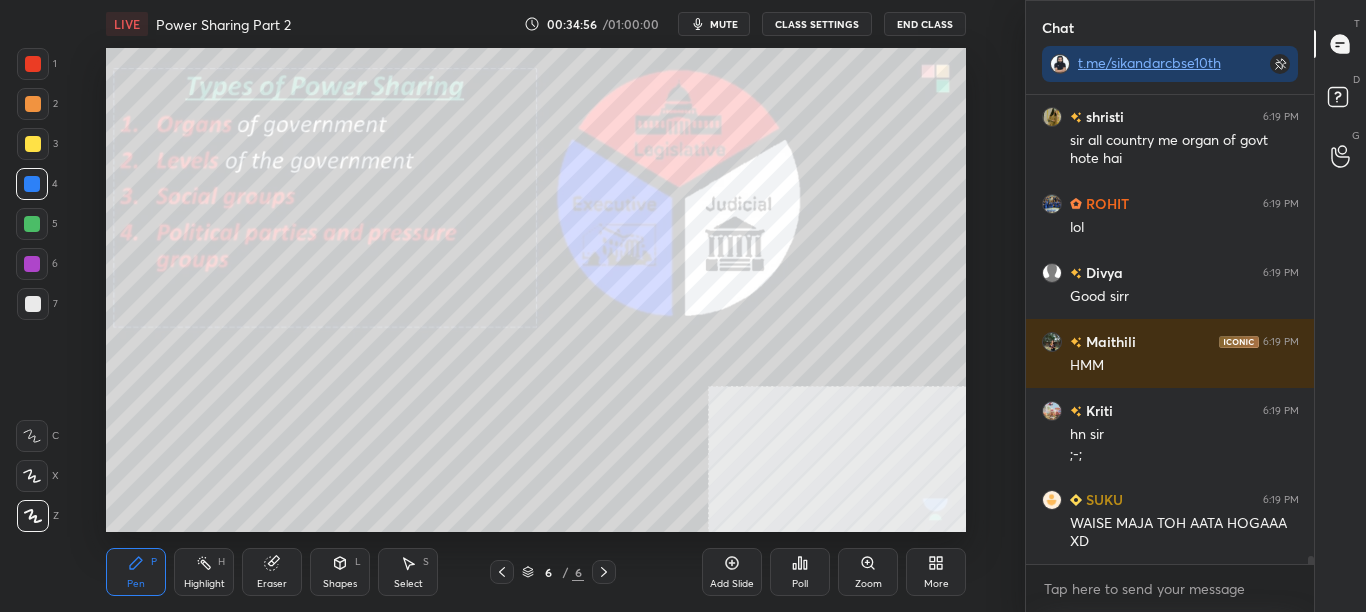 scroll, scrollTop: 26473, scrollLeft: 0, axis: vertical 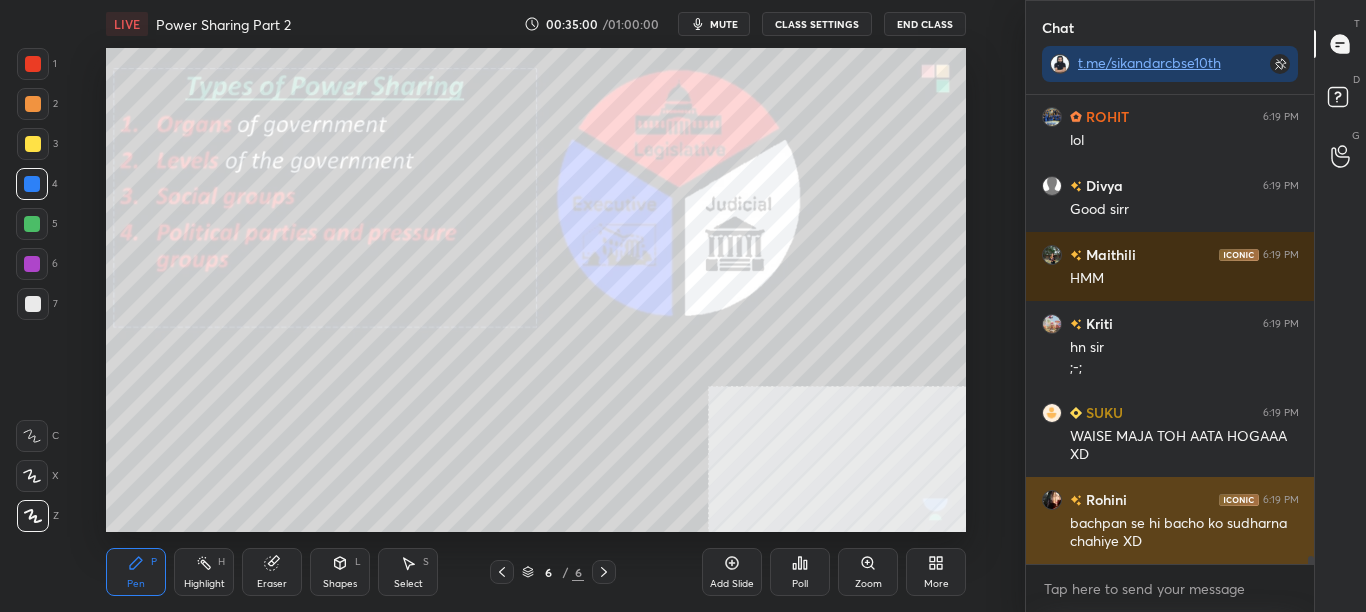 click on "bachpan se hi bacho ko sudharna chahiye XD" at bounding box center [1184, 533] 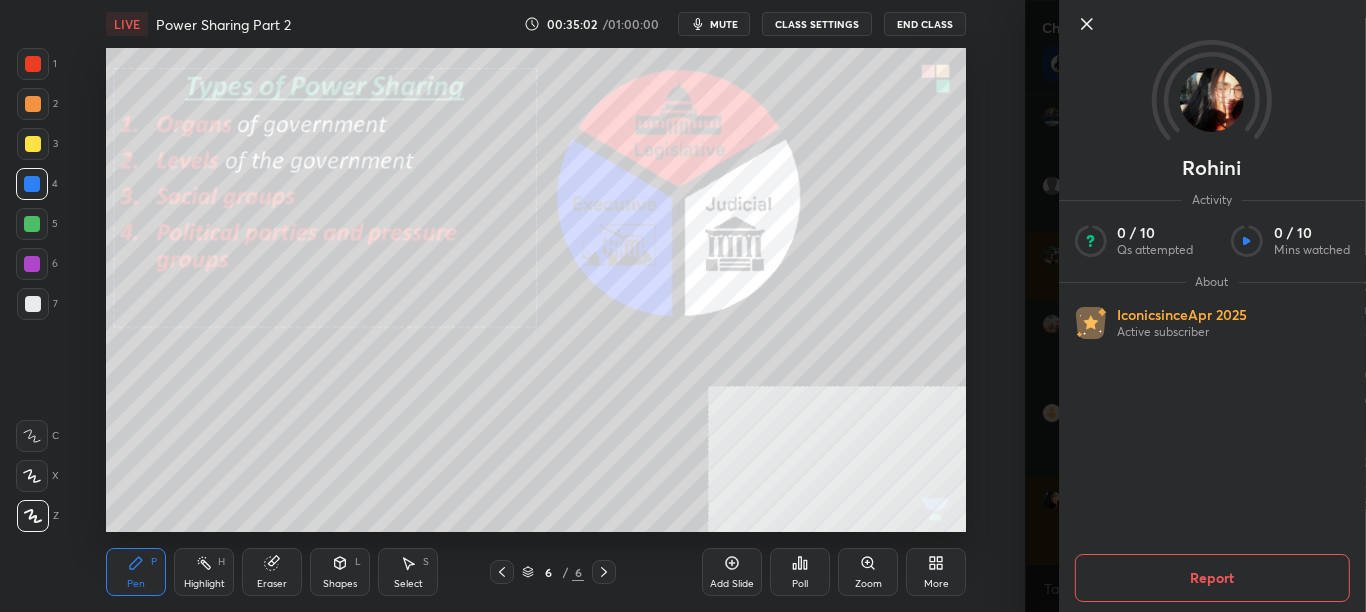 click on "Sikandar Baig Pen P Highlight H Eraser Shapes L Select S 6 / 6 Add Slide Poll Zoom More" at bounding box center (512, 306) 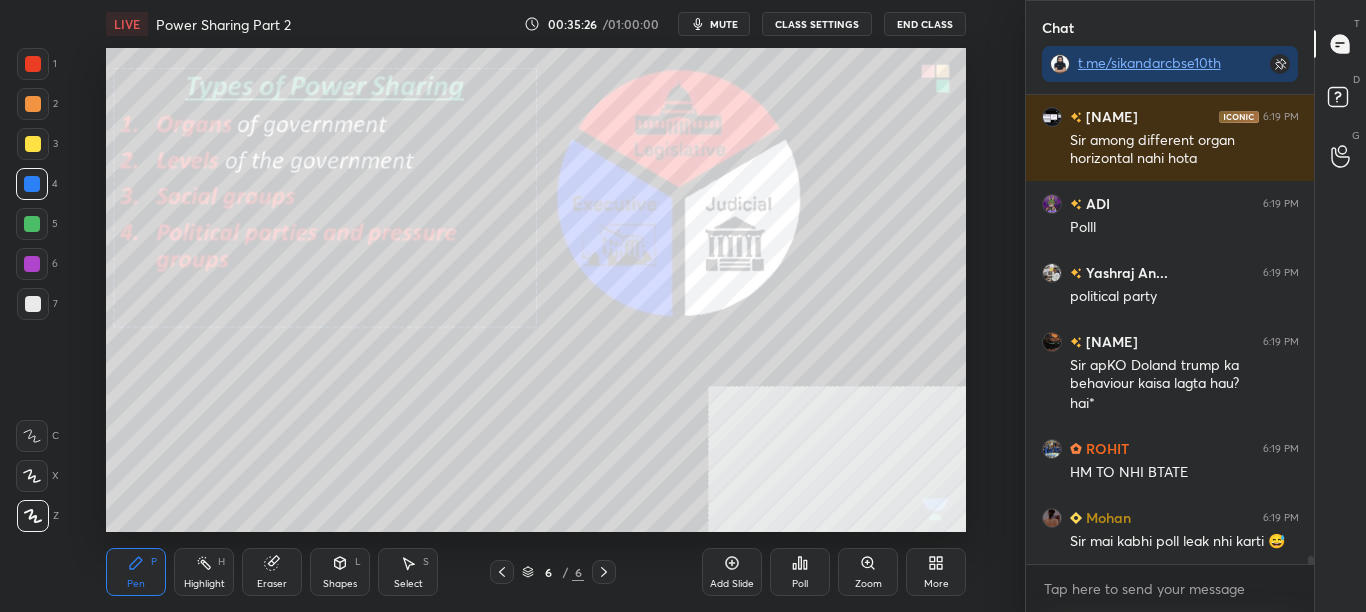 scroll, scrollTop: 27030, scrollLeft: 0, axis: vertical 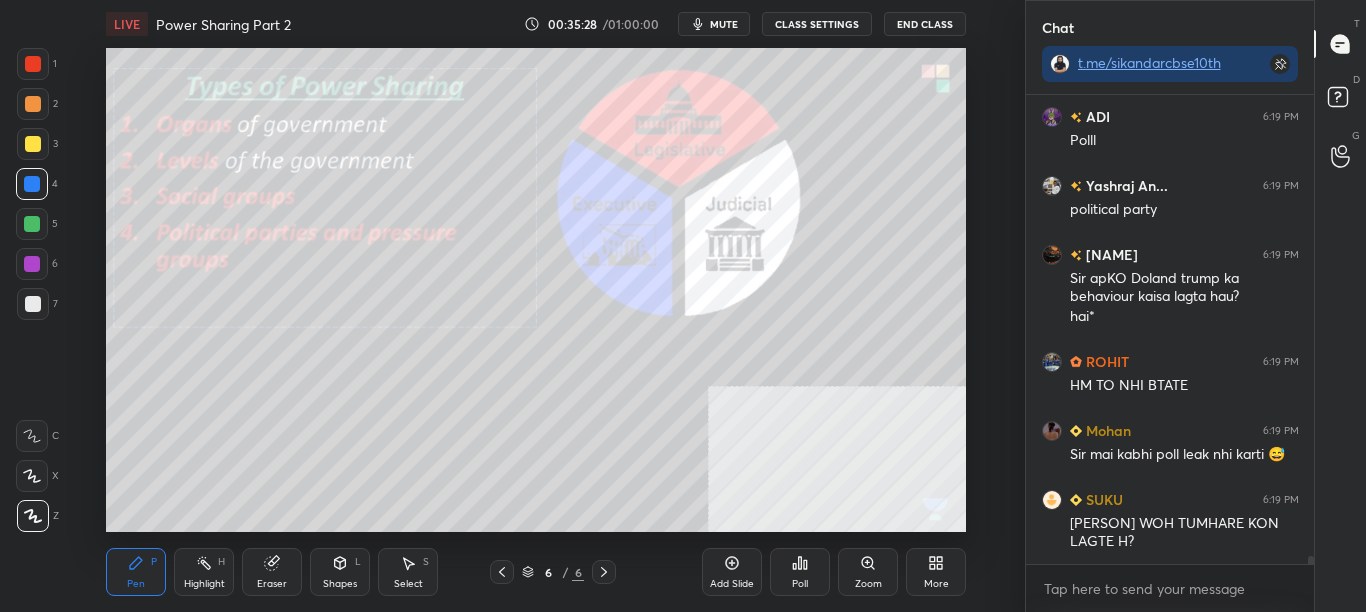 click on "More" at bounding box center (936, 572) 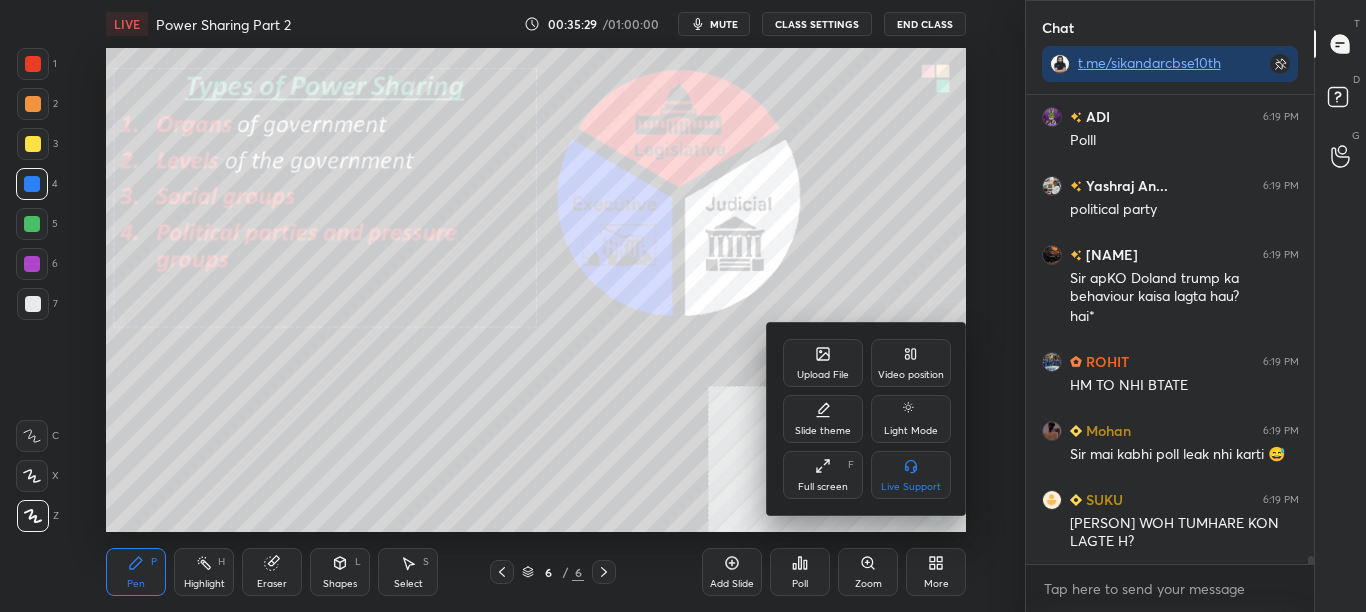 click on "Upload File" at bounding box center (823, 363) 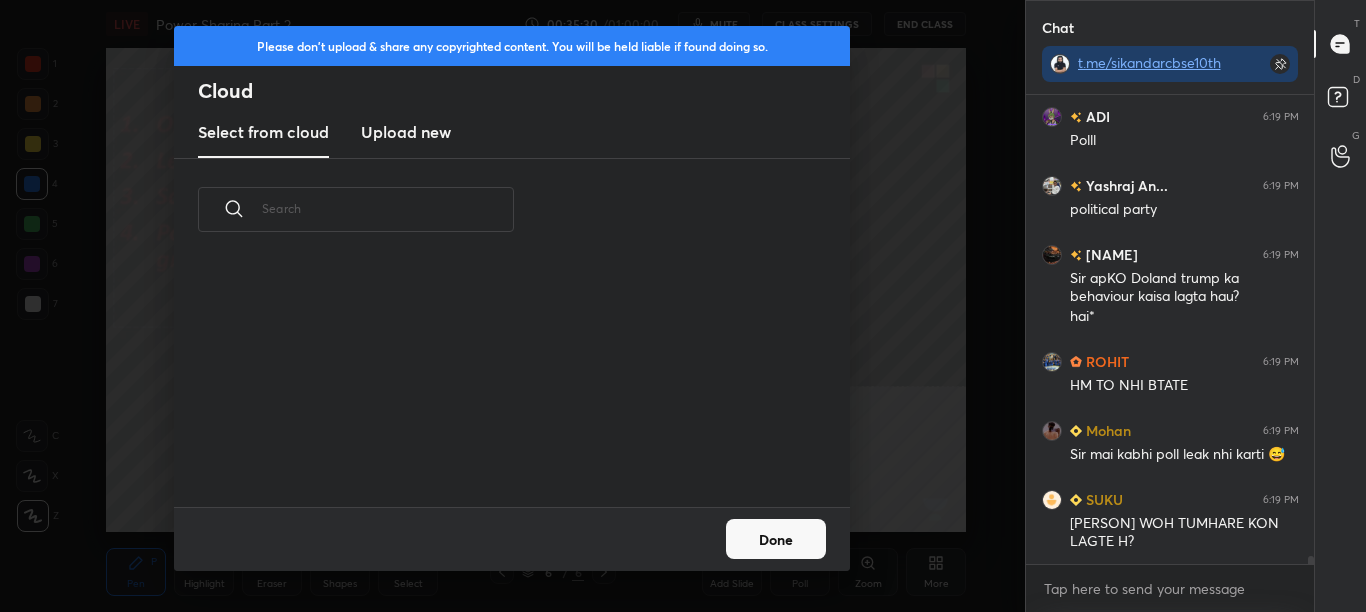 scroll, scrollTop: 7, scrollLeft: 11, axis: both 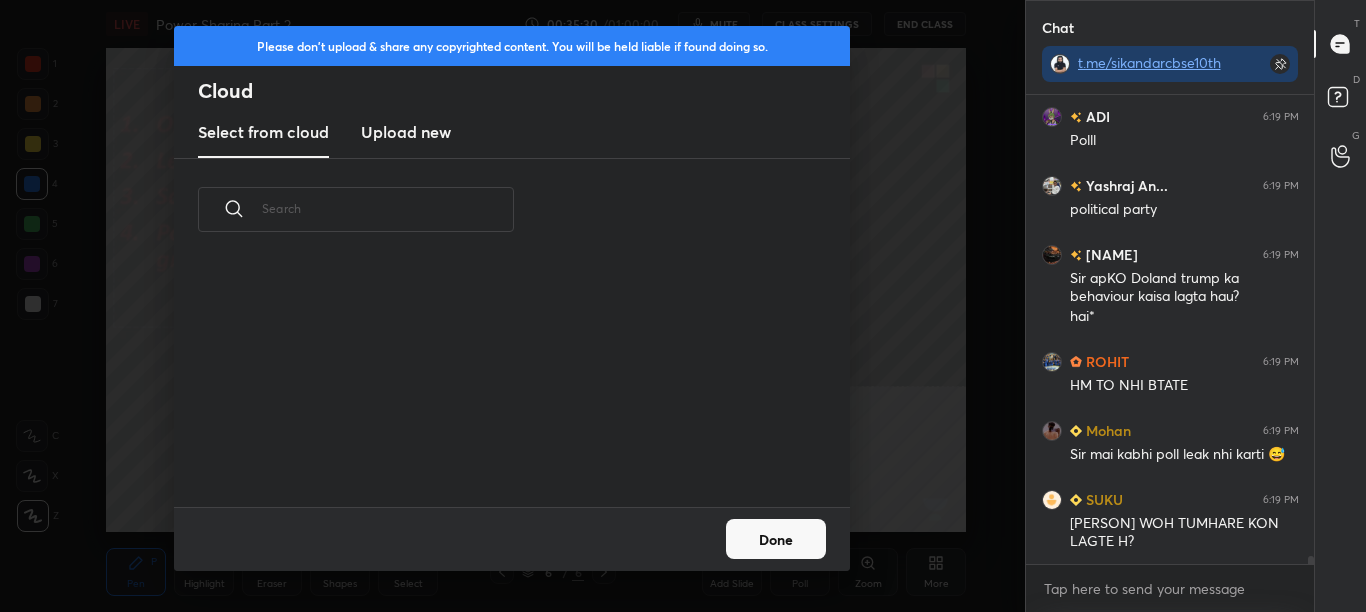click on "Upload new" at bounding box center [406, 132] 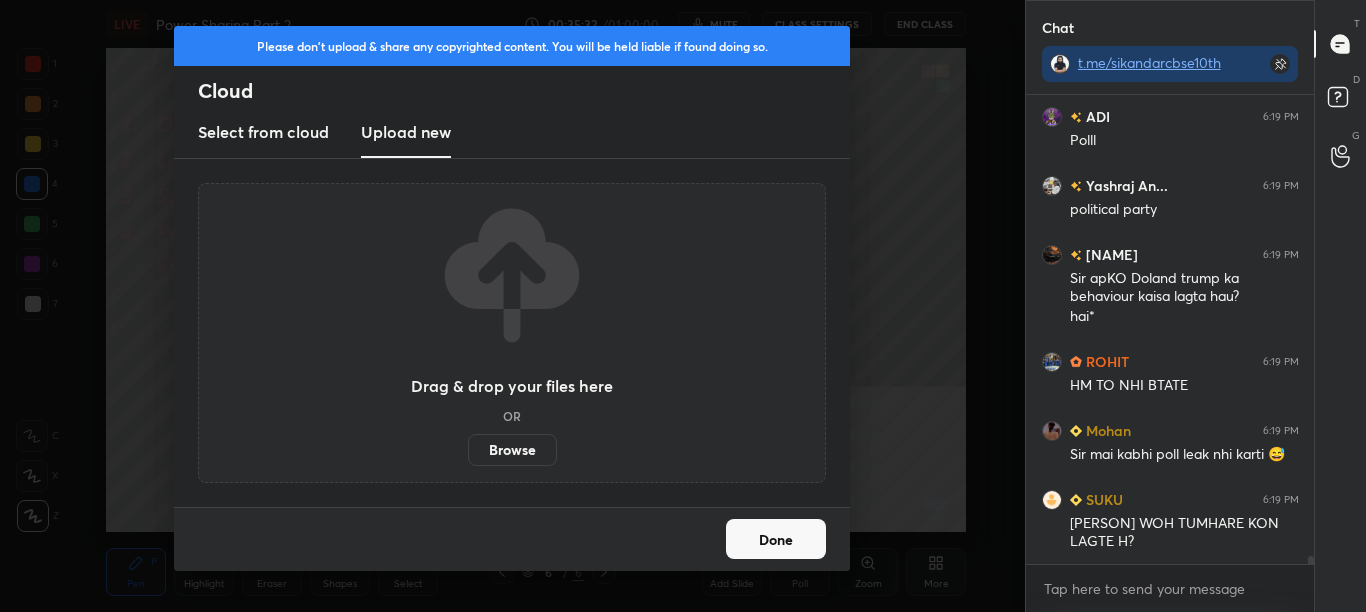 scroll, scrollTop: 27099, scrollLeft: 0, axis: vertical 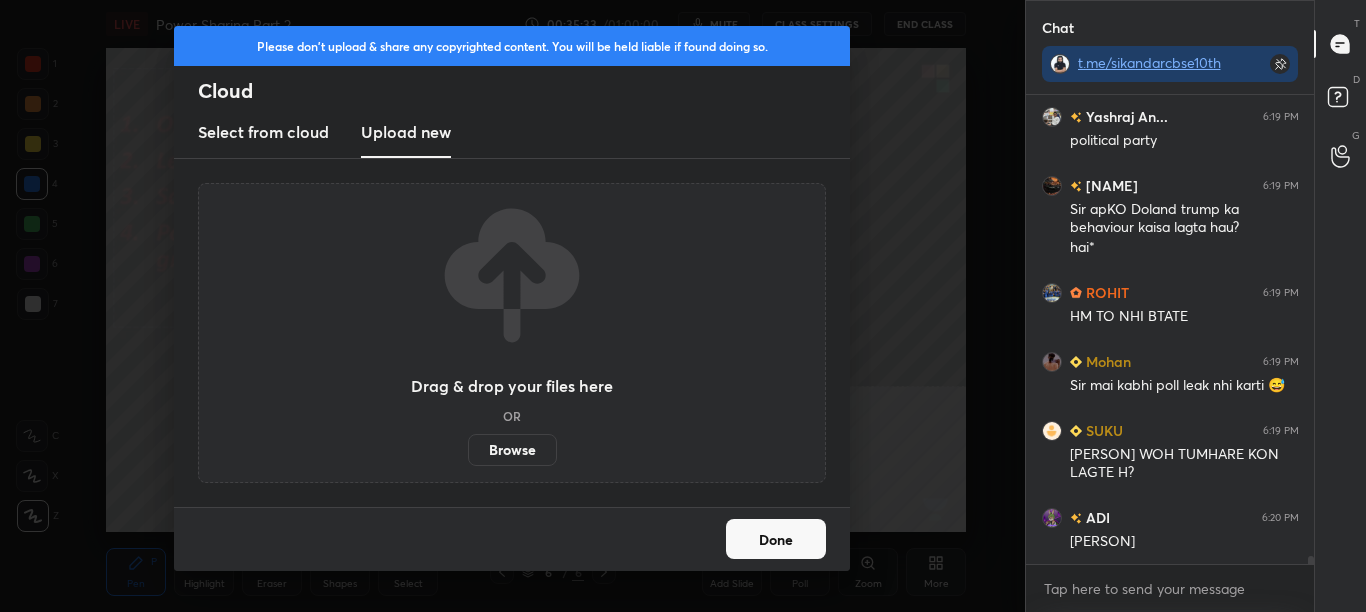 drag, startPoint x: 530, startPoint y: 450, endPoint x: 648, endPoint y: 440, distance: 118.42297 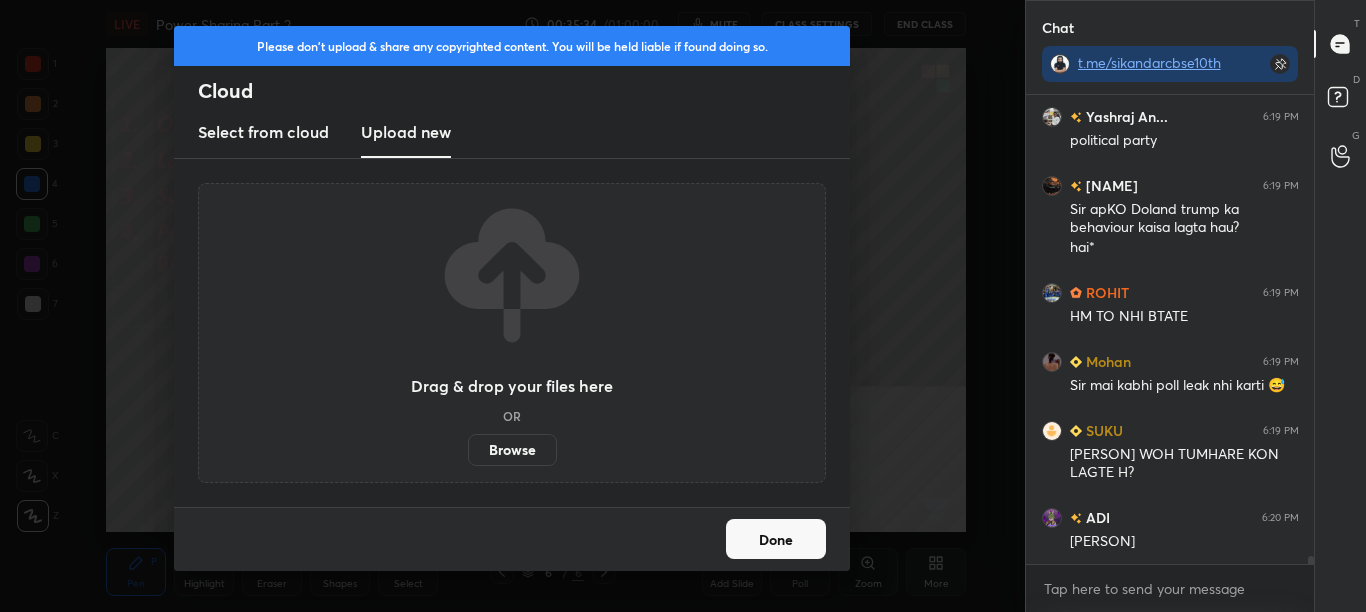 click on "Done" at bounding box center [776, 539] 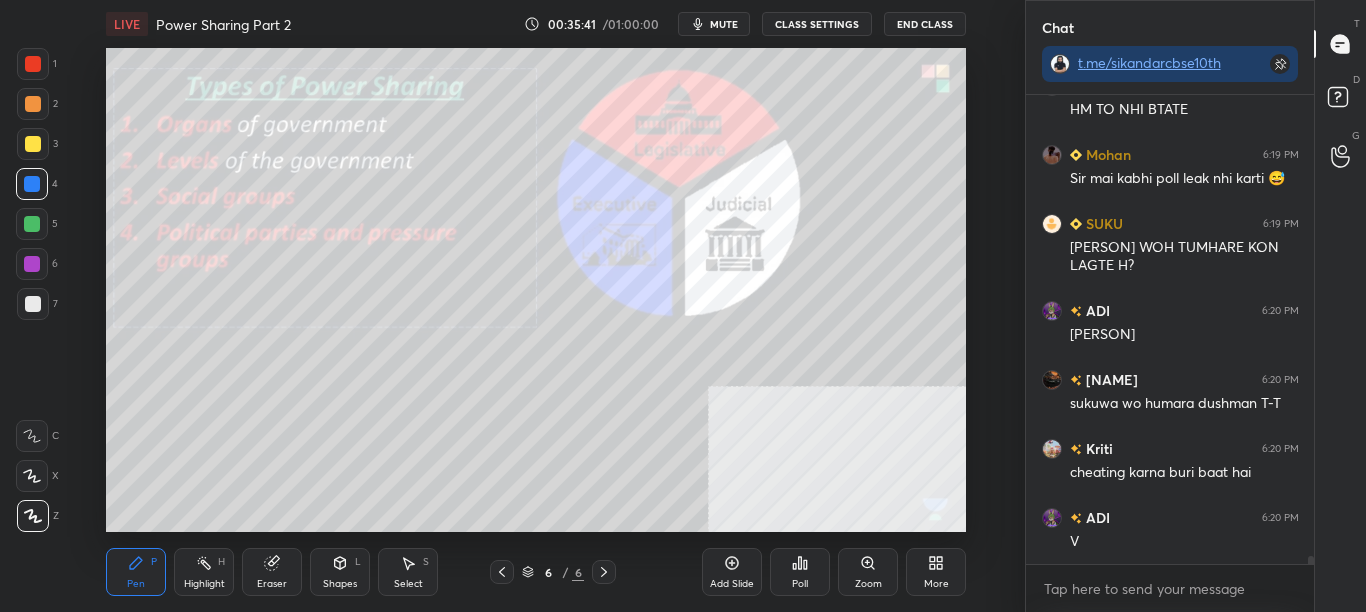scroll, scrollTop: 27375, scrollLeft: 0, axis: vertical 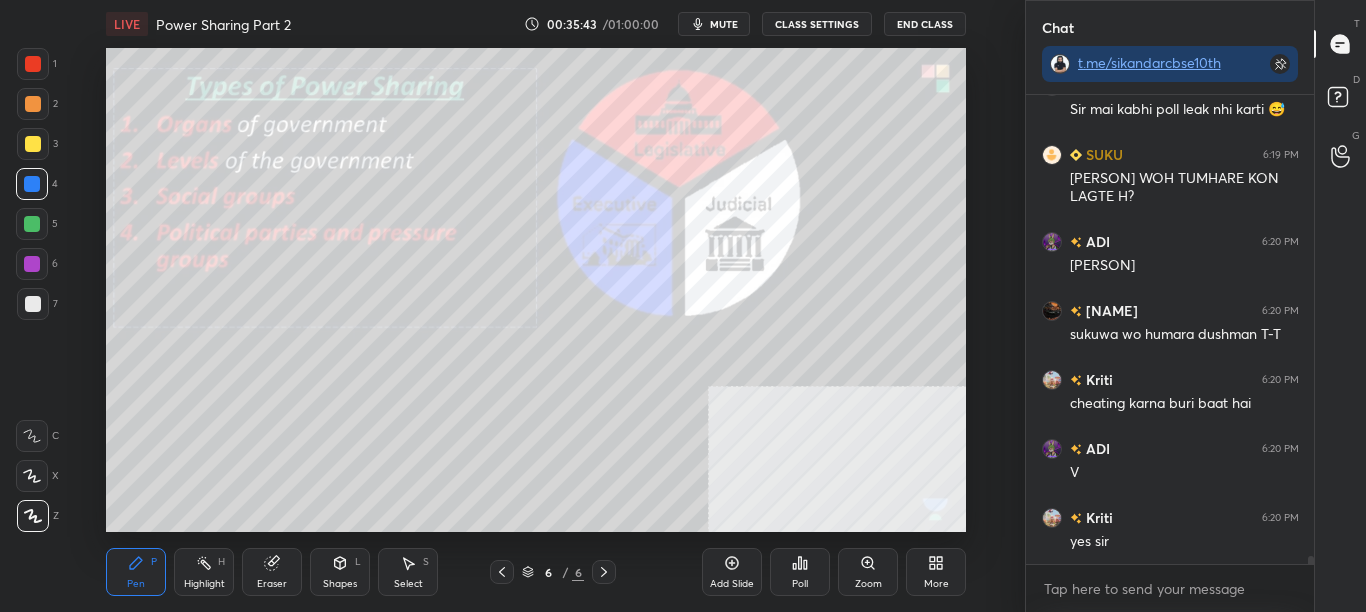 click on "More" at bounding box center [936, 584] 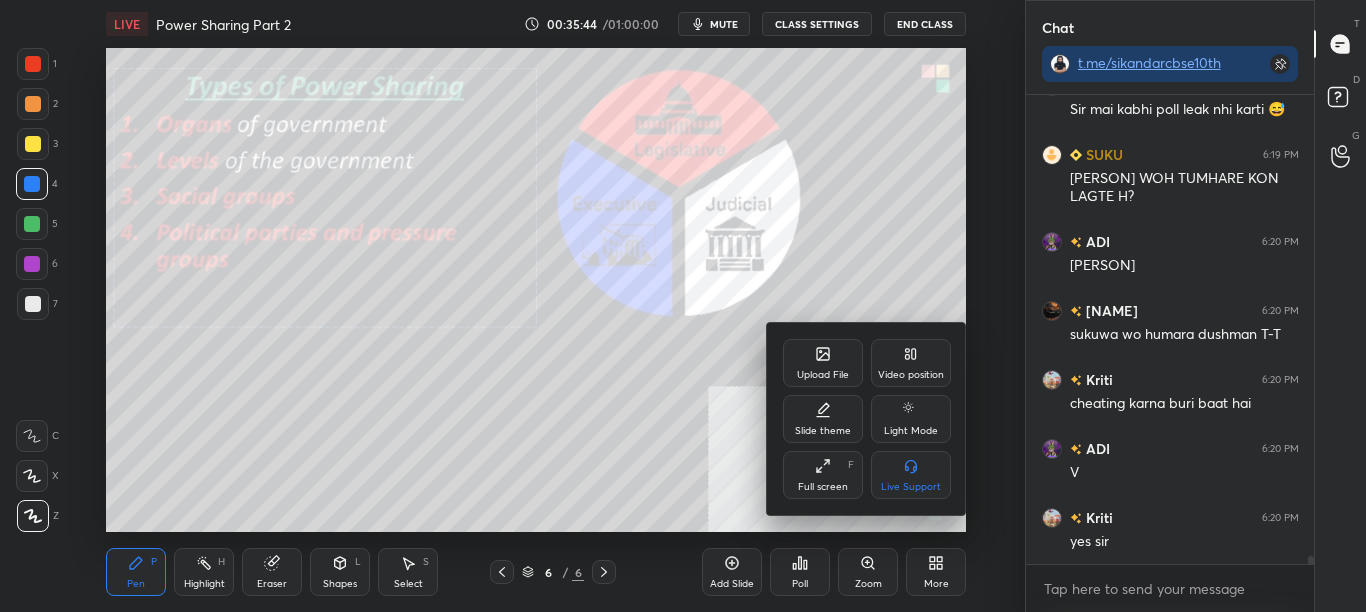 click on "Upload File" at bounding box center [823, 363] 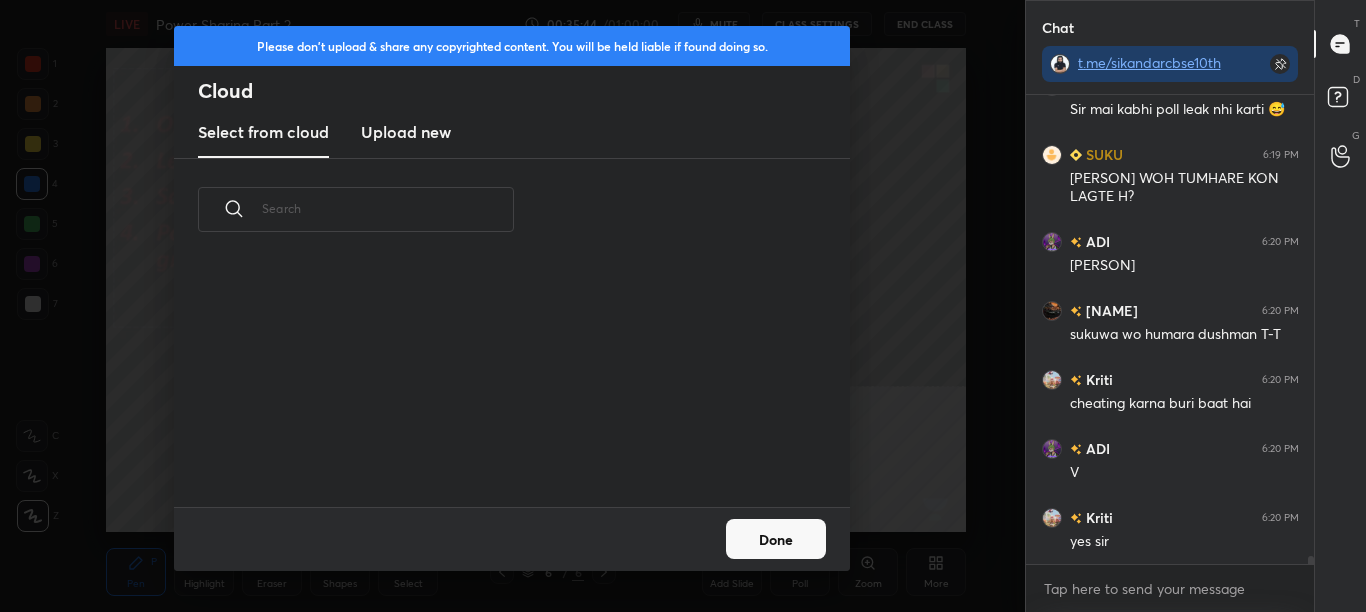 scroll, scrollTop: 27444, scrollLeft: 0, axis: vertical 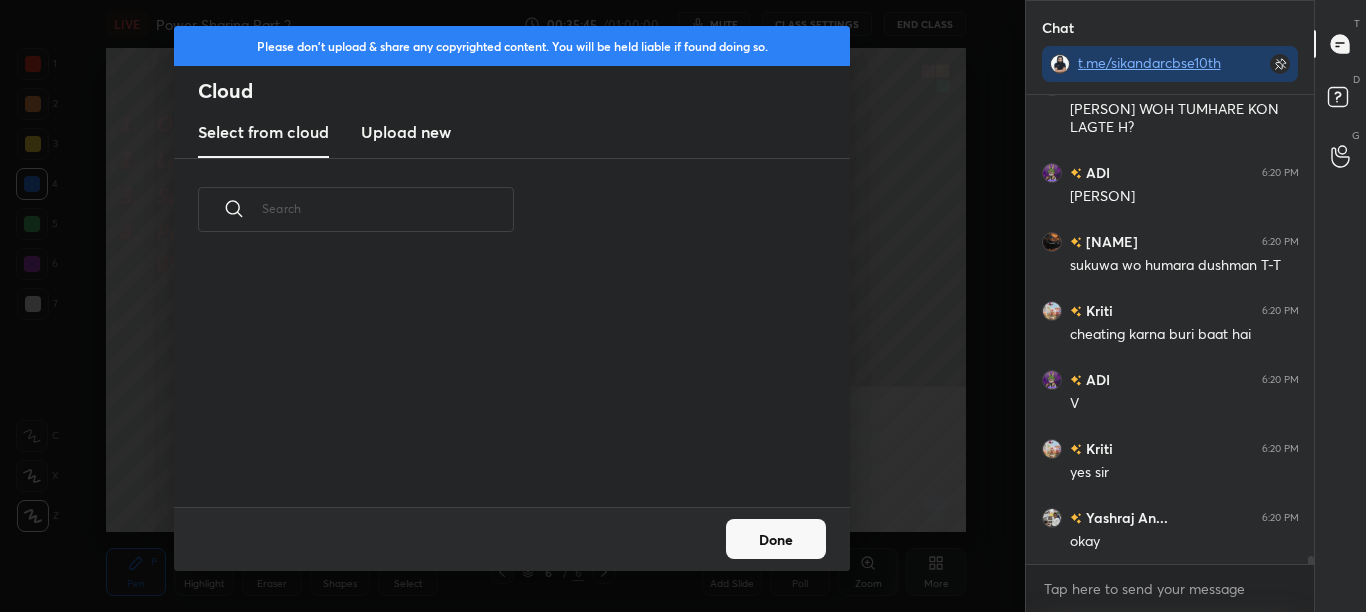 click on "Upload new" at bounding box center [406, 132] 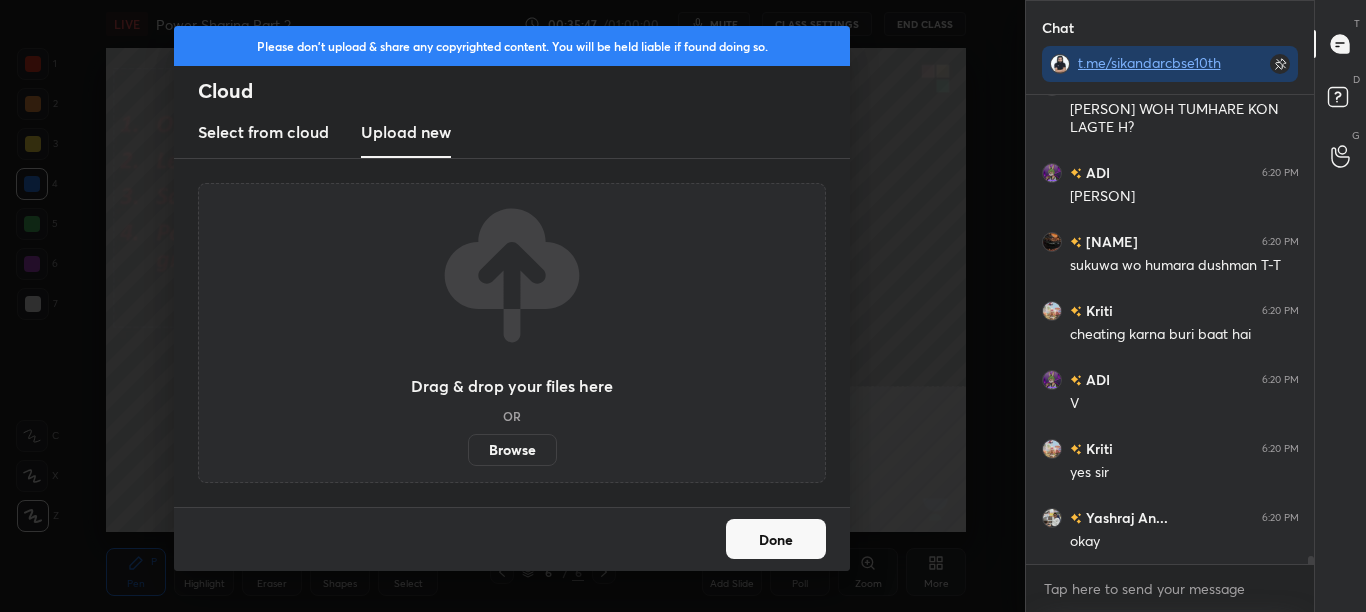 click on "Browse" at bounding box center (512, 450) 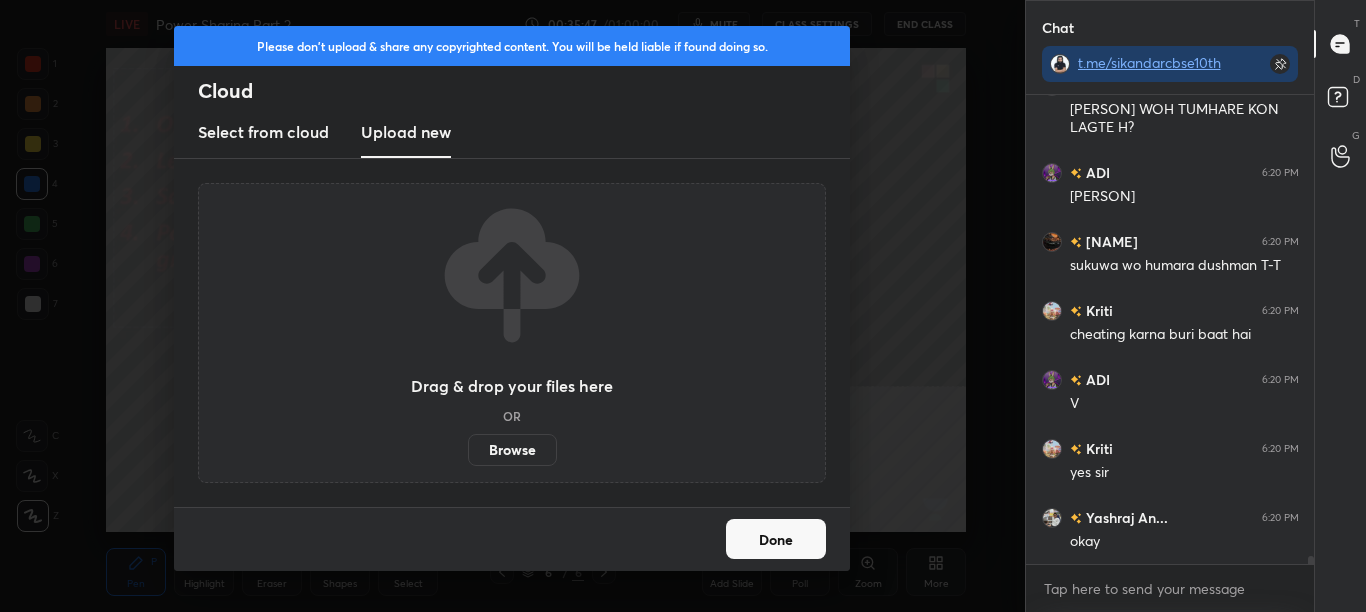 click on "Browse" at bounding box center (468, 450) 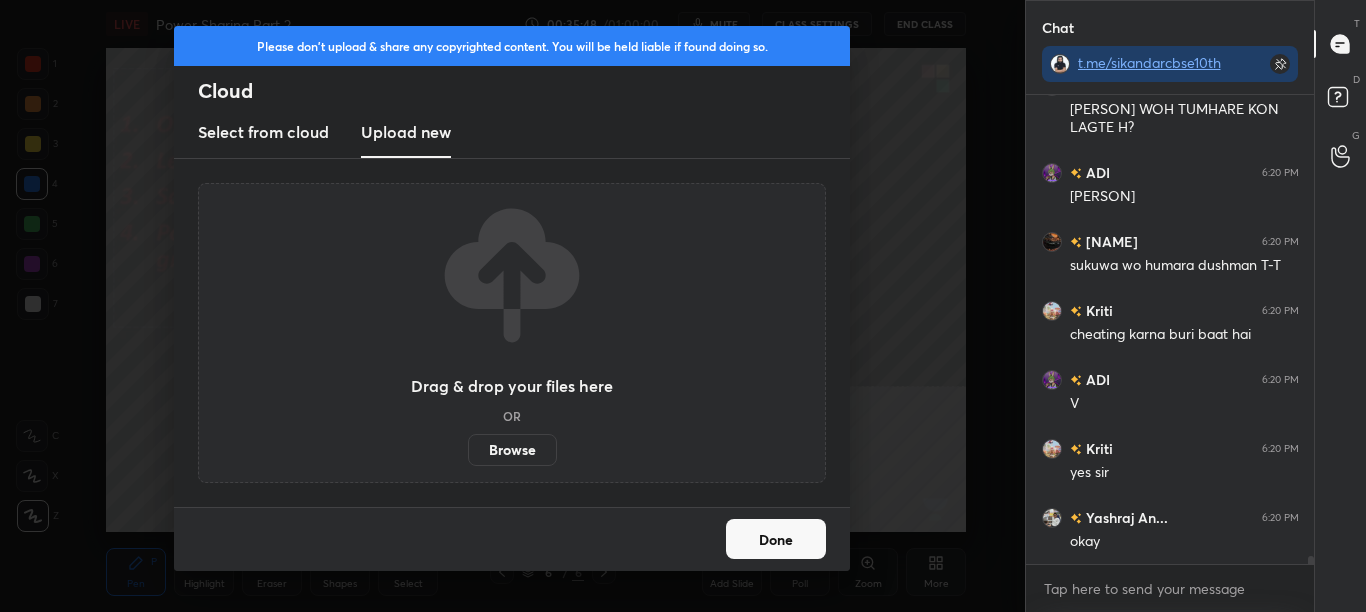 scroll, scrollTop: 27513, scrollLeft: 0, axis: vertical 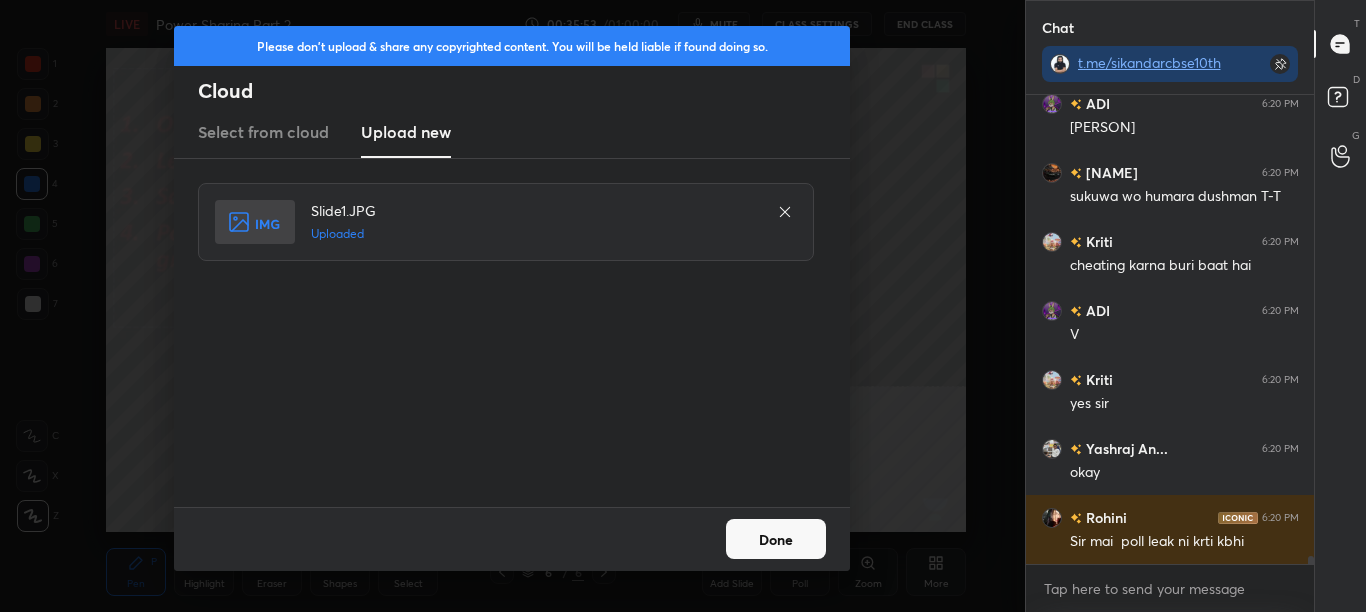 click on "Done" at bounding box center [776, 539] 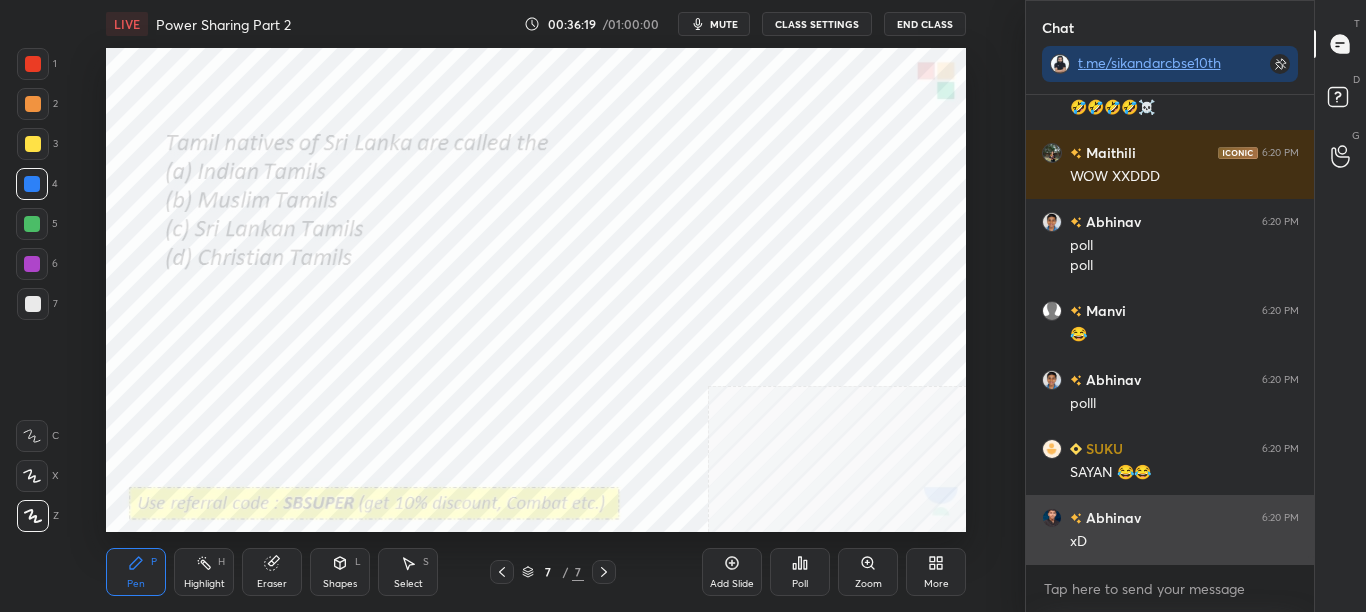 scroll, scrollTop: 28484, scrollLeft: 0, axis: vertical 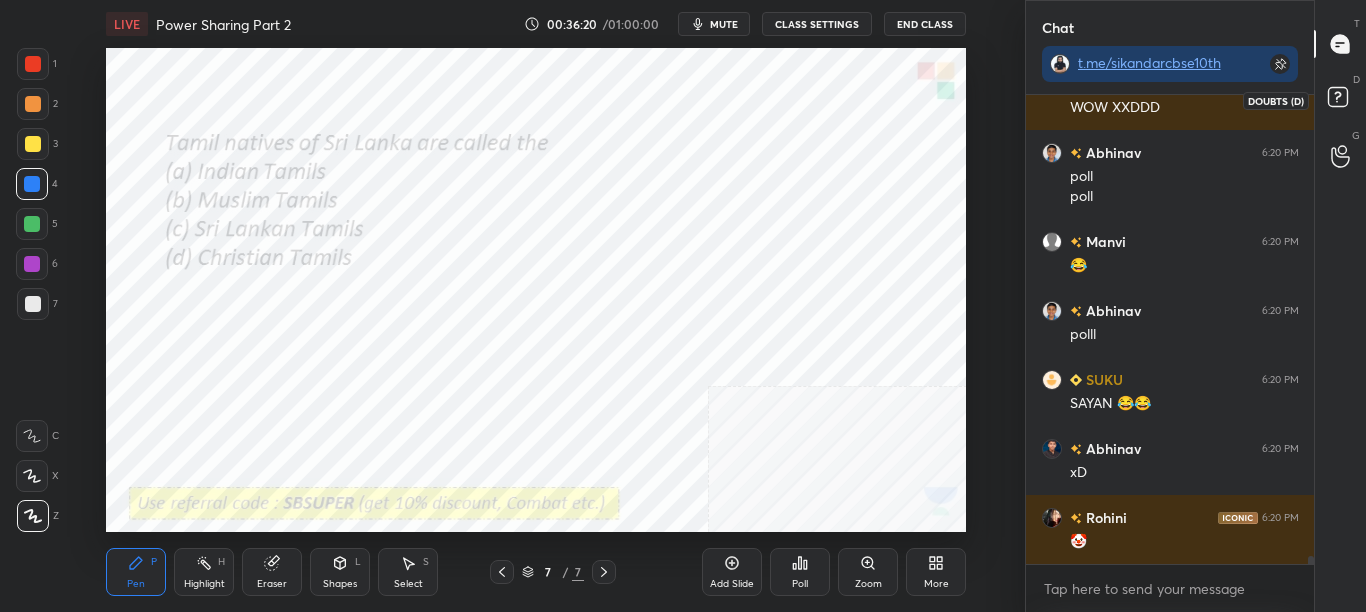 click 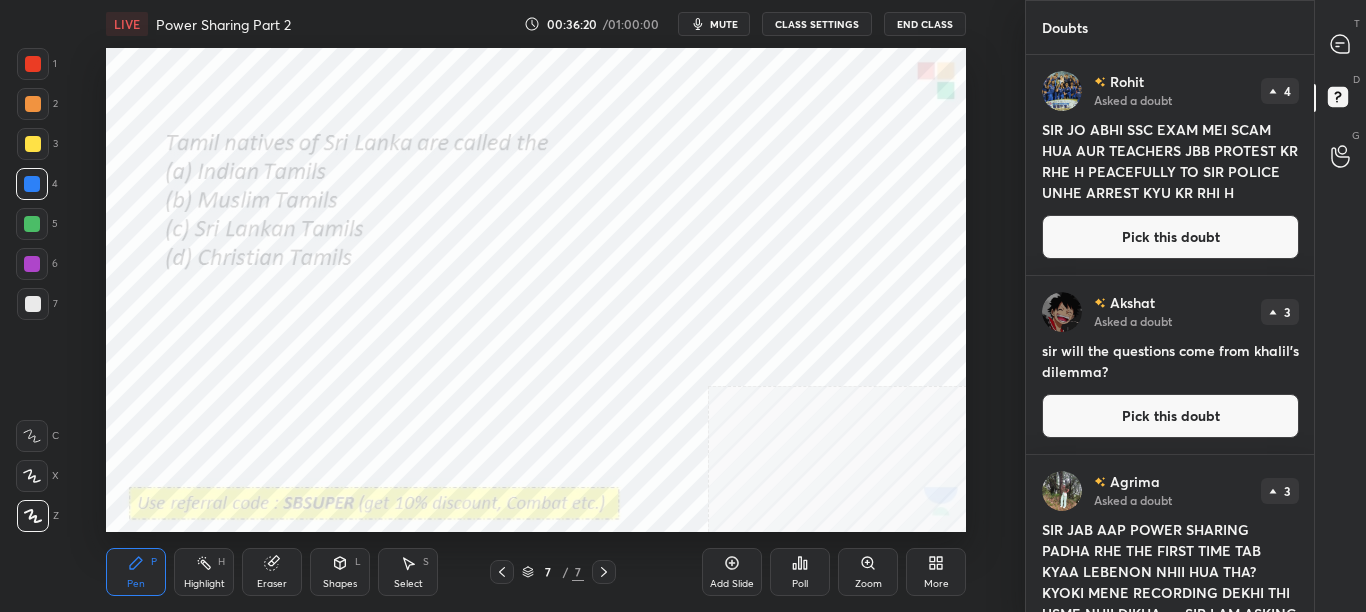 scroll, scrollTop: 7, scrollLeft: 7, axis: both 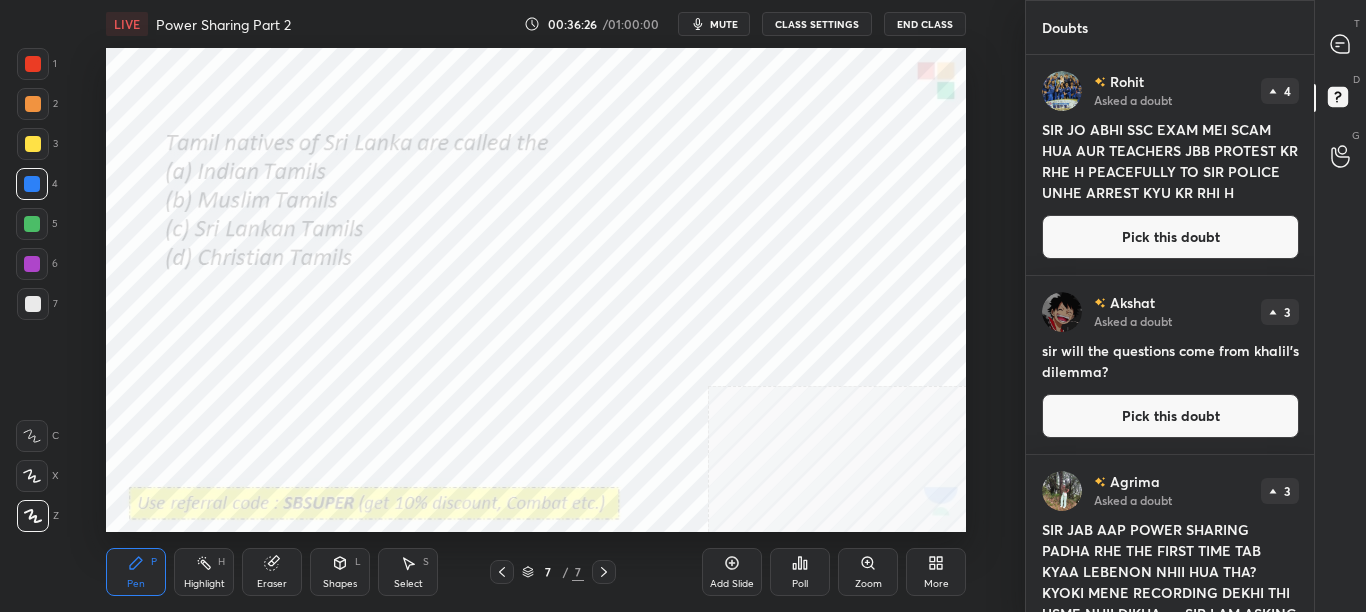 click on "T Messages (T)" at bounding box center (1340, 44) 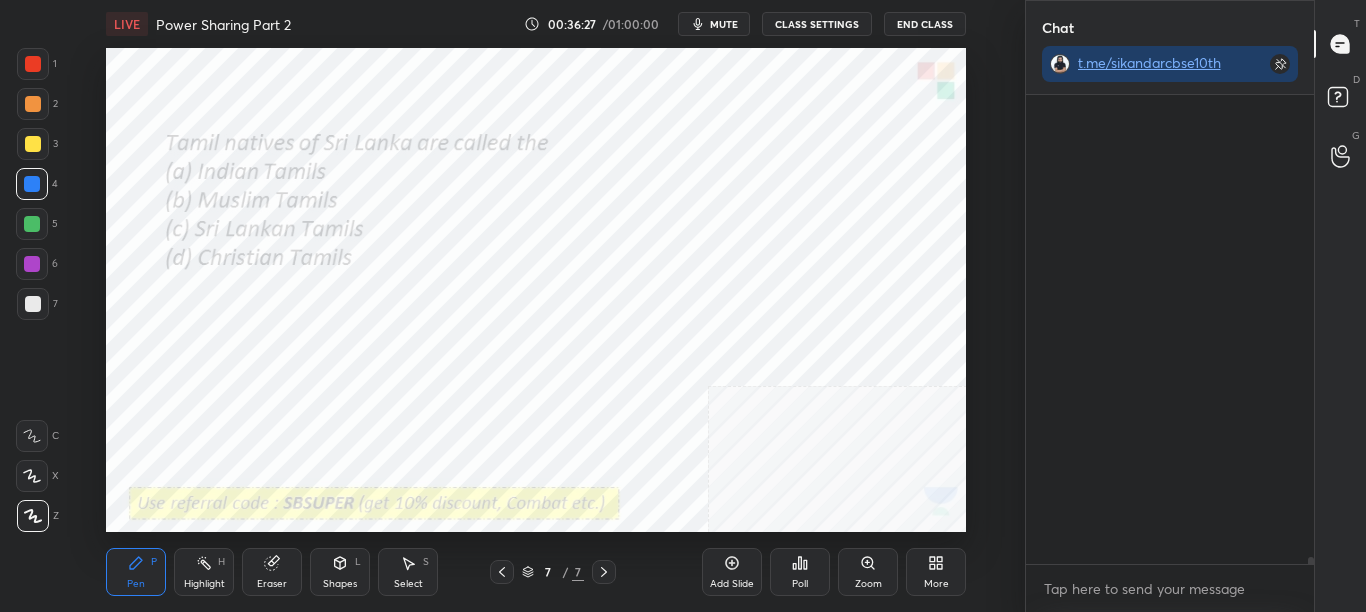 scroll, scrollTop: 511, scrollLeft: 282, axis: both 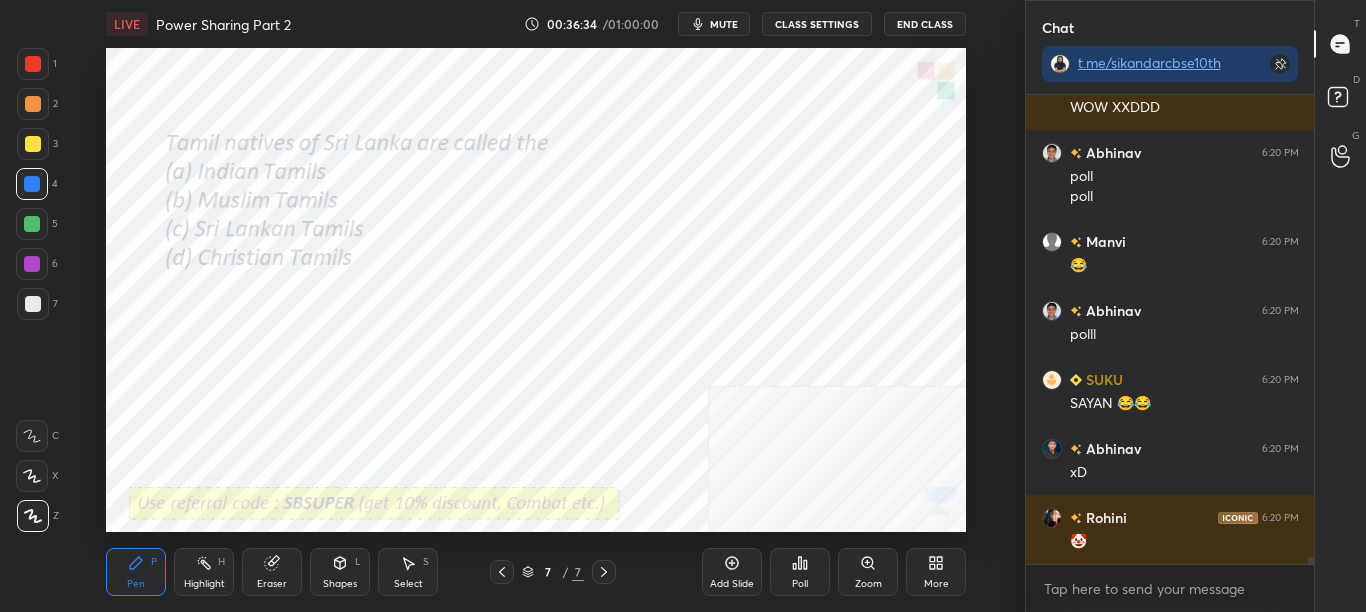 click 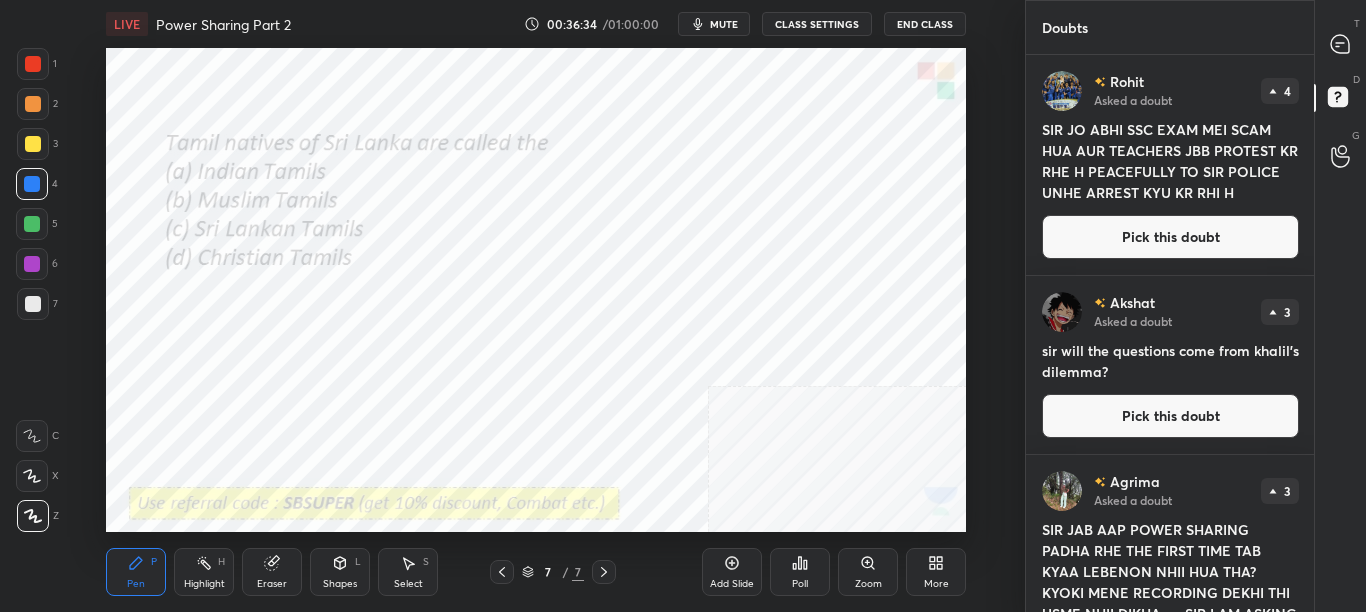 scroll, scrollTop: 7, scrollLeft: 7, axis: both 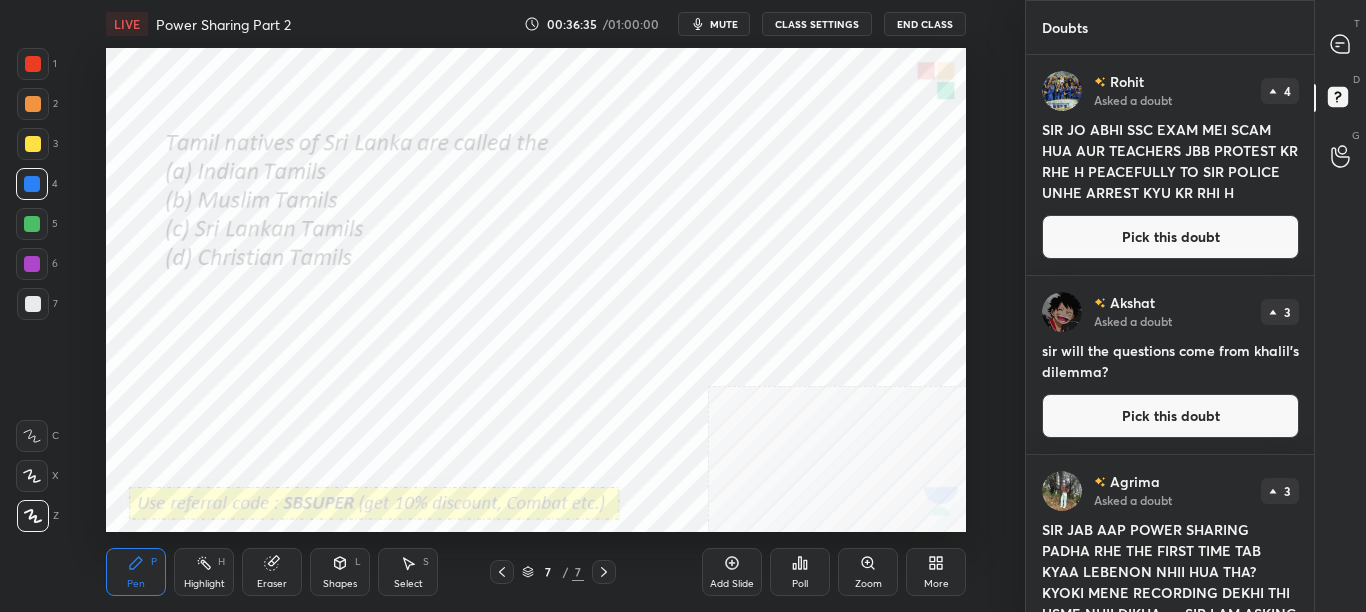 click on "T Messages (T)" at bounding box center (1340, 44) 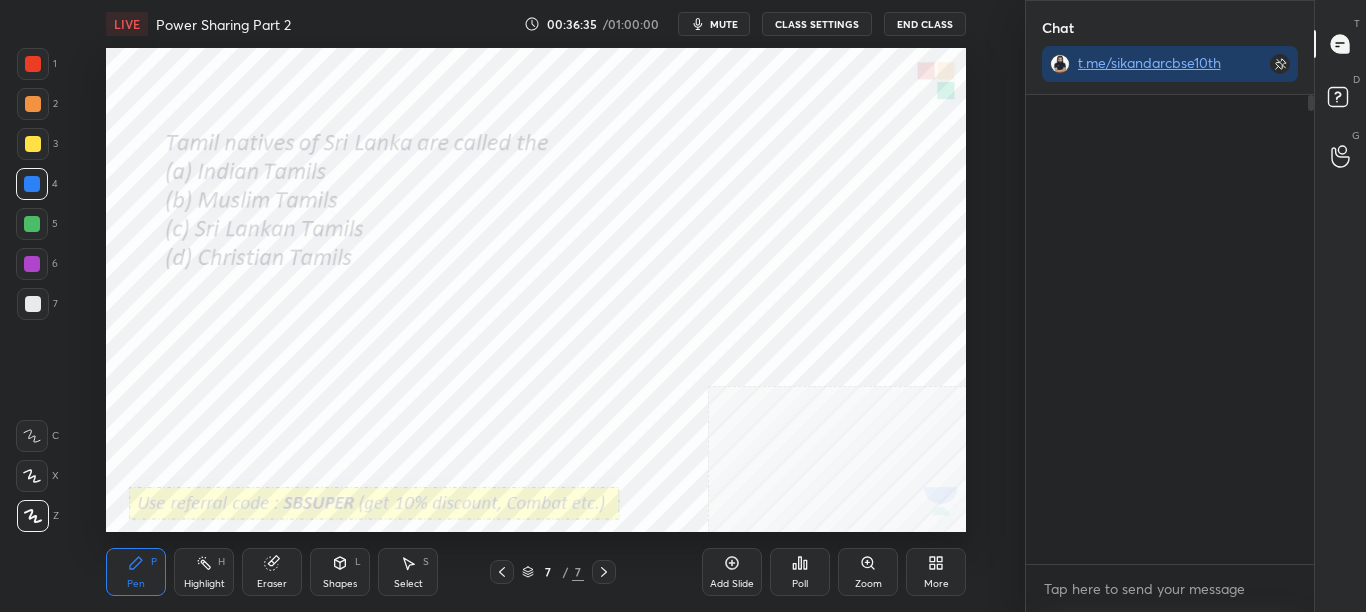 scroll, scrollTop: 511, scrollLeft: 282, axis: both 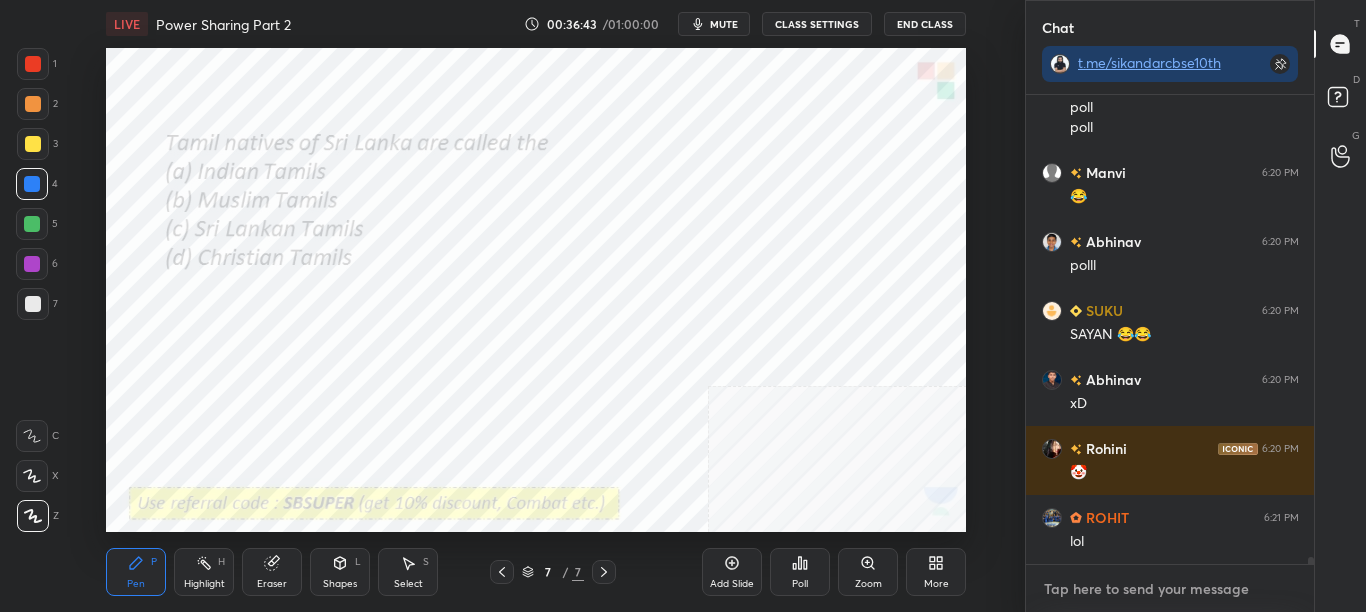 click at bounding box center [1170, 589] 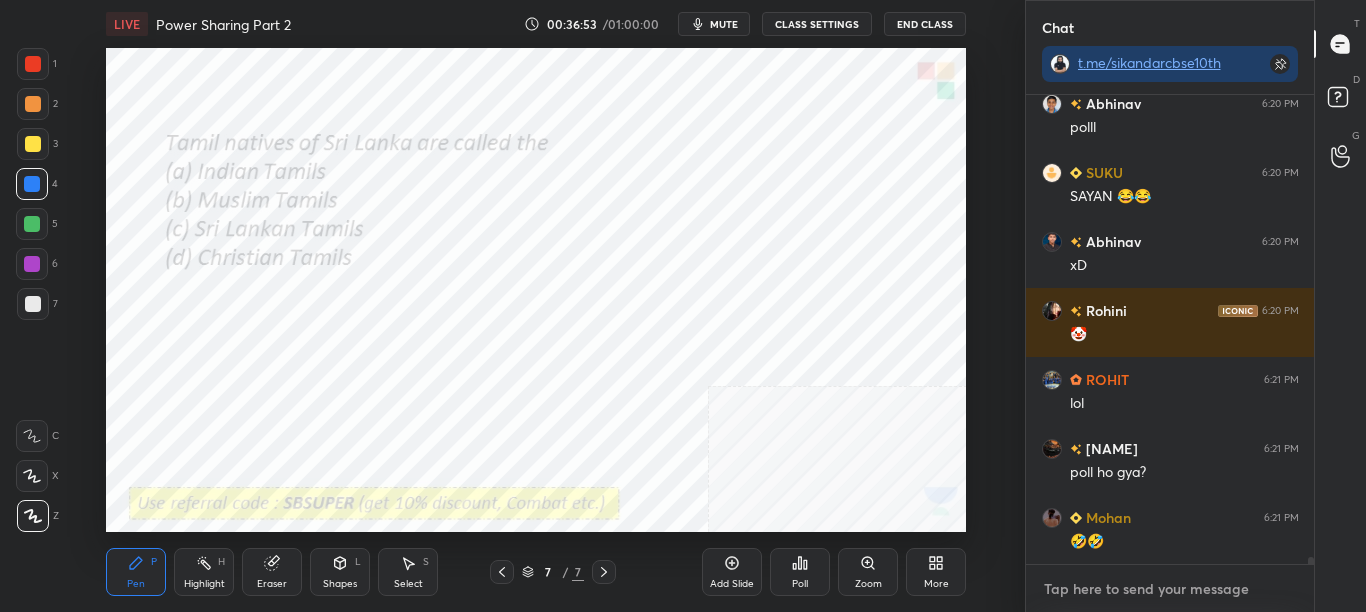 scroll, scrollTop: 29171, scrollLeft: 0, axis: vertical 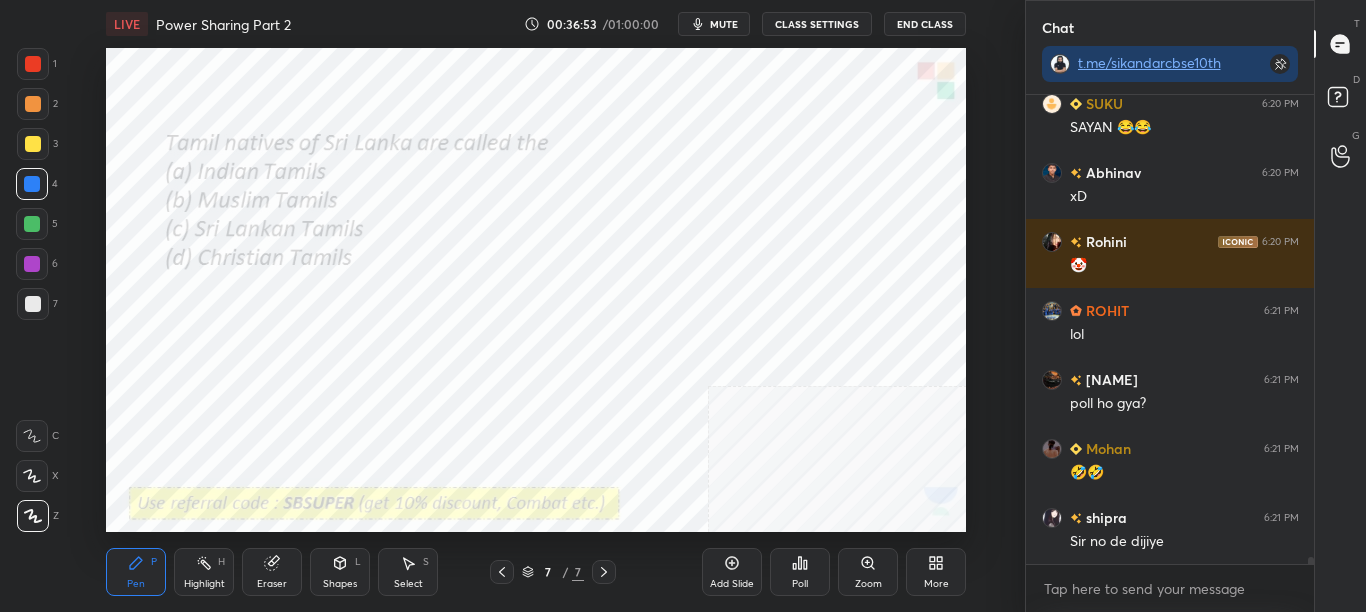 click on "Poll" at bounding box center (800, 584) 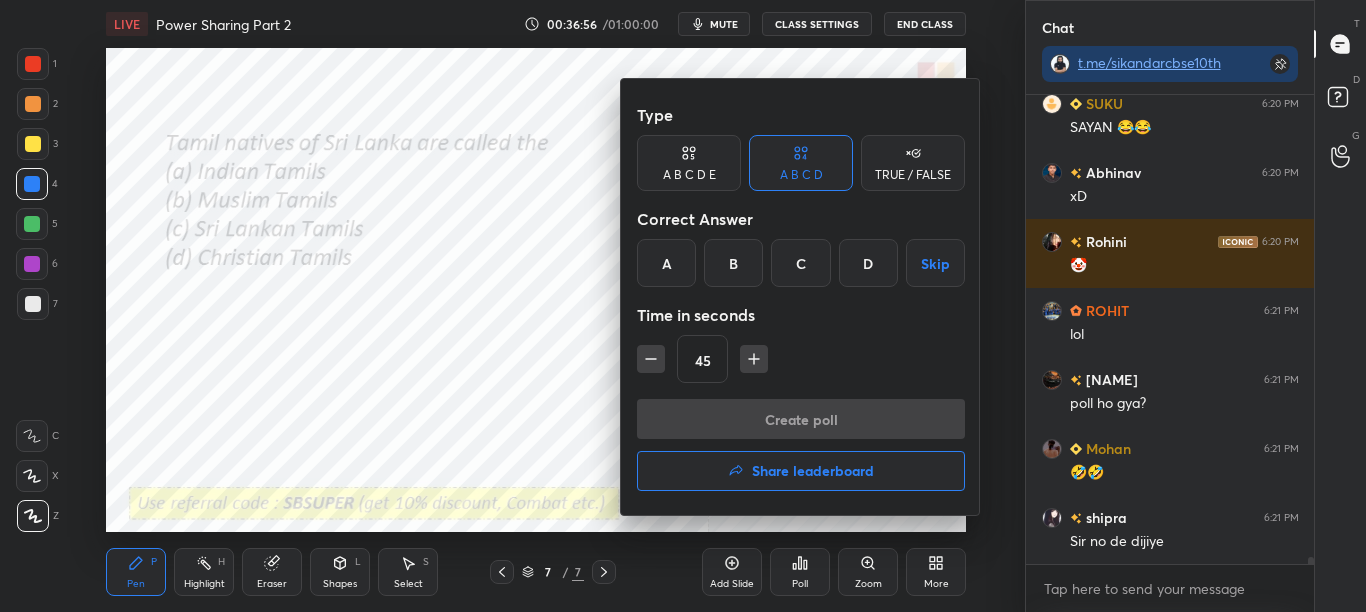 click on "C" at bounding box center [800, 263] 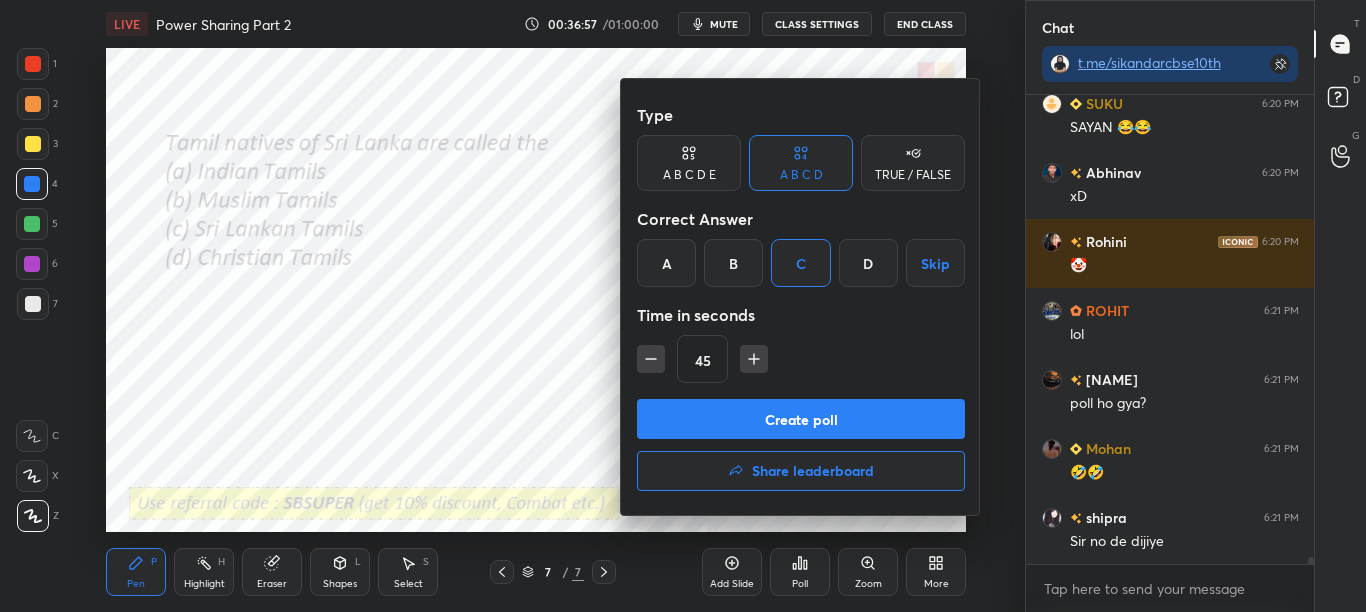 click on "Create poll" at bounding box center (801, 419) 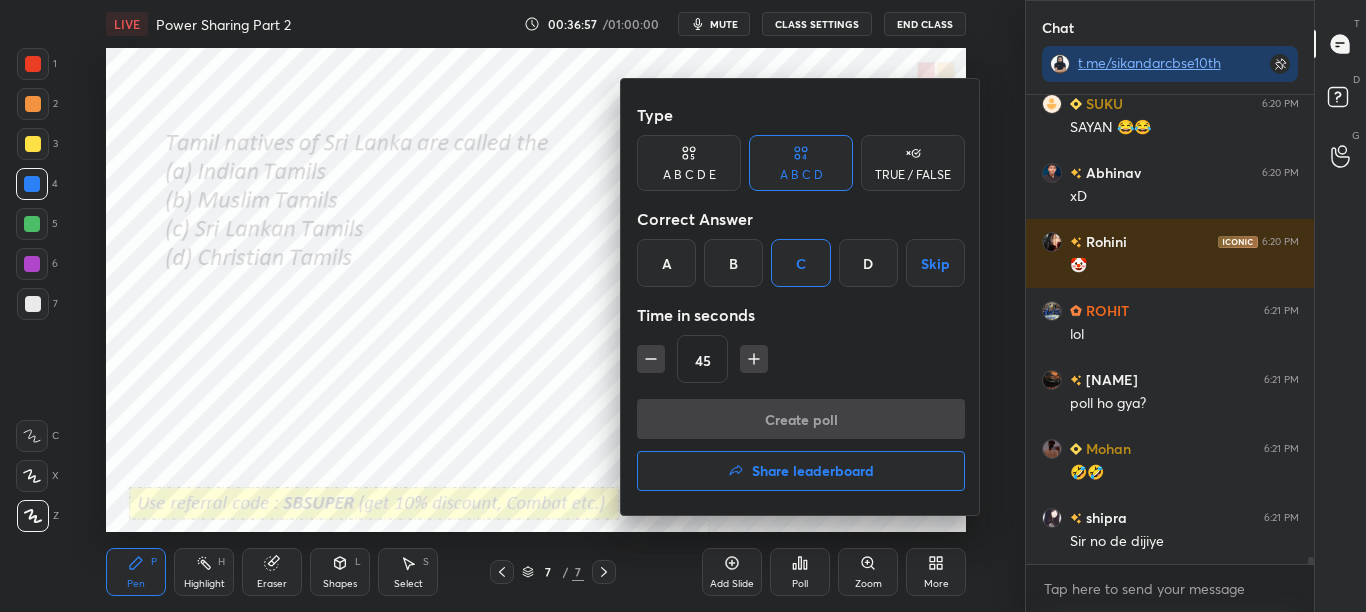 scroll, scrollTop: 29276, scrollLeft: 0, axis: vertical 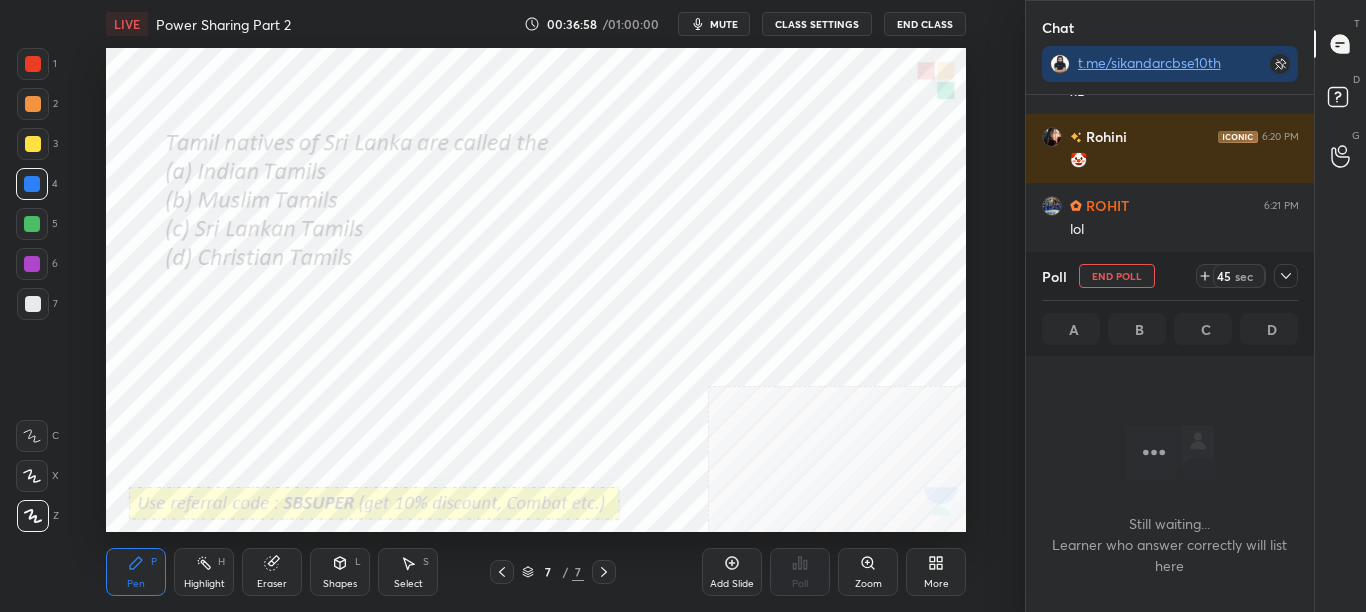 click 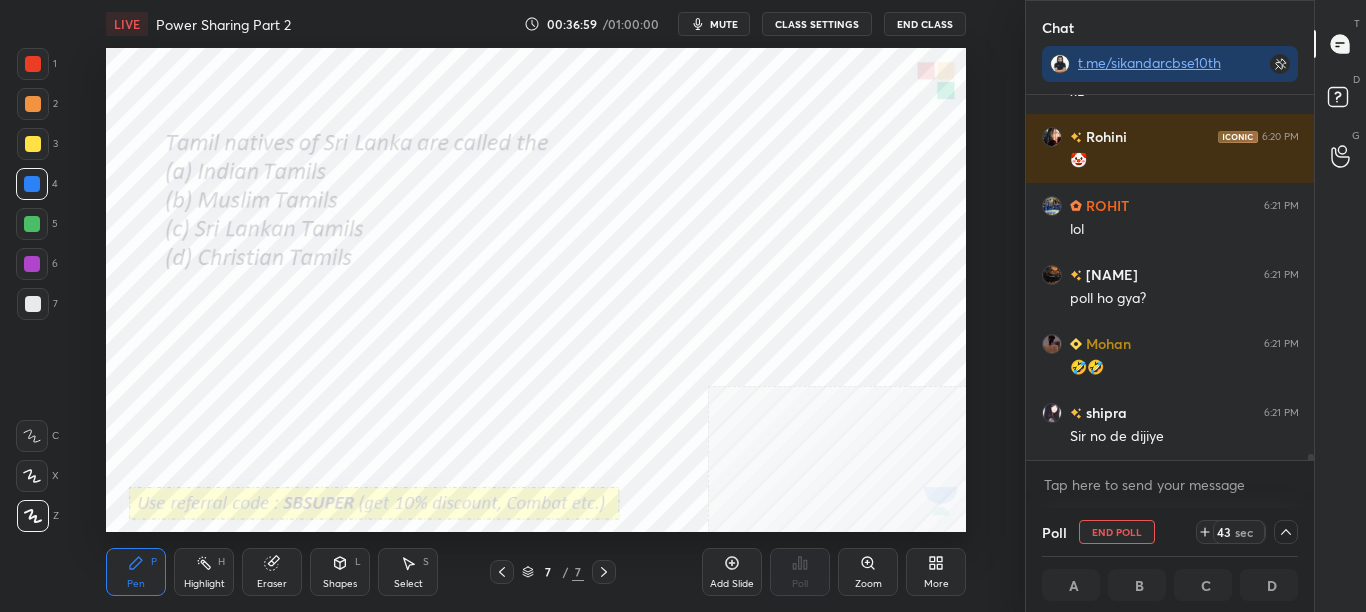 scroll, scrollTop: 1, scrollLeft: 7, axis: both 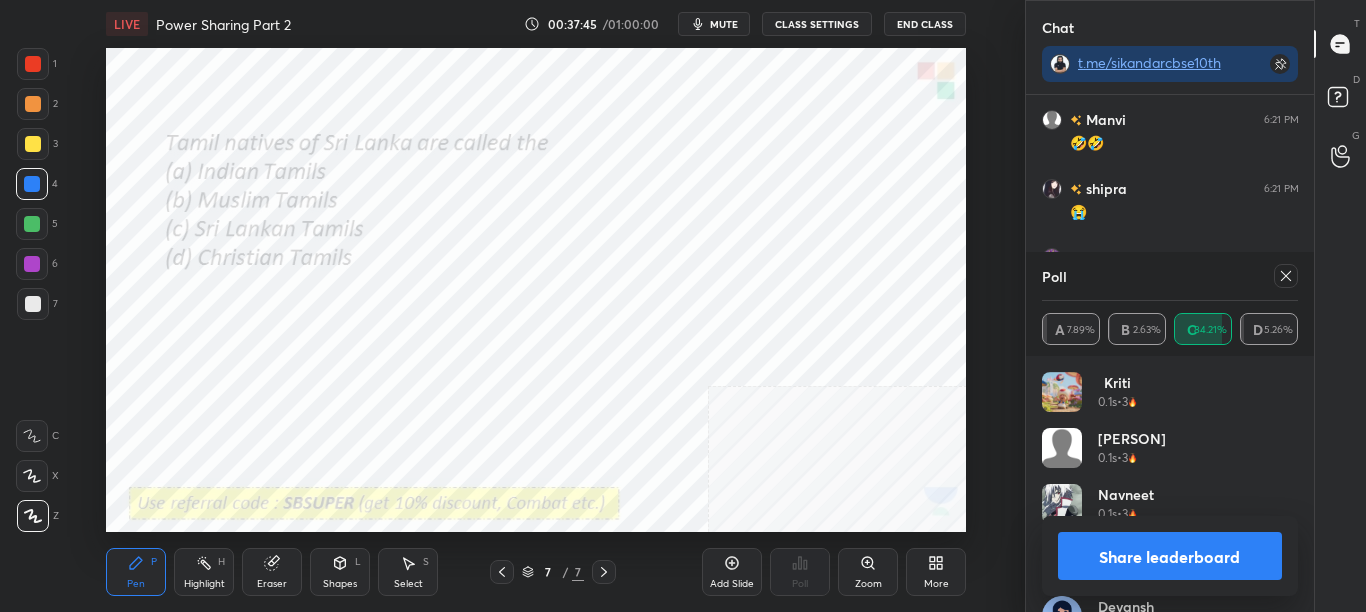 click 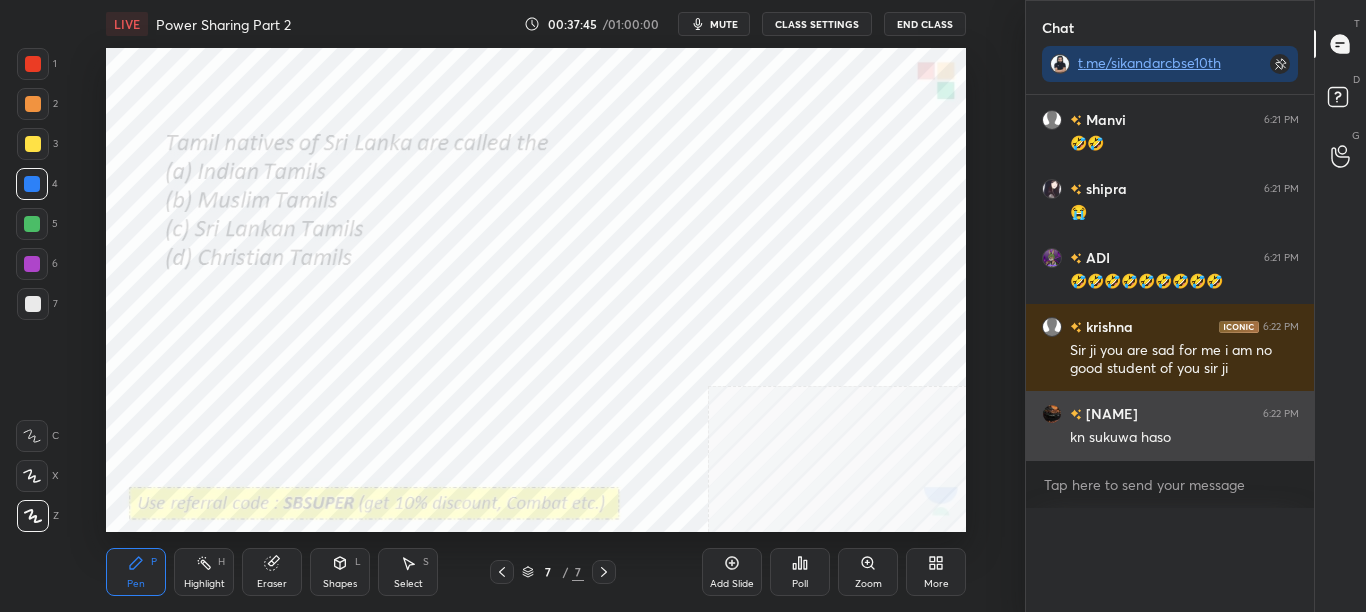 scroll, scrollTop: 0, scrollLeft: 0, axis: both 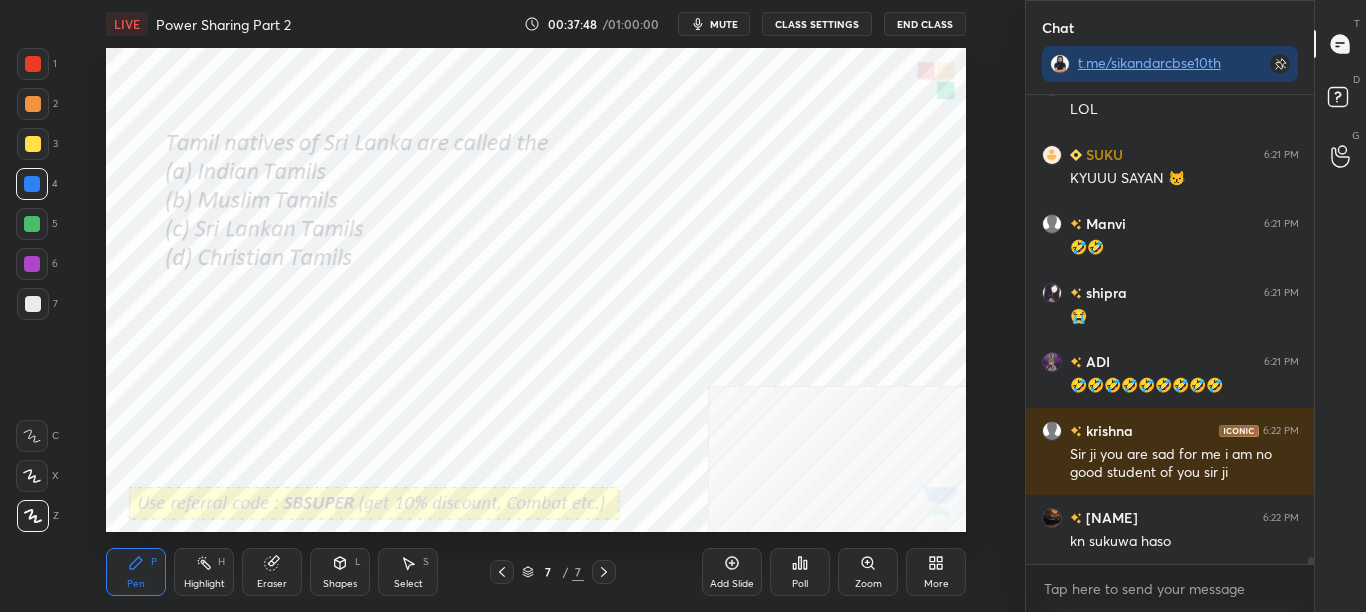 click on "More" at bounding box center [936, 584] 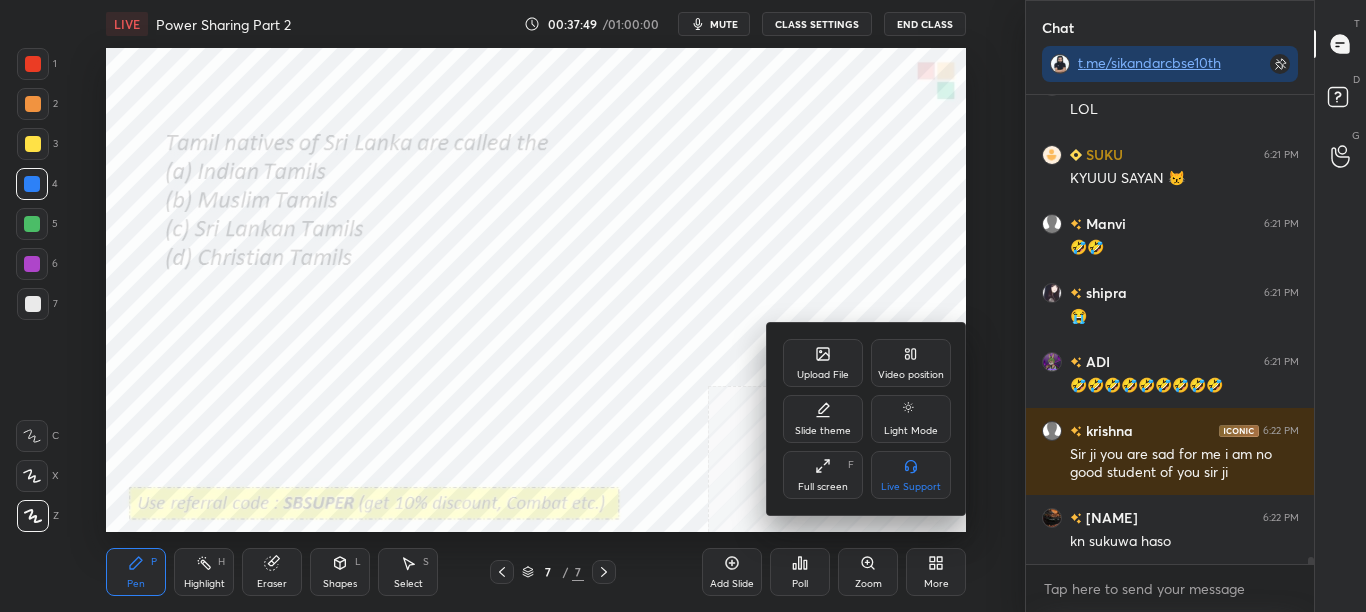 click on "Upload File" at bounding box center [823, 363] 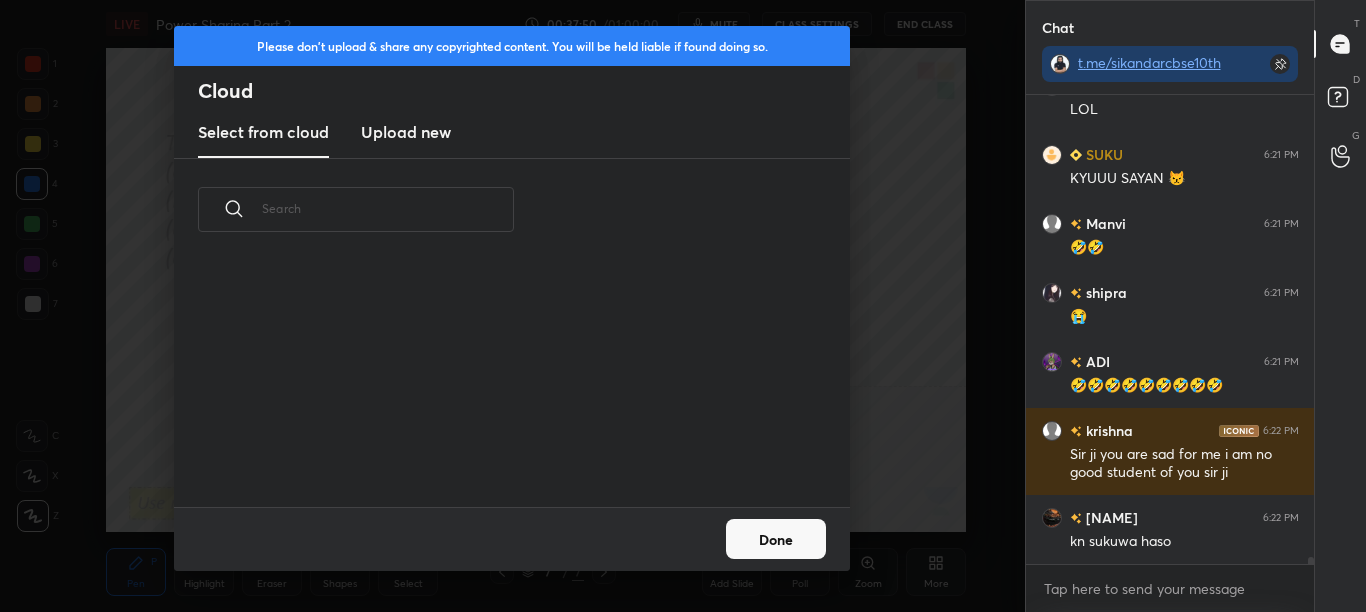 click on "Upload new" at bounding box center [406, 132] 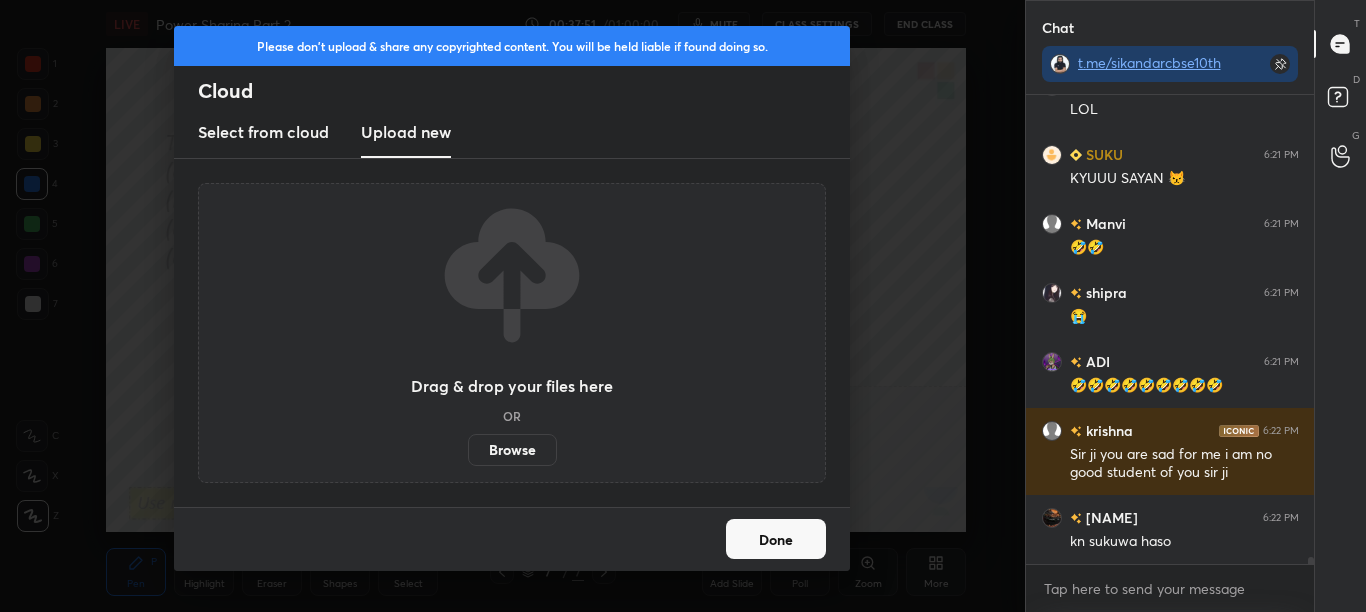click on "Browse" at bounding box center (512, 450) 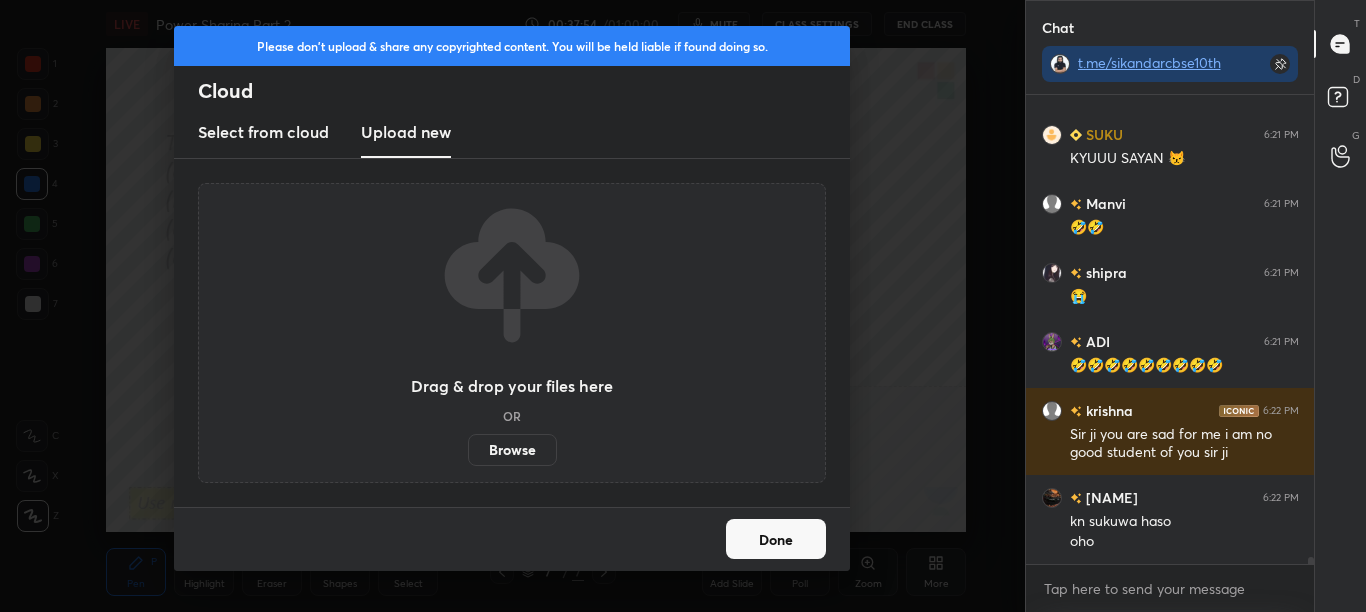 click on "Done" at bounding box center (776, 539) 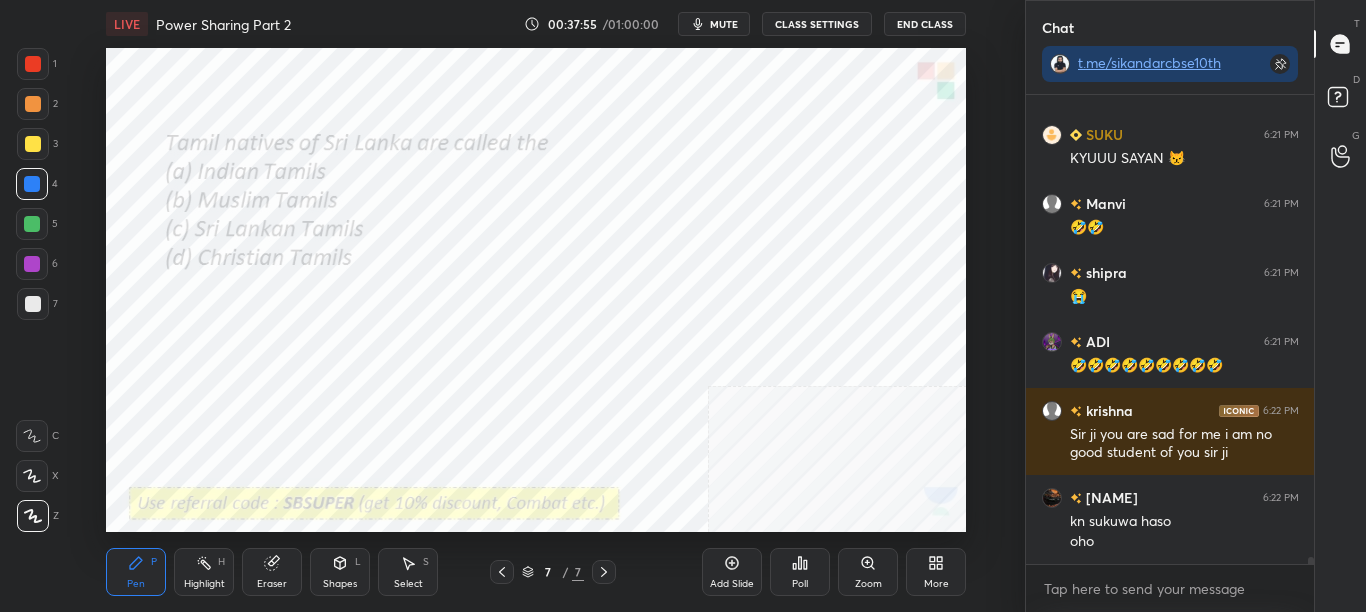 click on "More" at bounding box center [936, 584] 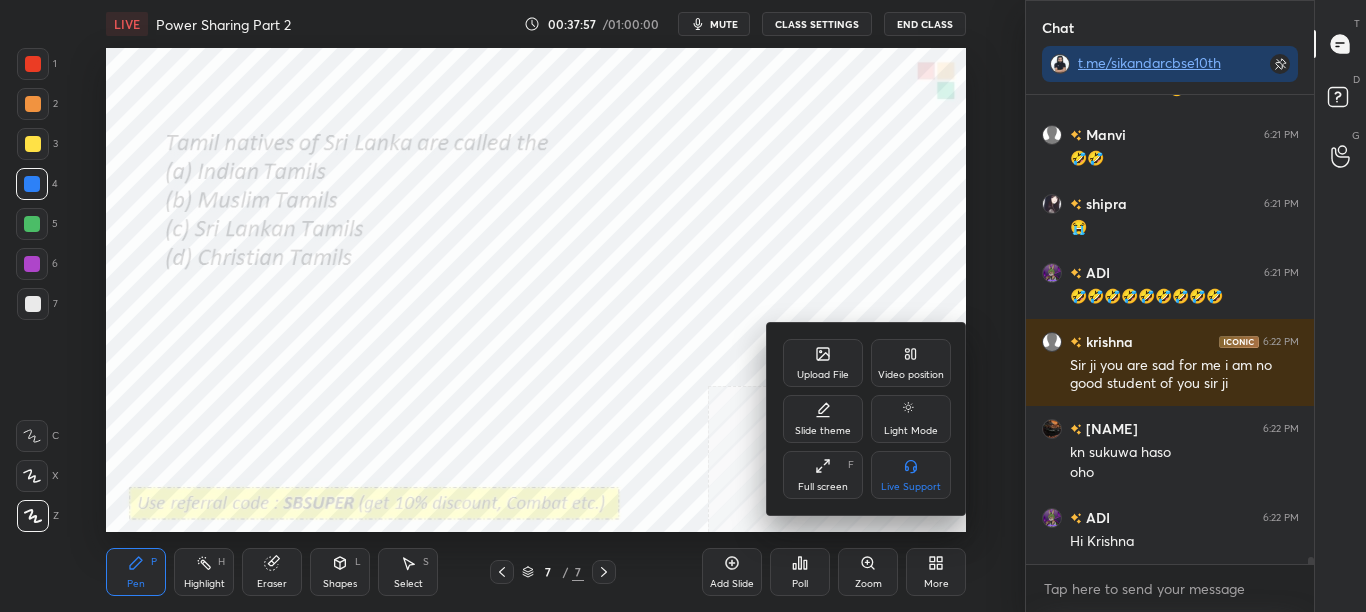 click on "Upload File Video position Slide theme Light Mode Full screen F Live Support" at bounding box center (867, 419) 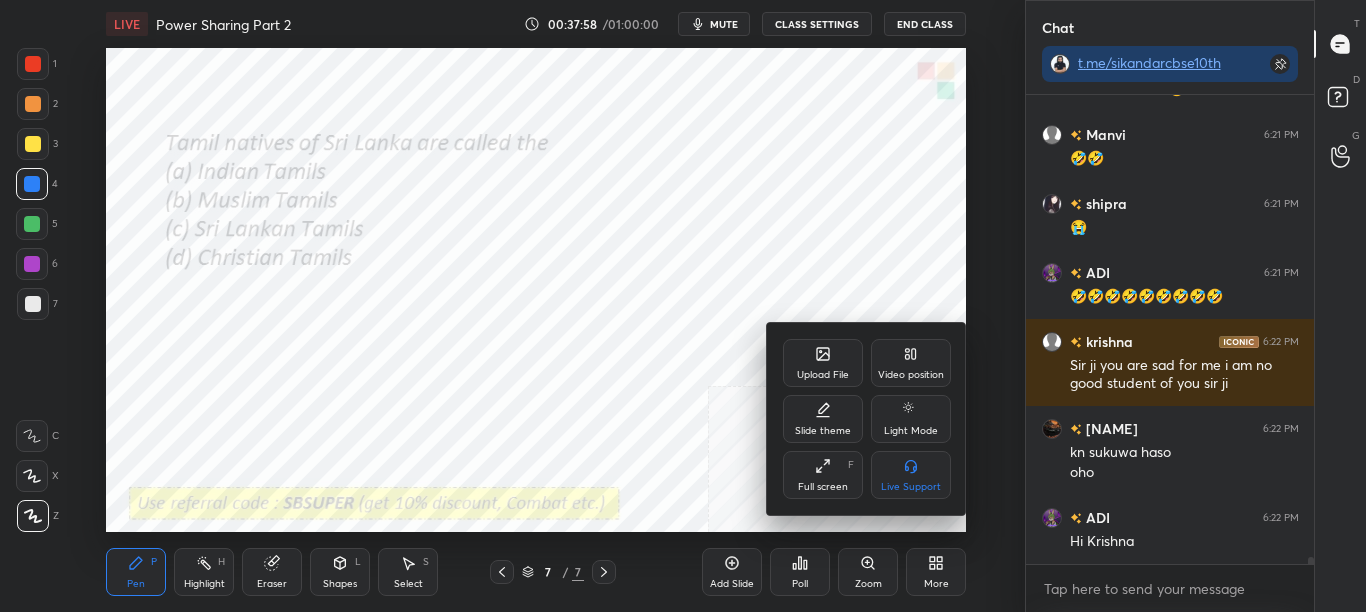 click on "Upload File" at bounding box center (823, 375) 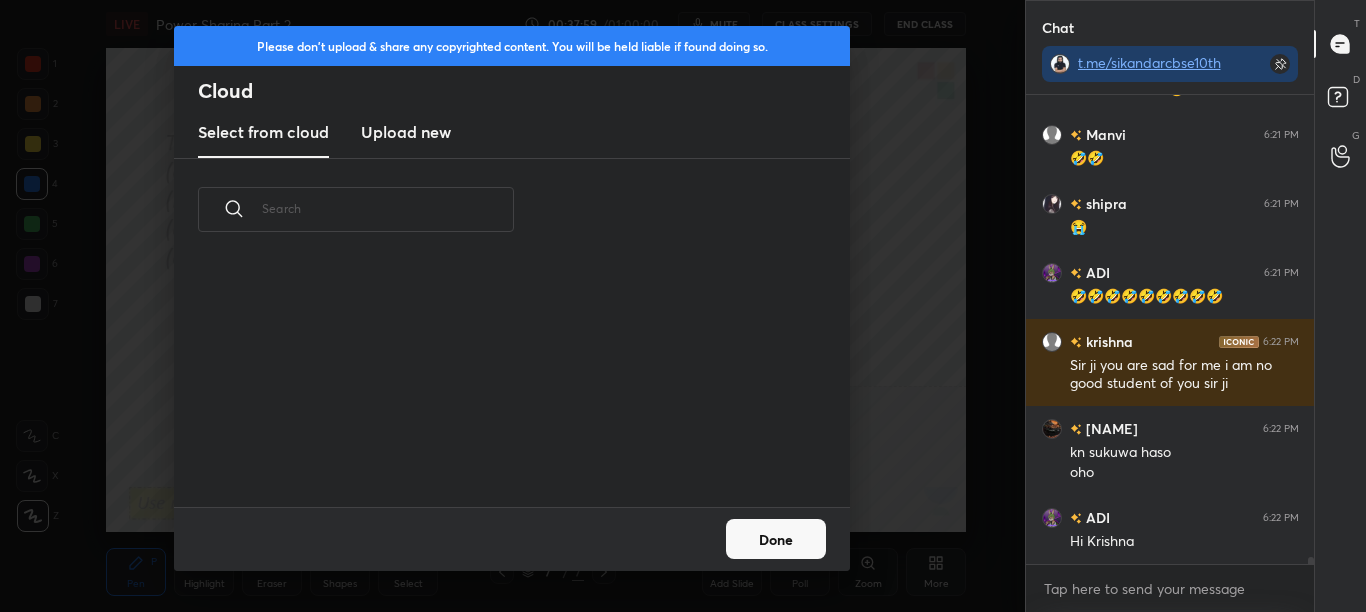 click on "Upload new" at bounding box center [406, 132] 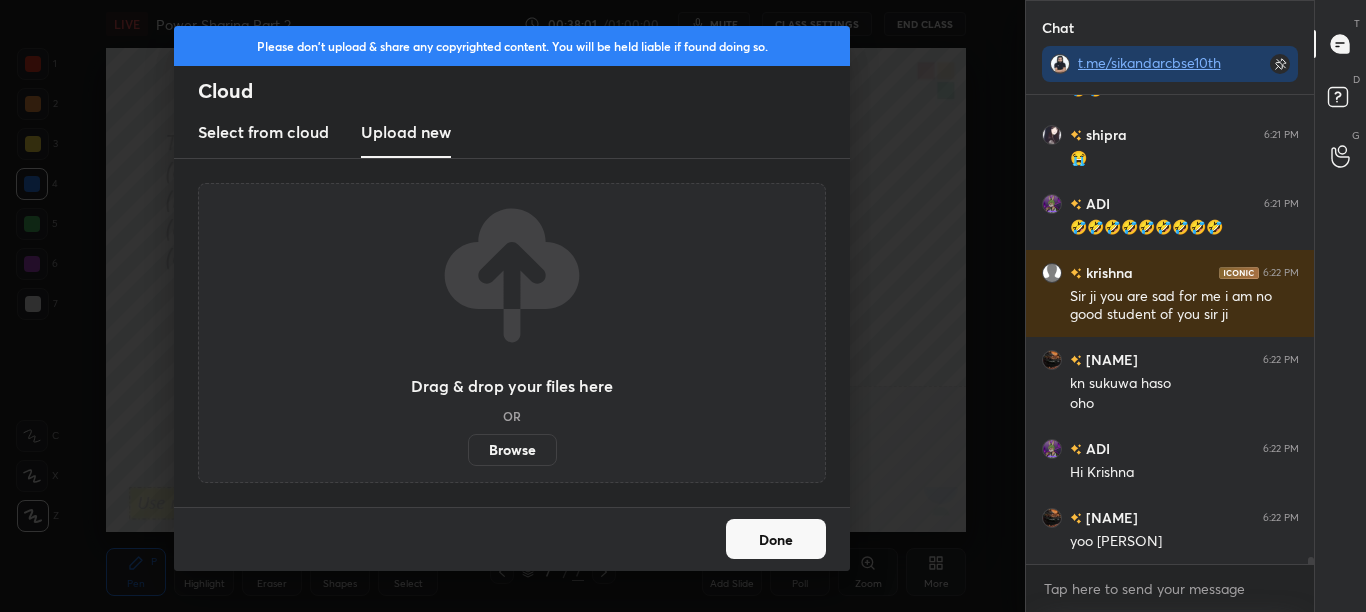 click on "Browse" at bounding box center [512, 450] 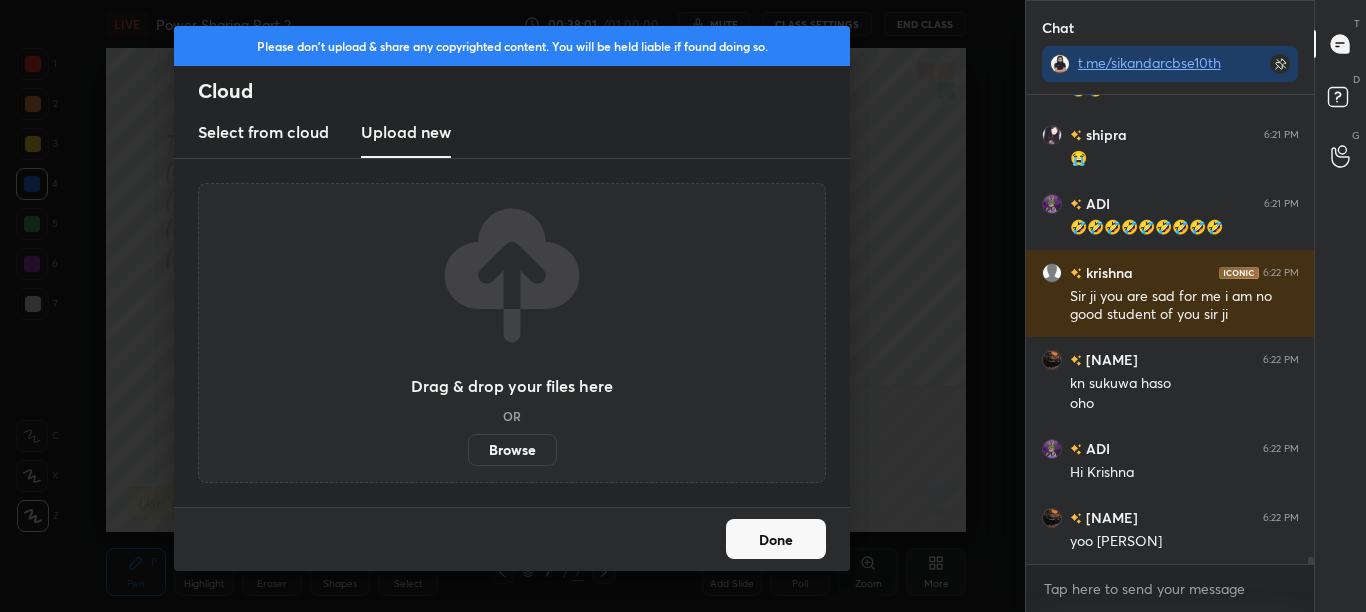 click on "Browse" at bounding box center [468, 450] 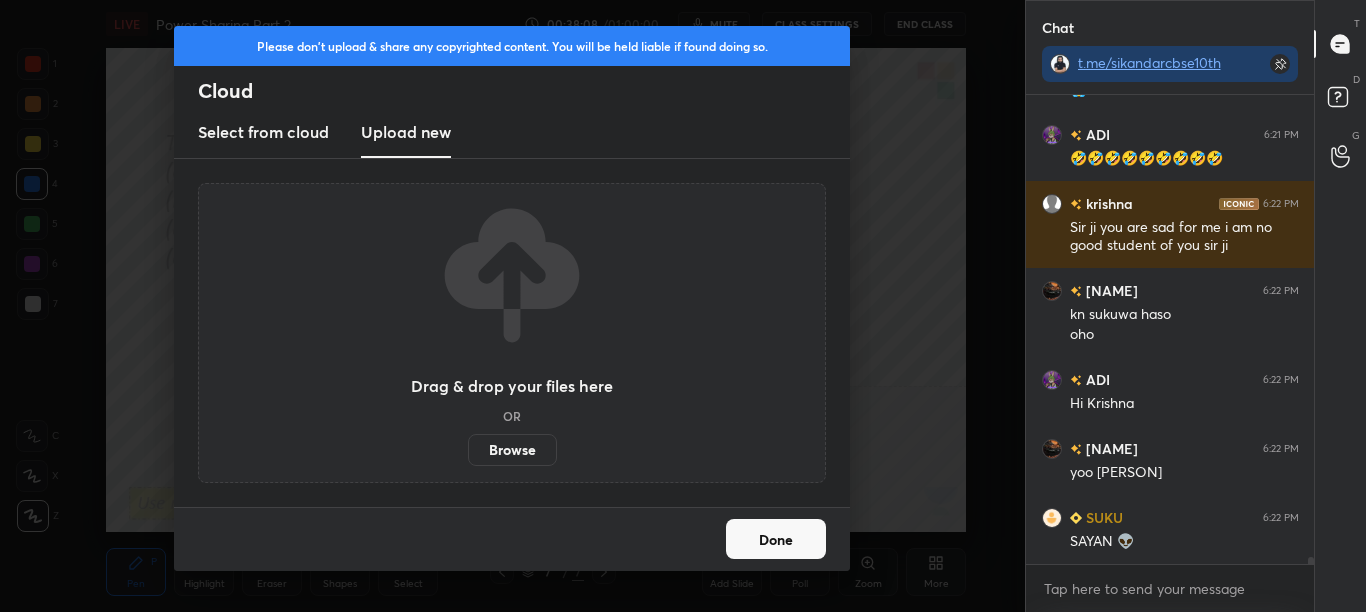 click on "Please don't upload & share any copyrighted content. You will be held liable if found doing so. Cloud Select from cloud Upload new" at bounding box center [512, 92] 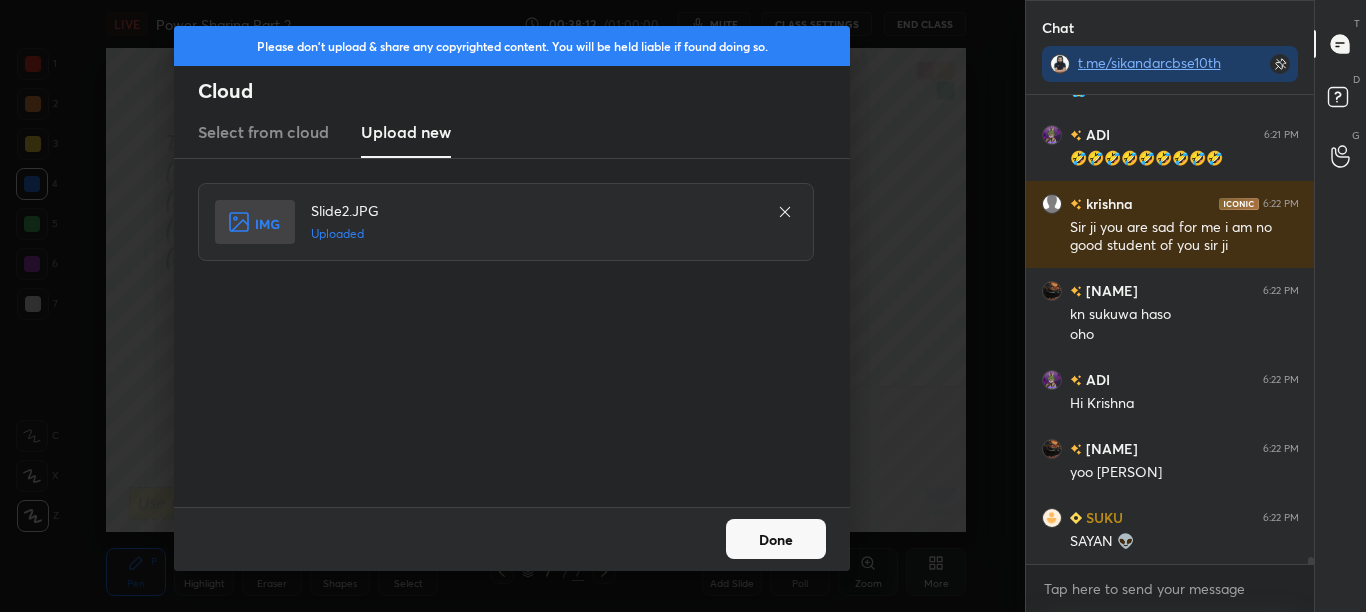 scroll, scrollTop: 30418, scrollLeft: 0, axis: vertical 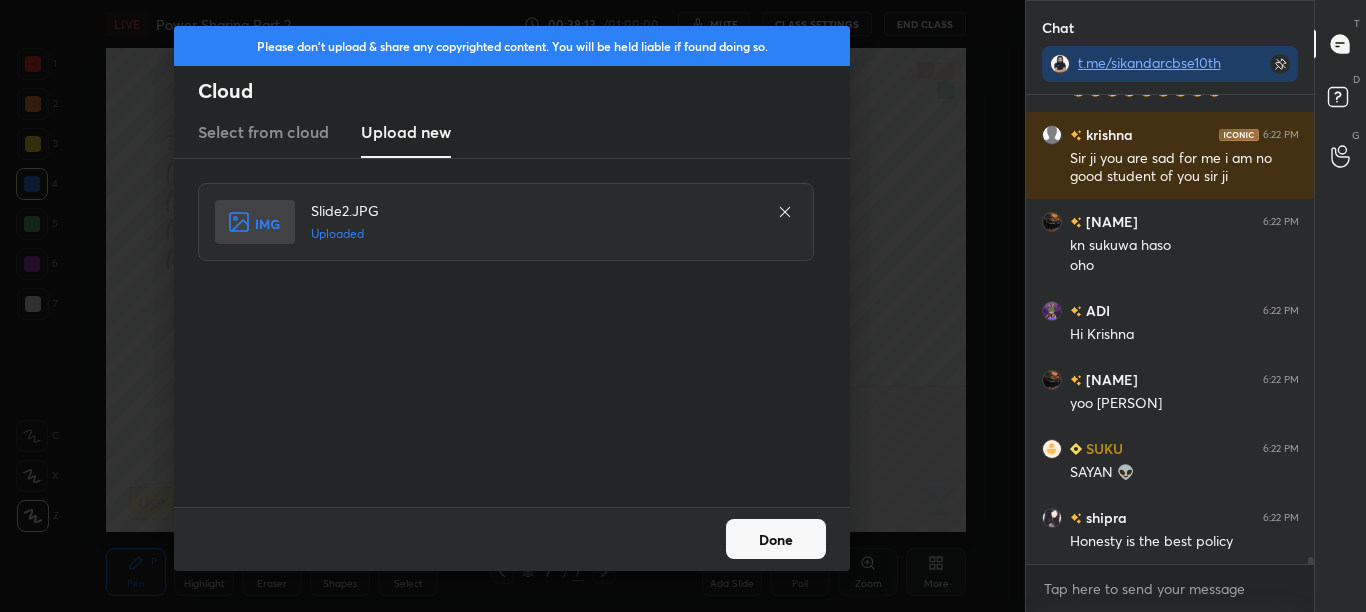 click on "Done" at bounding box center (776, 539) 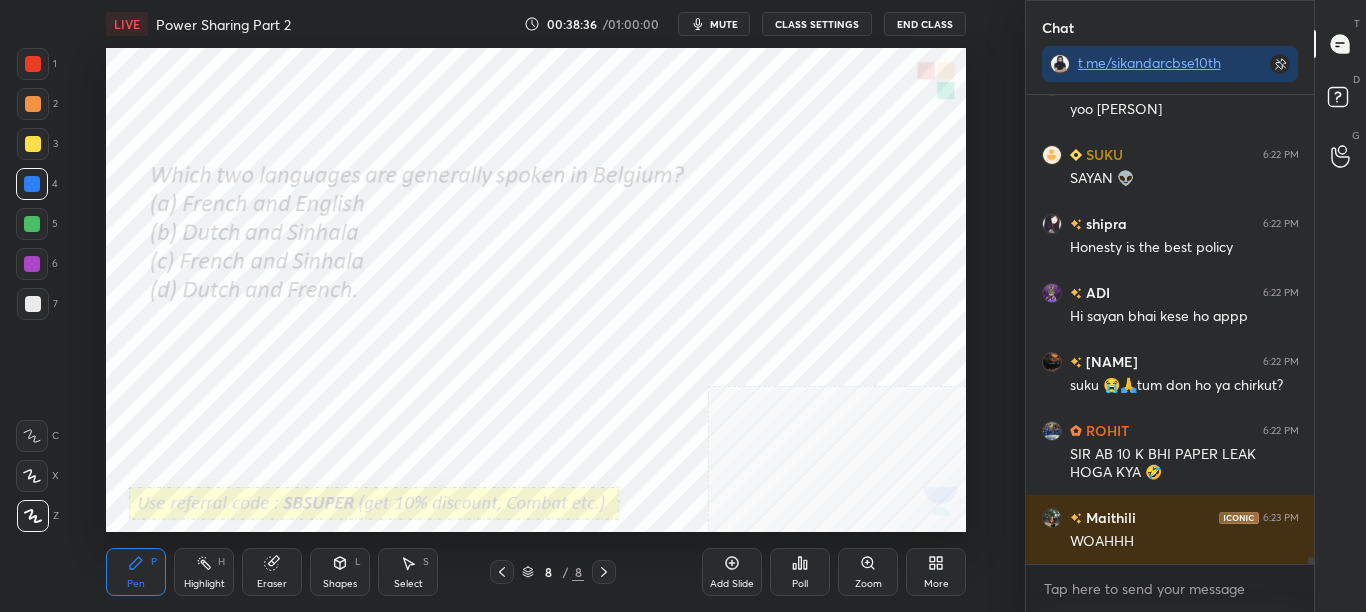 scroll, scrollTop: 30781, scrollLeft: 0, axis: vertical 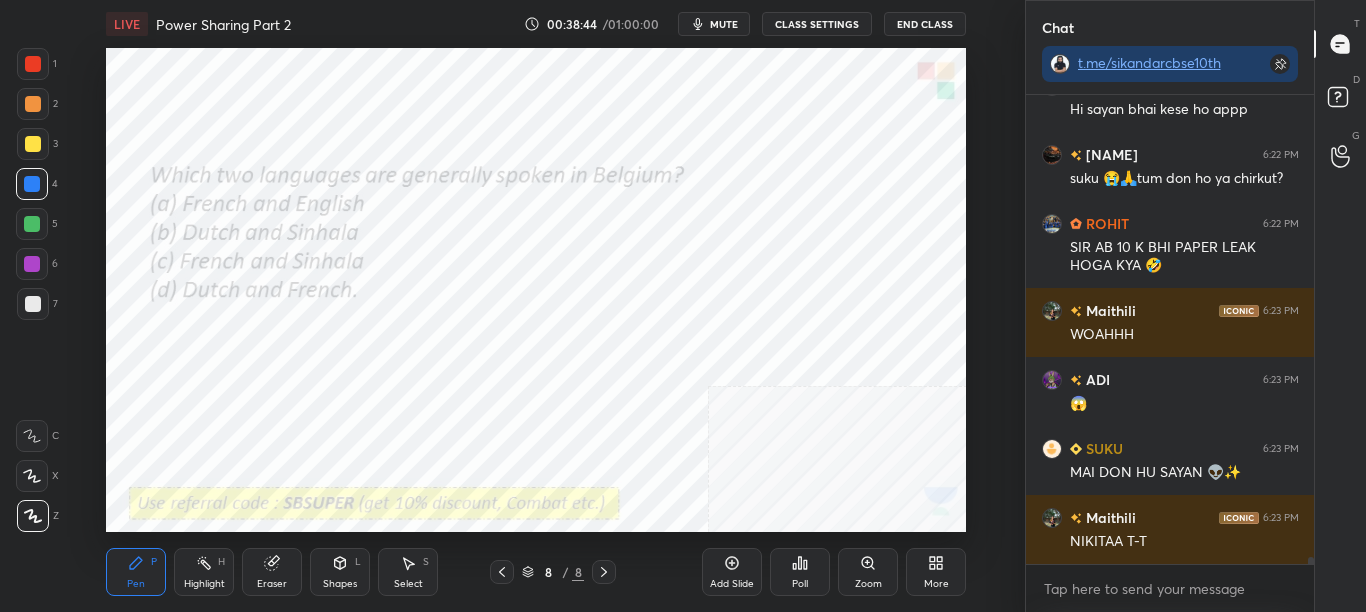 click 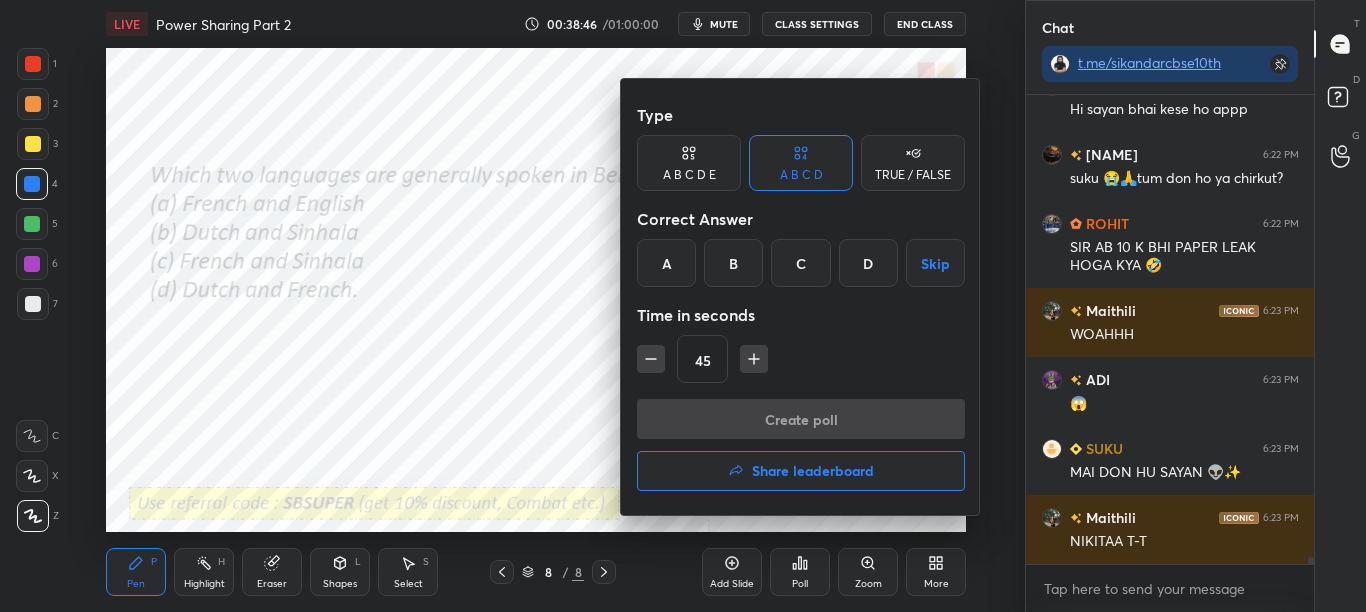 scroll, scrollTop: 30988, scrollLeft: 0, axis: vertical 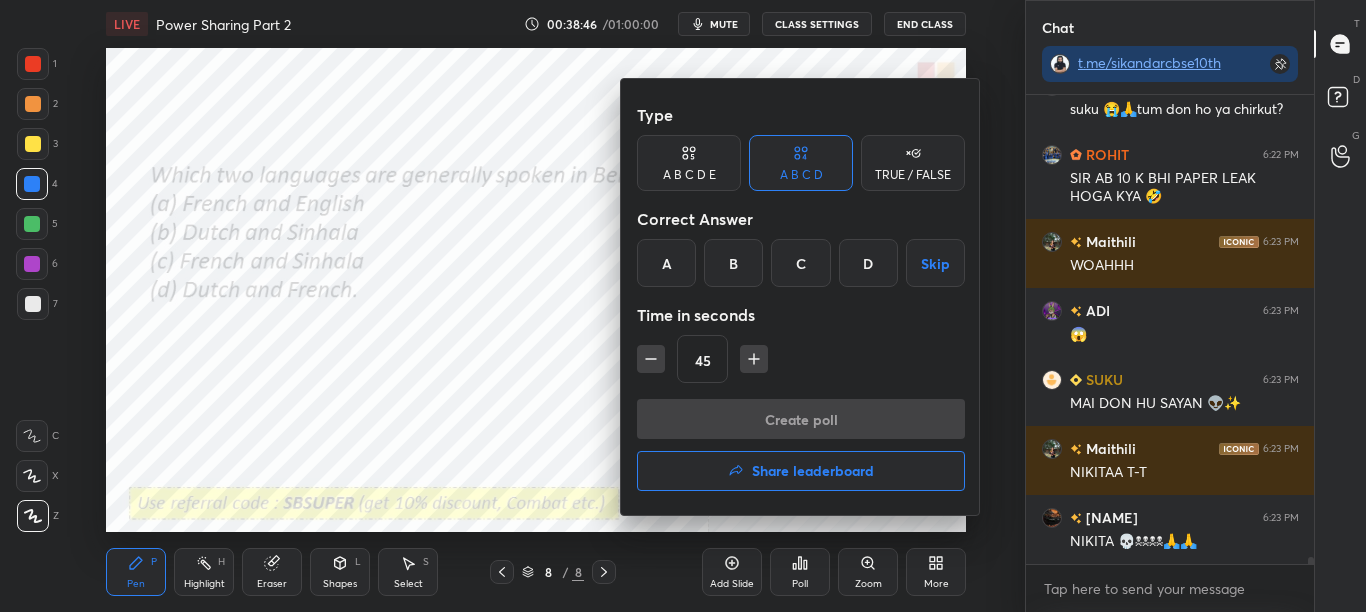 click at bounding box center (683, 306) 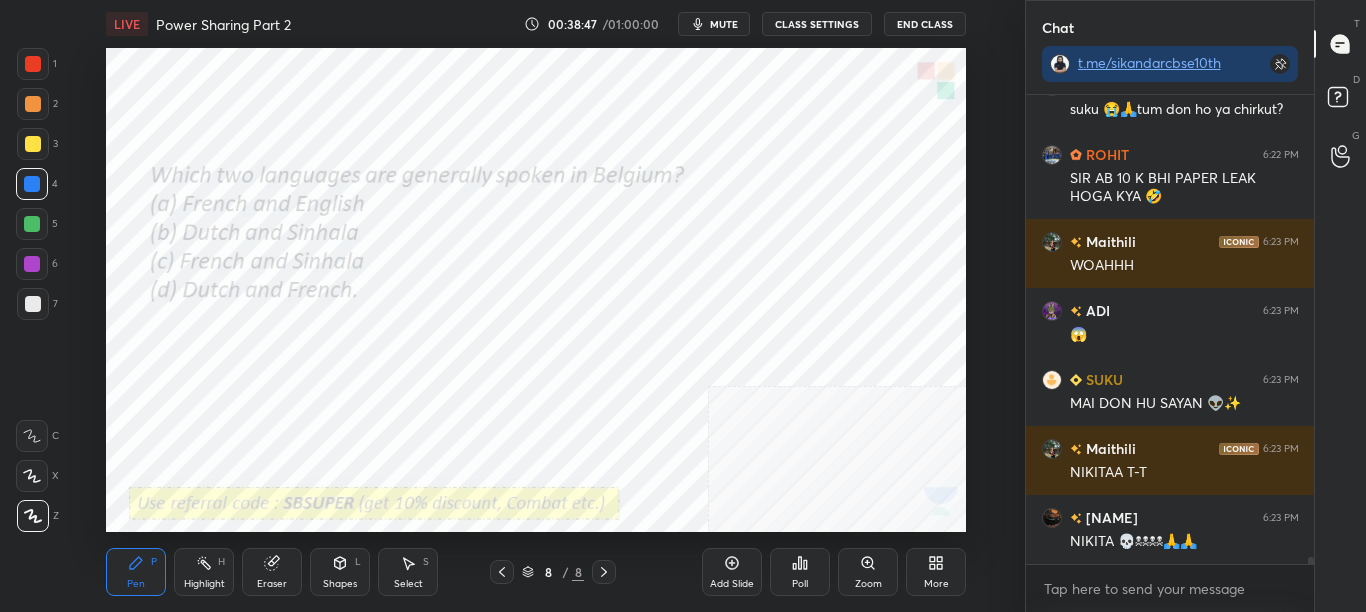 click on "Poll" at bounding box center [800, 572] 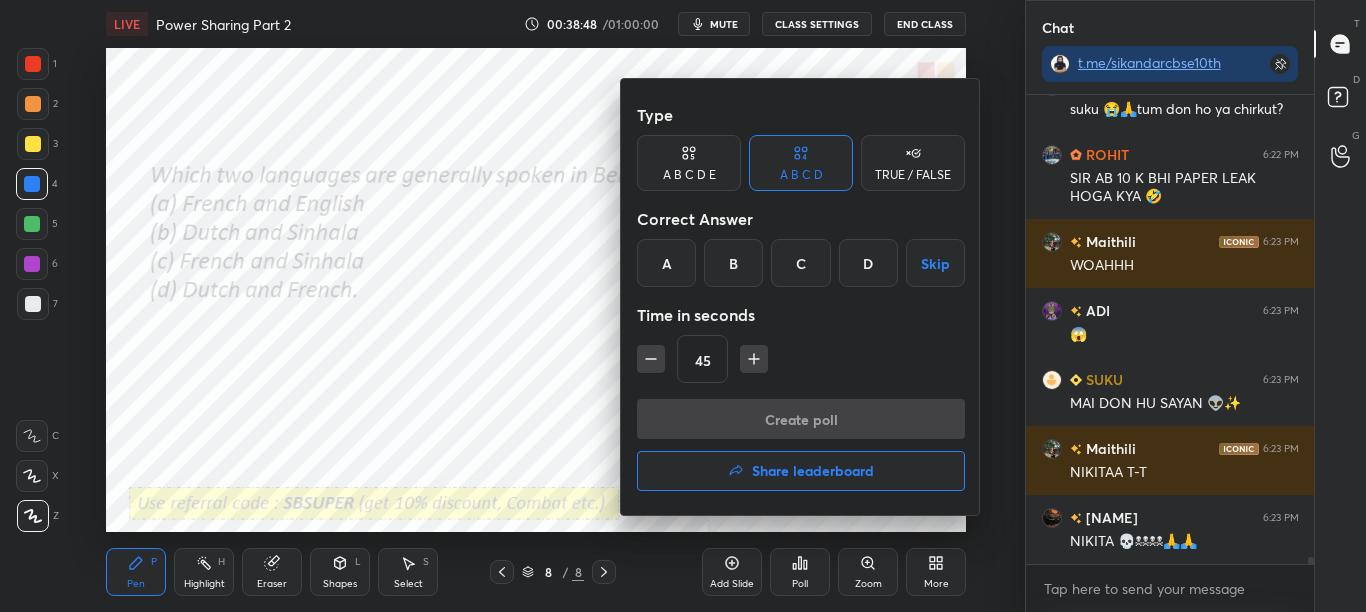 click on "D" at bounding box center [868, 263] 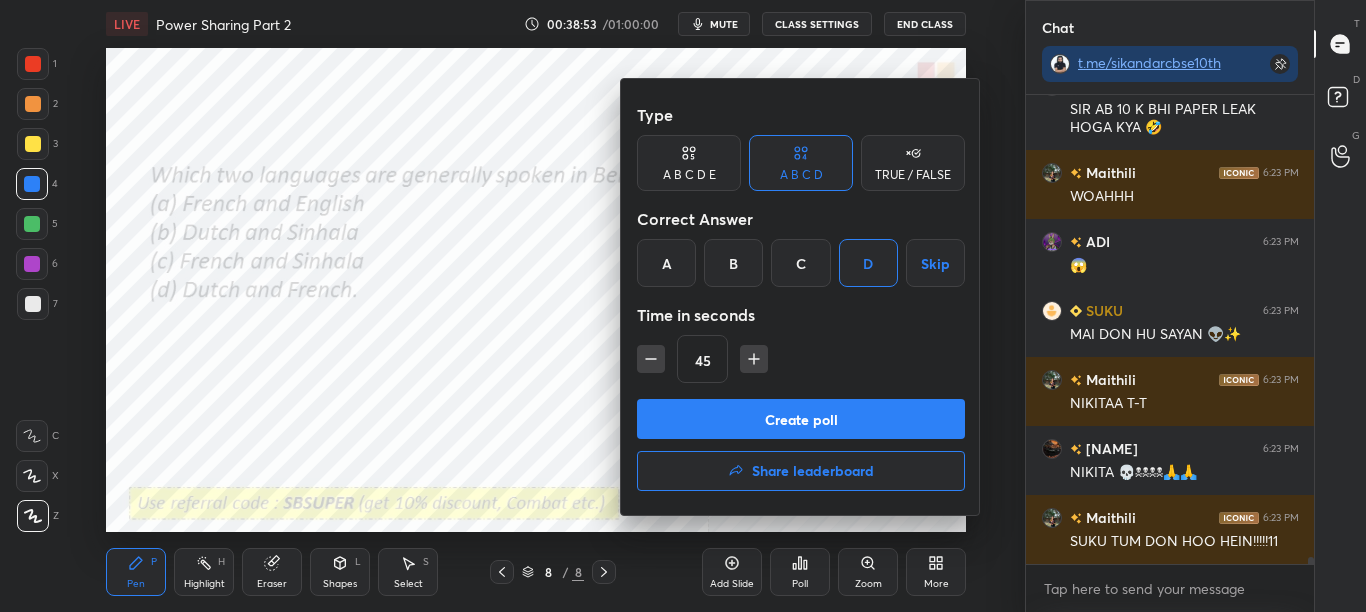 scroll, scrollTop: 31144, scrollLeft: 0, axis: vertical 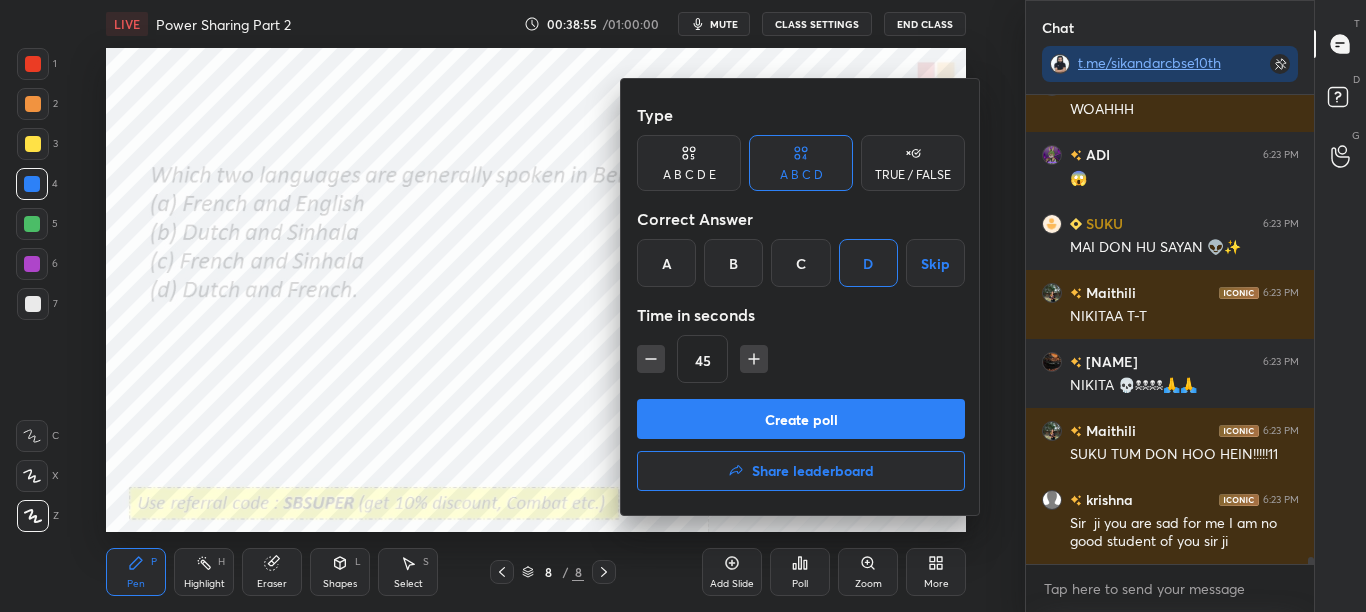 click on "Create poll" at bounding box center [801, 419] 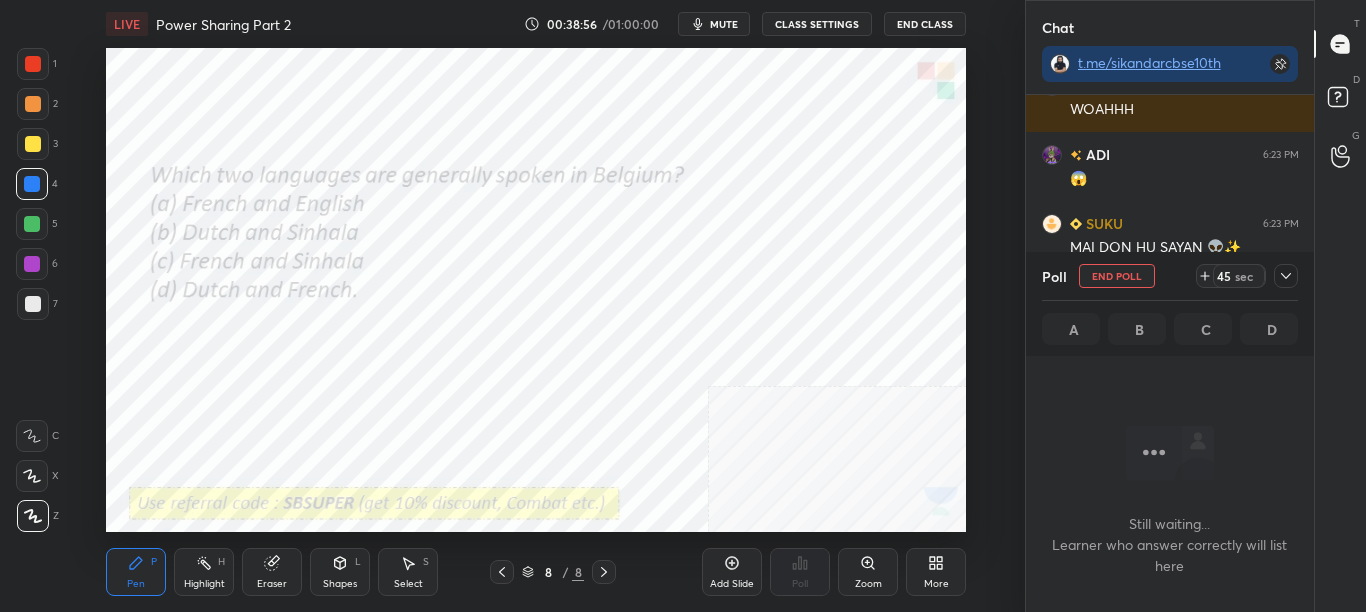 scroll, scrollTop: 359, scrollLeft: 282, axis: both 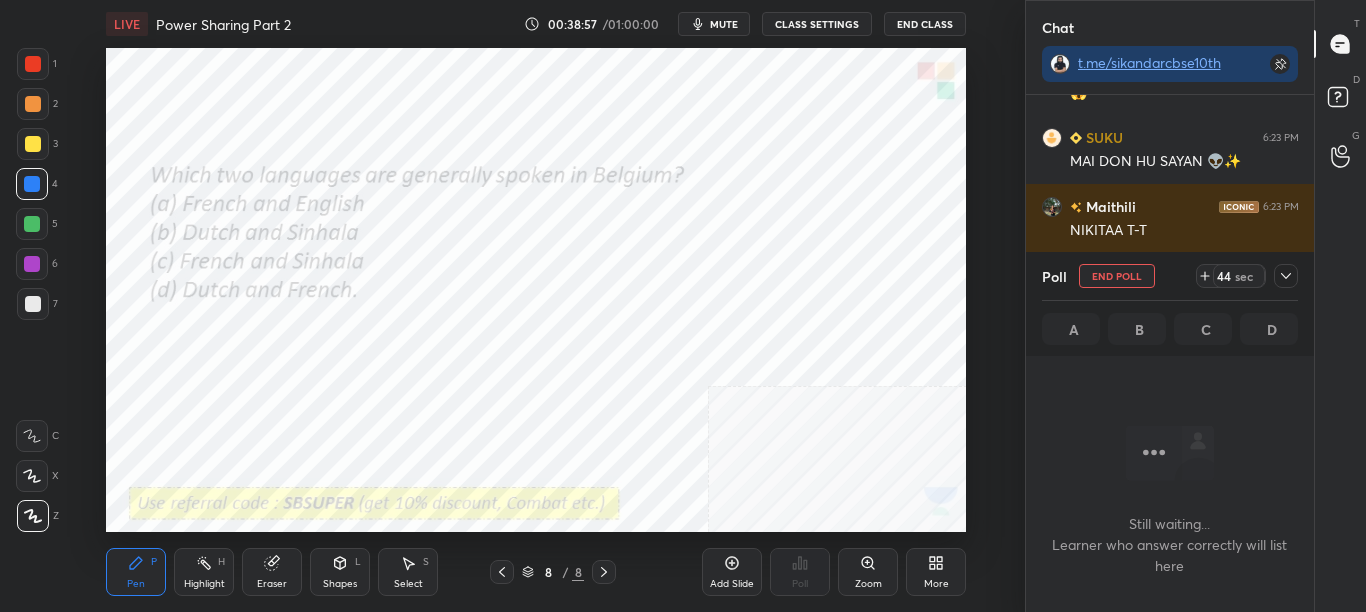 click at bounding box center (1286, 276) 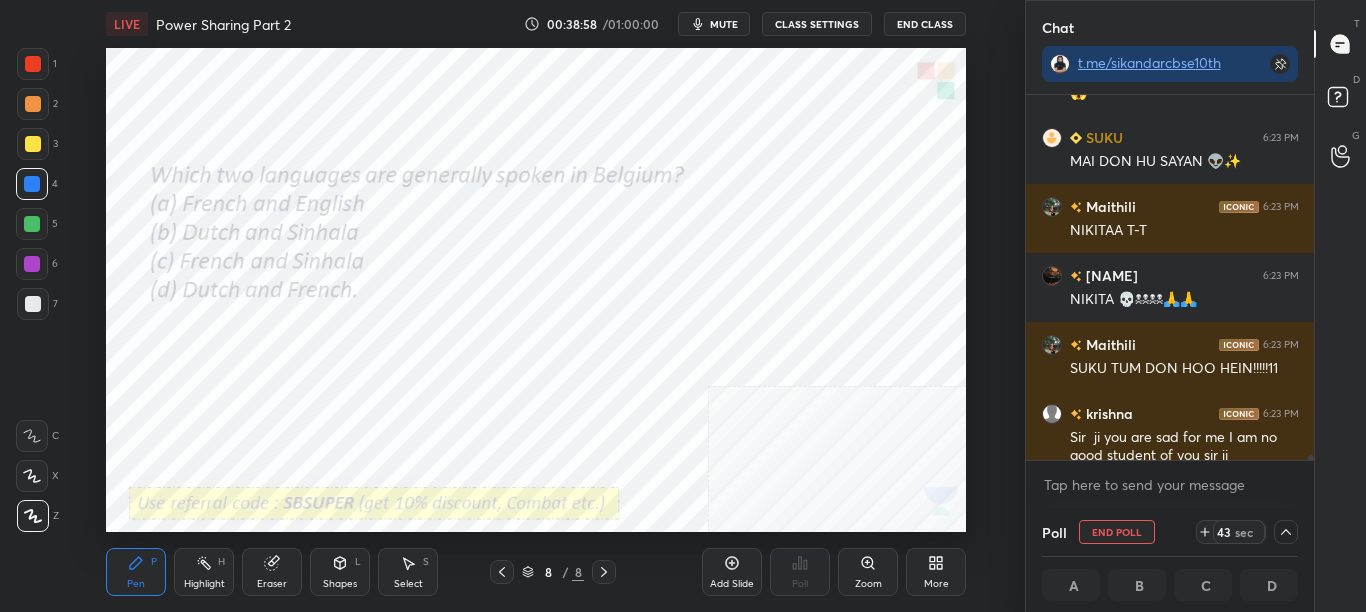 scroll, scrollTop: 1, scrollLeft: 7, axis: both 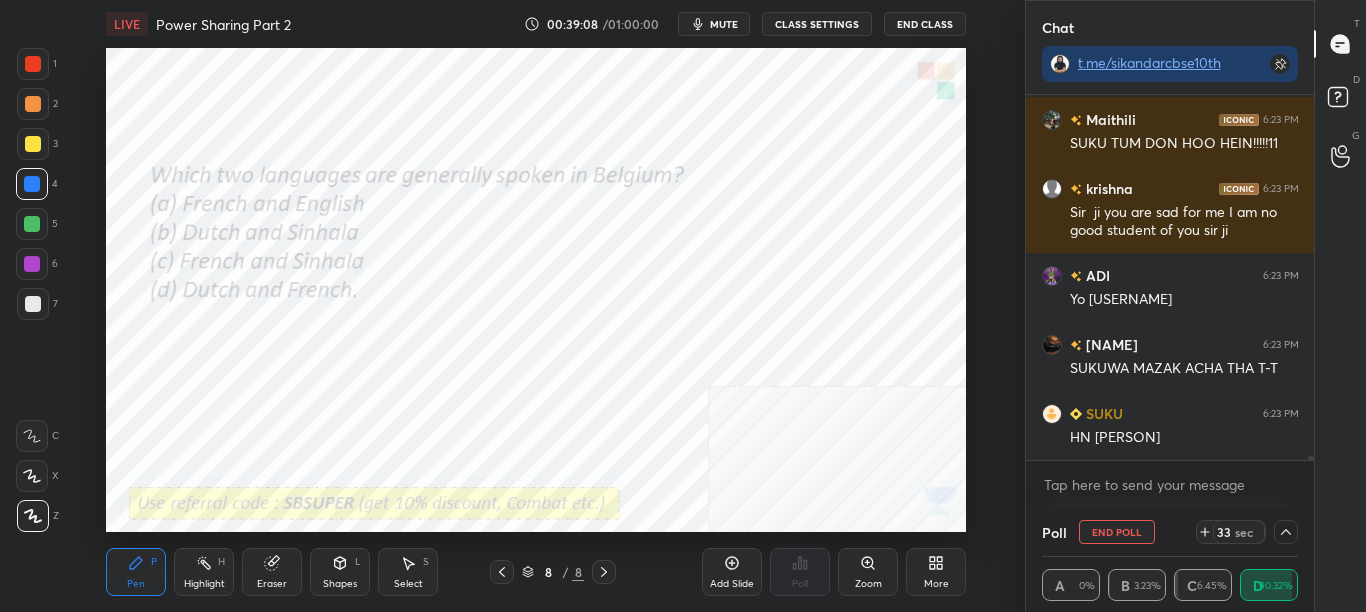 click 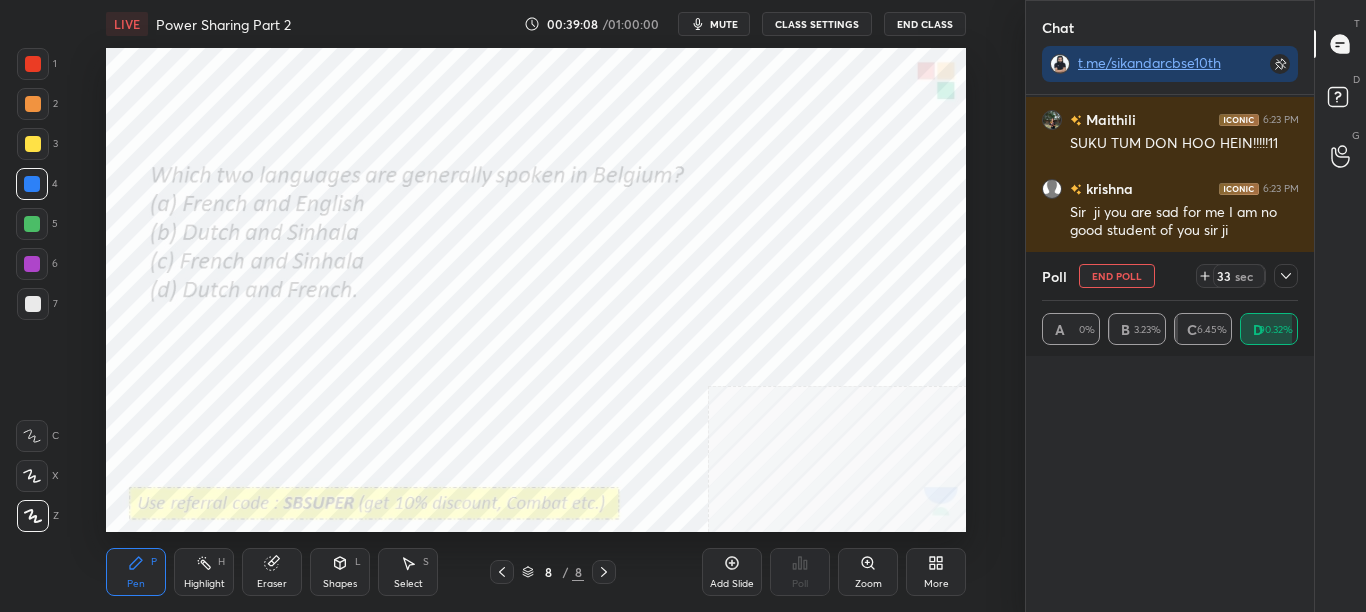 scroll, scrollTop: 7, scrollLeft: 7, axis: both 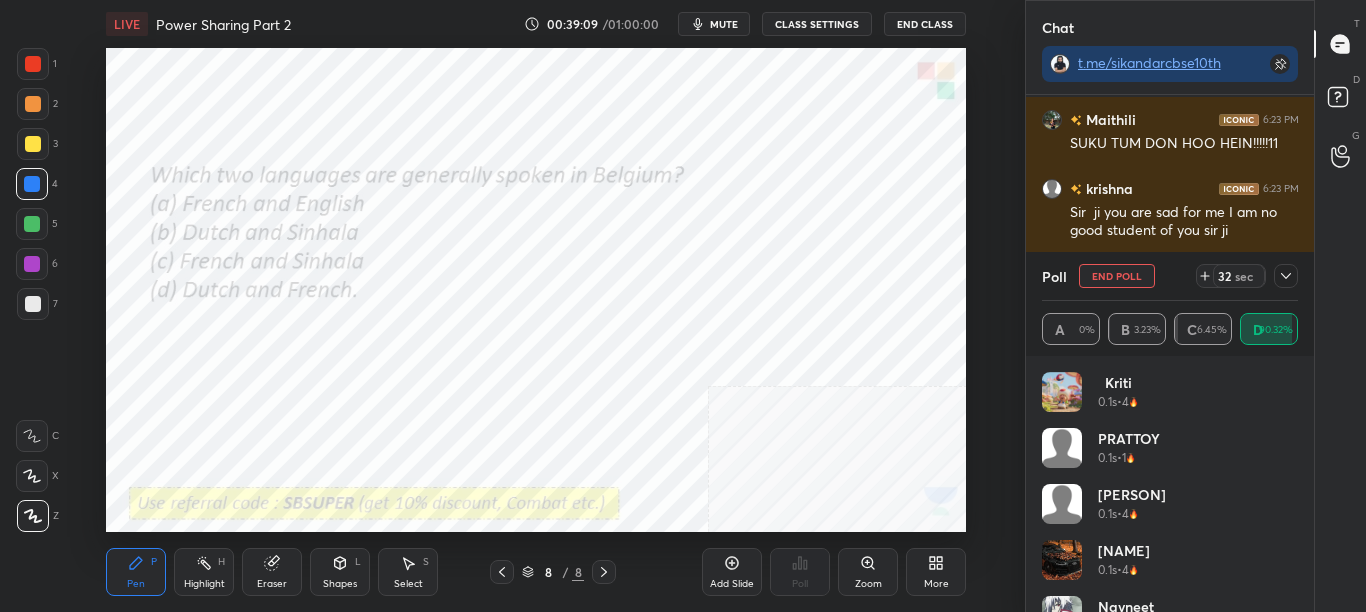 click 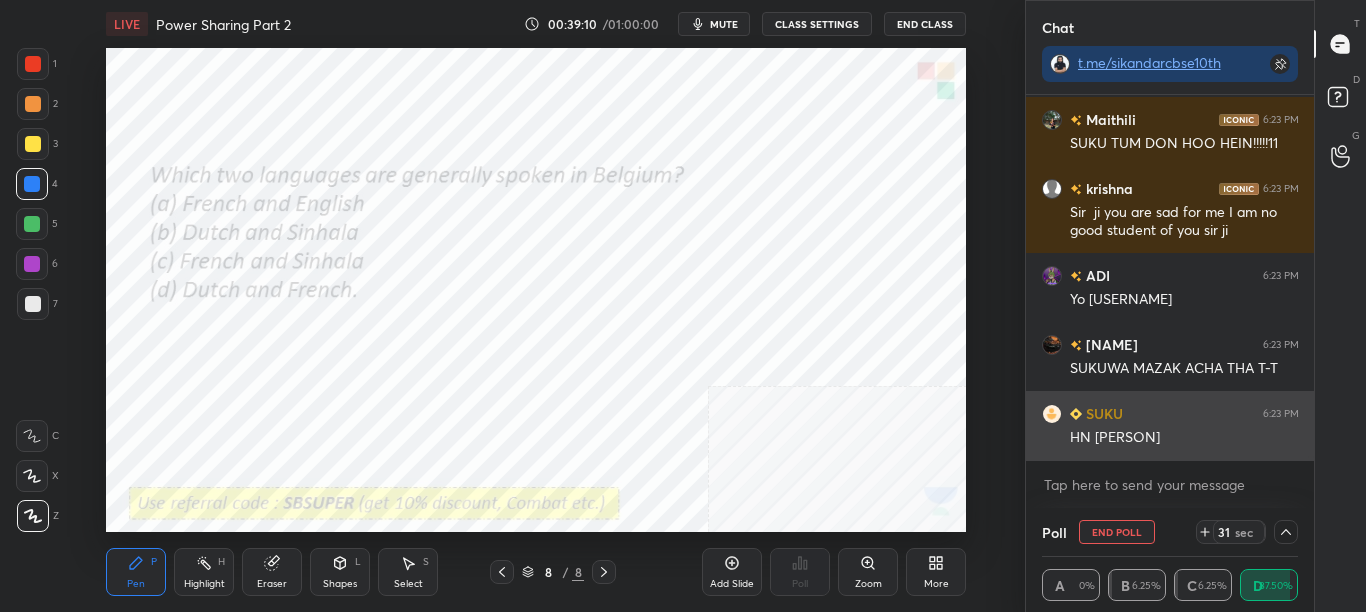 scroll, scrollTop: 0, scrollLeft: 0, axis: both 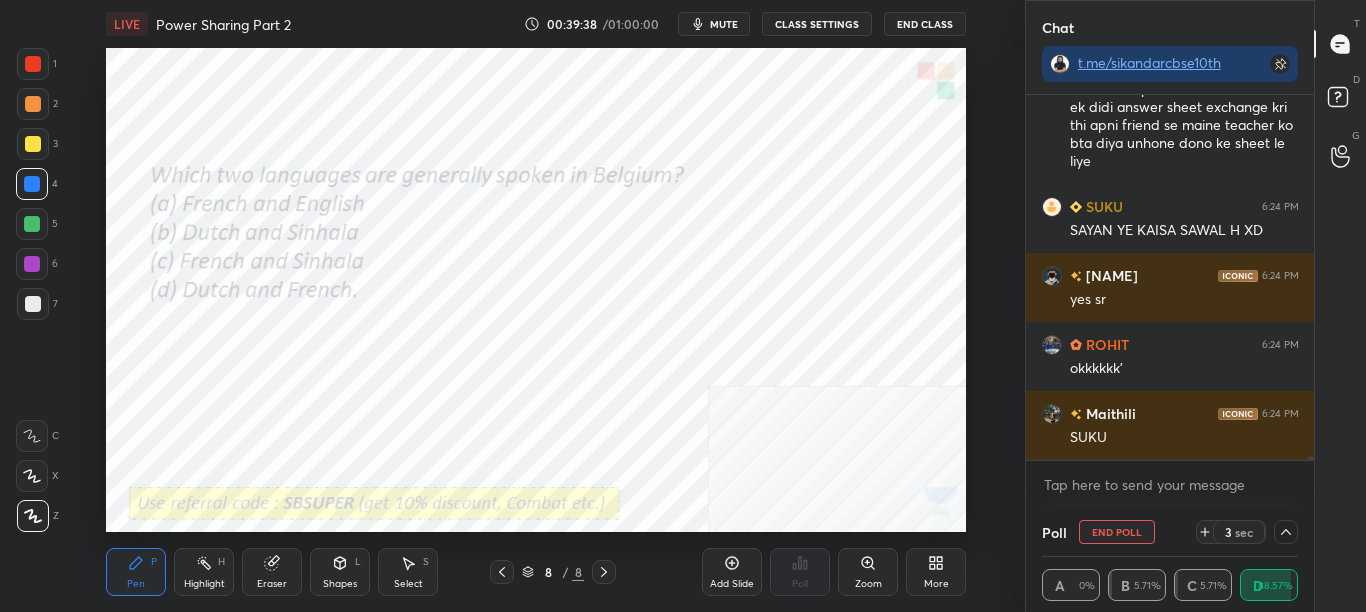 click on "mute" at bounding box center (724, 24) 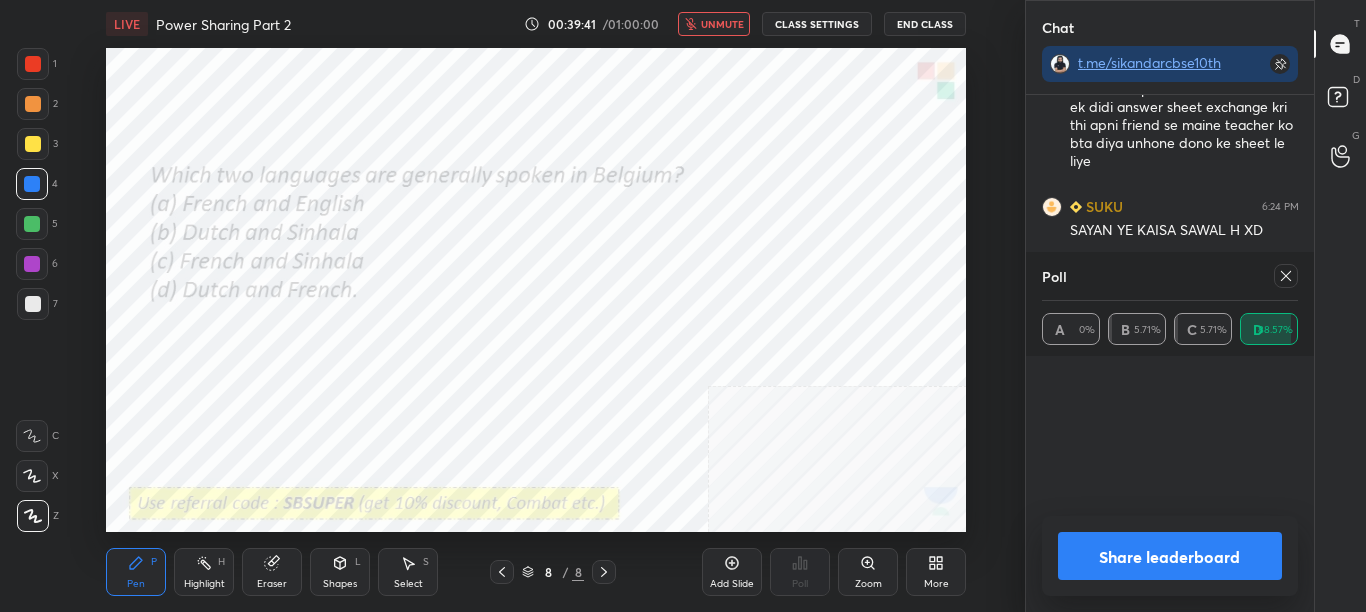 scroll, scrollTop: 7, scrollLeft: 7, axis: both 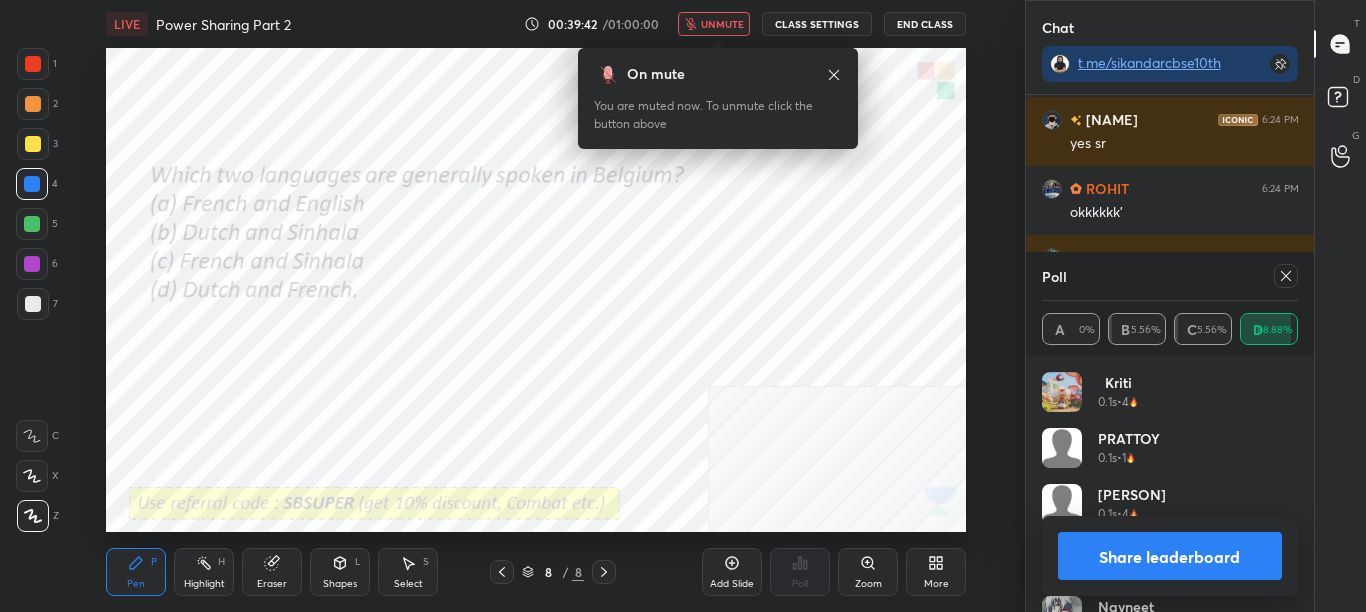 click on "unmute" at bounding box center (722, 24) 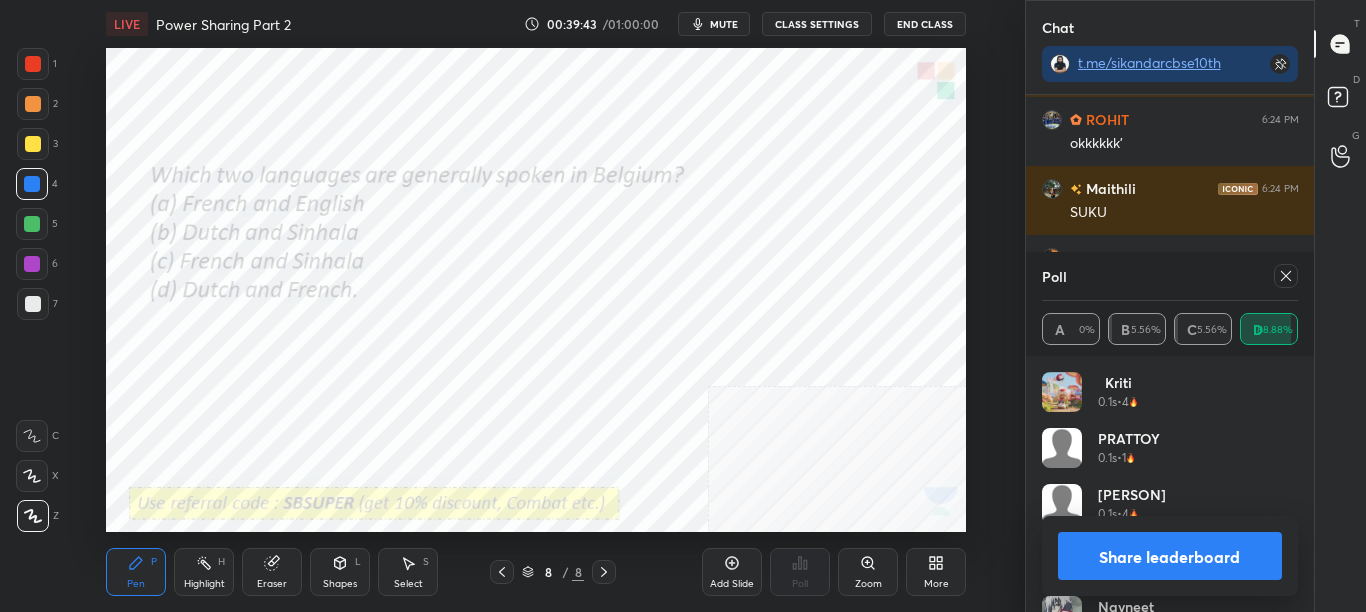 click on "Share leaderboard" at bounding box center (1170, 556) 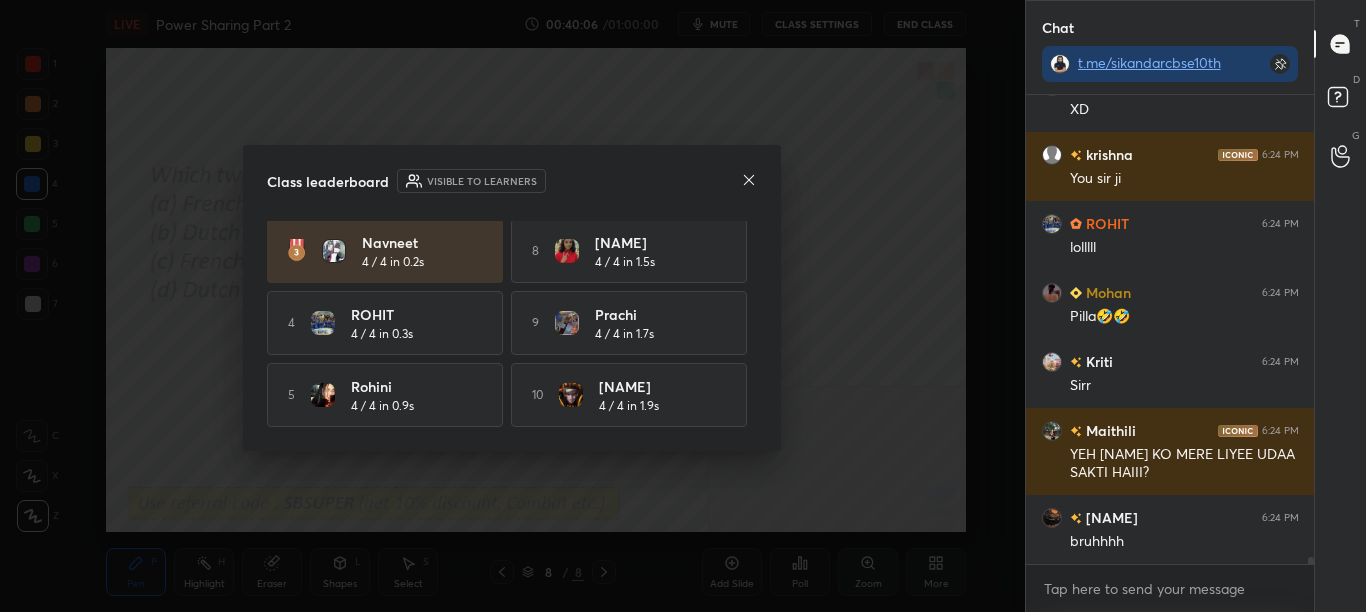 click 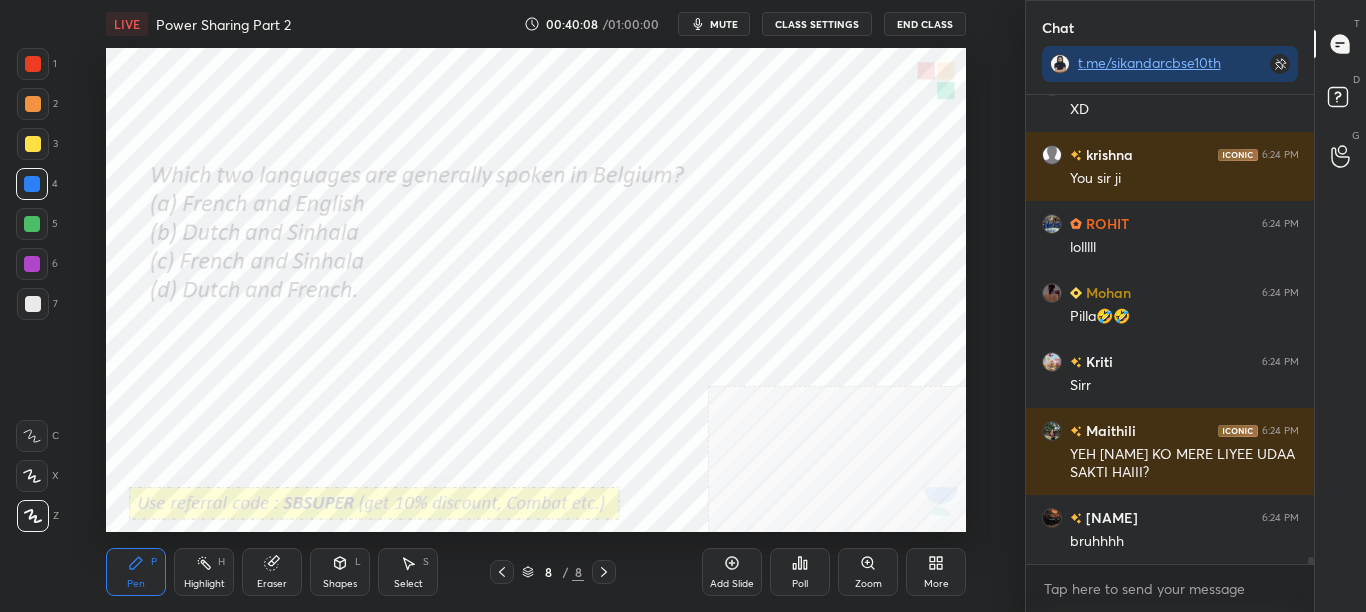click on "More" at bounding box center [936, 572] 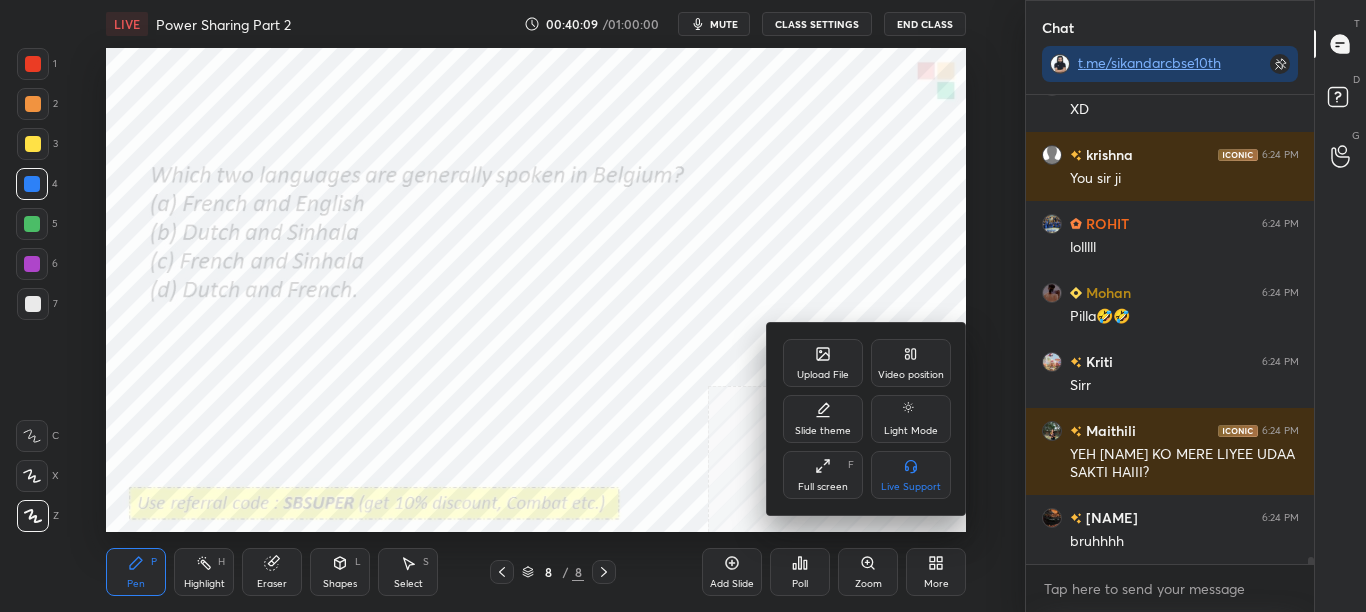 click 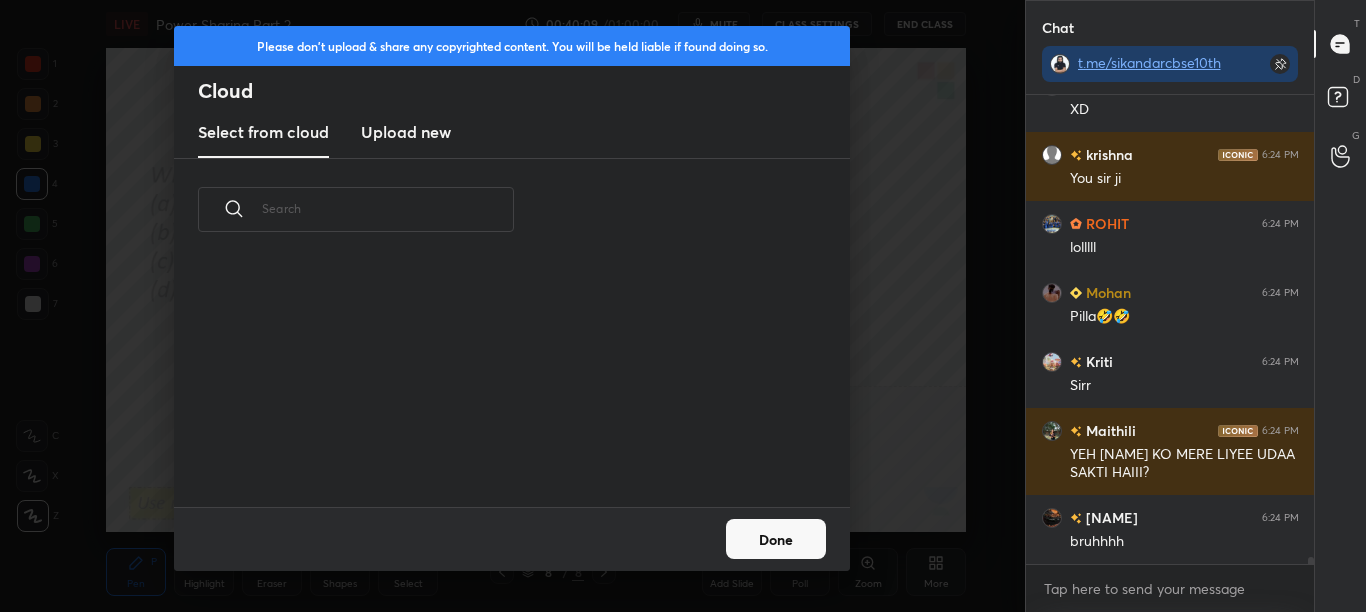 click on "Upload new" at bounding box center (406, 133) 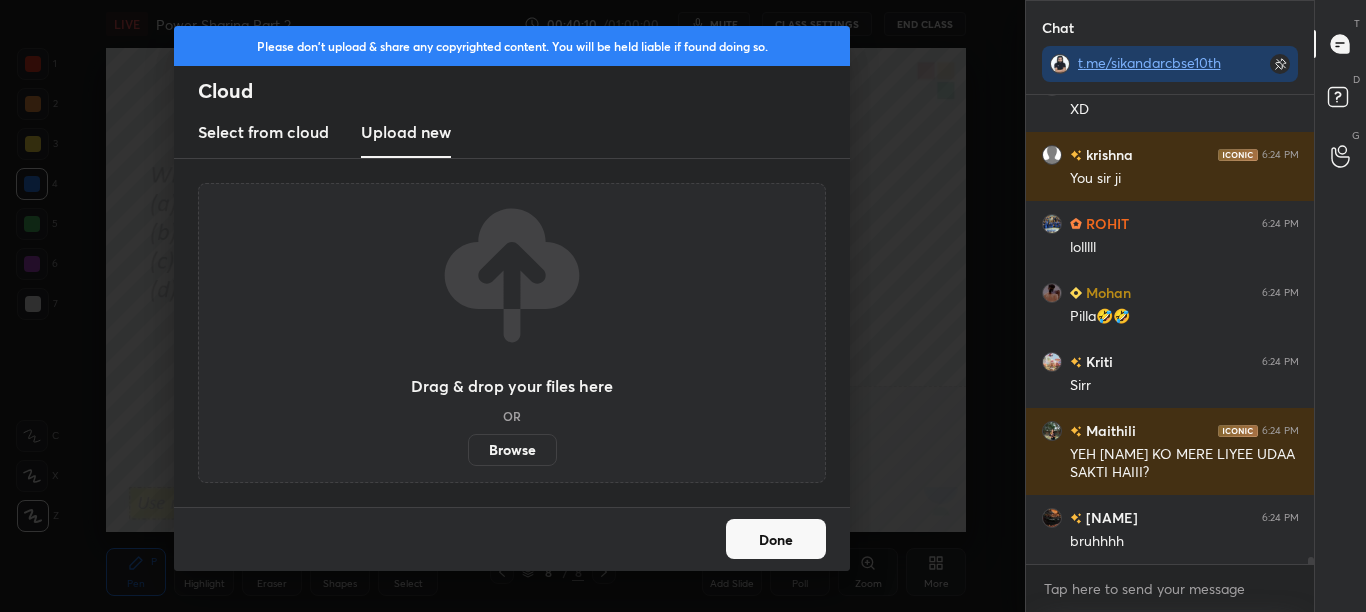 click on "Browse" at bounding box center [512, 450] 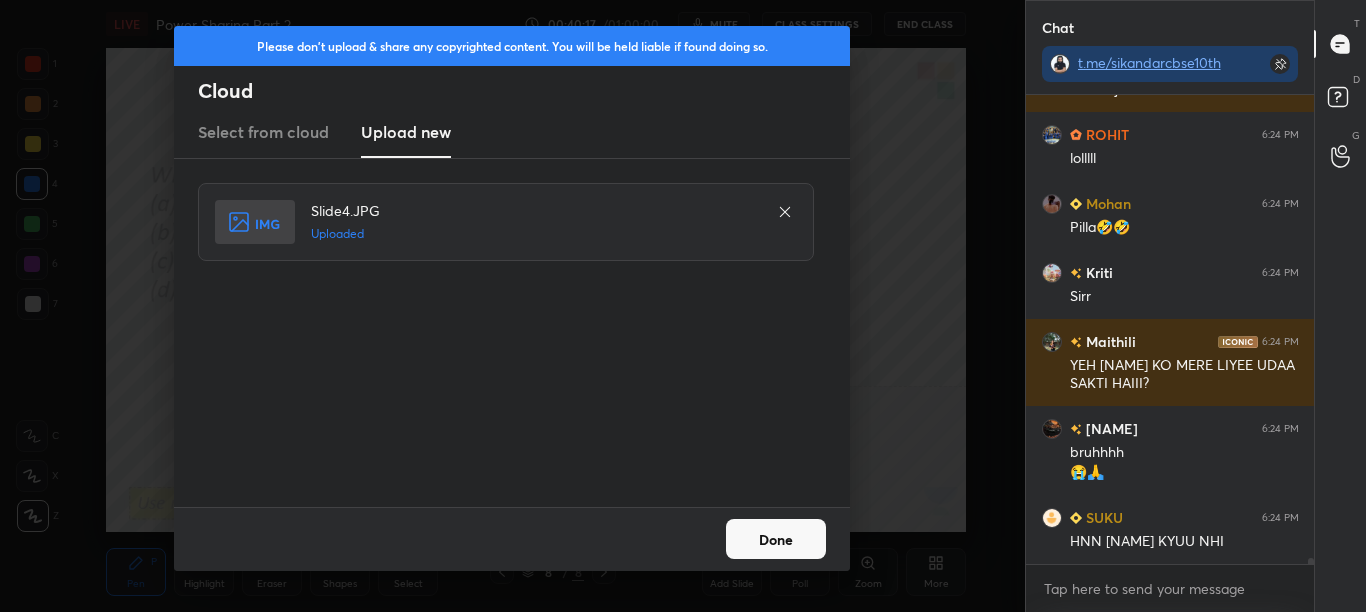 click on "Done" at bounding box center [776, 539] 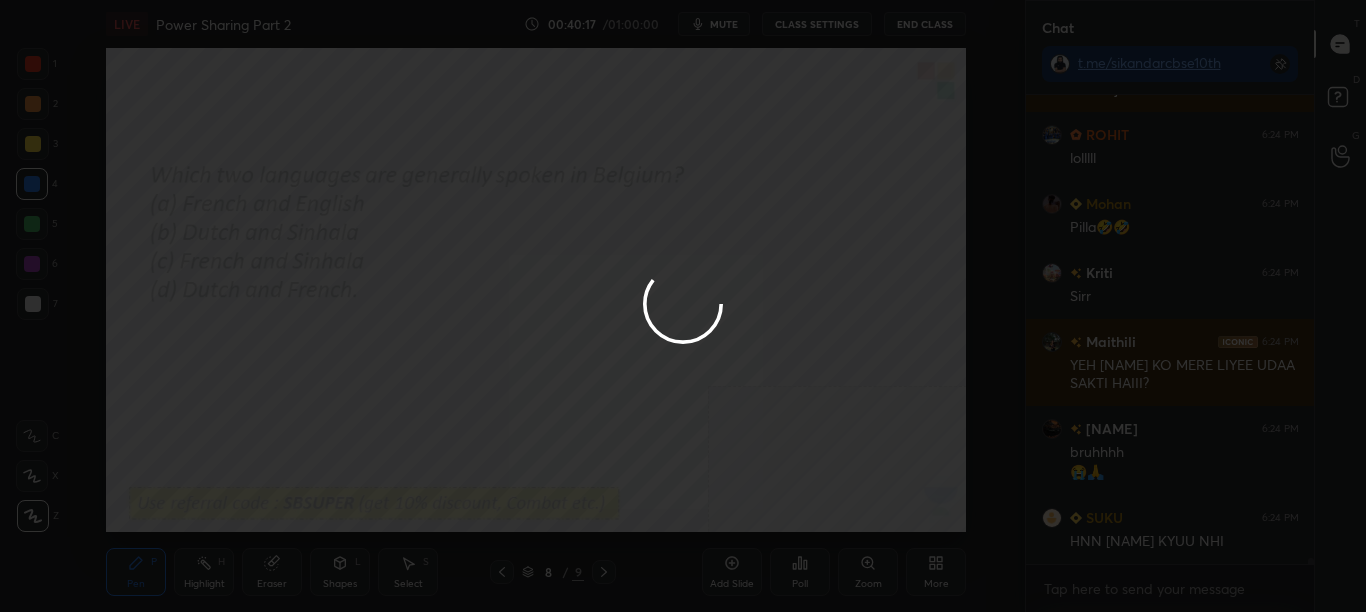 click on "Done" at bounding box center (776, 539) 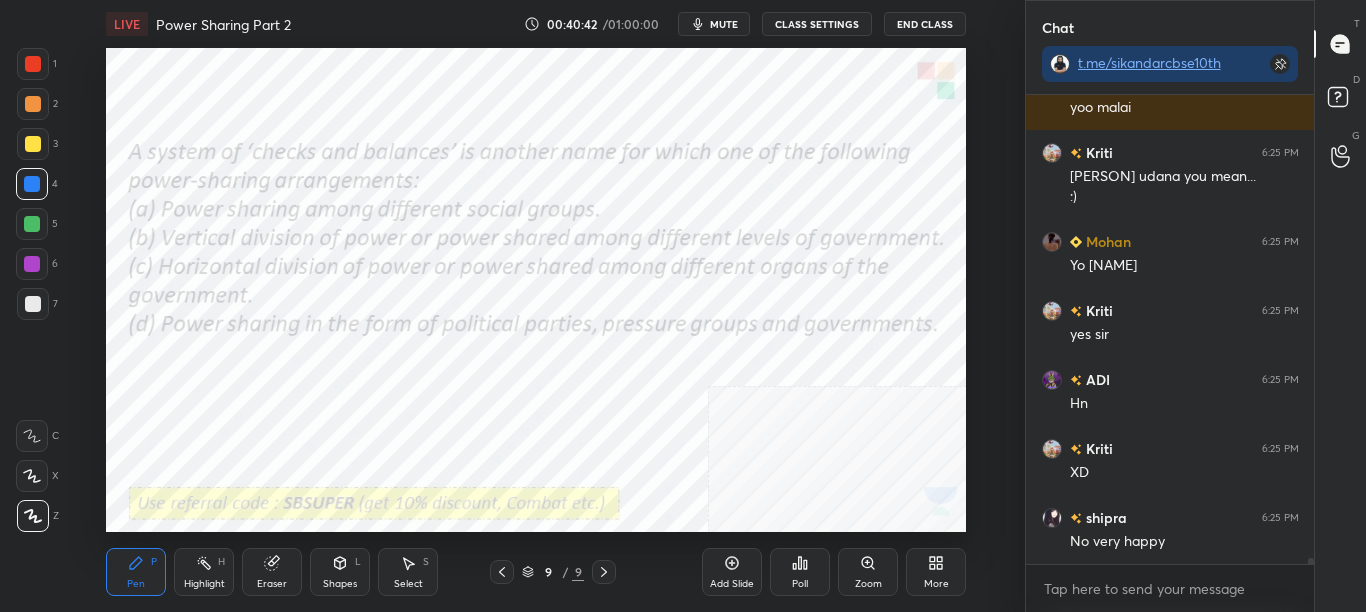 click on "Poll" at bounding box center [800, 584] 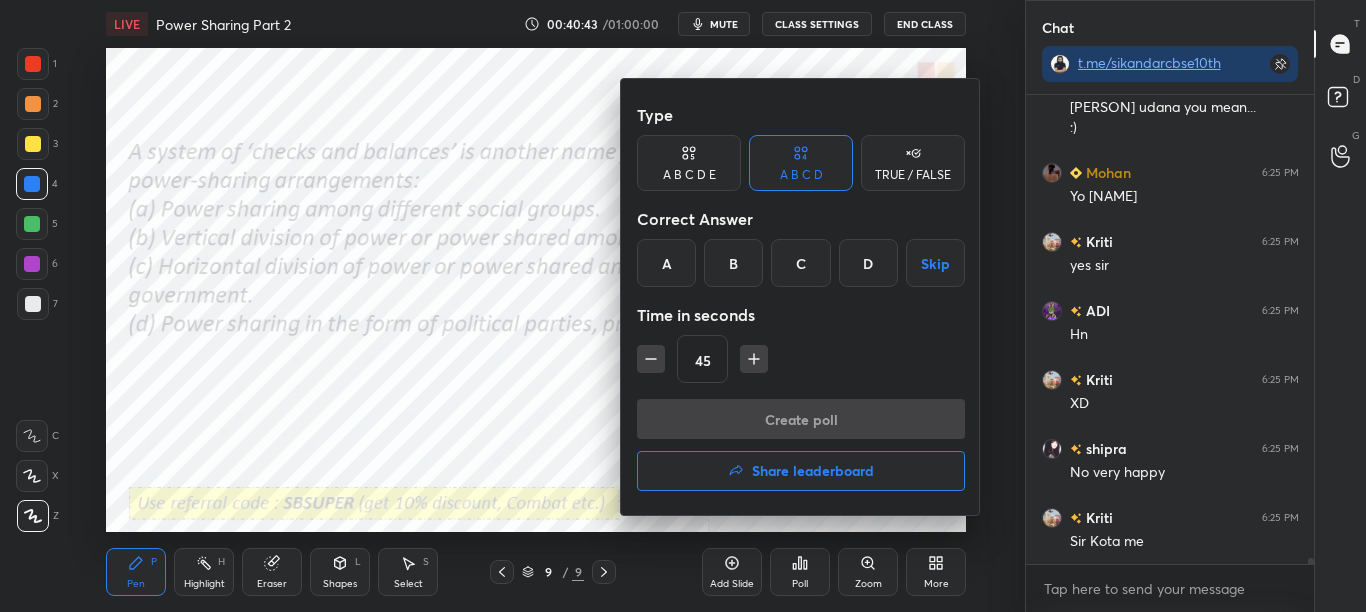 click on "C" at bounding box center [800, 263] 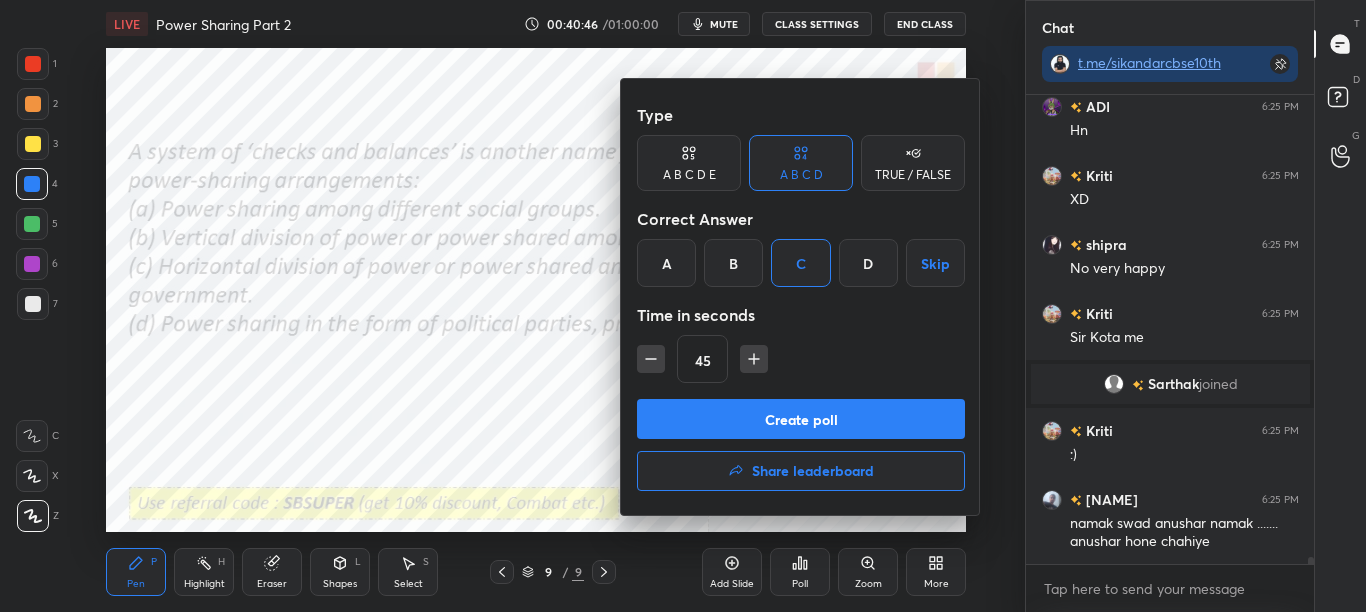 click on "Create poll" at bounding box center [801, 419] 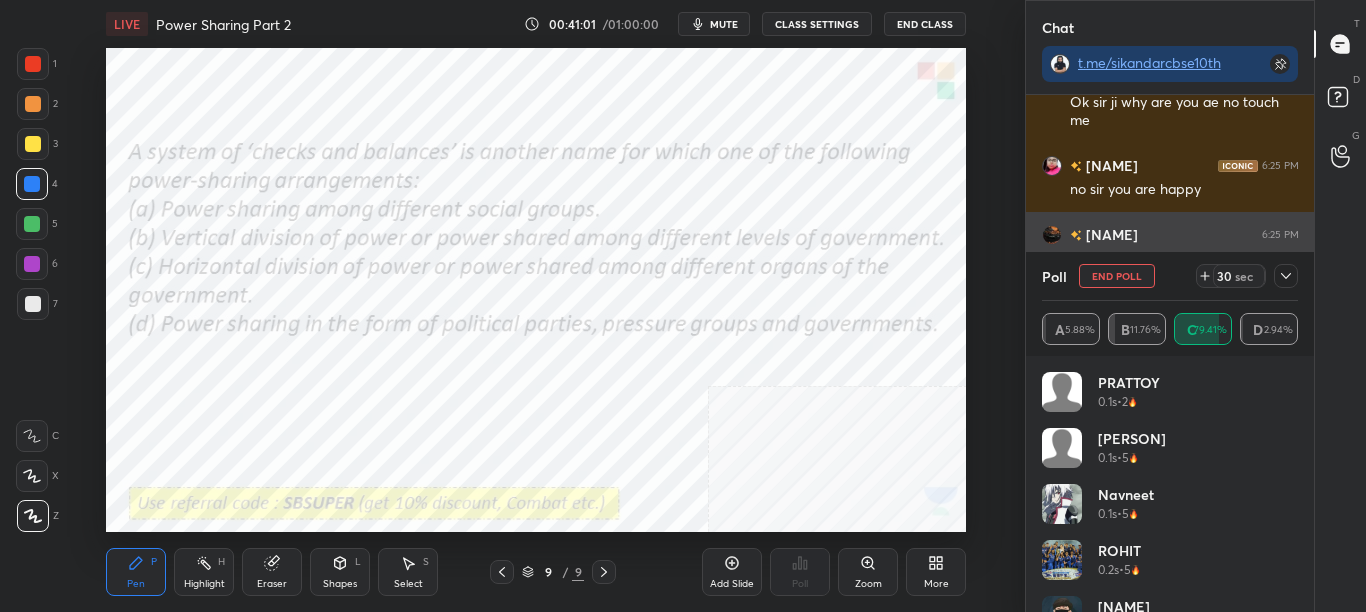 drag, startPoint x: 1291, startPoint y: 270, endPoint x: 1286, endPoint y: 286, distance: 16.763054 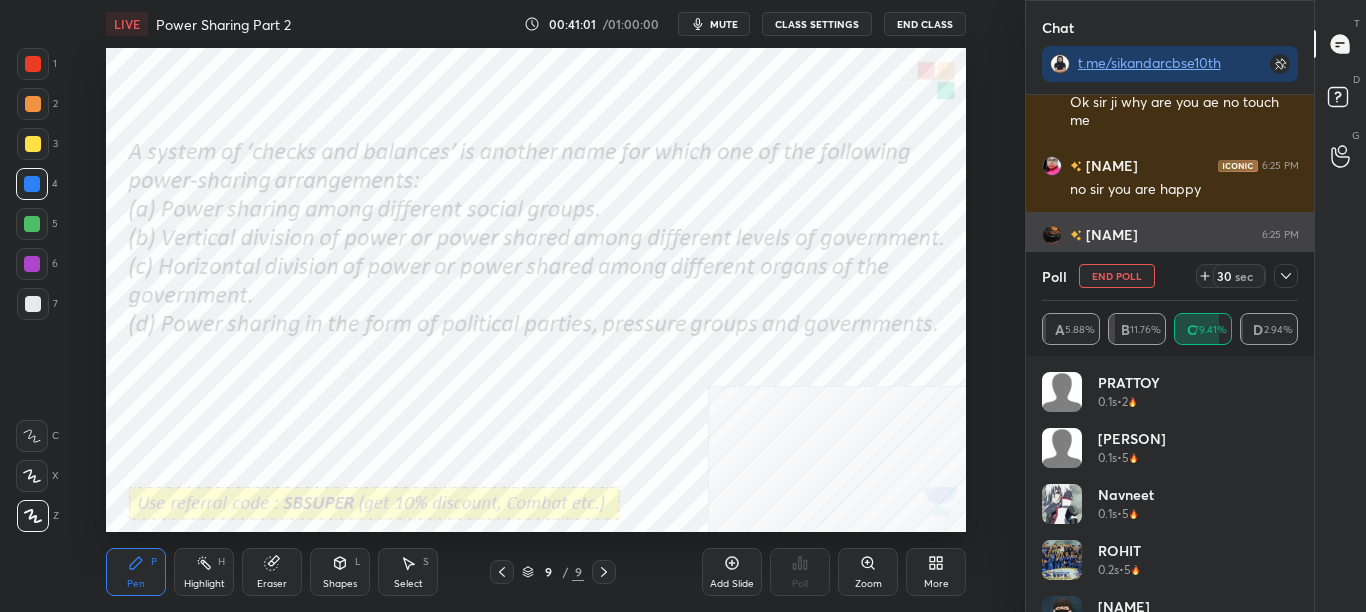 click 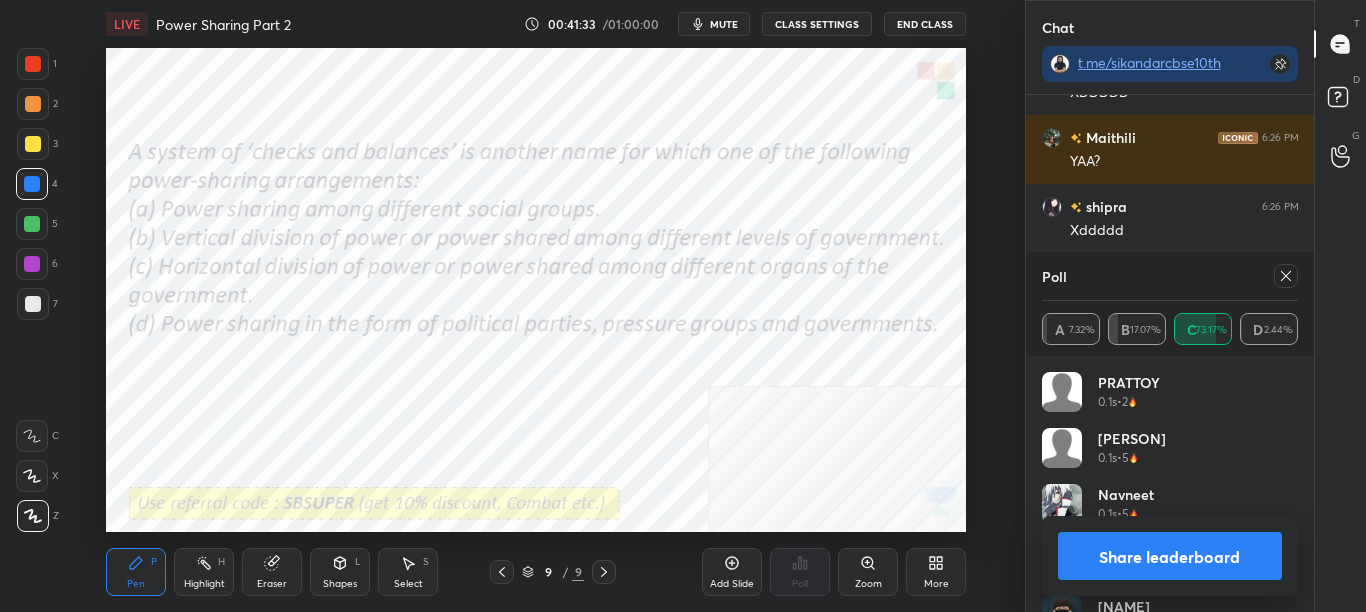 click on "Share leaderboard" at bounding box center (1170, 556) 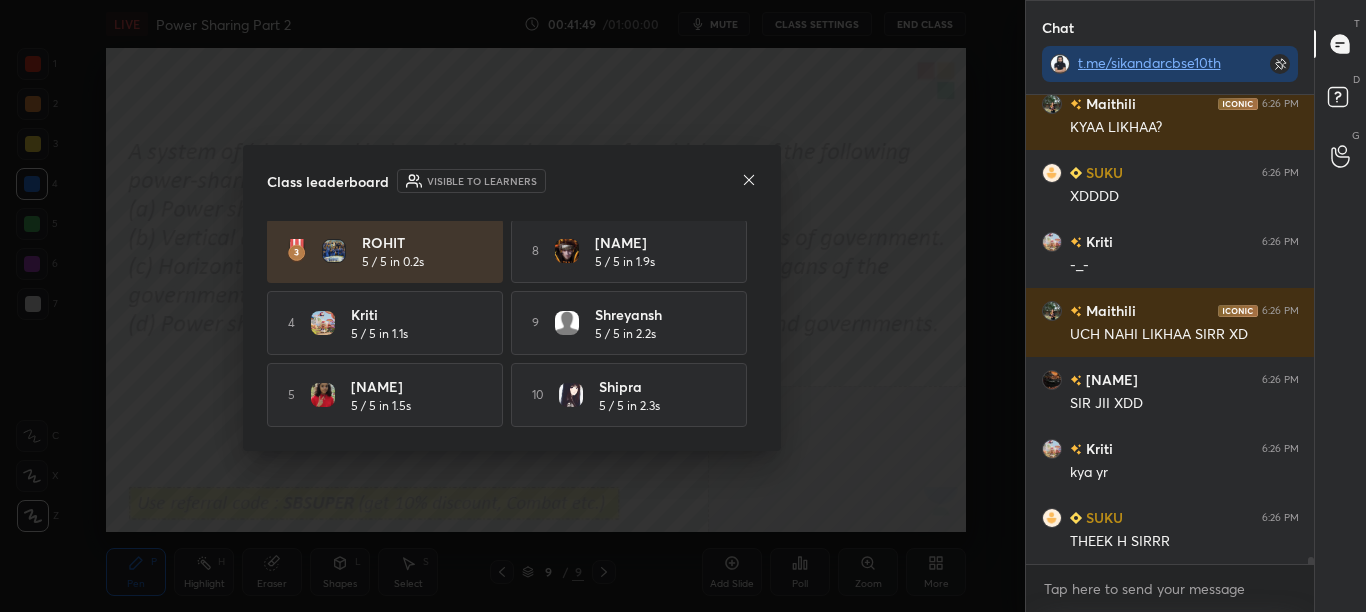 click 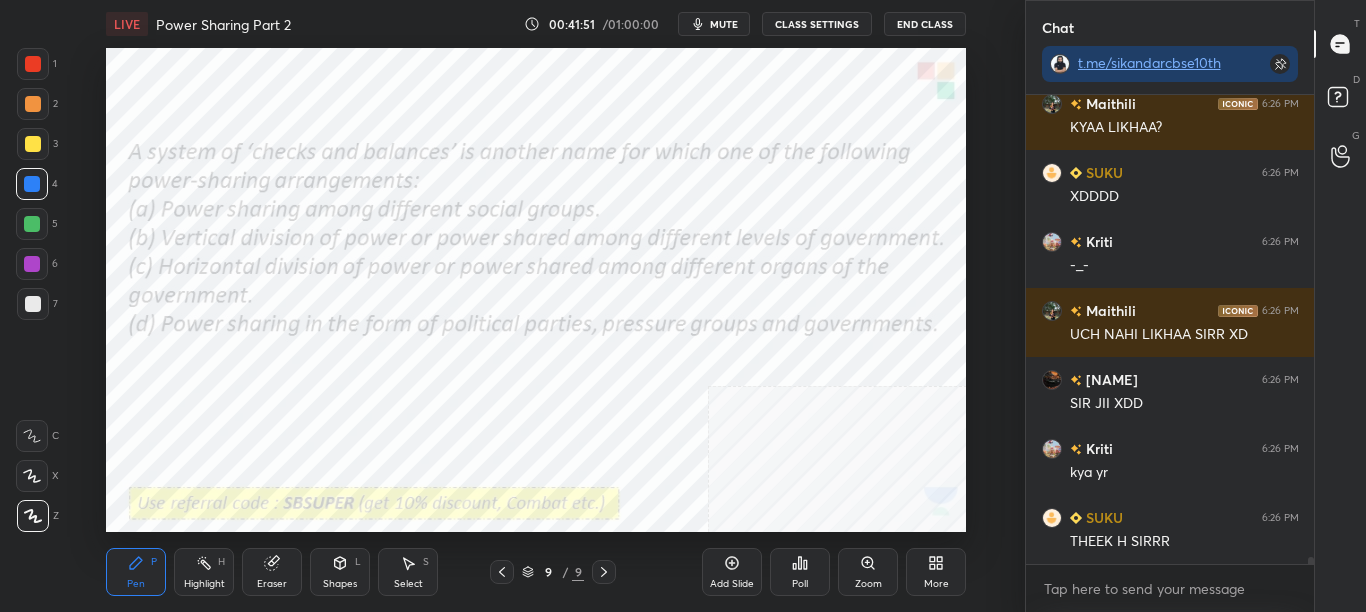 click on "More" at bounding box center [936, 572] 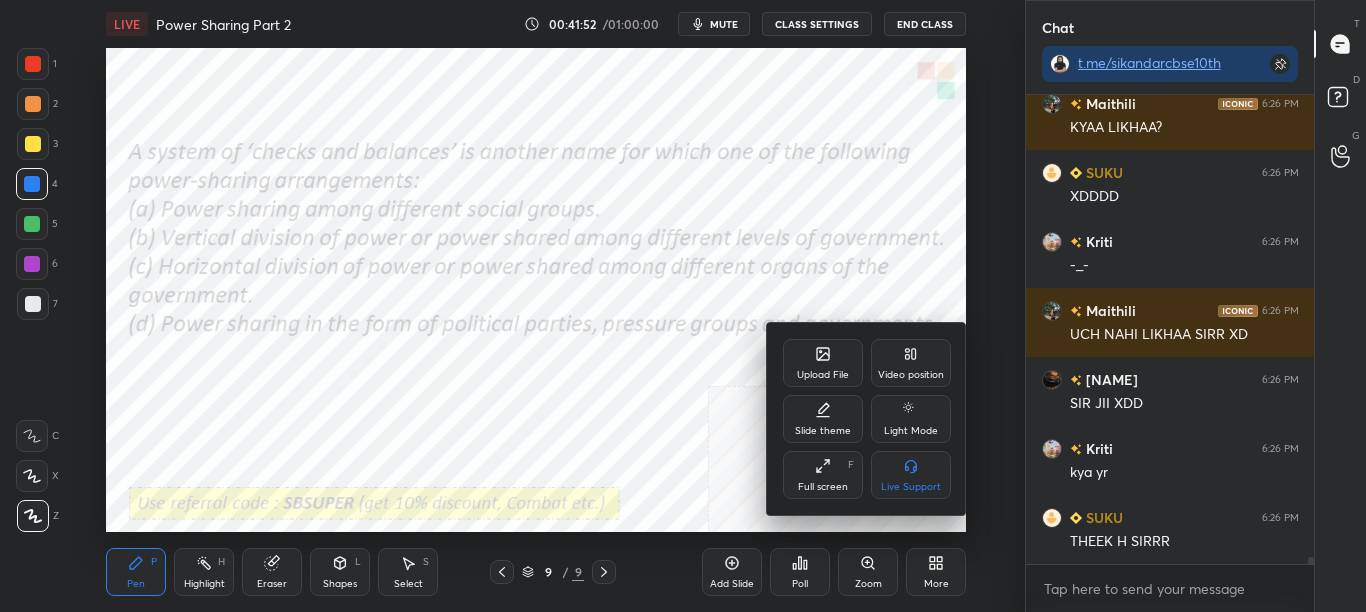 click on "Upload File" at bounding box center [823, 363] 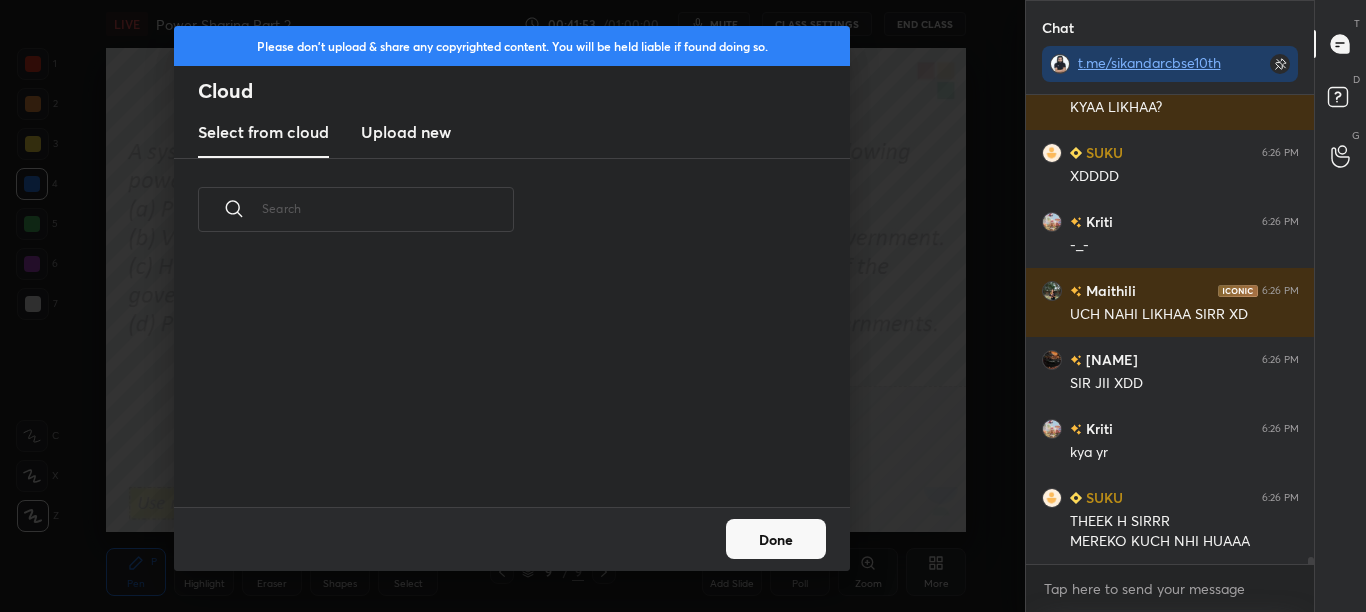 click on "Upload new" at bounding box center (406, 132) 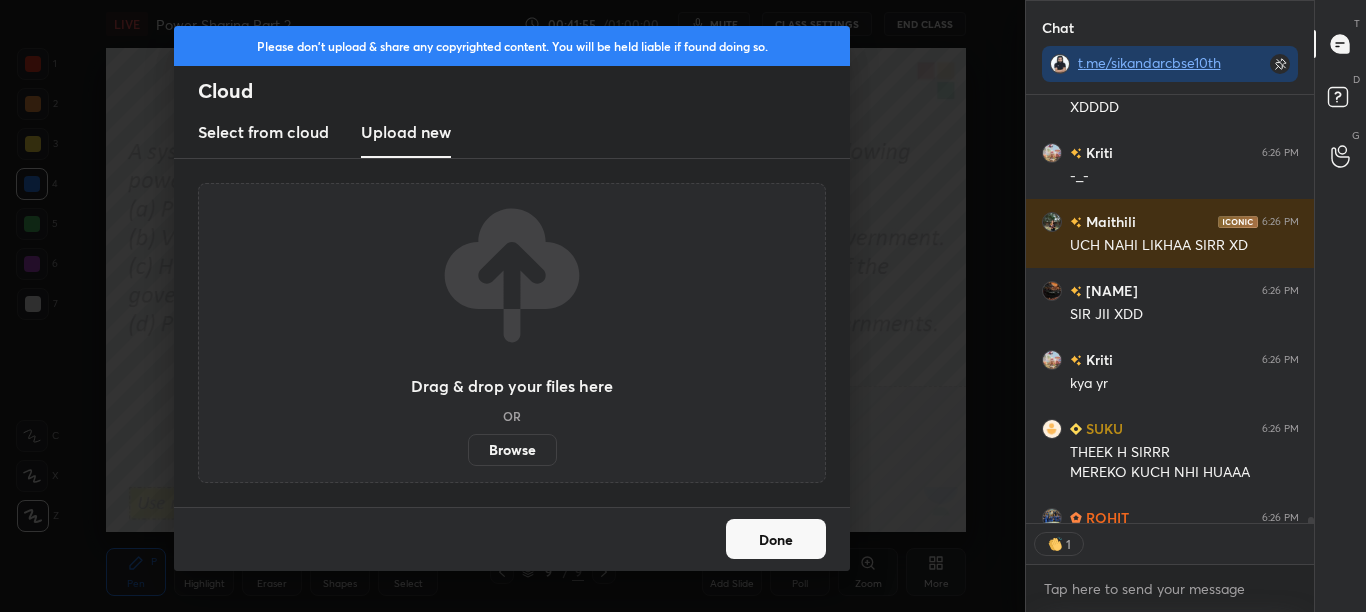 click on "Browse" at bounding box center (512, 450) 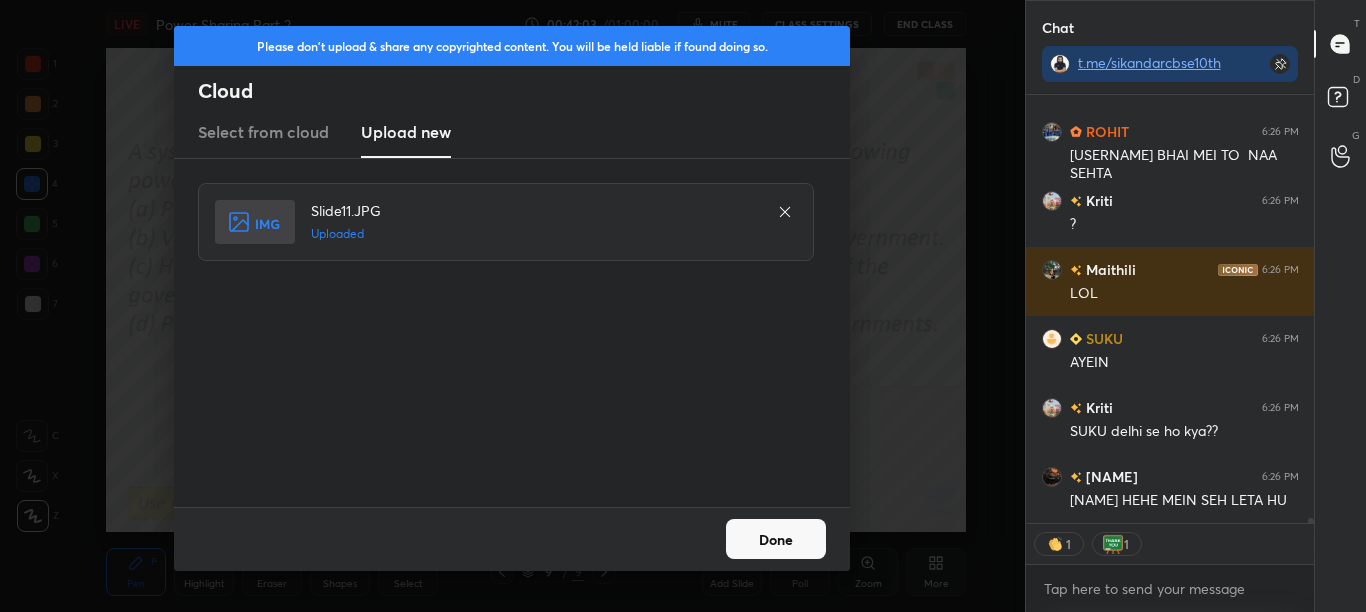 click on "Done" at bounding box center [776, 539] 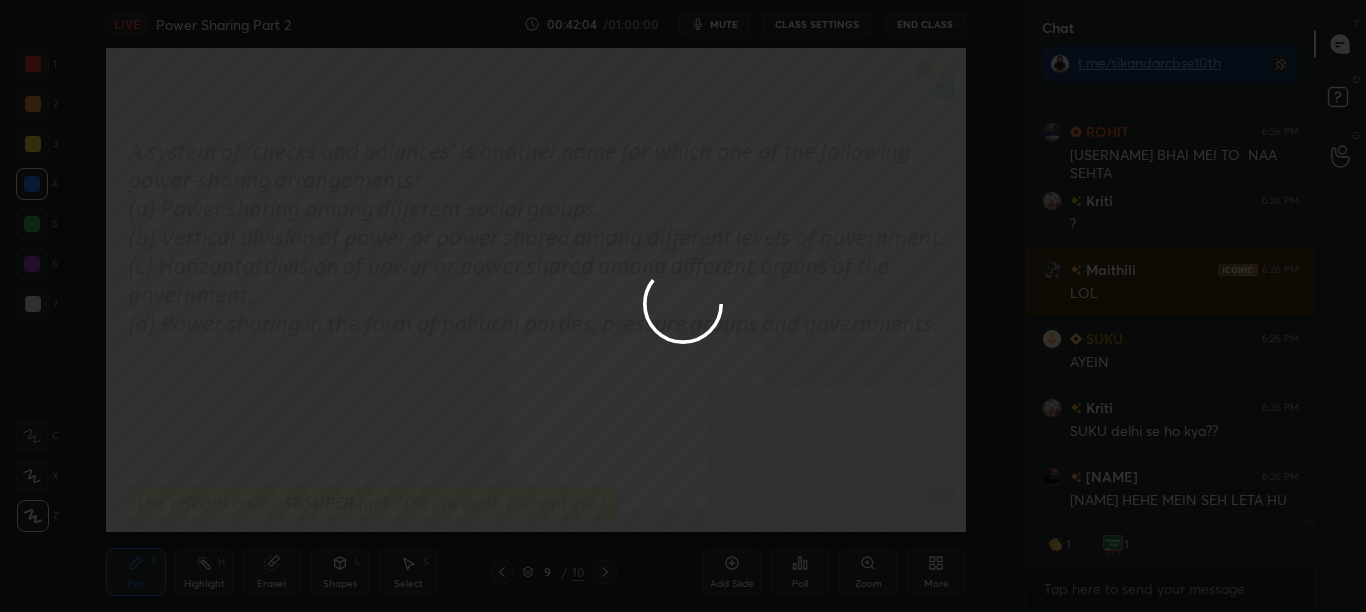click on "Done" at bounding box center [776, 539] 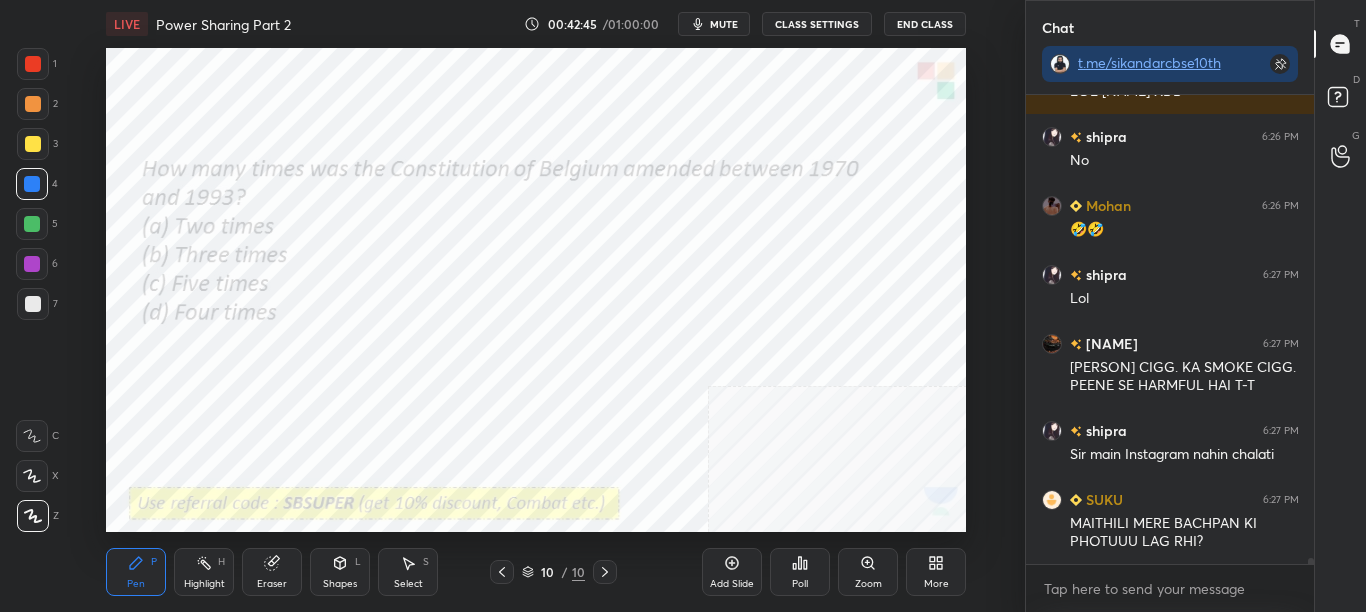 click on "Poll" at bounding box center [800, 572] 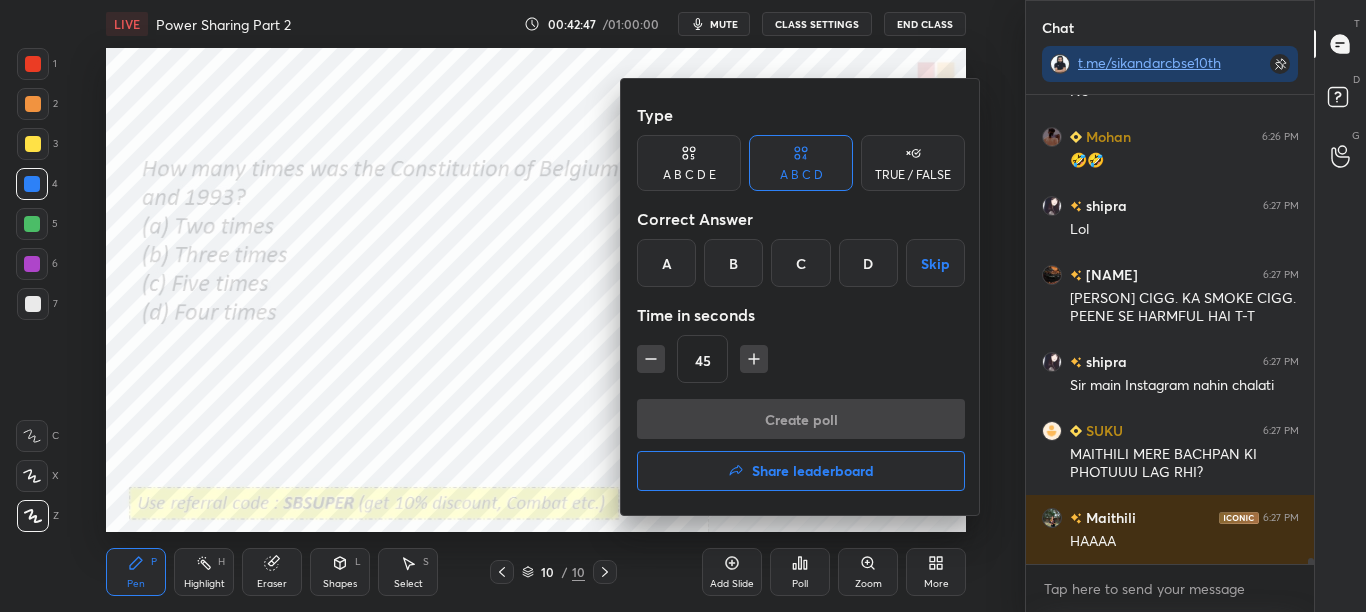 scroll, scrollTop: 34413, scrollLeft: 0, axis: vertical 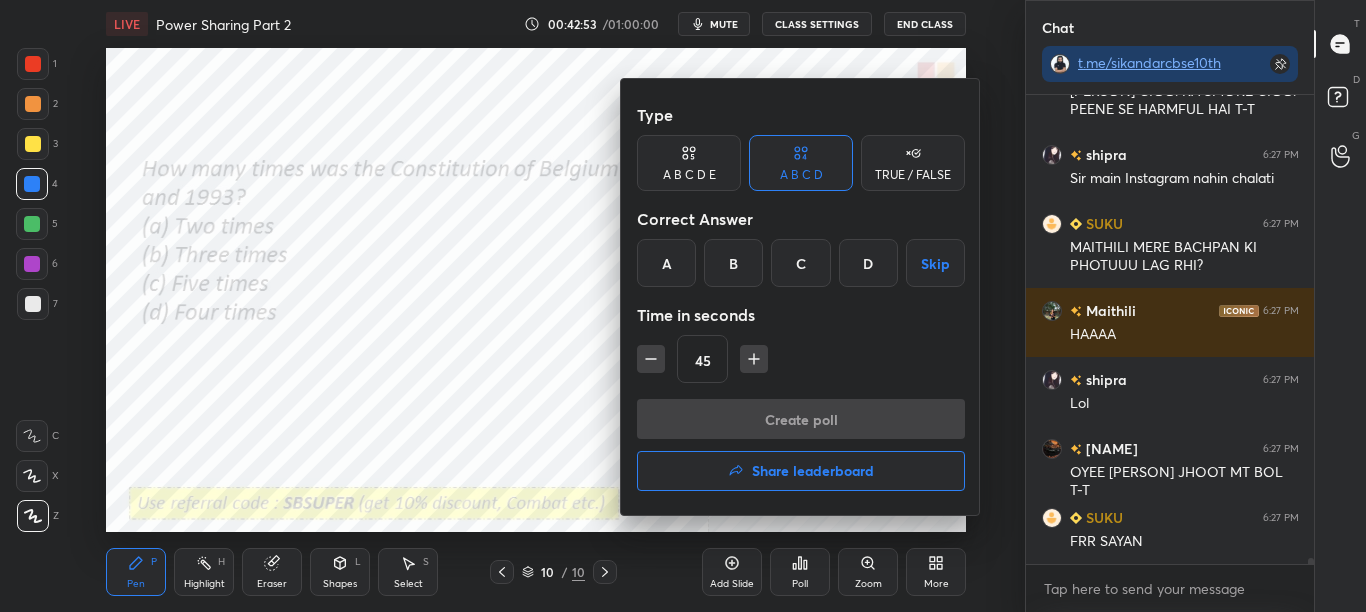 drag, startPoint x: 863, startPoint y: 272, endPoint x: 857, endPoint y: 298, distance: 26.683329 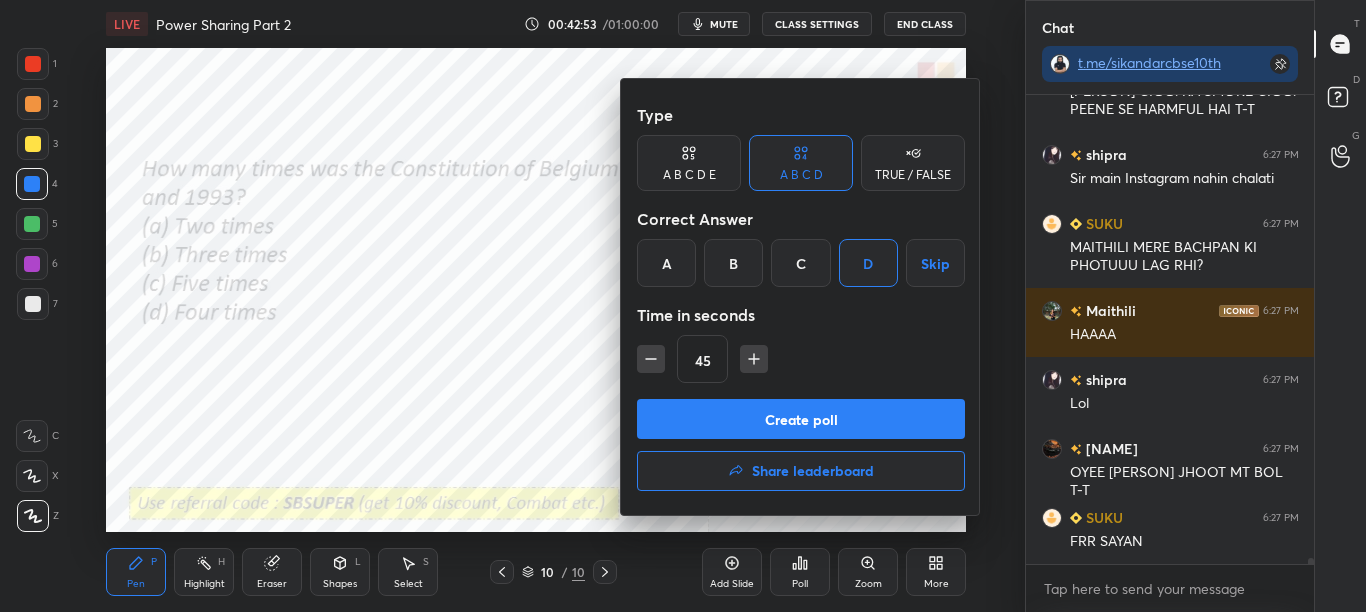 click on "Create poll" at bounding box center [801, 419] 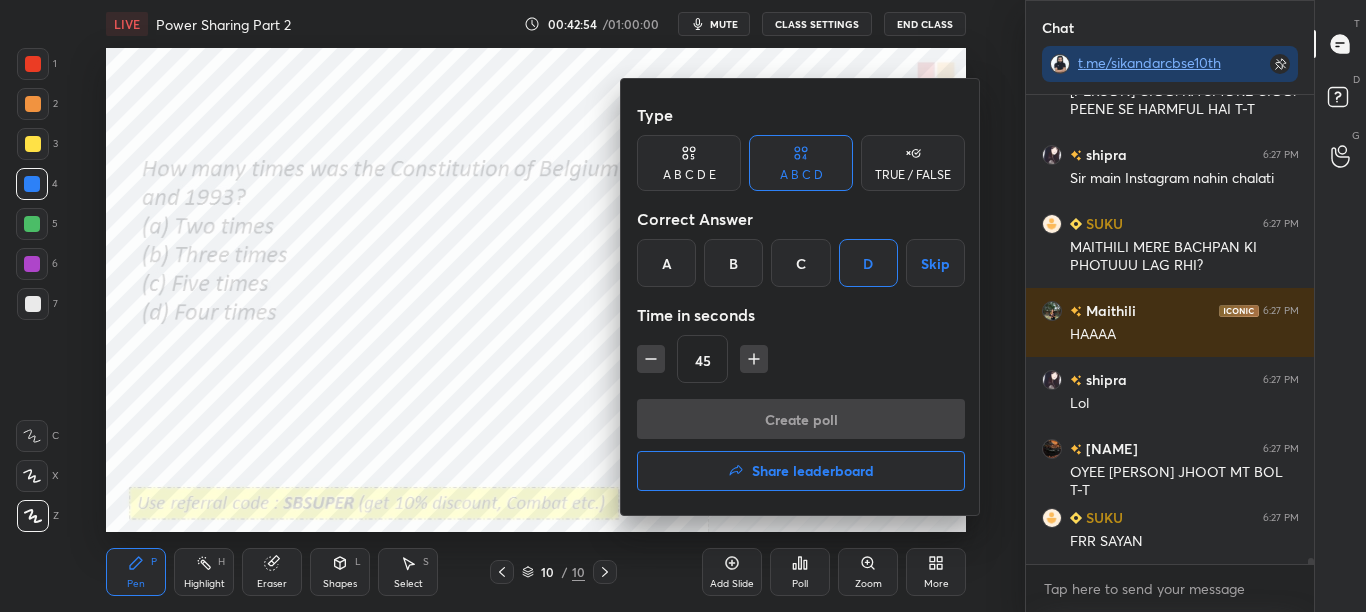 scroll, scrollTop: 34620, scrollLeft: 0, axis: vertical 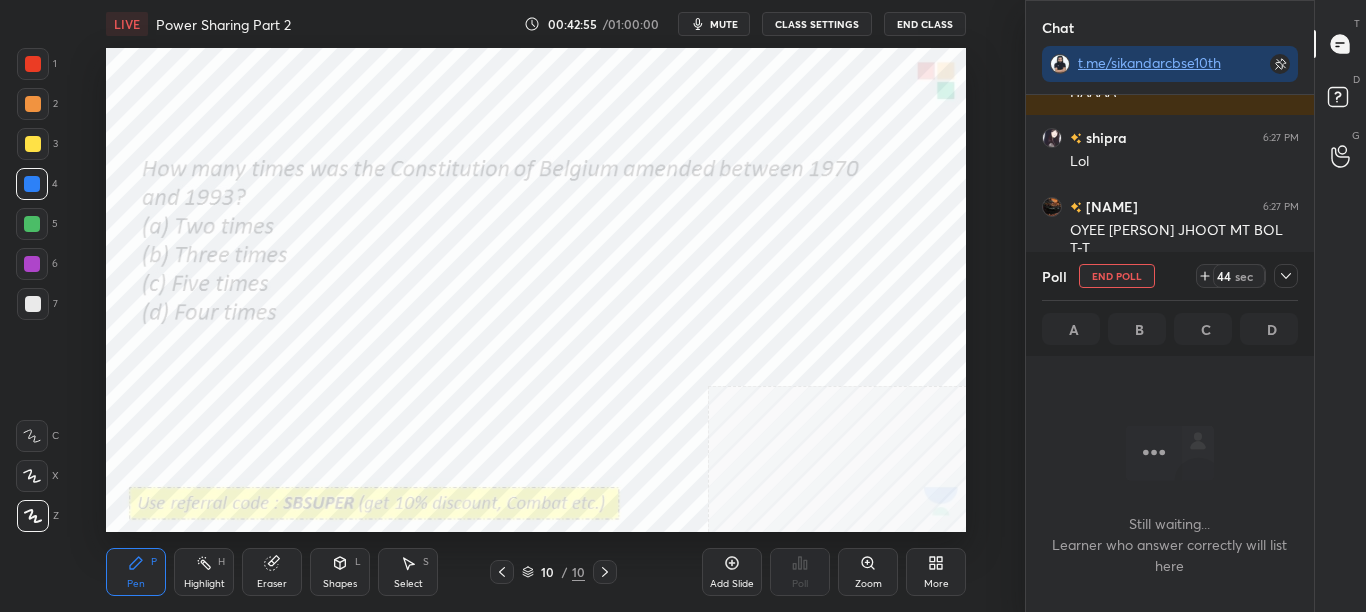 click 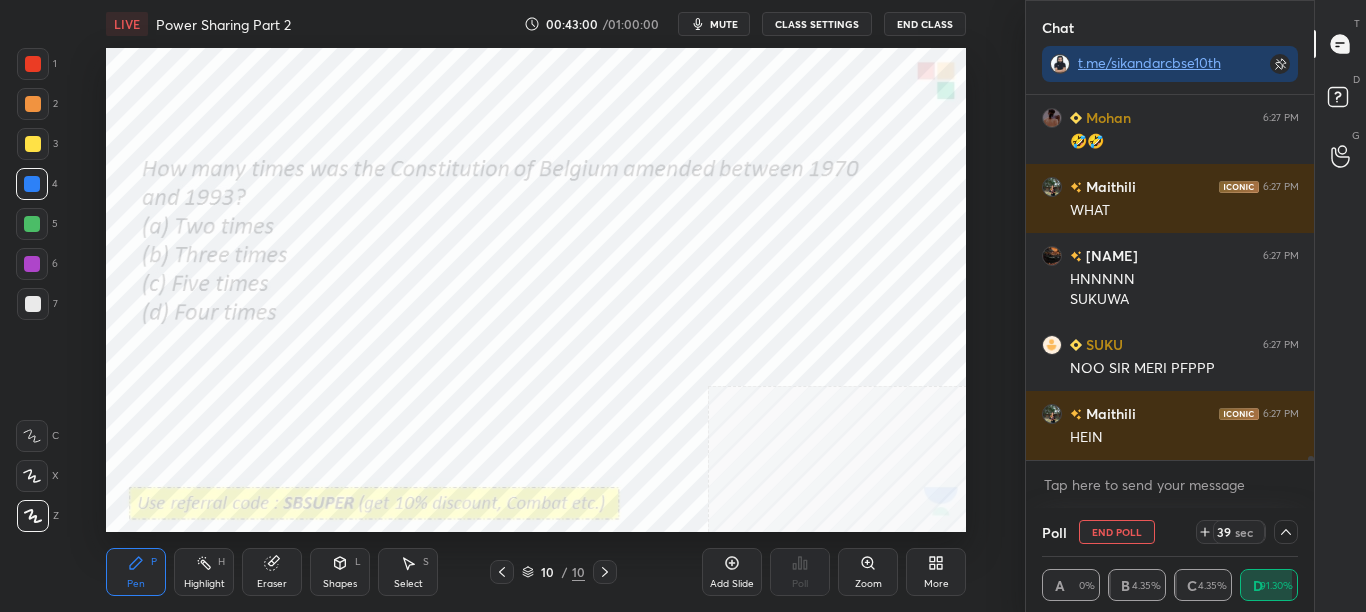 click at bounding box center [1311, 464] 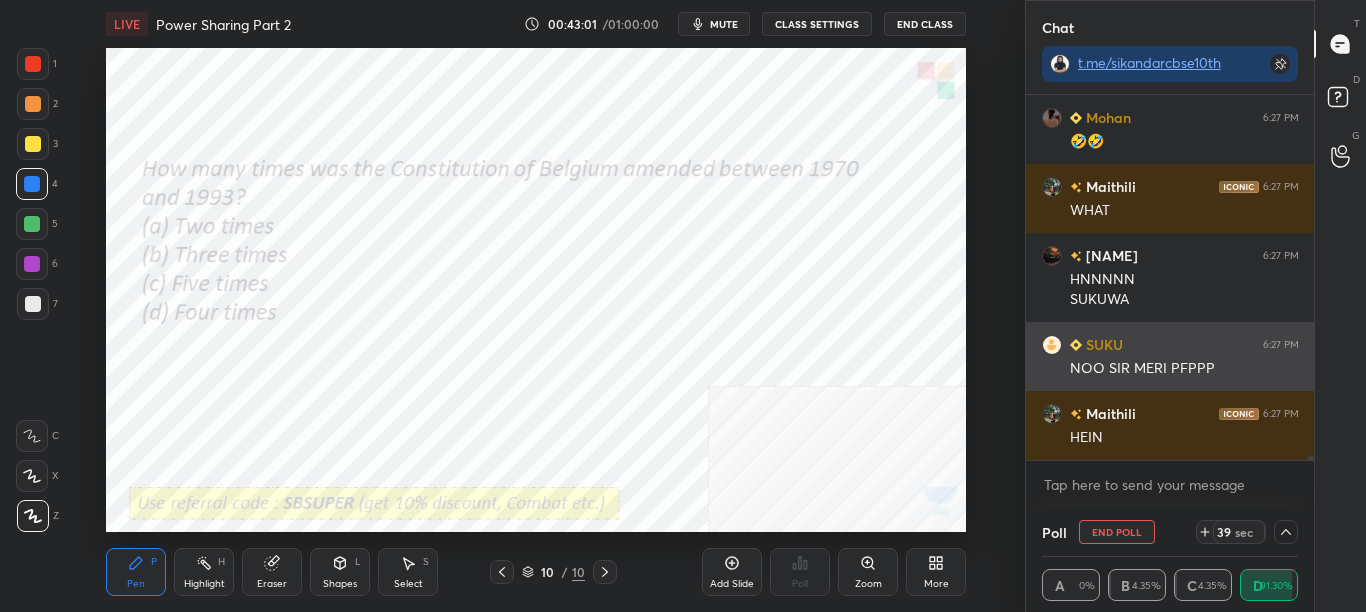 click on "NOO SIR MERI PFPPP" at bounding box center (1184, 369) 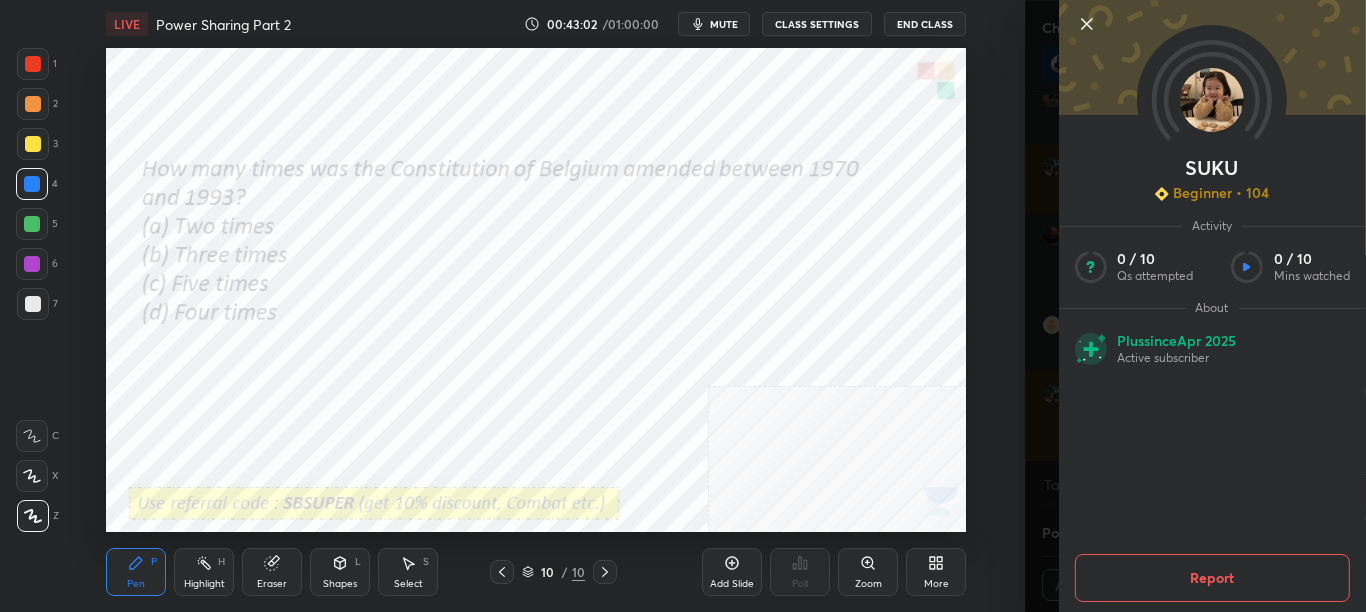 click on "Setting up your live class Poll for   secs No correct answer Start poll" at bounding box center (536, 290) 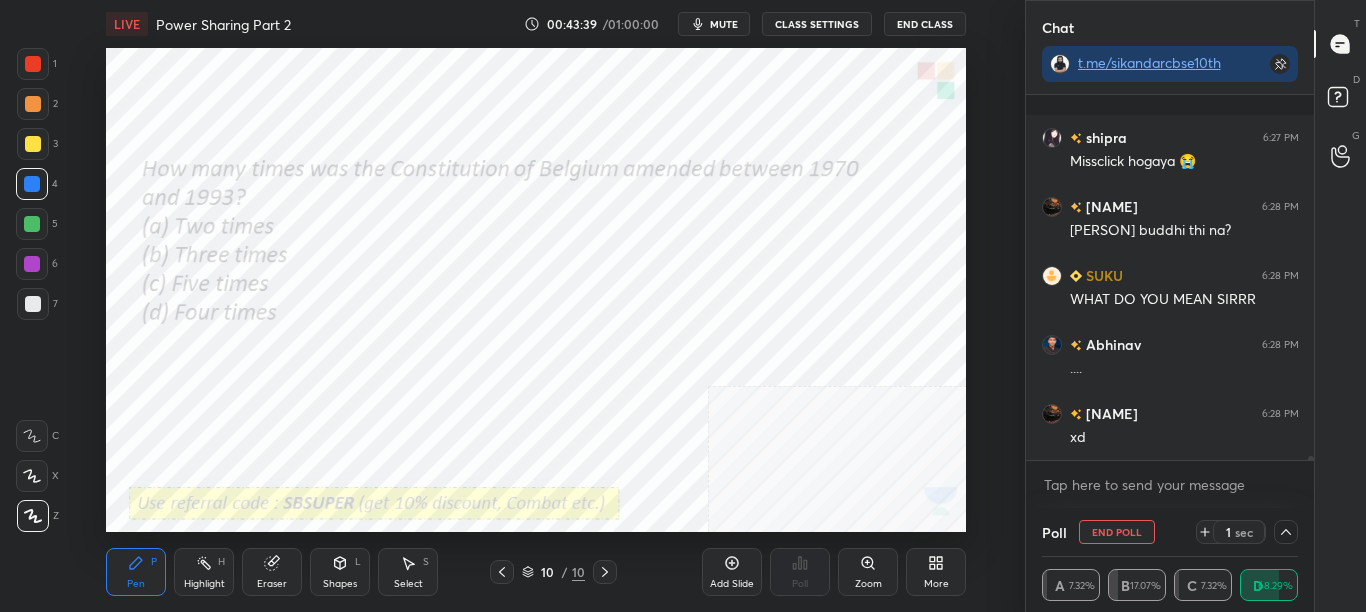 scroll, scrollTop: 36113, scrollLeft: 0, axis: vertical 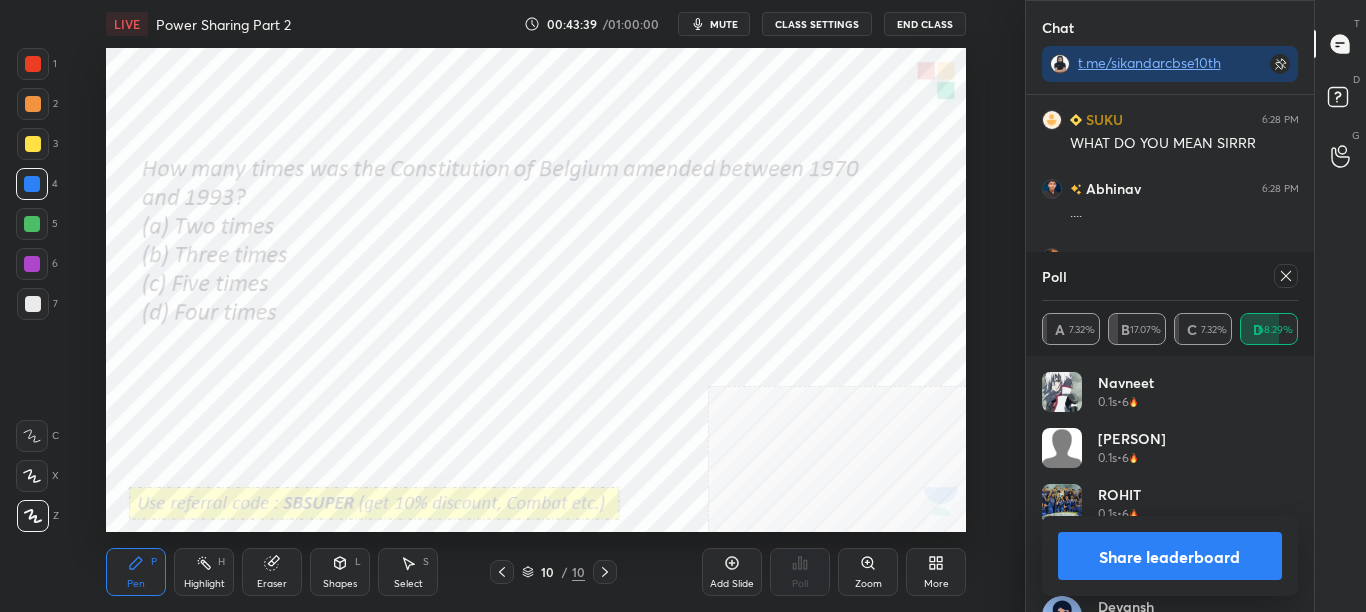 click on "Share leaderboard" at bounding box center [1170, 556] 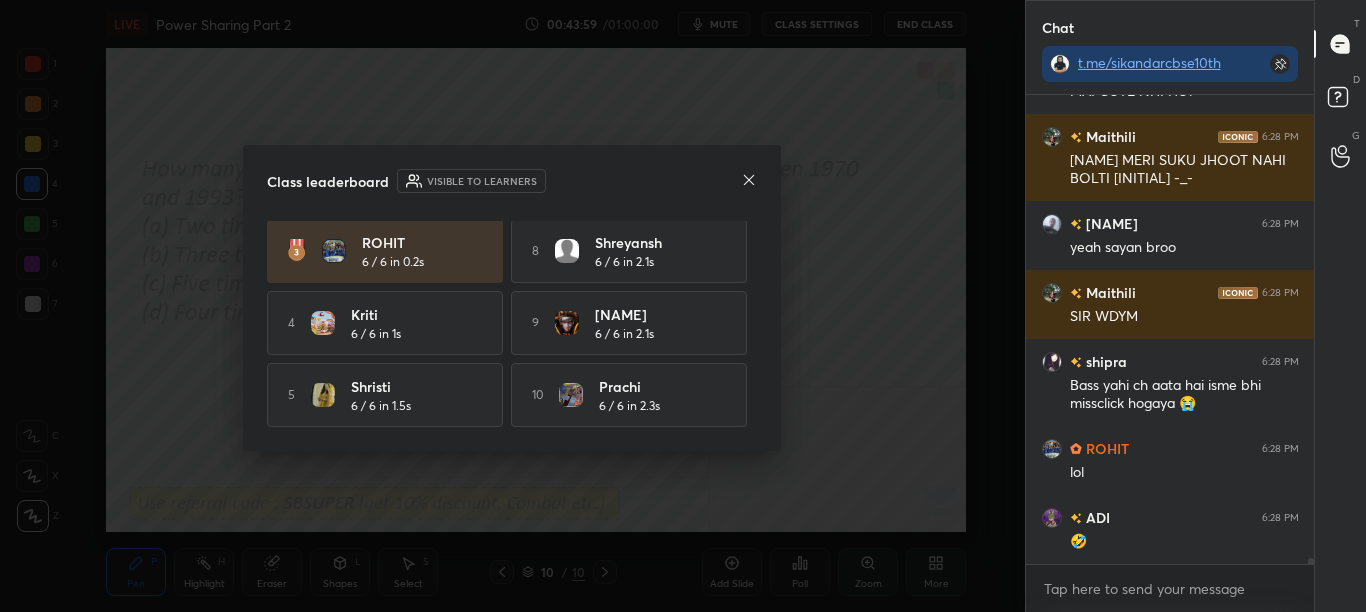 click 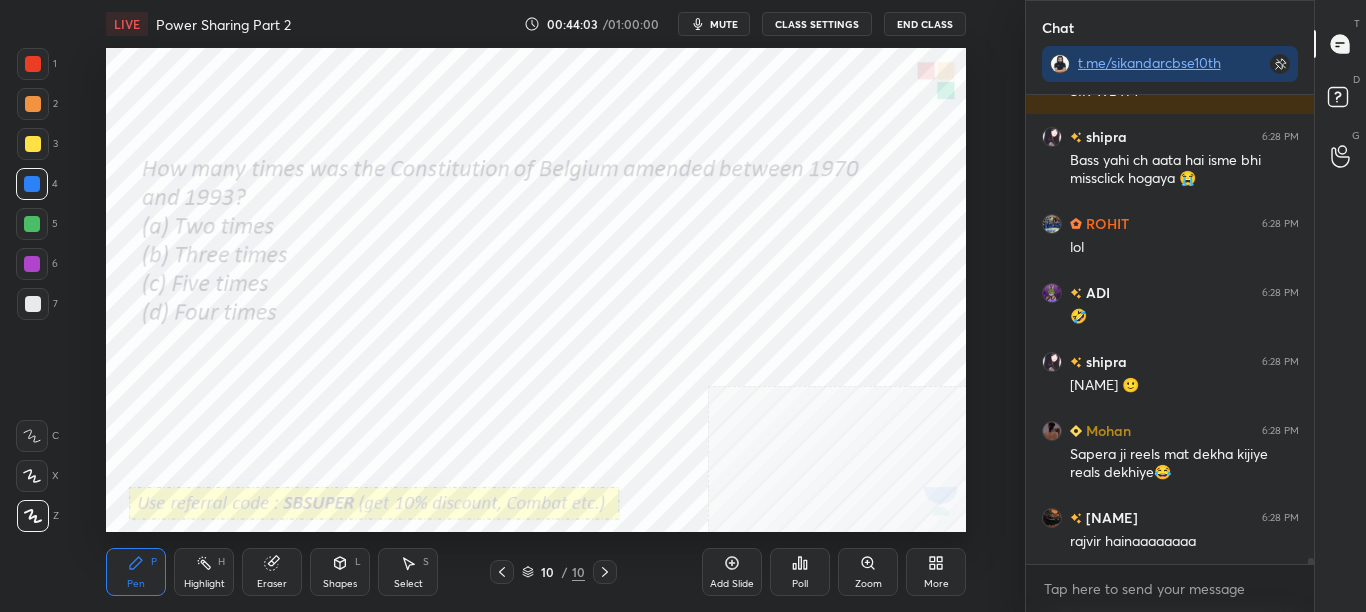 click on "More" at bounding box center [936, 572] 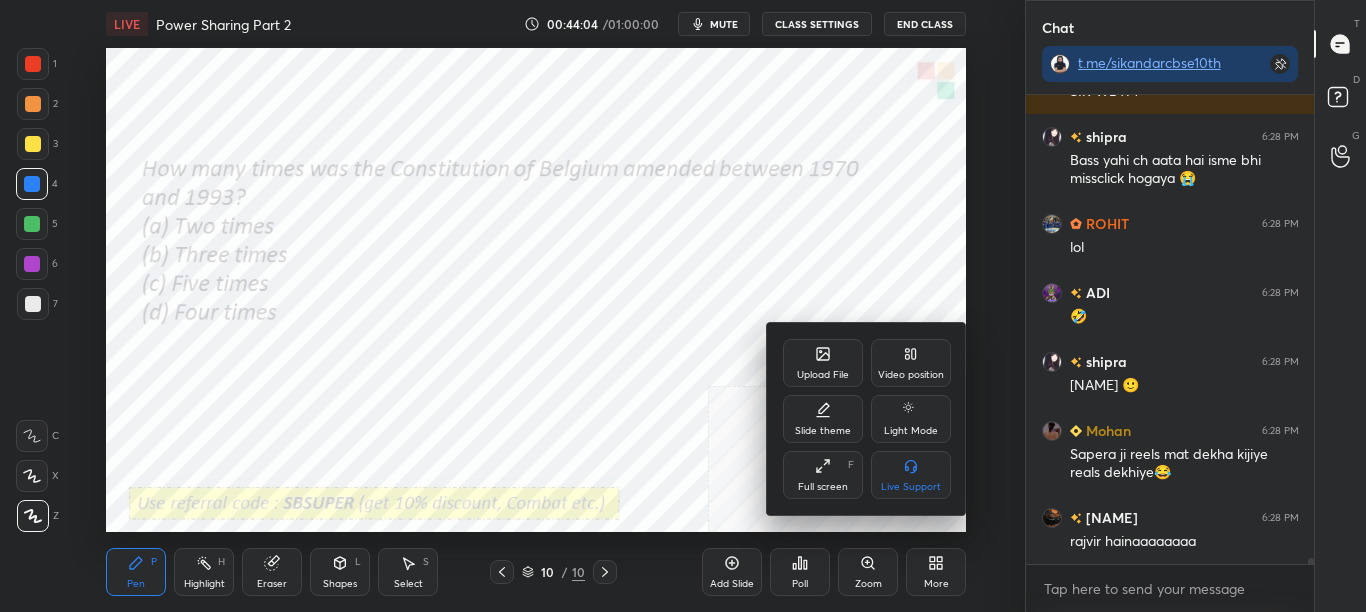 click on "Upload File" at bounding box center [823, 375] 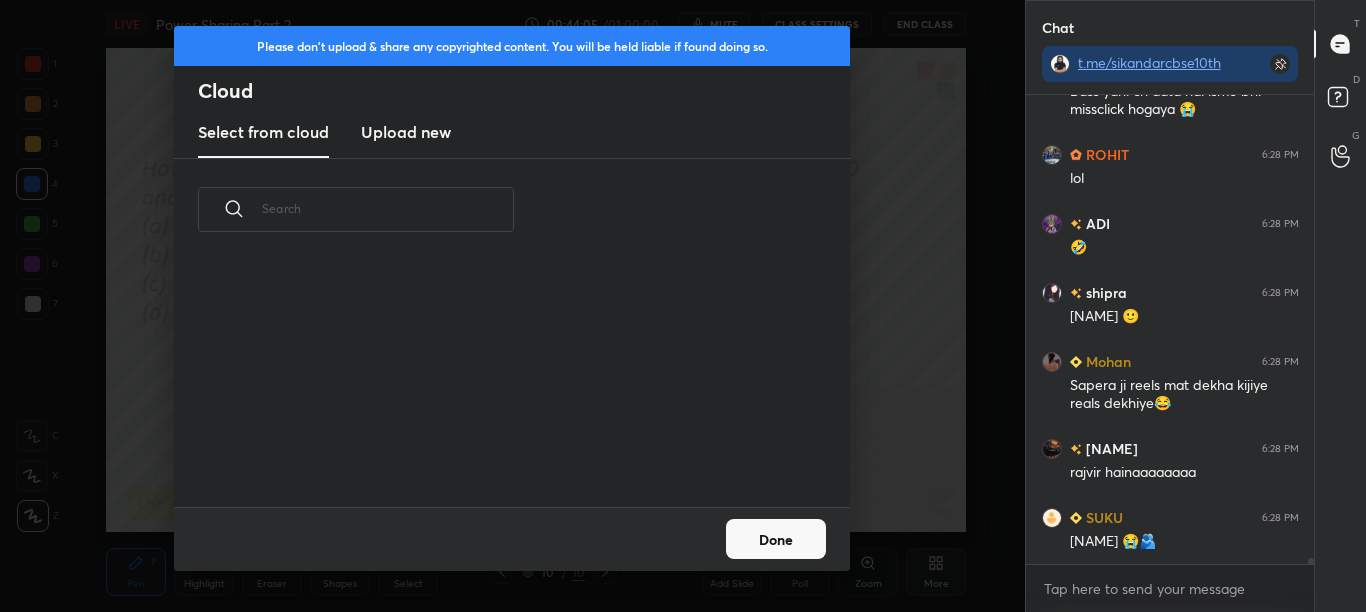 click on "Upload new" at bounding box center (406, 132) 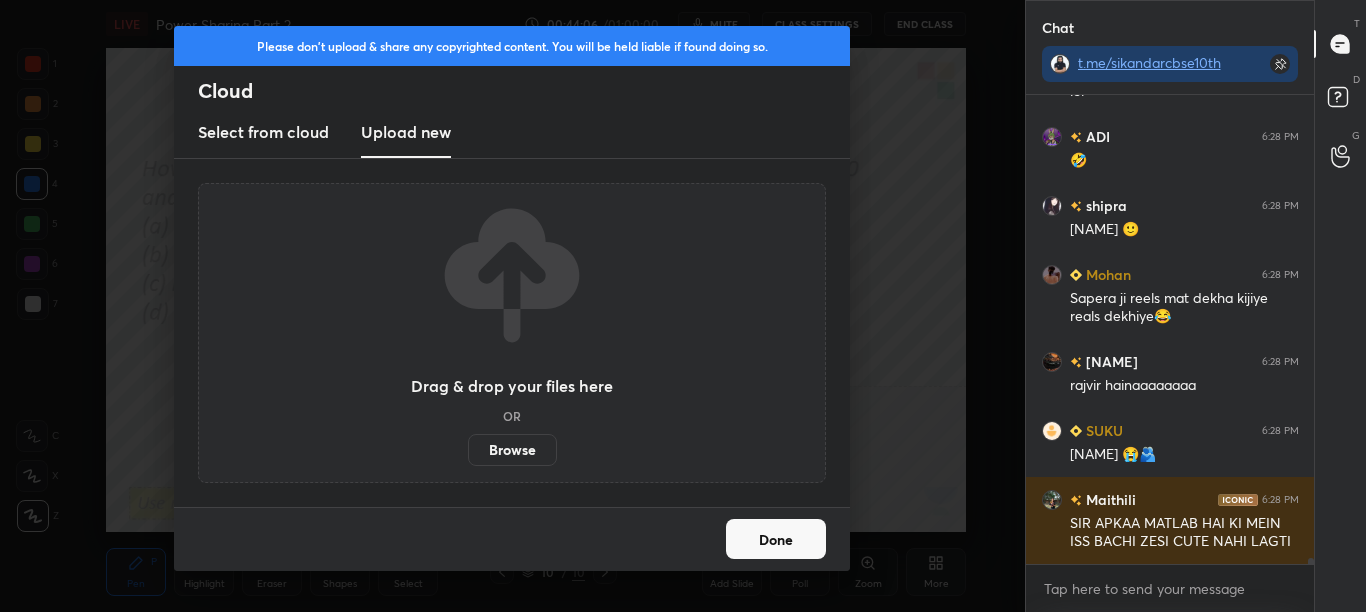 click on "Browse" at bounding box center [512, 450] 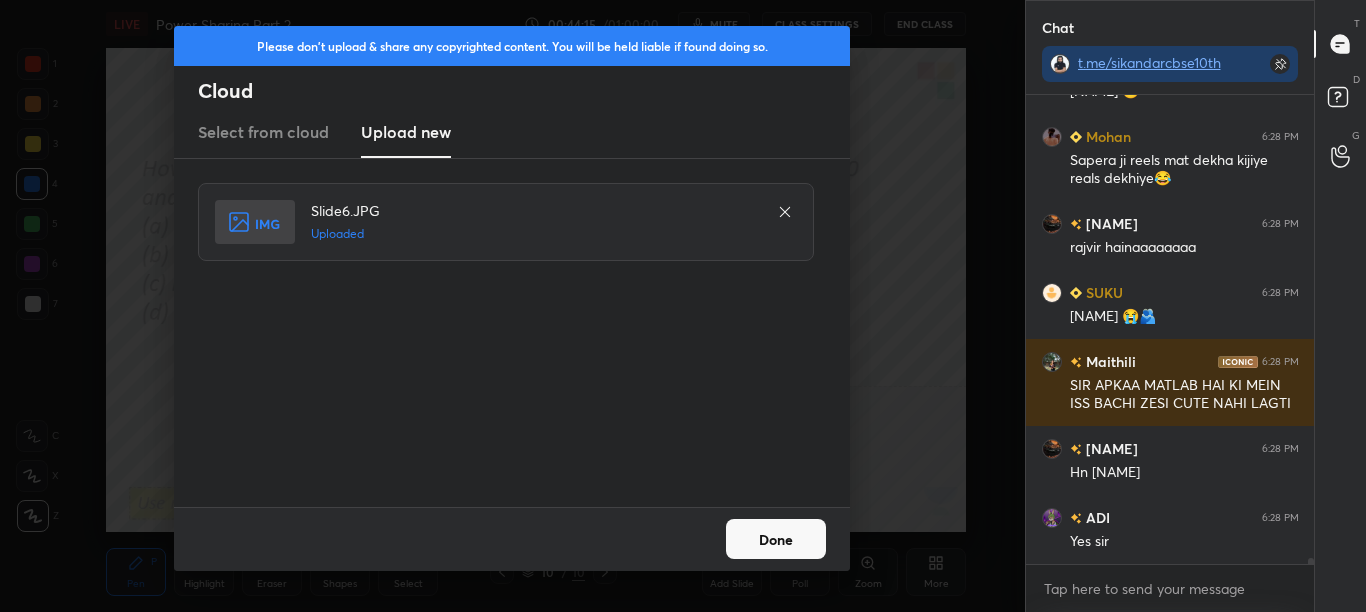 click on "Done" at bounding box center [512, 539] 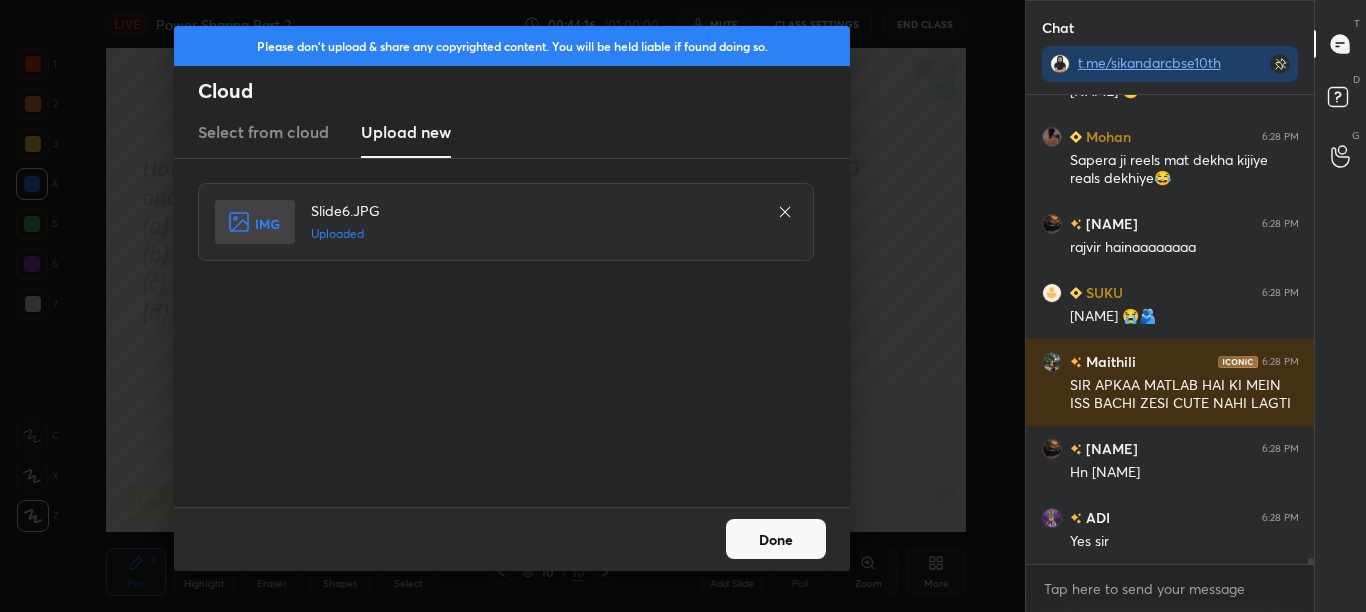 click on "Done" at bounding box center [776, 539] 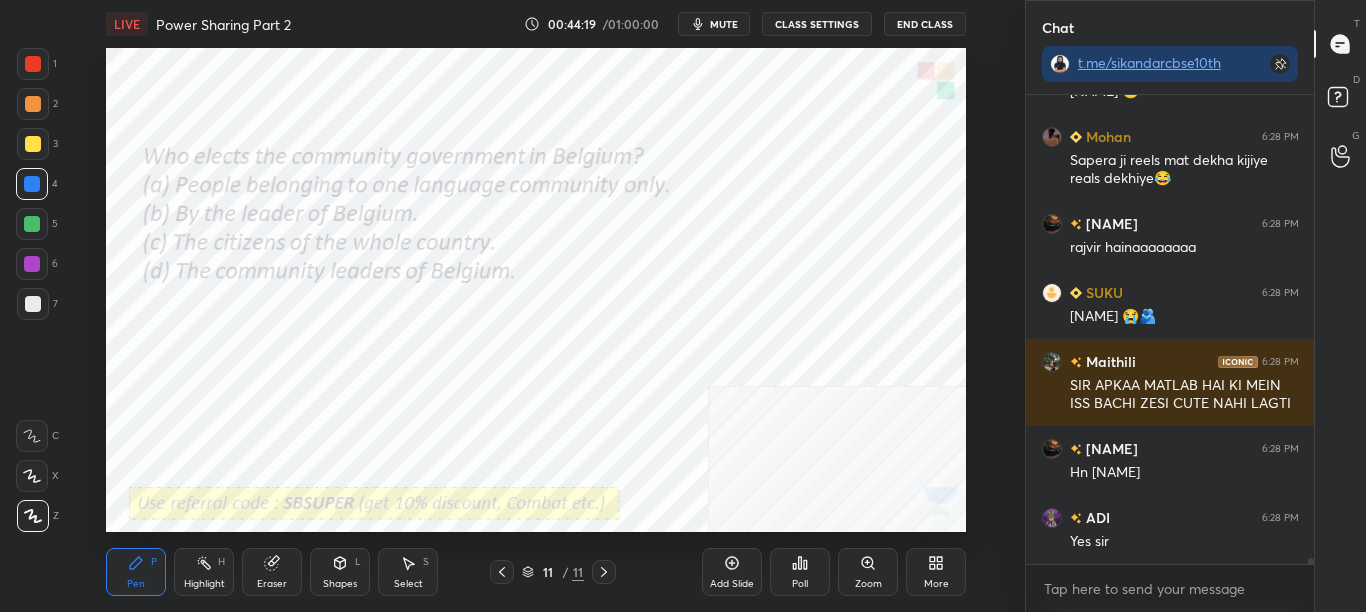 click on "Poll" at bounding box center [800, 572] 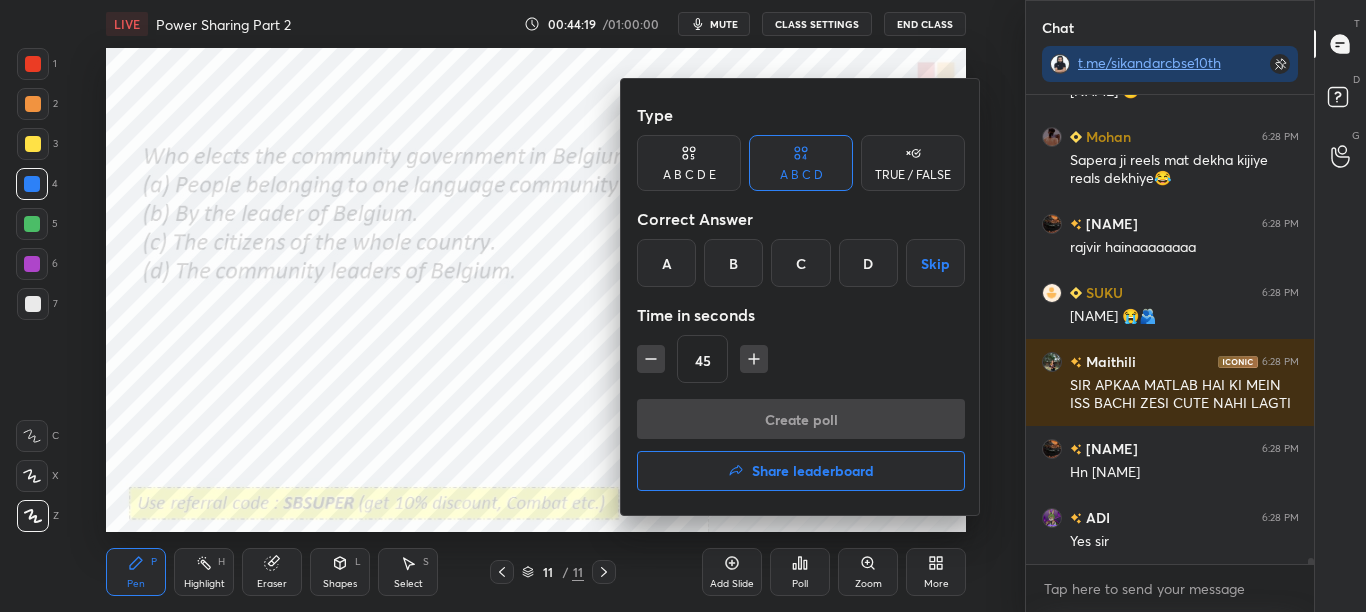 click on "Share leaderboard" at bounding box center [813, 471] 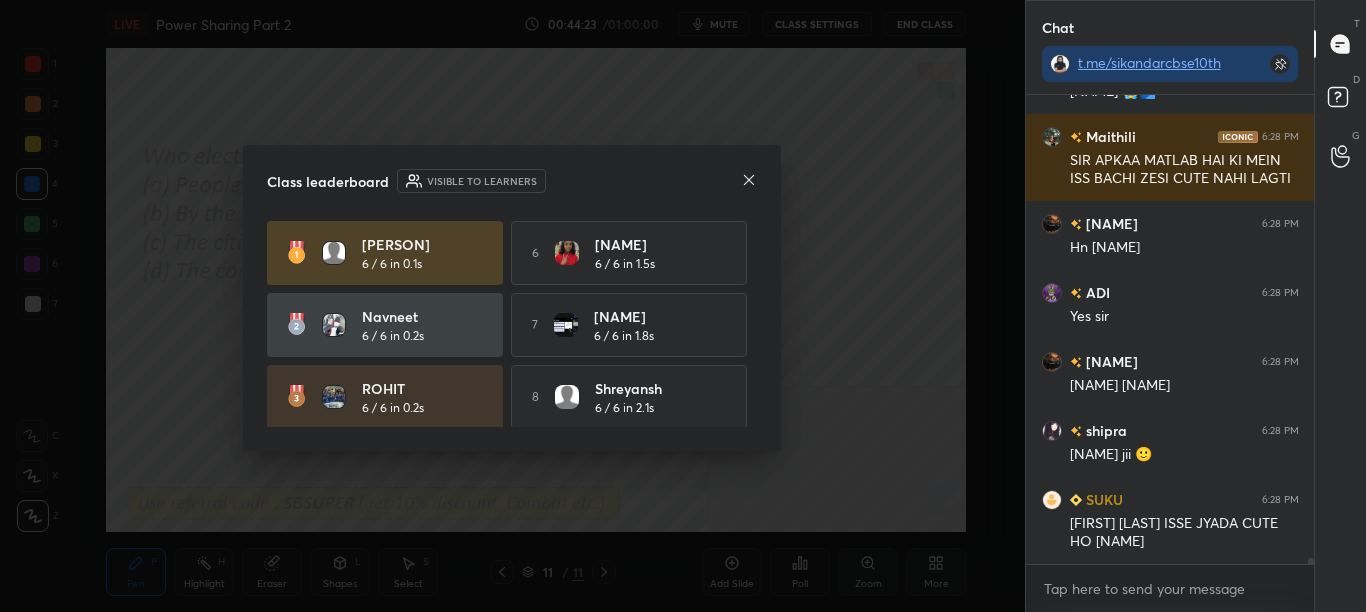 click at bounding box center [749, 181] 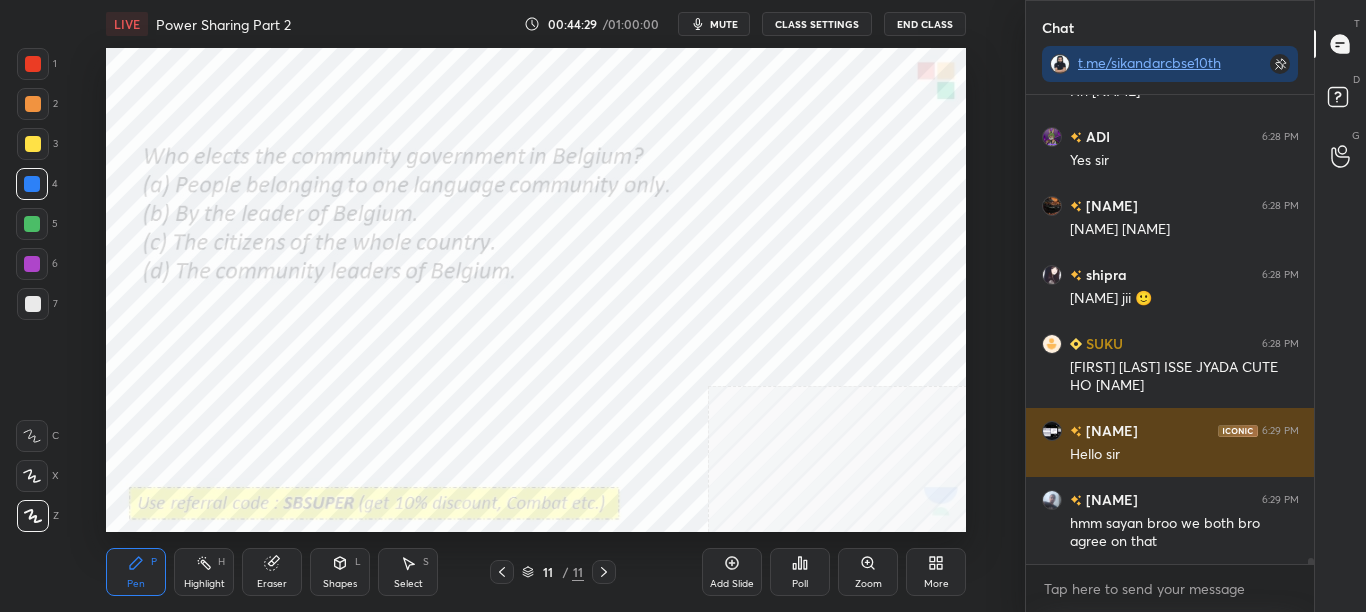 click on "[NAME] 6:28 PM Hn [NAME] [NAME] 6:28 PM Yes sir [NAME] 6:28 PM [NAME] [NAME] 6:28 PM [NAME] jii 🙂 [NAME] 6:28 PM TUM ISSE JYADA CUTE HO [NAME] [NAME] 6:29 PM Hello sir [NAME] 6:29 PM hmm [NAME] broo we both bro agree on that [NAME] 6:29 PM xd" at bounding box center (1170, -18272) 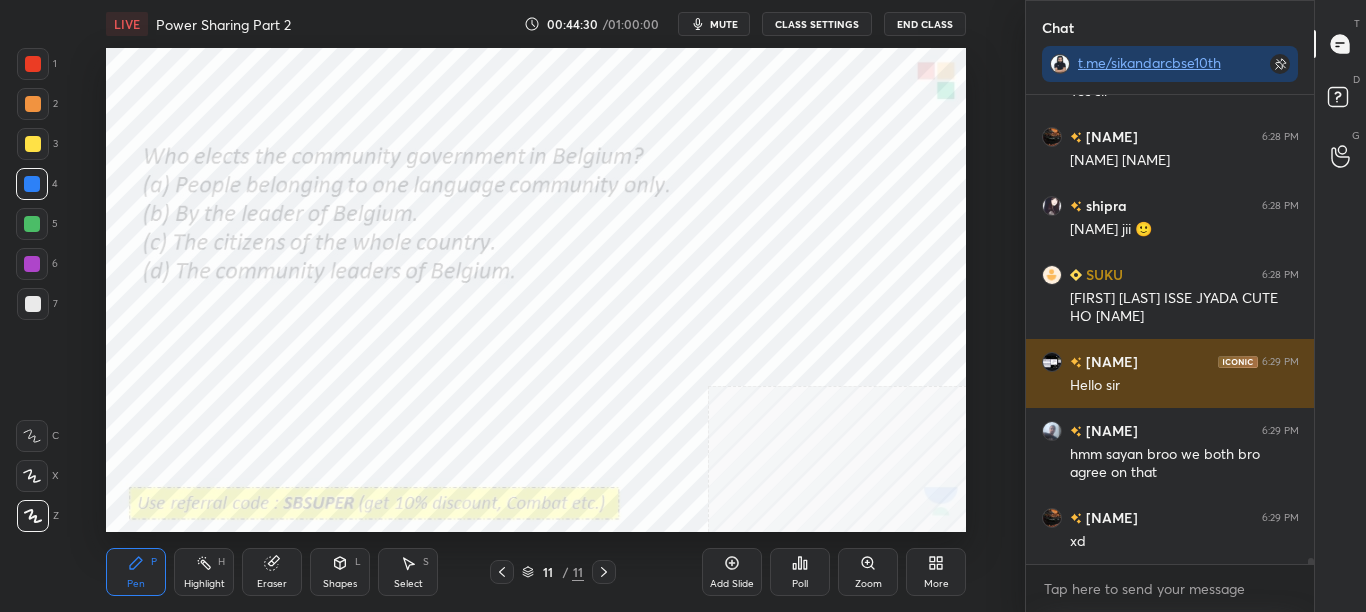 click on "Hello sir" at bounding box center [1184, 384] 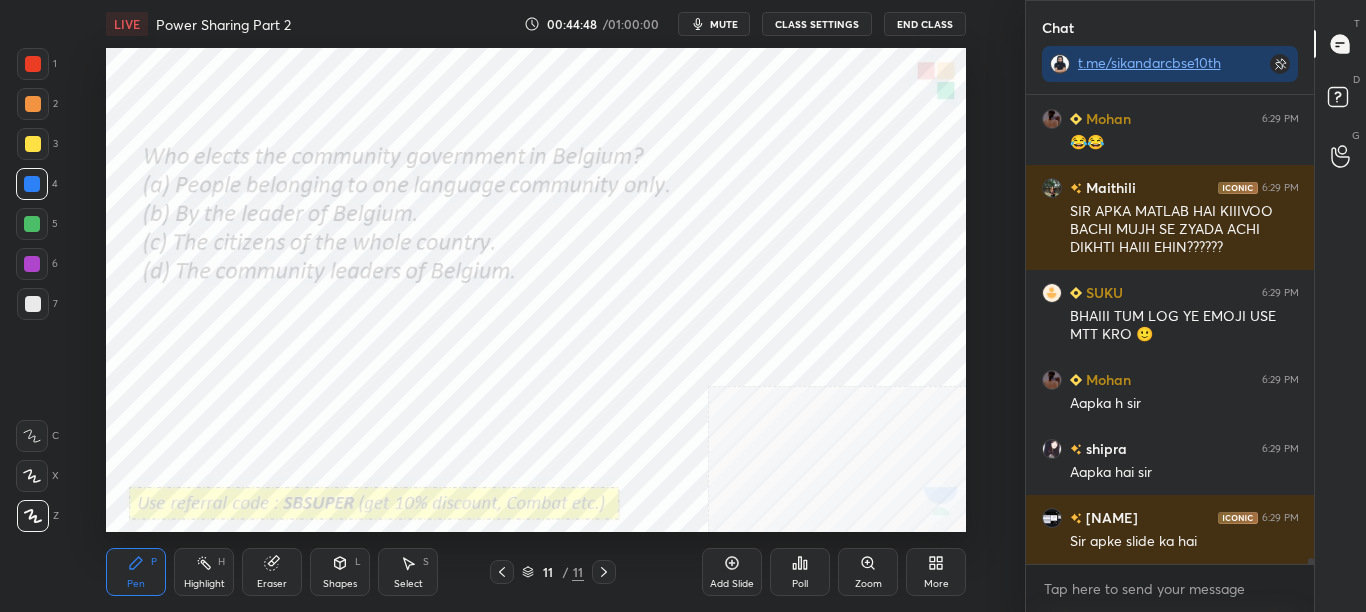 scroll, scrollTop: 38085, scrollLeft: 0, axis: vertical 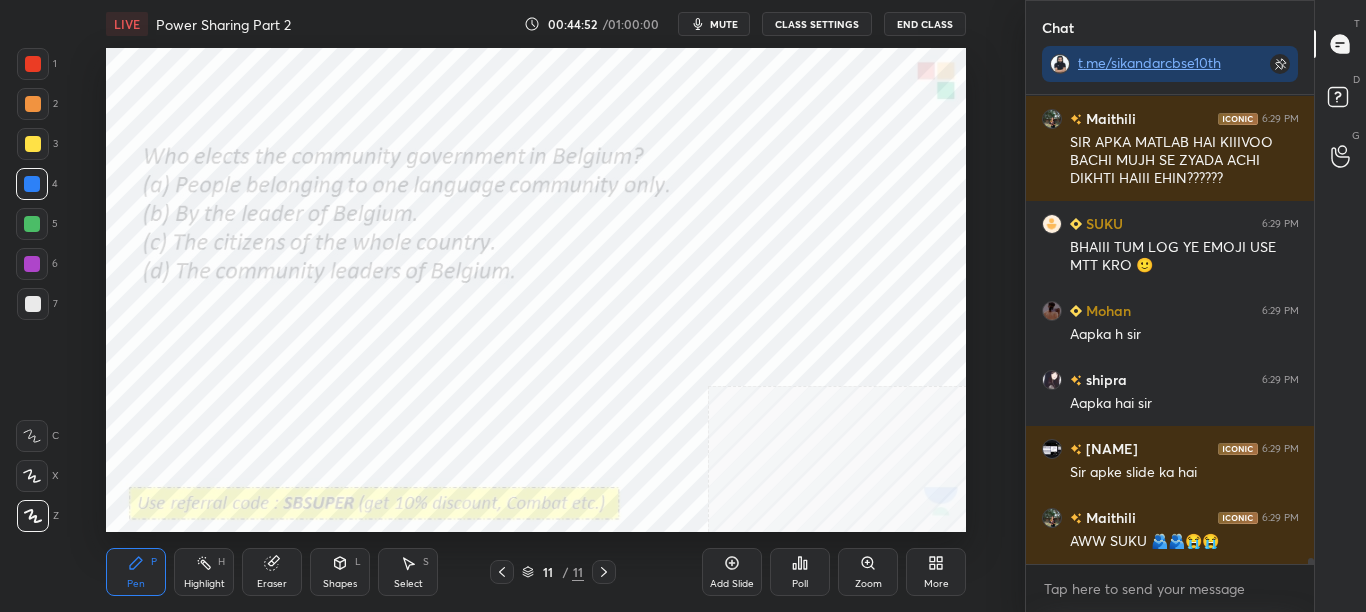 click on "Poll" at bounding box center (800, 584) 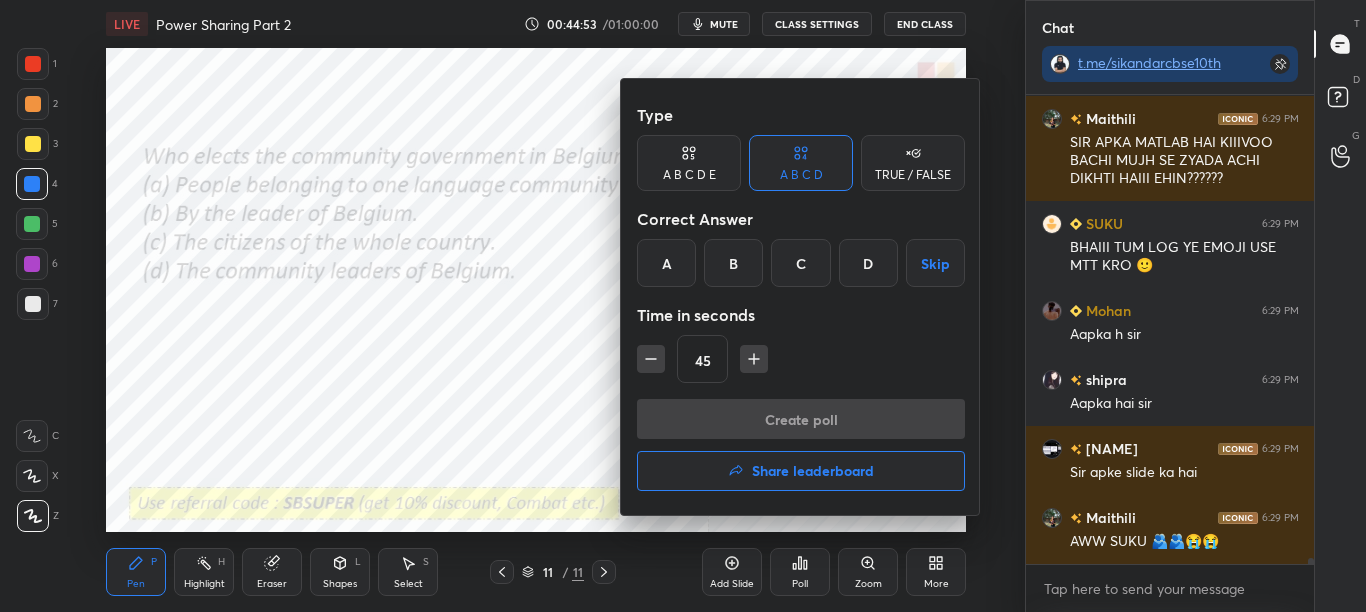 click on "A" at bounding box center [666, 263] 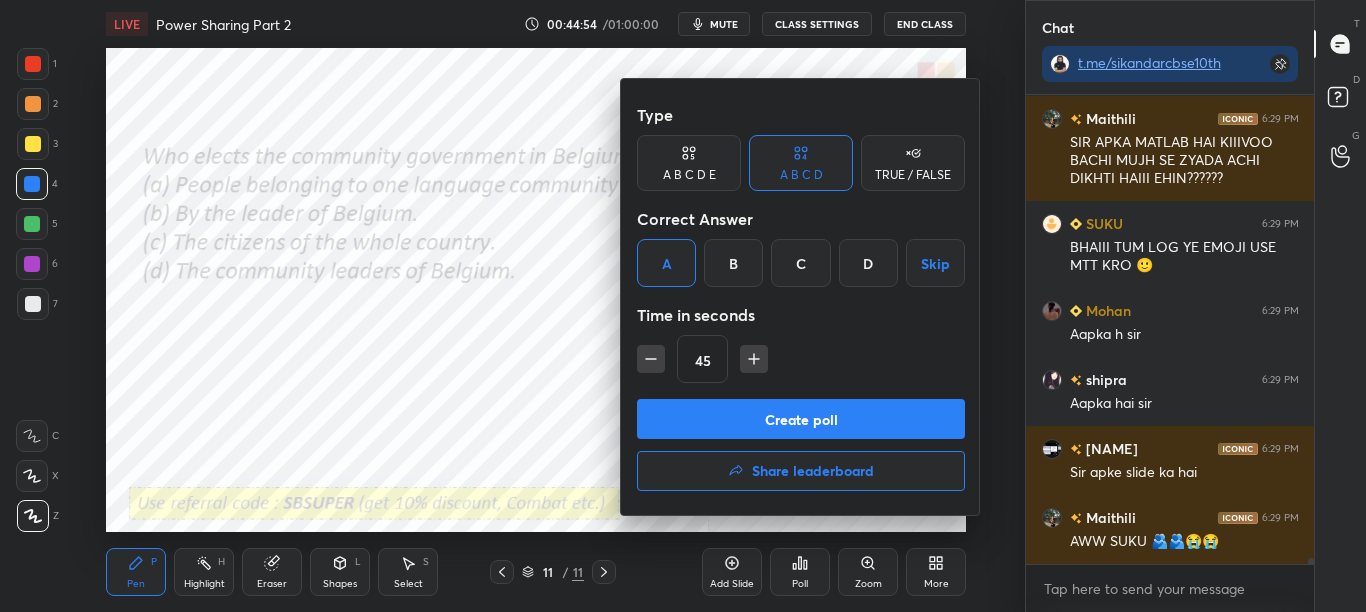 click on "Create poll" at bounding box center [801, 419] 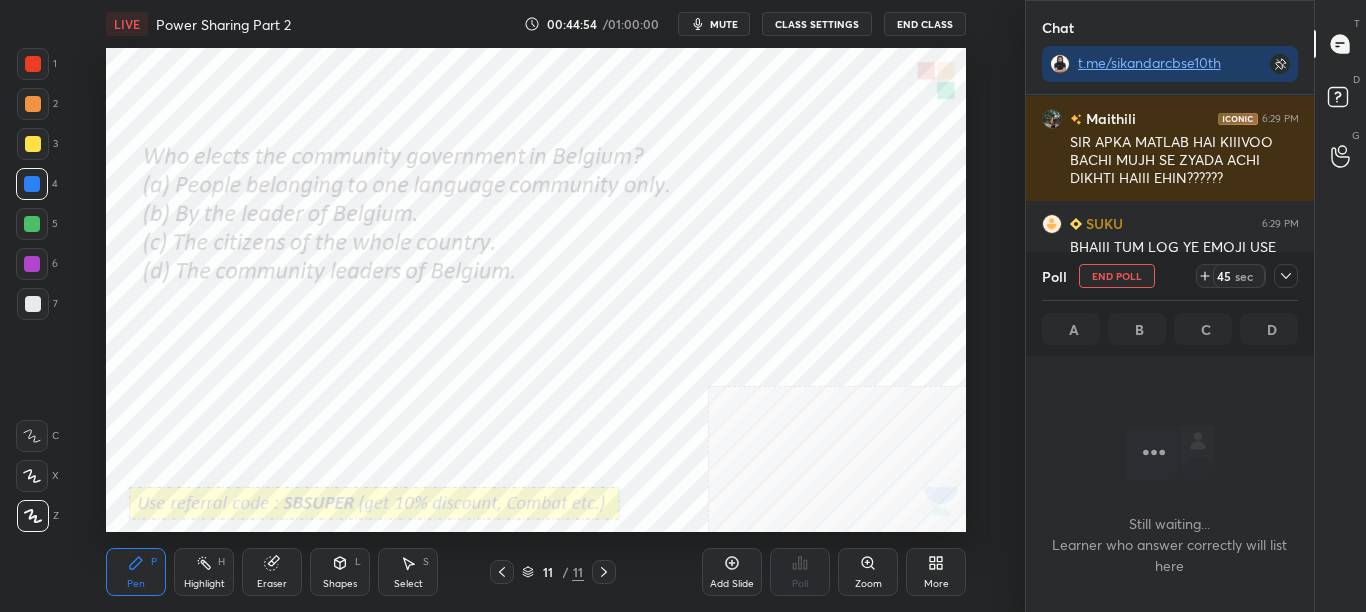 scroll, scrollTop: 359, scrollLeft: 282, axis: both 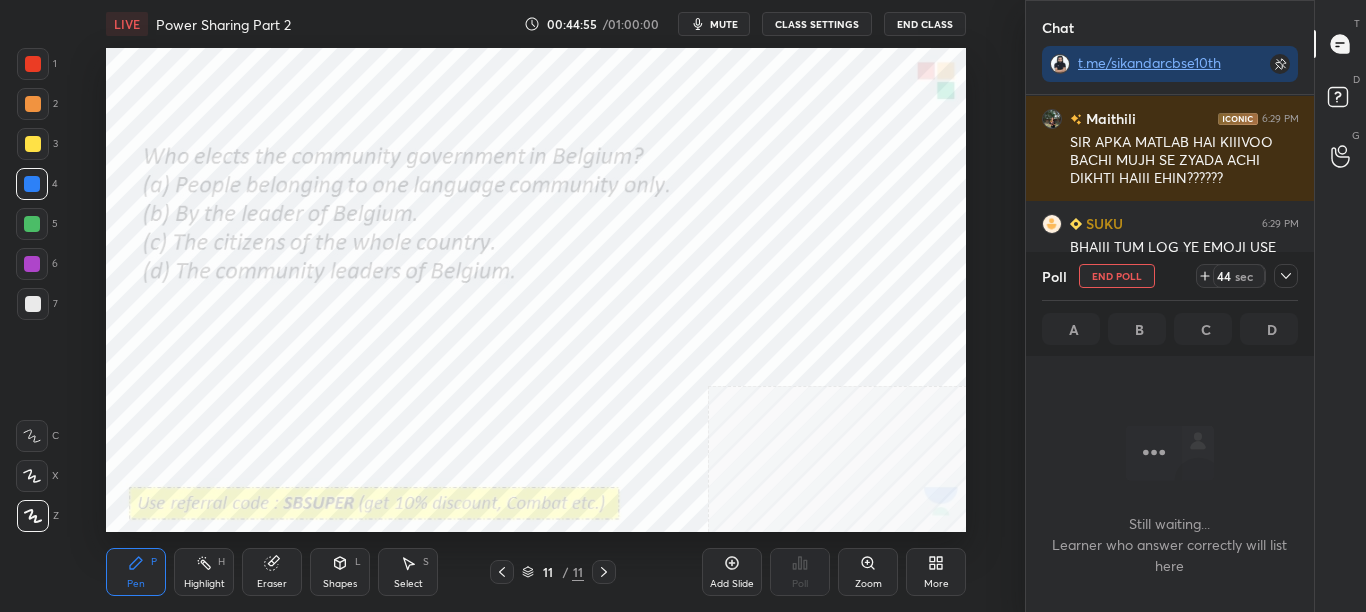 drag, startPoint x: 1294, startPoint y: 278, endPoint x: 1296, endPoint y: 291, distance: 13.152946 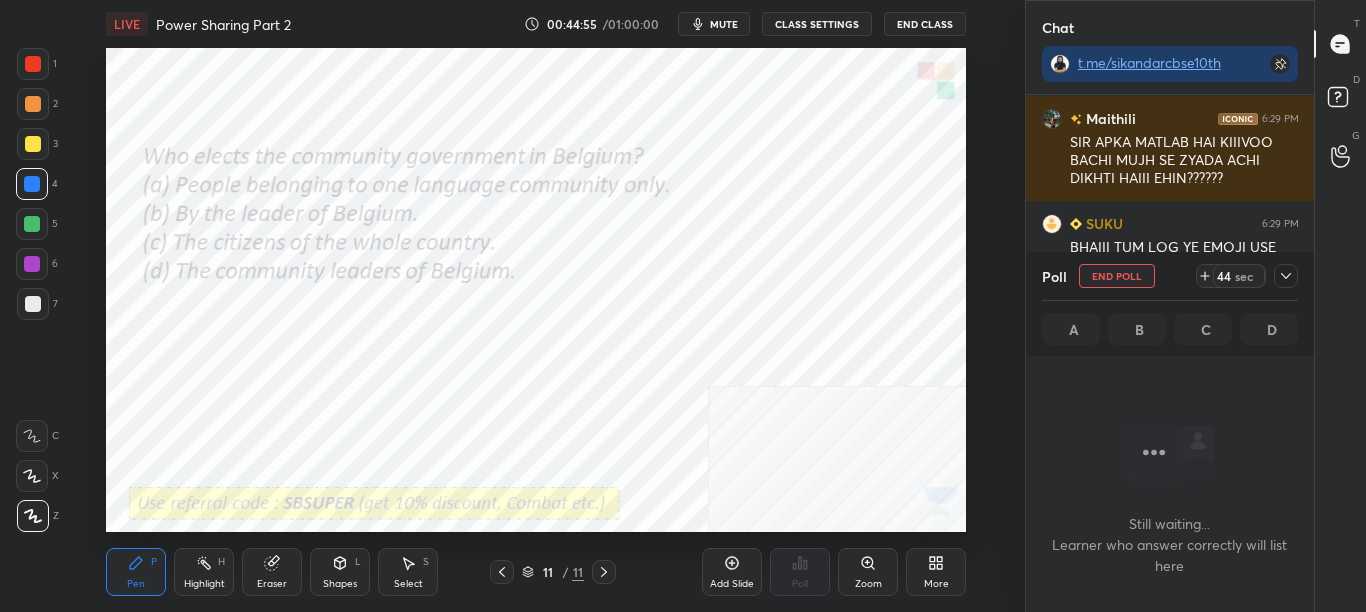 click at bounding box center (1286, 276) 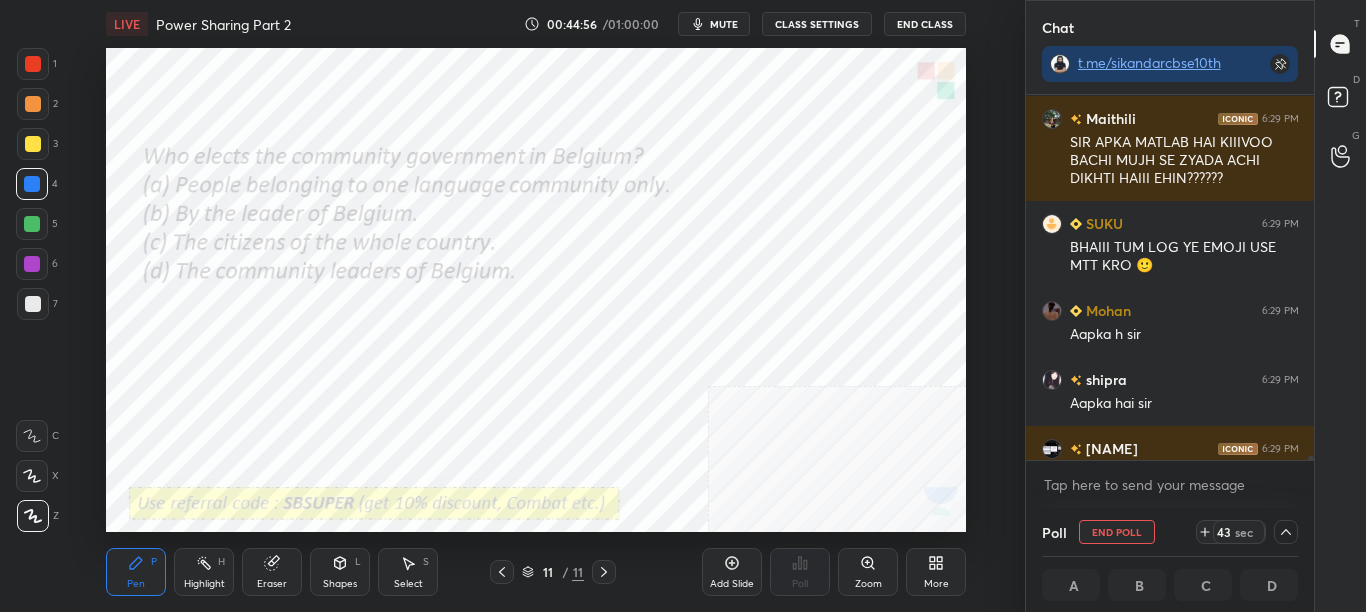 scroll, scrollTop: 1, scrollLeft: 7, axis: both 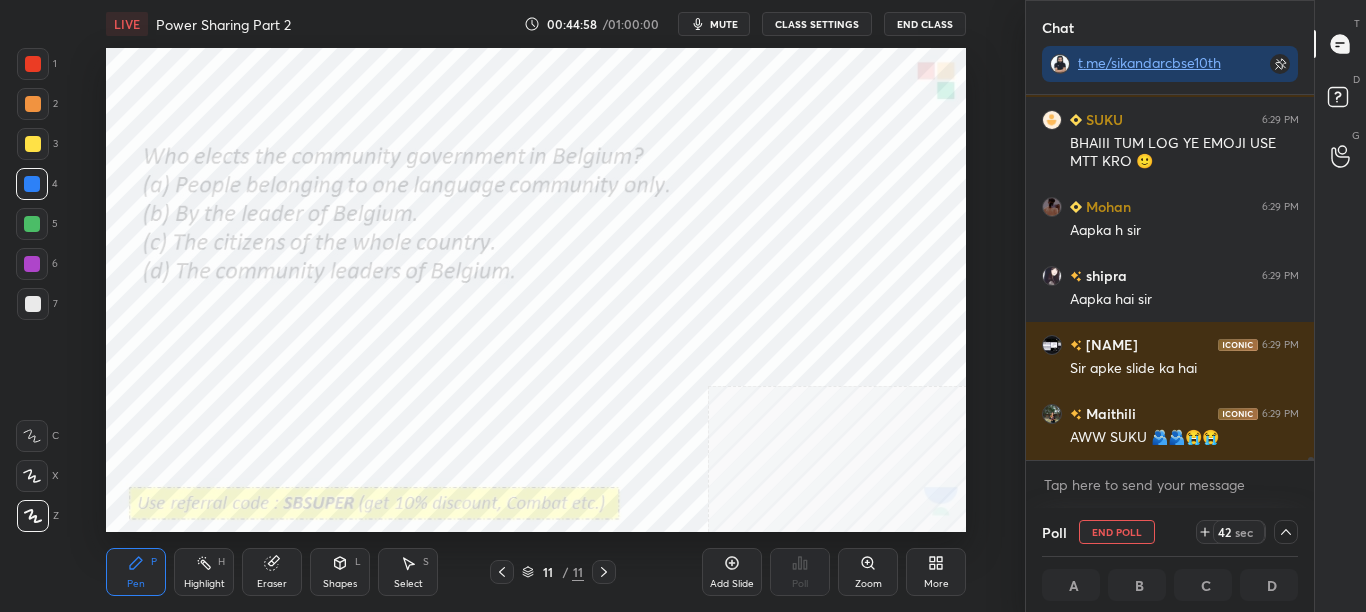drag, startPoint x: 1310, startPoint y: 457, endPoint x: 1310, endPoint y: 470, distance: 13 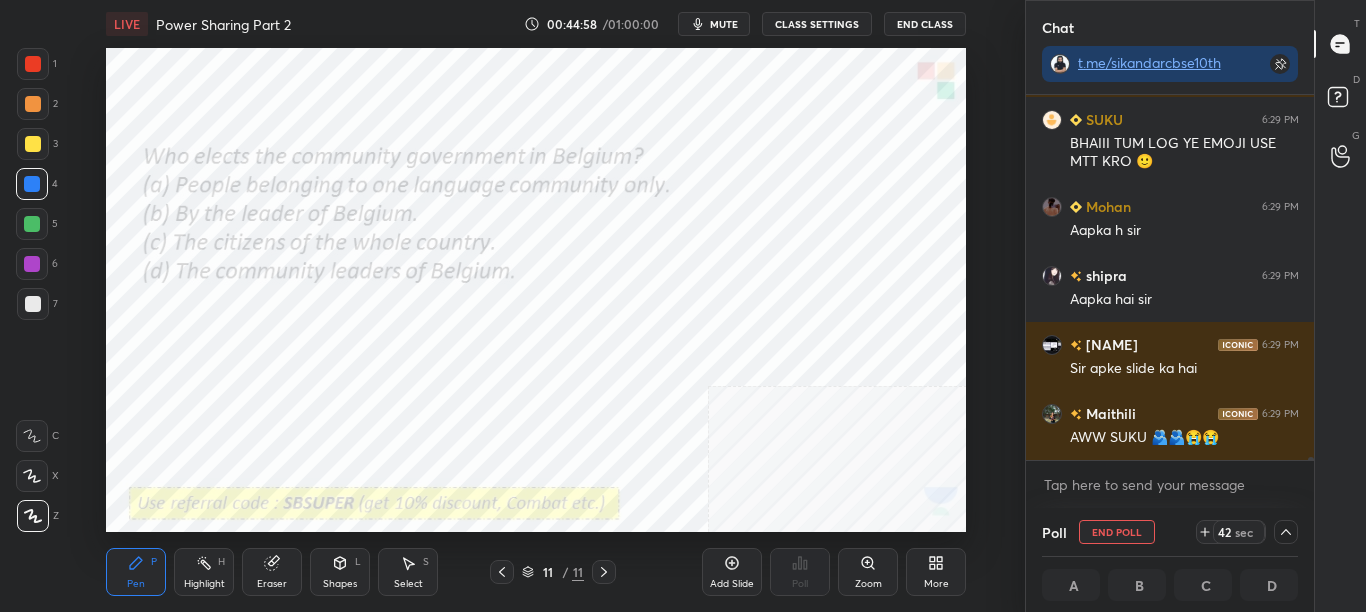 click on "[PERSON] 6:29 PM 😂😂 [PERSON] 6:29 PM SIR APKA MATLAB HAI KIIIVOO BACHI MUJH SE ZYADA ACHI DIKHTI HAIII EHIN?????? [PERSON] 6:29 PM BHAIII TUM LOG YE EMOJI USE MTT KRO 🙂 [PERSON] 6:29 PM Aapka h sir [PERSON] 6:29 PM Aapka hai sir [PERSON] 6:29 PM Sir apke slide ka hai [PERSON] 6:29 PM AWW [PERSON] 🫂🫂😭😭 JUMP TO LATEST Enable hand raising Enable raise hand to speak to learners. Once enabled, chat will be turned off temporarily. Enable x" at bounding box center [1170, 301] 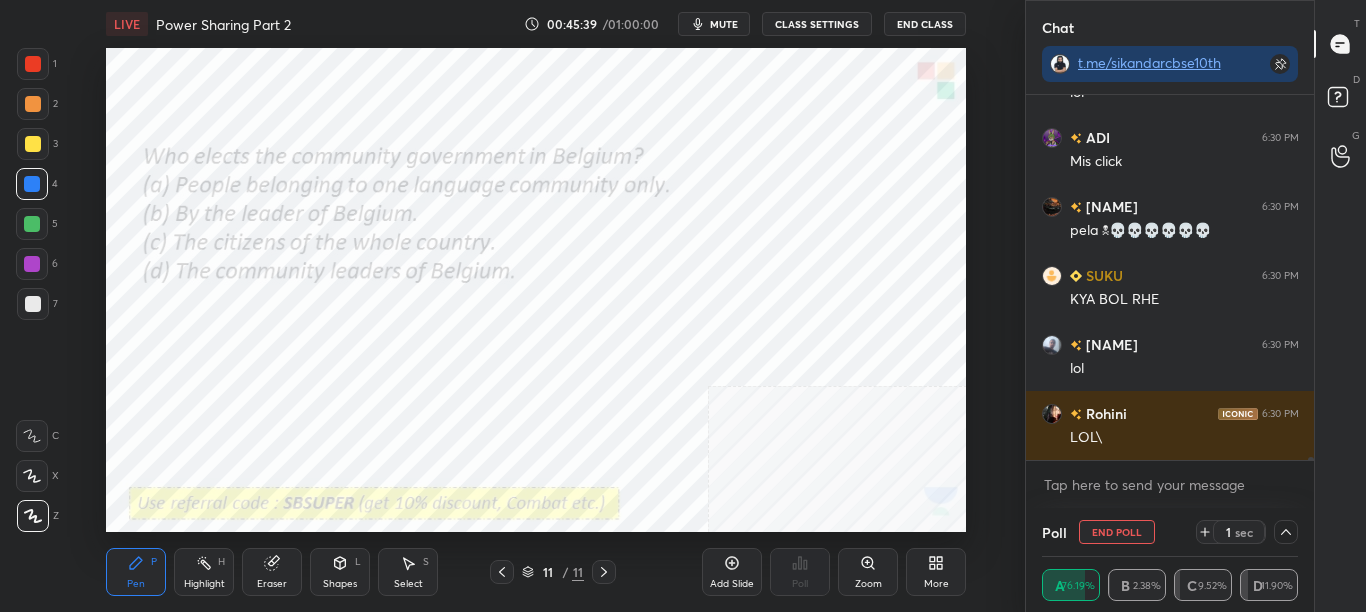 scroll, scrollTop: 39707, scrollLeft: 0, axis: vertical 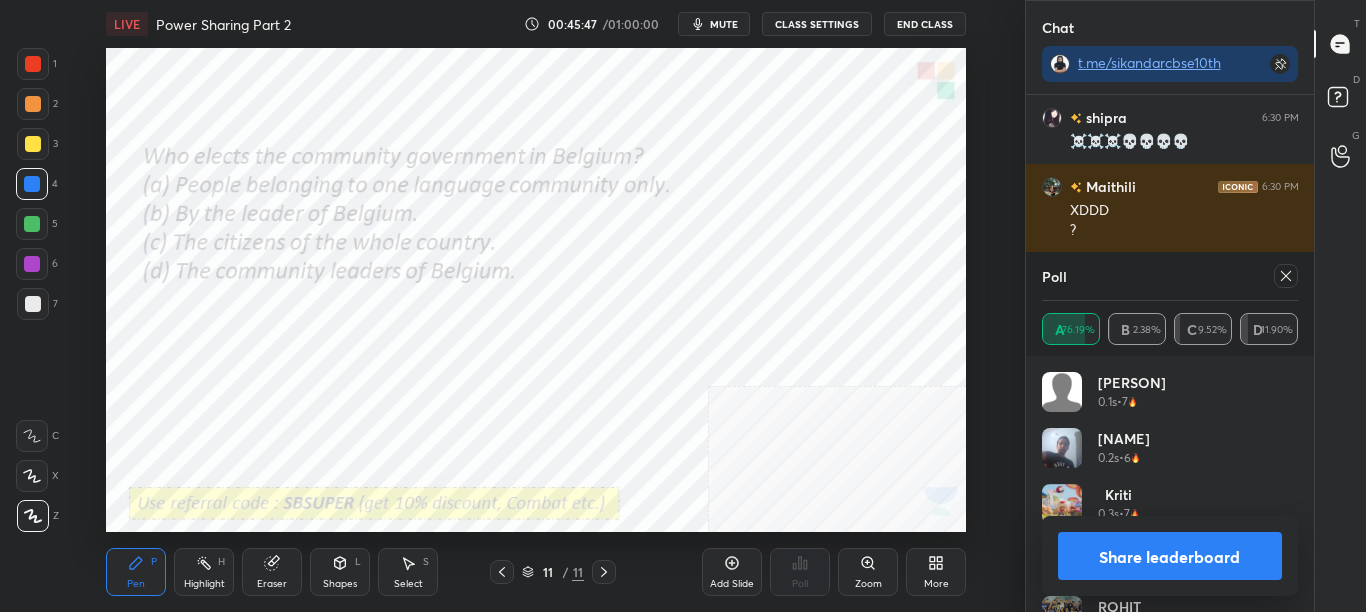 click on "Share leaderboard" at bounding box center (1170, 556) 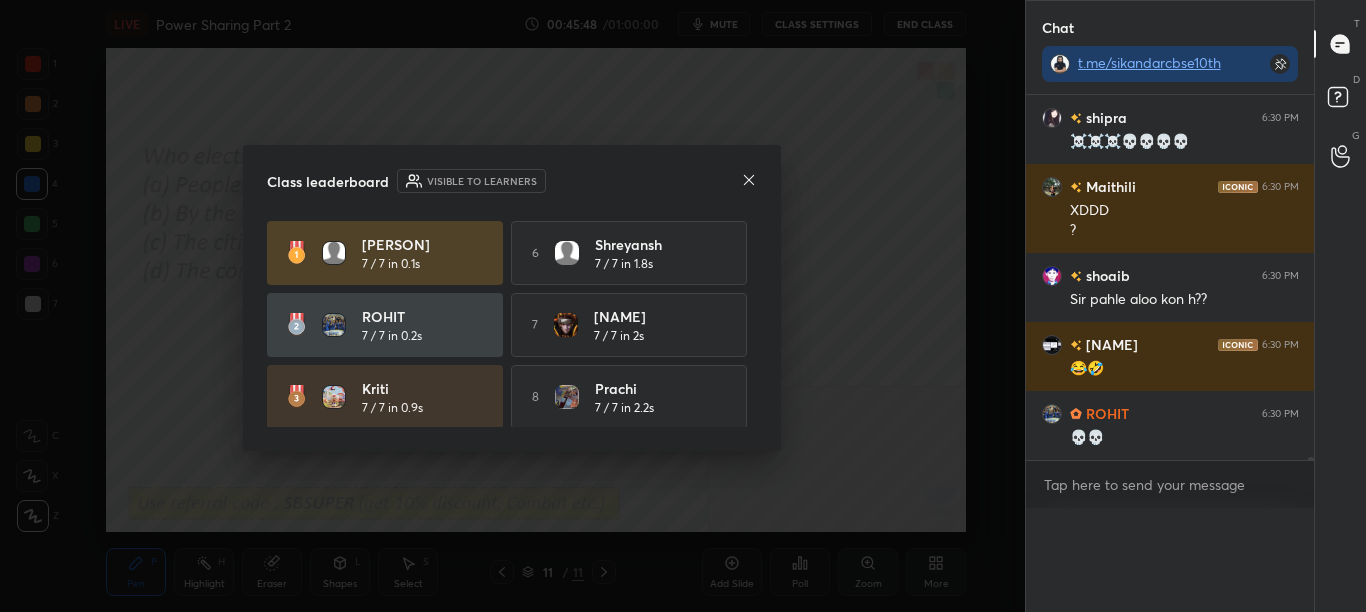 scroll, scrollTop: 0, scrollLeft: 0, axis: both 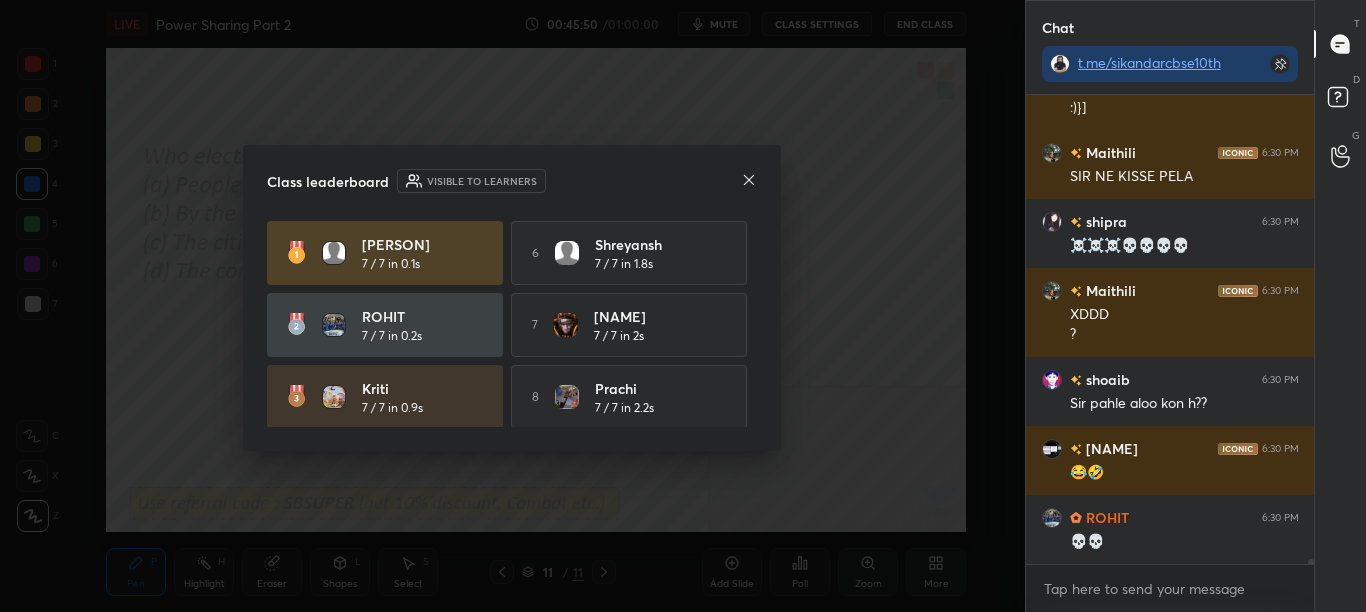 click 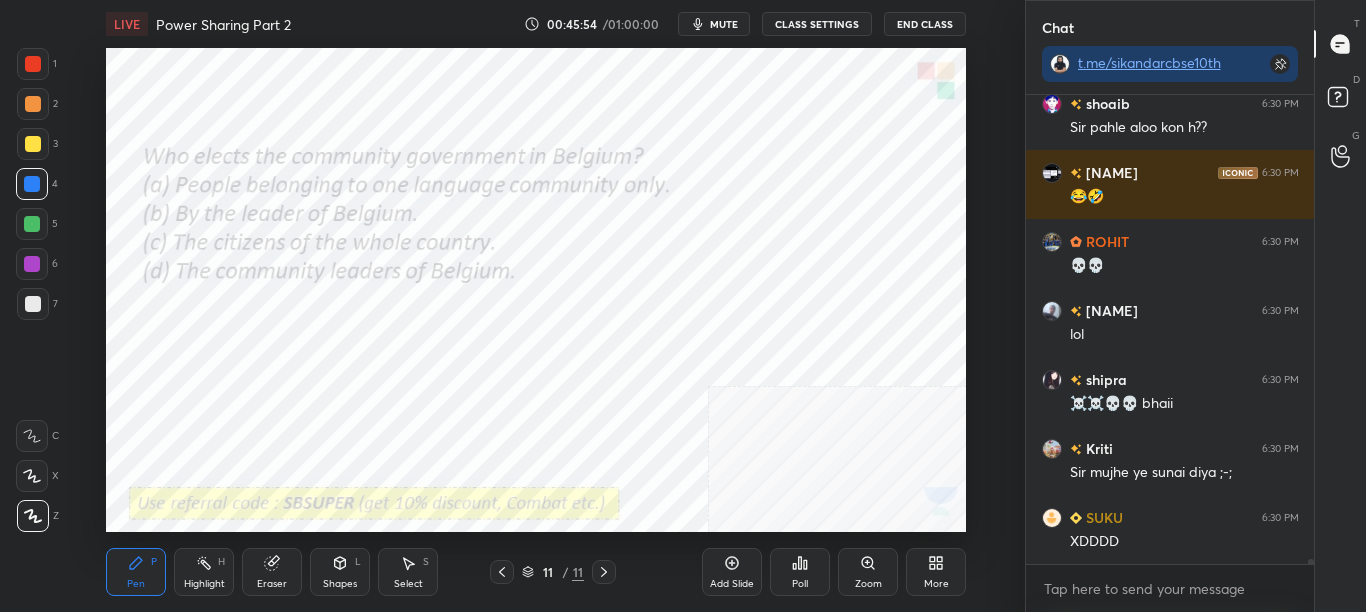 click on "More" at bounding box center (936, 572) 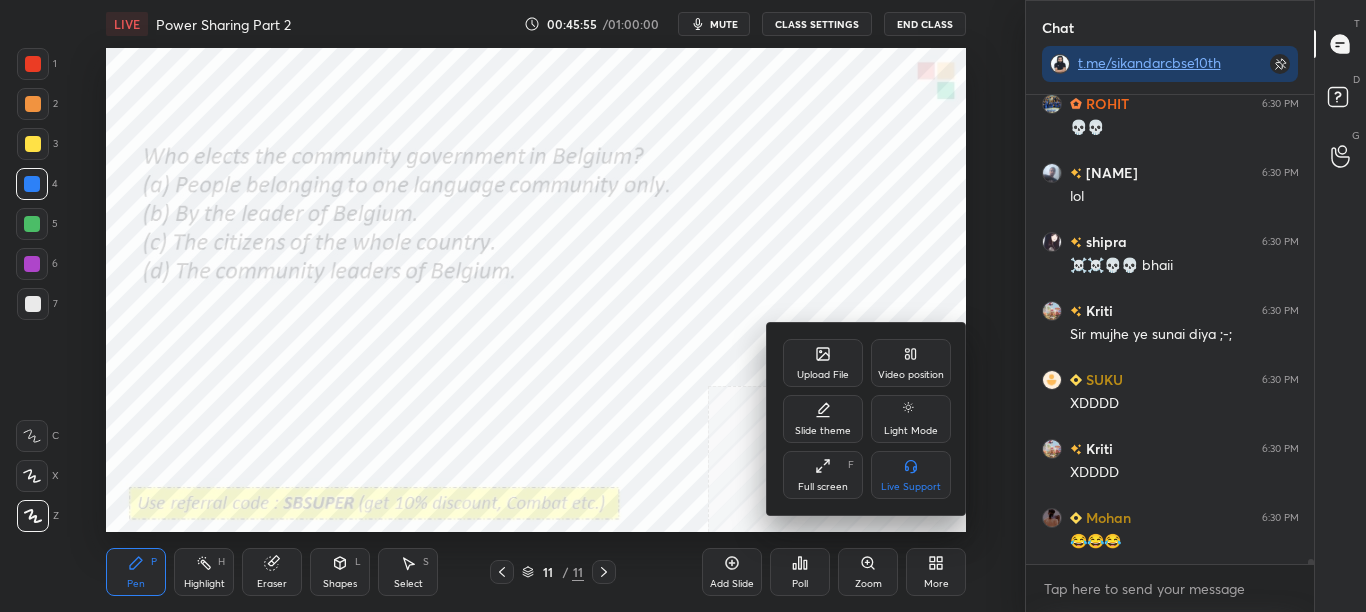 click on "Upload File" at bounding box center (823, 363) 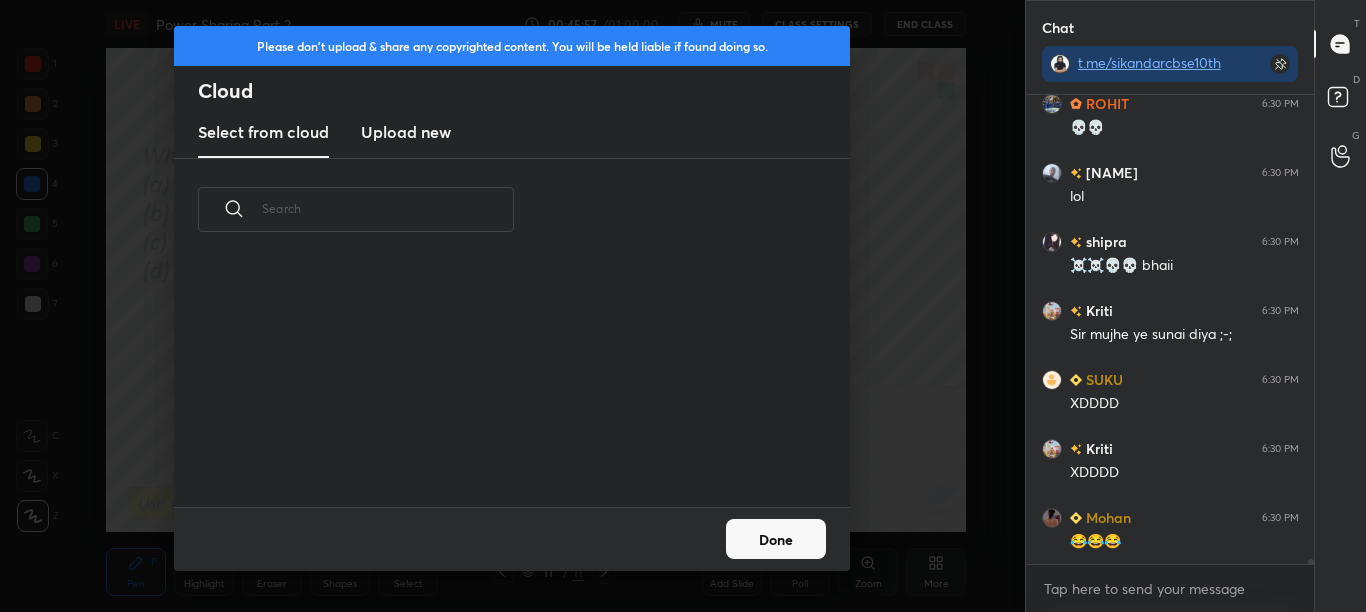 drag, startPoint x: 403, startPoint y: 133, endPoint x: 404, endPoint y: 116, distance: 17.029387 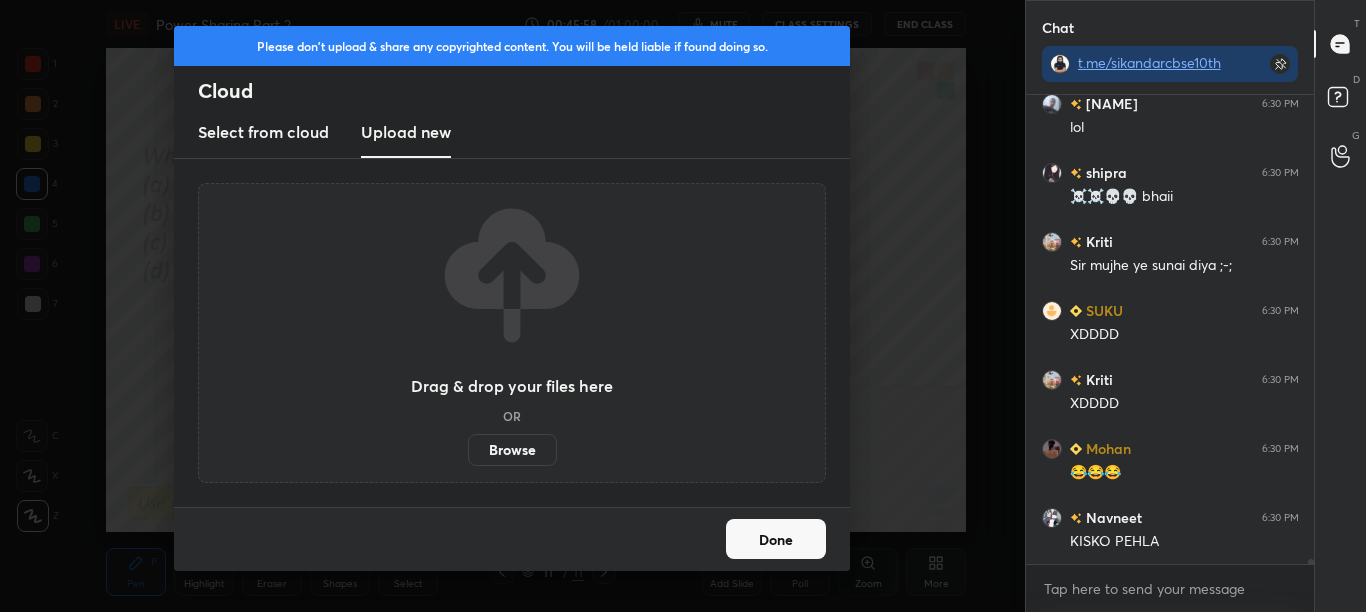 click on "Browse" at bounding box center [512, 450] 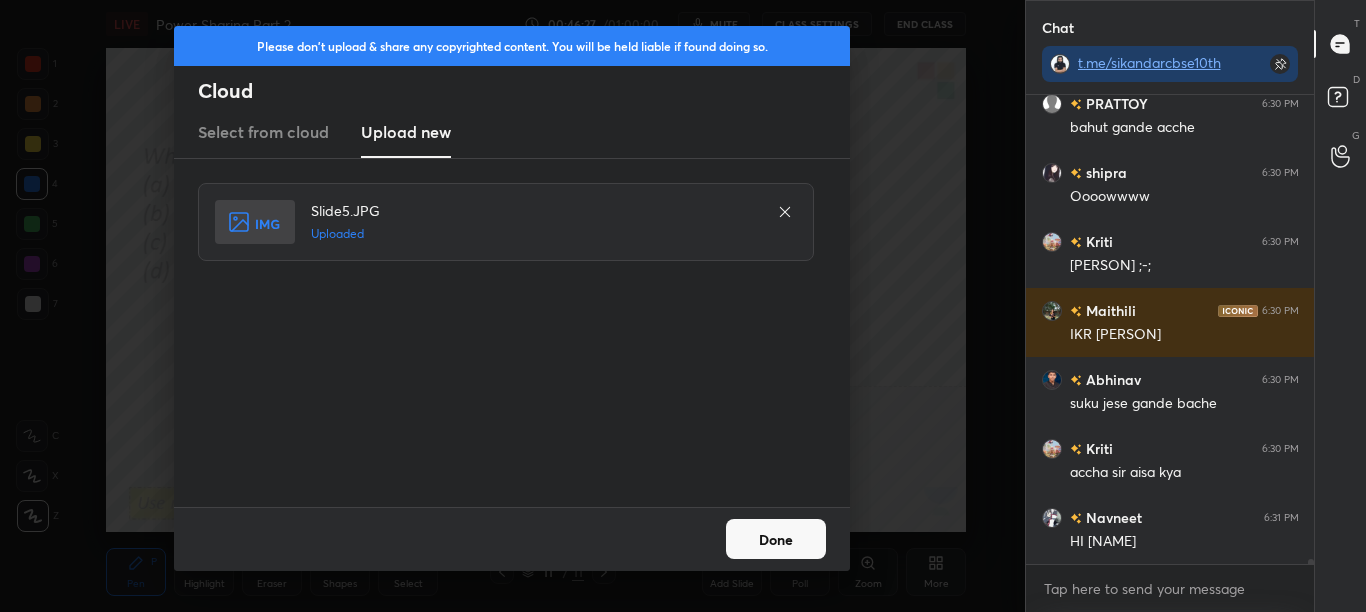 click on "Done" at bounding box center (776, 539) 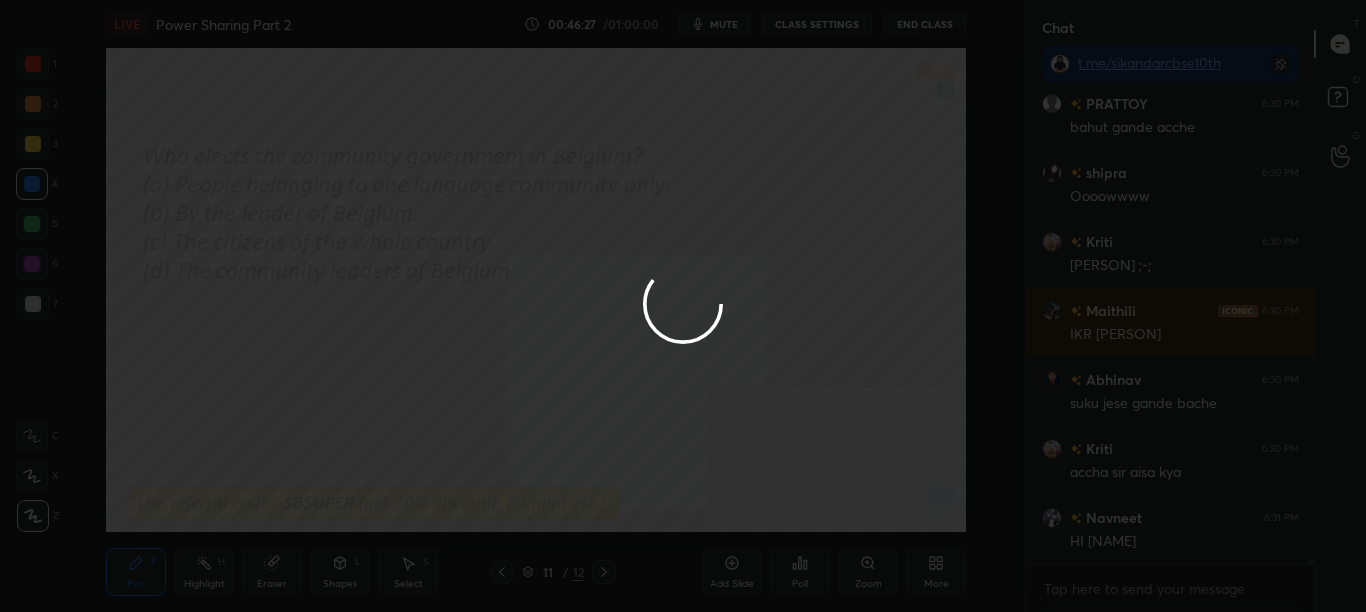 click at bounding box center [683, 306] 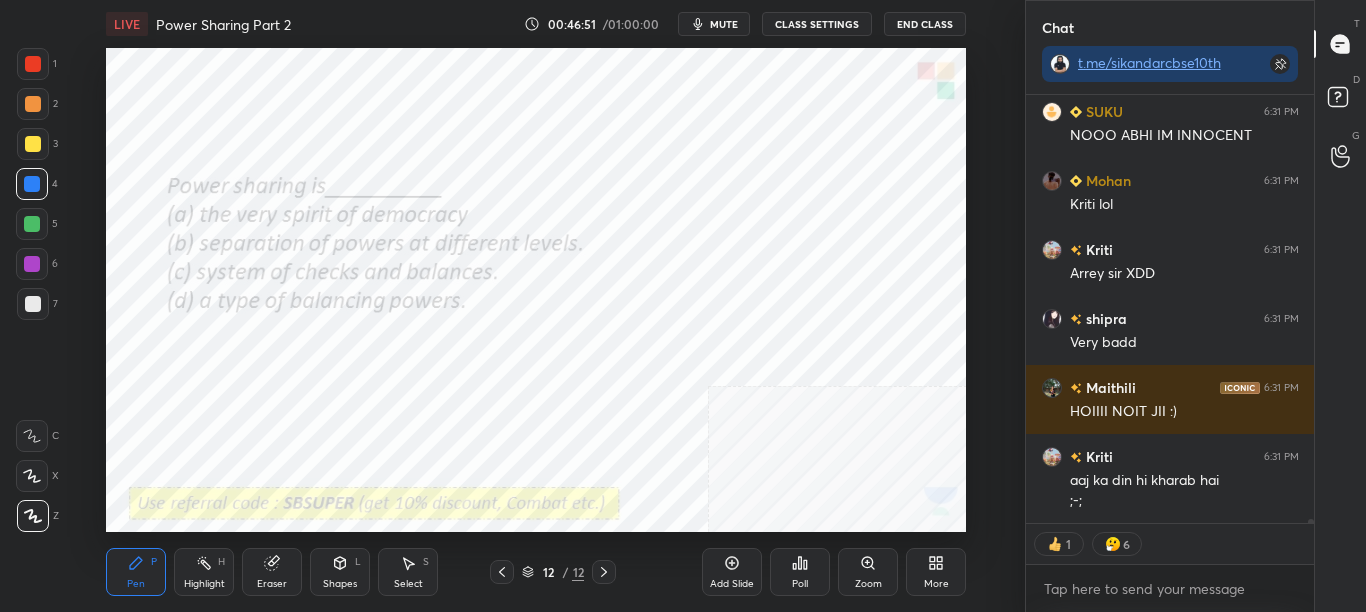 scroll, scrollTop: 42912, scrollLeft: 0, axis: vertical 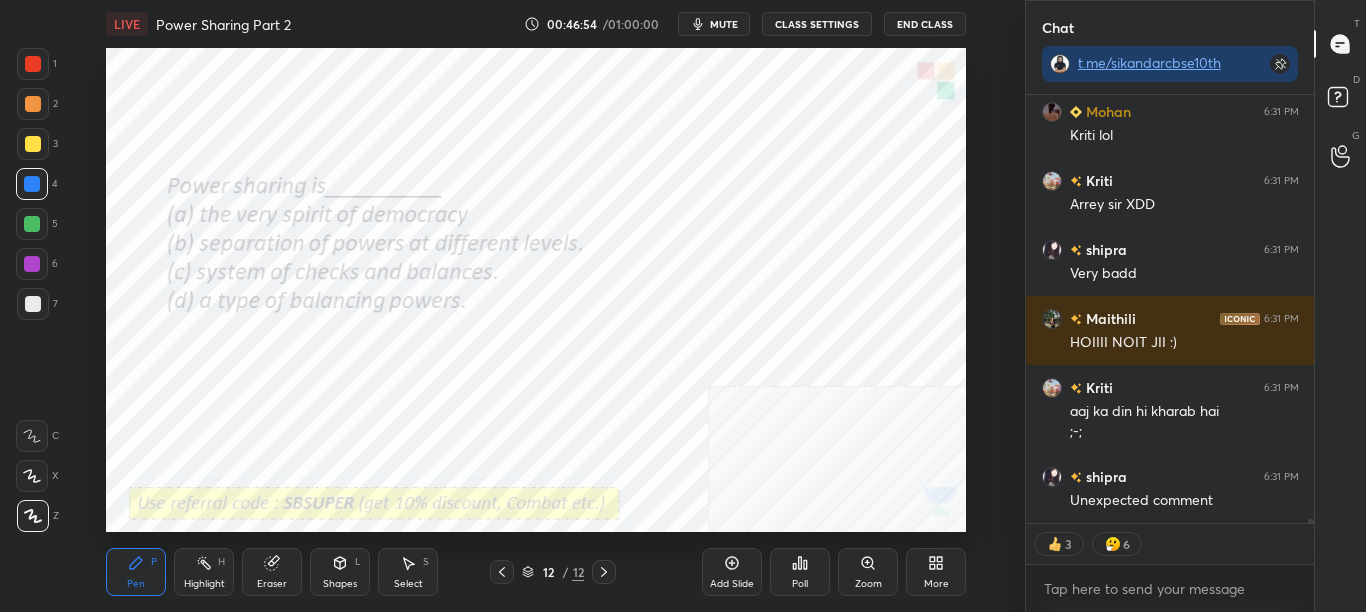 click on "Poll" at bounding box center (800, 584) 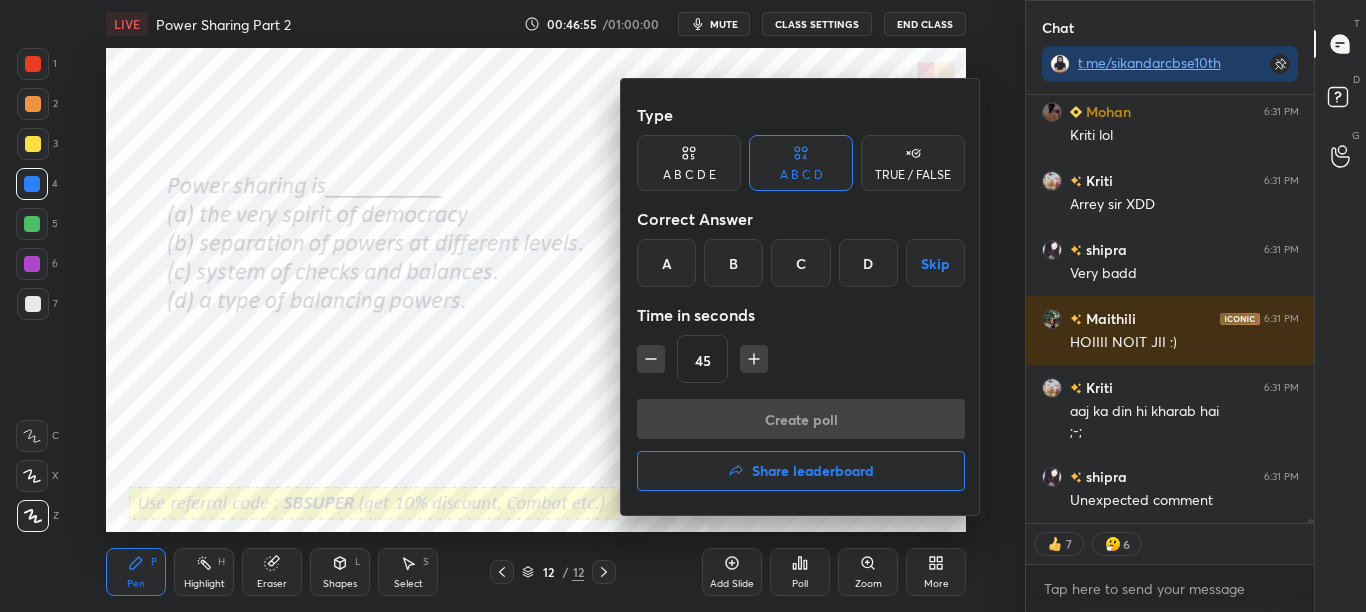 click on "A" at bounding box center [666, 263] 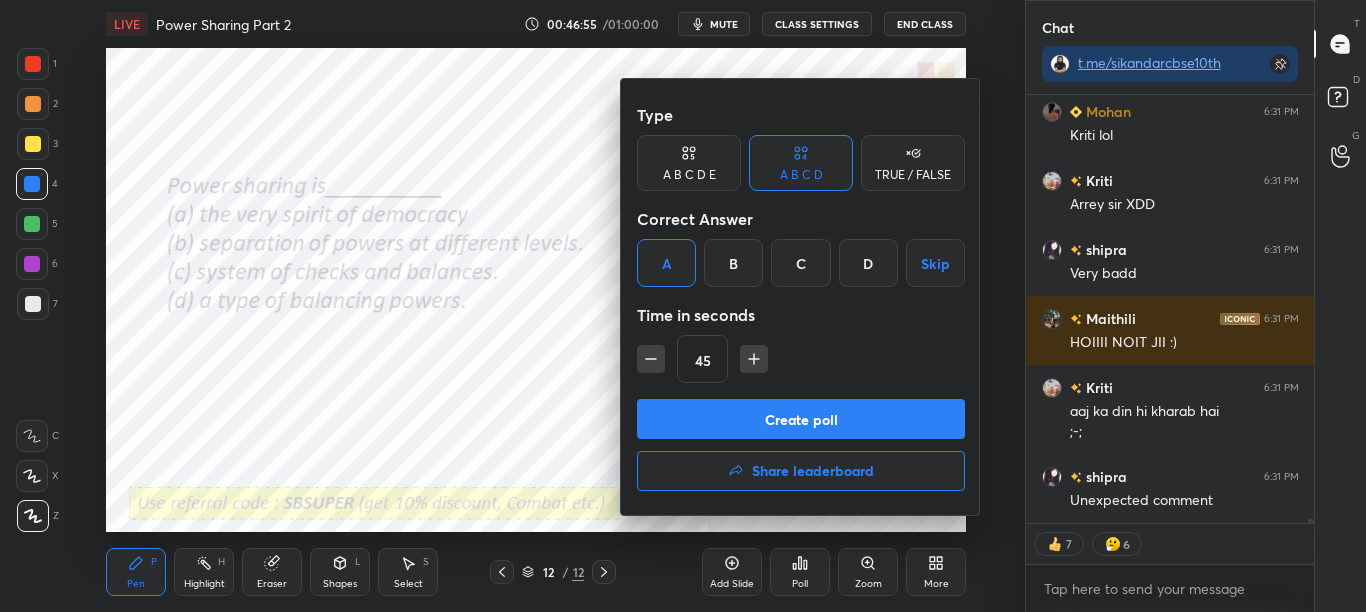 scroll, scrollTop: 42981, scrollLeft: 0, axis: vertical 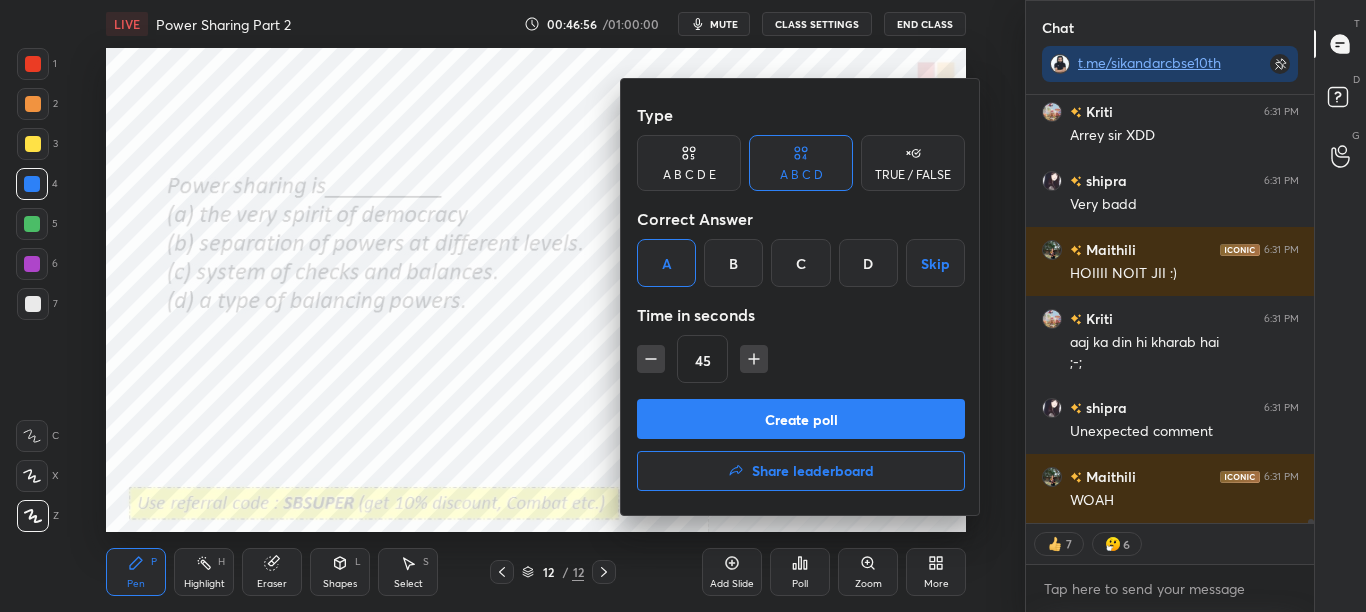 click on "Create poll" at bounding box center [801, 419] 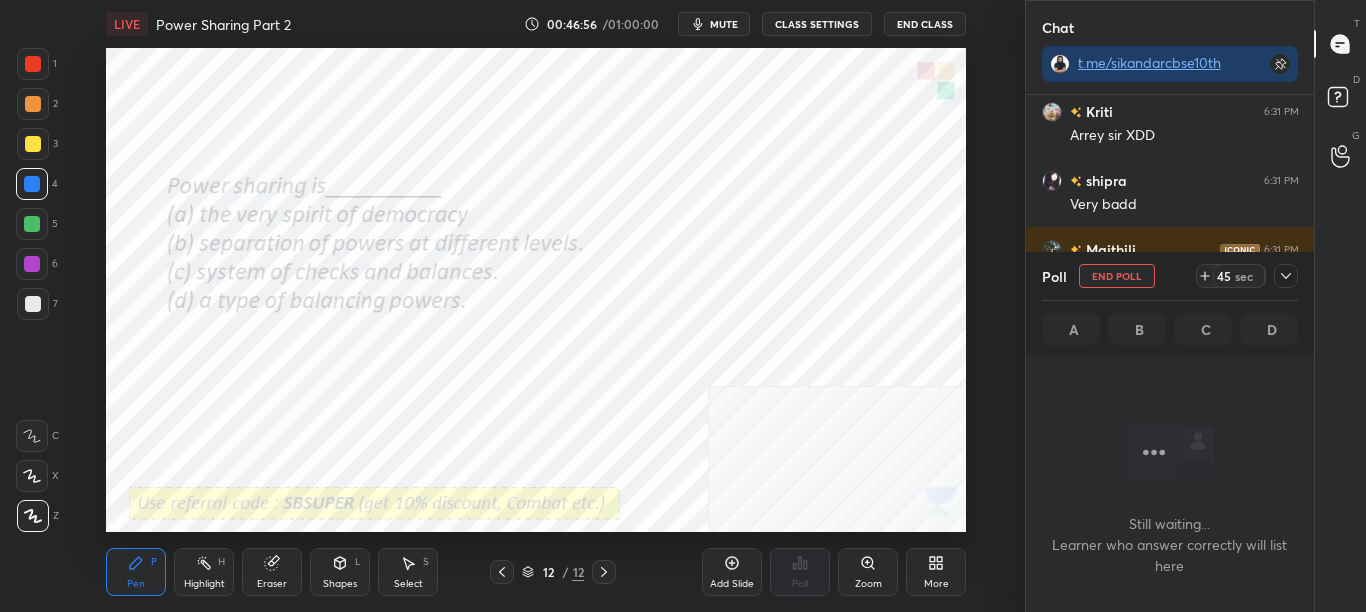 scroll, scrollTop: 350, scrollLeft: 282, axis: both 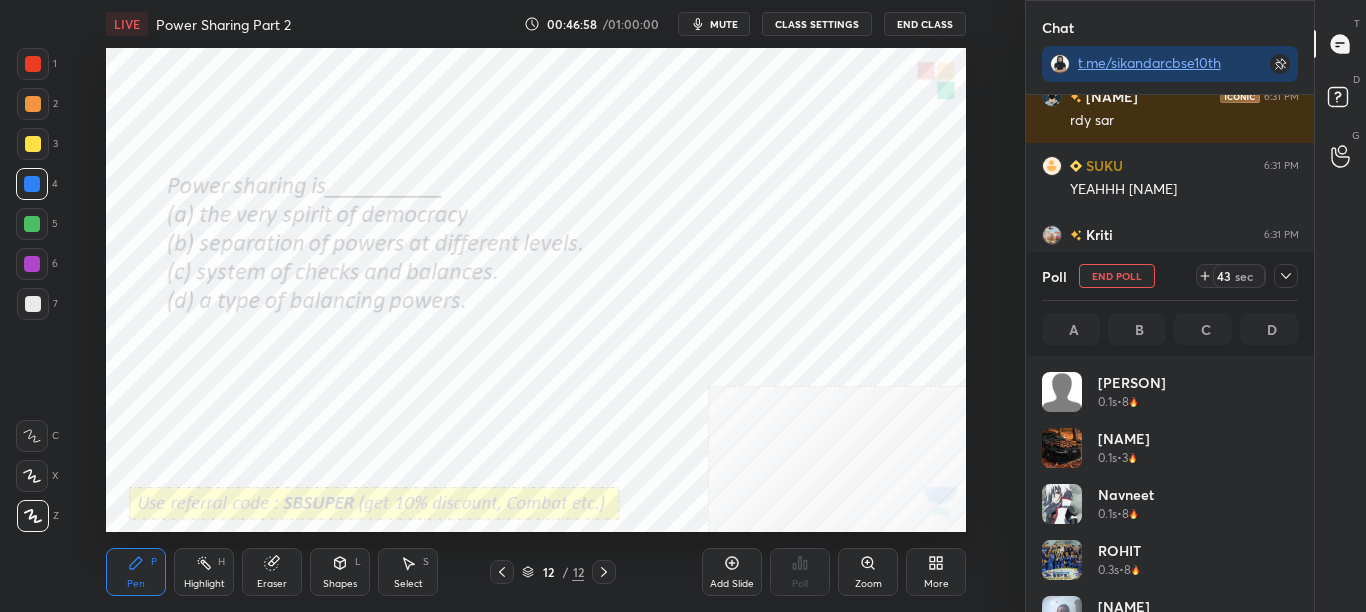 click 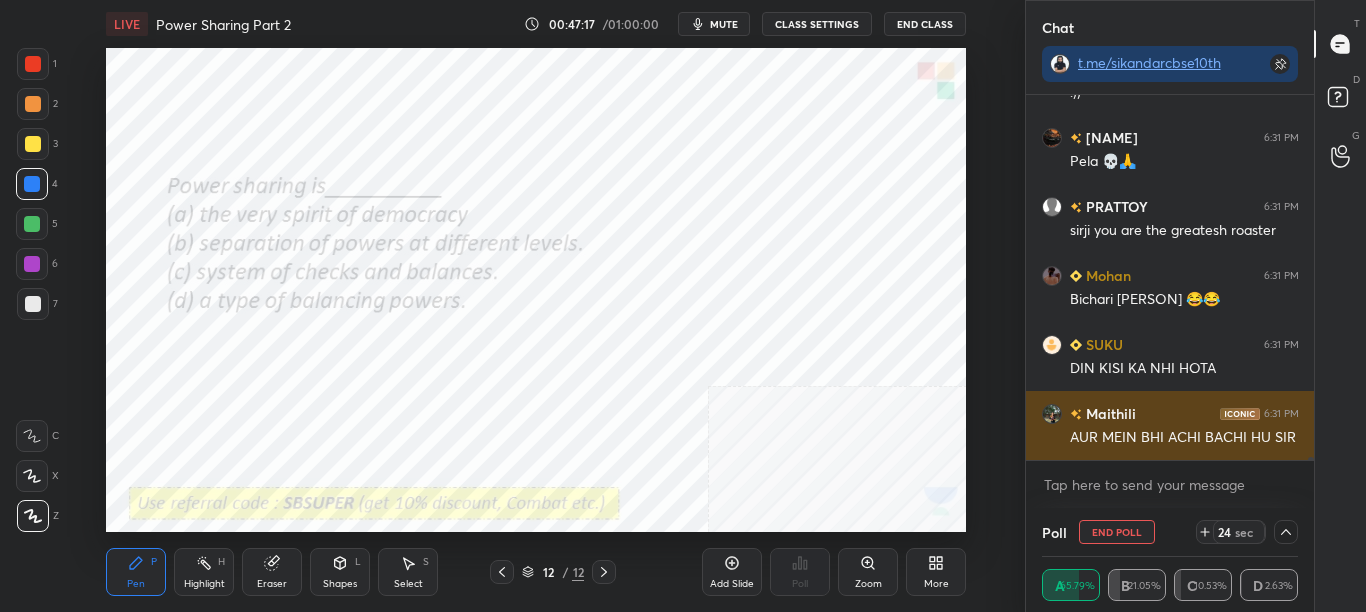 drag, startPoint x: 1125, startPoint y: 525, endPoint x: 1204, endPoint y: 455, distance: 105.550934 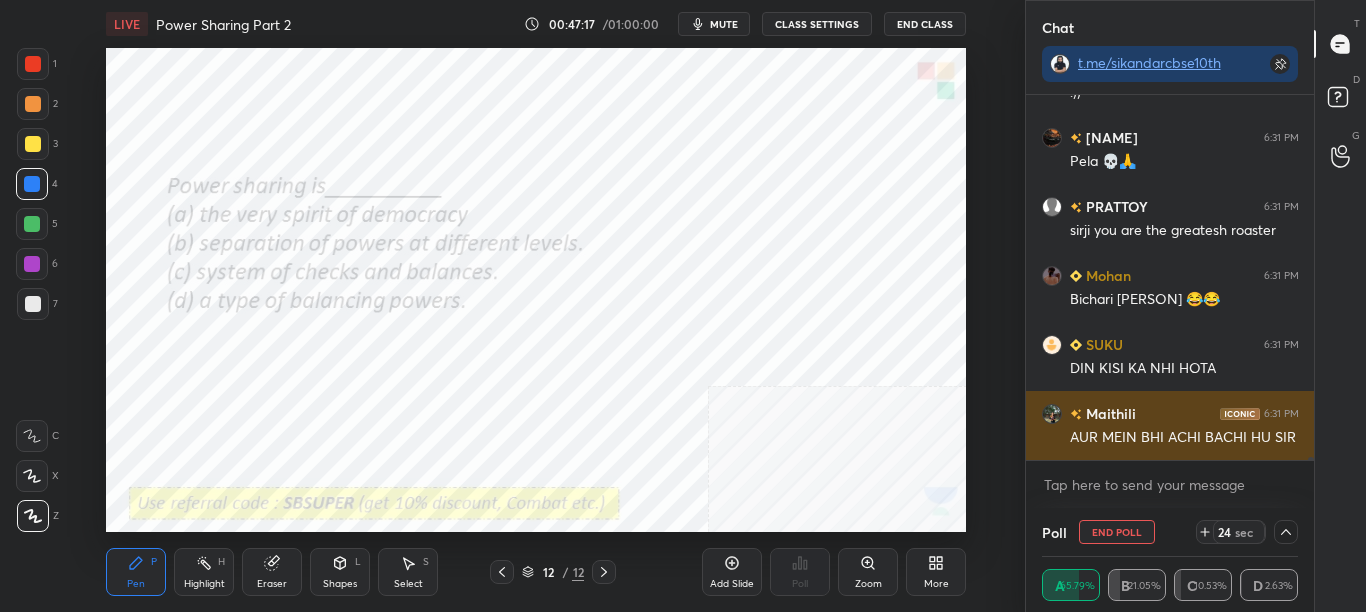 click on "Chat t.me/[NAME] [NAME] 6:31 PM YUP [NAME] :) [NAME] 6:31 PM mai acchi bacchi hu sirr :)) [NAME] 6:31 PM Pela 💀🙏 [NAME] 6:31 PM sirji you are the greatesh roaster [NAME] 6:31 PM Bichari [NAME] 😂😂 [NAME] 6:31 PM DIN KISI KA NHI HOTA [NAME] 6:31 PM AUR MEIN BHI ACHI BACHI HU SIR JUMP TO LATEST Enable hand raising Enable raise hand to speak to learners. Once enabled, chat will be turned off temporarily. Enable x   [NAME] Asked a doubt 4 SIR JO ABHI SSC EXAM MEI SCAM HUA AUR TEACHERS JBB PROTEST KR RHE H PEACEFULLY TO SIR POLICE UNHE ARREST KYU KR RHI H Pick this doubt [NAME] Asked a doubt 3 sir will the questions come from khalil's dilemma? Pick this doubt [NAME] Asked a doubt 3 SIR JAB AAP POWER SHARING PADHA RHE THE FIRST TIME TAB KYAA LEBENON NHII HUA THA? KYOKI MENE RECORDING DEKHI THI USME NHII DIKHA......SIR I AM ASKING TO CONFIRM ONLY.. Pick this doubt [NAME] Asked a doubt 2 sir how we define prudential  in need of power sharing Pick this doubt NEW DOUBTS ASKED Can't raise hand Poll" at bounding box center (1170, 306) 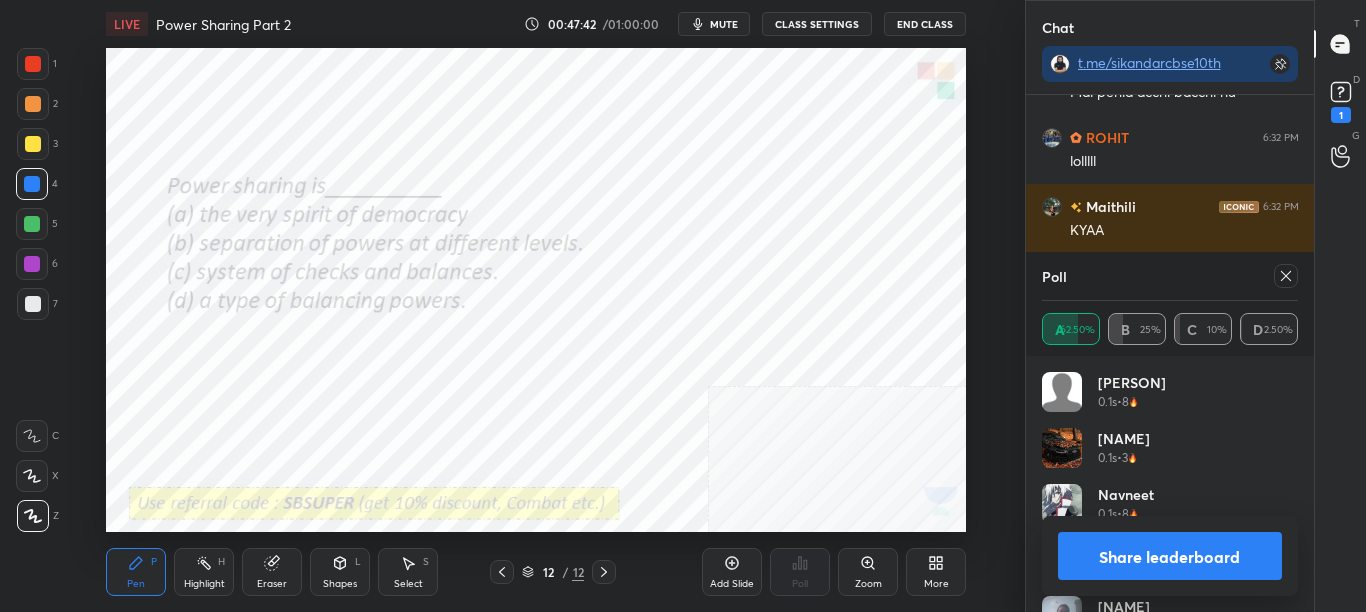 click on "Share leaderboard" at bounding box center (1170, 556) 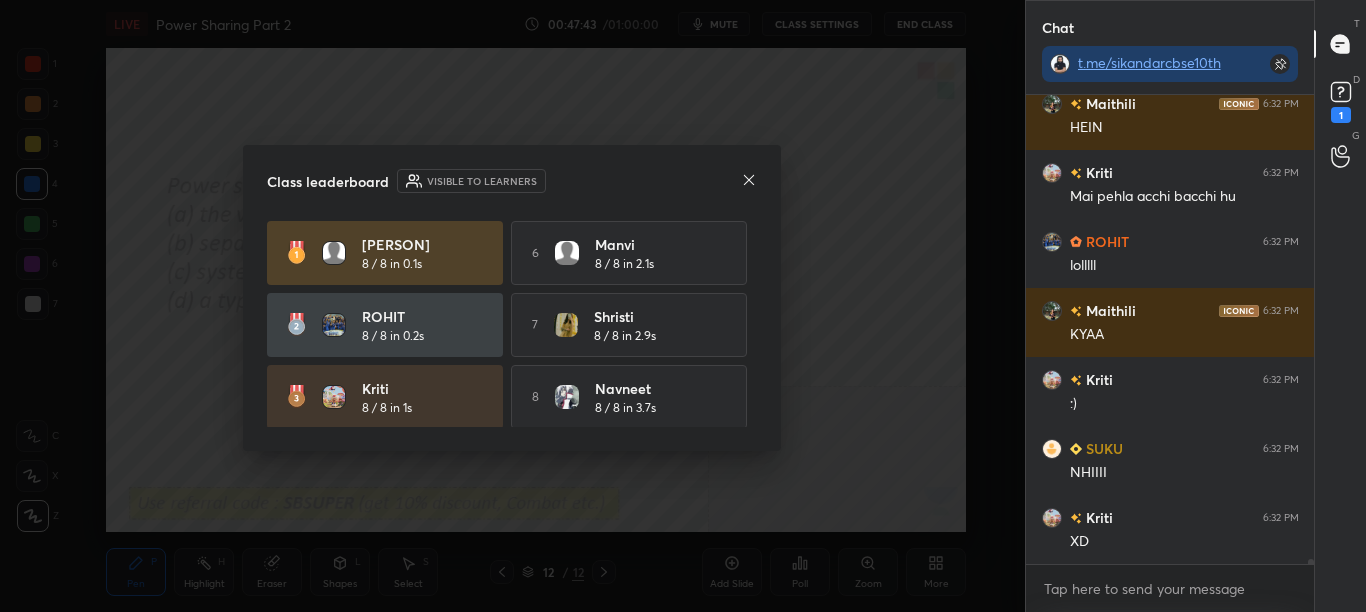 click 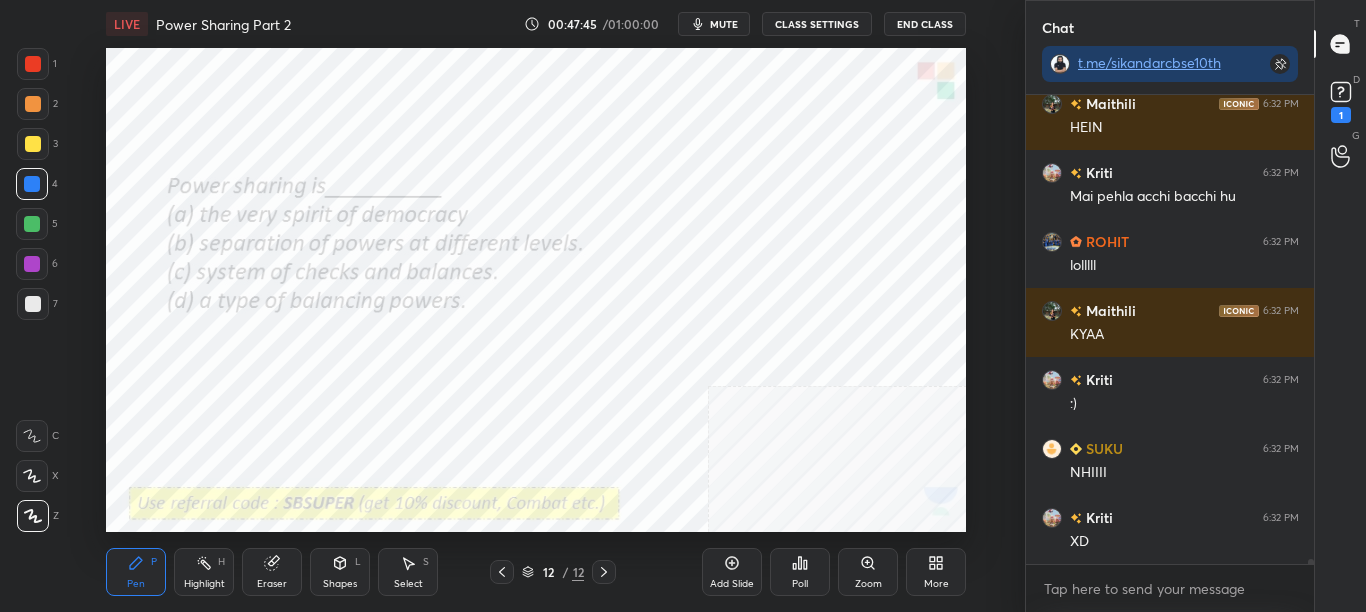 click on "LIVE Power Sharing Part 2 00:47:45 /  01:00:00 mute CLASS SETTINGS End Class Setting up your live class Poll for   secs No correct answer Start poll Back Power Sharing Part 2 • L2 of Complete SST Revision Course for CBSE Class 10 (2025-26) [PERSON] Pen P Highlight H Eraser Shapes L Select S 12 / 12 Add Slide Poll Zoom More" at bounding box center (536, 306) 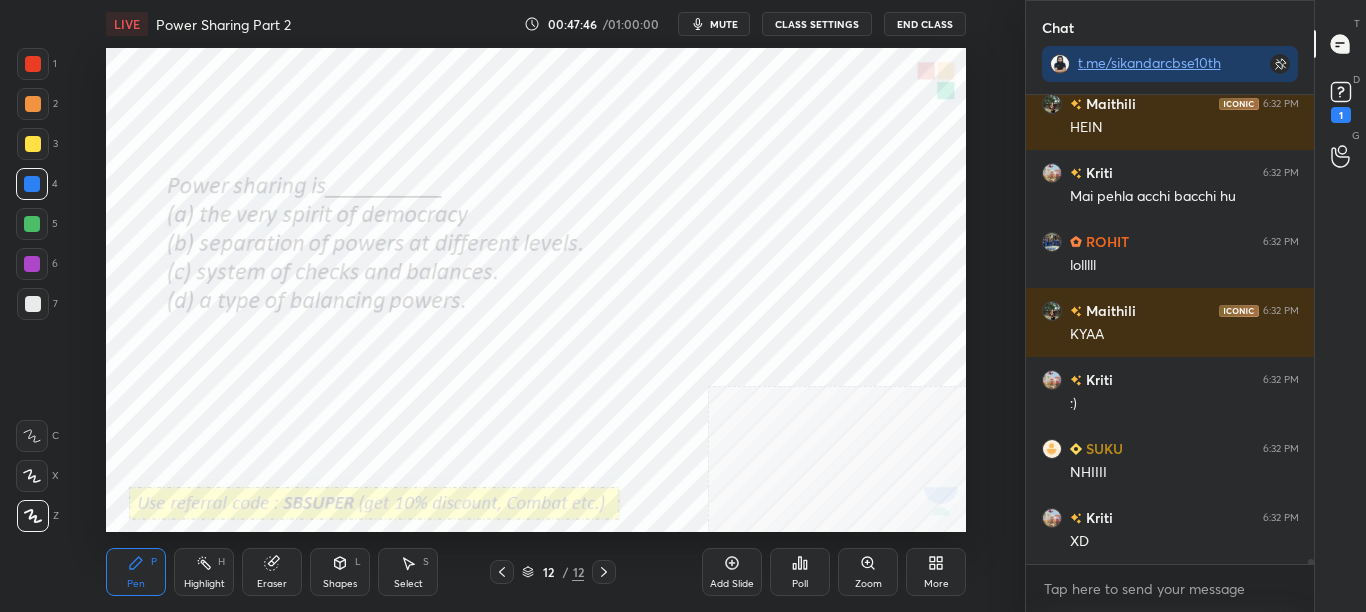 click 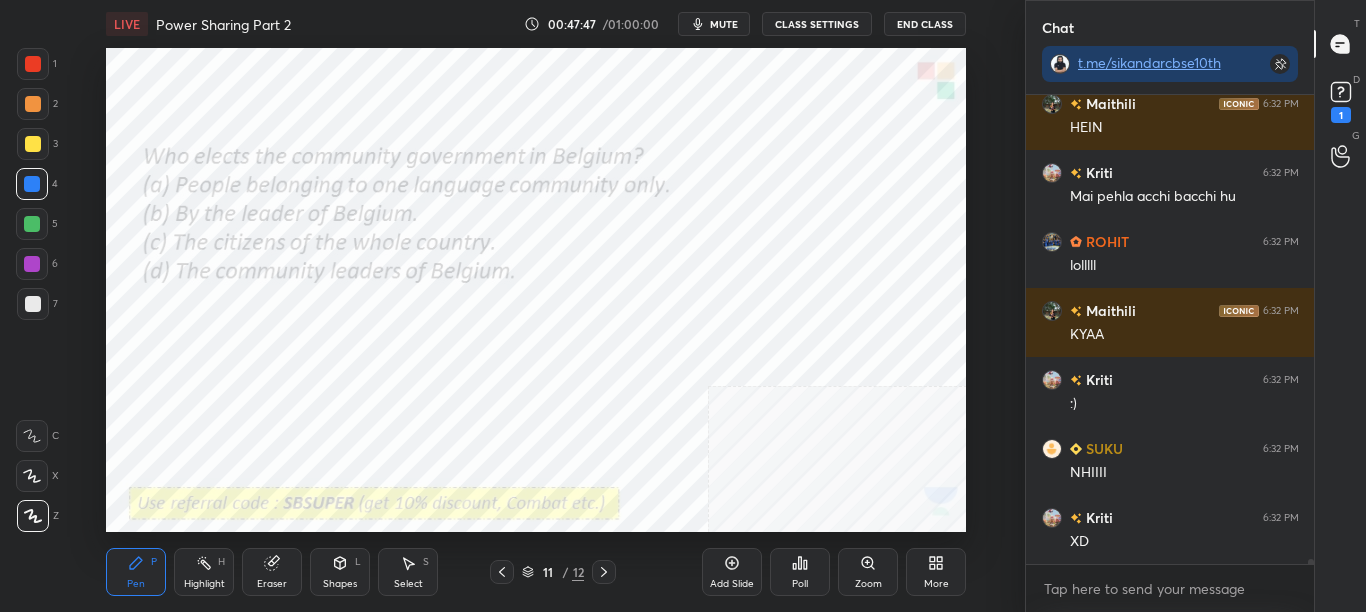 click 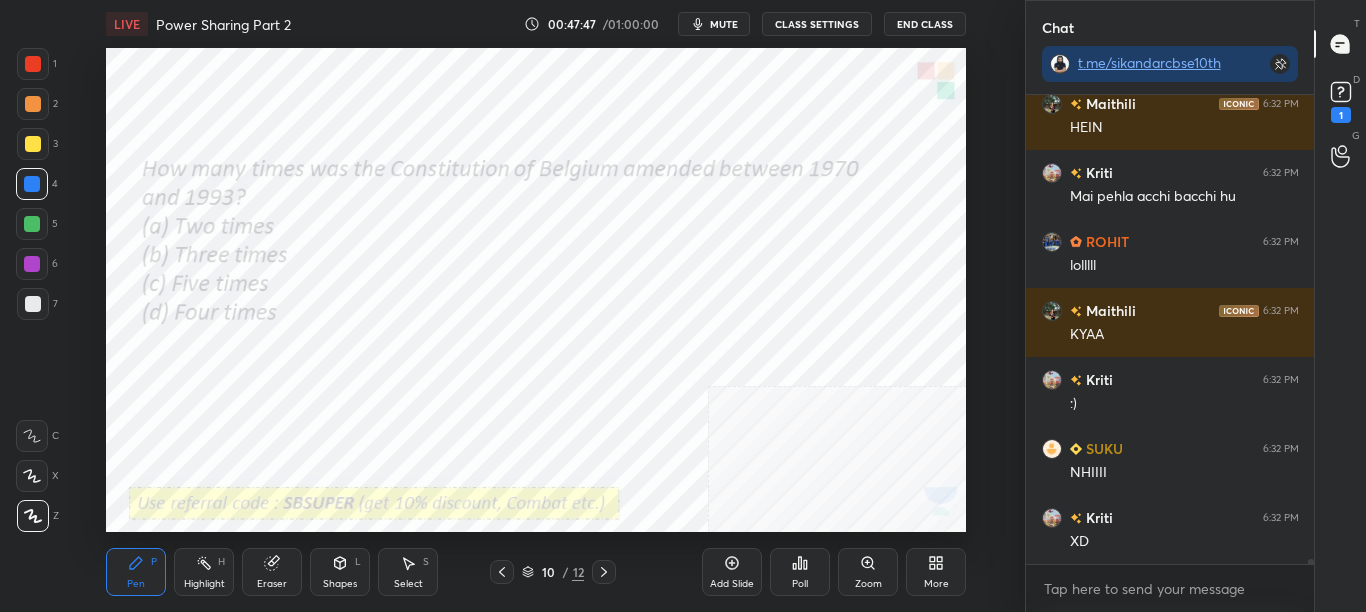 click 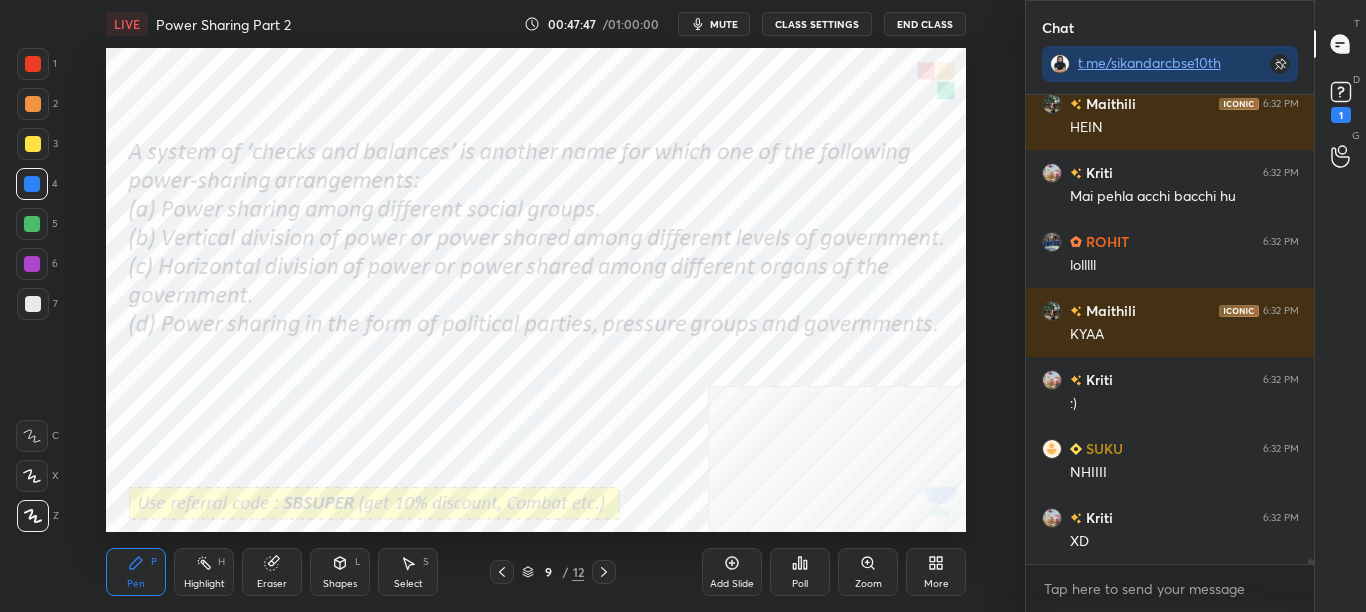 click at bounding box center (502, 572) 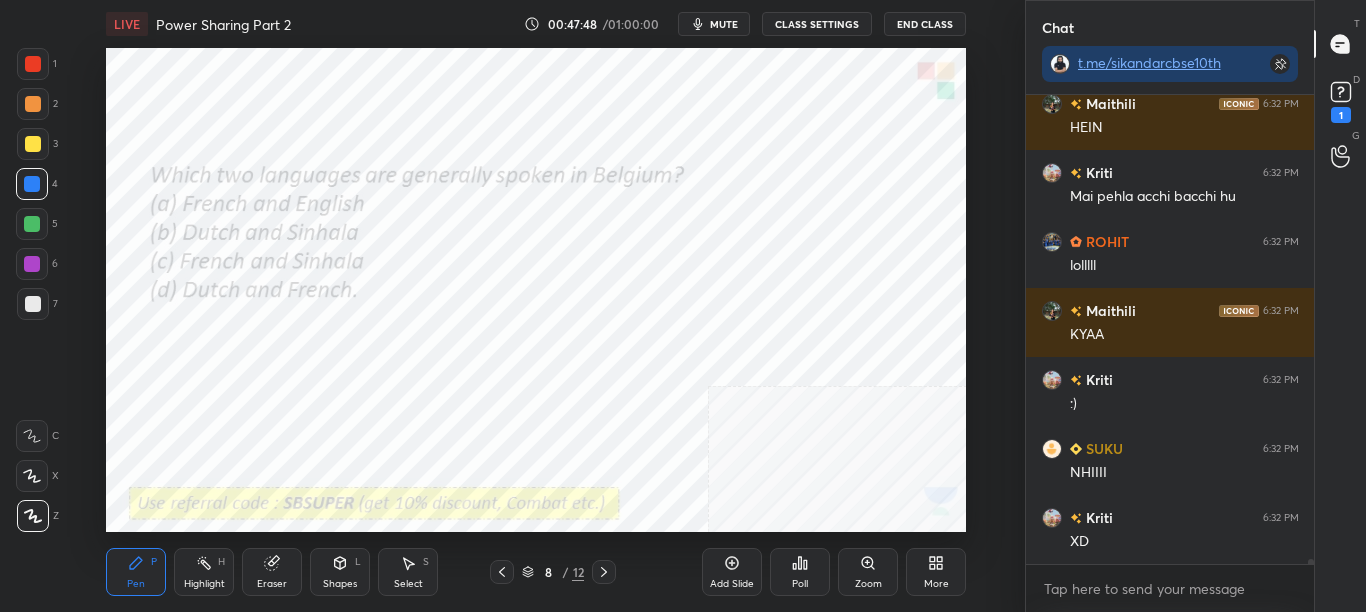 click on "Pen P Highlight H Eraser Shapes L Select S 8 / 12 Add Slide Poll Zoom More" at bounding box center (536, 572) 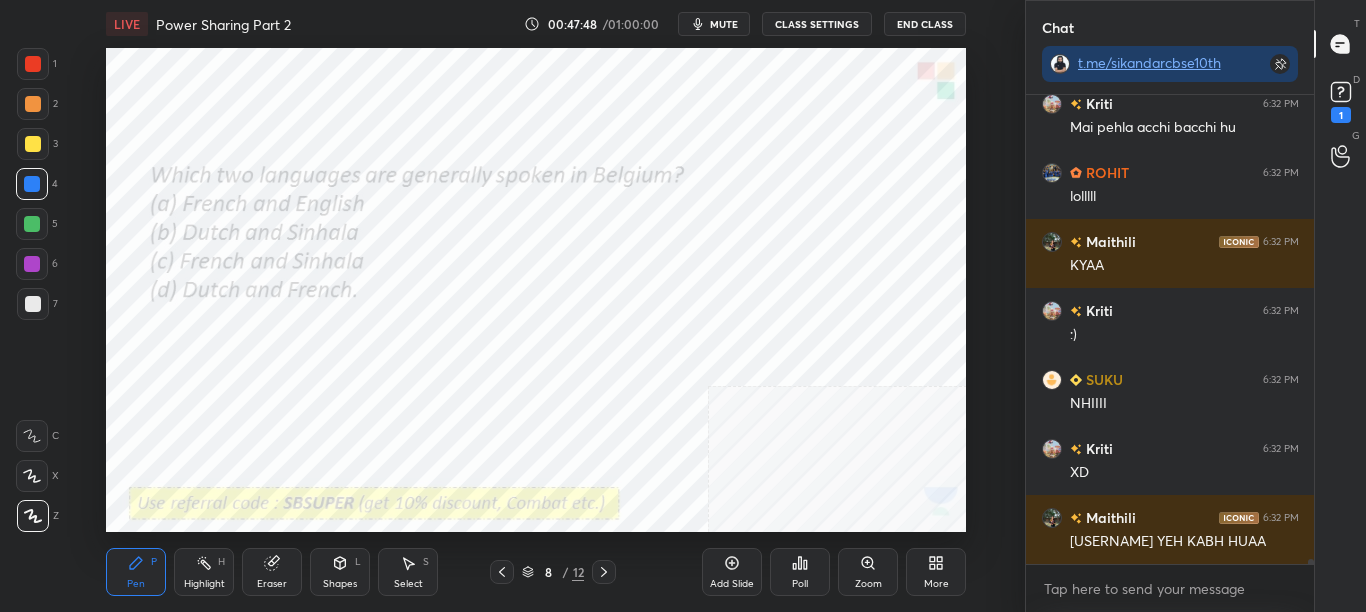 click on "Pen P Highlight H Eraser Shapes L Select S 8 / 12 Add Slide Poll Zoom More" at bounding box center [536, 572] 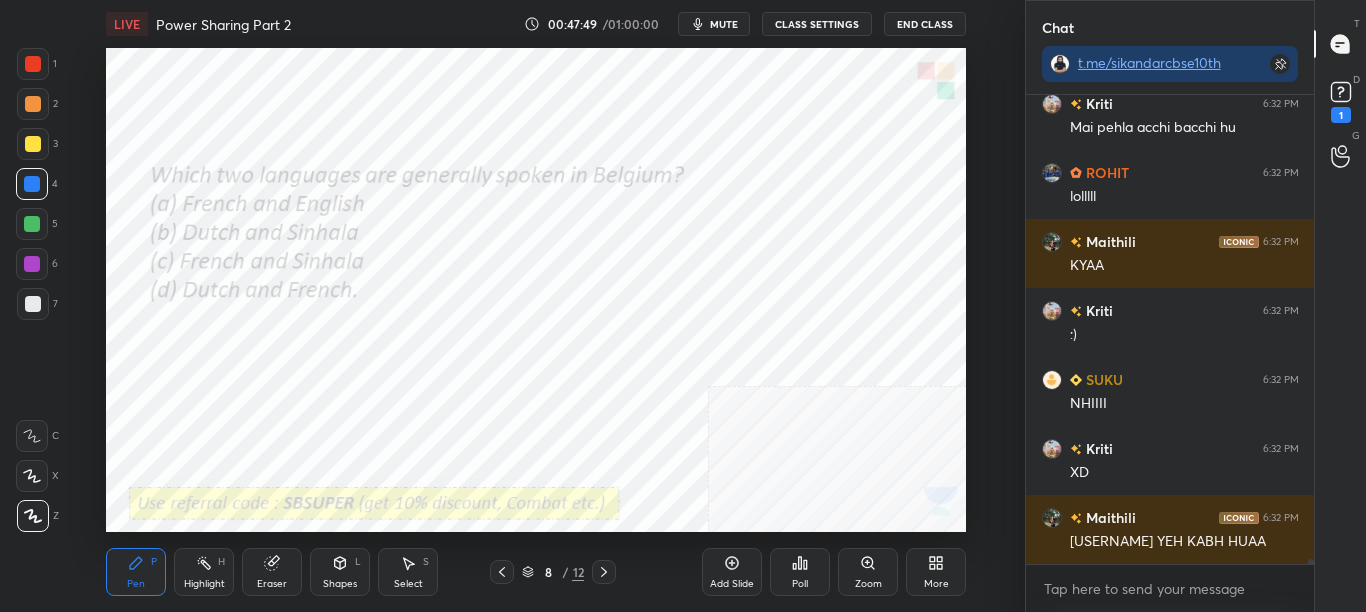 click 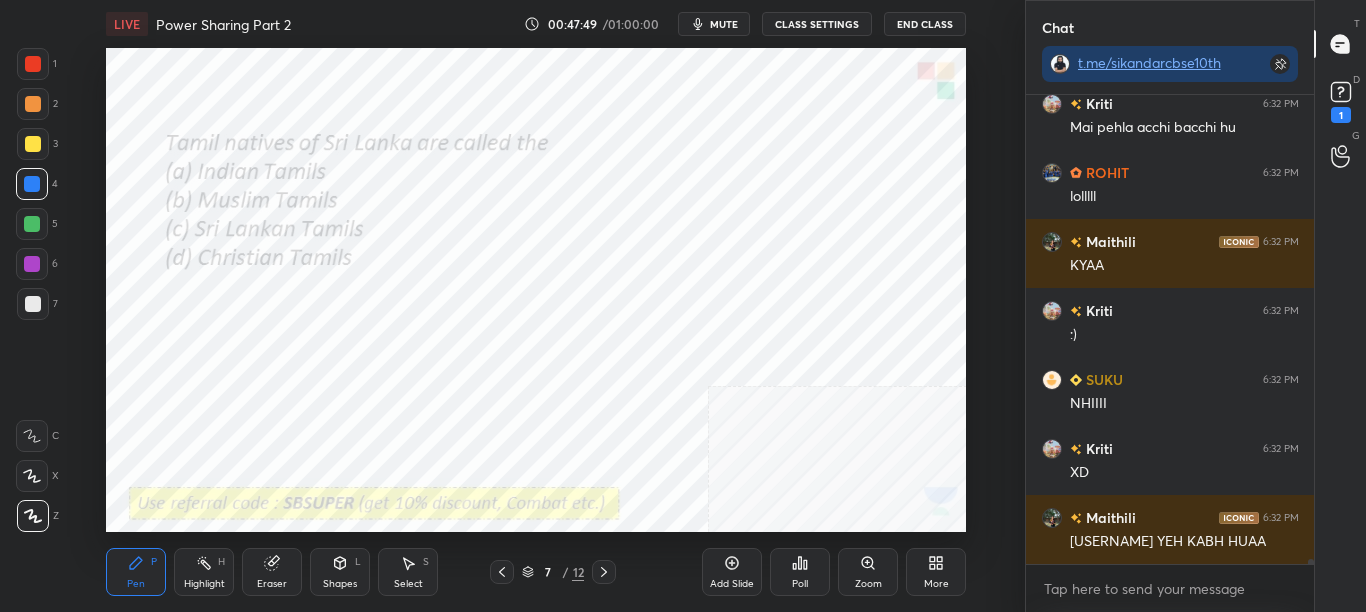 click 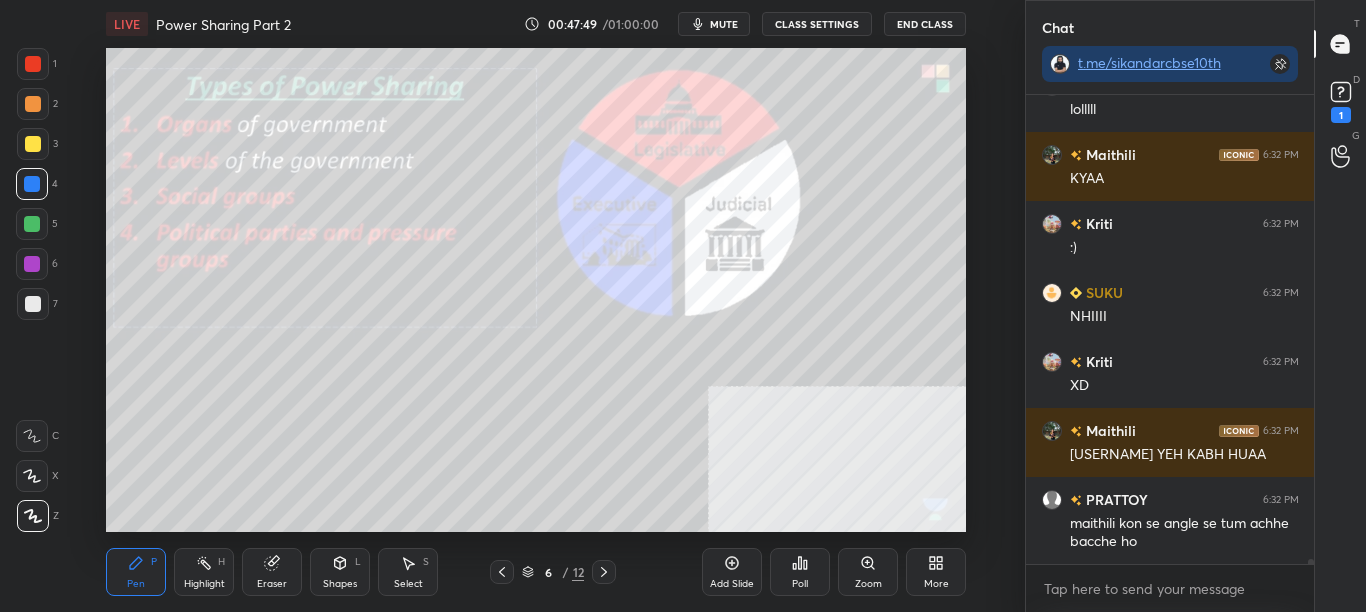 click 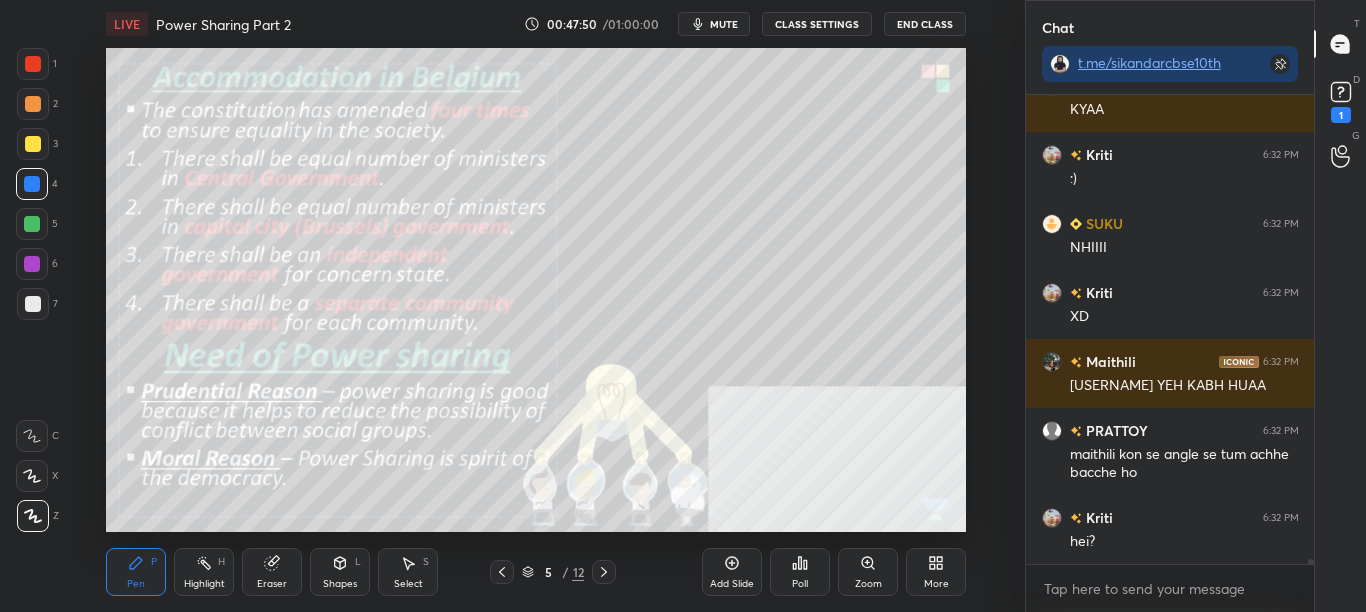 click at bounding box center (604, 572) 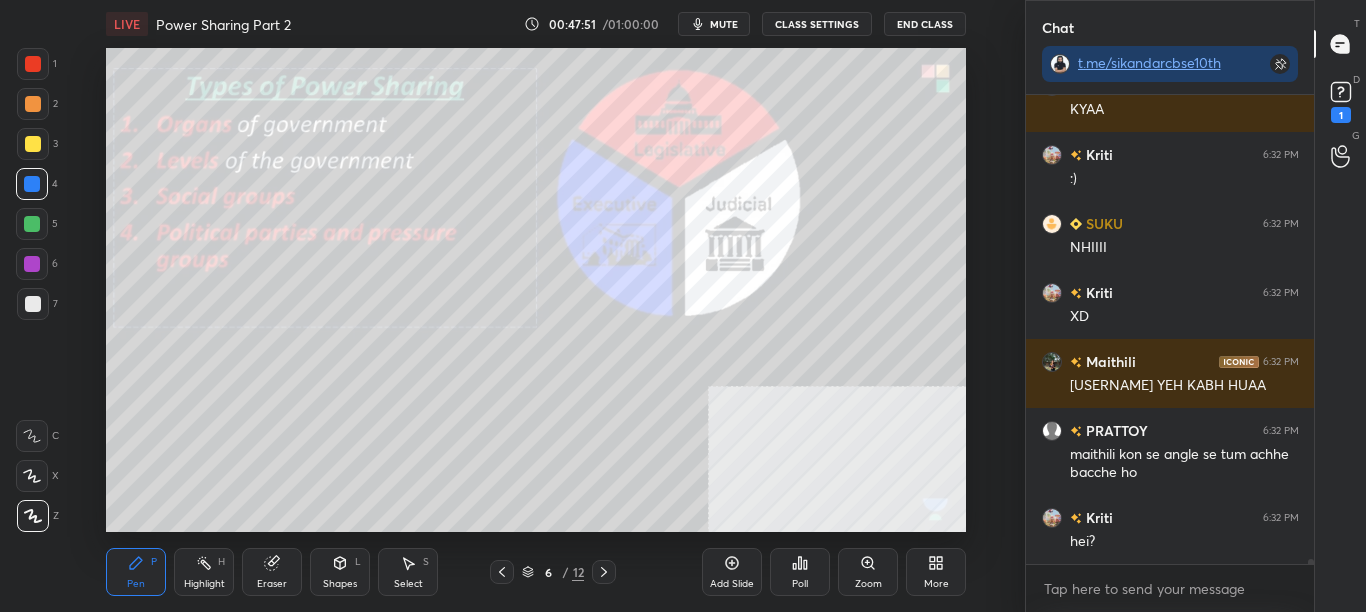 click 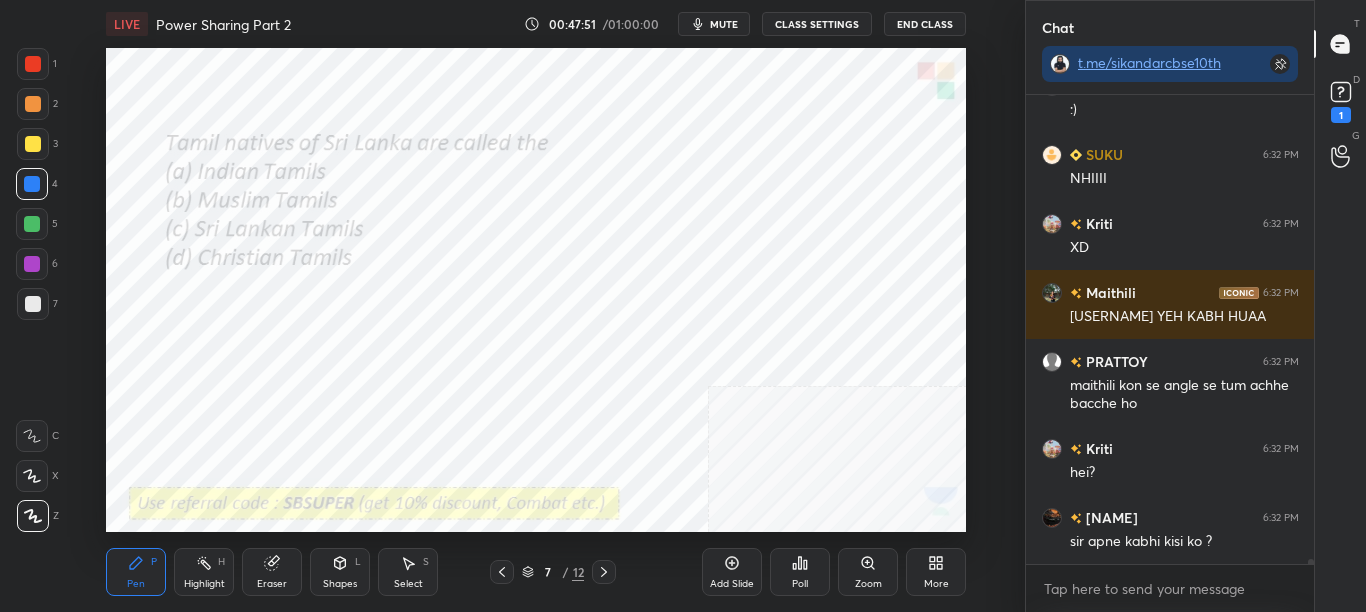 click on "Sikandar Baig Pen P Highlight H Eraser Shapes L Select S 7 / 12 Add Slide Poll Zoom More" at bounding box center [536, 572] 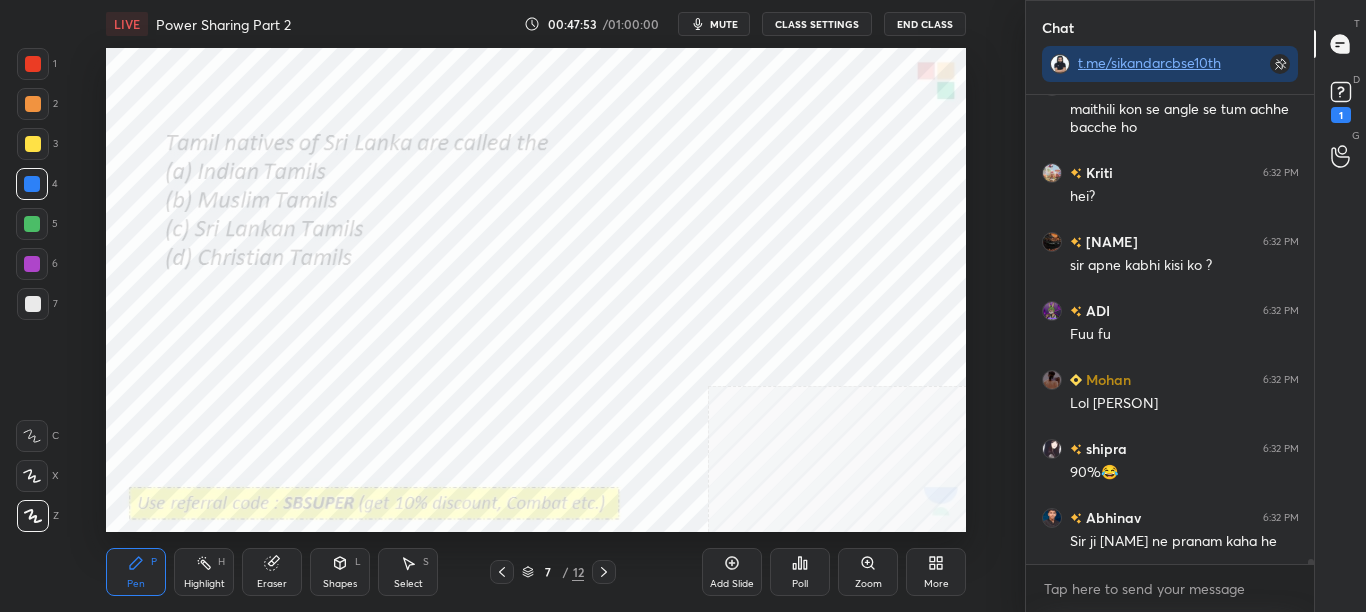 click 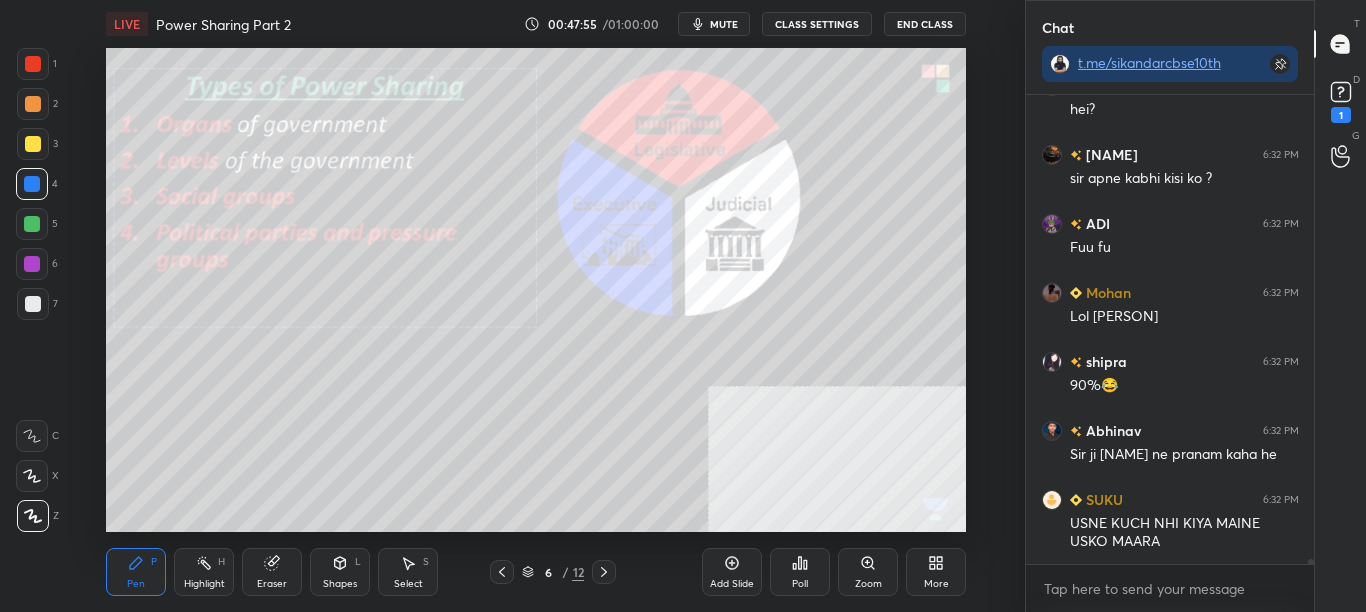 click on "CLASS SETTINGS" at bounding box center (817, 24) 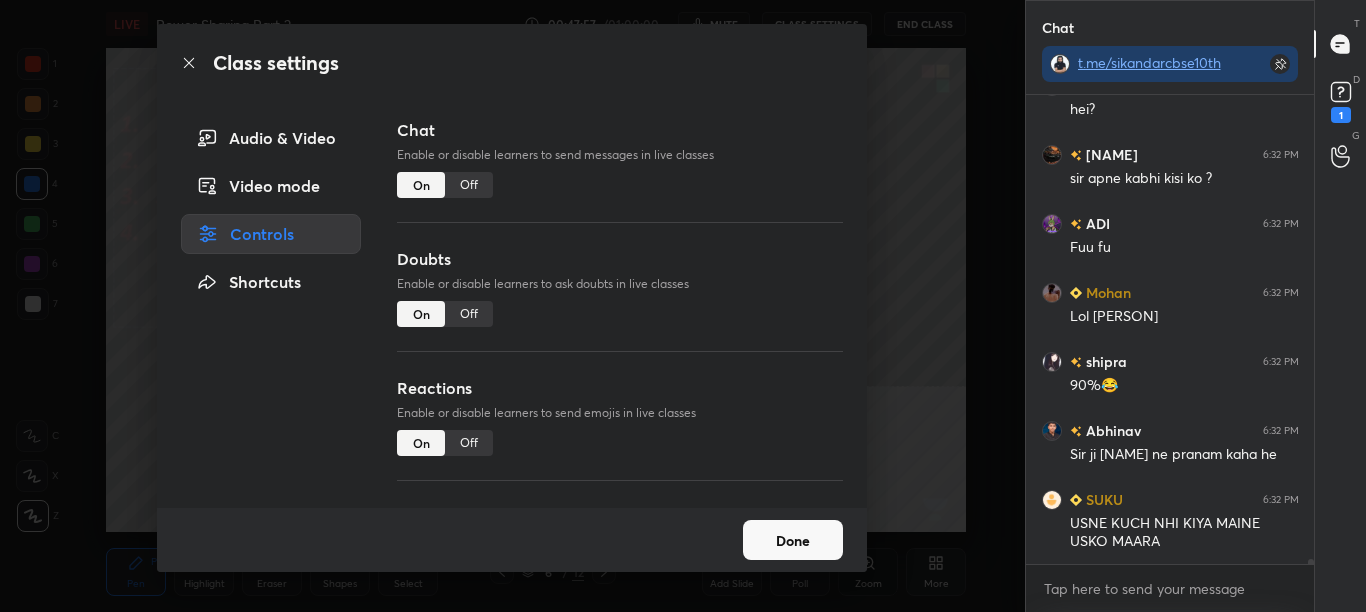 drag, startPoint x: 459, startPoint y: 190, endPoint x: 489, endPoint y: 182, distance: 31.04835 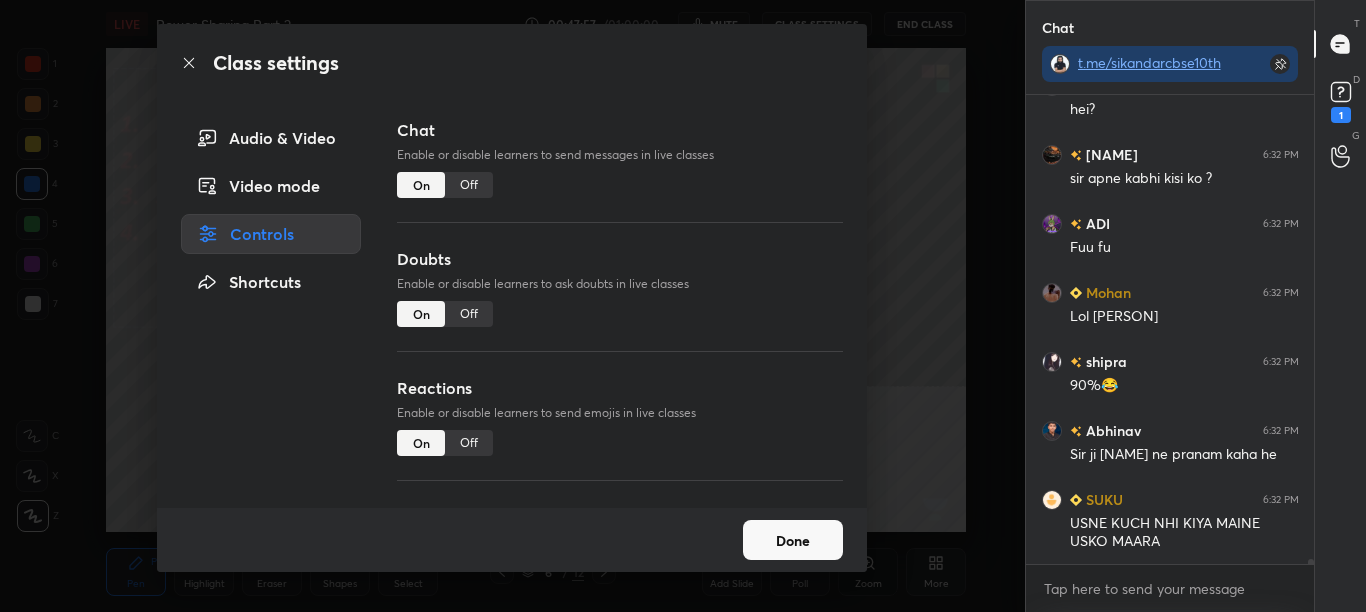 click on "Off" at bounding box center [469, 185] 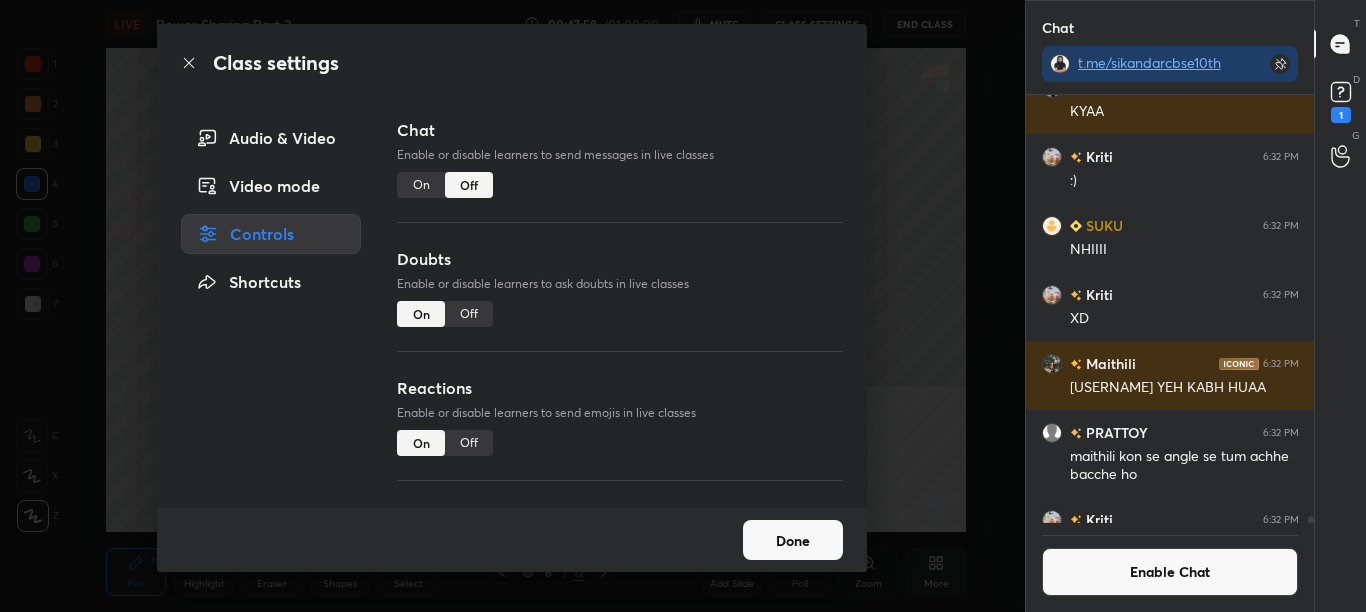 click 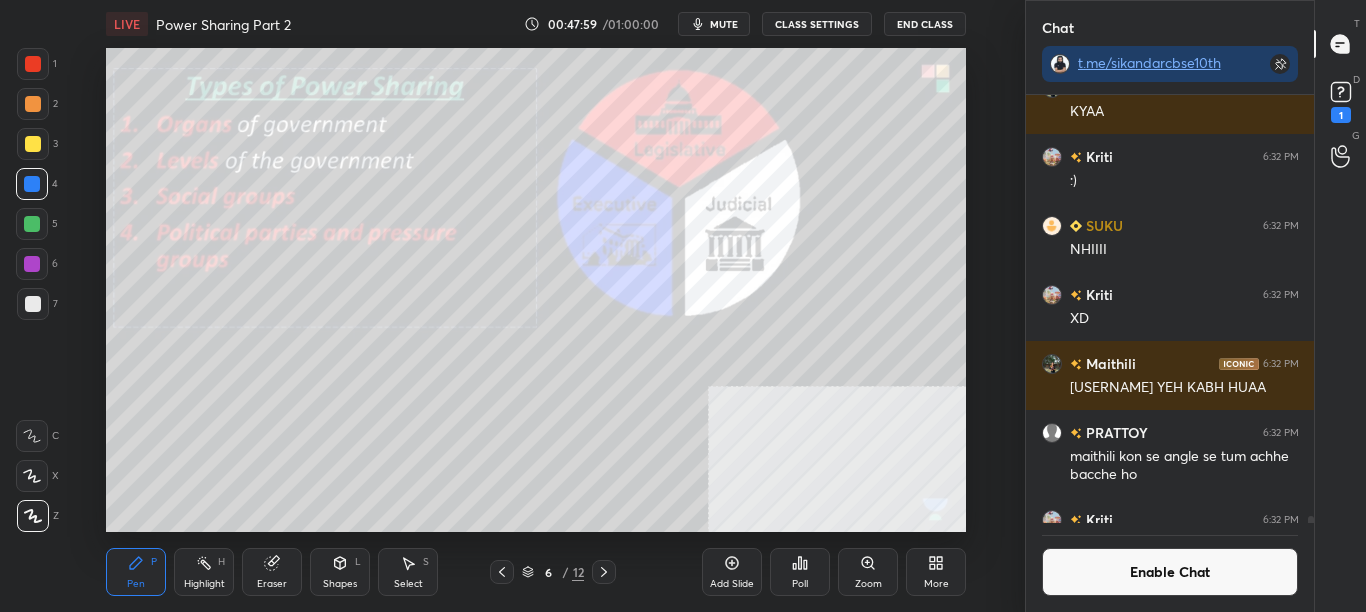 click on "Zoom" at bounding box center (868, 572) 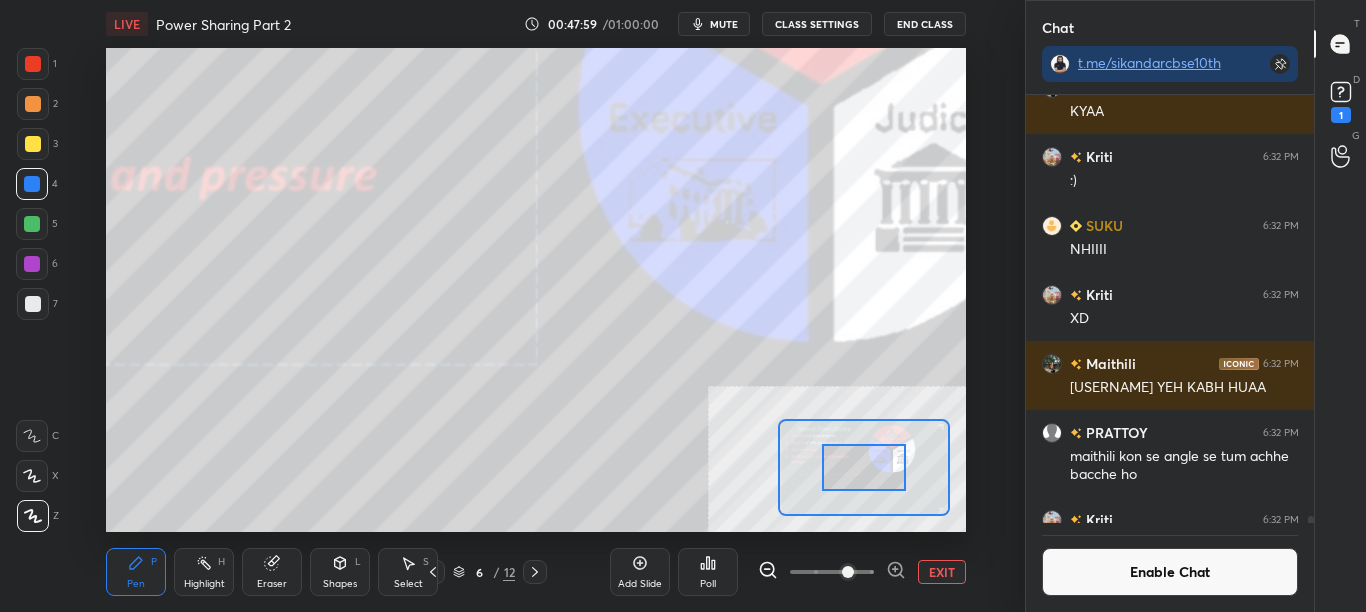 click at bounding box center (848, 572) 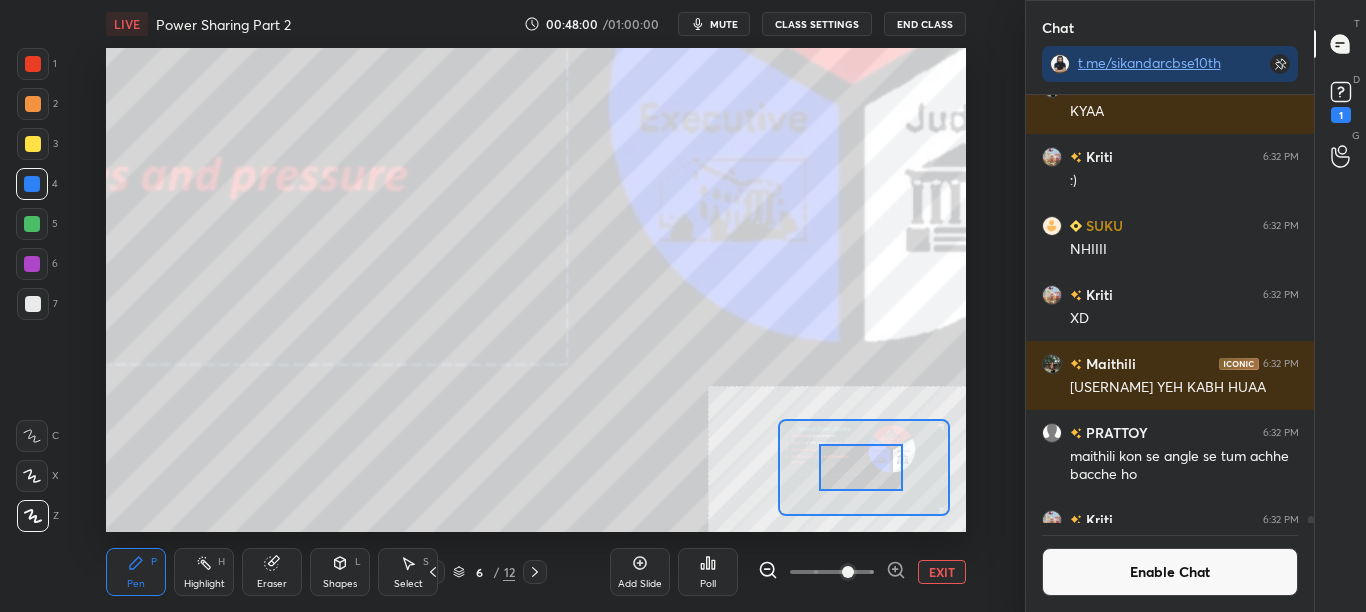 click at bounding box center [861, 467] 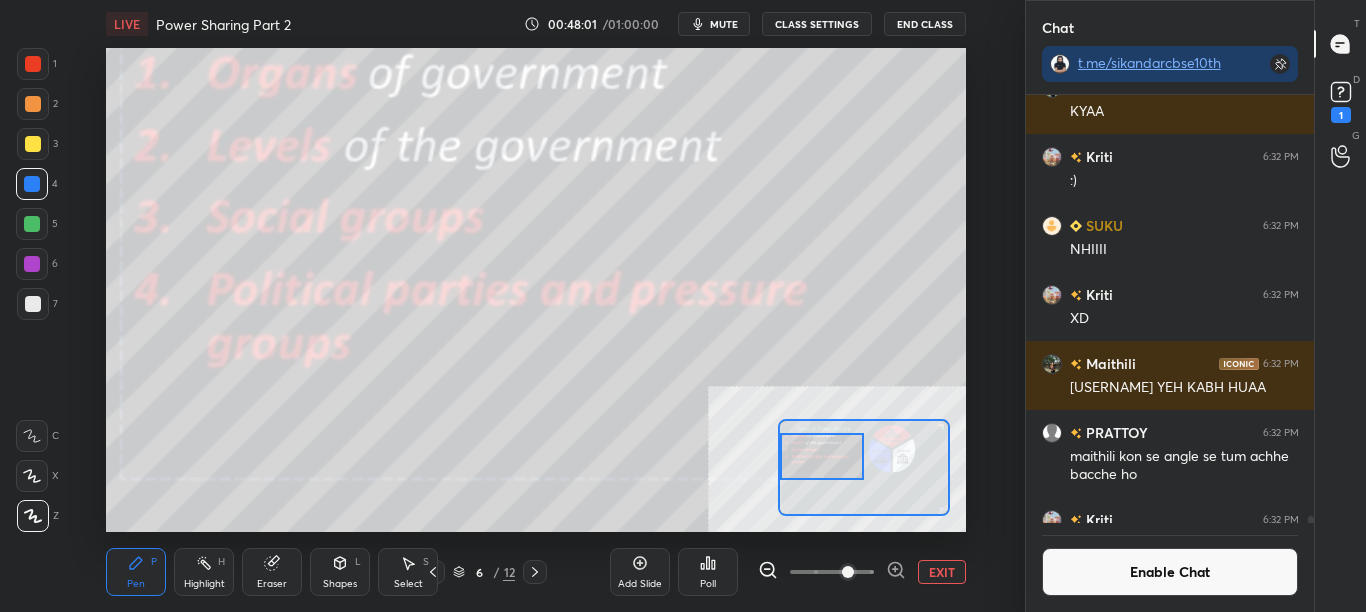 click at bounding box center [822, 456] 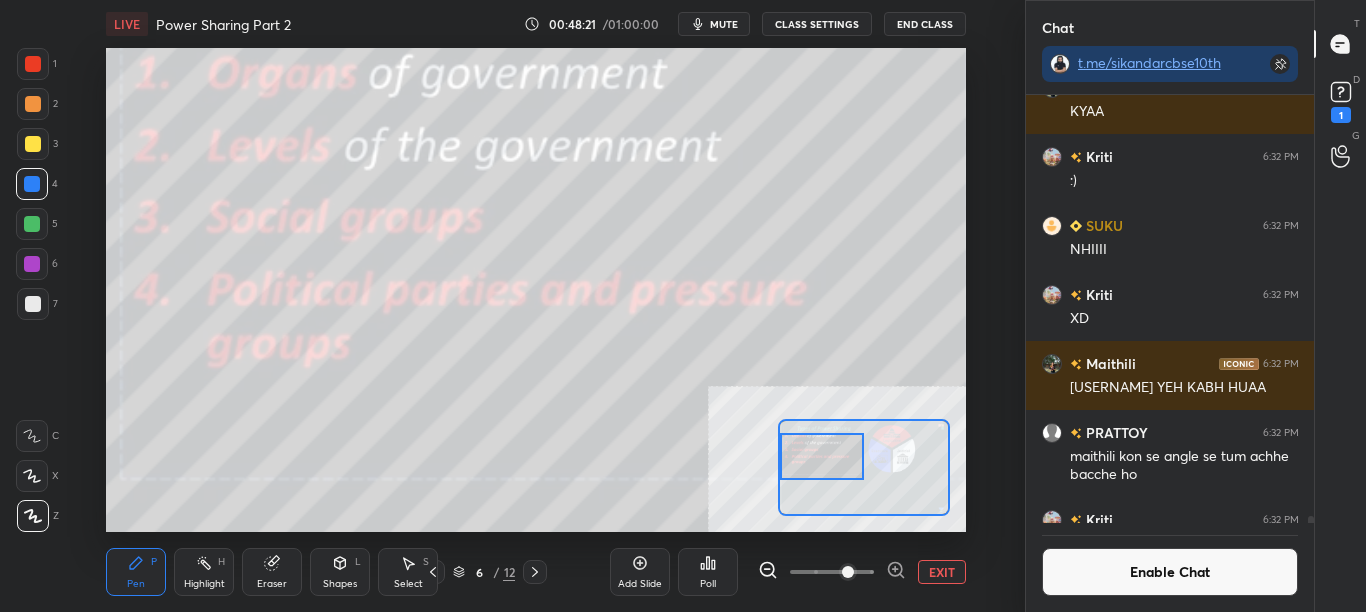 click on "Add Slide" at bounding box center (640, 584) 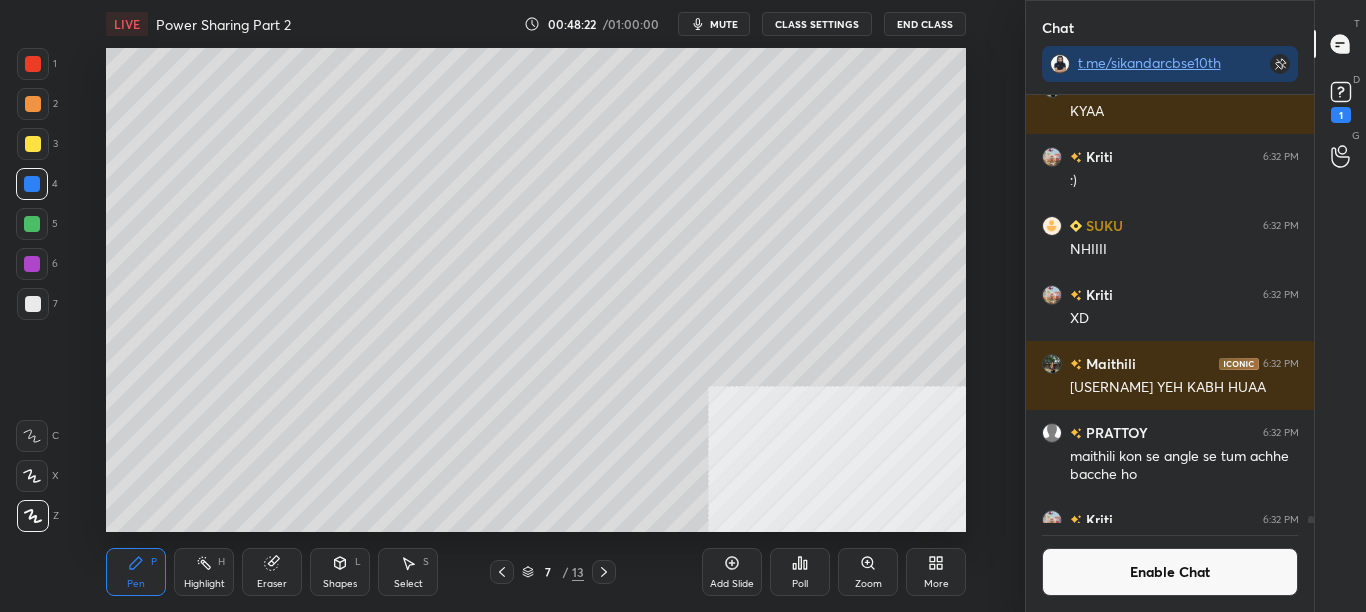 click at bounding box center (33, 144) 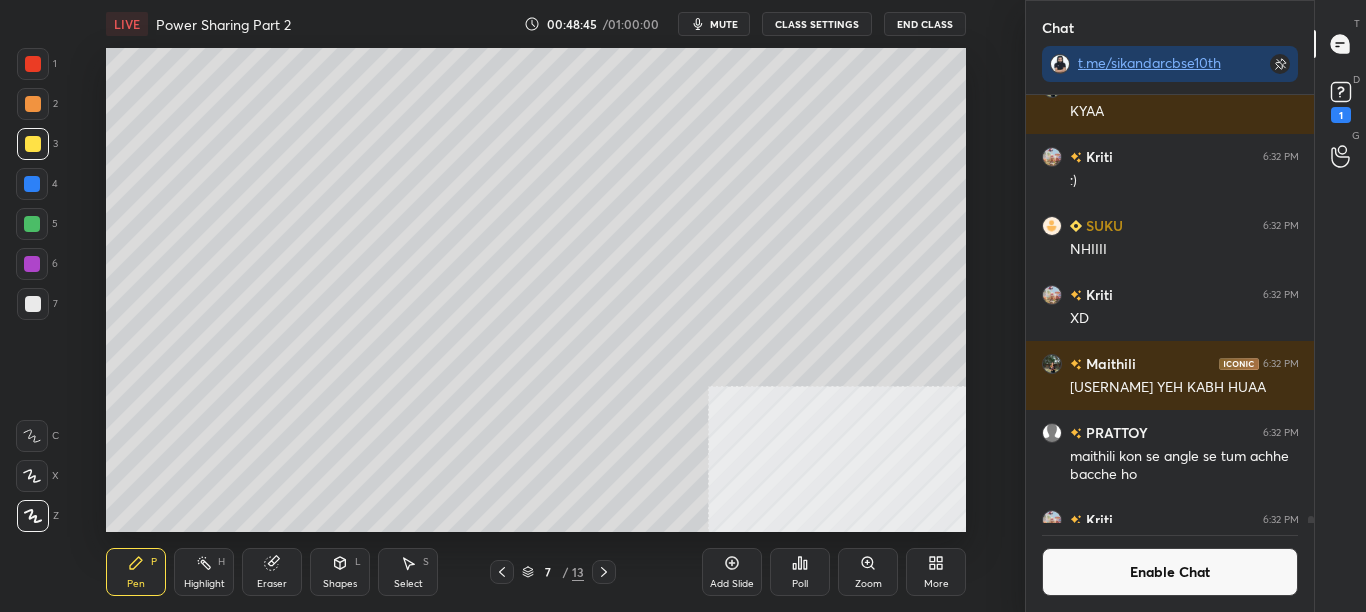 scroll, scrollTop: 381, scrollLeft: 282, axis: both 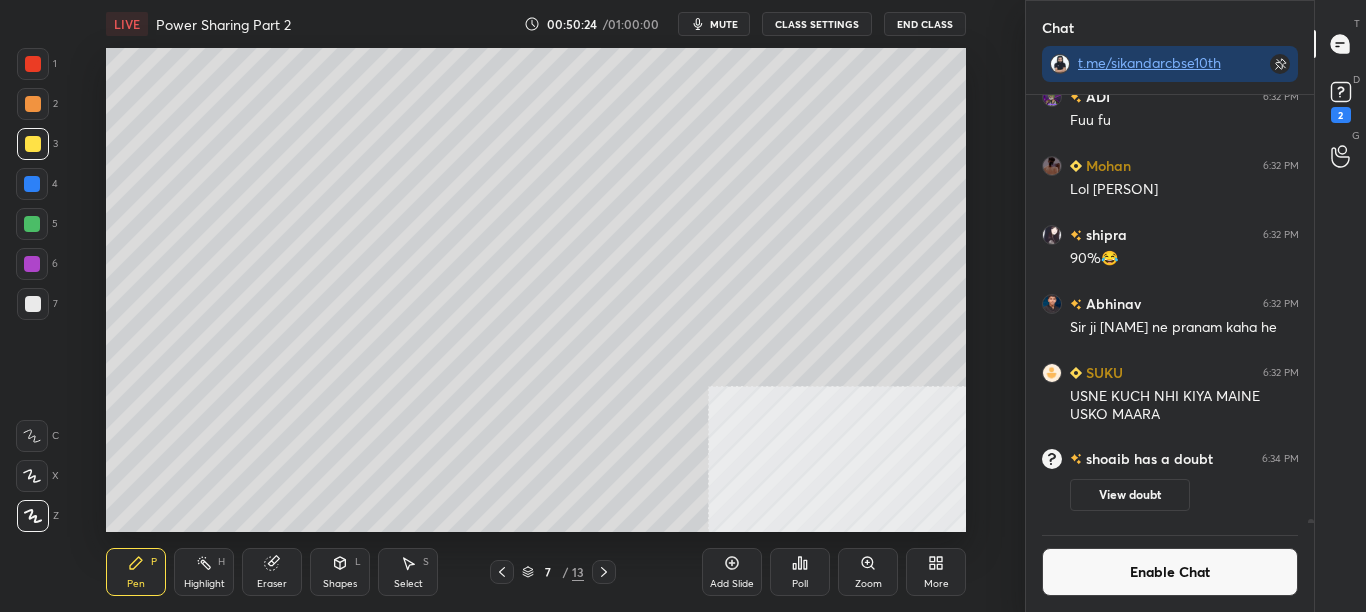 click on "Enable Chat" at bounding box center [1170, 572] 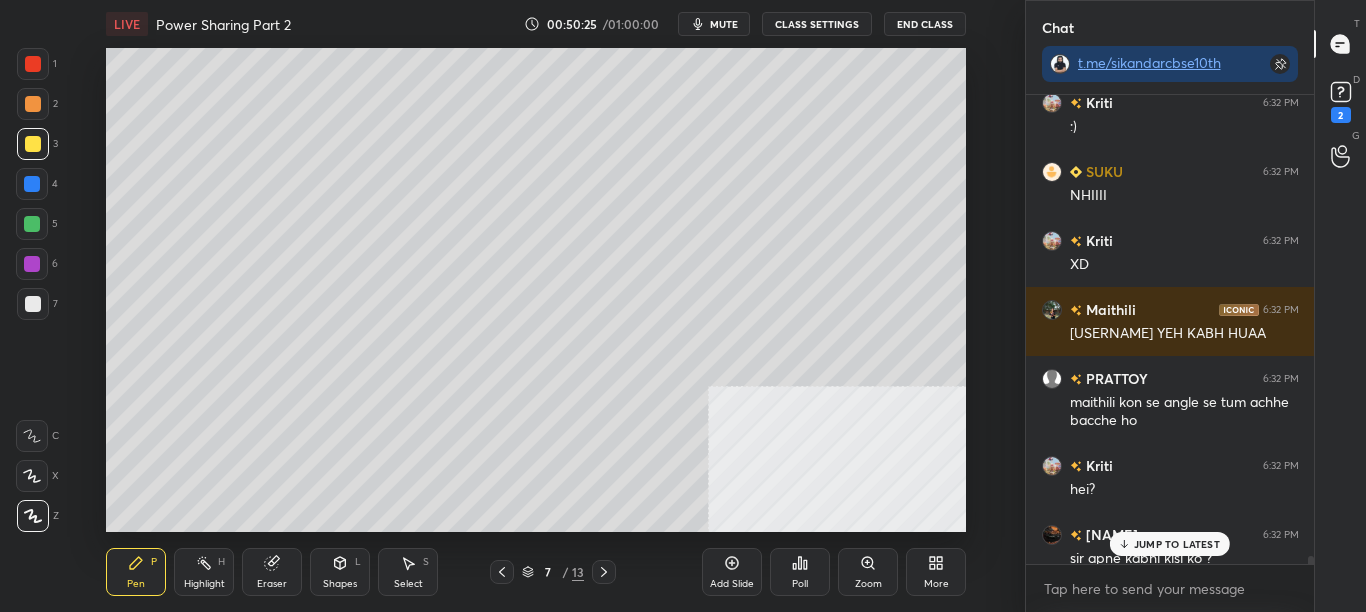 click on "JUMP TO LATEST" at bounding box center (1177, 544) 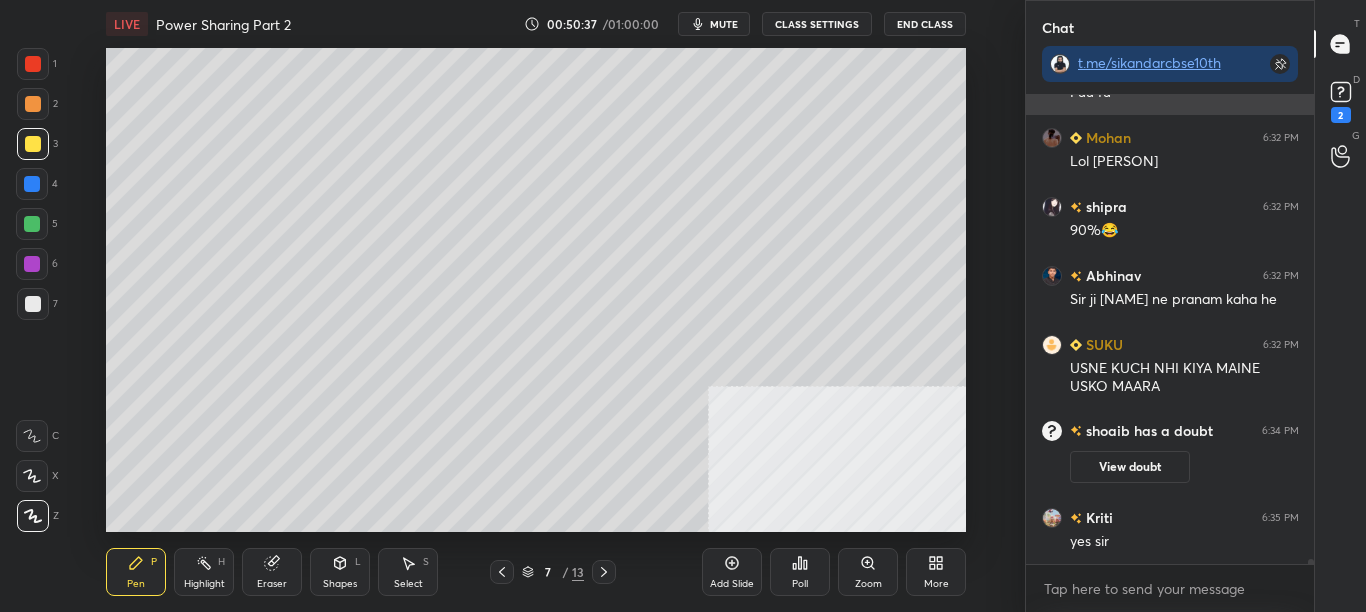 scroll, scrollTop: 41276, scrollLeft: 0, axis: vertical 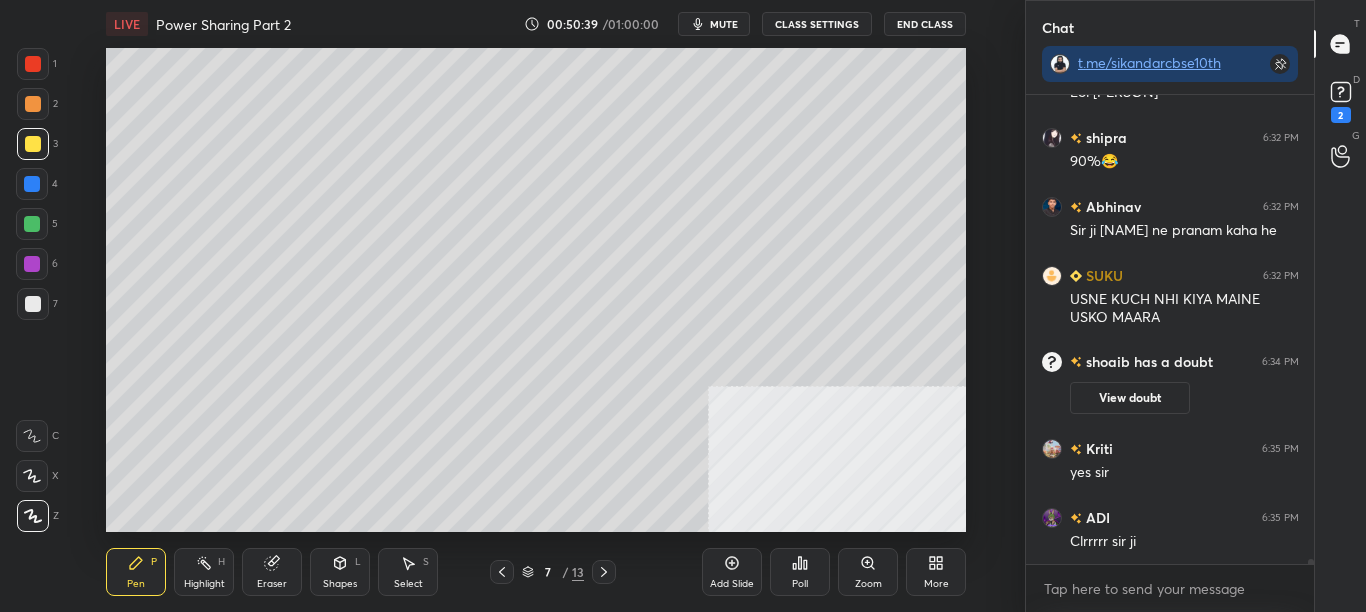 click on "CLASS SETTINGS" at bounding box center (817, 24) 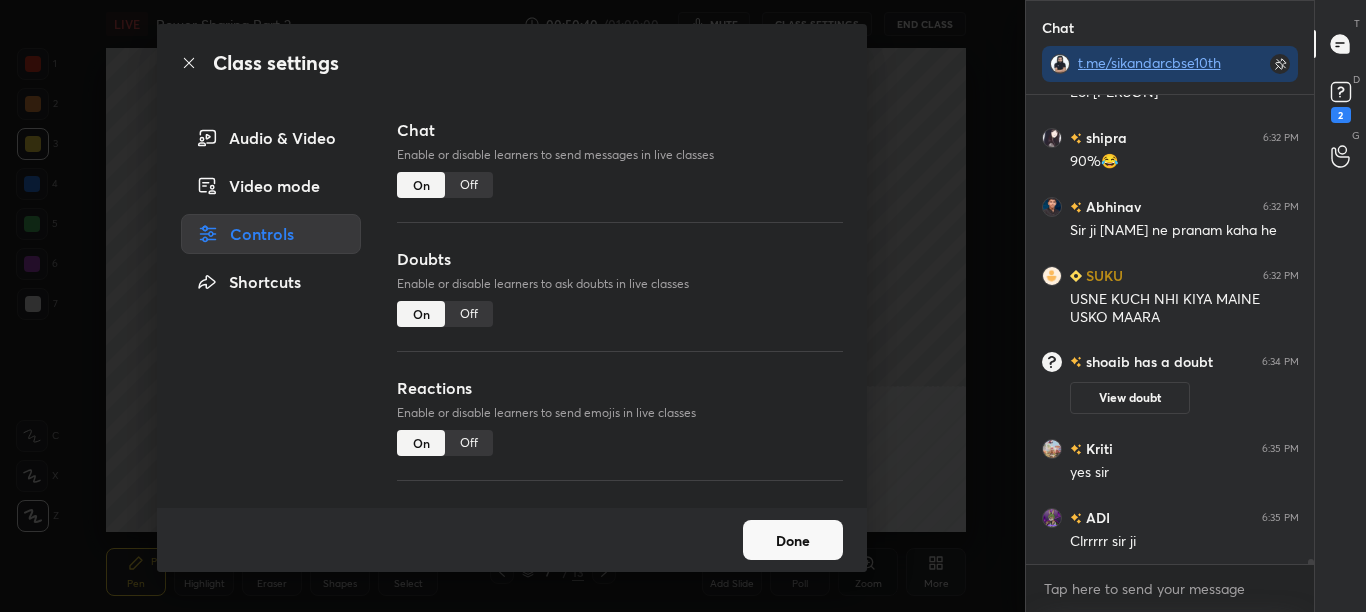 scroll, scrollTop: 41363, scrollLeft: 0, axis: vertical 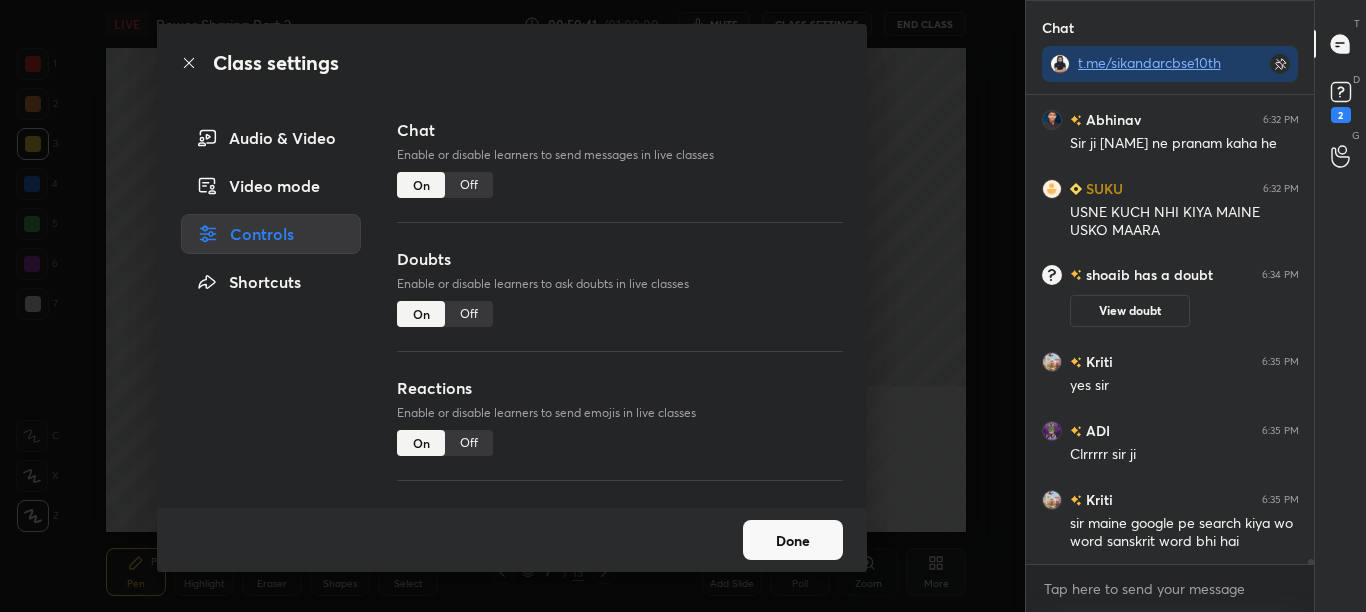 click on "Off" at bounding box center (469, 185) 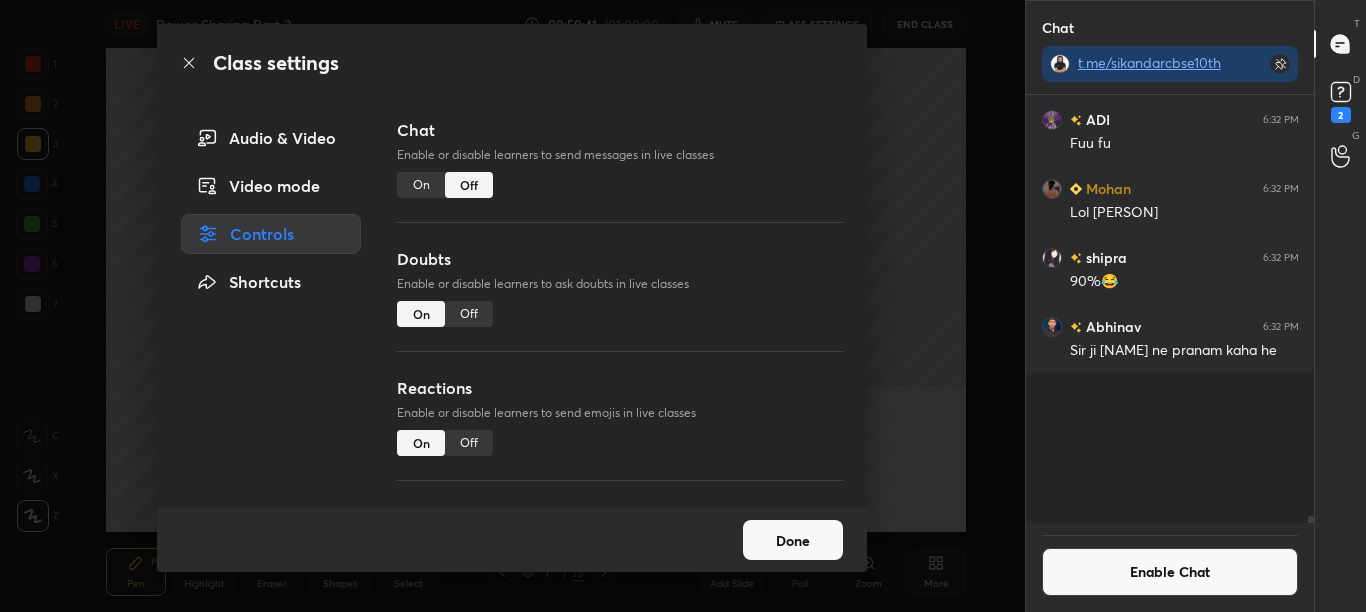 scroll, scrollTop: 40837, scrollLeft: 0, axis: vertical 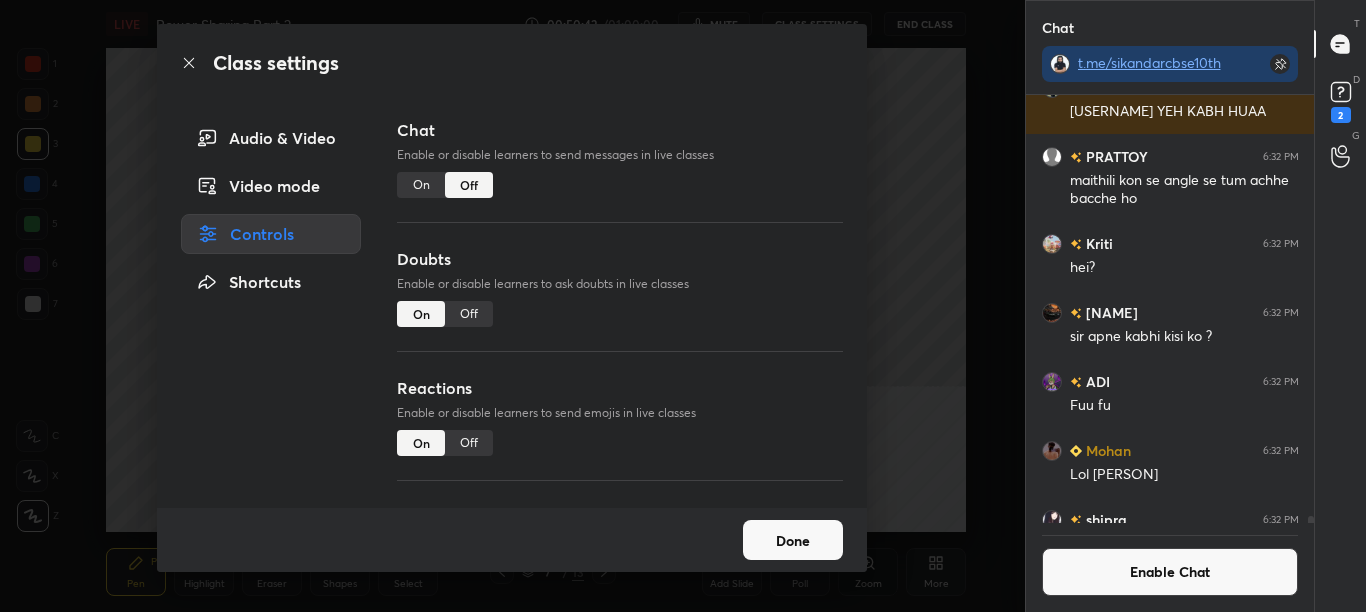 click 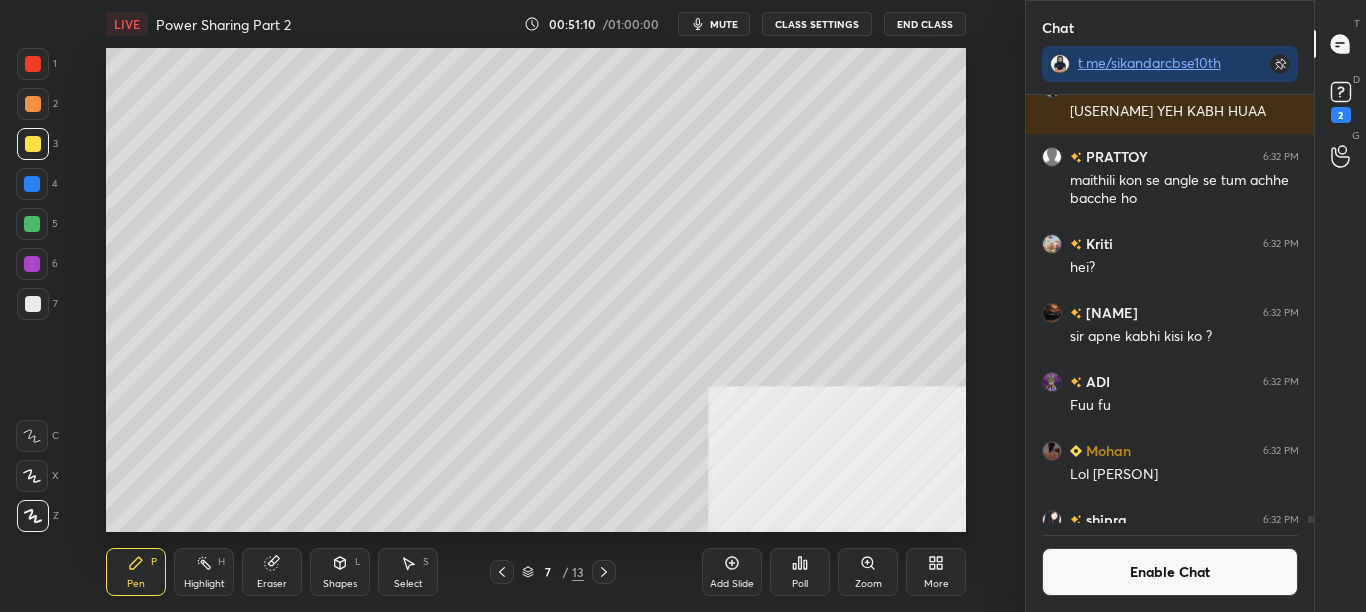 drag, startPoint x: 34, startPoint y: 262, endPoint x: 53, endPoint y: 253, distance: 21.023796 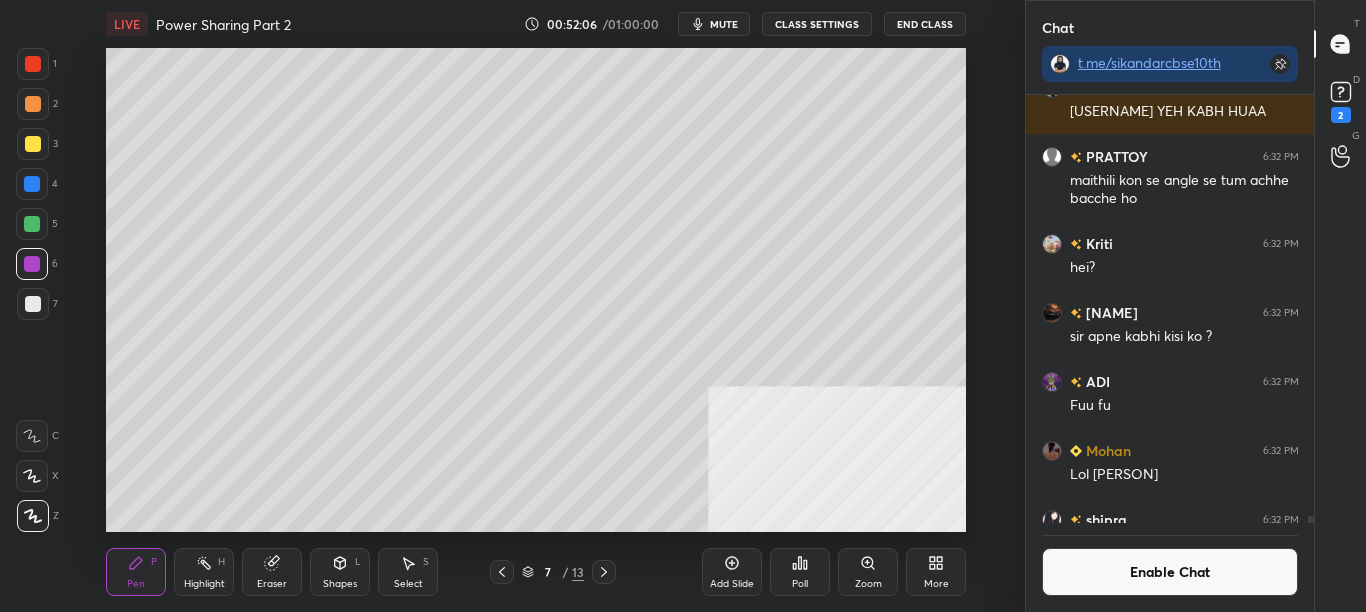 click on "Enable Chat" at bounding box center [1170, 572] 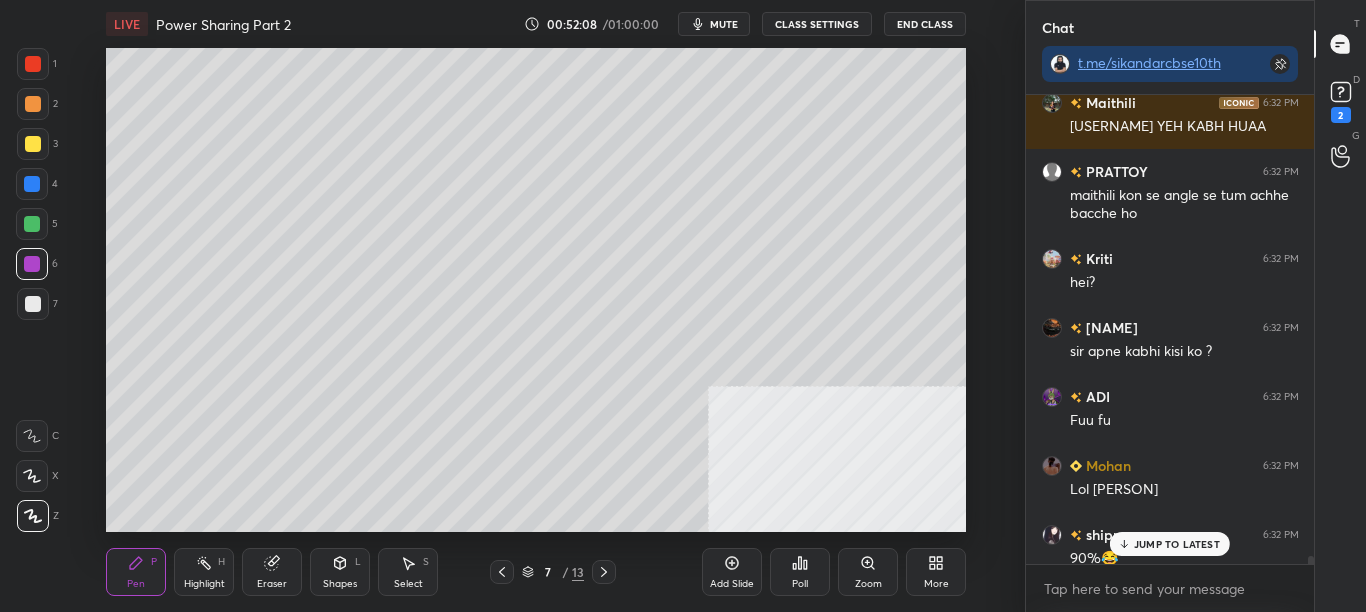 drag, startPoint x: 1167, startPoint y: 563, endPoint x: 1155, endPoint y: 569, distance: 13.416408 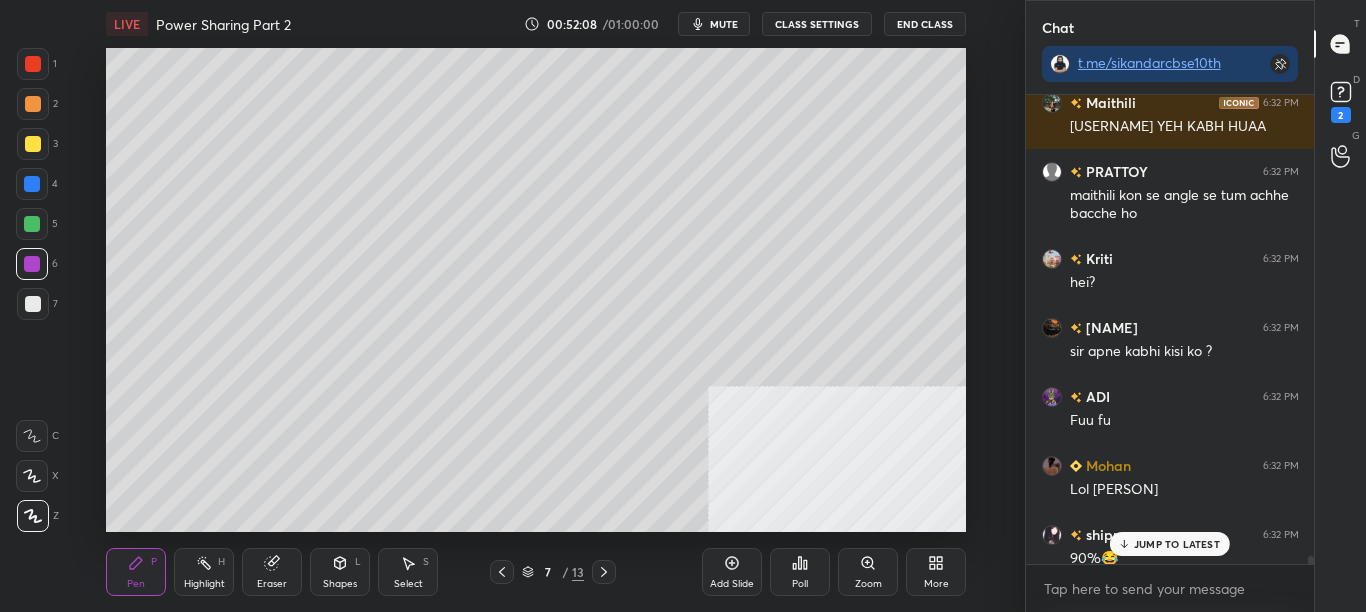 click on "Maithili 6:32 PM VERY INNOCENT shristi   has a doubt 6:32 PM View doubt SUKU 6:32 PM KYA SIR Maithili 6:32 PM HEIN Kriti 6:32 PM Mai pehla acchi bacchi hu ROHIT 6:32 PM lolllll Maithili 6:32 PM KYAA Kriti 6:32 PM :) SUKU 6:32 PM NHIIII Kriti 6:32 PM XD Maithili 6:32 PM SUKU YEH KABH HUAA PRATTOY 6:32 PM maithili kon se angle se tum achhe bacche ho Kriti 6:32 PM hei? SAYANJEET 6:32 PM sir apne kabhi kisi ko ? ADI 6:32 PM Fuu fu Mohan 6:32 PM Lol kriti shipra 6:32 PM 90%😂 Abhinav 6:32 PM Sir ji alice ne pranam kaha he JUMP TO LATEST Enable hand raising Enable raise hand to speak to learners. Once enabled, chat will be turned off temporarily. Enable x" at bounding box center (1170, 353) 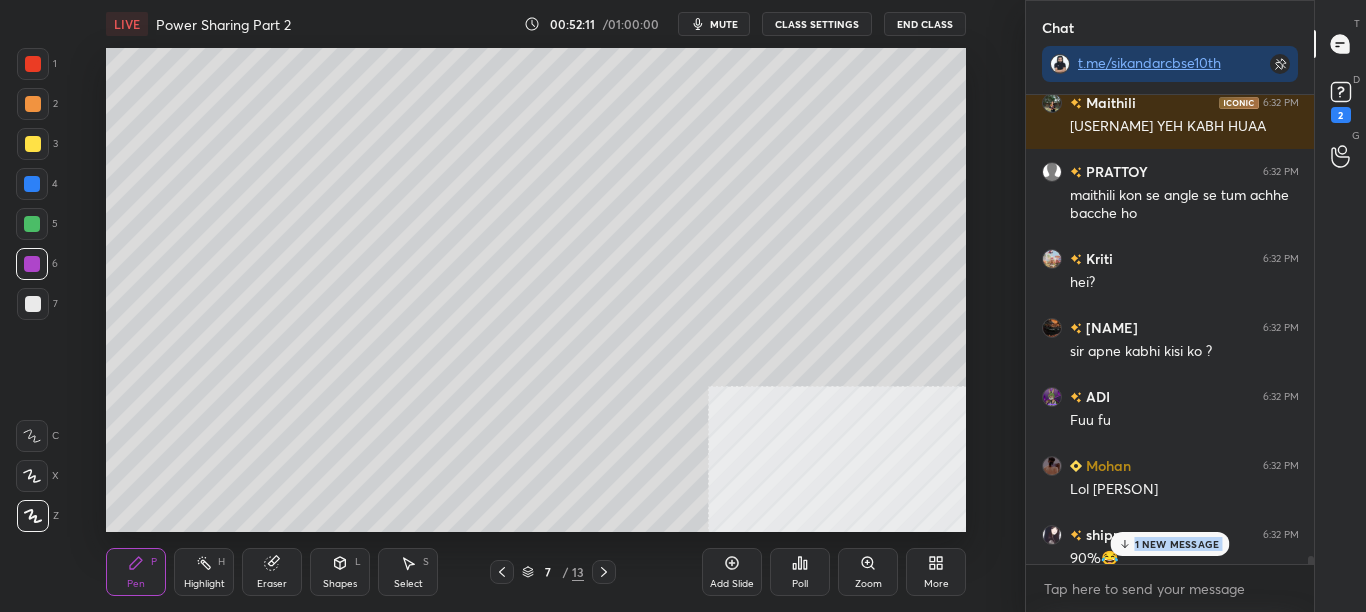click on "1 NEW MESSAGE" at bounding box center (1177, 544) 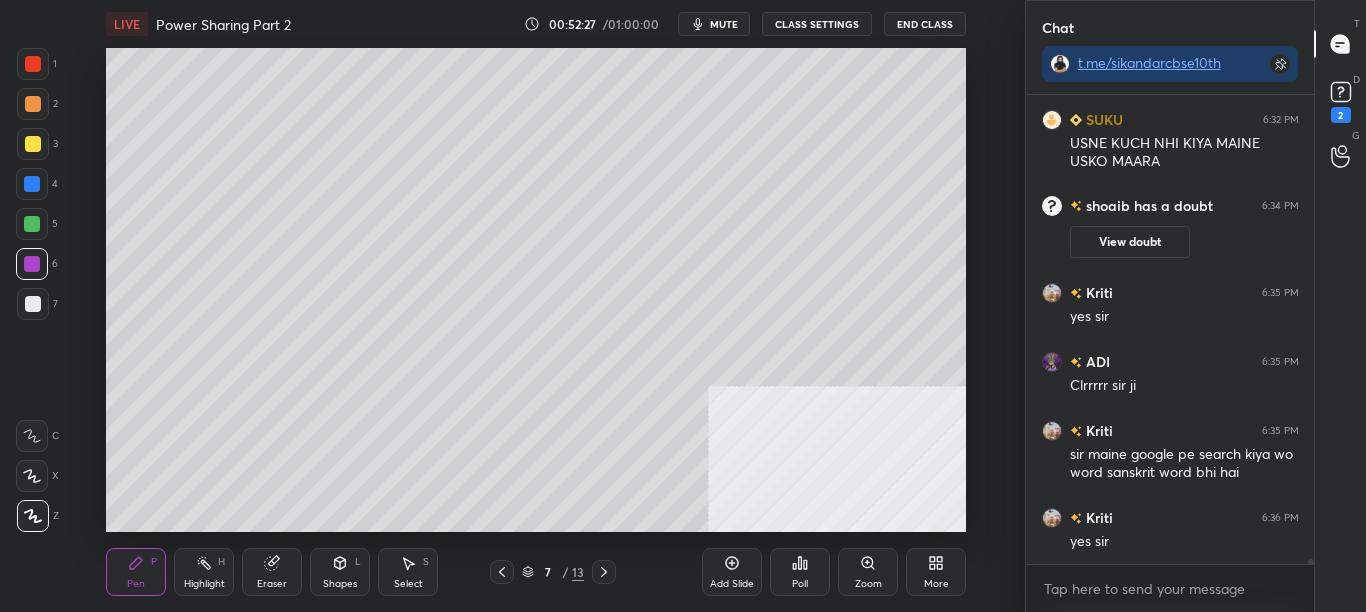 scroll, scrollTop: 41444, scrollLeft: 0, axis: vertical 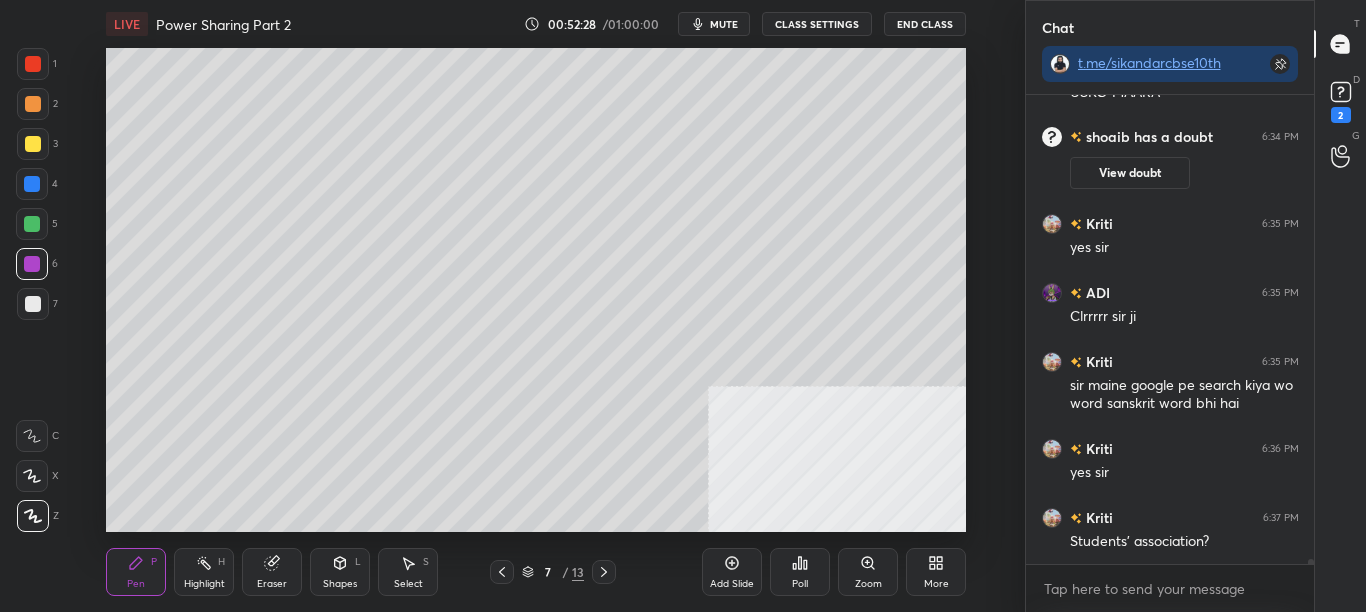 click on "CLASS SETTINGS" at bounding box center (817, 24) 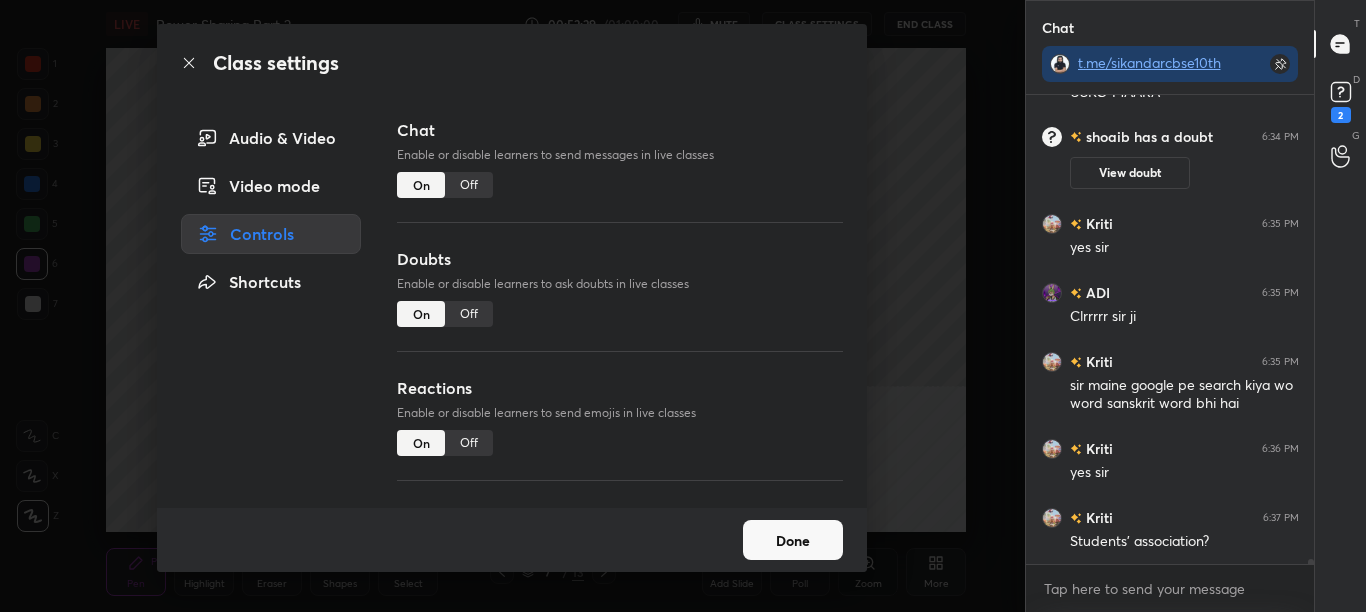 click on "Chat Enable or disable learners to send messages in live classes On Off" at bounding box center (620, 182) 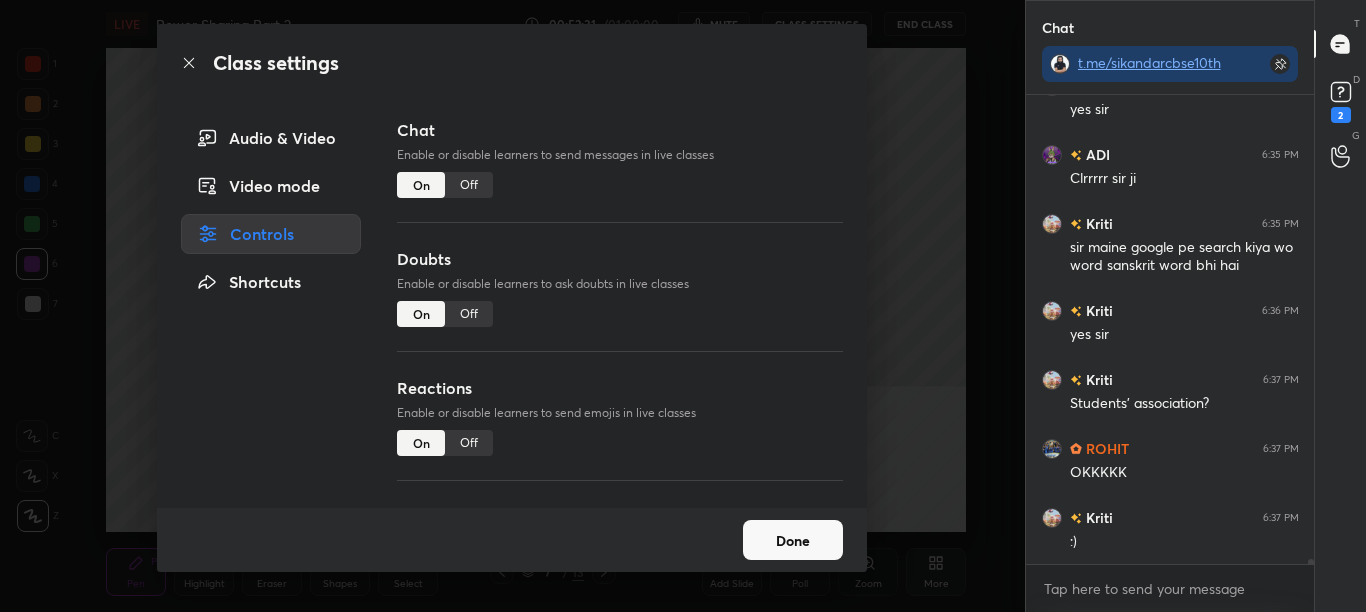 click on "Off" at bounding box center [469, 185] 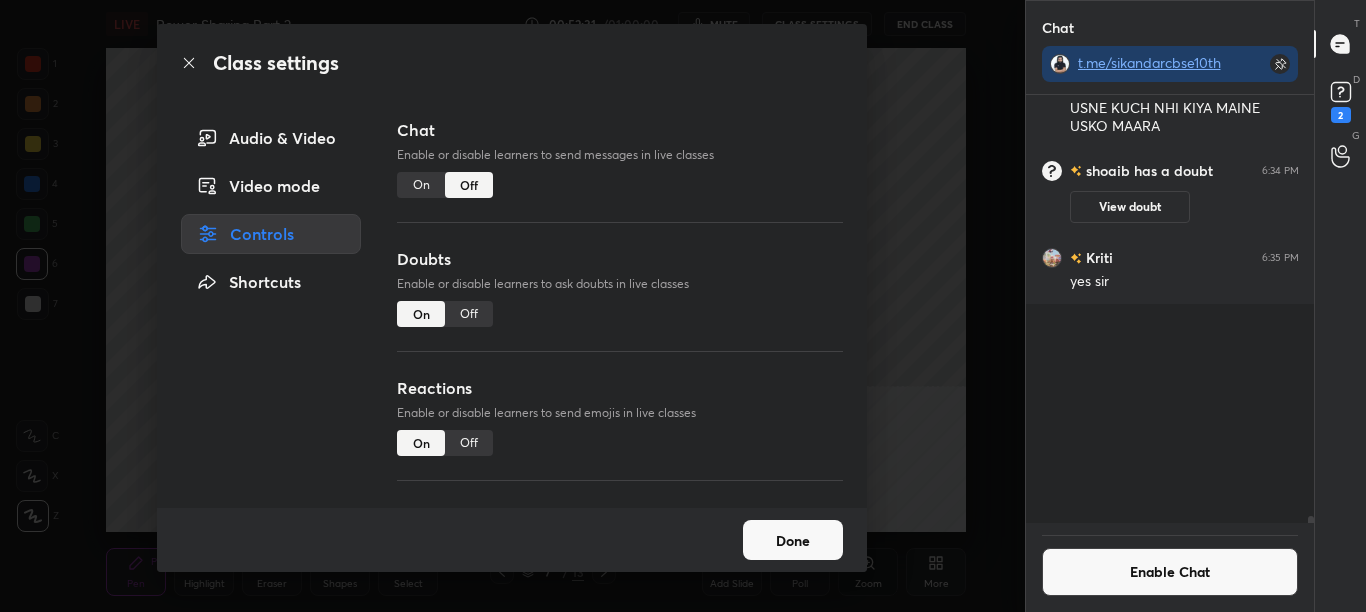 scroll, scrollTop: 41019, scrollLeft: 0, axis: vertical 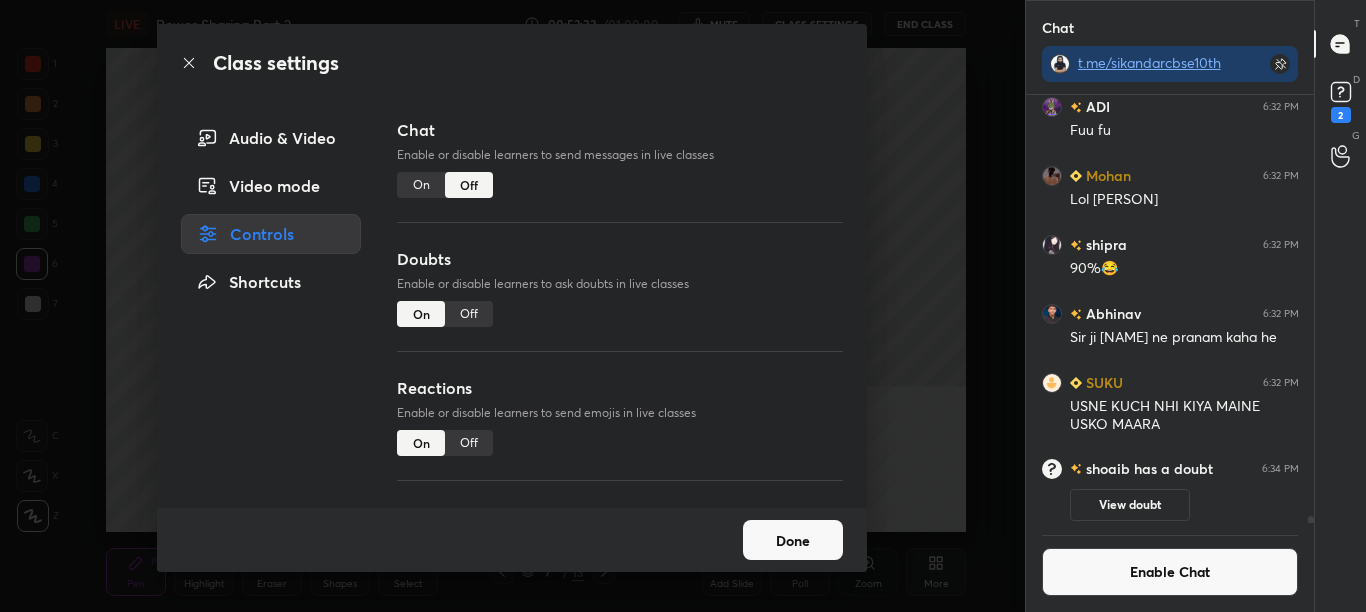 click 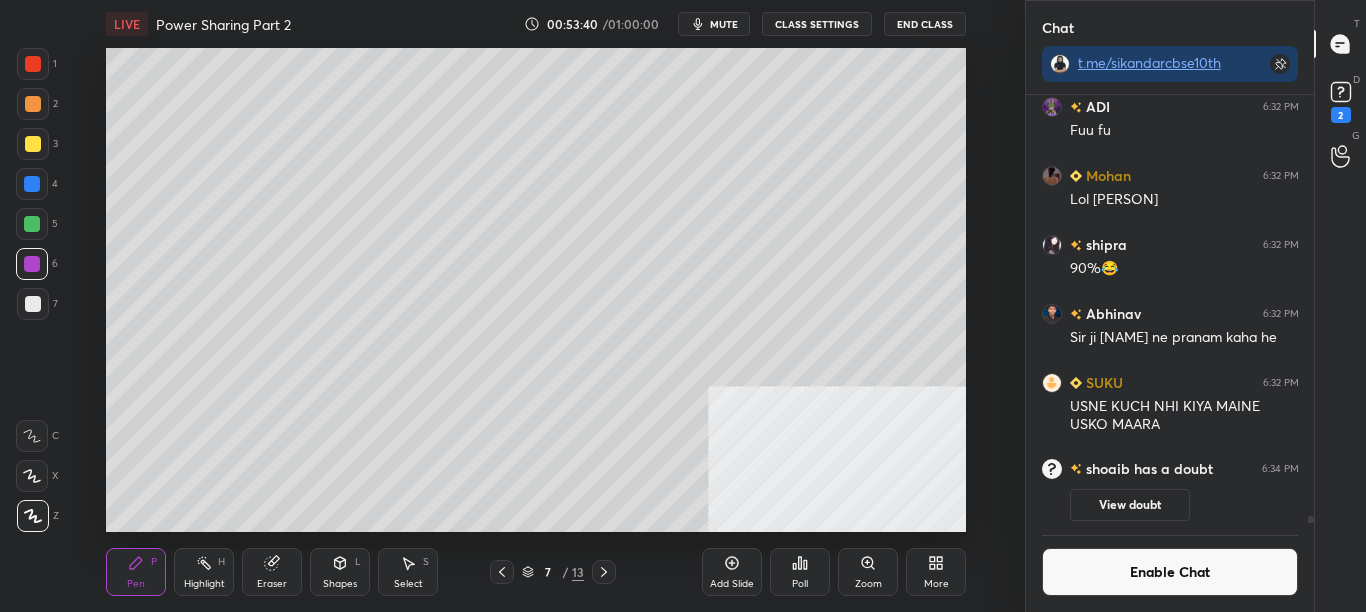 click on "Enable Chat" at bounding box center [1170, 572] 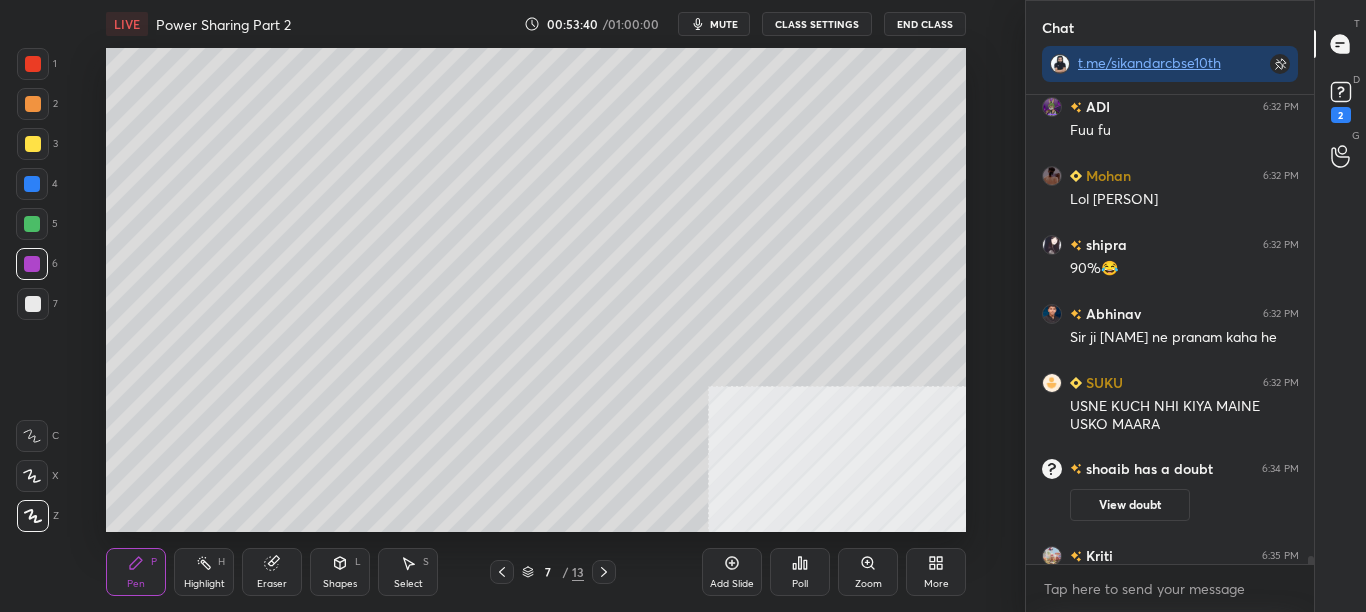 scroll, scrollTop: 7, scrollLeft: 7, axis: both 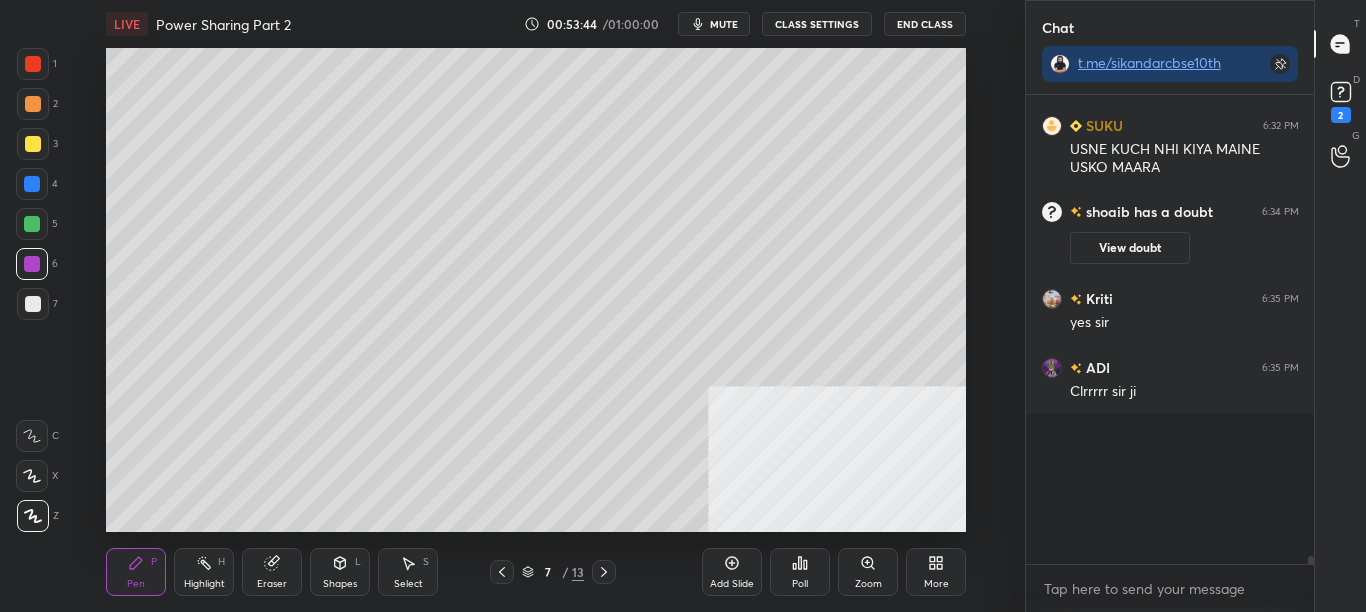 drag, startPoint x: 1309, startPoint y: 558, endPoint x: 1303, endPoint y: 583, distance: 25.70992 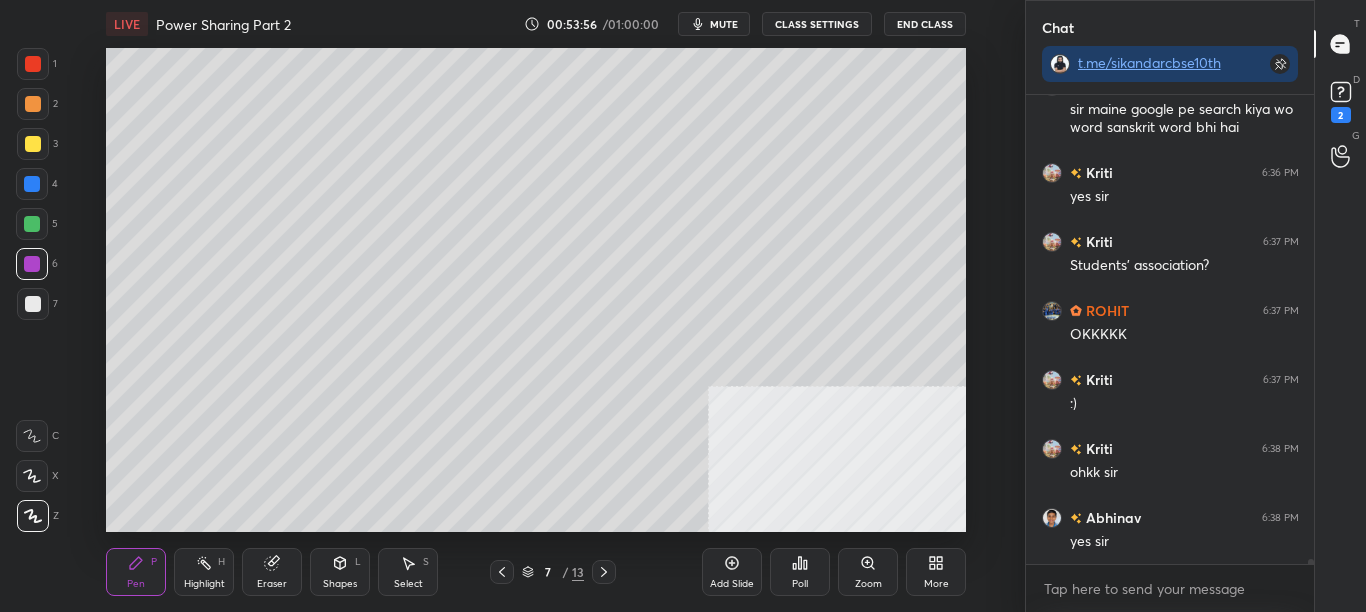 scroll, scrollTop: 41696, scrollLeft: 0, axis: vertical 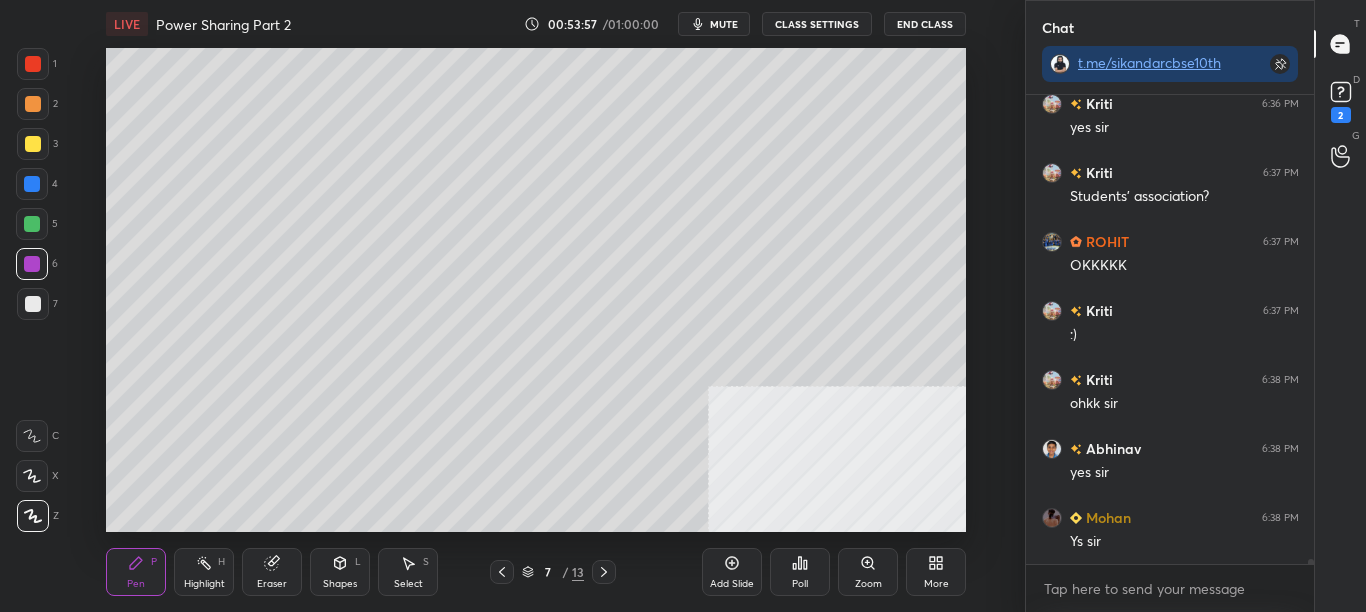 click on "Add Slide" at bounding box center [732, 572] 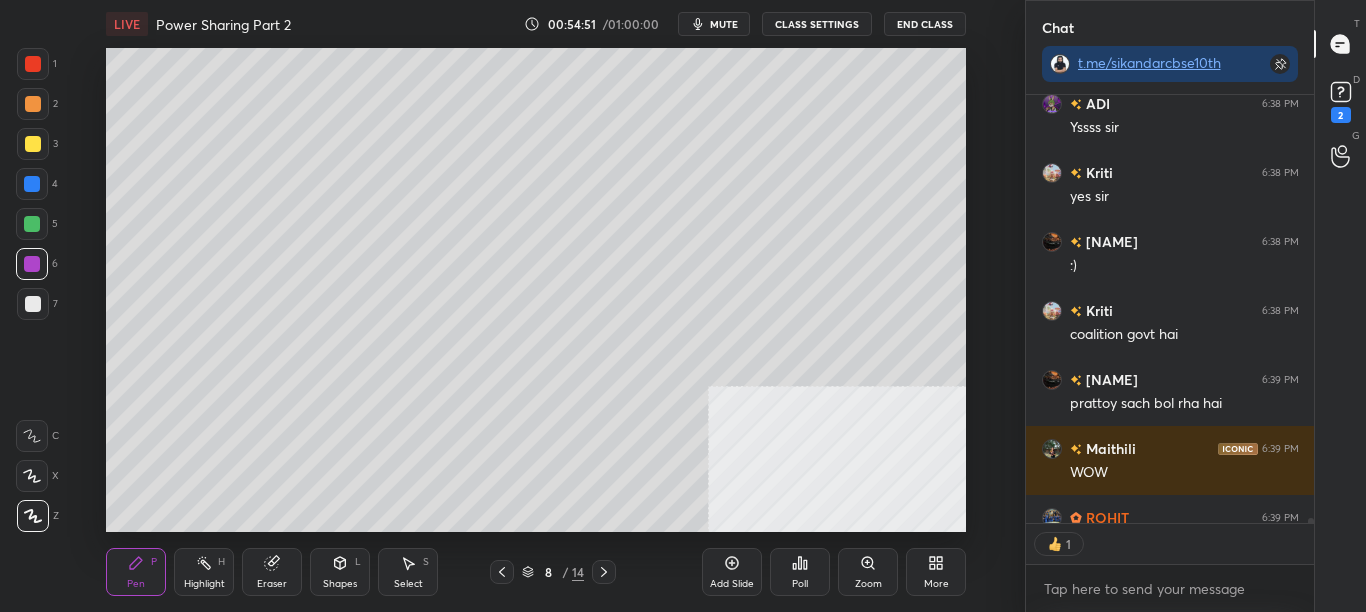 scroll, scrollTop: 42422, scrollLeft: 0, axis: vertical 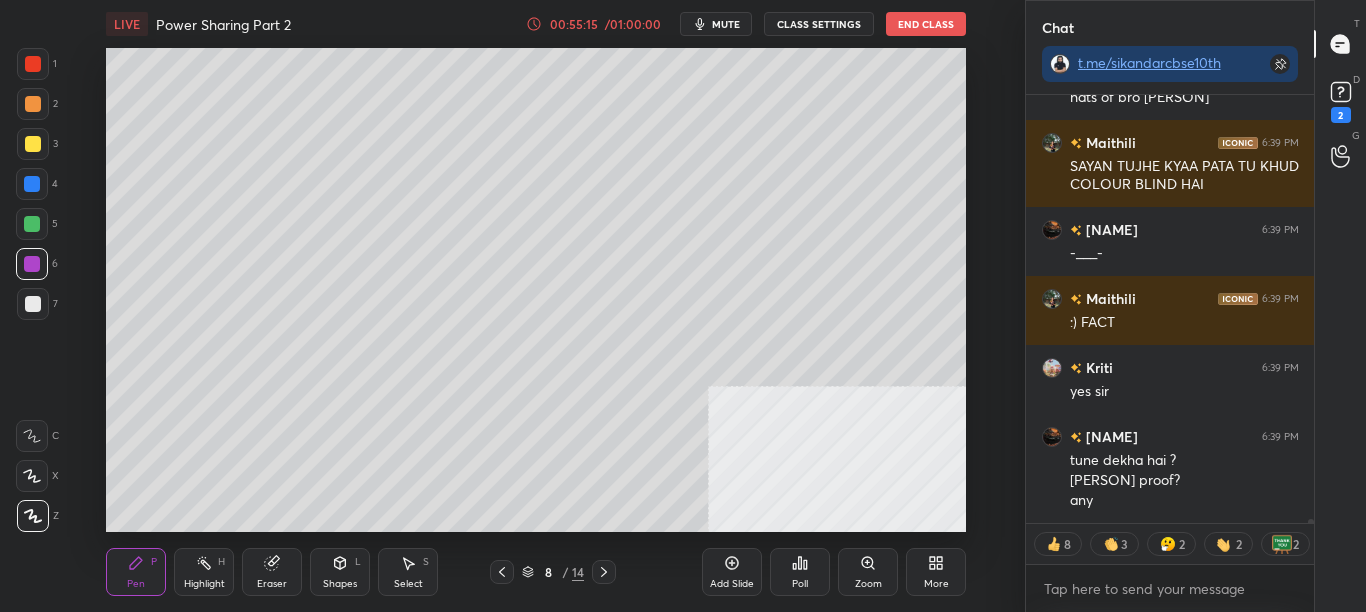 click 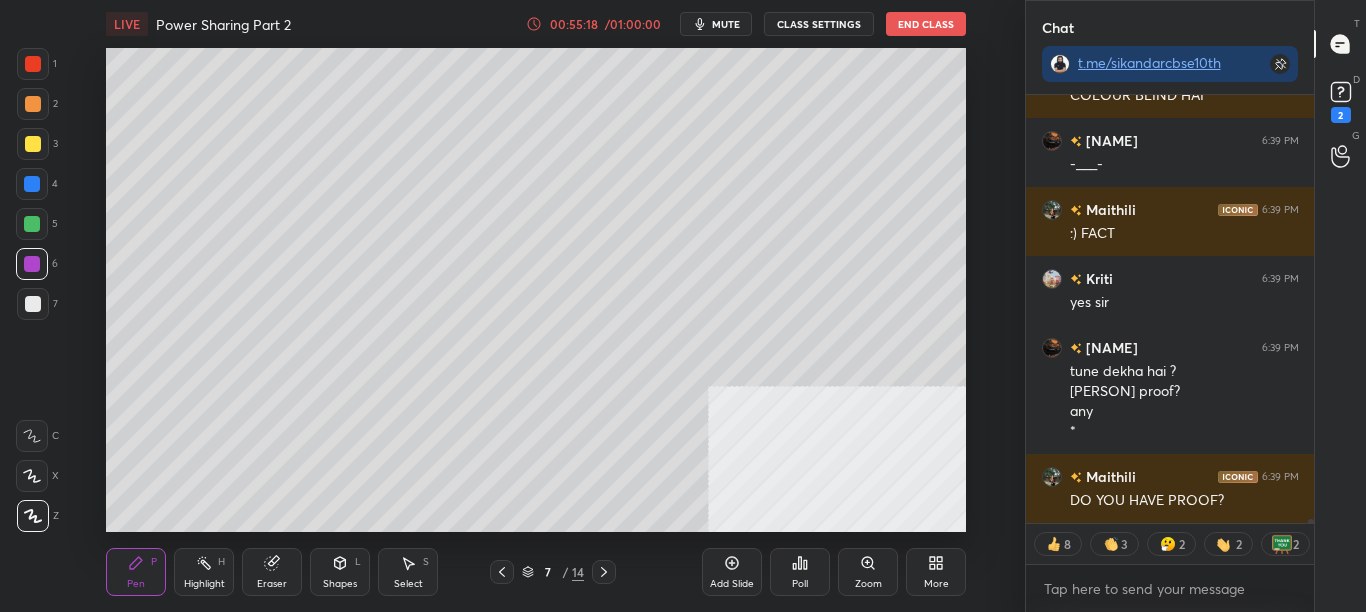 scroll, scrollTop: 43024, scrollLeft: 0, axis: vertical 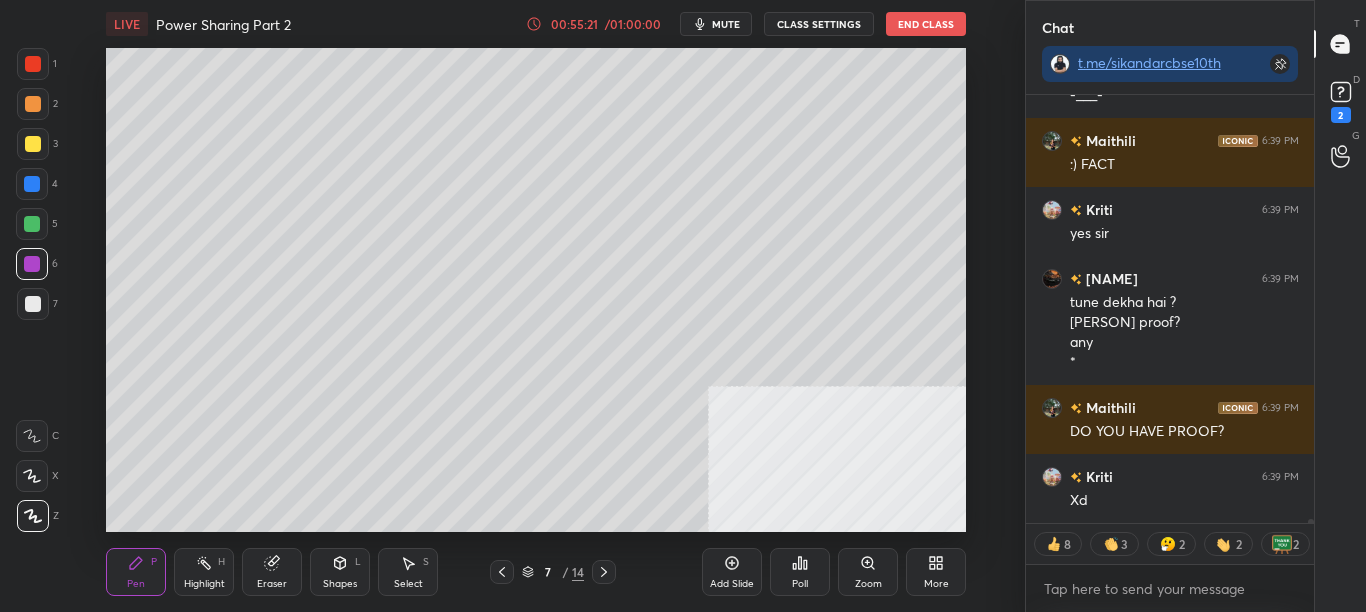 click on "Add Slide" at bounding box center (732, 572) 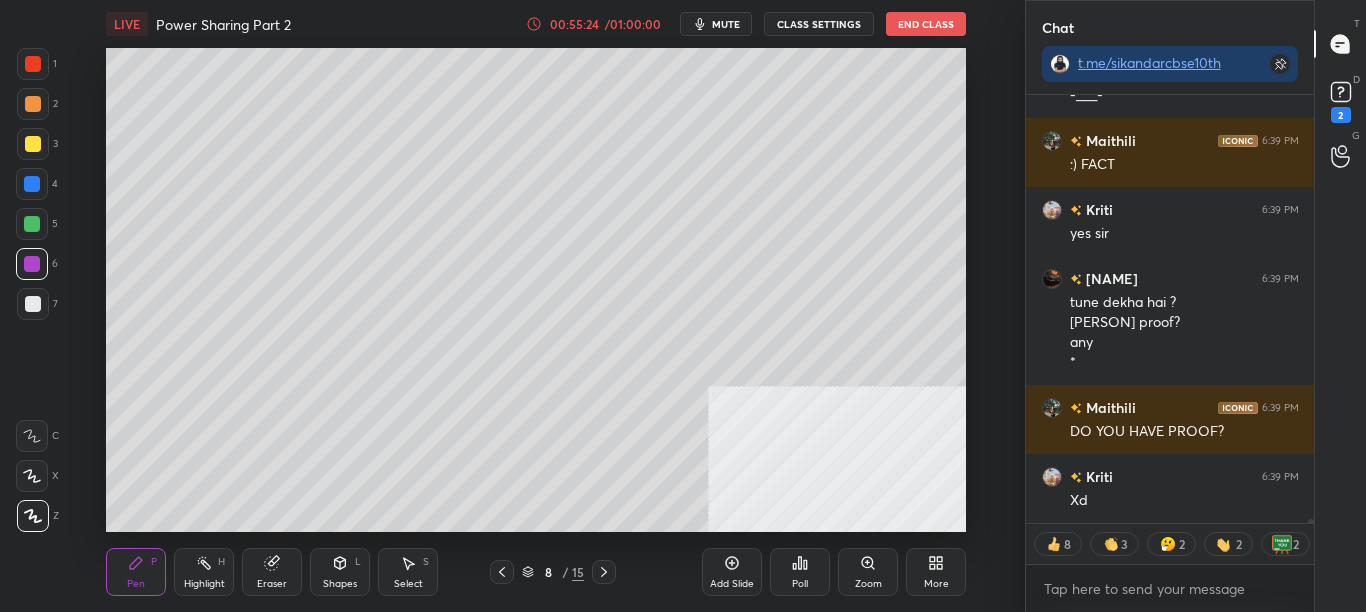 scroll, scrollTop: 7, scrollLeft: 7, axis: both 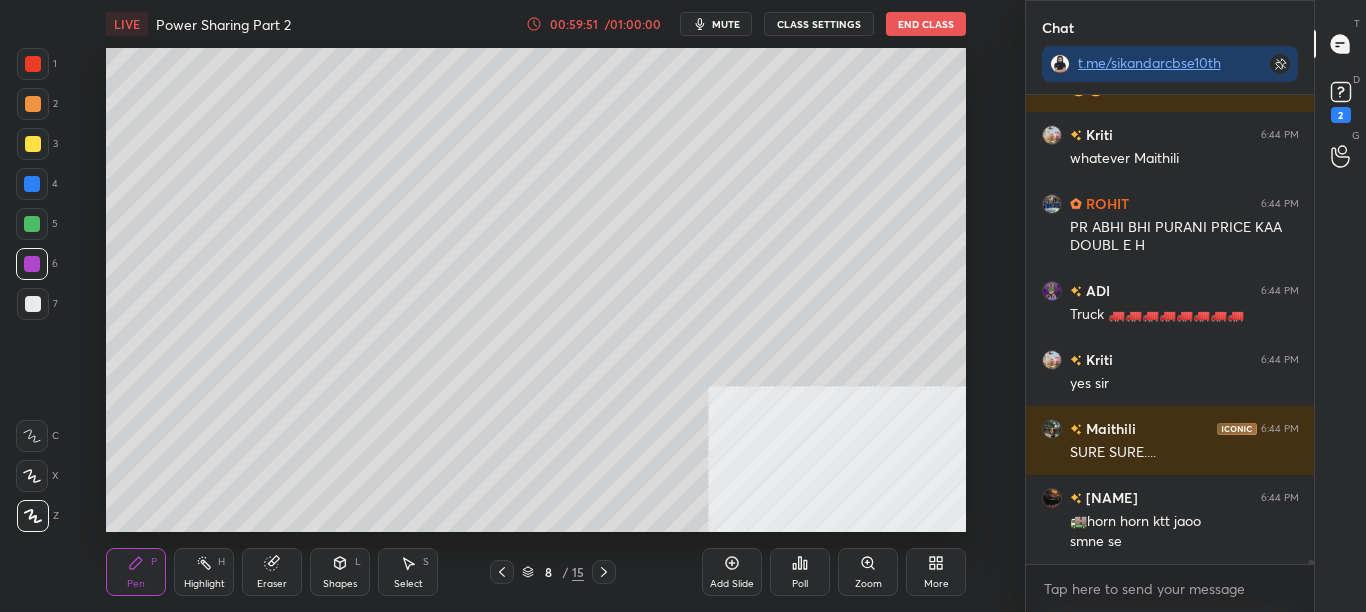 click on "Poll" at bounding box center (800, 584) 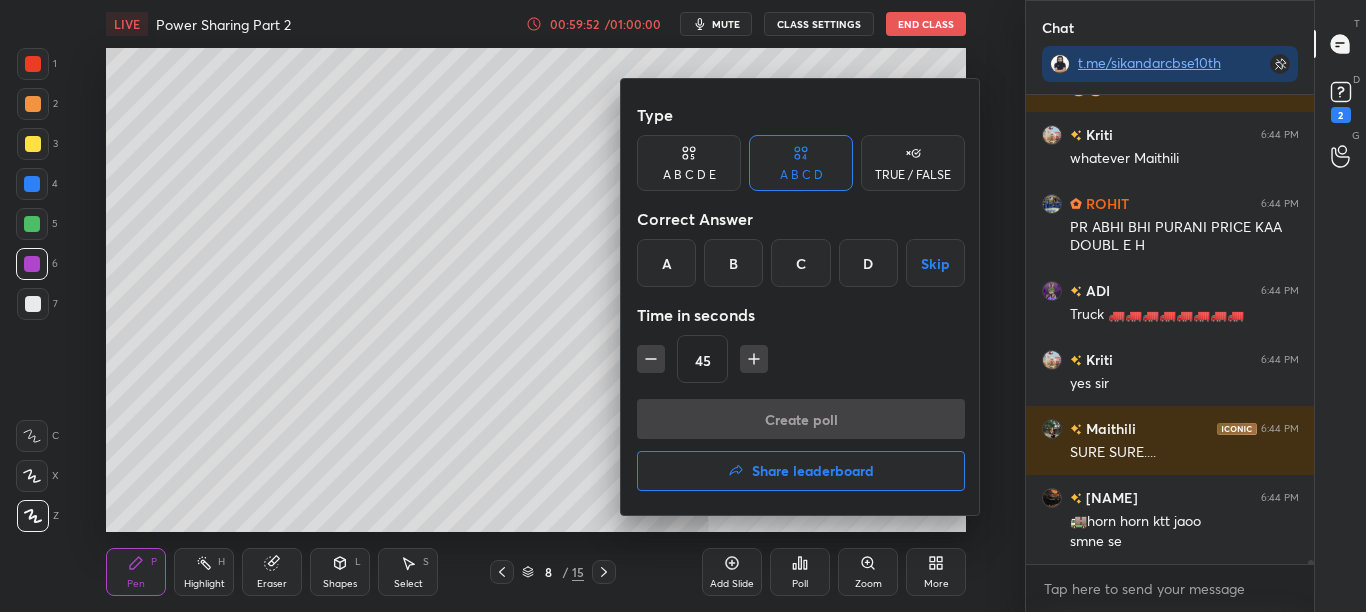 click at bounding box center [683, 306] 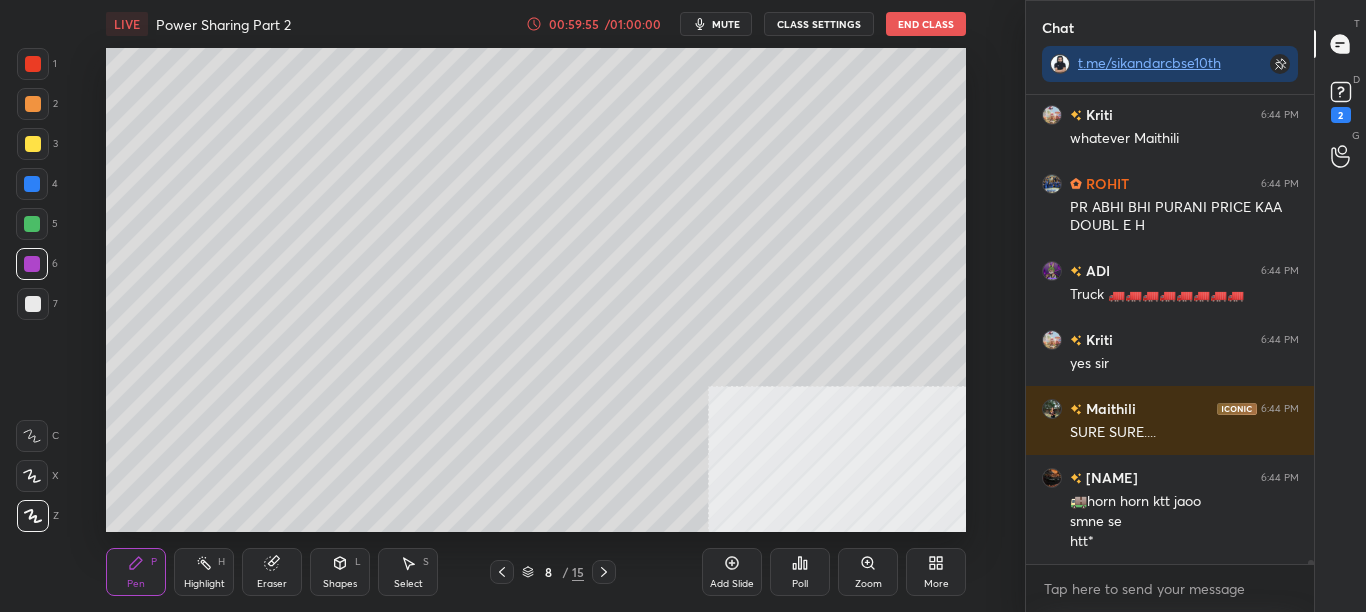 click on "More" at bounding box center [936, 572] 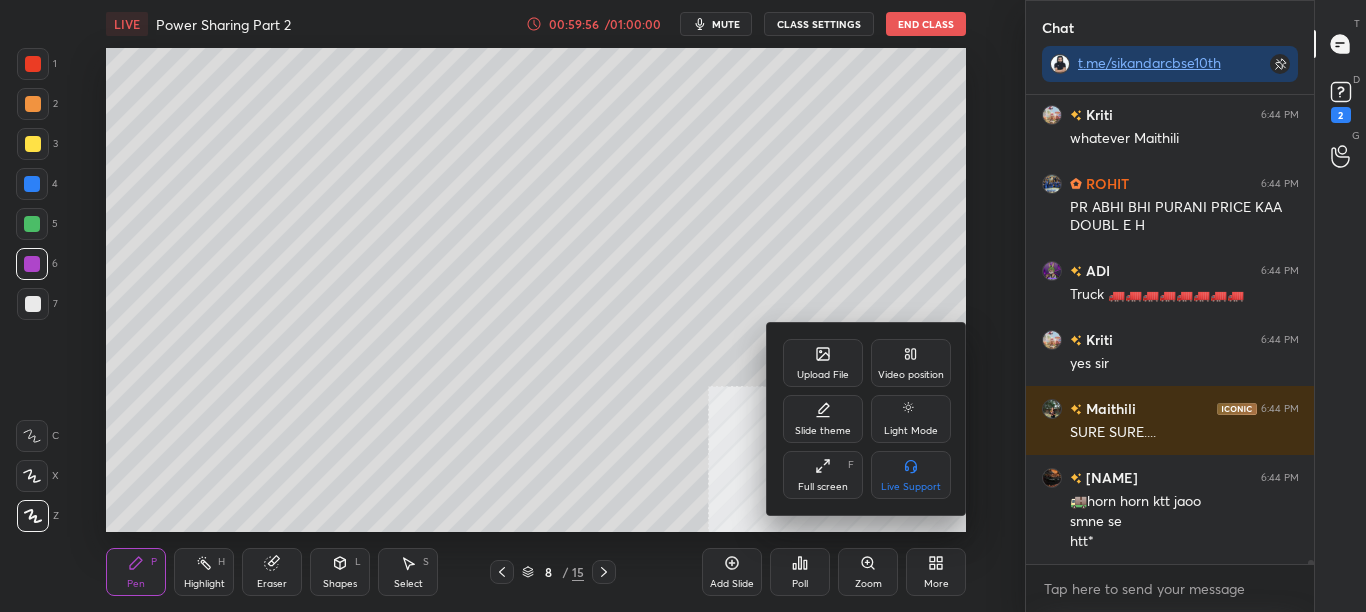 click on "Upload File" at bounding box center (823, 363) 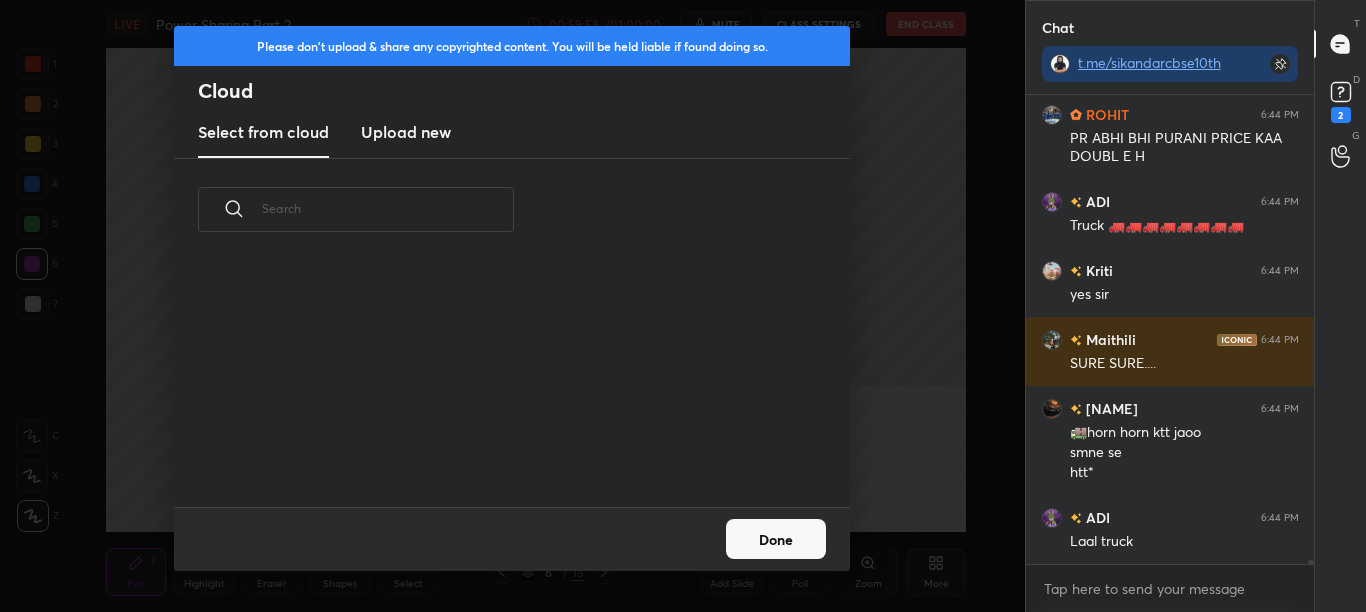 click on "Upload new" at bounding box center [406, 132] 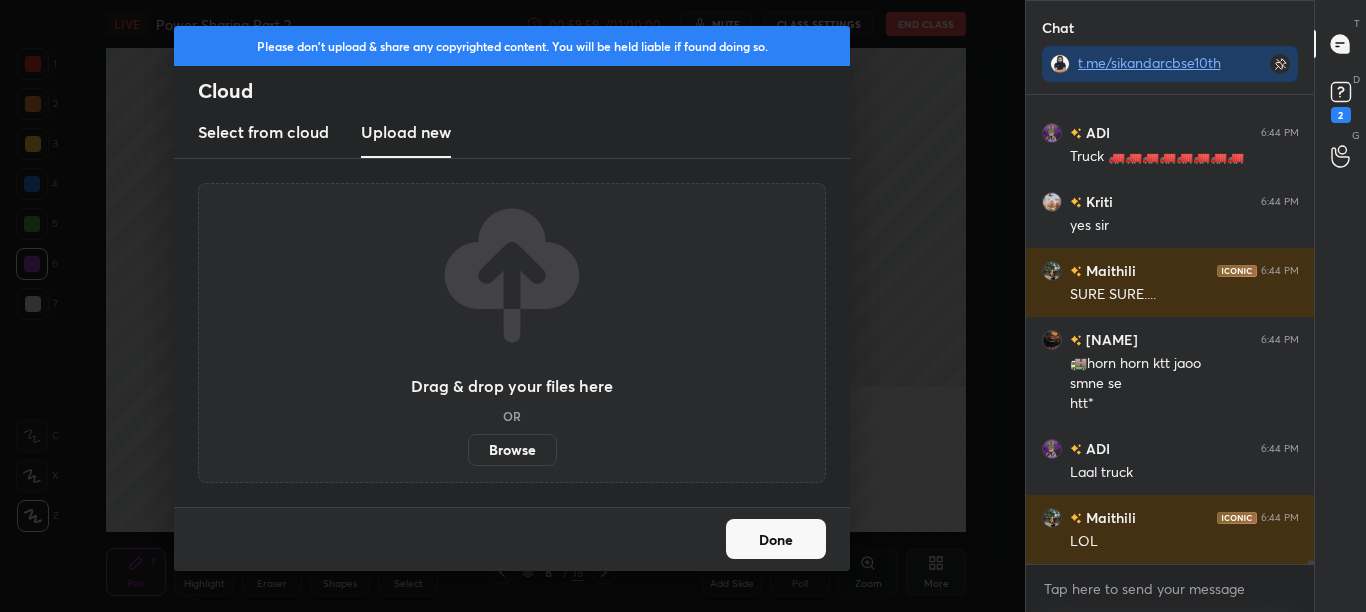 click on "Browse" at bounding box center (512, 450) 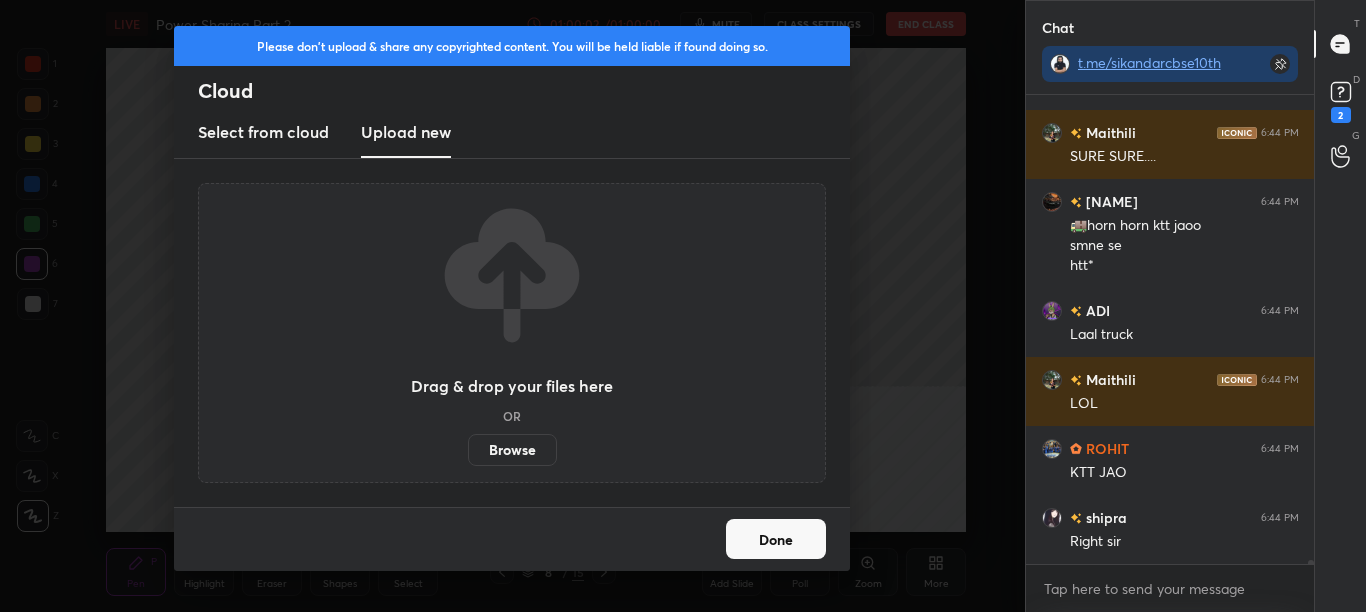 click on "Browse" at bounding box center [512, 450] 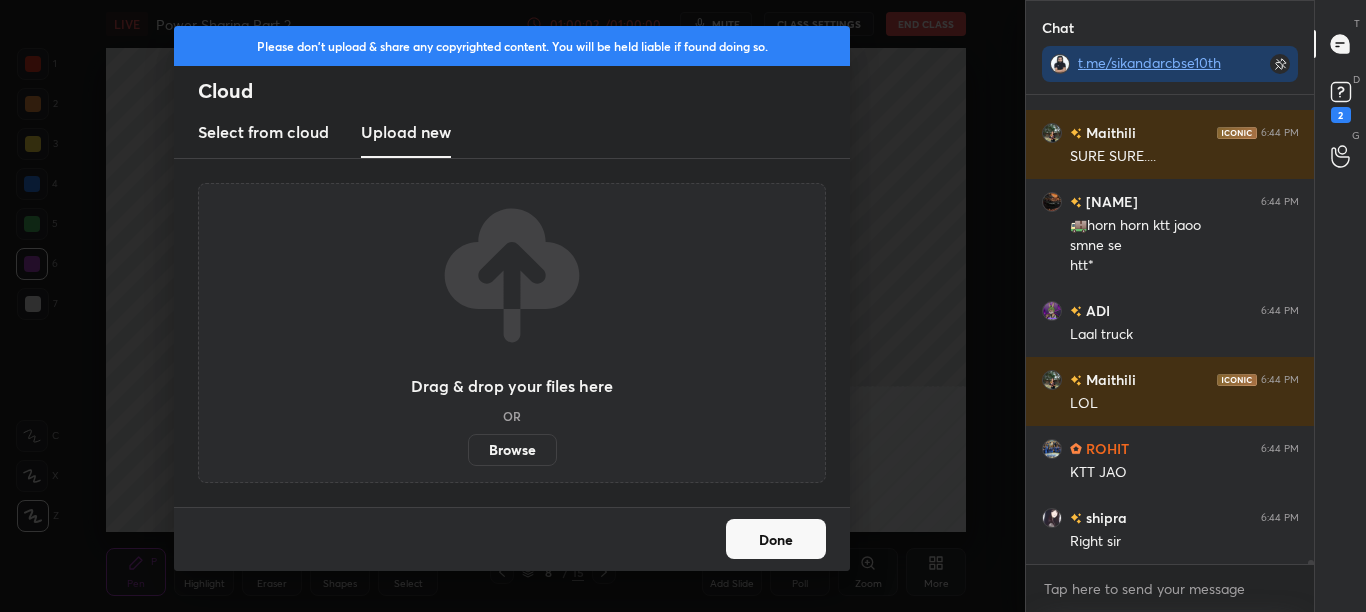 click on "Browse" at bounding box center [468, 450] 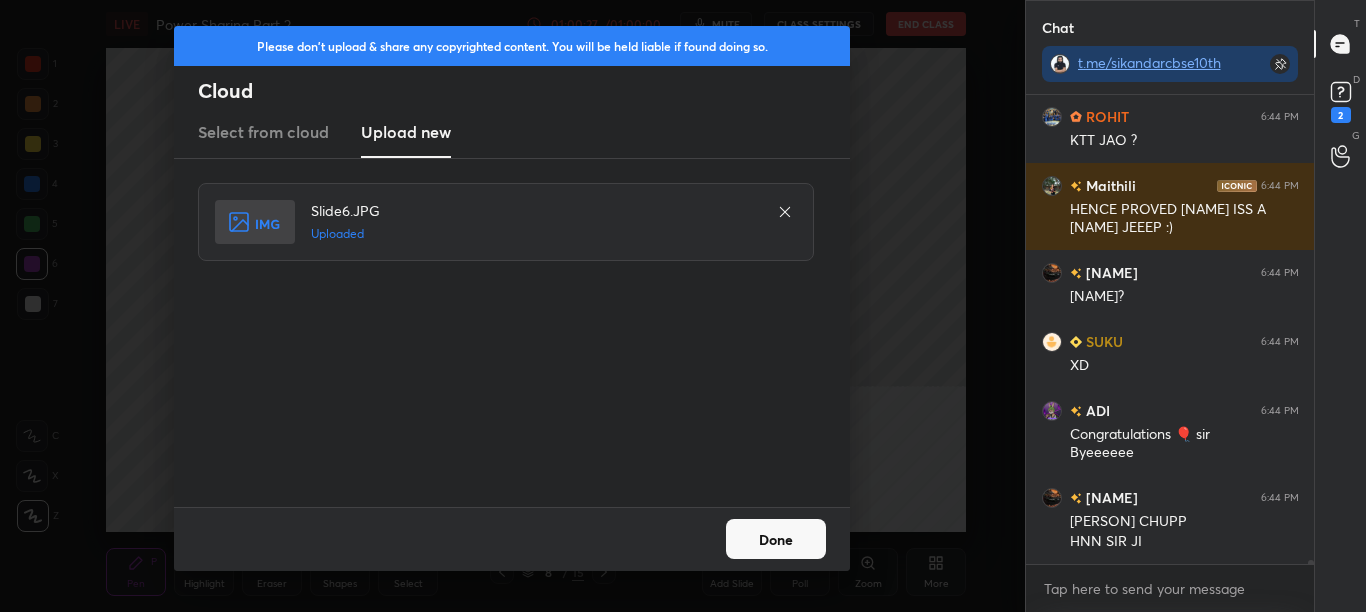 click on "Done" at bounding box center [776, 539] 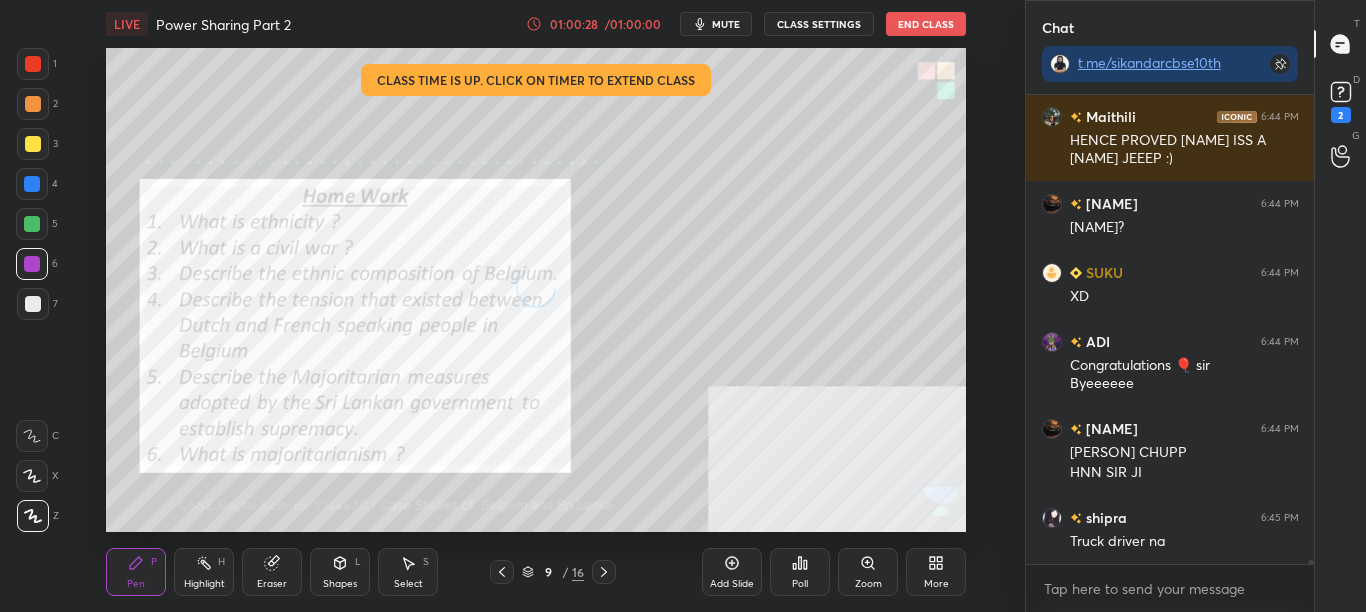 click 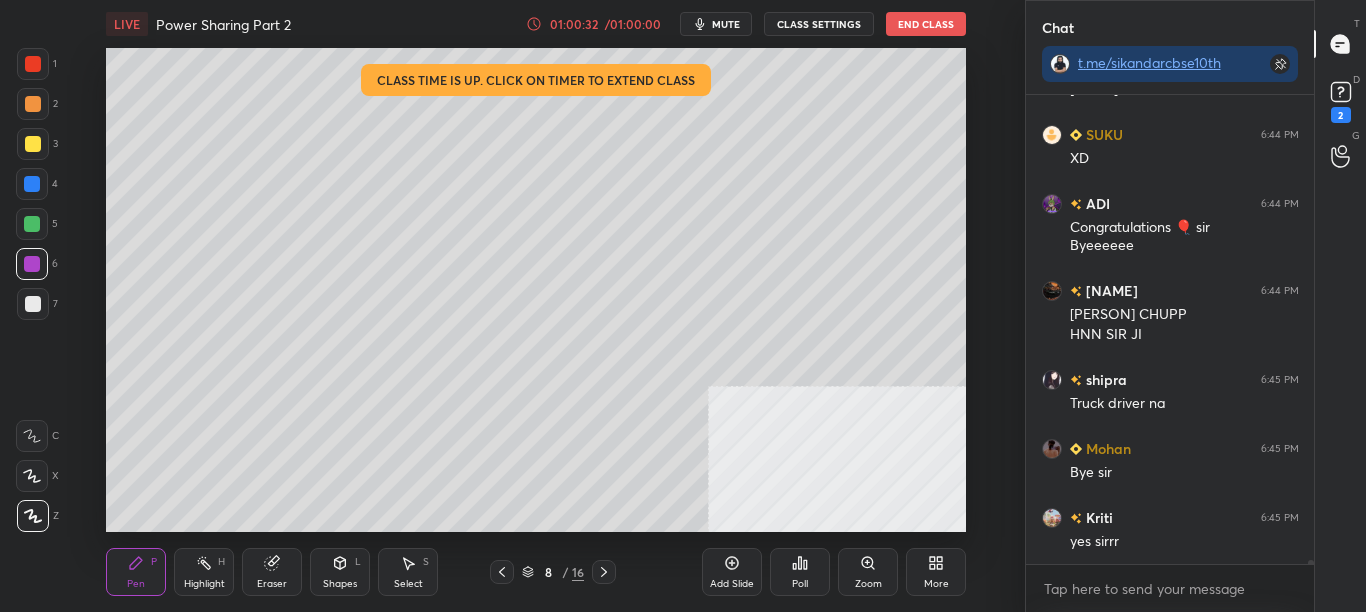 click on "More" at bounding box center (936, 572) 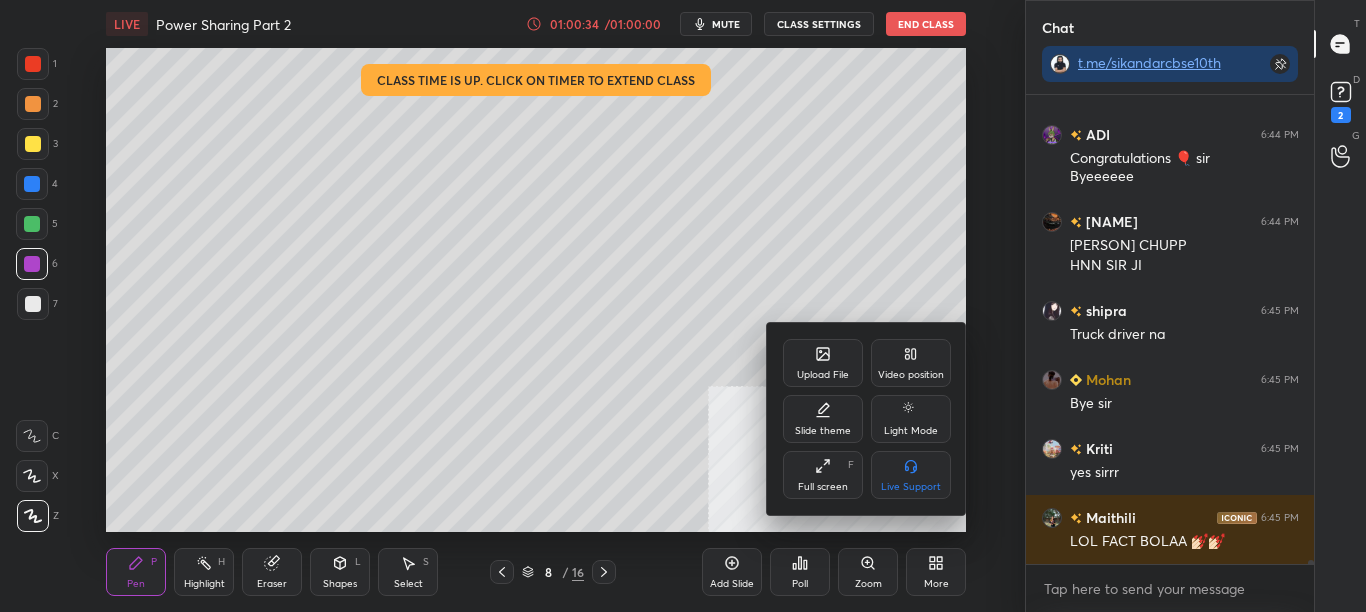click 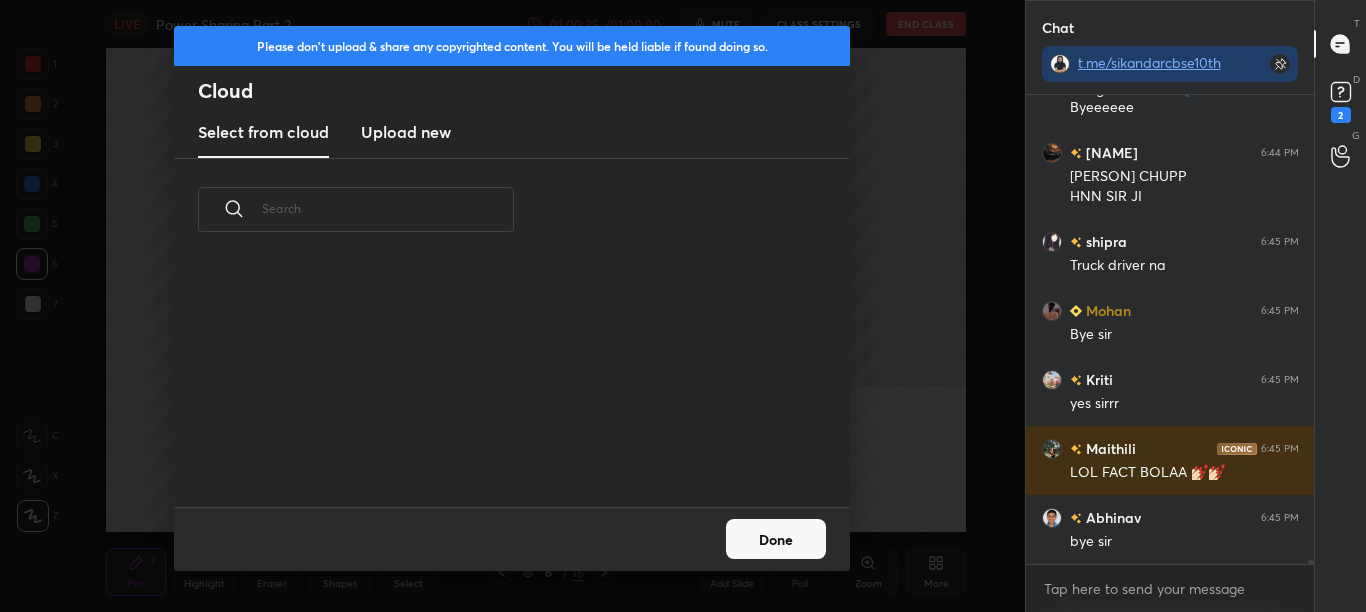 click on "Upload new" at bounding box center [406, 132] 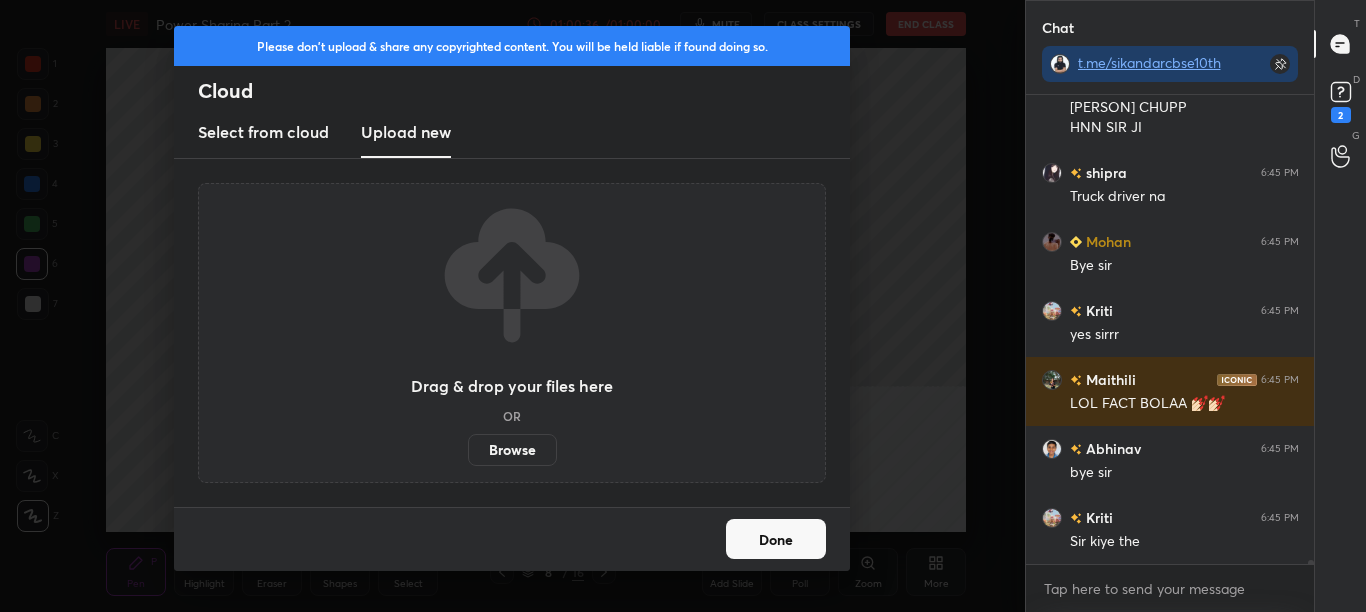 click on "Browse" at bounding box center [512, 450] 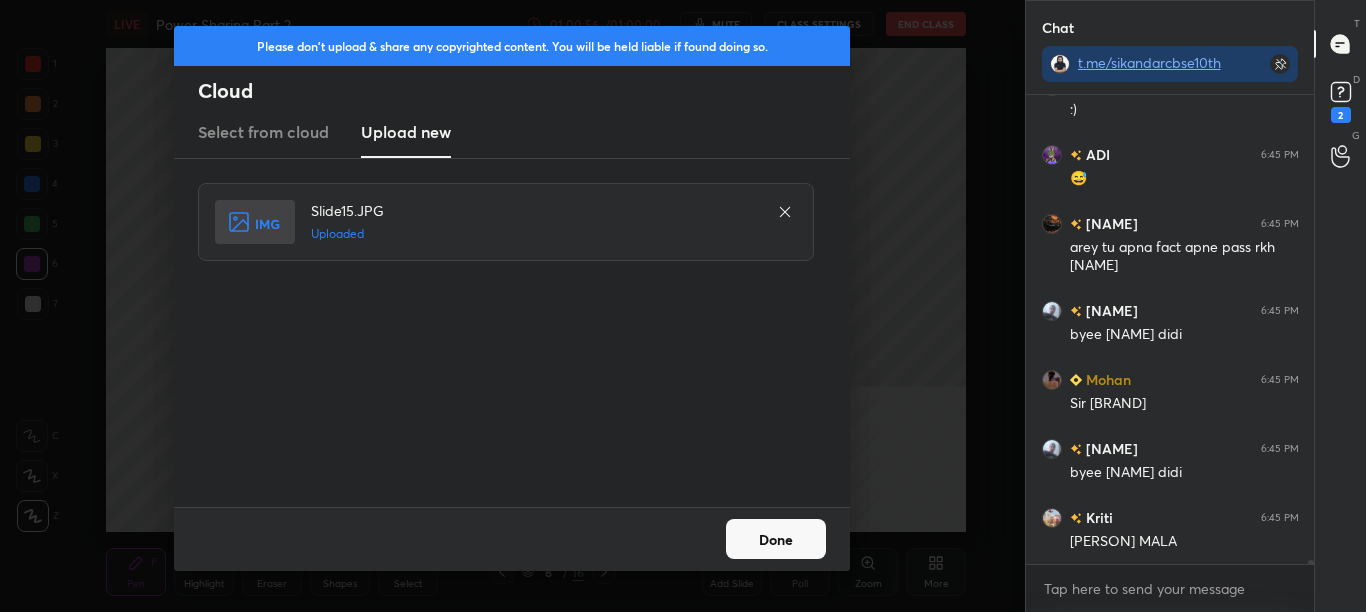 click on "Done" at bounding box center [776, 539] 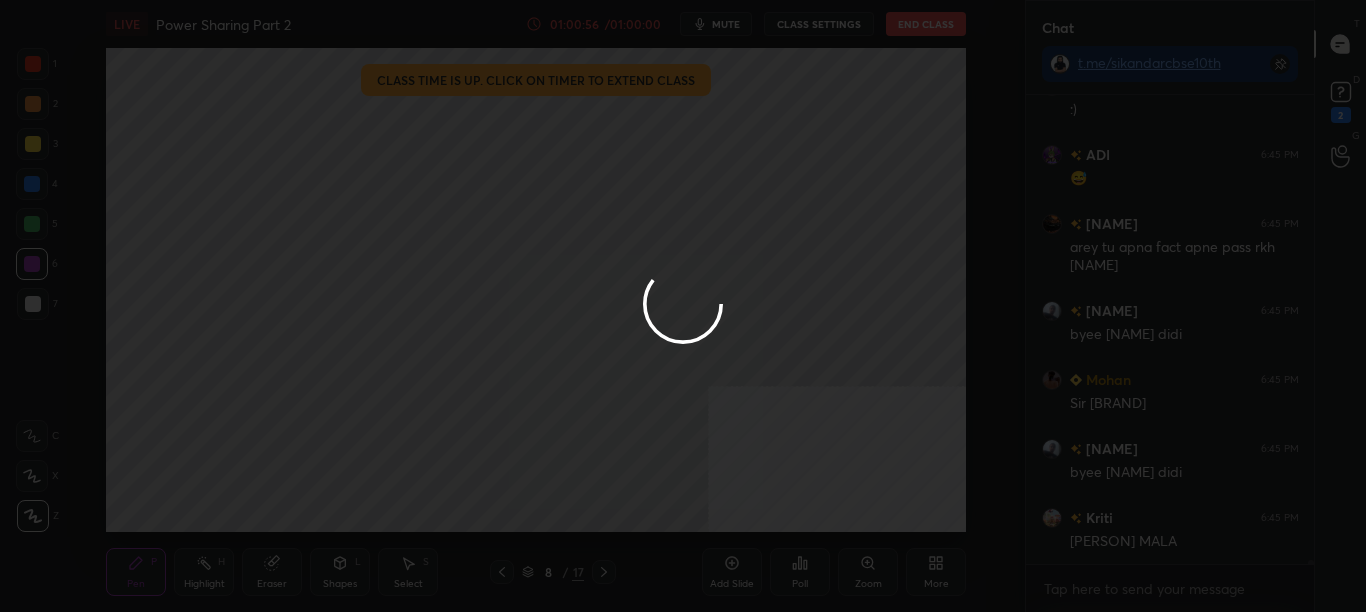 click at bounding box center (683, 306) 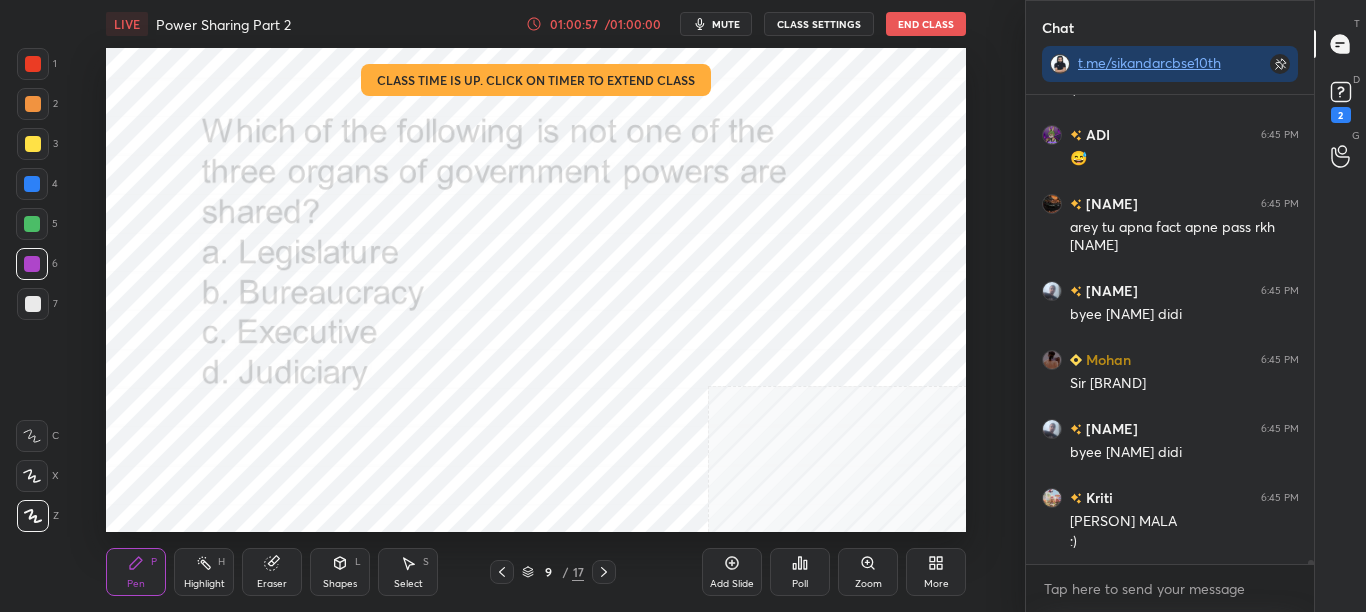 click on "mute" at bounding box center (726, 24) 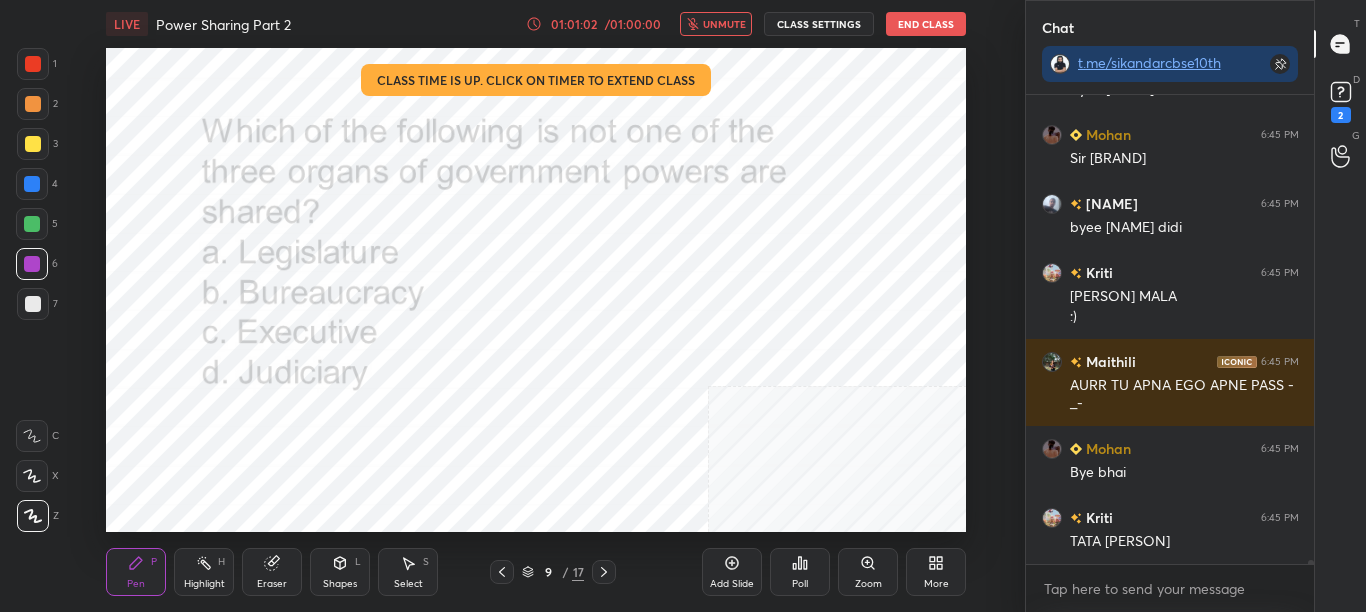 click on "unmute" at bounding box center [724, 24] 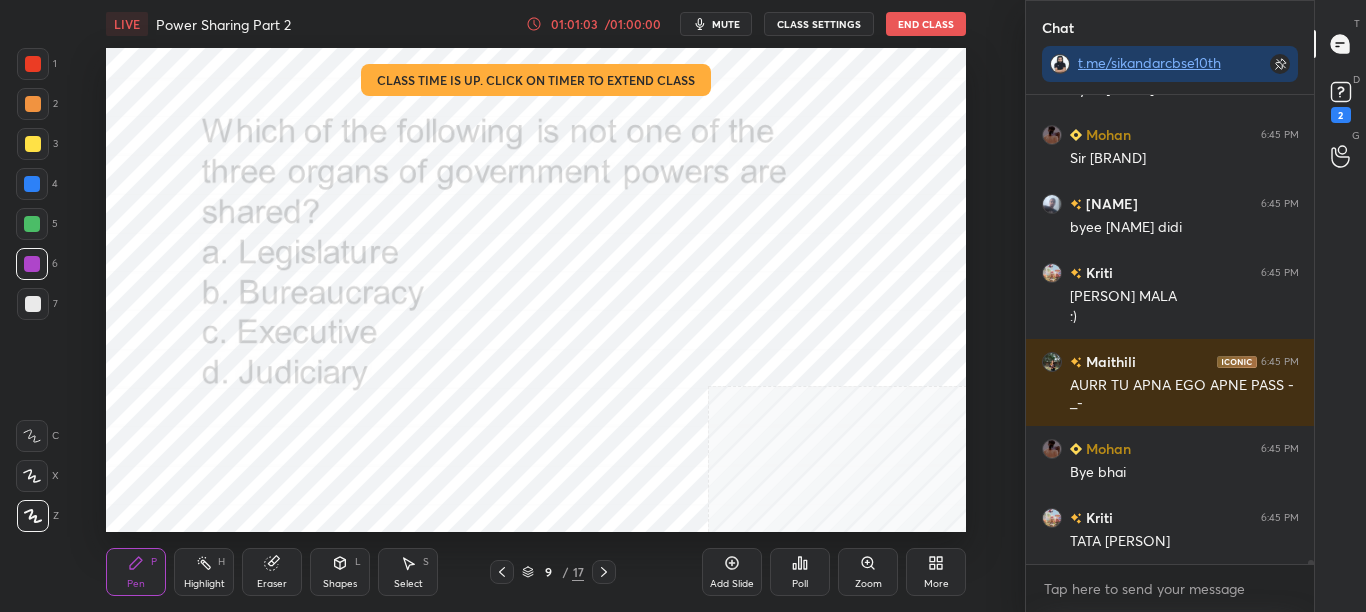 click on "2" at bounding box center [1341, 100] 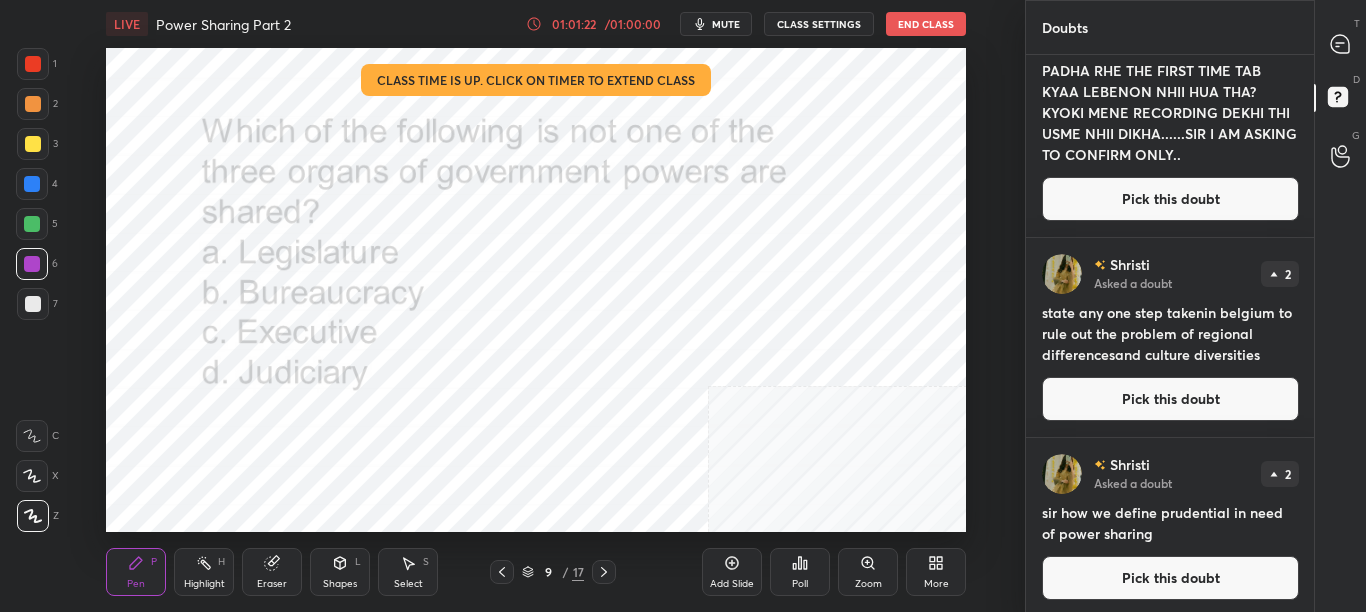 scroll, scrollTop: 664, scrollLeft: 0, axis: vertical 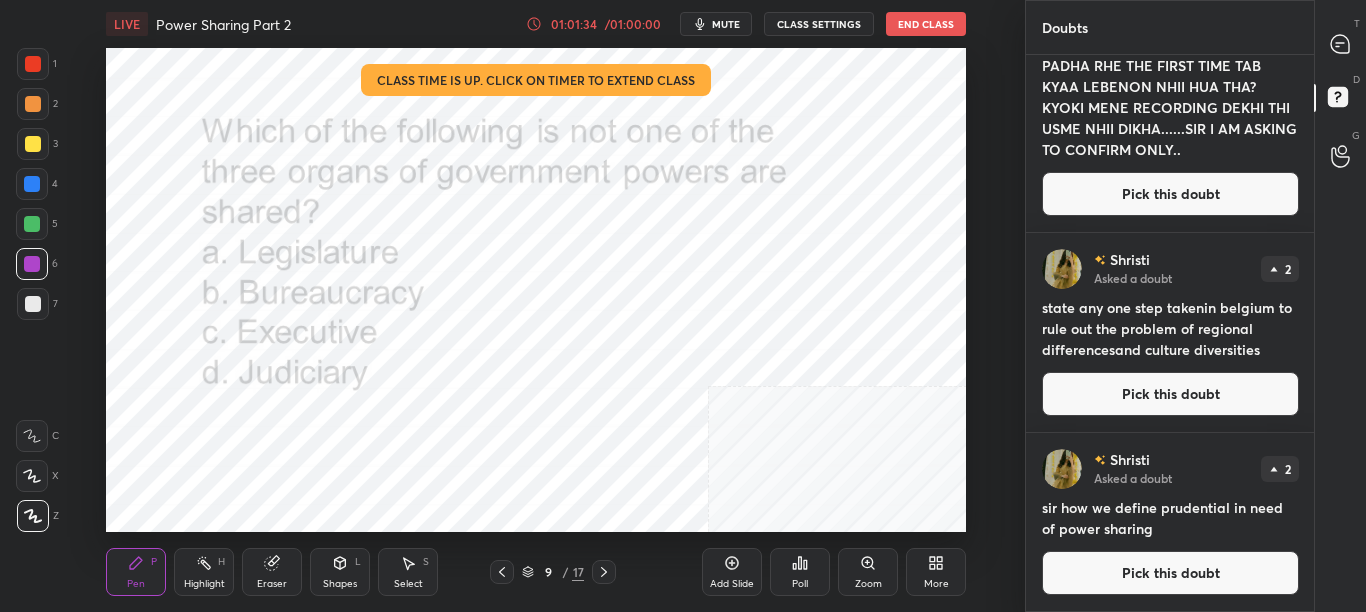 click at bounding box center [502, 572] 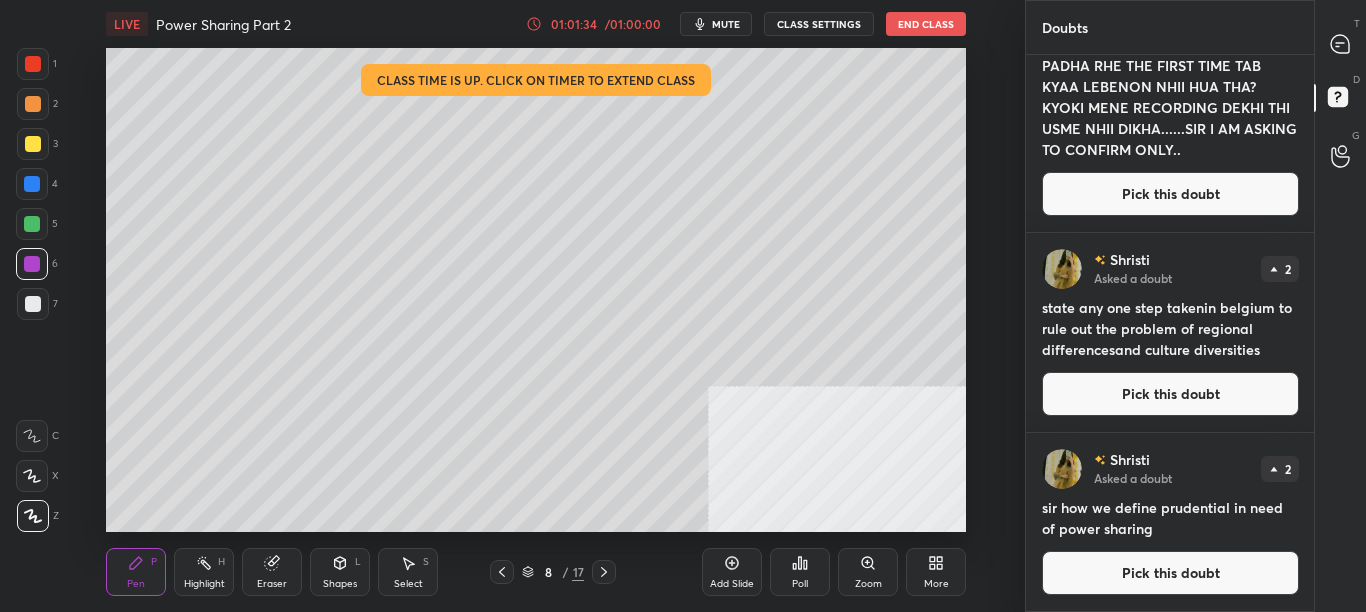 click at bounding box center [502, 572] 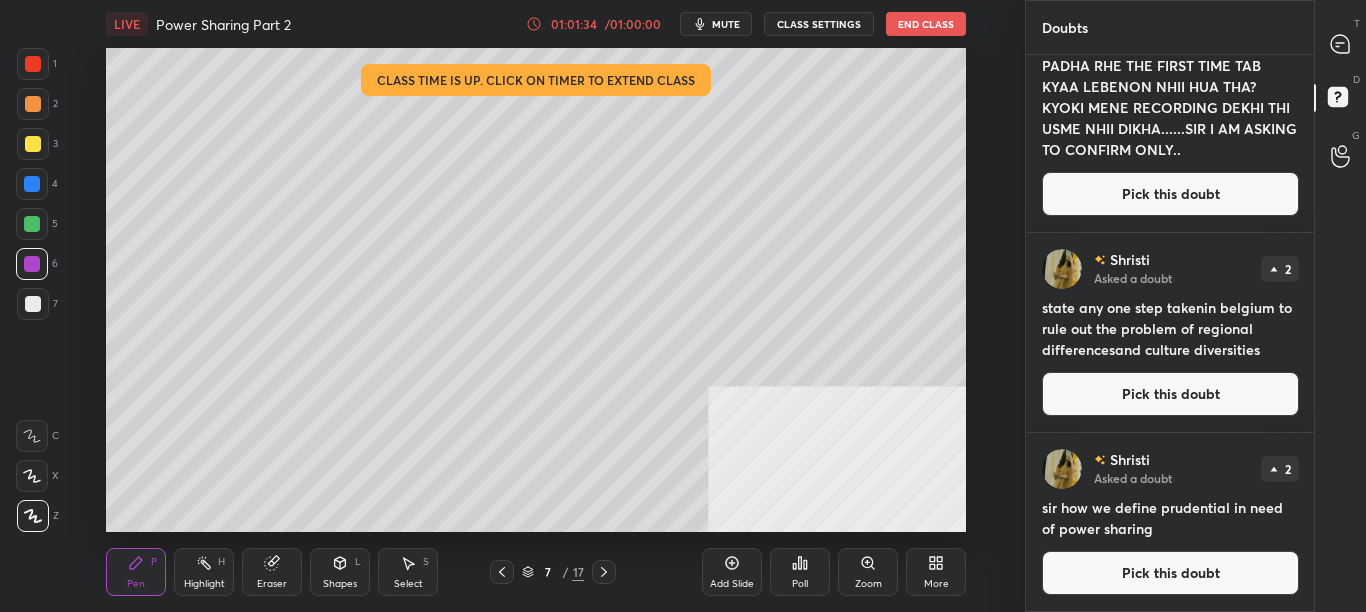 click at bounding box center [502, 572] 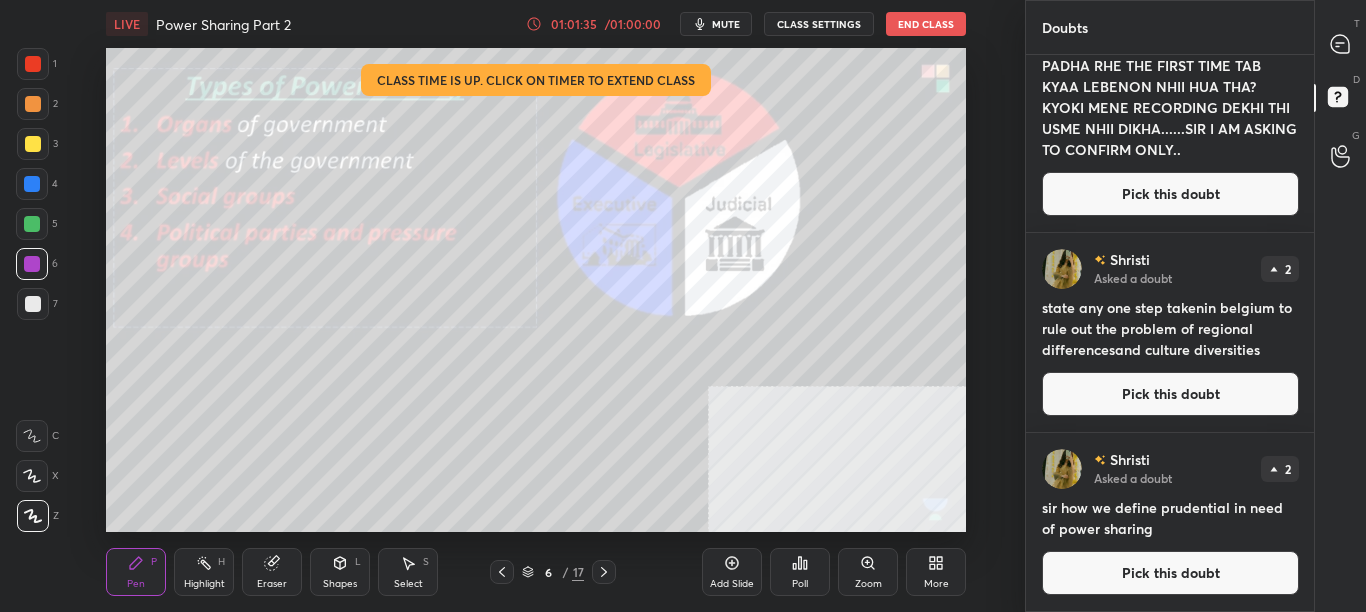 click at bounding box center [502, 572] 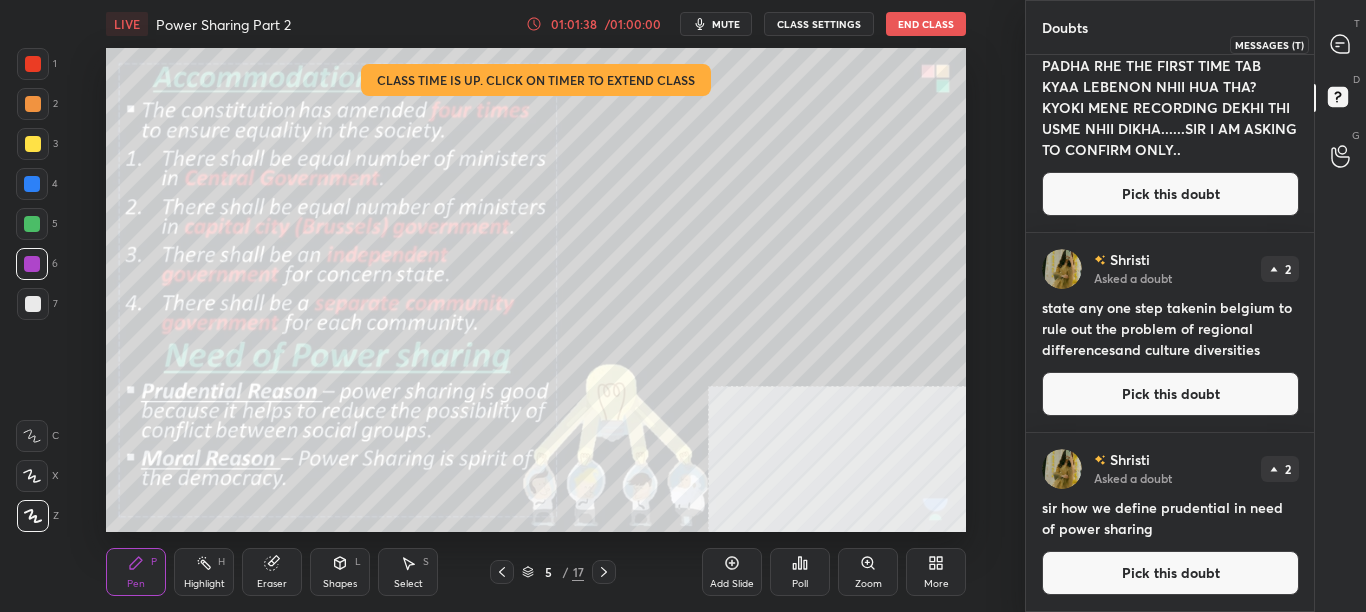 click at bounding box center [1341, 44] 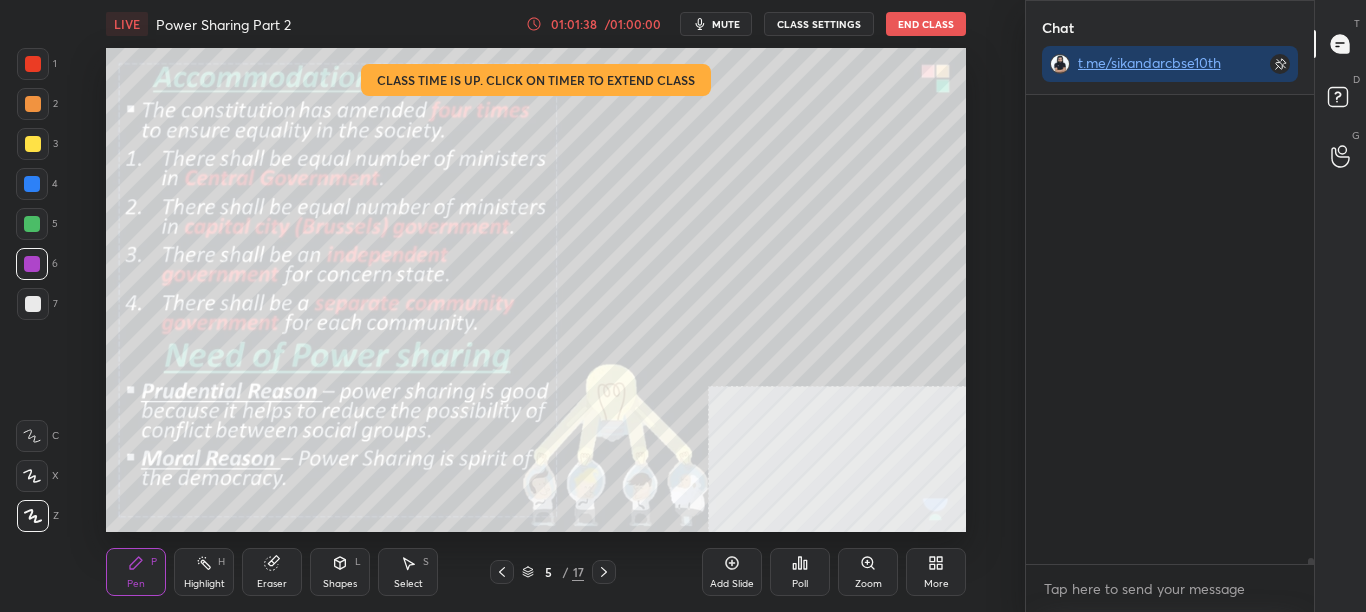 scroll, scrollTop: 511, scrollLeft: 282, axis: both 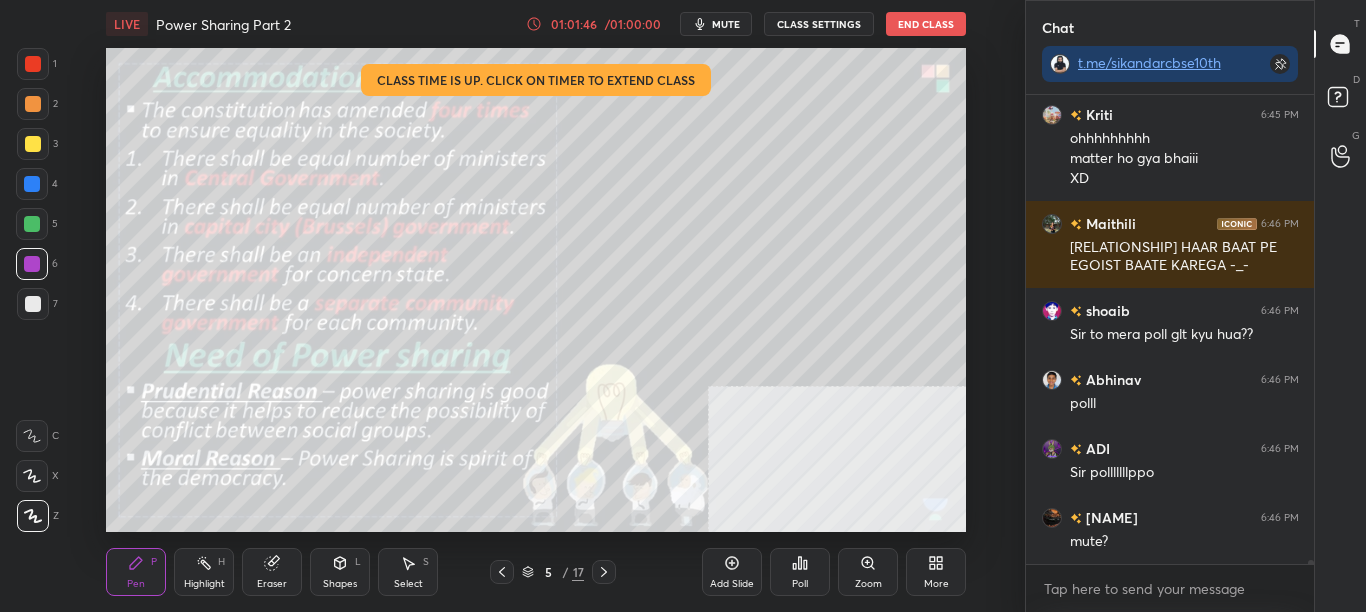 click 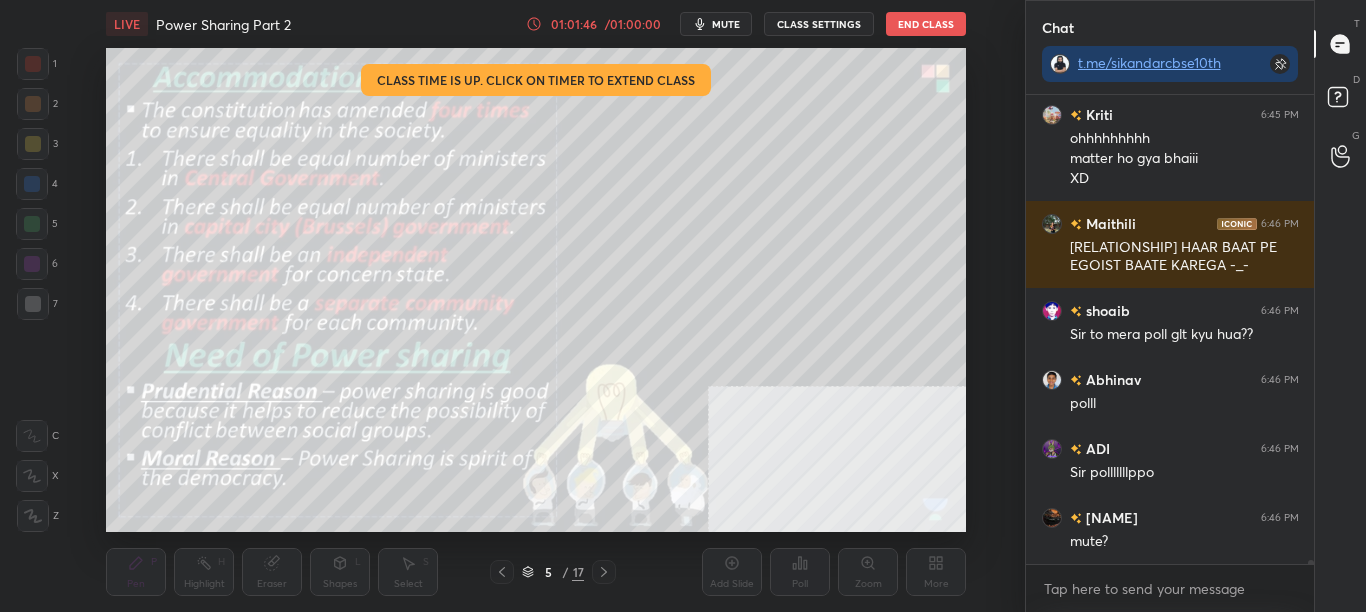 click 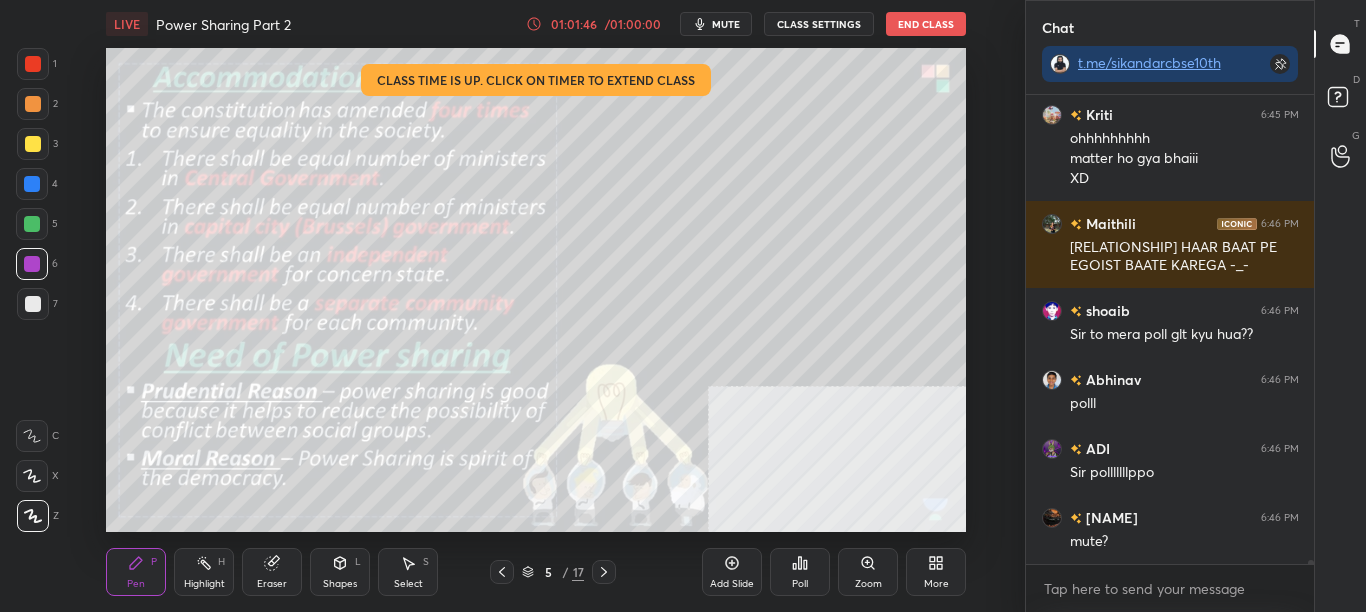 scroll, scrollTop: 51083, scrollLeft: 0, axis: vertical 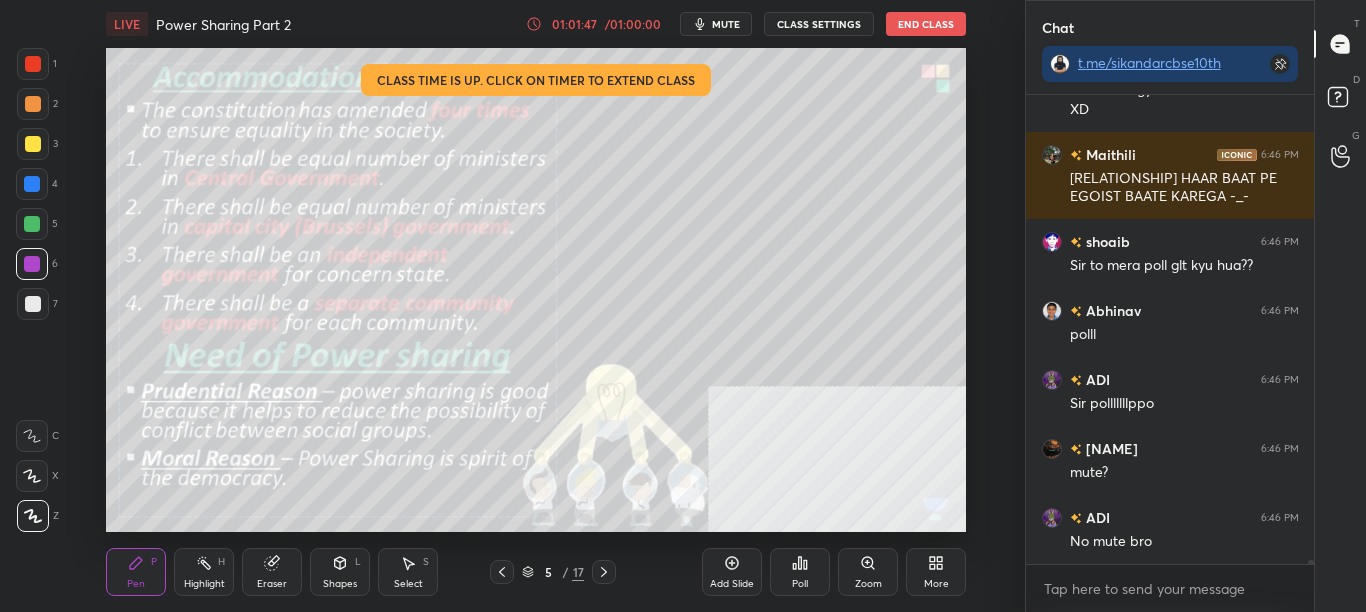 click 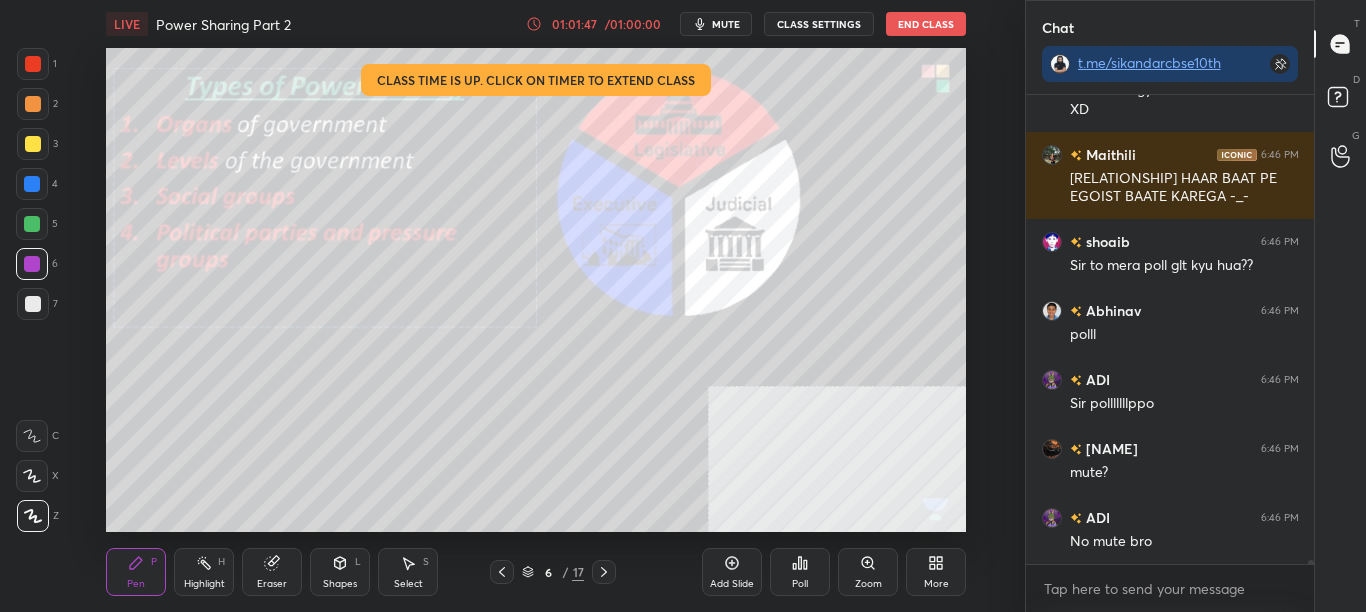 click 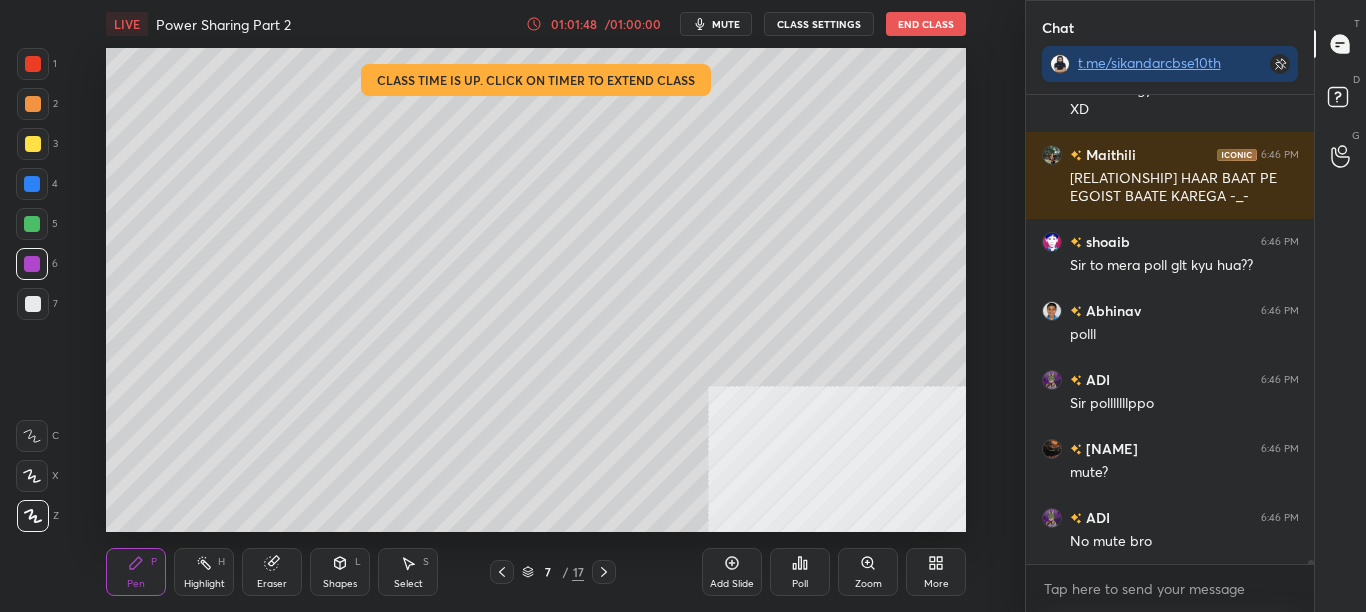 click 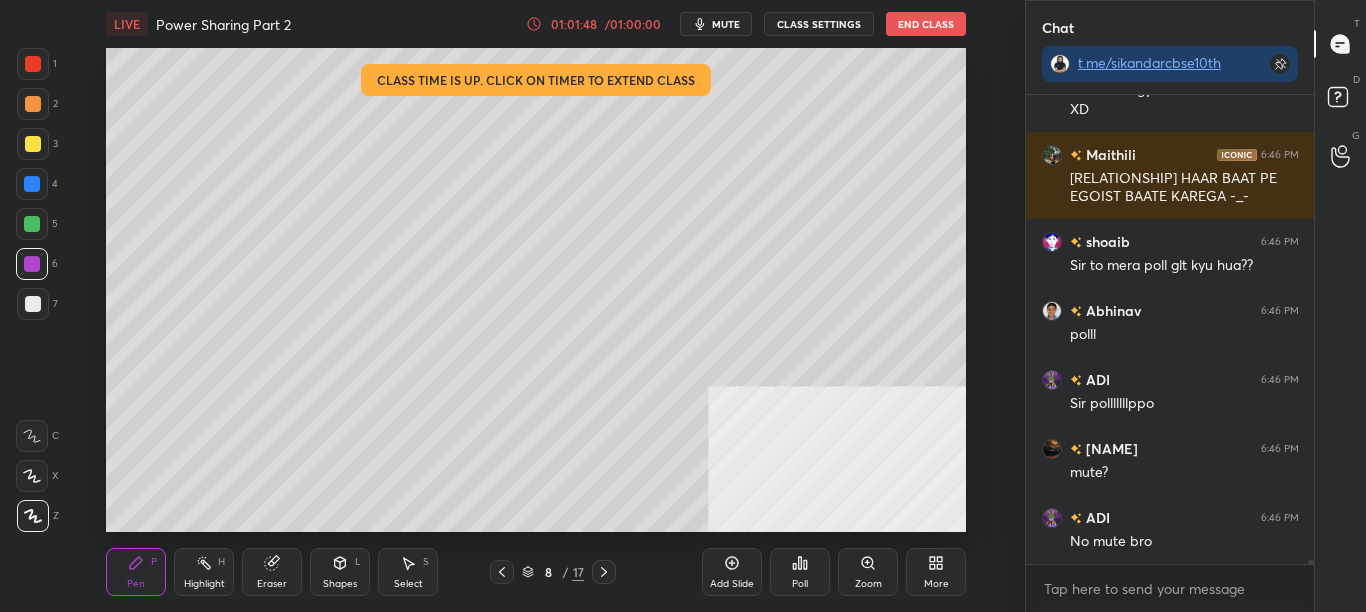 click at bounding box center [604, 572] 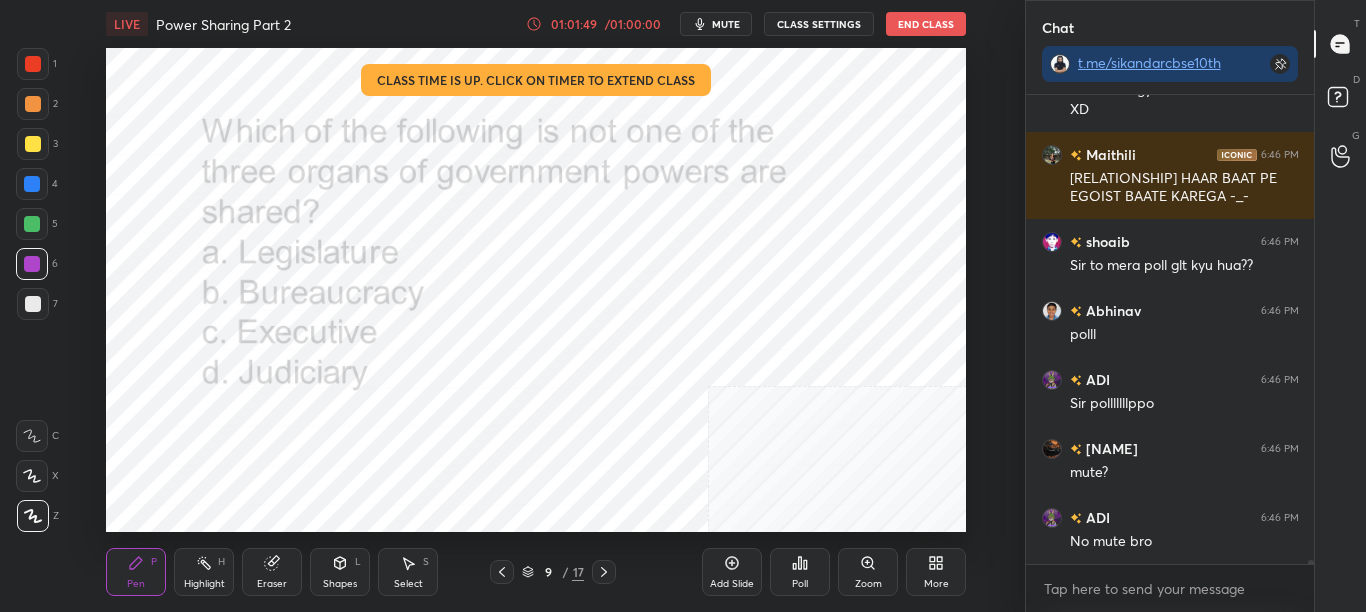 click 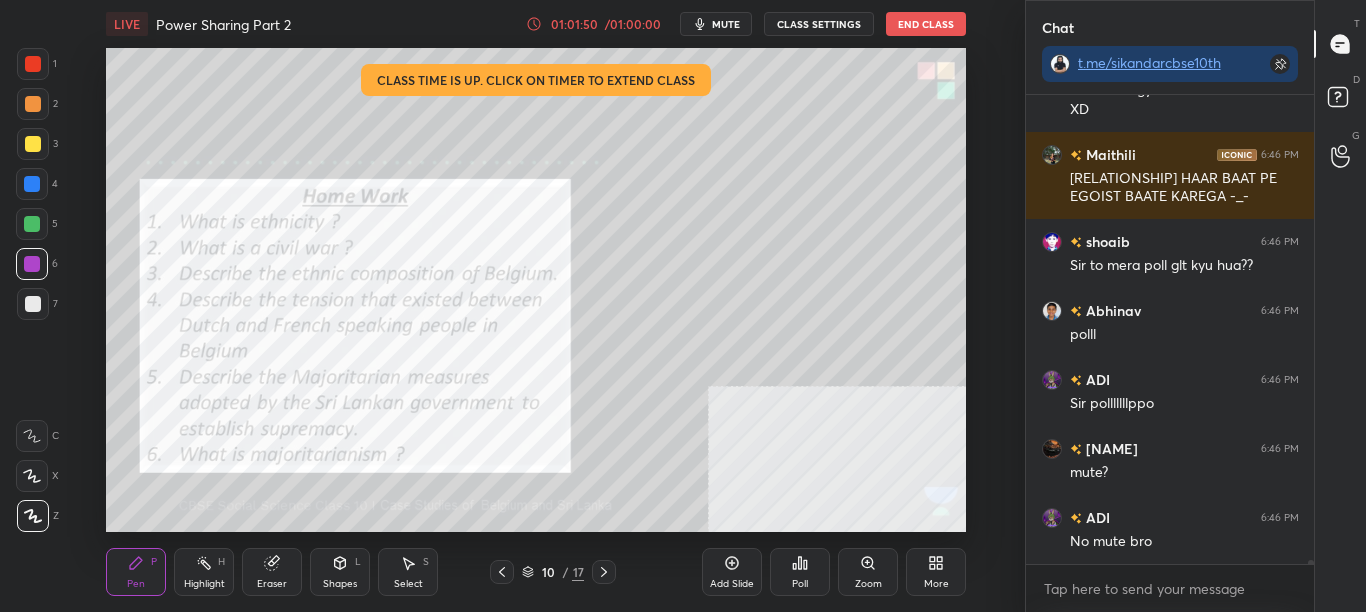 click 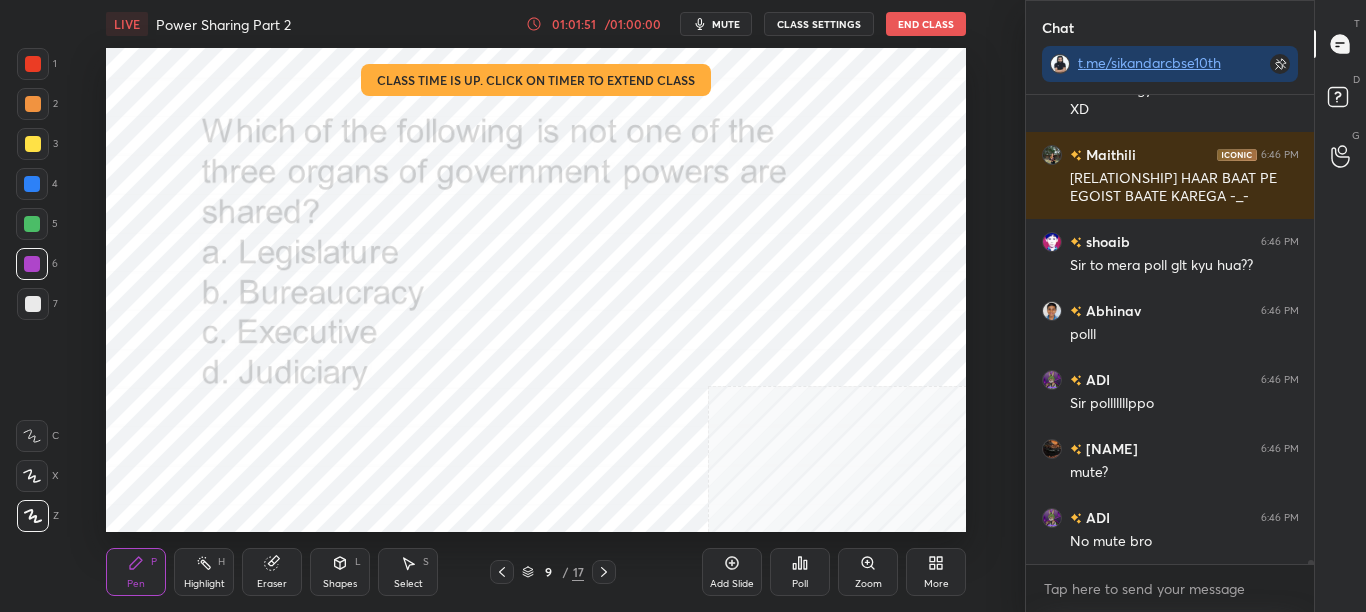 click on "Poll" at bounding box center (800, 572) 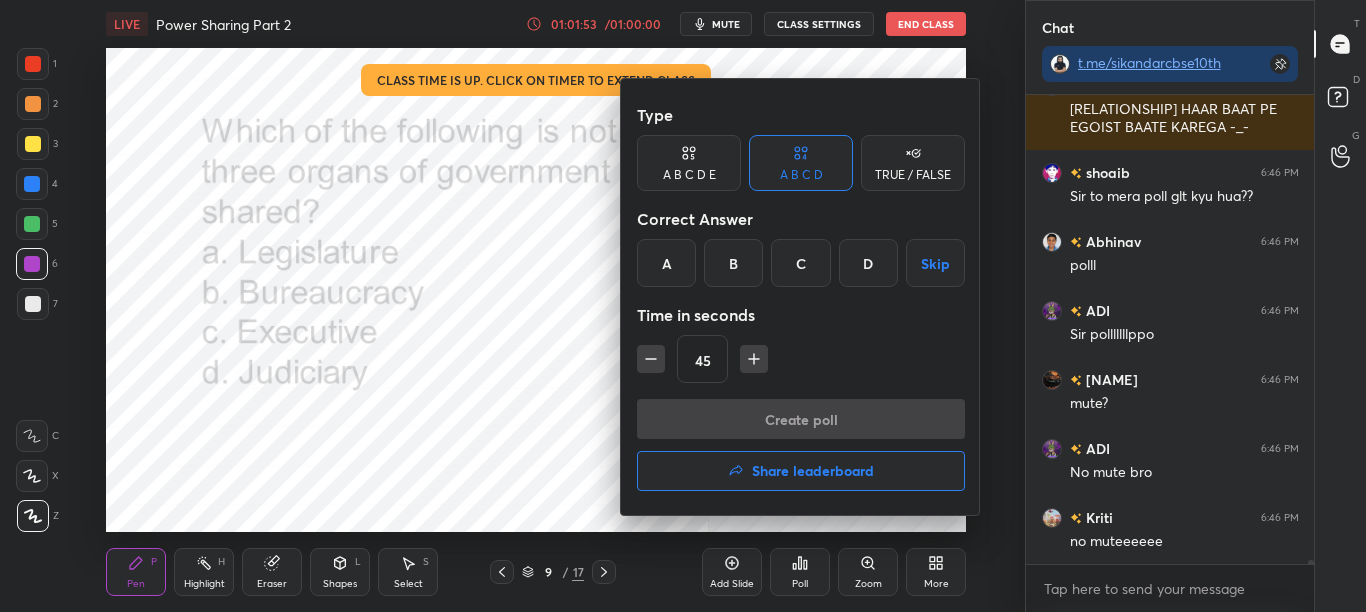 scroll, scrollTop: 51221, scrollLeft: 0, axis: vertical 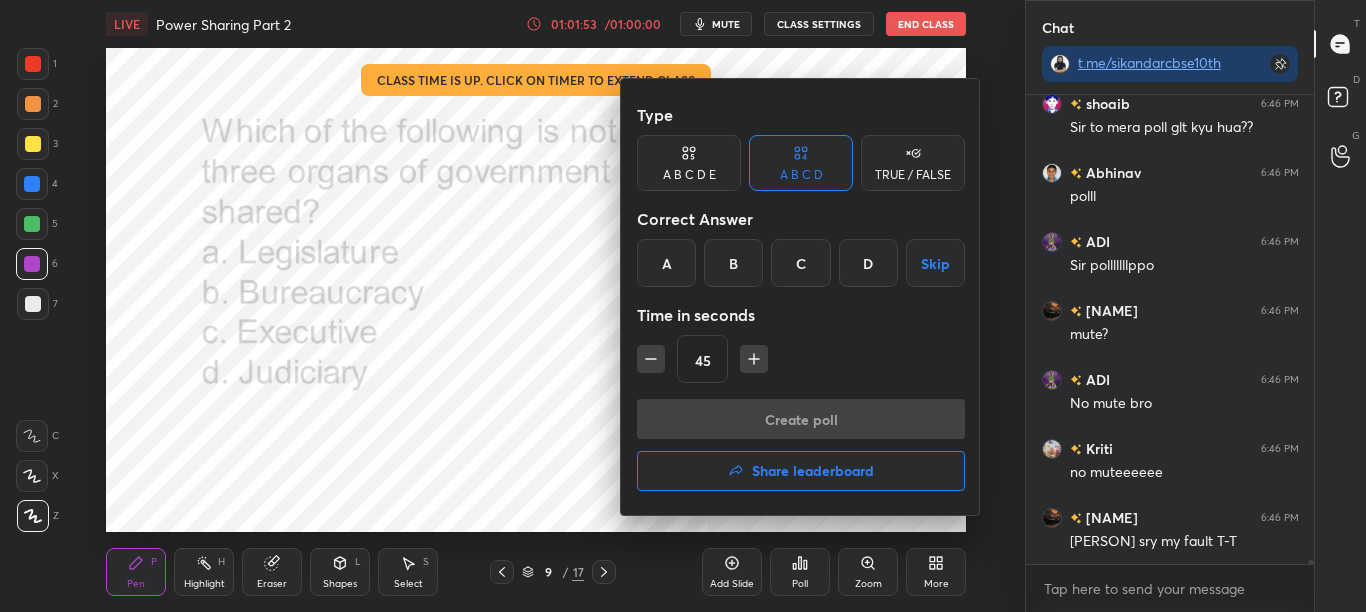 click on "B" at bounding box center (733, 263) 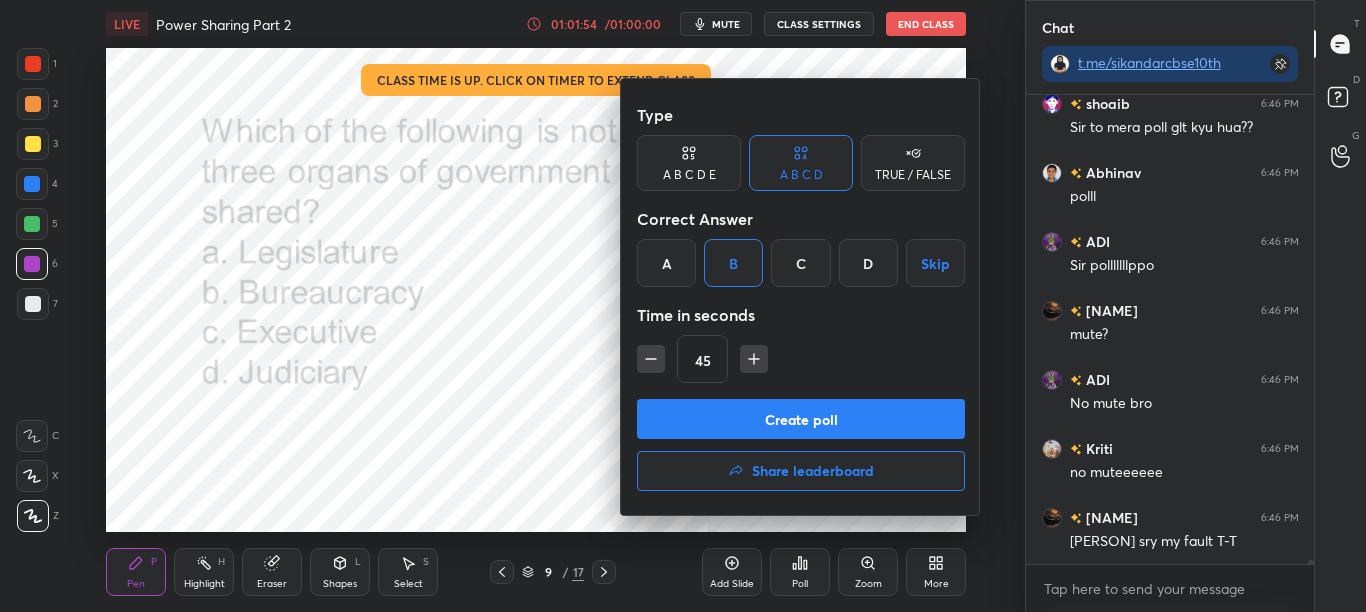 click on "Create poll" at bounding box center [801, 419] 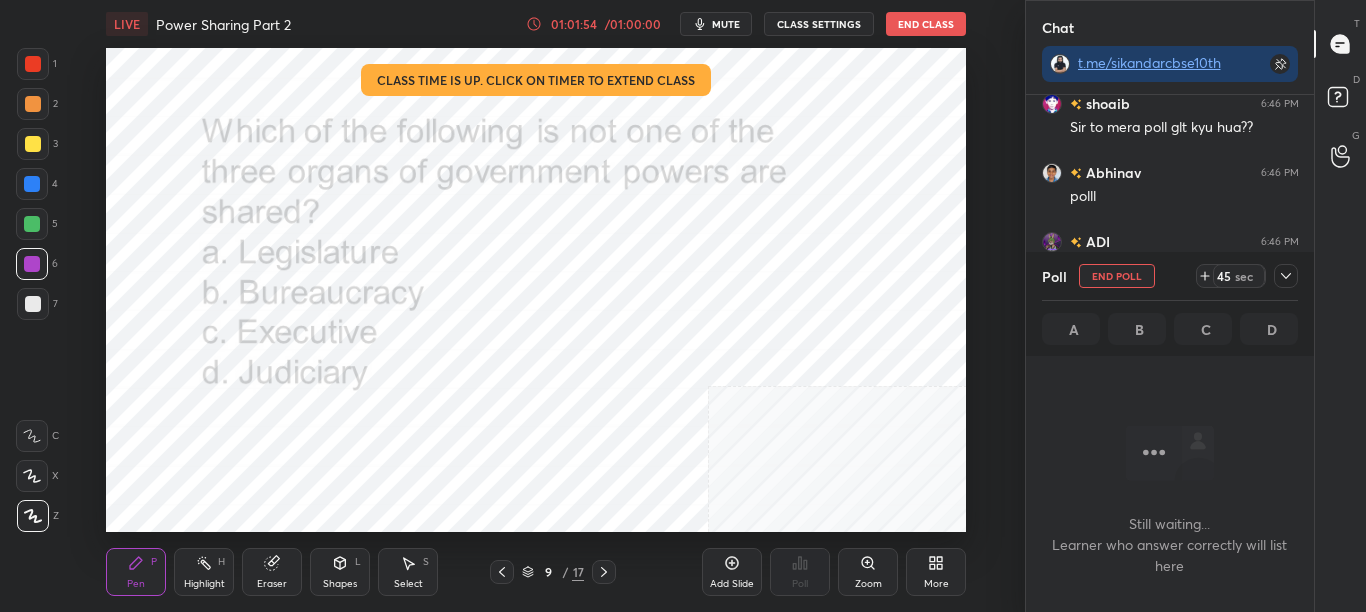 scroll, scrollTop: 401, scrollLeft: 282, axis: both 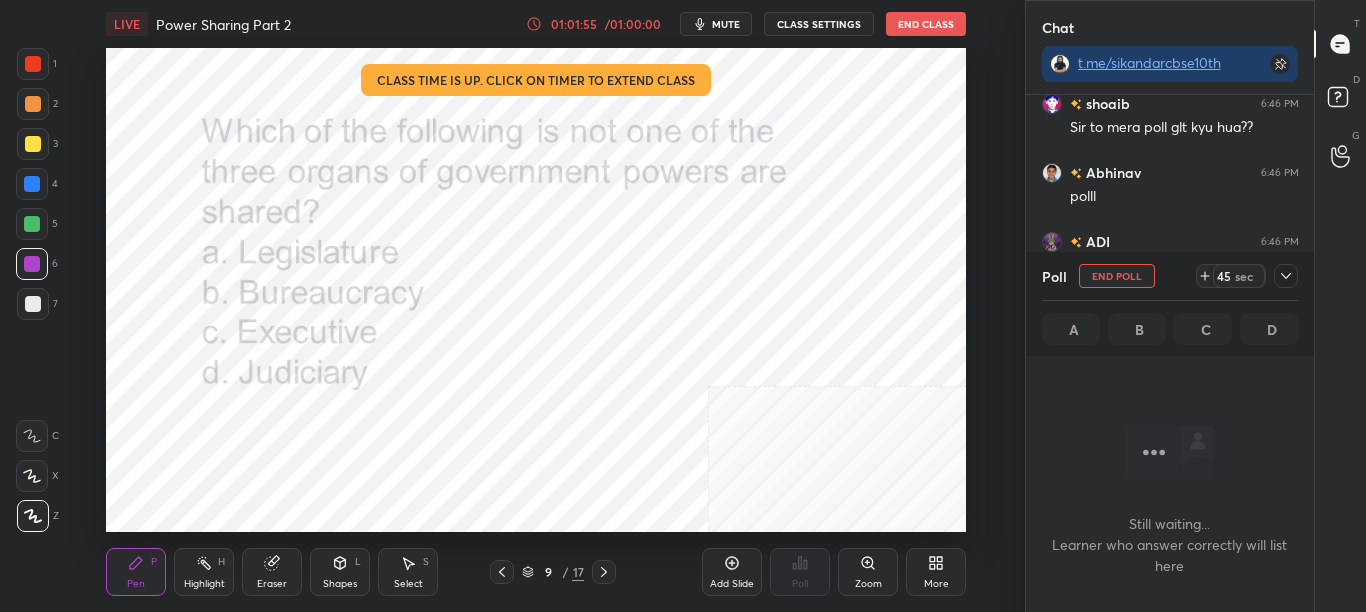 click at bounding box center (1286, 276) 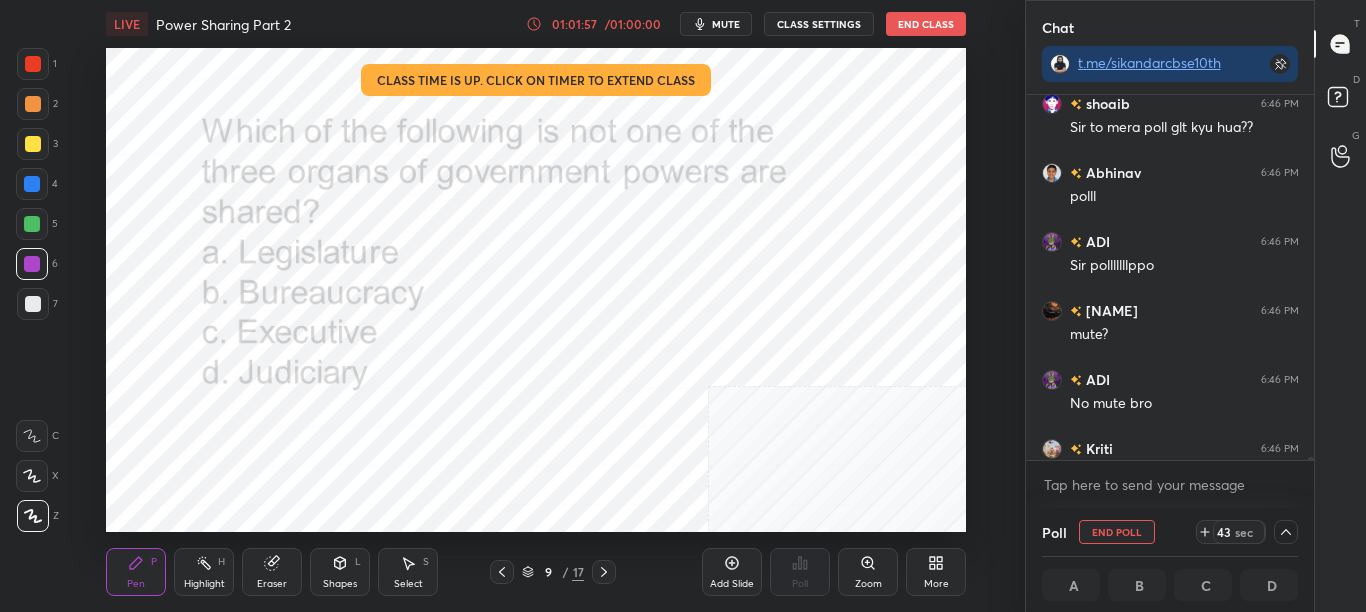 scroll, scrollTop: 1, scrollLeft: 7, axis: both 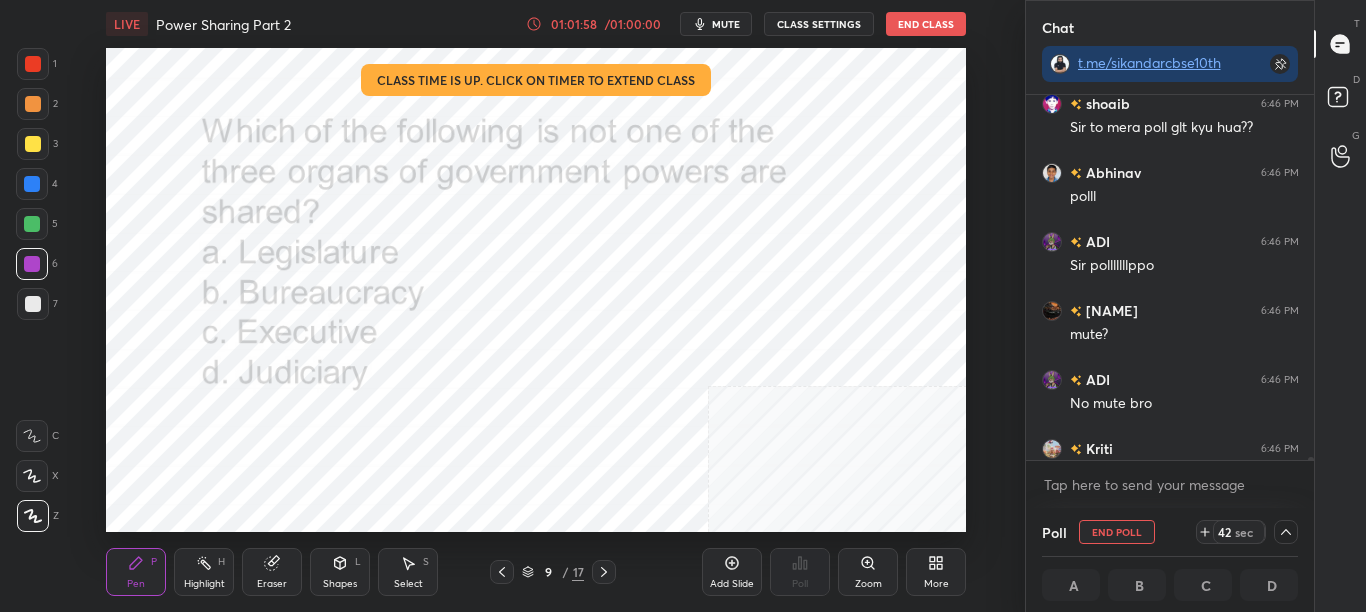 click at bounding box center [1308, 277] 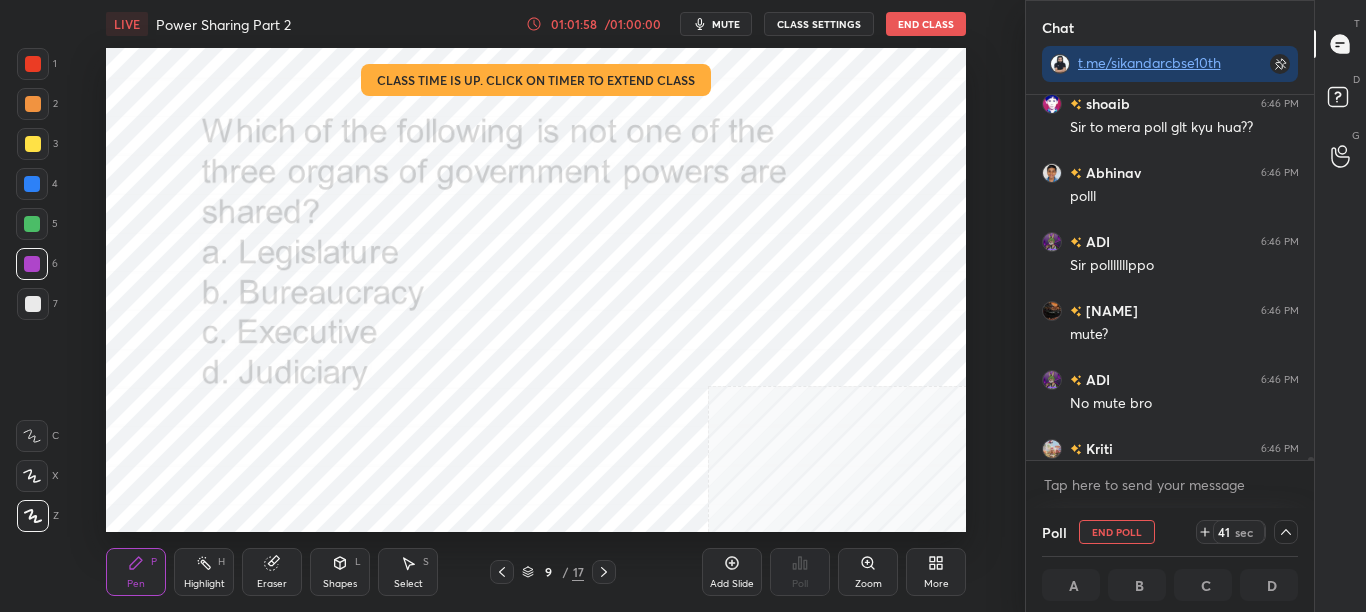 scroll, scrollTop: 51325, scrollLeft: 0, axis: vertical 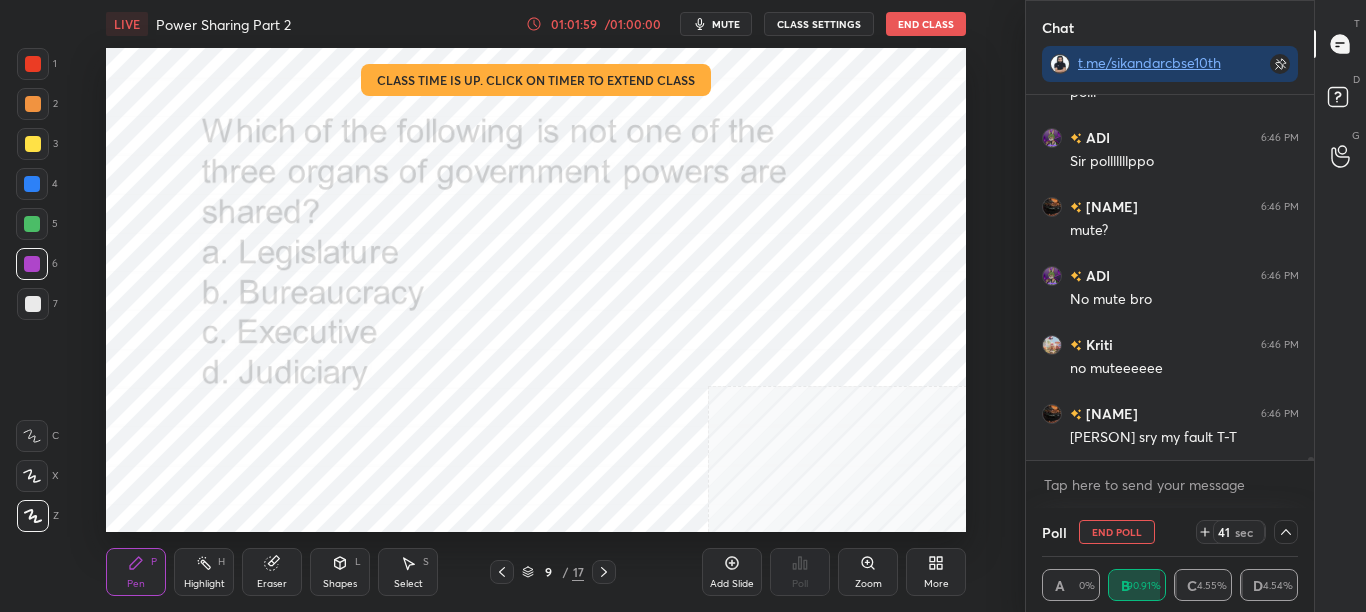 drag, startPoint x: 1312, startPoint y: 457, endPoint x: 1311, endPoint y: 470, distance: 13.038404 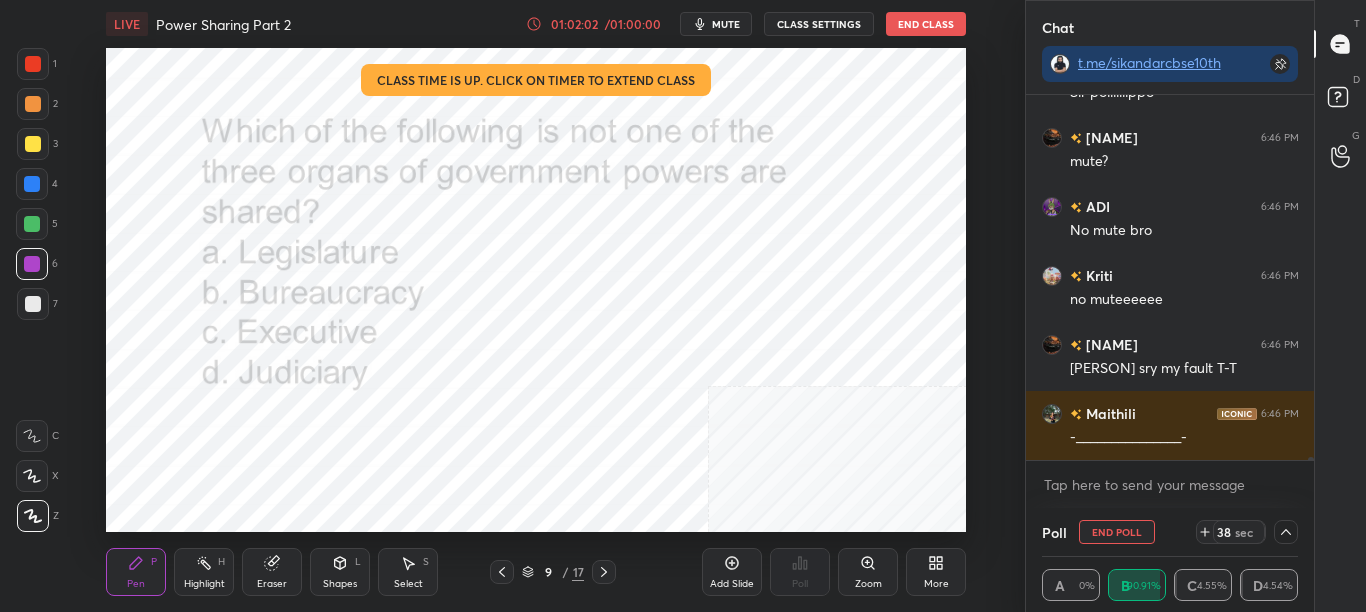 scroll, scrollTop: 51463, scrollLeft: 0, axis: vertical 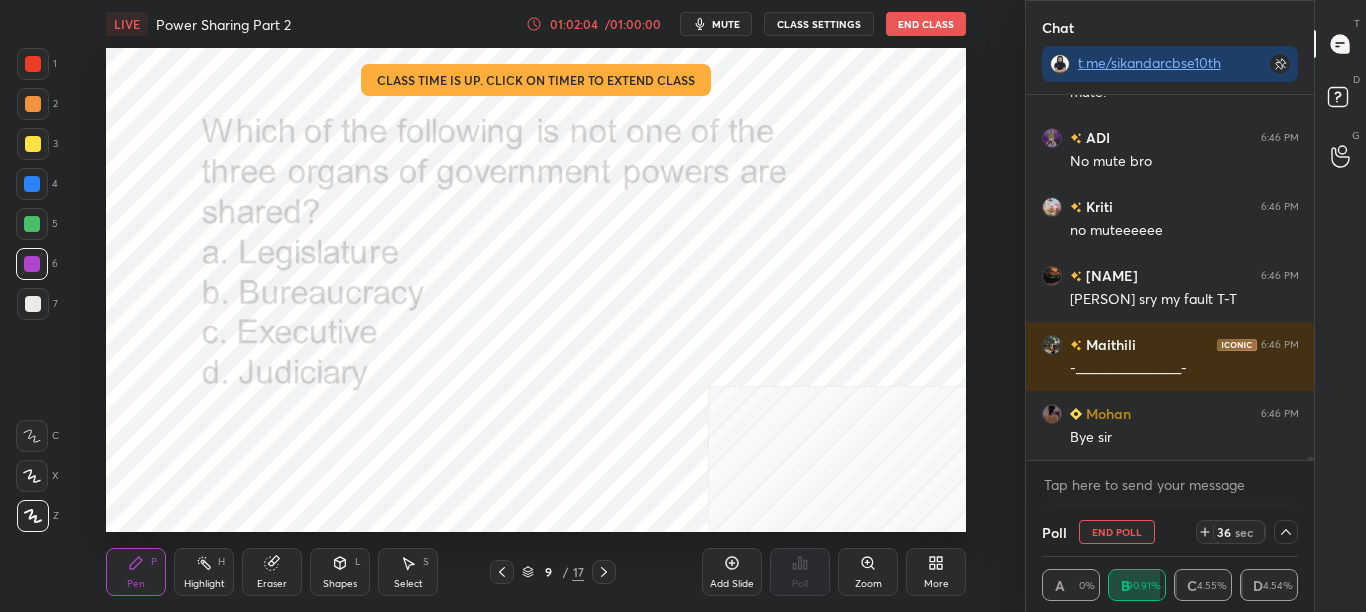 click 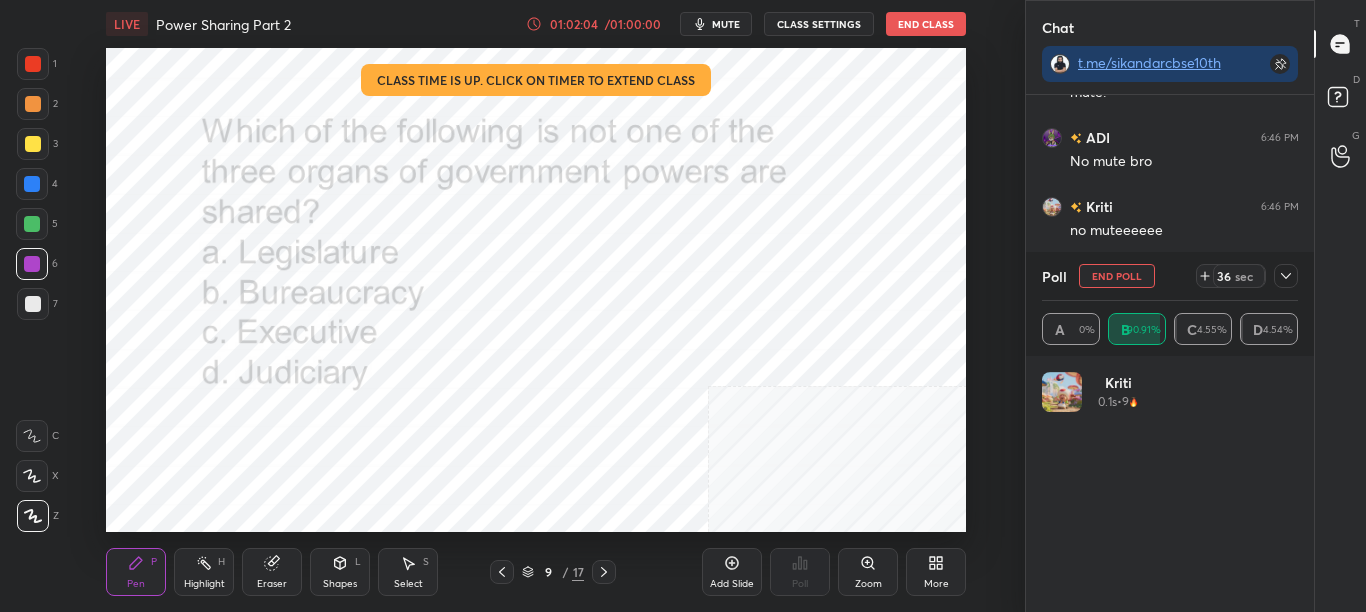 scroll, scrollTop: 7, scrollLeft: 7, axis: both 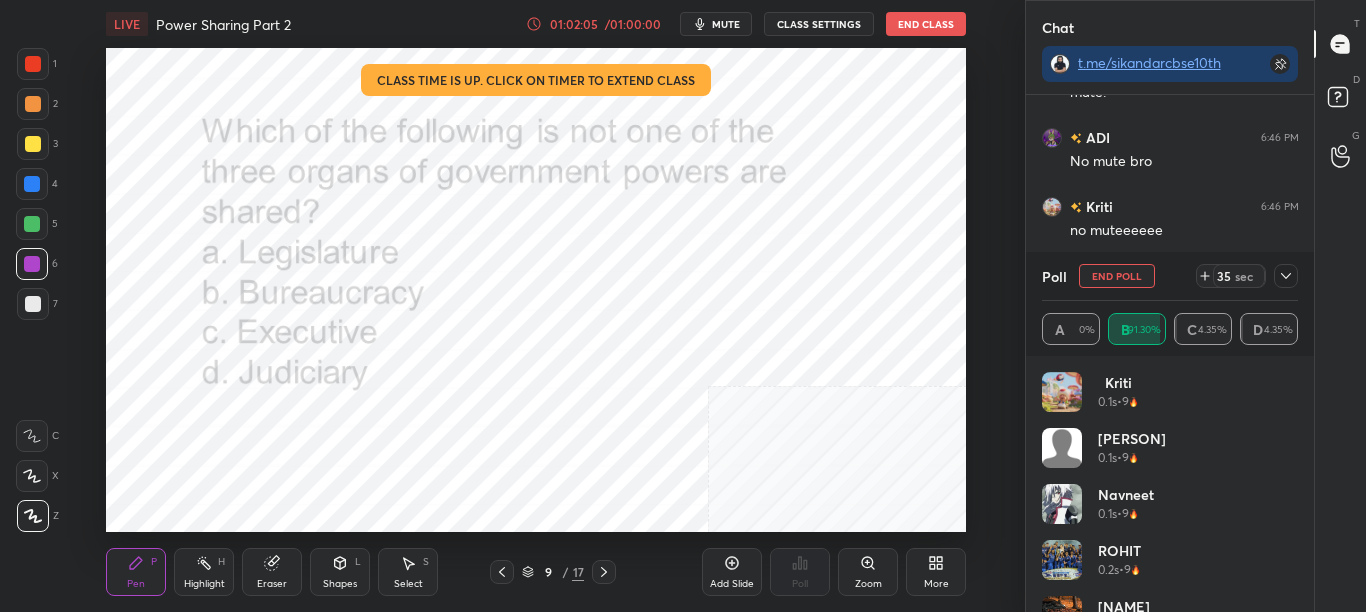 click 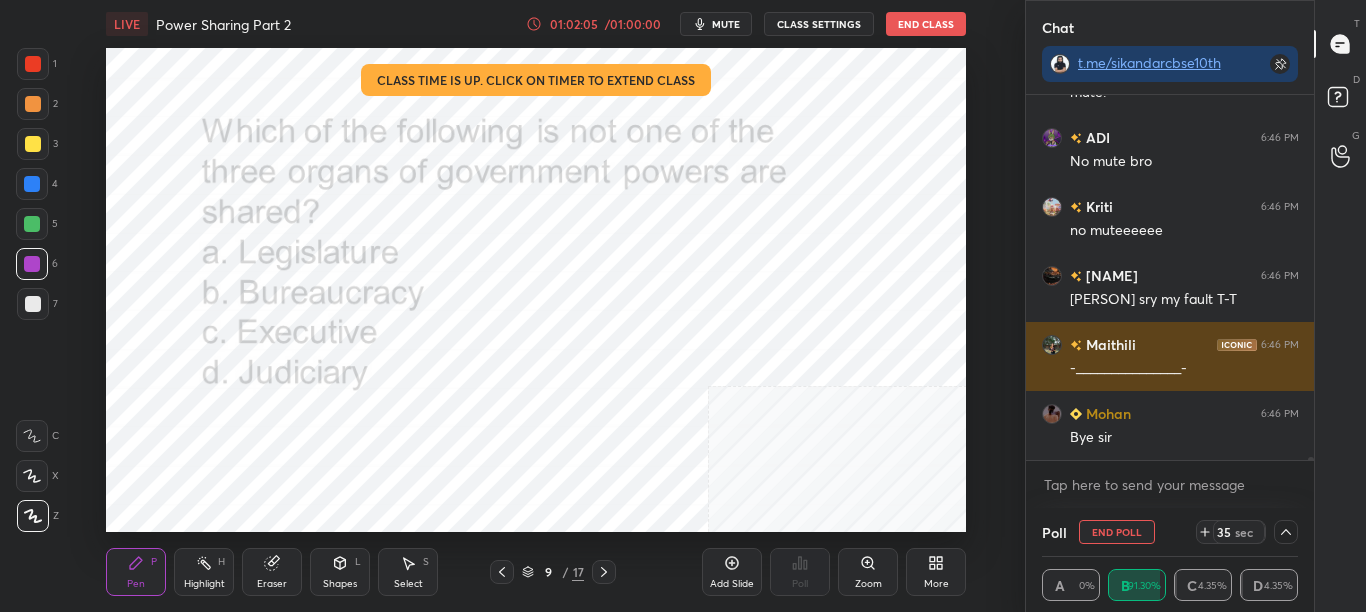 scroll, scrollTop: 51532, scrollLeft: 0, axis: vertical 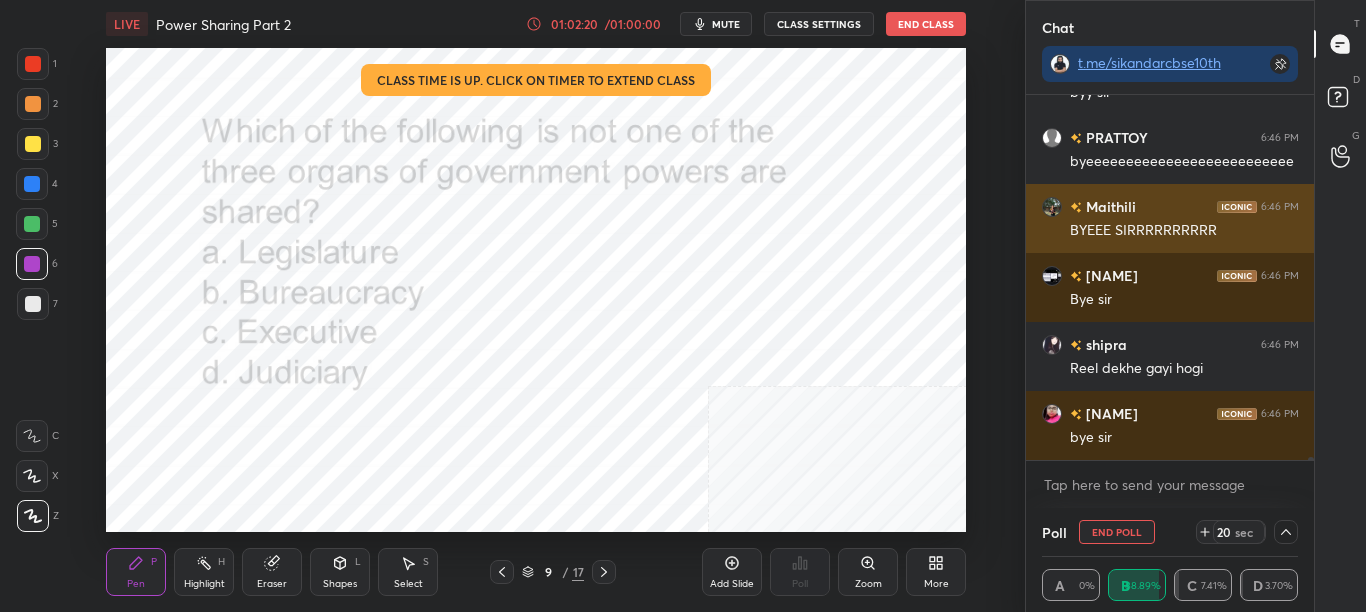 click on "[PERSON] 6:46 PM" at bounding box center (1170, 206) 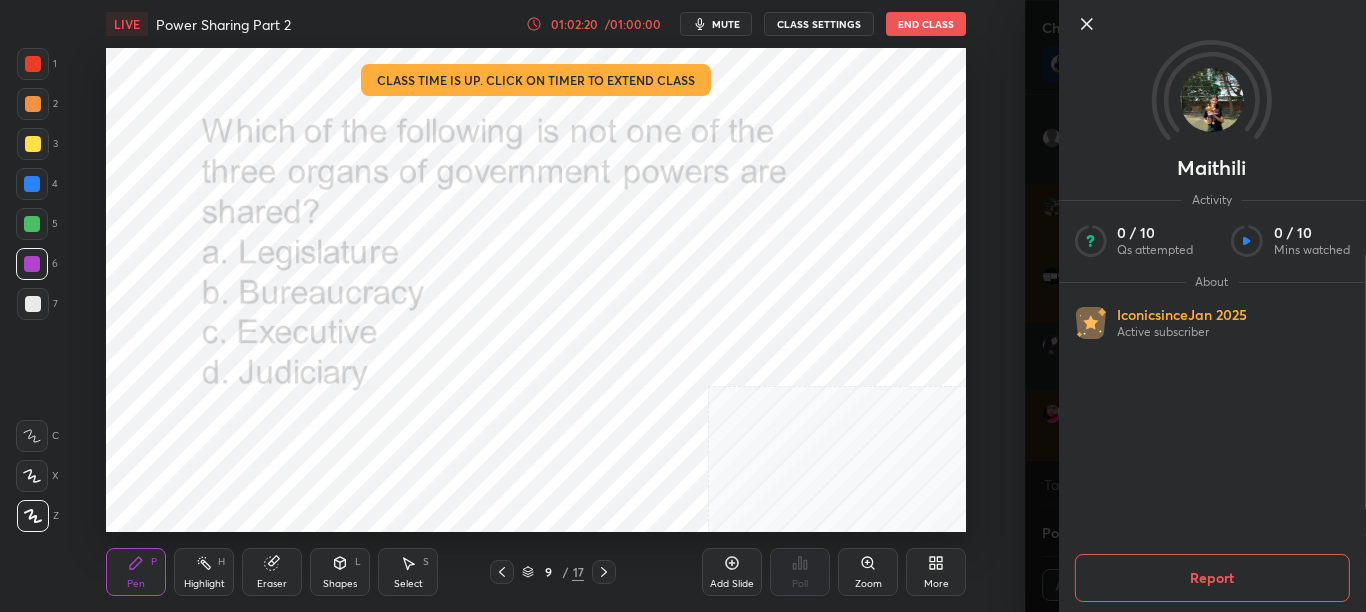 click on "Maithili Activity 0 / 10 Qs attempted 0 / 10 Mins watched About Iconic  since  Jan   2025 Active subscriber Report" at bounding box center [1196, 306] 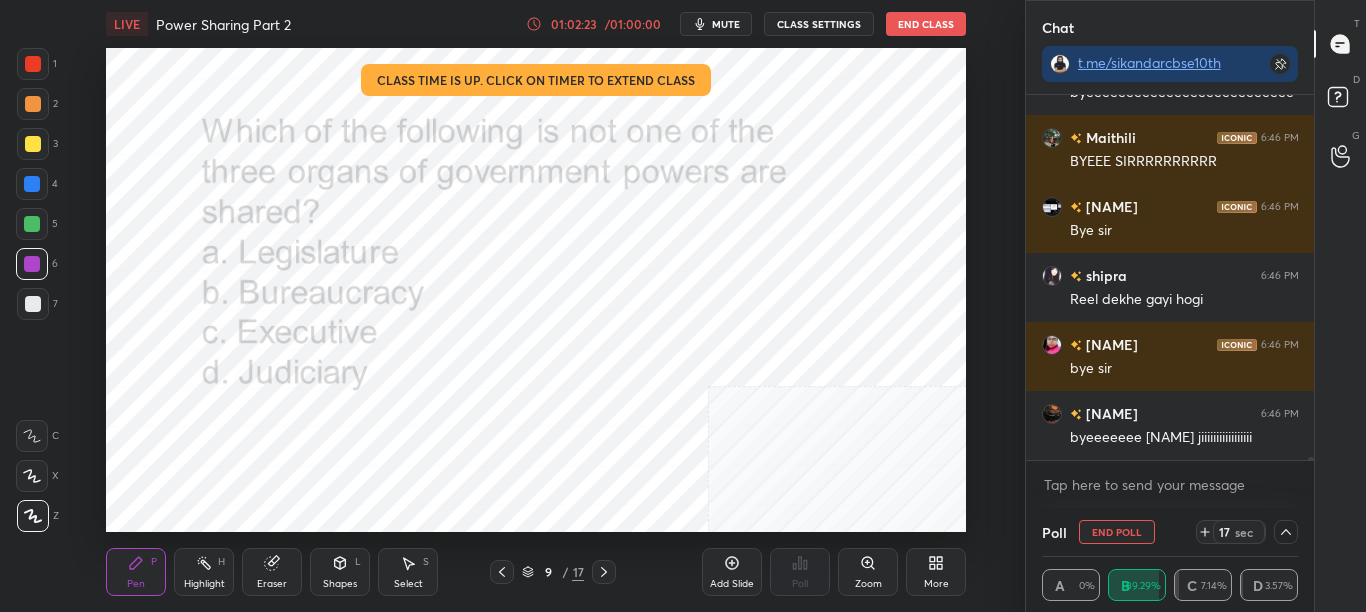 click at bounding box center (1170, 460) 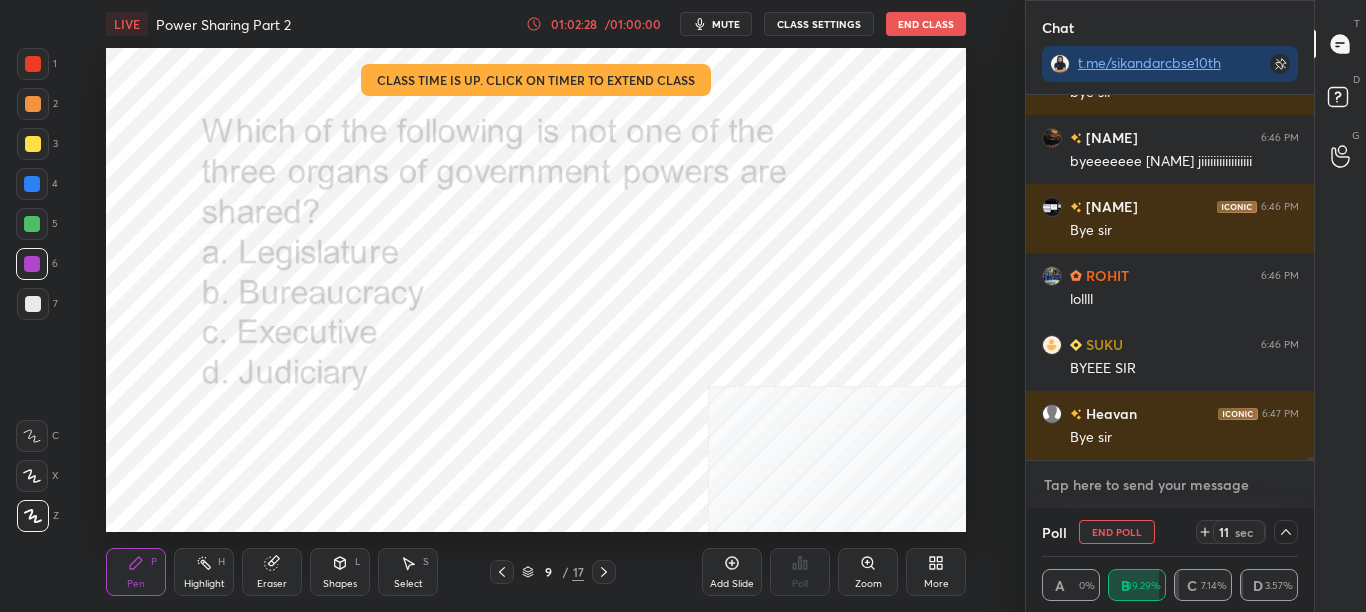 click at bounding box center [1170, 485] 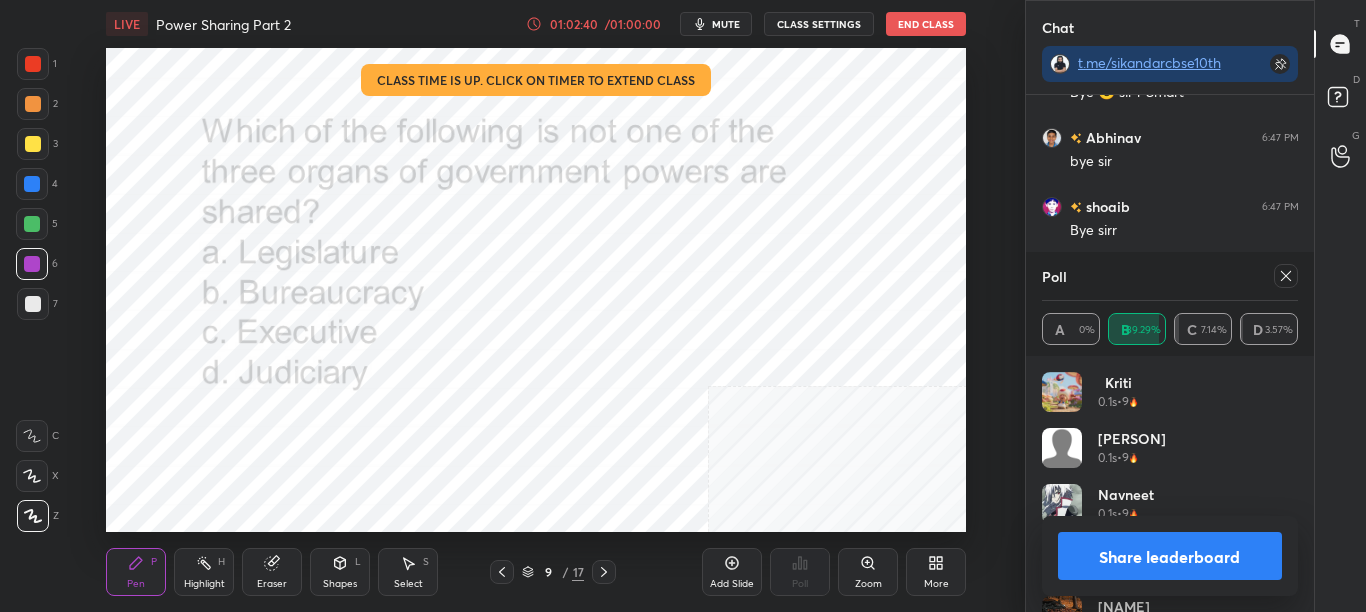 click on "Share leaderboard" at bounding box center [1170, 556] 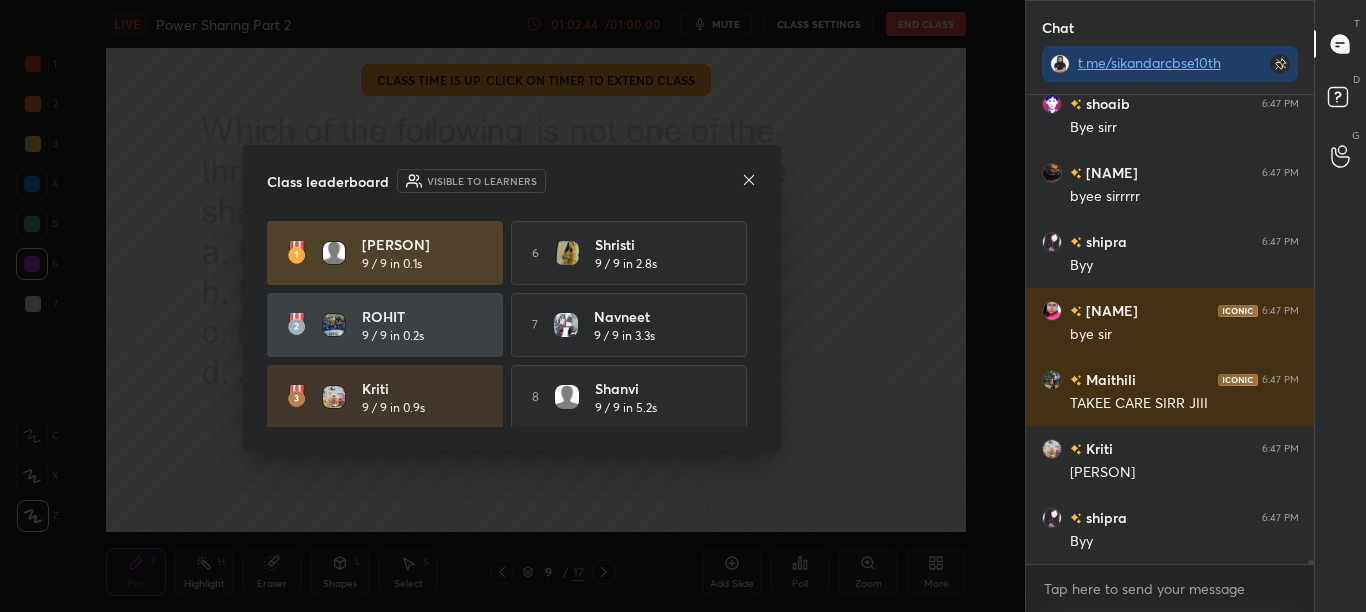 click 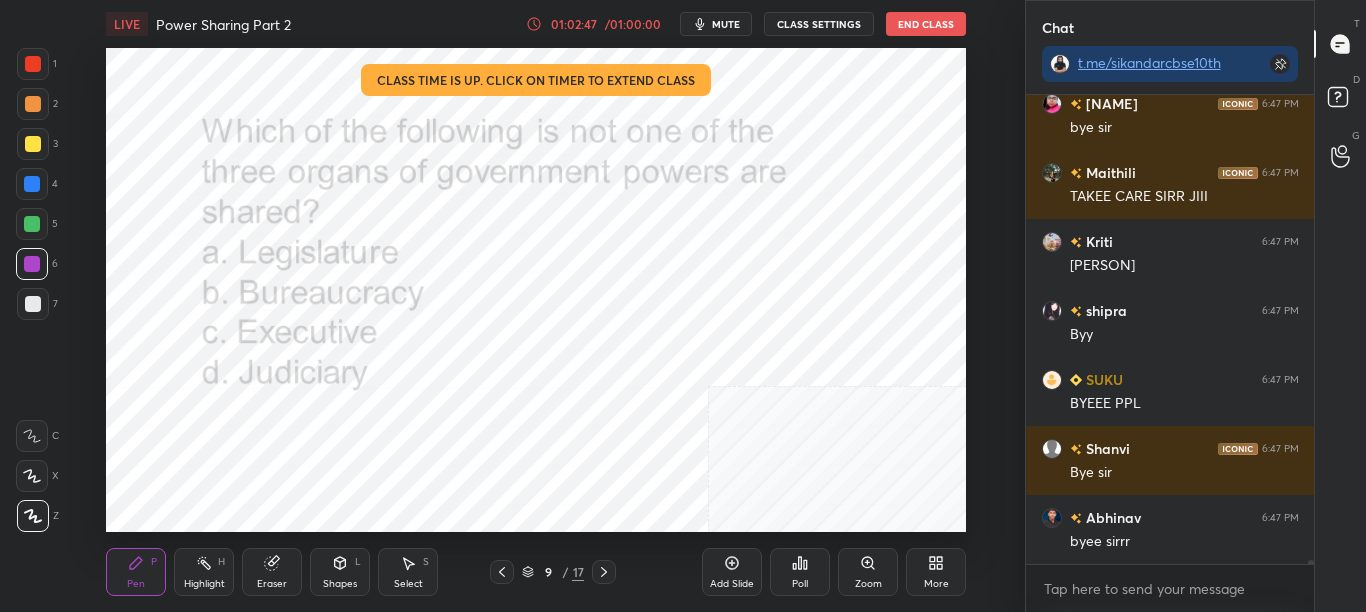 click on "End Class" at bounding box center [926, 24] 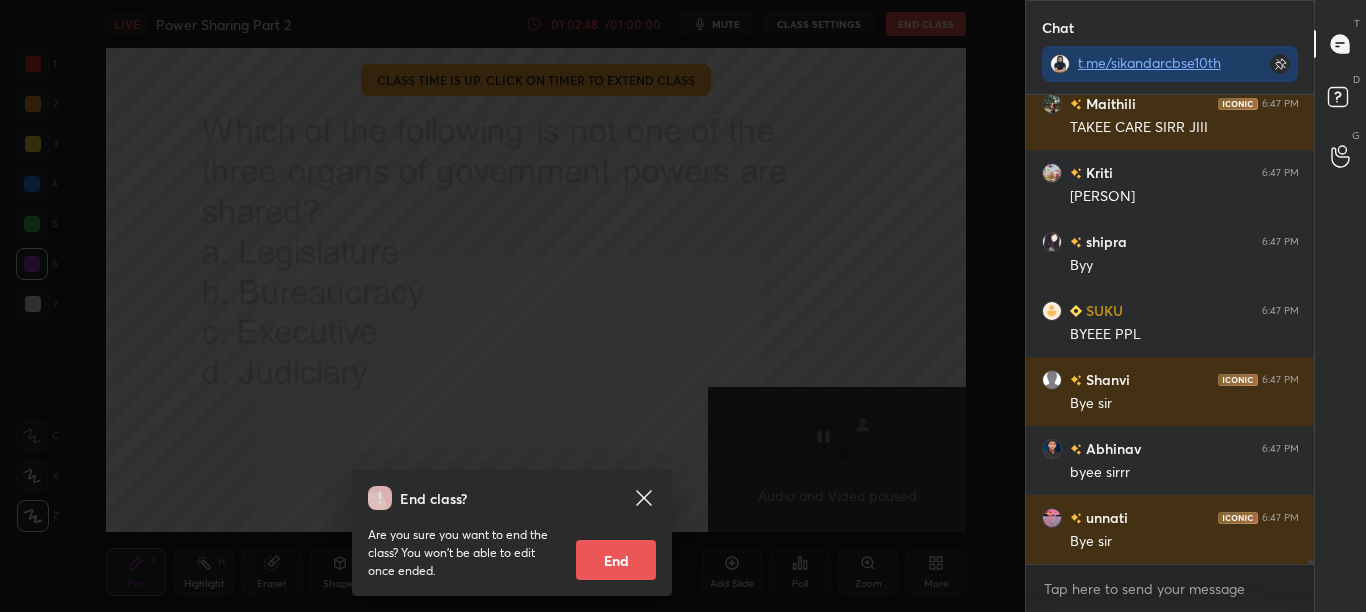 click on "End" at bounding box center [616, 560] 